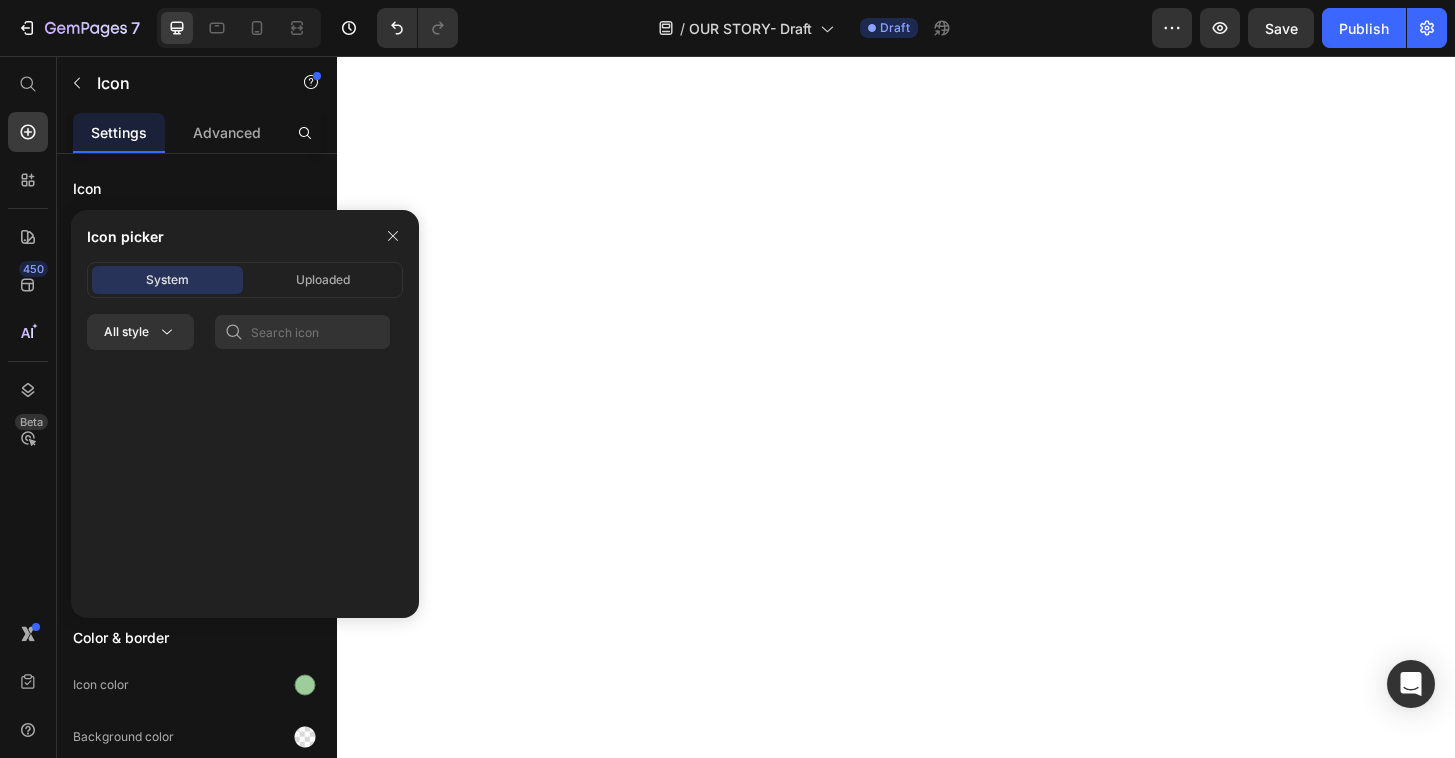 scroll, scrollTop: 0, scrollLeft: 0, axis: both 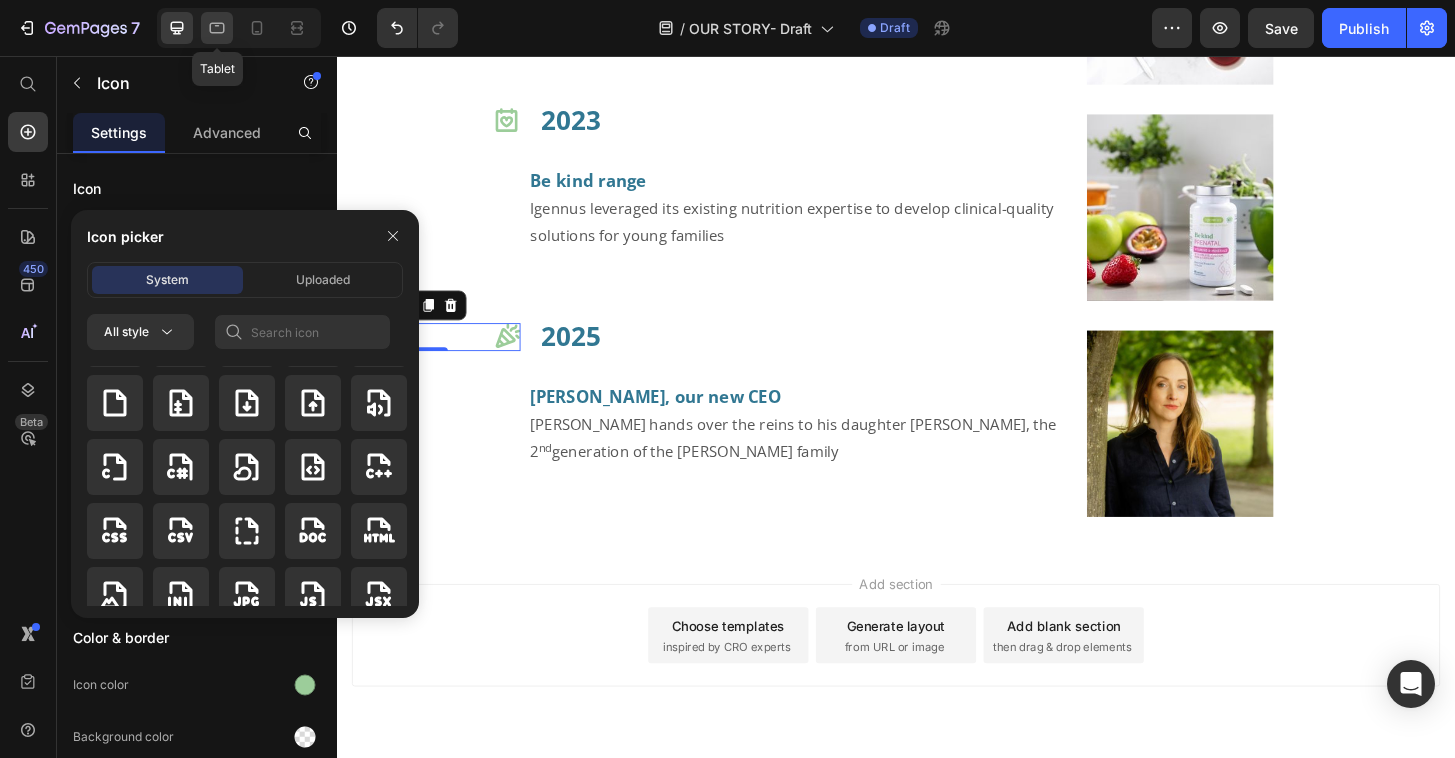 click 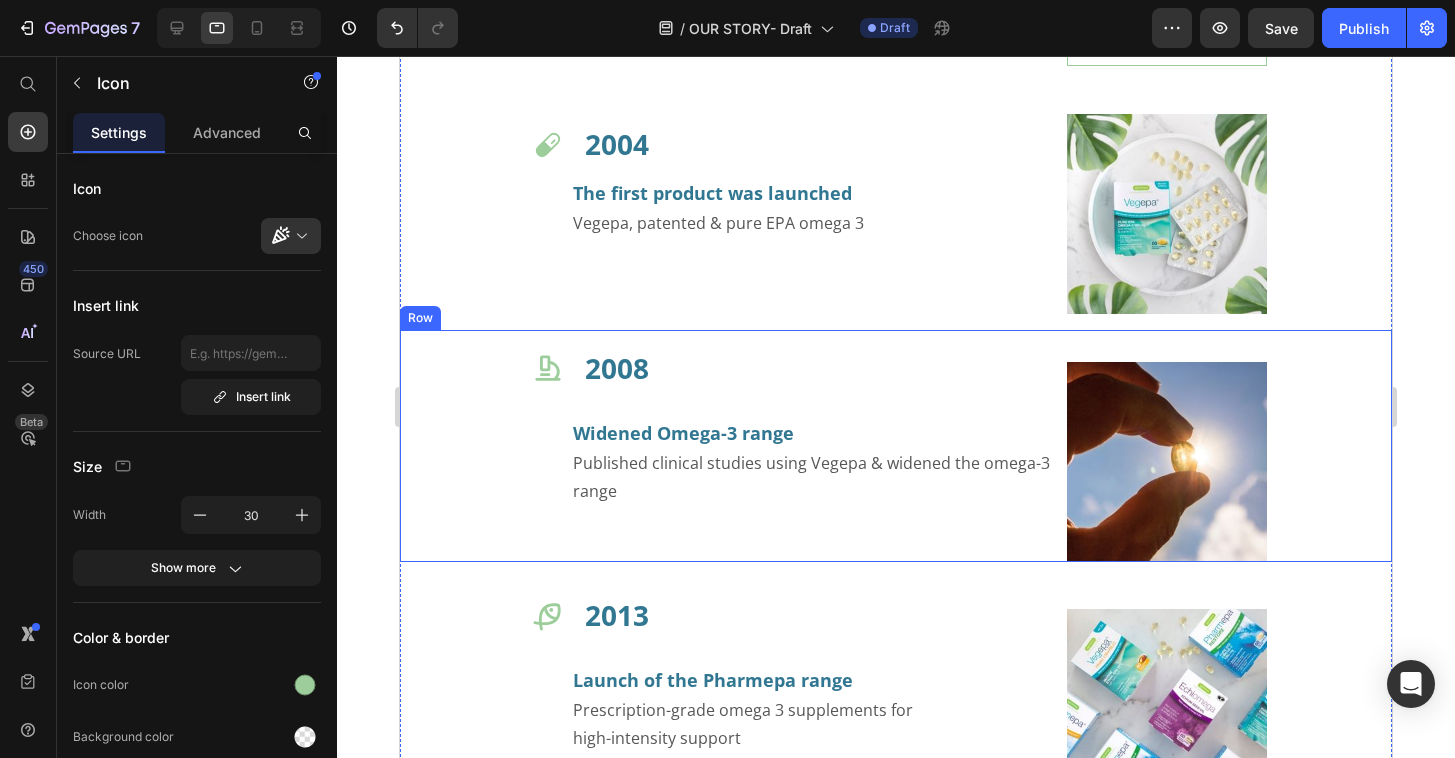 scroll, scrollTop: 1198, scrollLeft: 0, axis: vertical 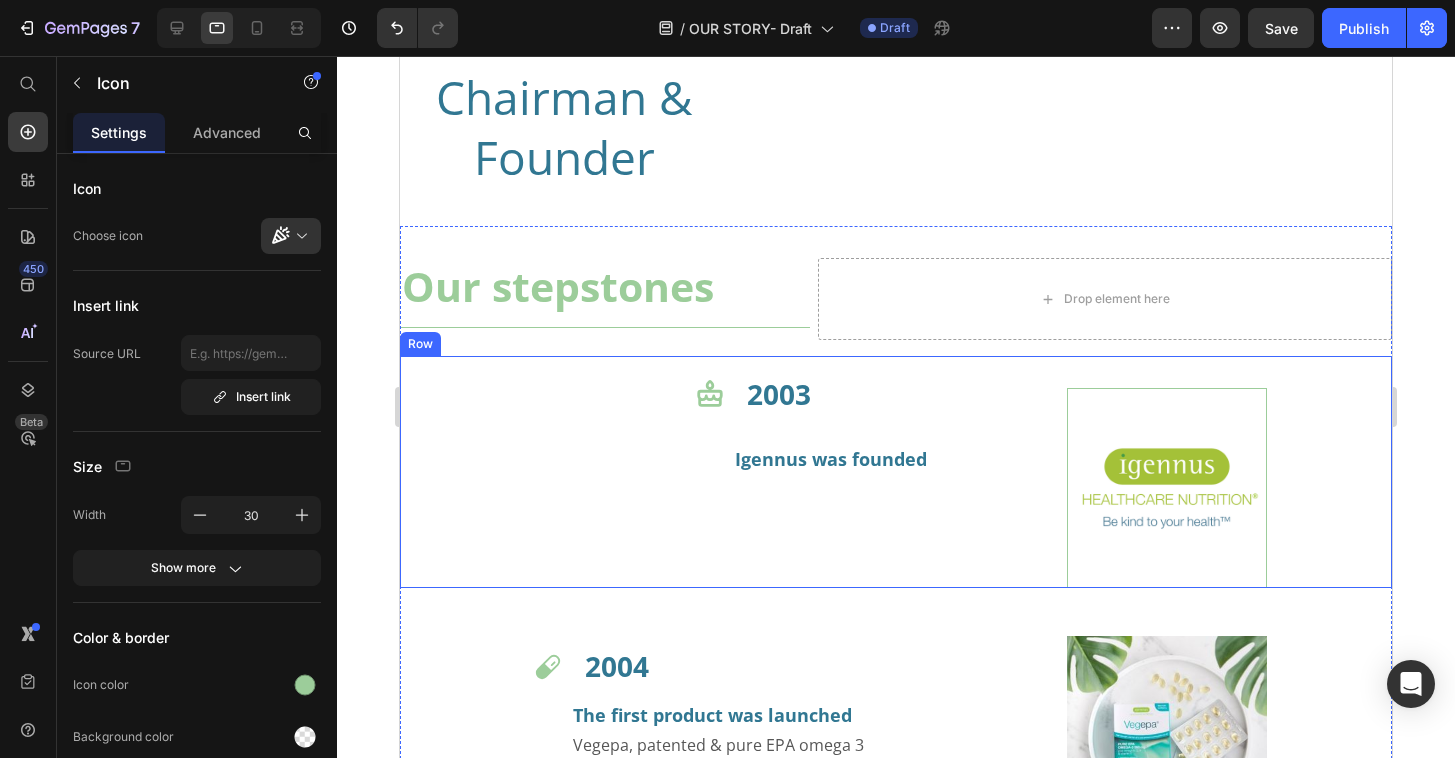 click on "Icon" at bounding box center [562, 472] 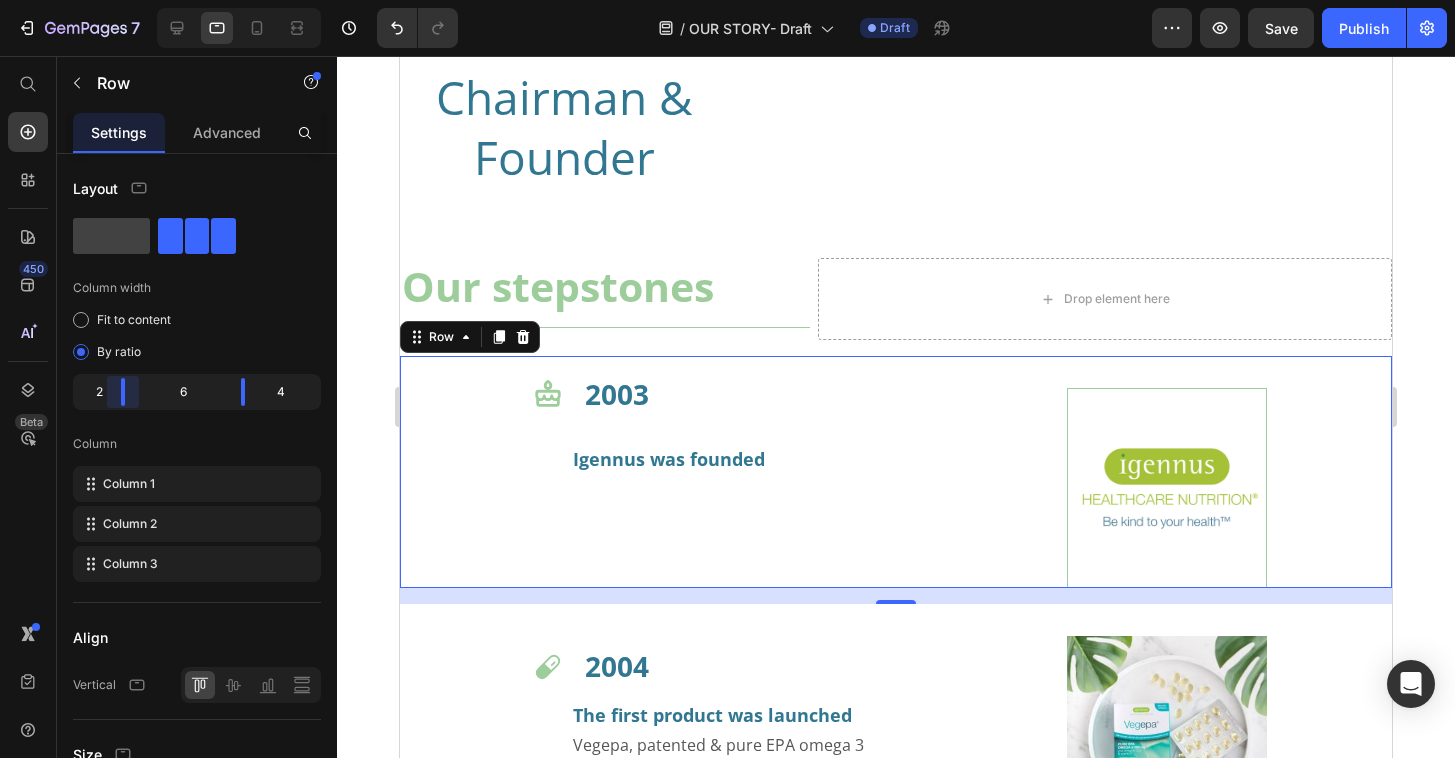 drag, startPoint x: 148, startPoint y: 395, endPoint x: 122, endPoint y: 389, distance: 26.683329 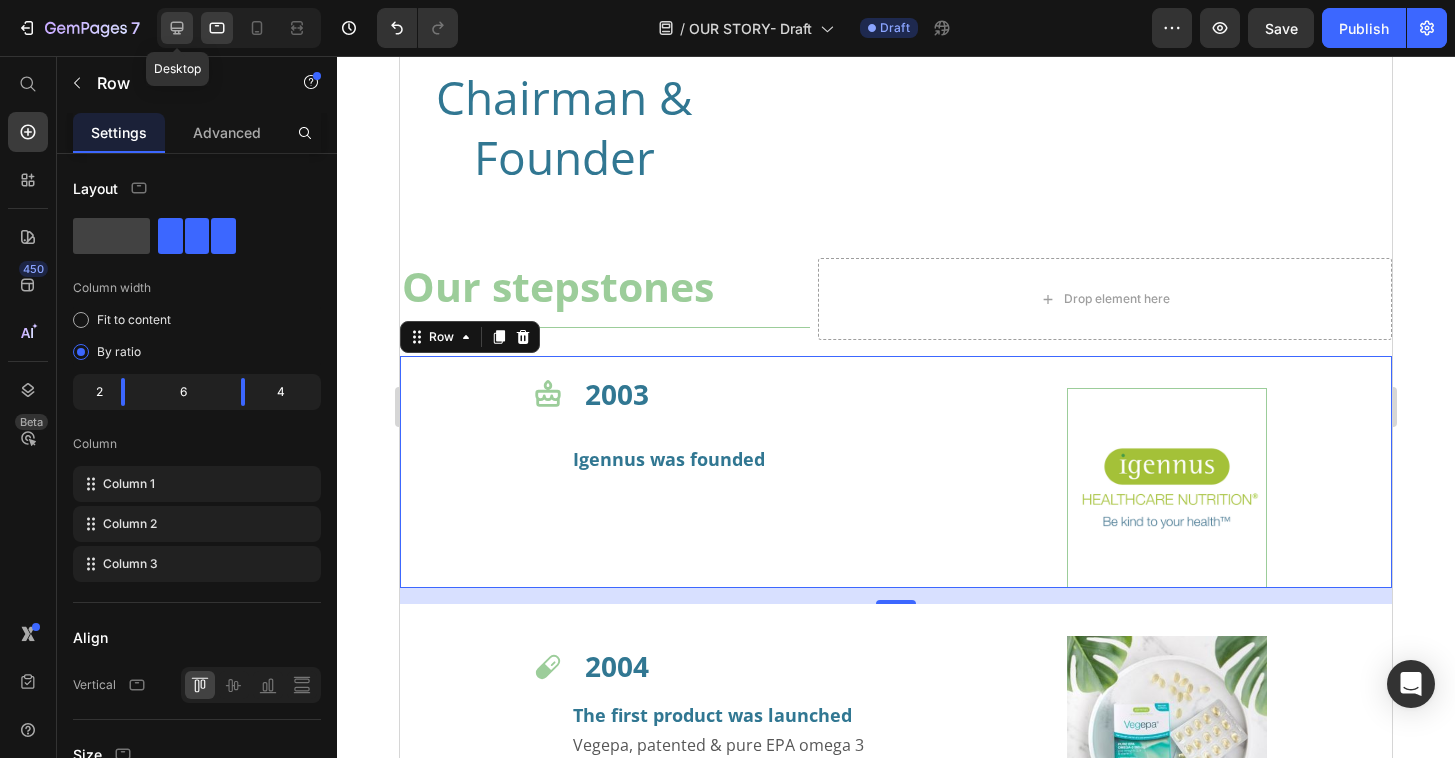 click 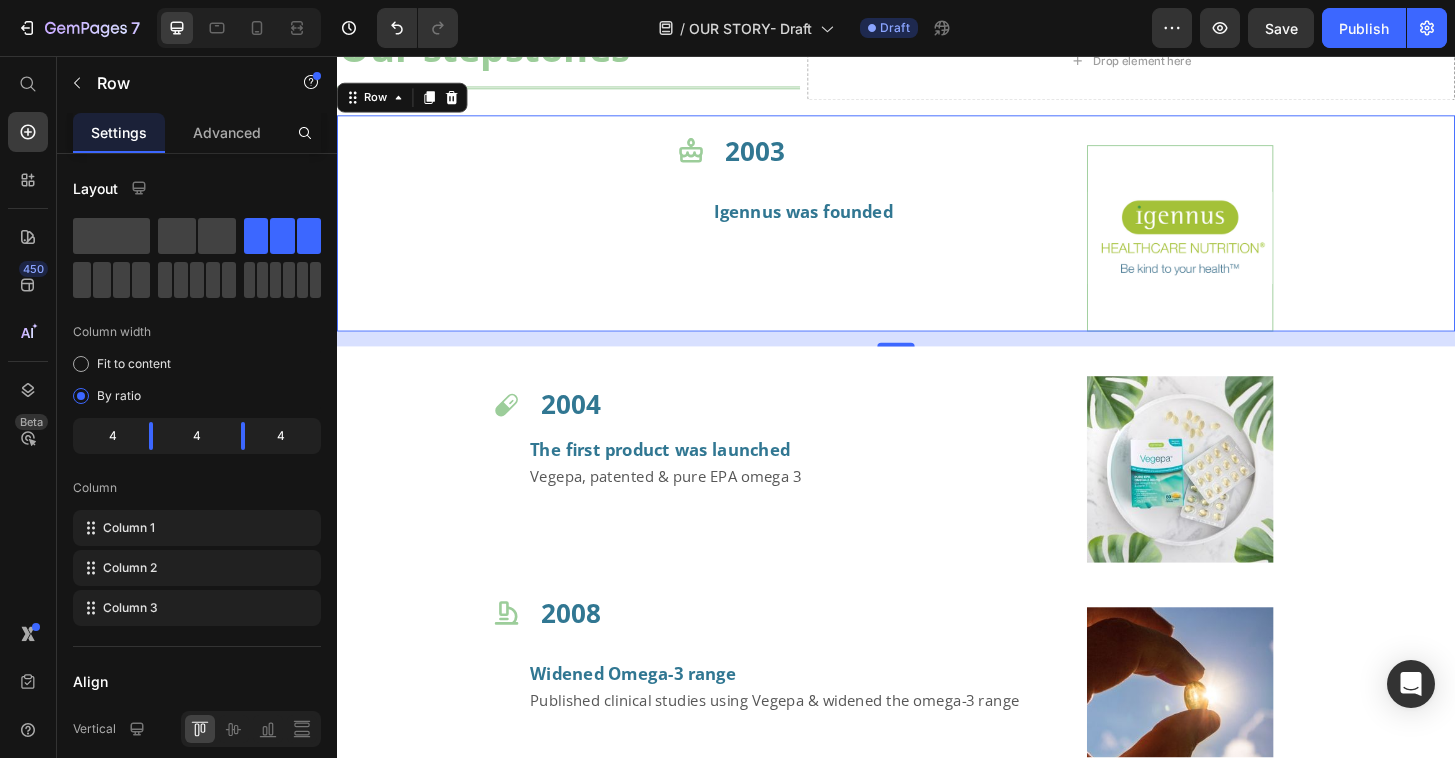 scroll, scrollTop: 1245, scrollLeft: 0, axis: vertical 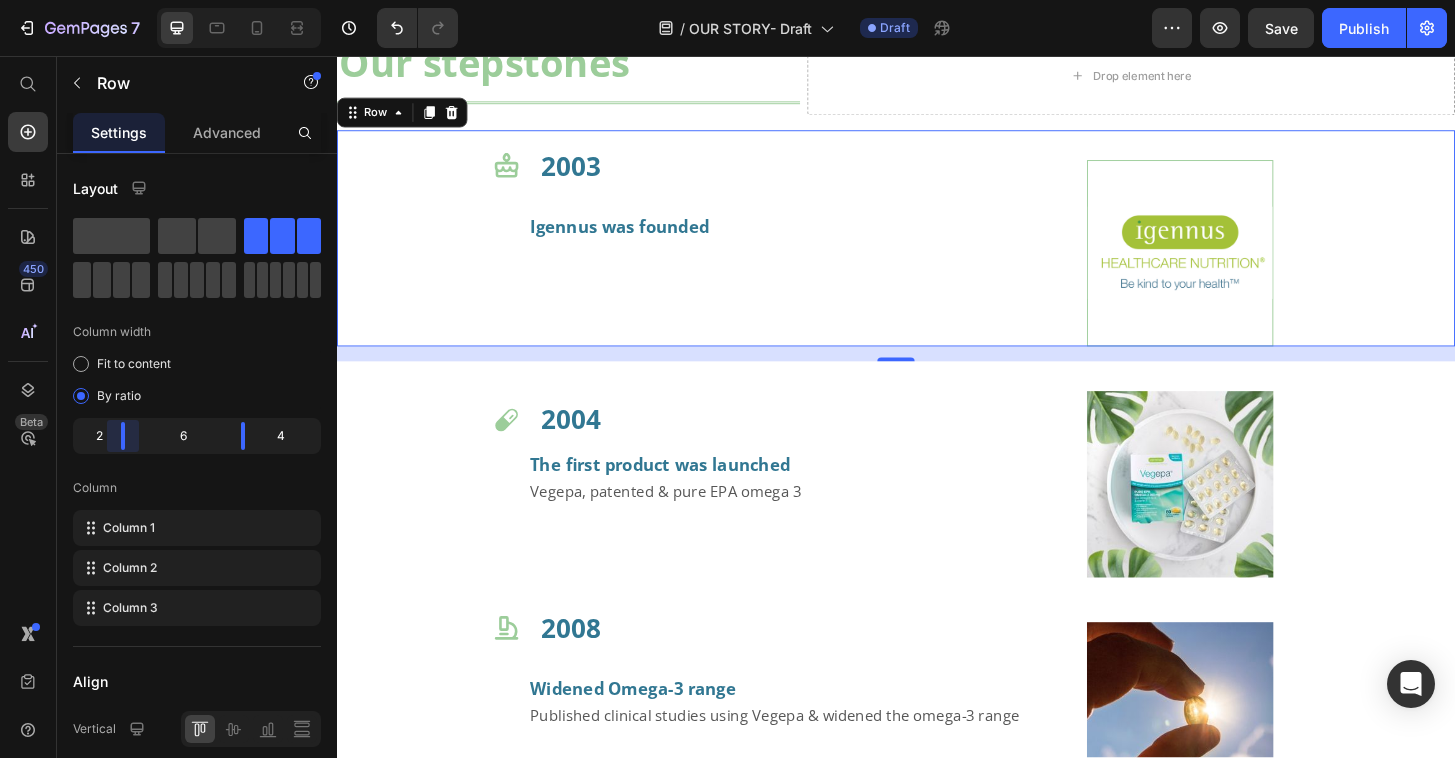 drag, startPoint x: 150, startPoint y: 435, endPoint x: 121, endPoint y: 432, distance: 29.15476 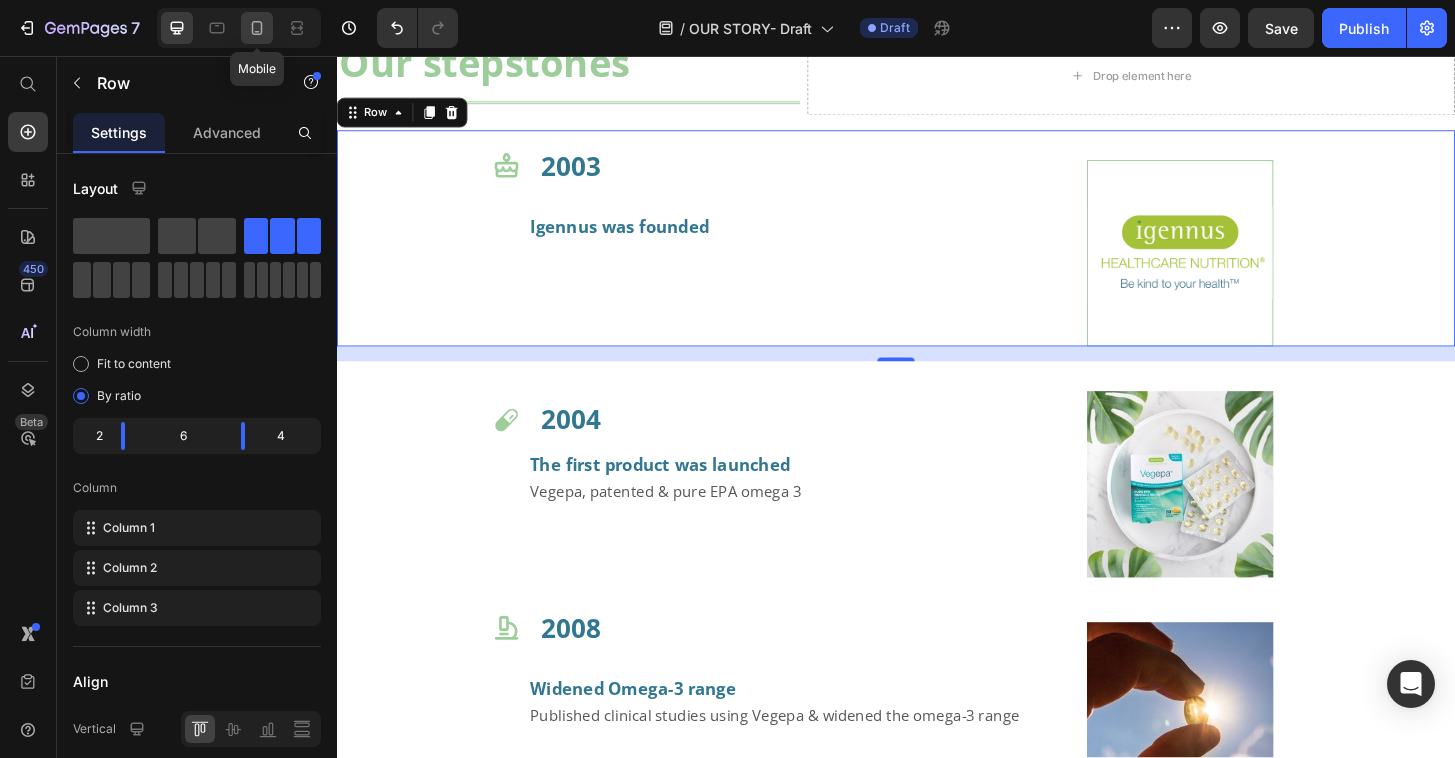 click 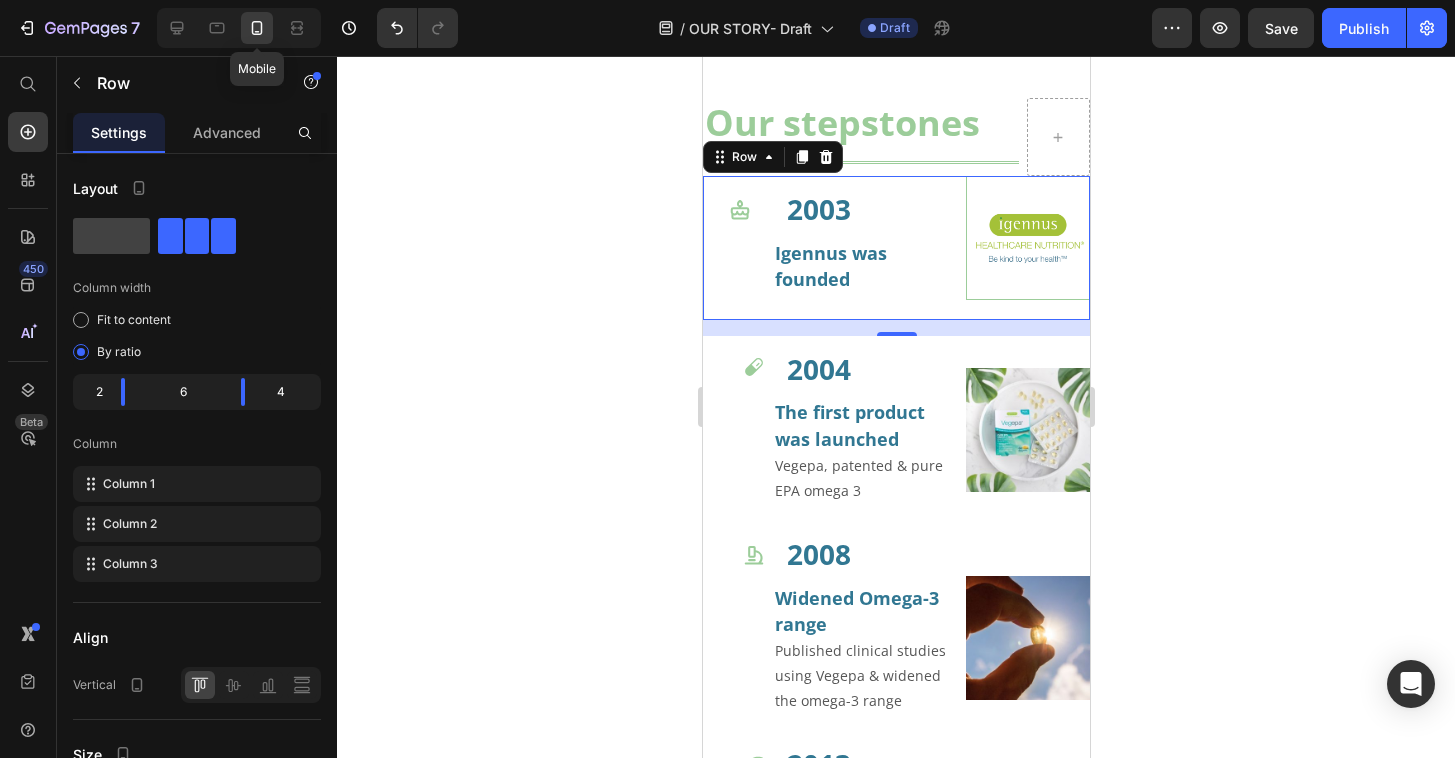 scroll, scrollTop: 1320, scrollLeft: 0, axis: vertical 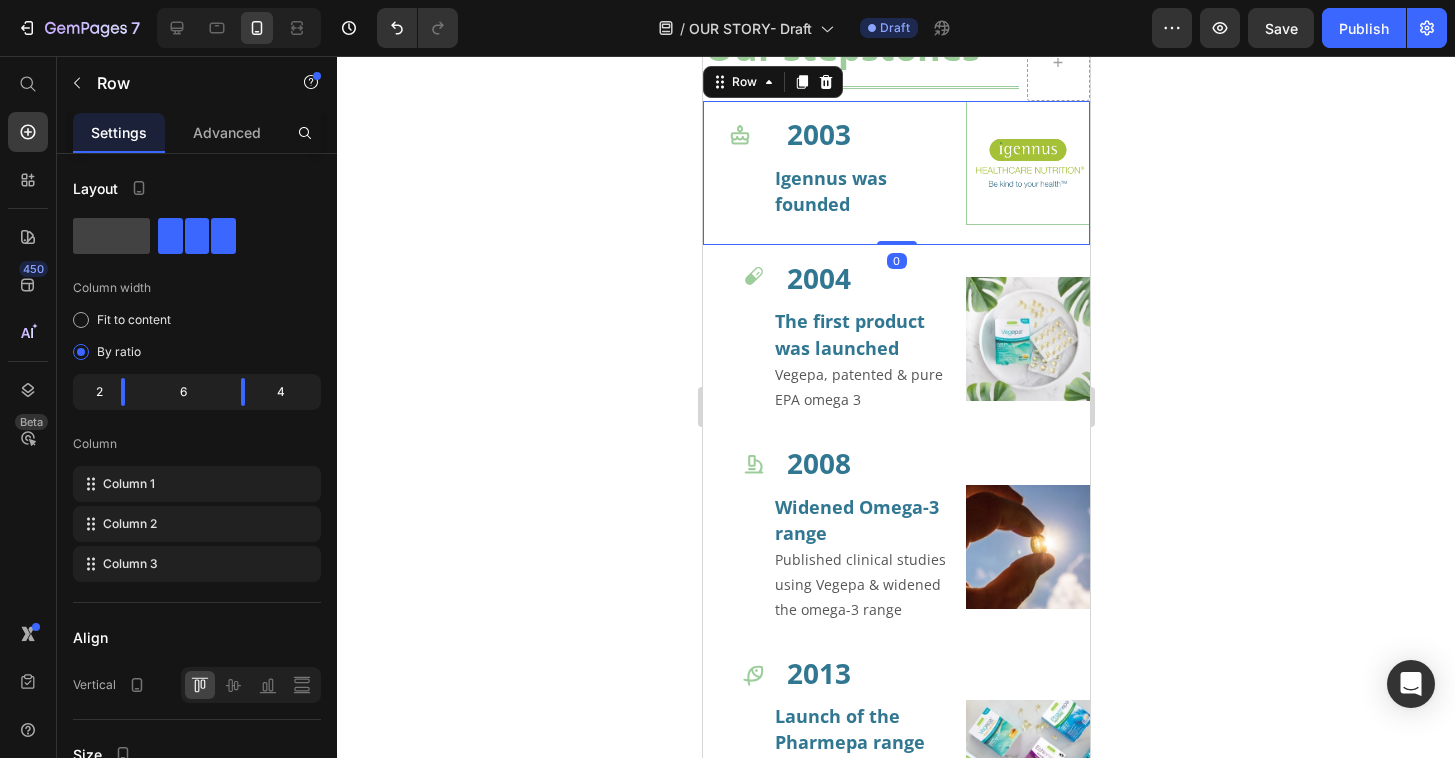 drag, startPoint x: 881, startPoint y: 278, endPoint x: 865, endPoint y: 258, distance: 25.612497 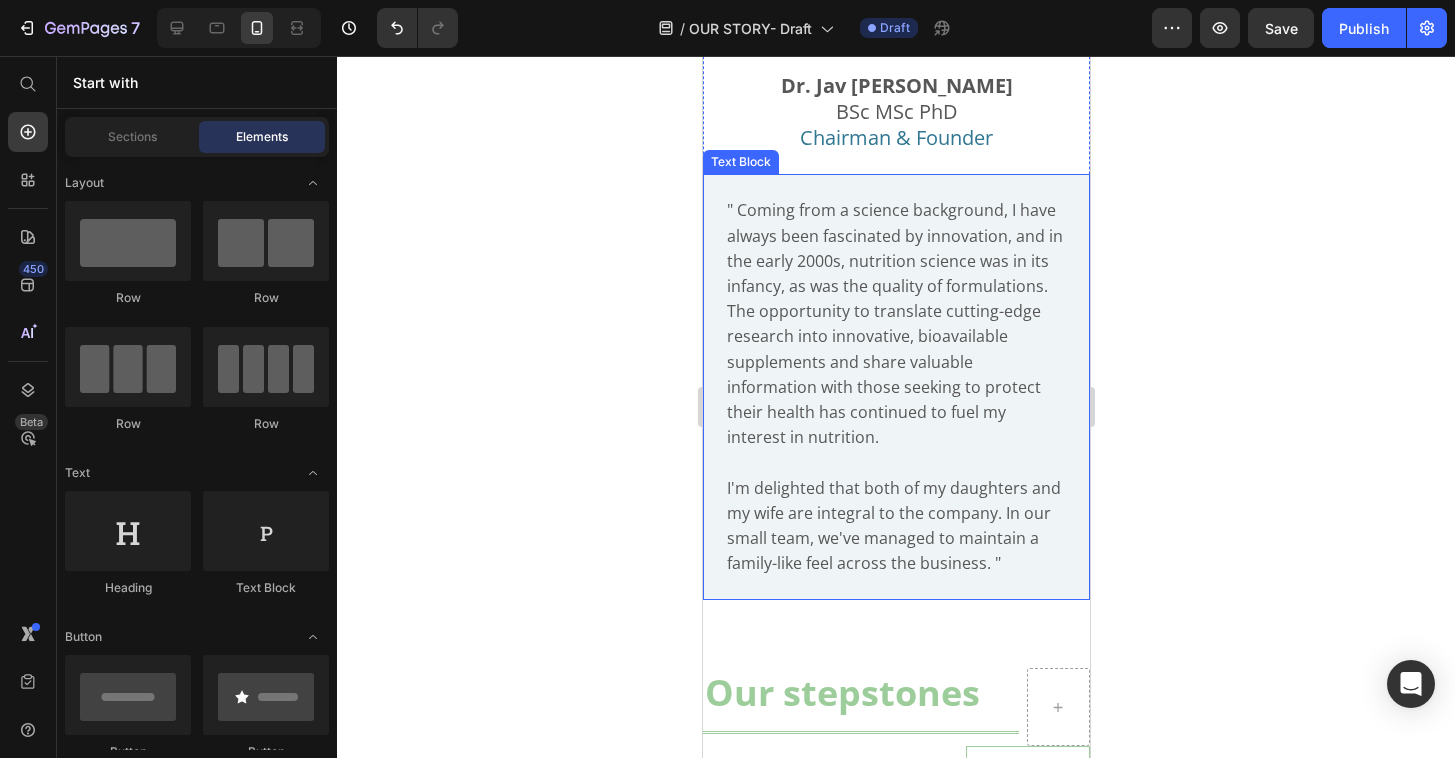 scroll, scrollTop: 1089, scrollLeft: 0, axis: vertical 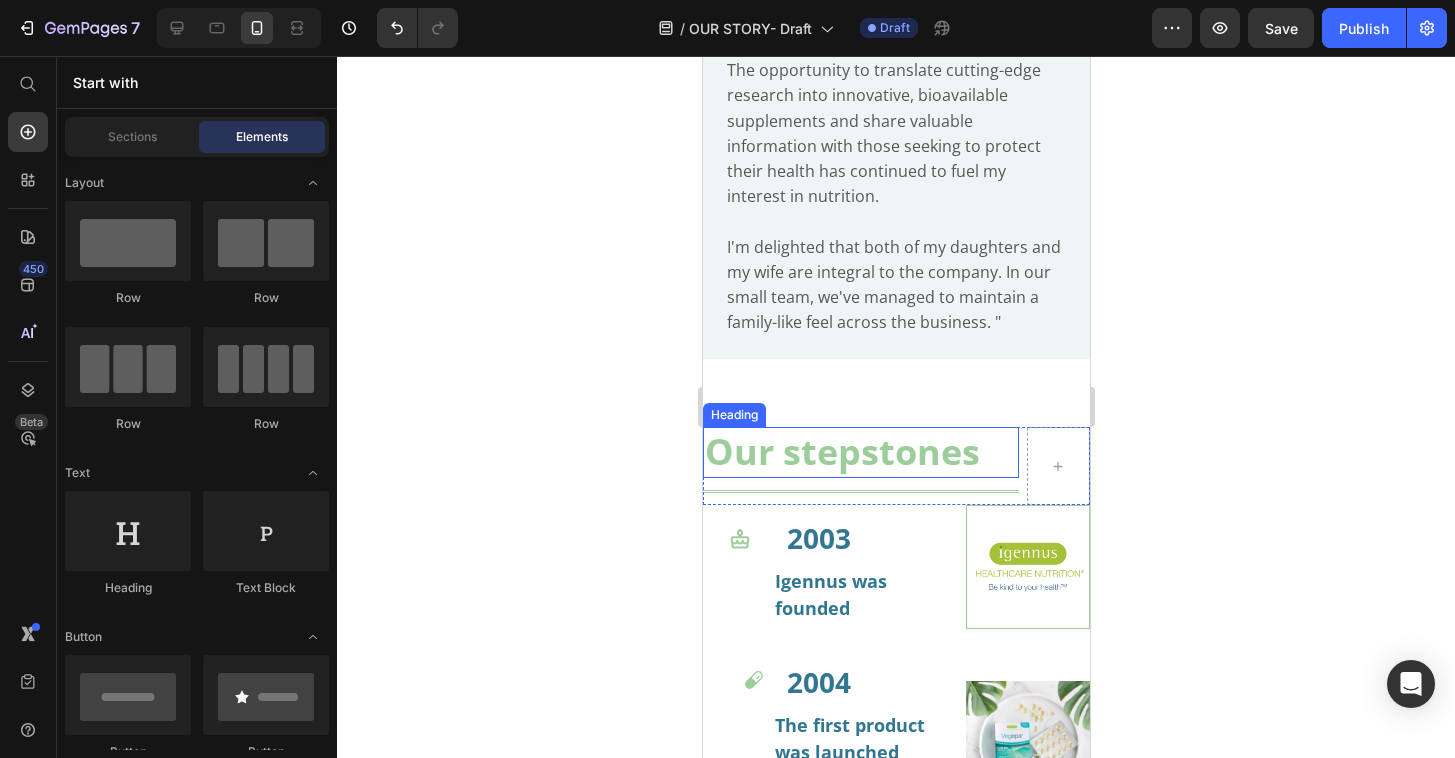 click on "Our stepstones" at bounding box center (860, 452) 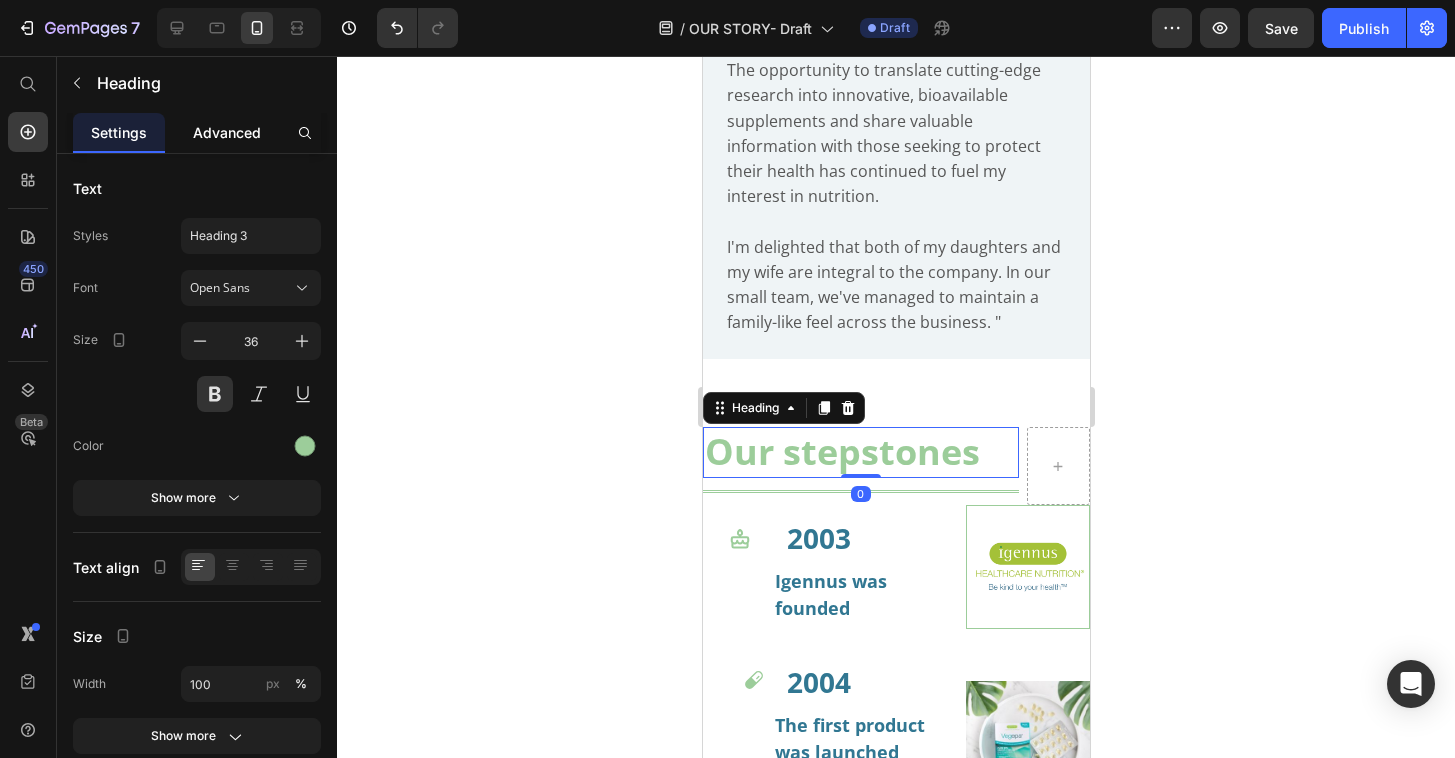 click on "Advanced" at bounding box center [227, 132] 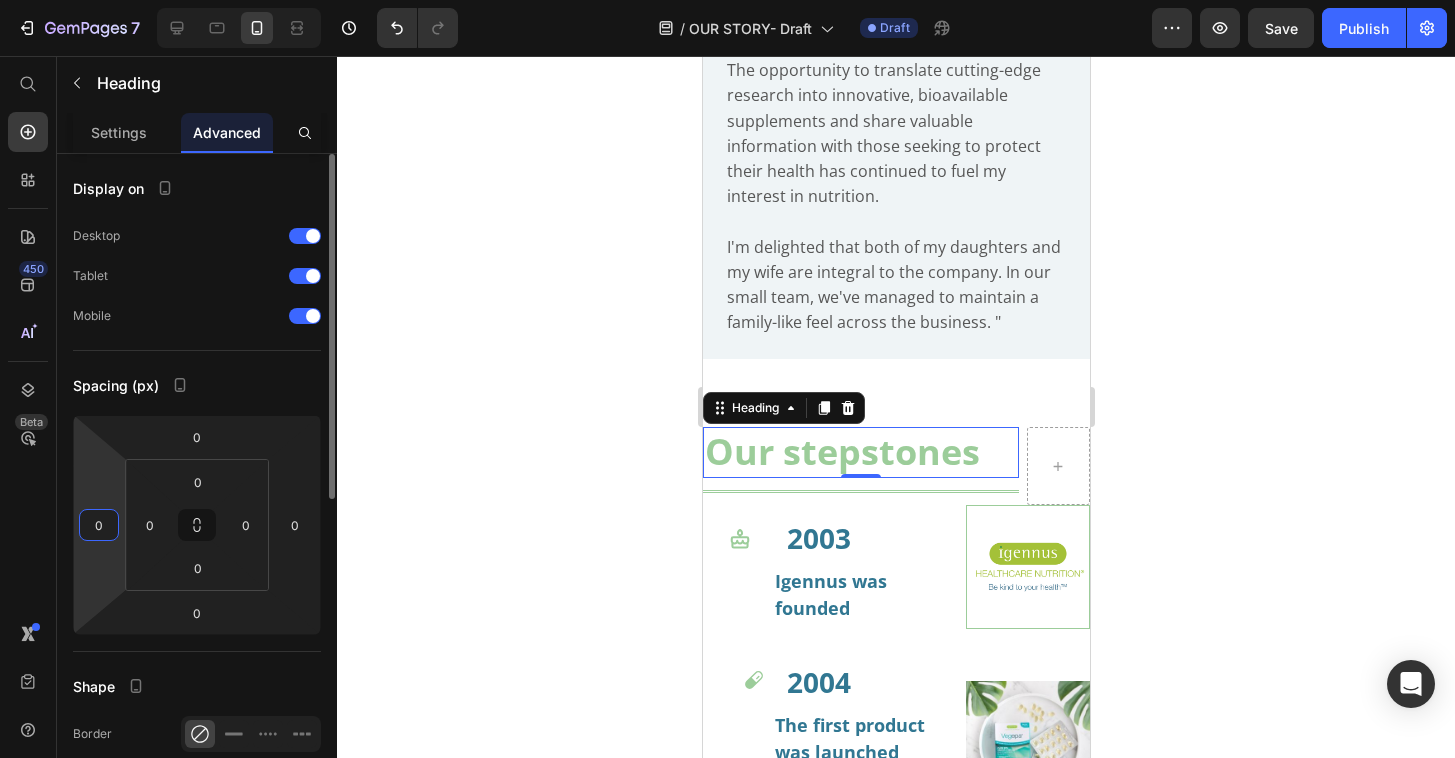 click on "0" at bounding box center [99, 525] 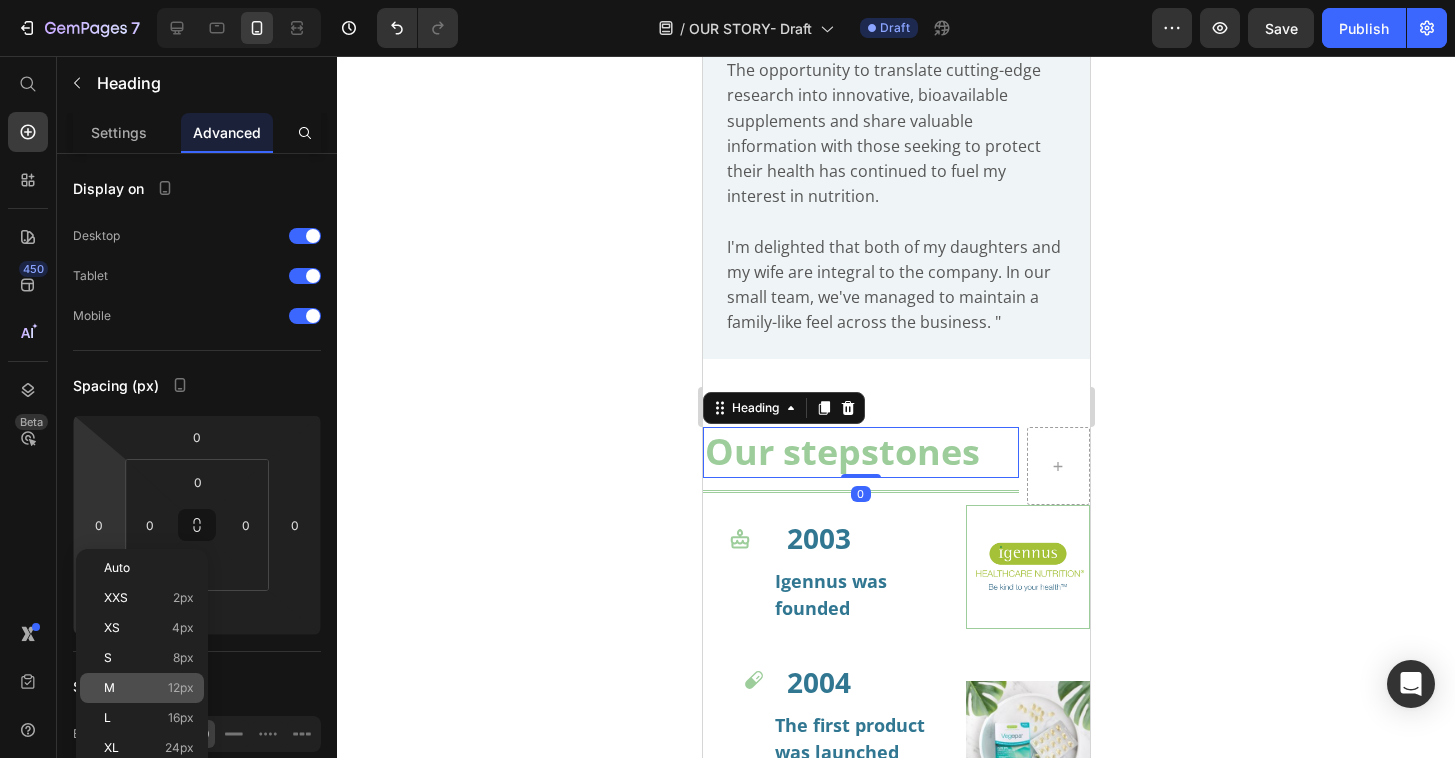 click on "M 12px" 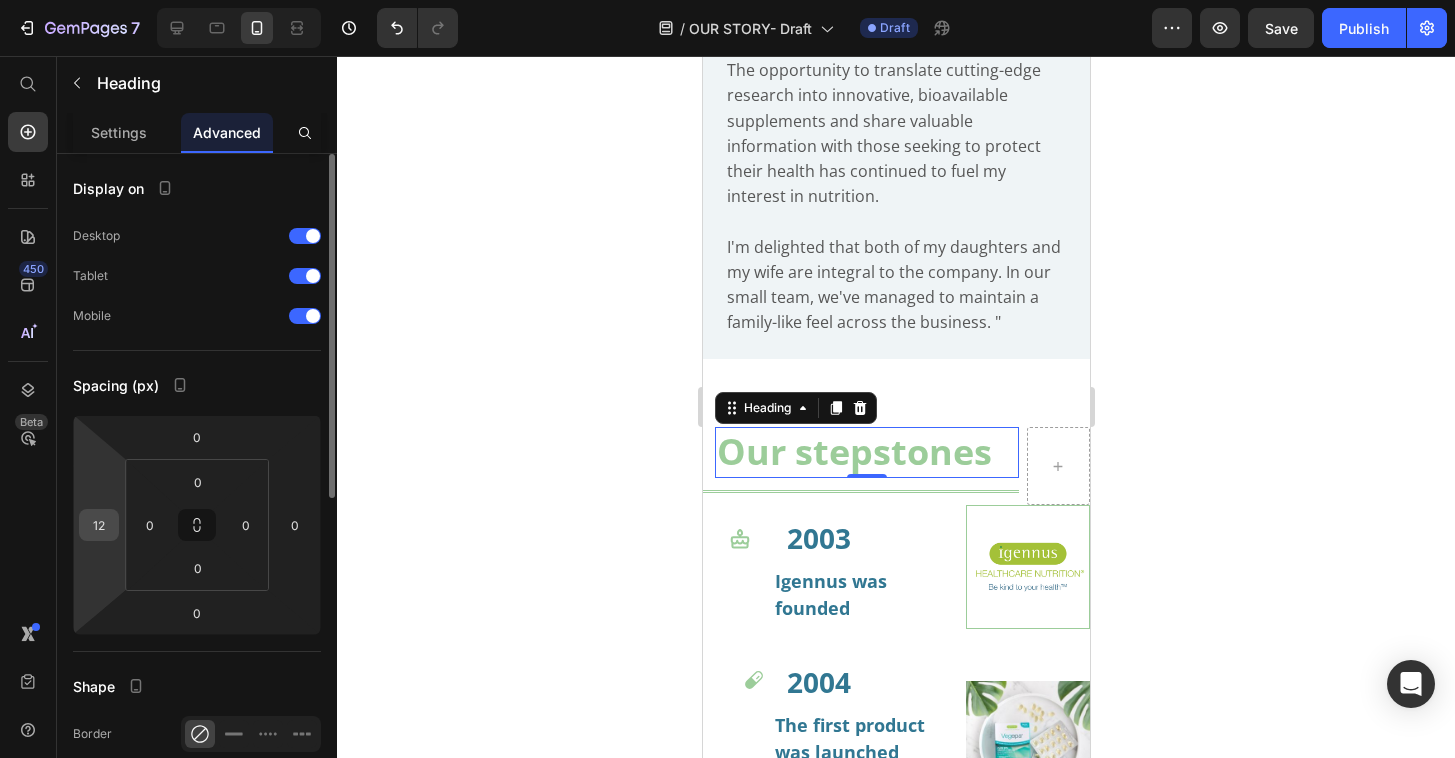 click on "12" at bounding box center [99, 525] 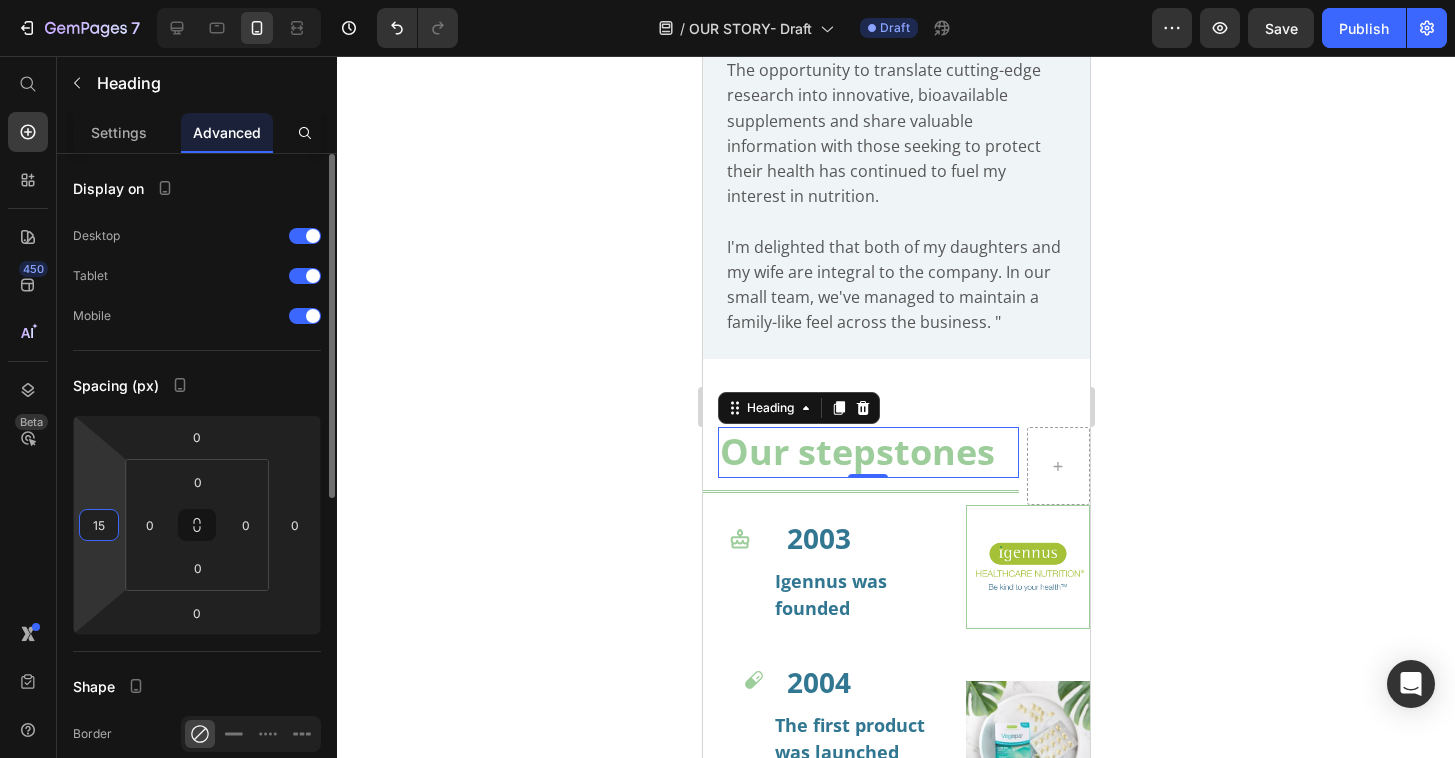 type on "15" 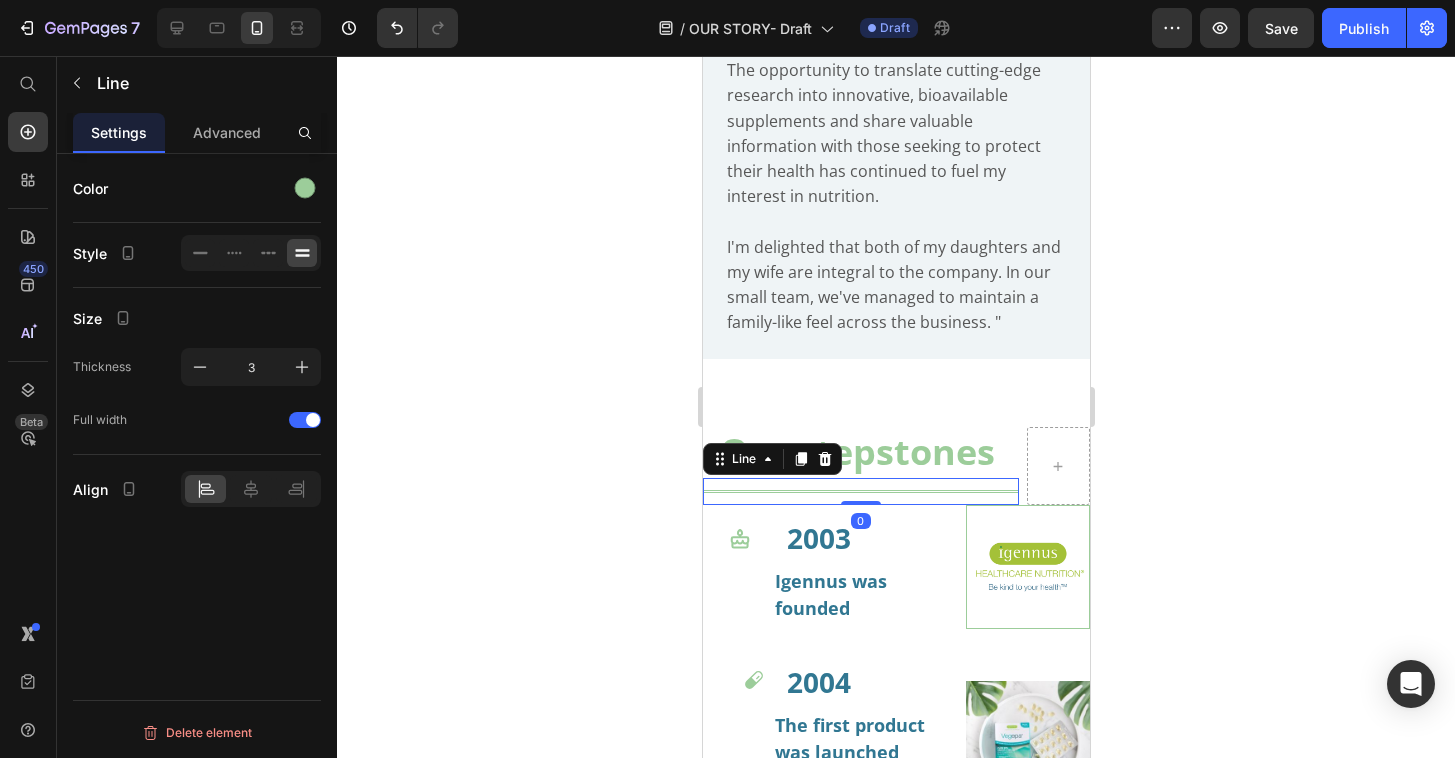 click at bounding box center (860, 491) 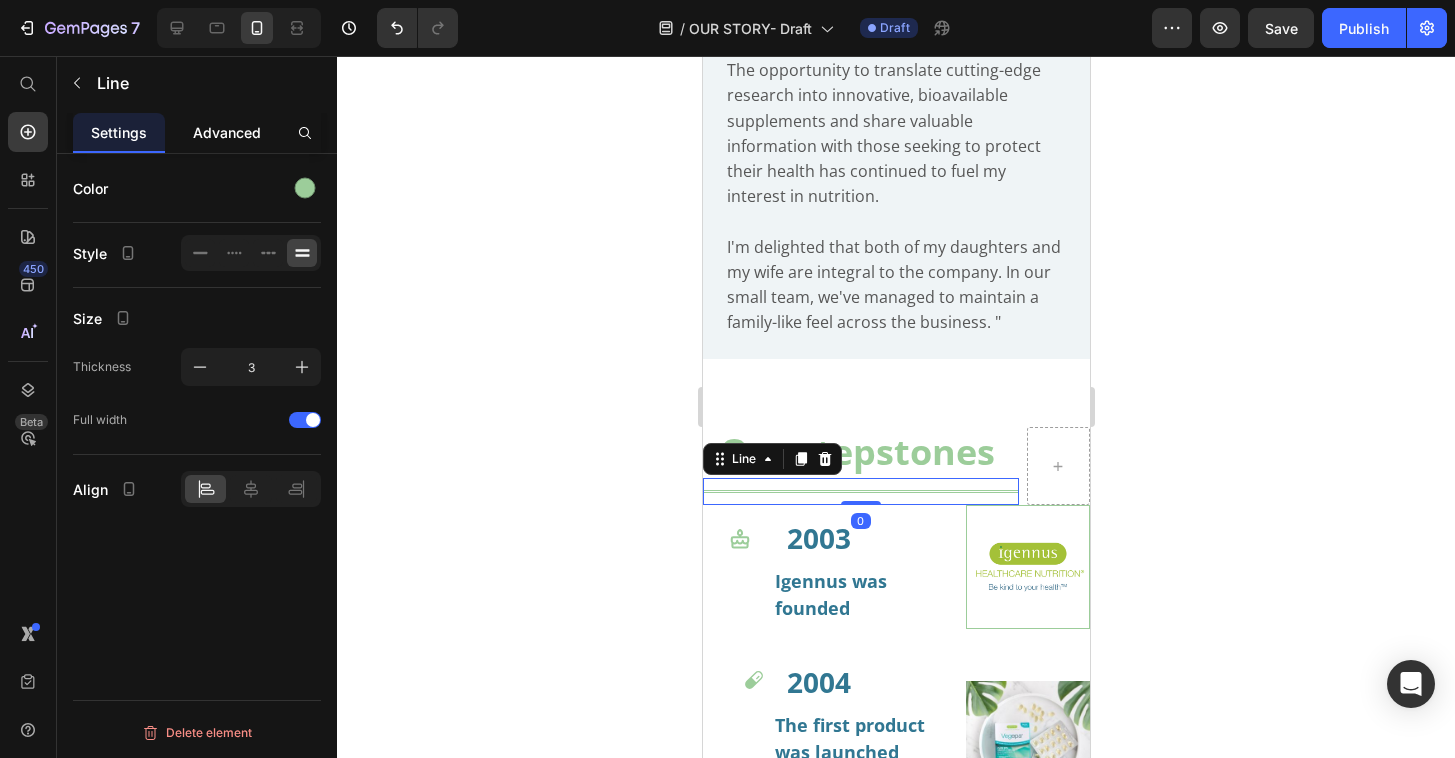 click on "Advanced" at bounding box center [227, 132] 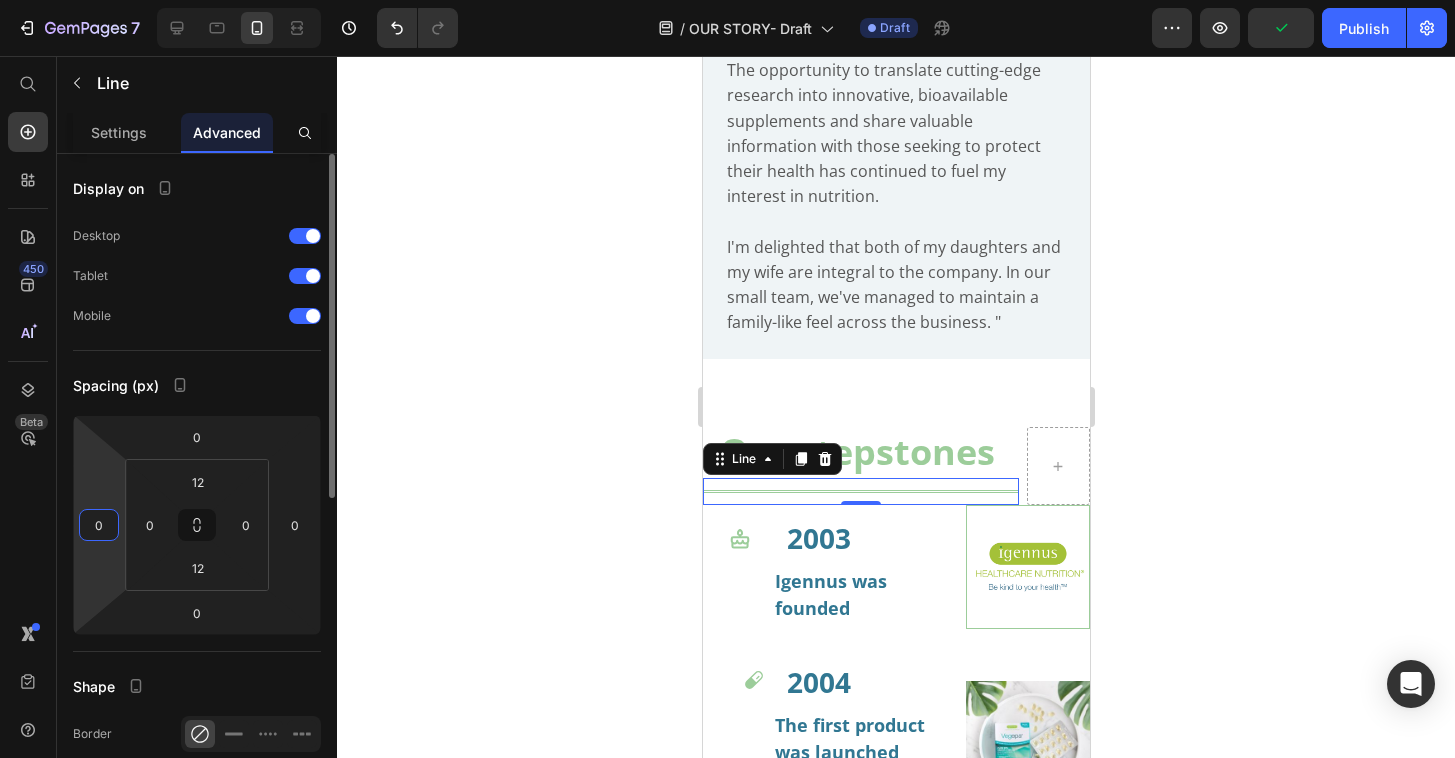 click on "0" at bounding box center [99, 525] 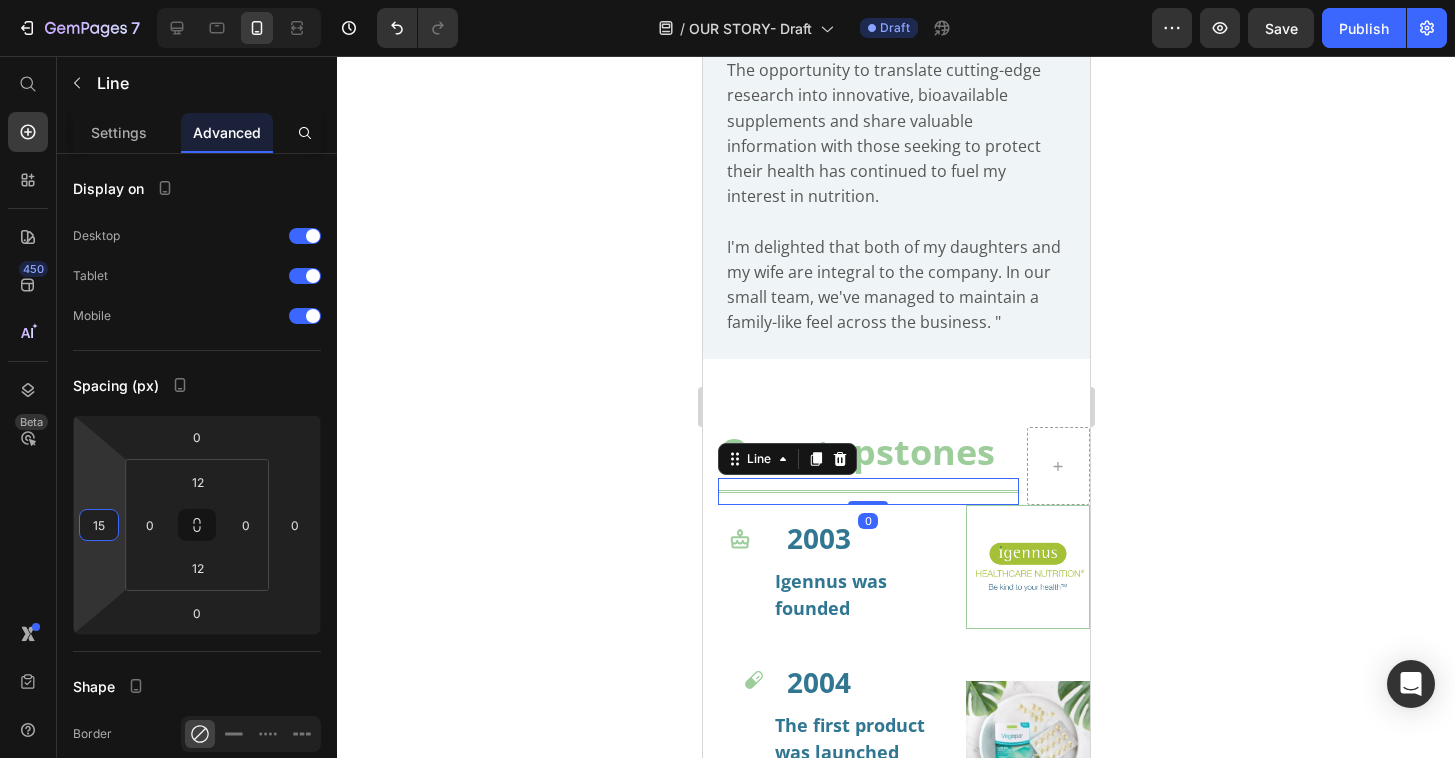 type on "15" 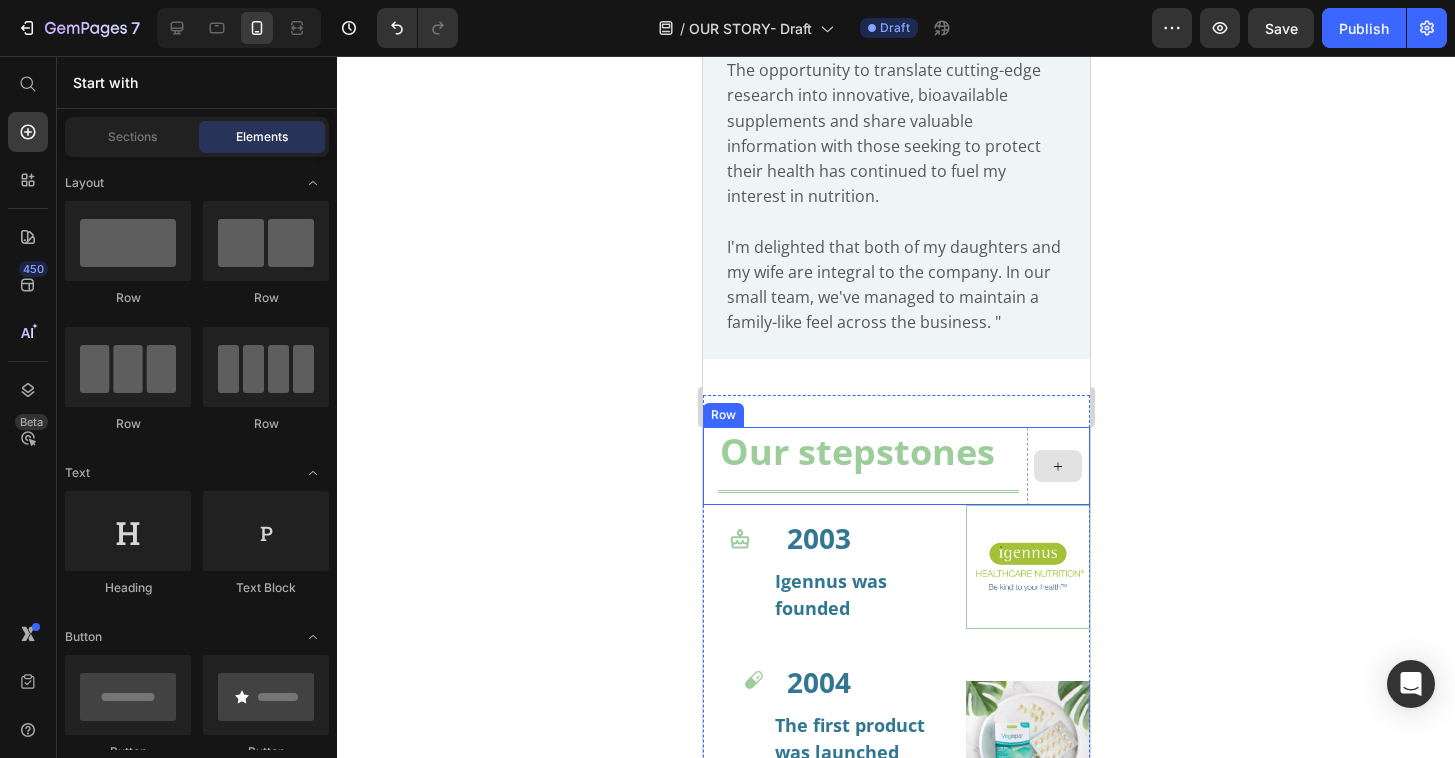 click at bounding box center [1057, 466] 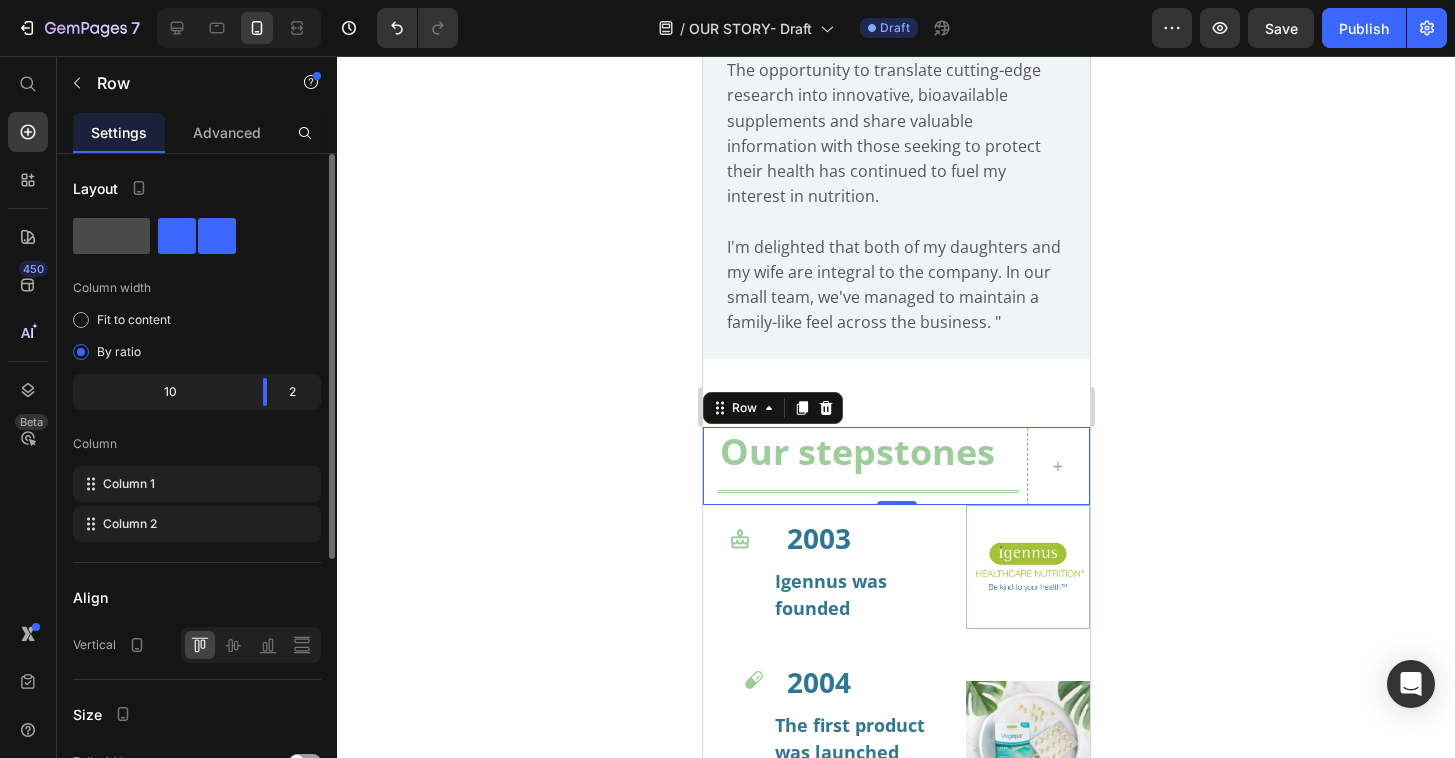 click 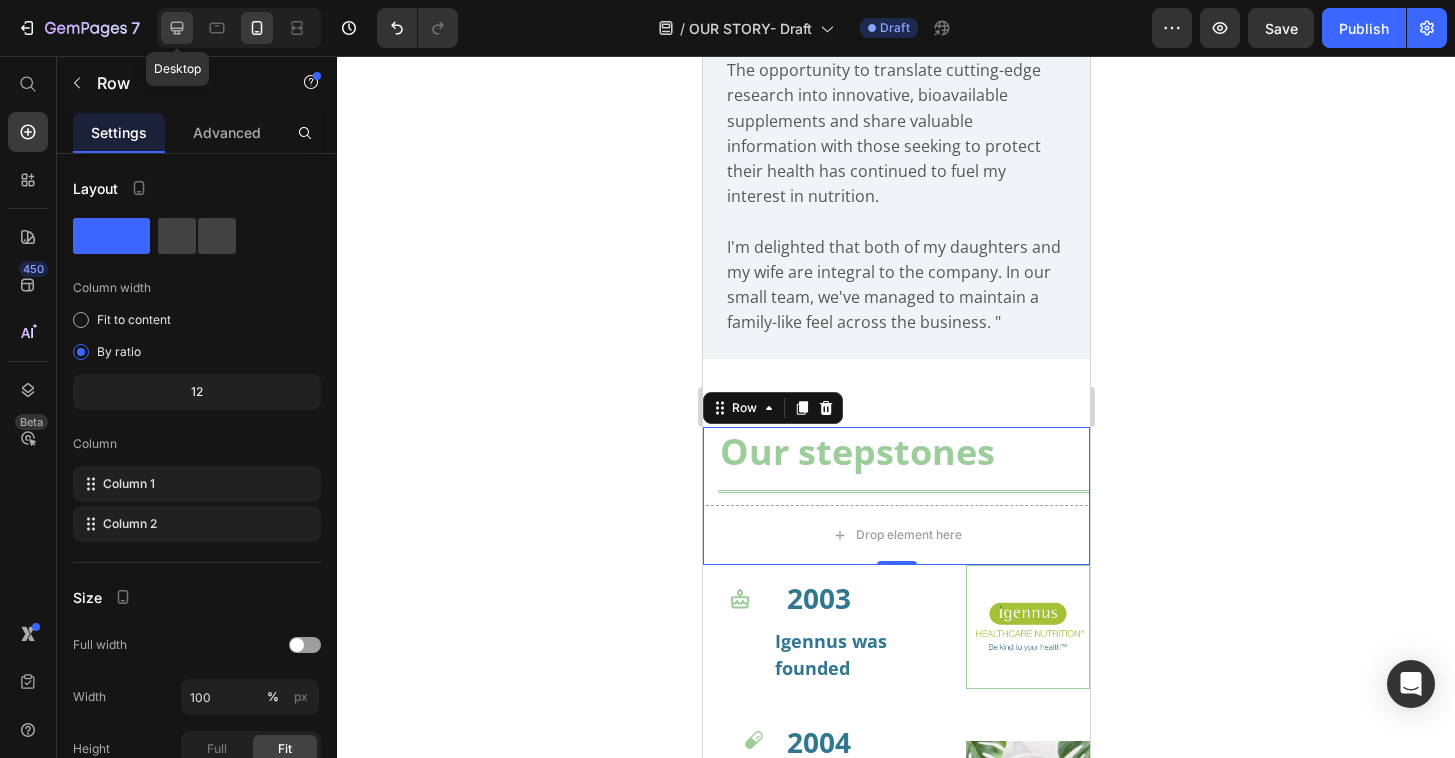 click 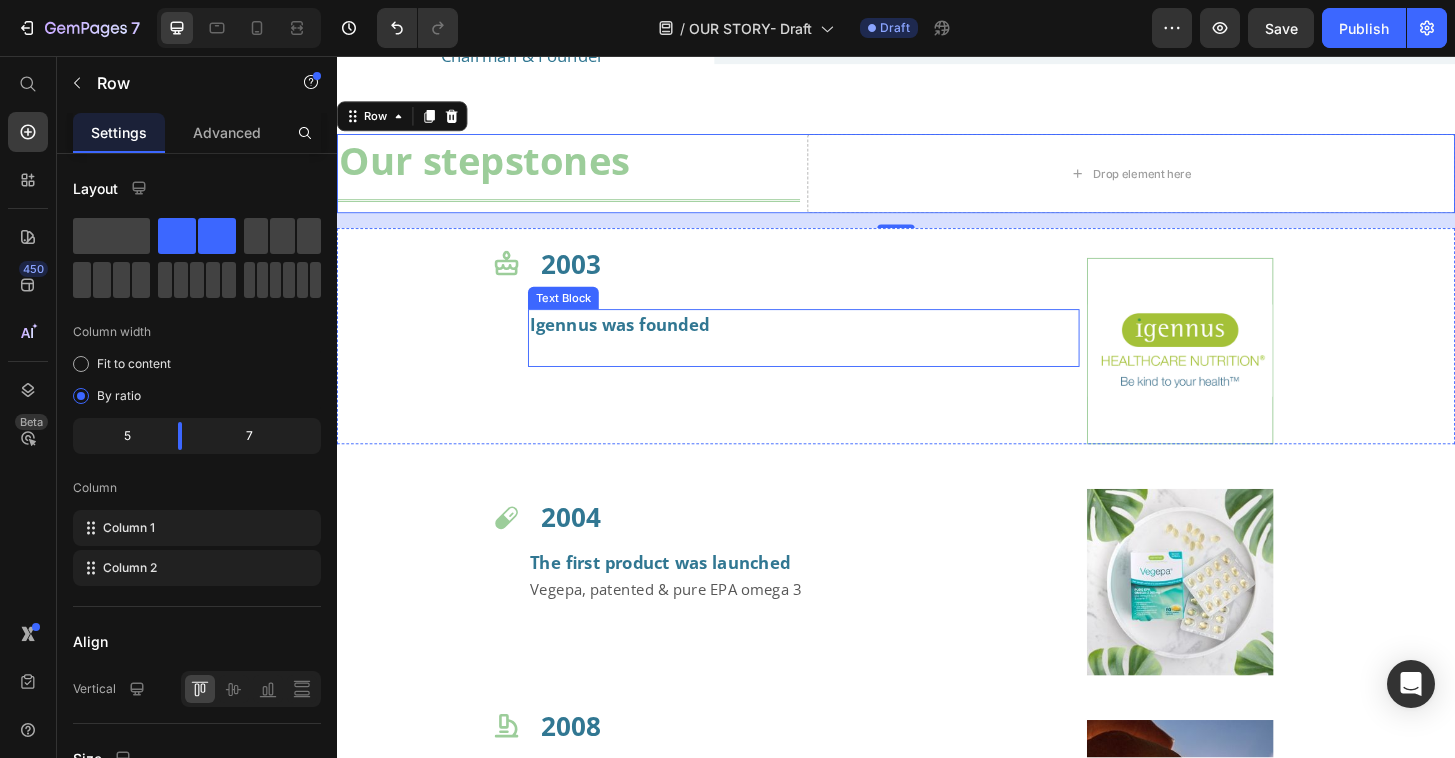 scroll, scrollTop: 1145, scrollLeft: 0, axis: vertical 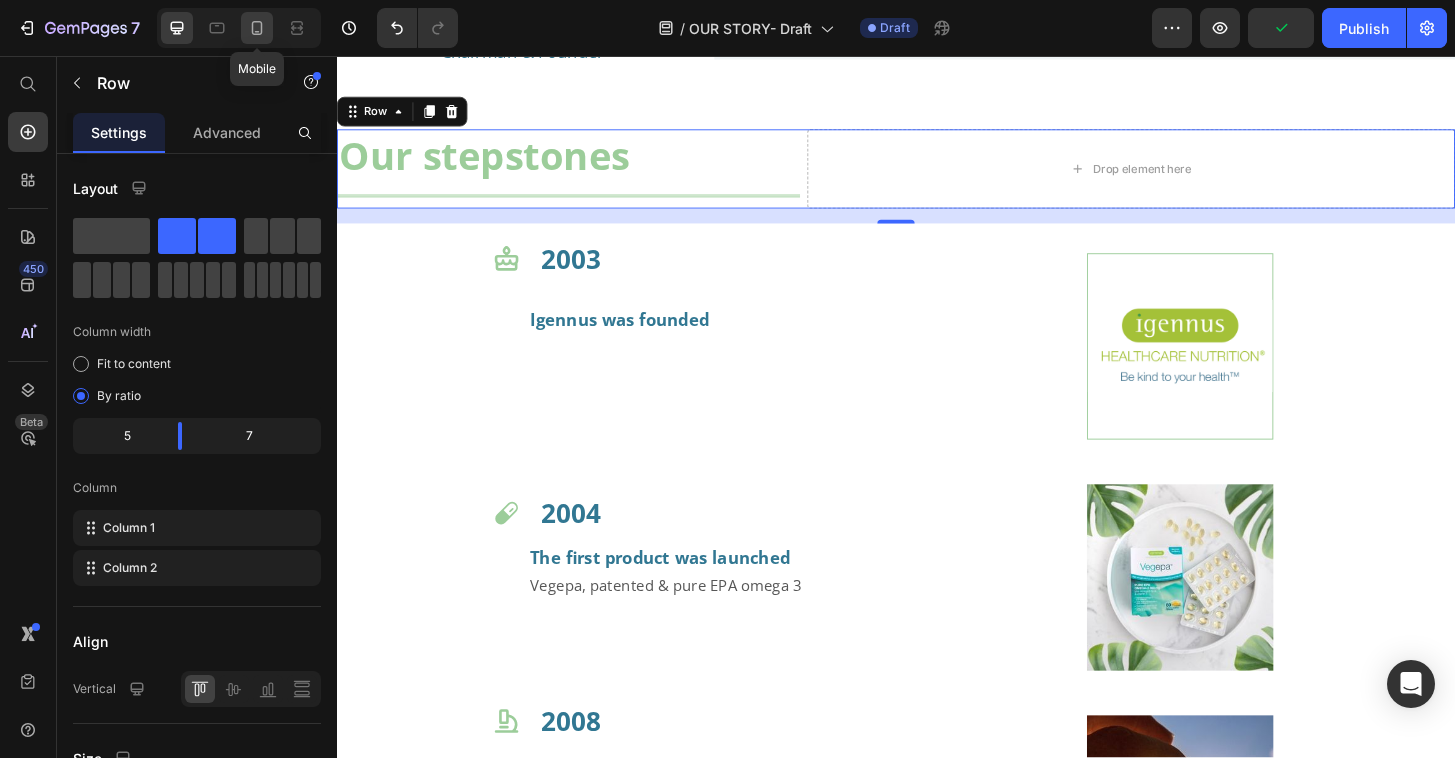 click 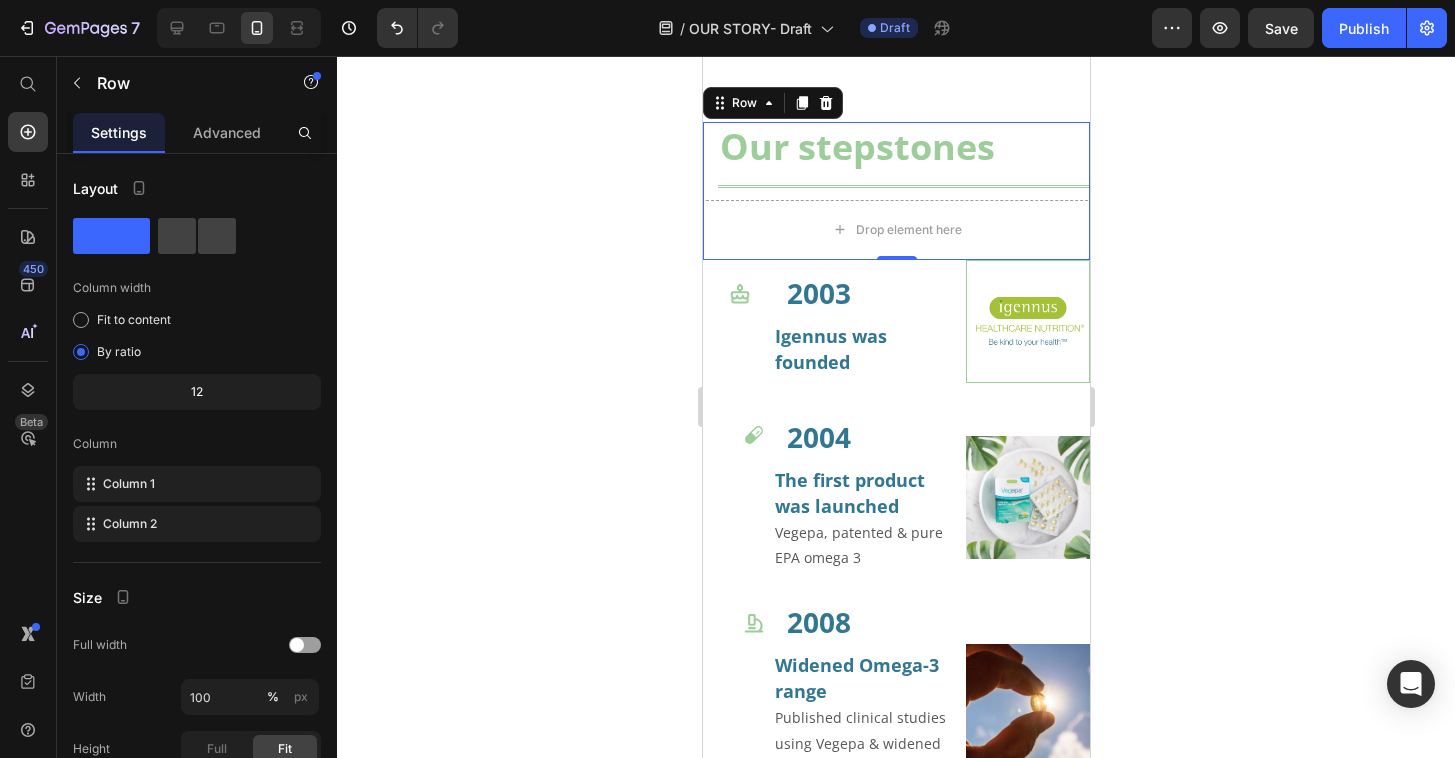 scroll, scrollTop: 1294, scrollLeft: 0, axis: vertical 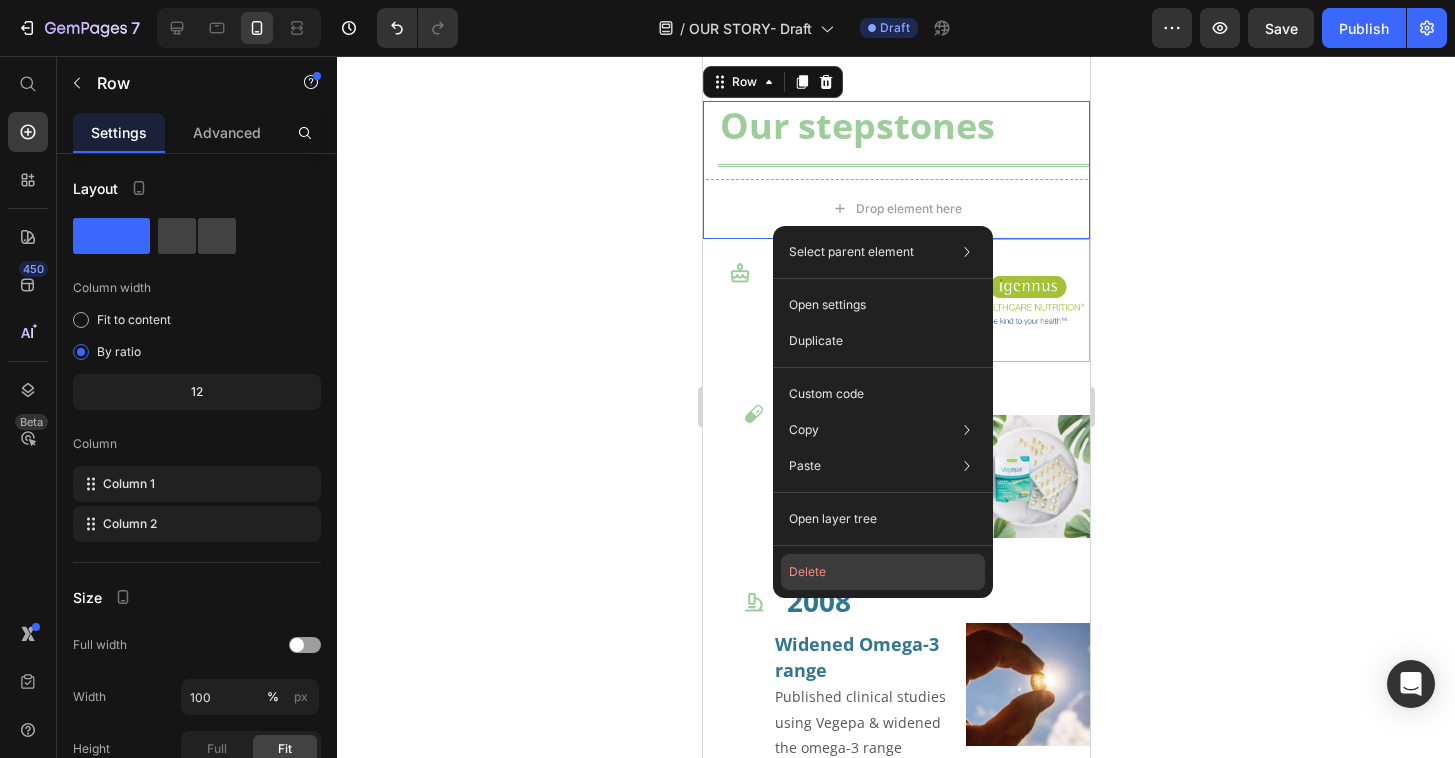 drag, startPoint x: 817, startPoint y: 566, endPoint x: 114, endPoint y: 510, distance: 705.2269 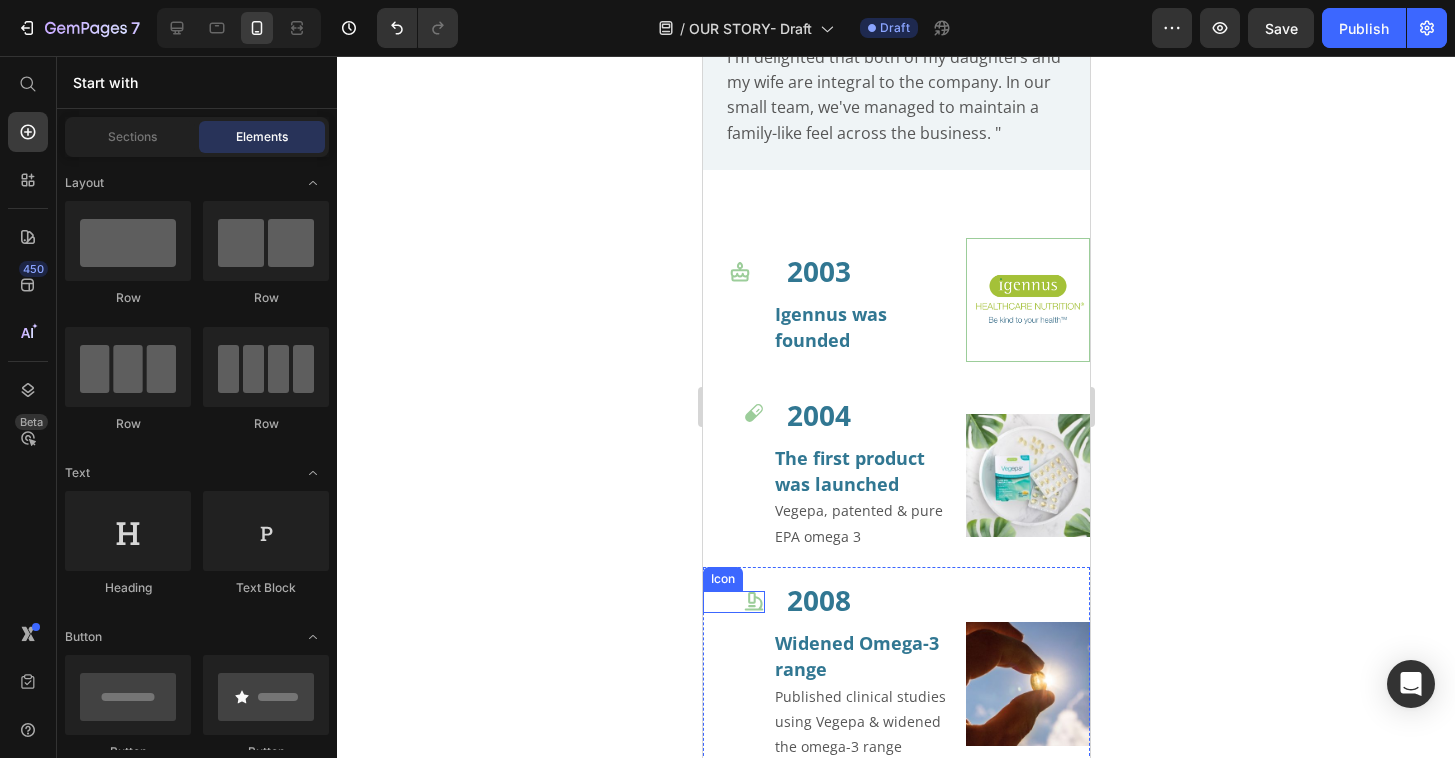 scroll, scrollTop: 976, scrollLeft: 0, axis: vertical 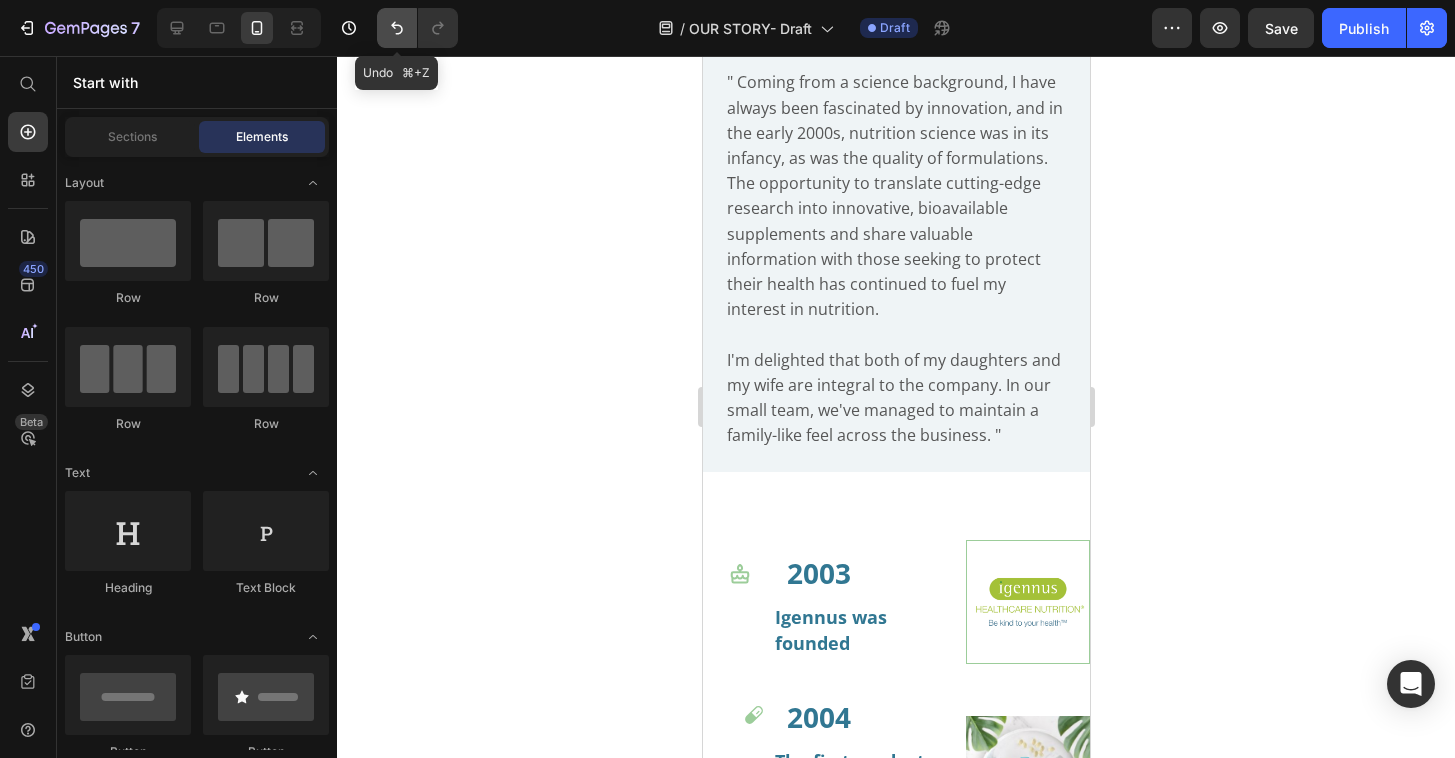 click 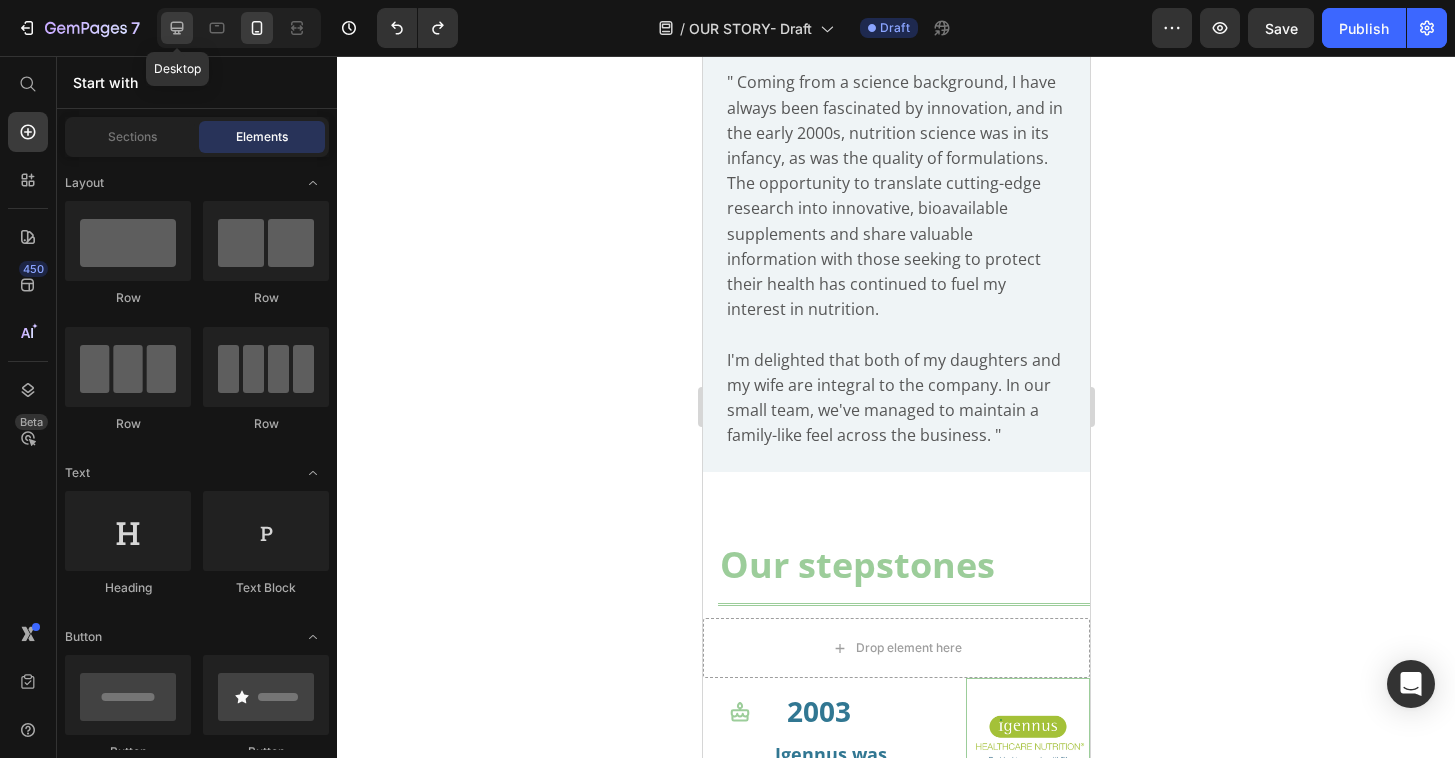click 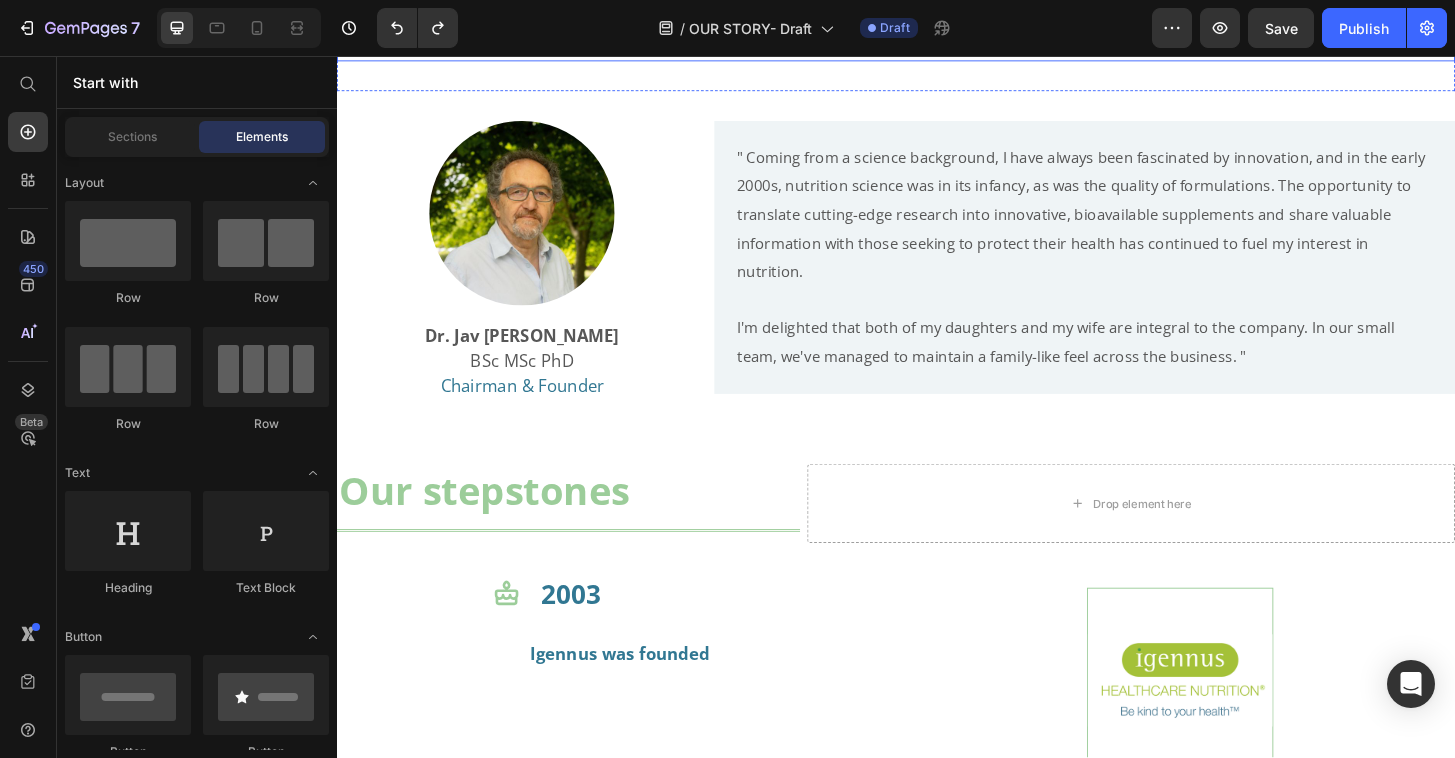 scroll, scrollTop: 1126, scrollLeft: 0, axis: vertical 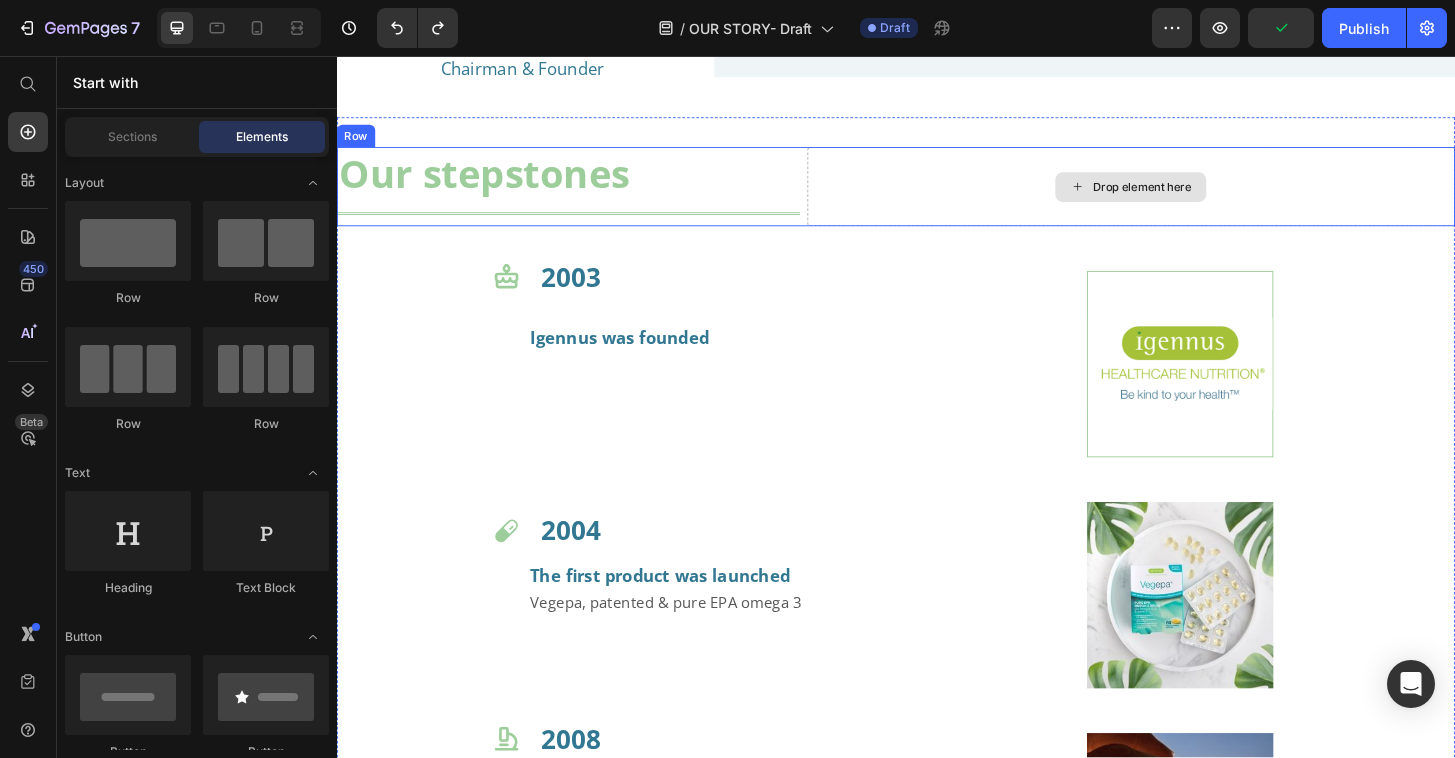 click on "Drop element here" at bounding box center [1189, 196] 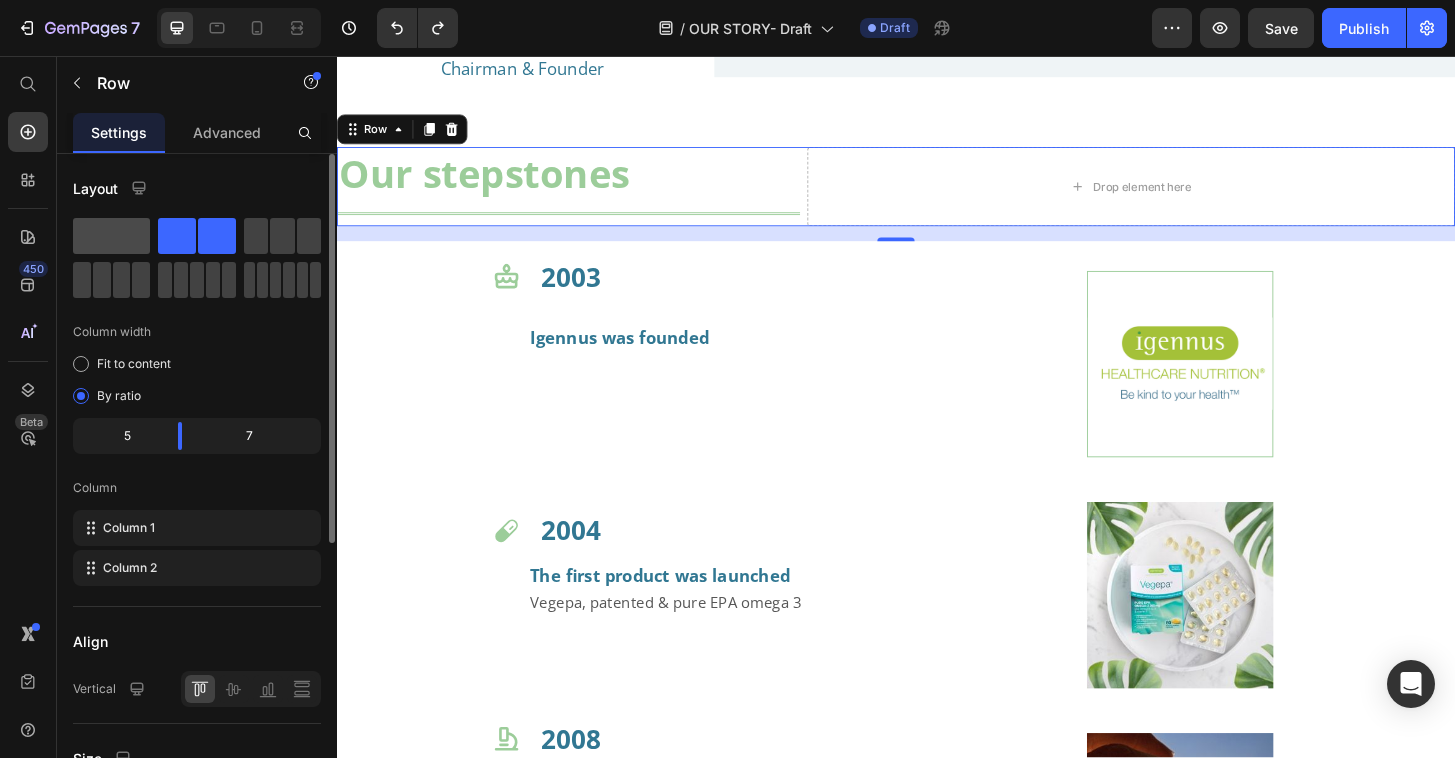 click 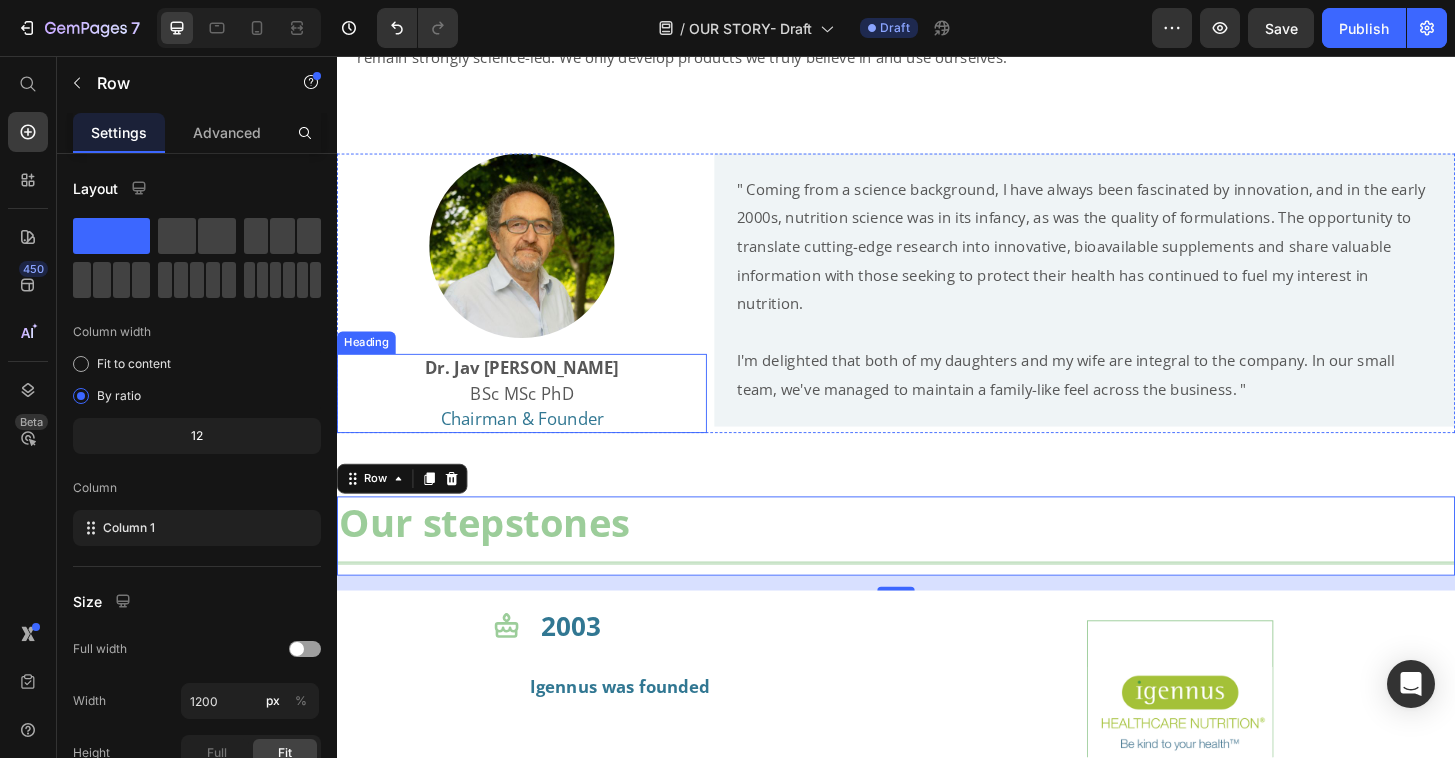 scroll, scrollTop: 981, scrollLeft: 0, axis: vertical 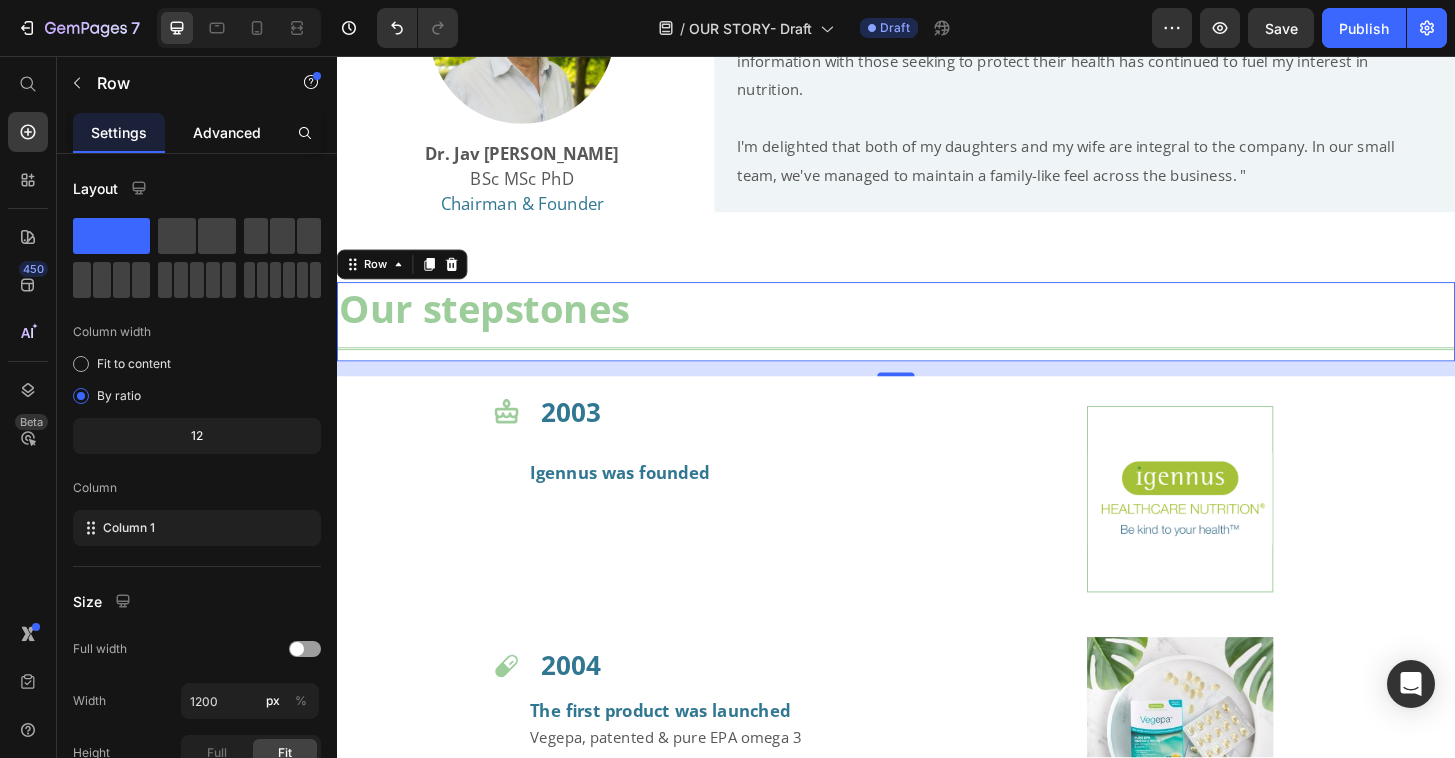 click on "Advanced" at bounding box center (227, 132) 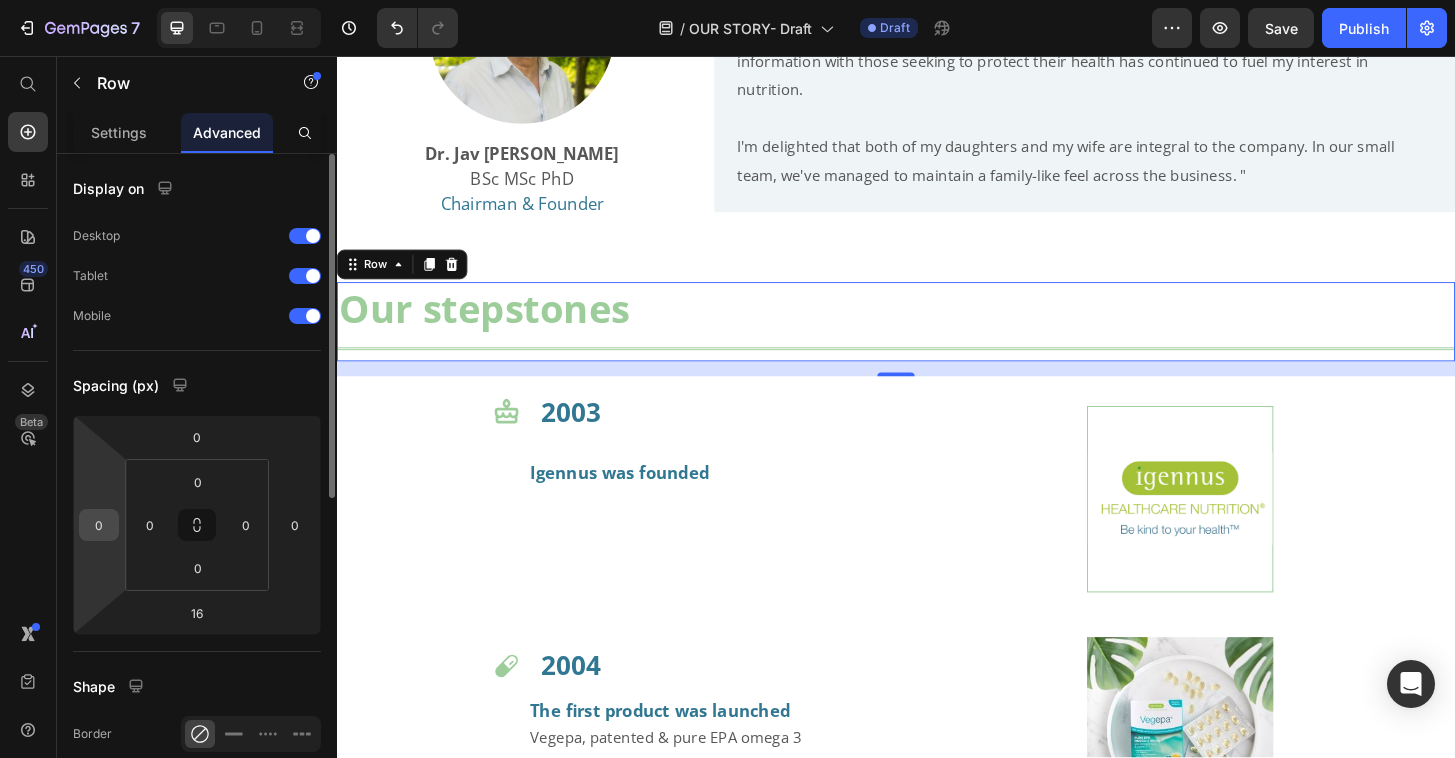 click on "0" at bounding box center [99, 525] 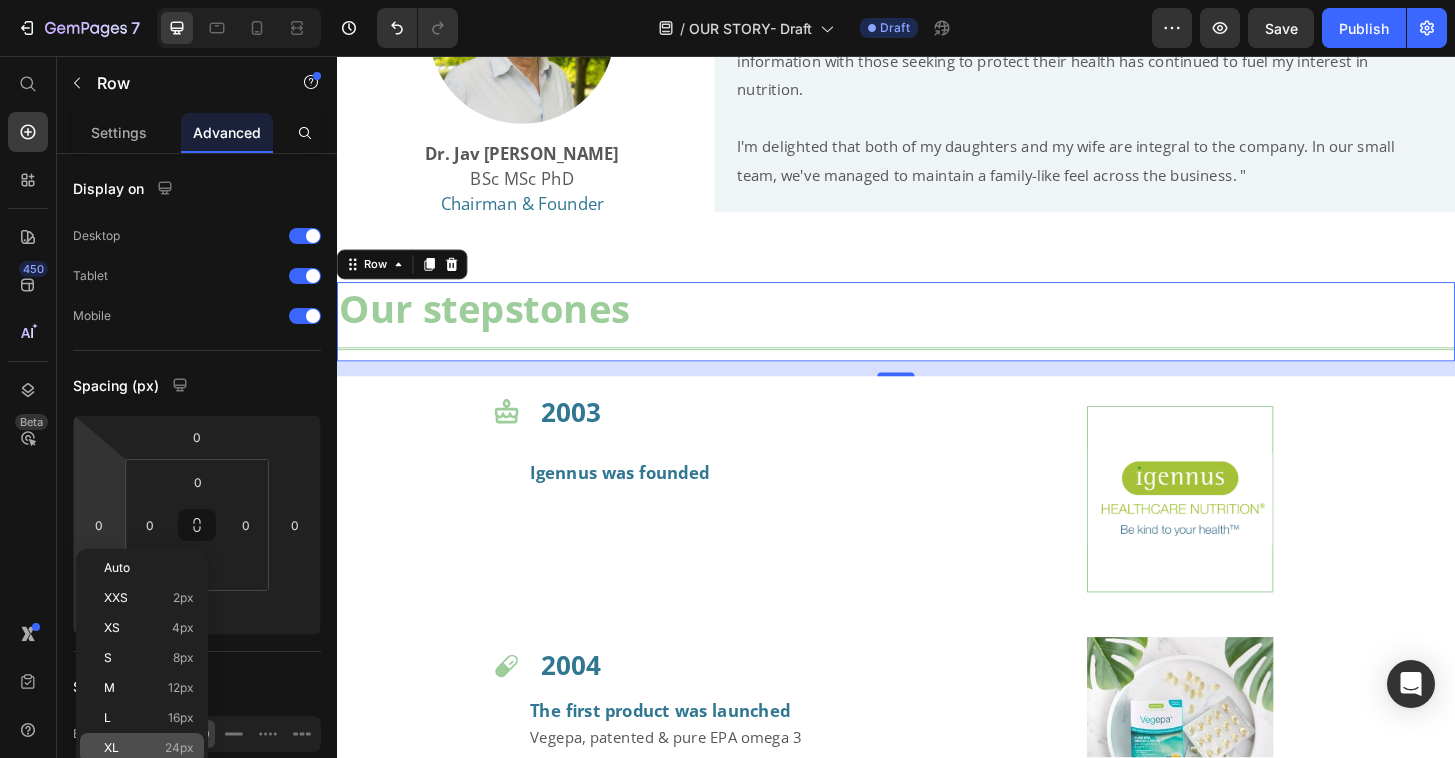 click on "XL 24px" 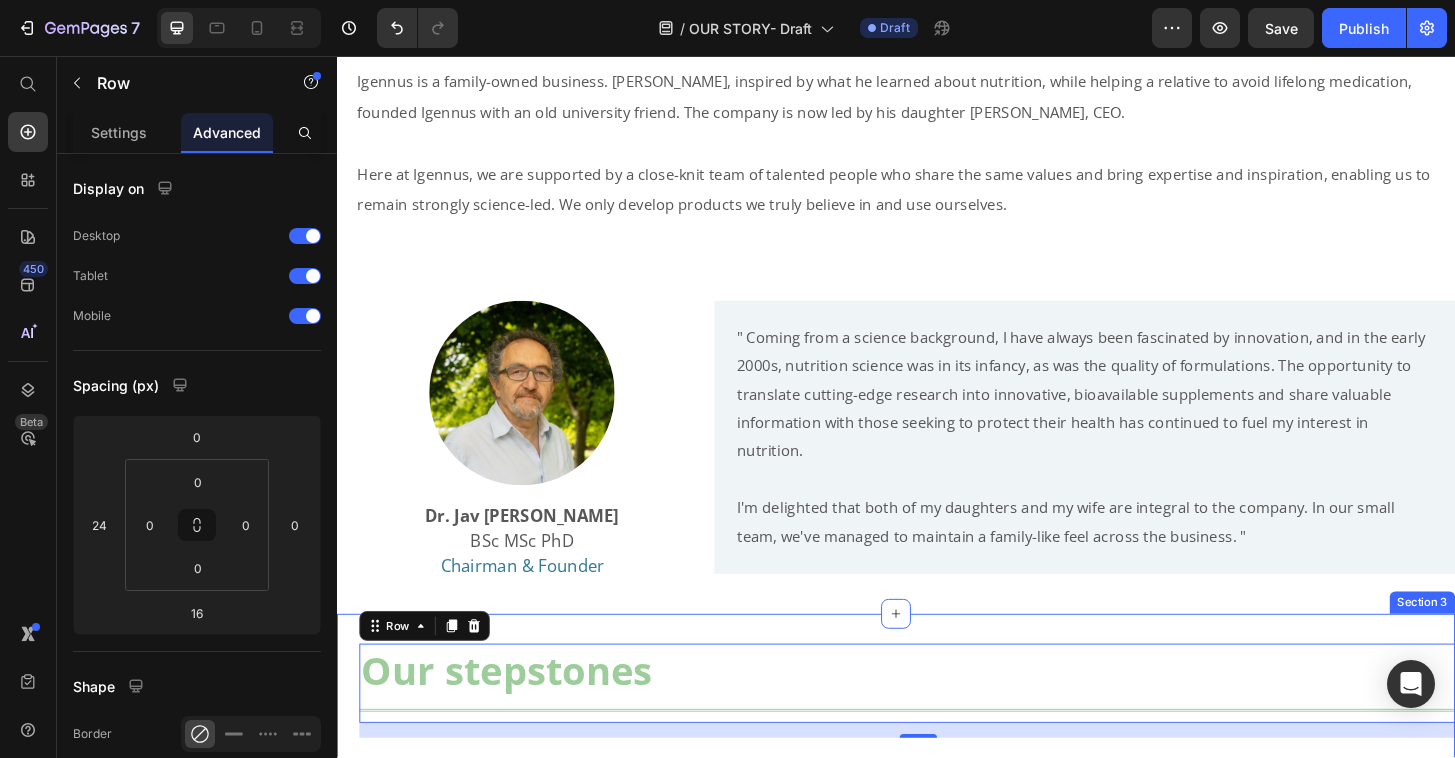 scroll, scrollTop: 784, scrollLeft: 0, axis: vertical 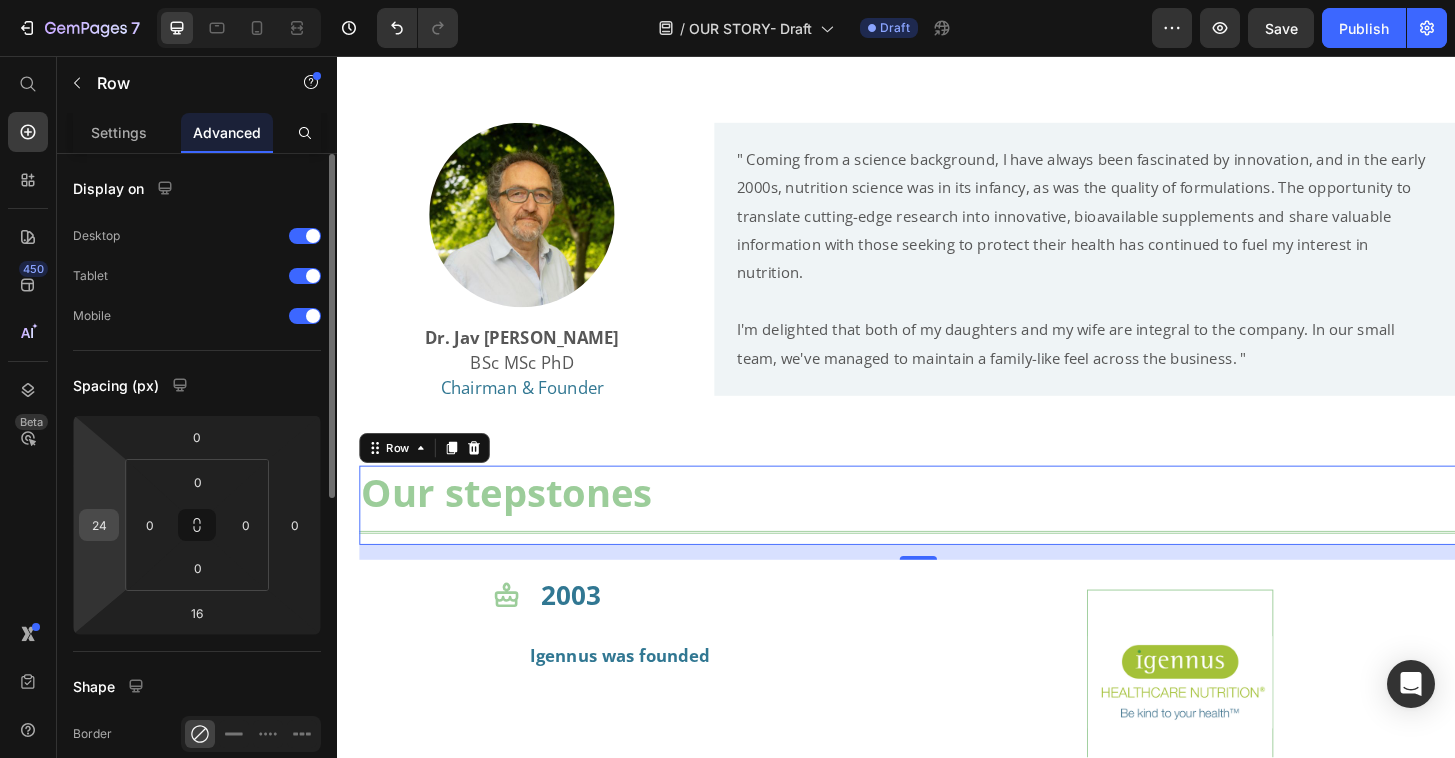 click on "24" at bounding box center [99, 525] 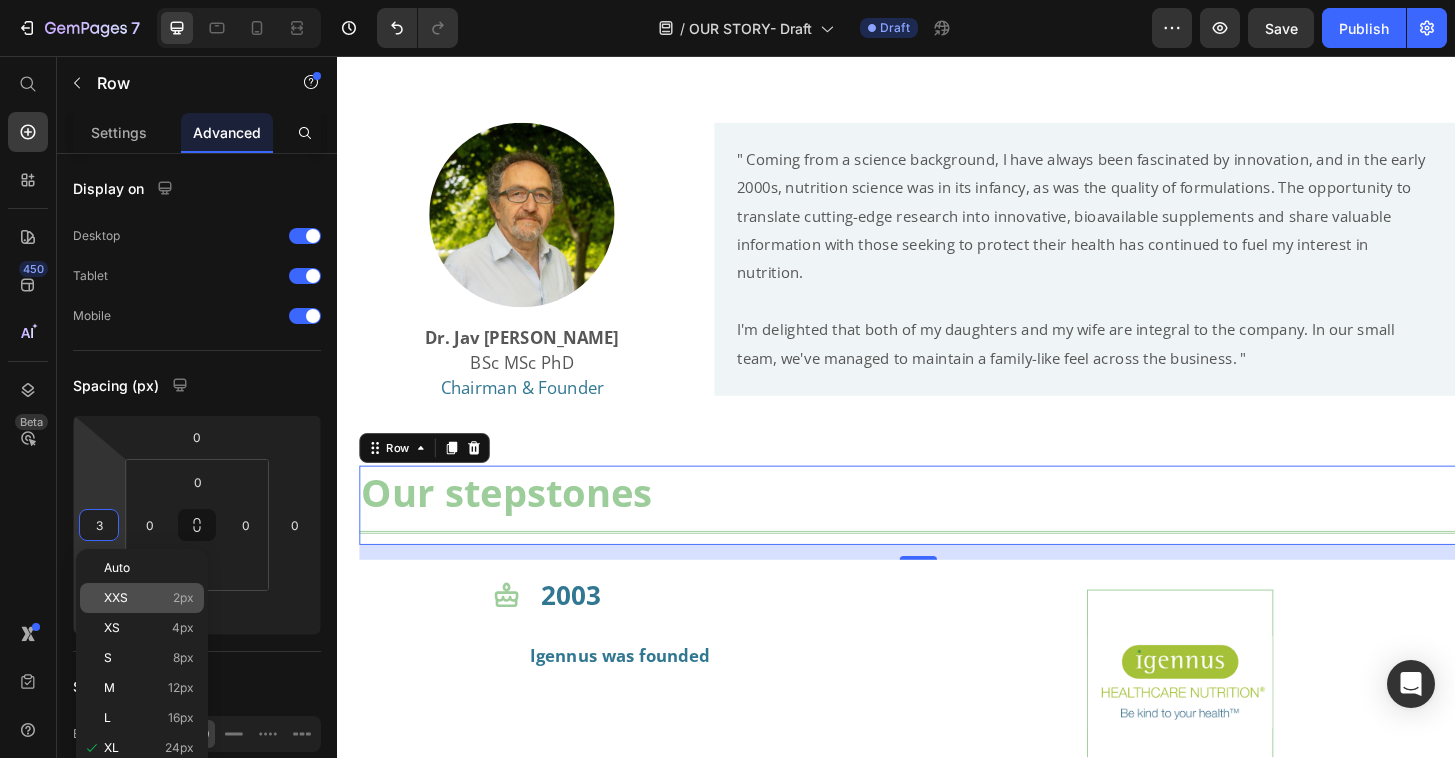 type on "32" 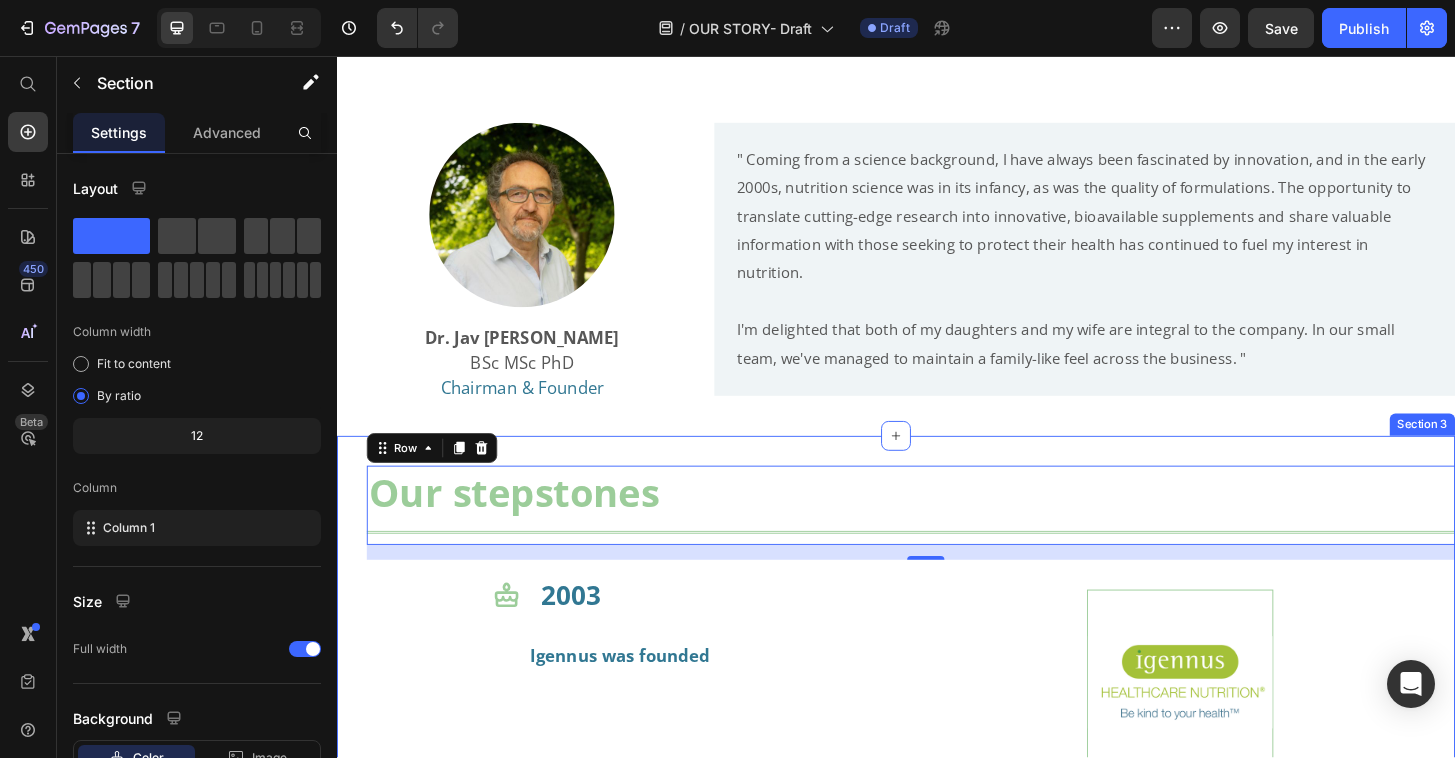 click on "Our stepstones Heading                Title Line Row   16
Icon 2003 Heading Igennus was founded   Text Block Image Row
Icon 2004 Heading The first product was launched Vegepa, patented & pure EPA omega 3 Text Block Image Row
Icon 2008 Heading Widened Omega-3 range Published clinical studies using Vegepa & widened the omega-3 range Text Block Image Row
Icon 2013 Heading Launch of the Pharmepa range Prescription-grade omega 3 supplements for high-intensity support Text Block Image Row
Icon 2016 Heading Launch of the Pure & Essential range Clinical ingredients for premium wellness & our first methylated vitamins Text Block Image Row
Icon 2023 Heading Be kind range Igennus leveraged its existing nutrition expertise to develop clinical-quality solutions for young families Text Block Image Row
Icon 2025 Heading [PERSON_NAME], our new CEO Jav hands over the reins to his daughter [PERSON_NAME], the 2 nd Text Block Image" at bounding box center (937, 1381) 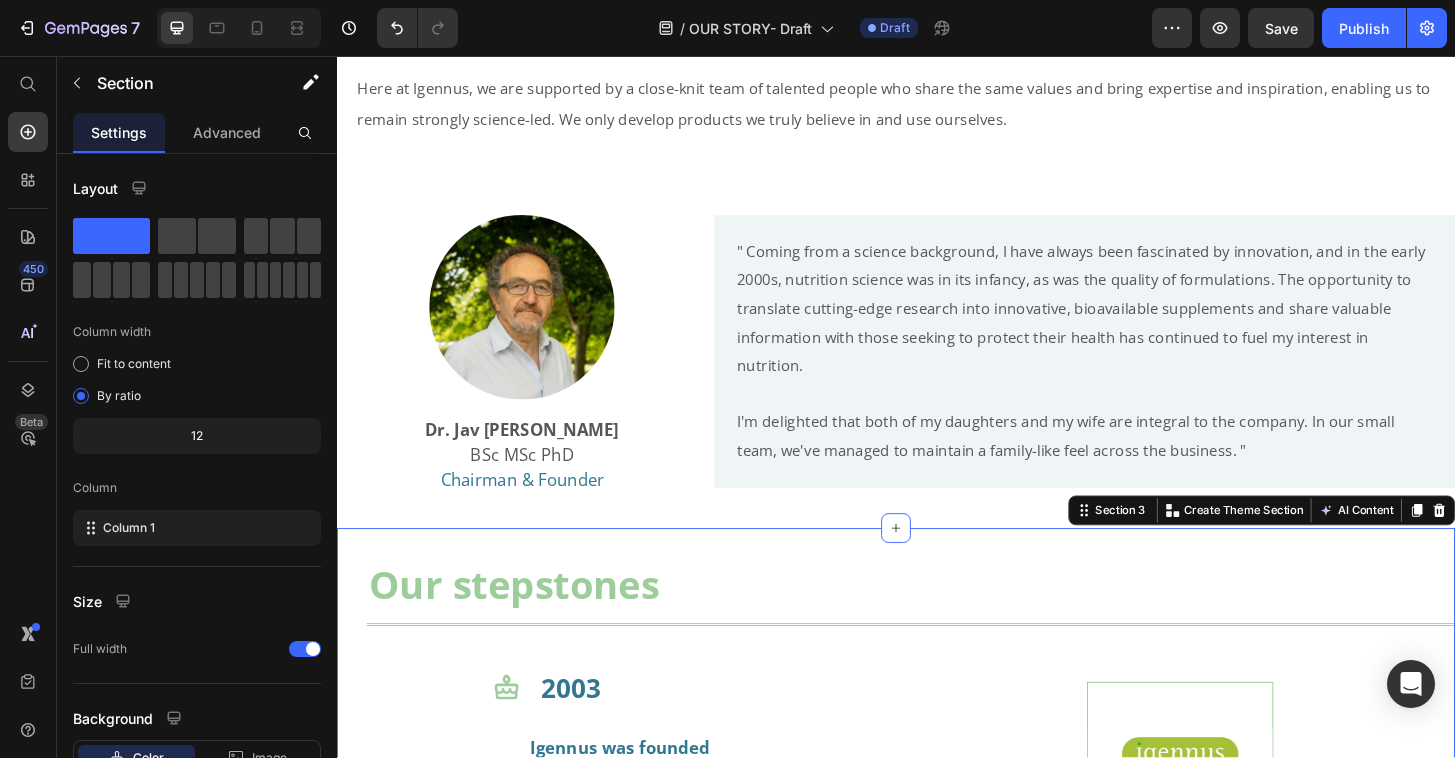 scroll, scrollTop: 877, scrollLeft: 0, axis: vertical 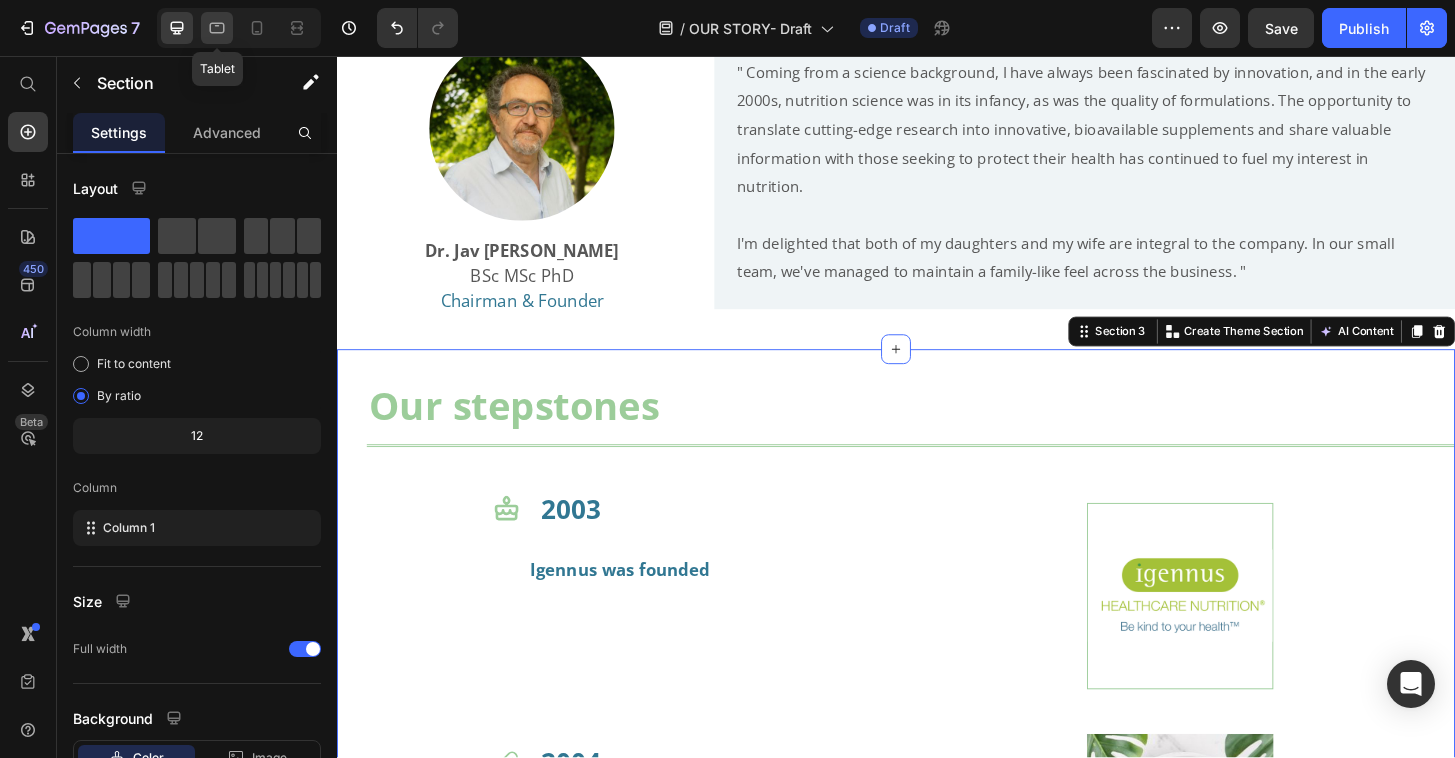 click 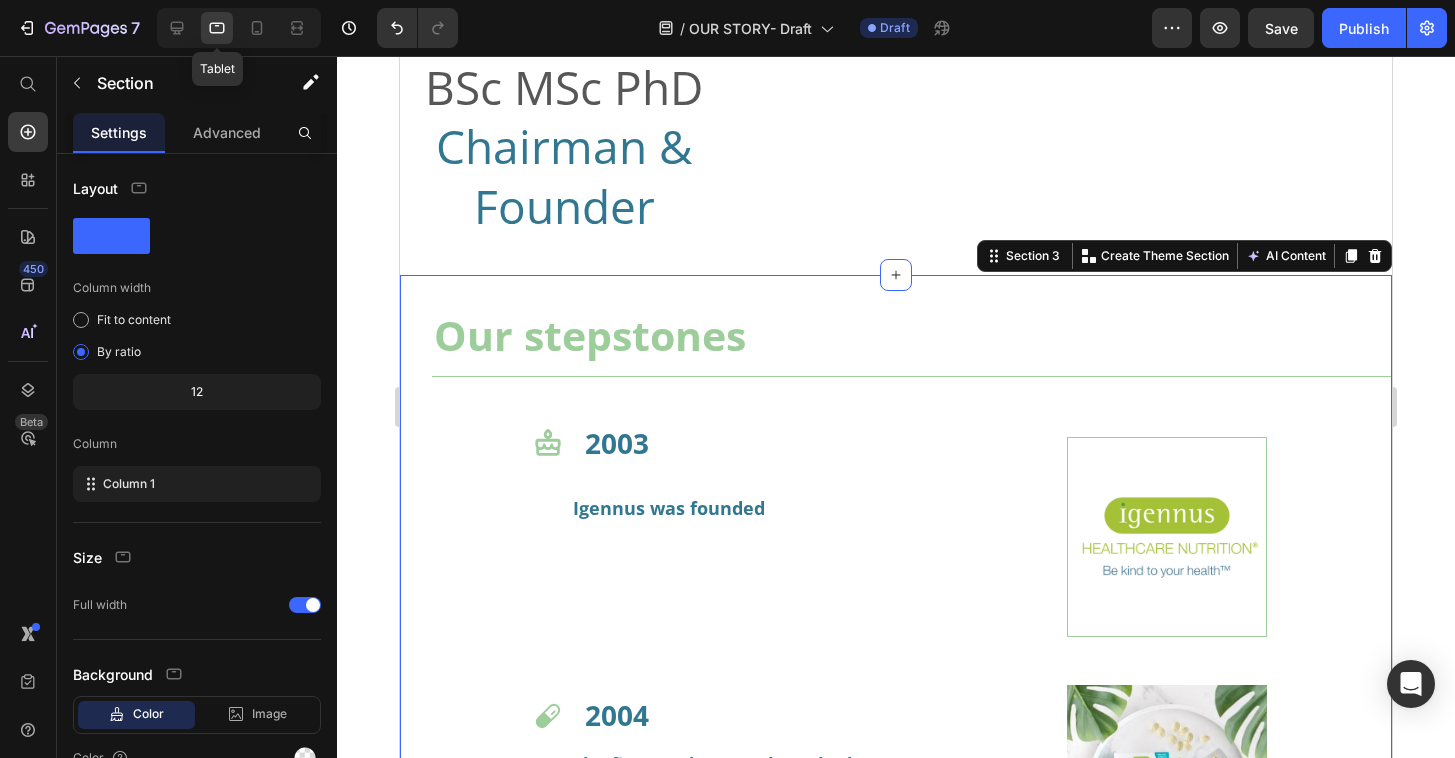 scroll, scrollTop: 1201, scrollLeft: 0, axis: vertical 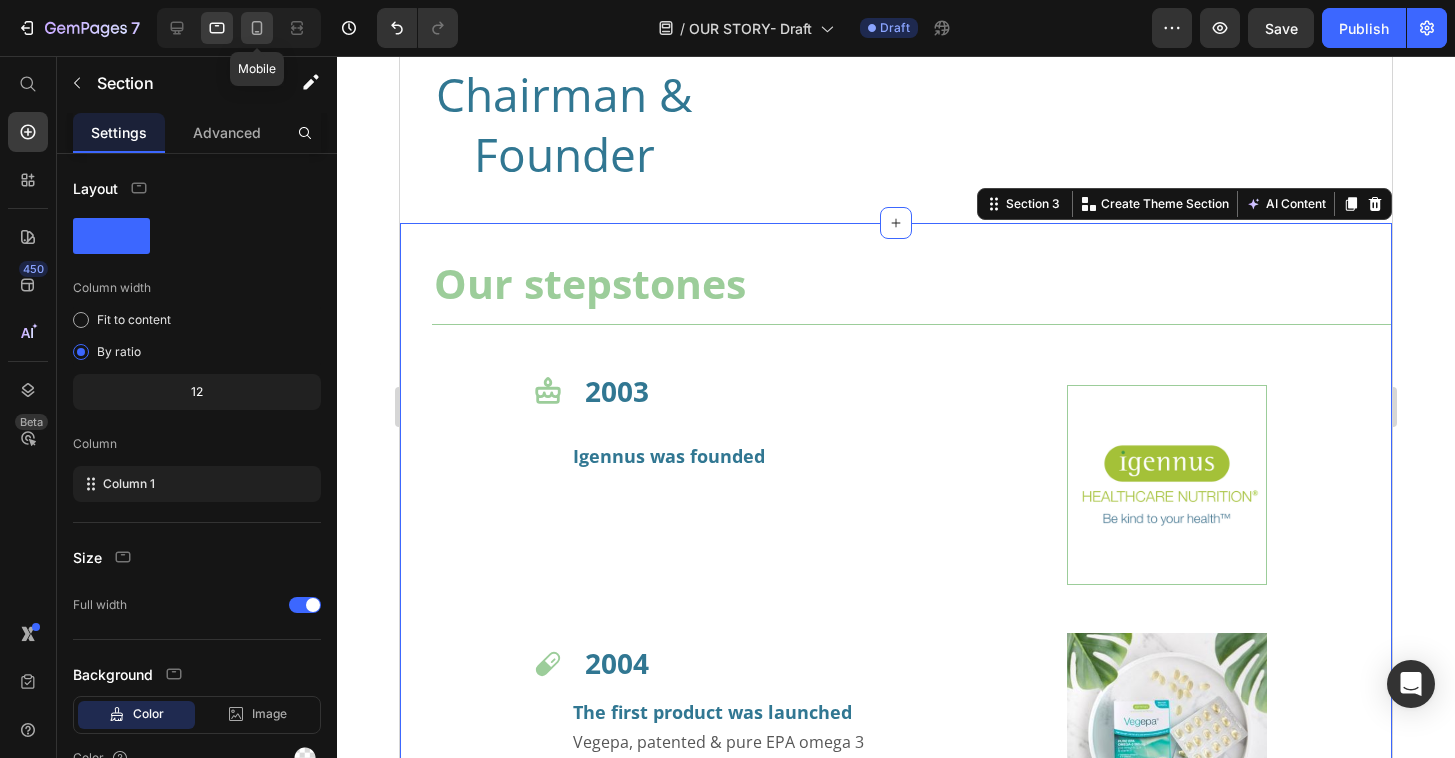 click 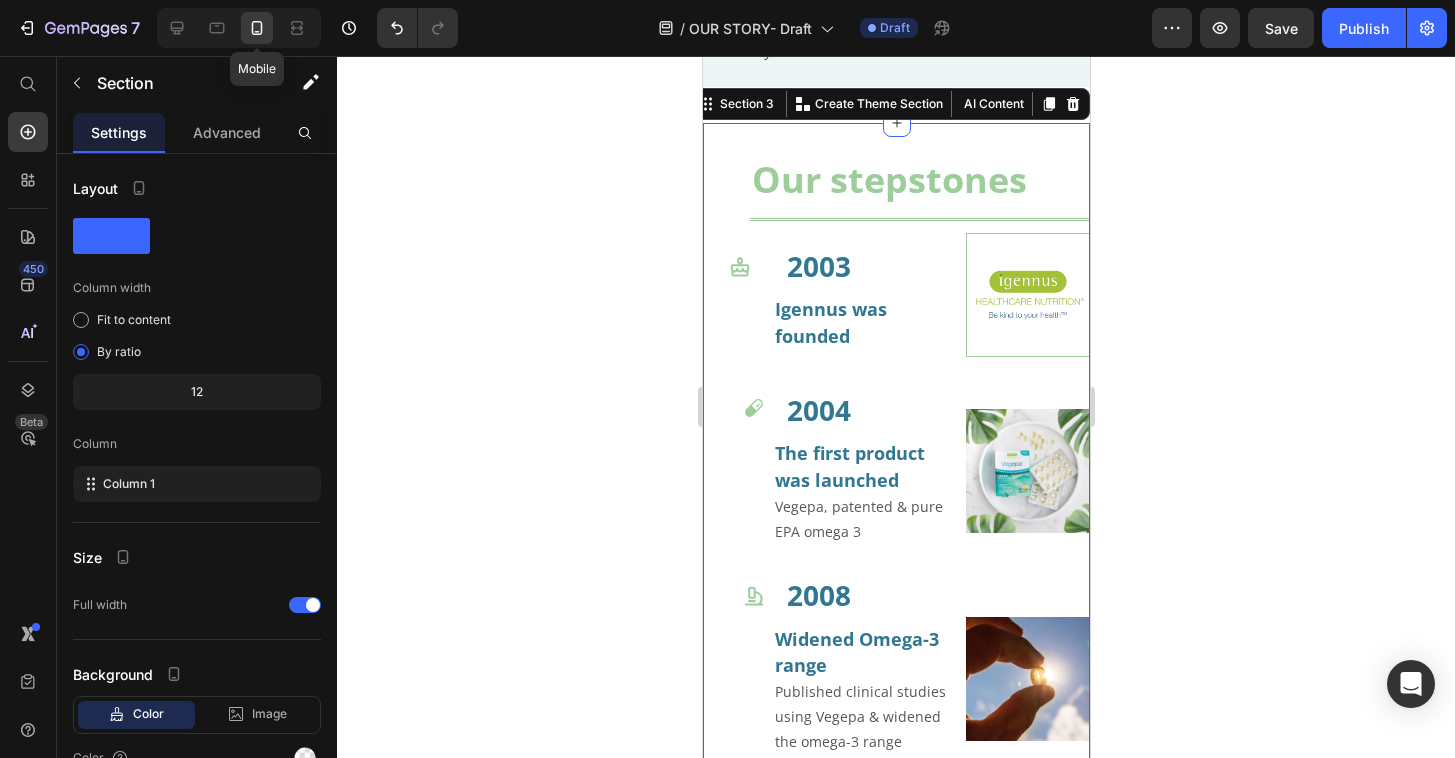scroll, scrollTop: 1390, scrollLeft: 0, axis: vertical 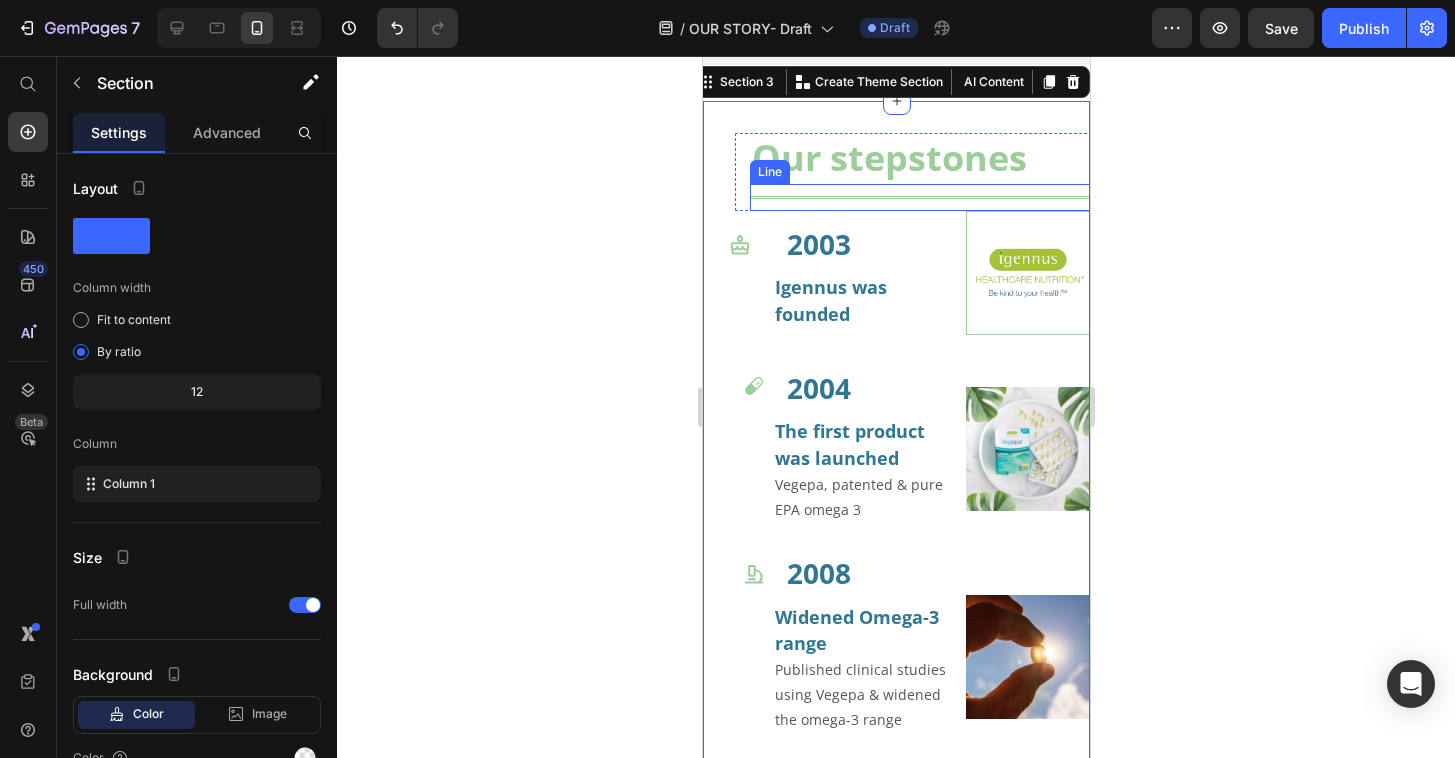 click on "Title Line" at bounding box center [935, 197] 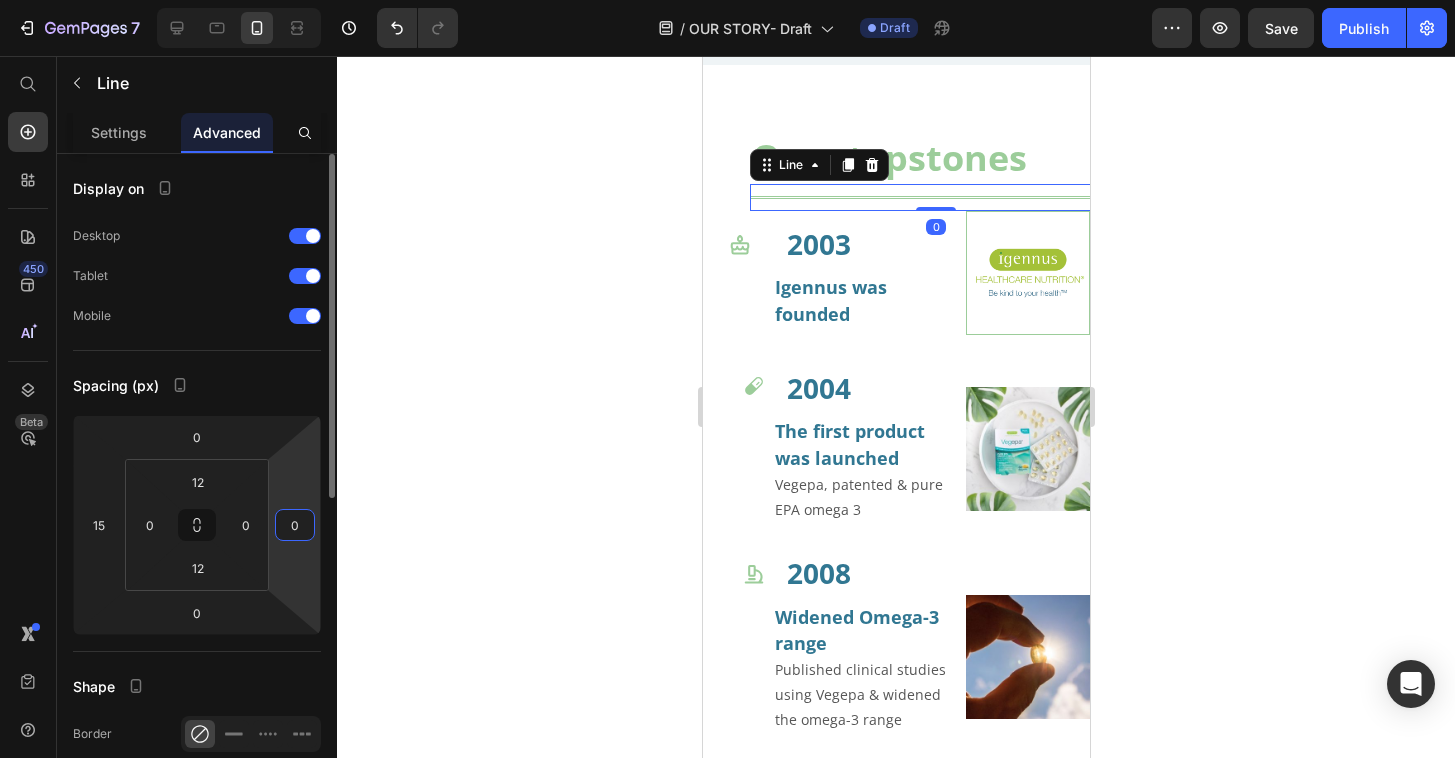 click on "0" at bounding box center (295, 525) 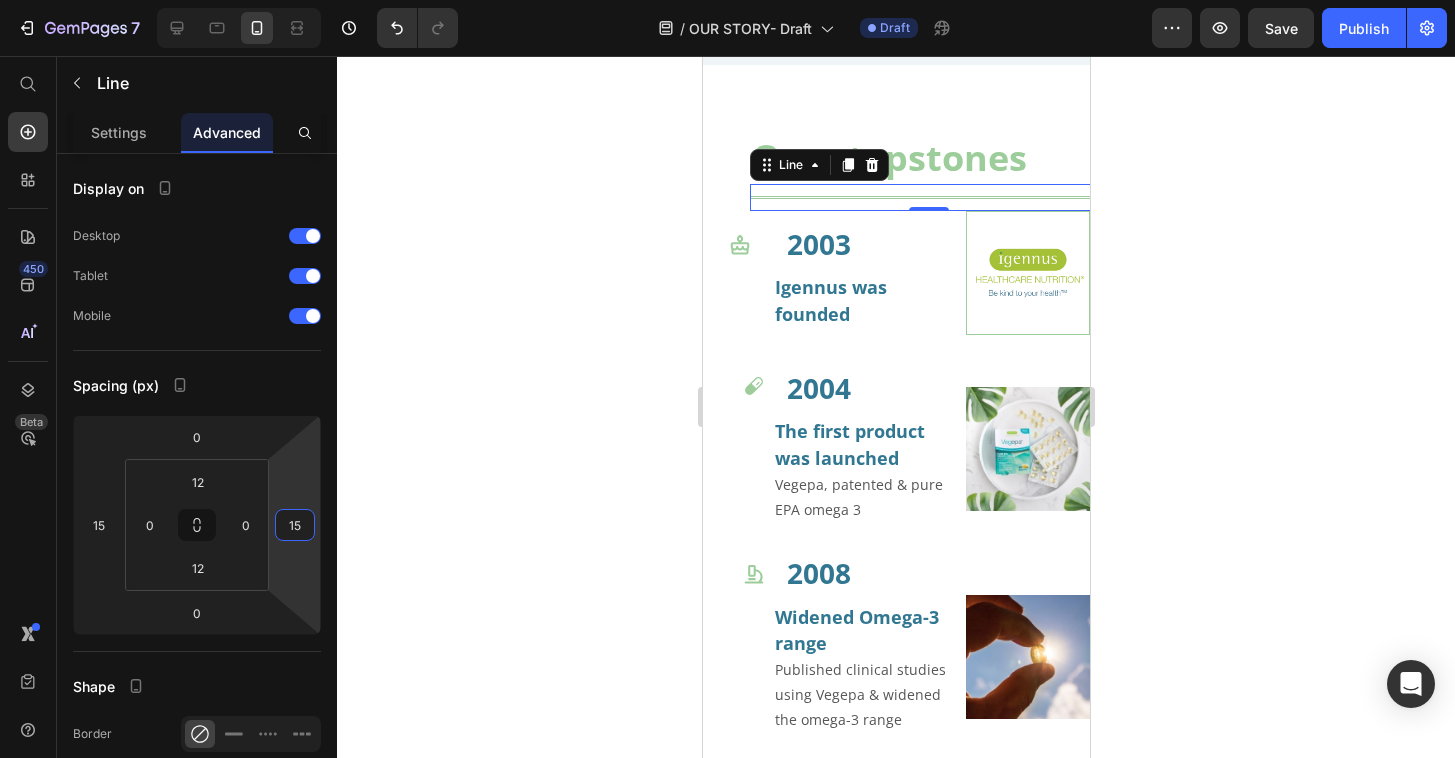 type on "15" 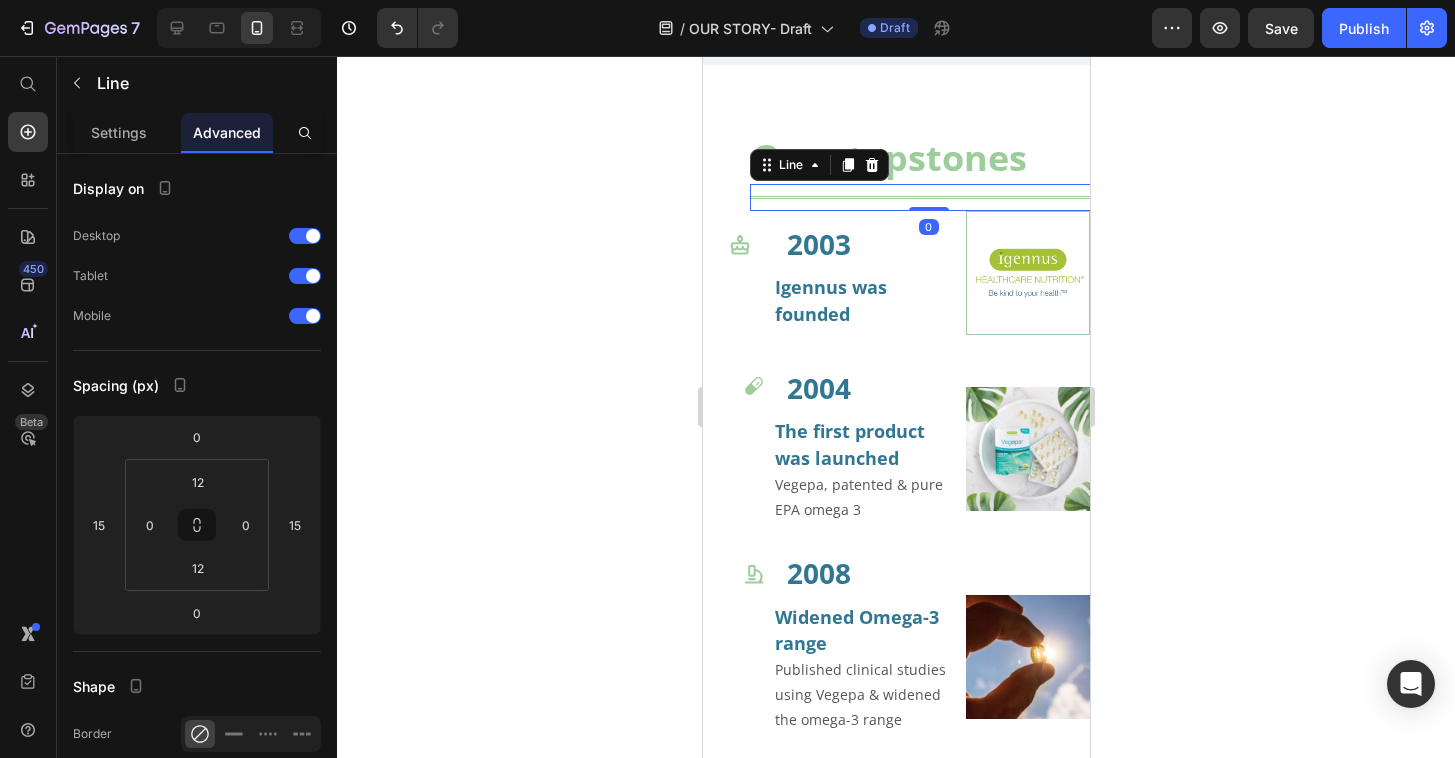 click at bounding box center (927, 197) 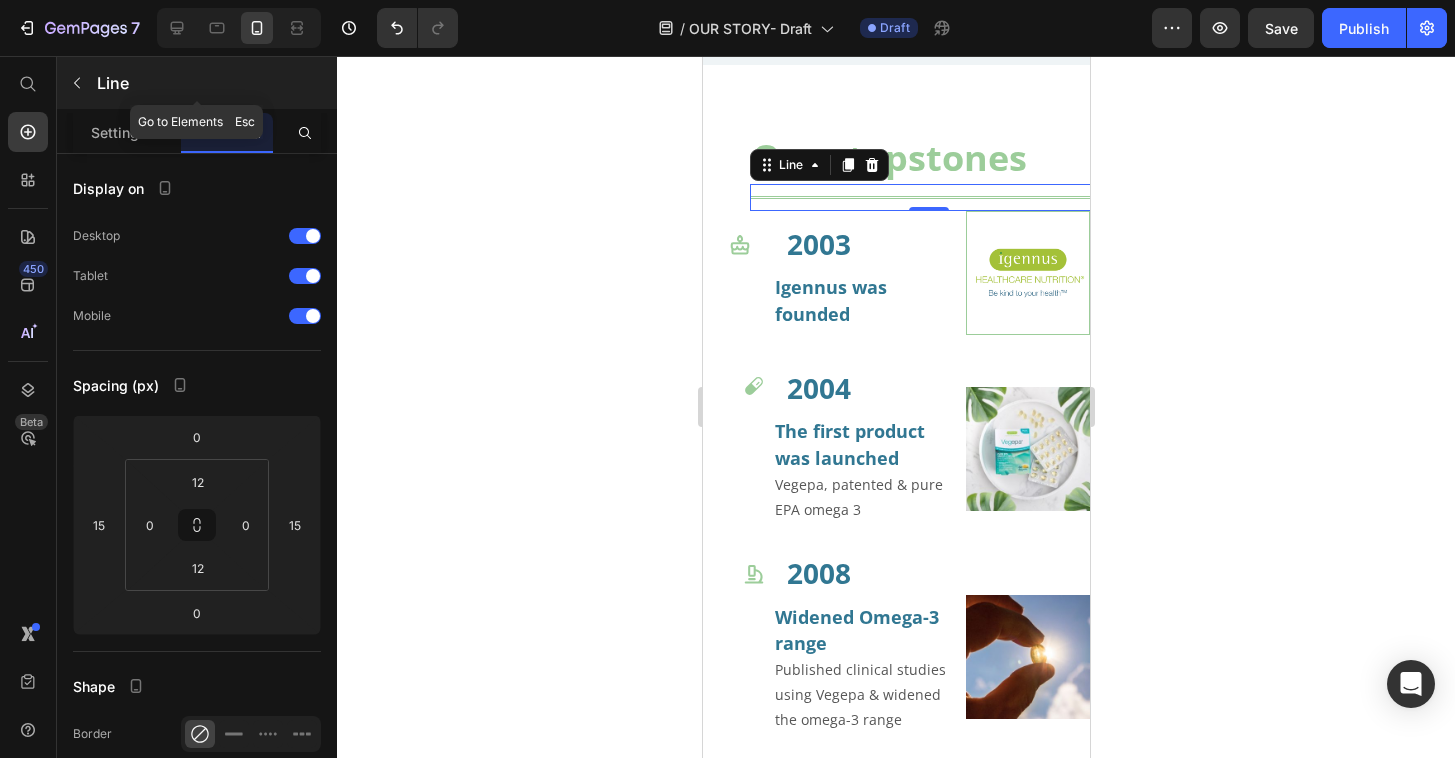 click 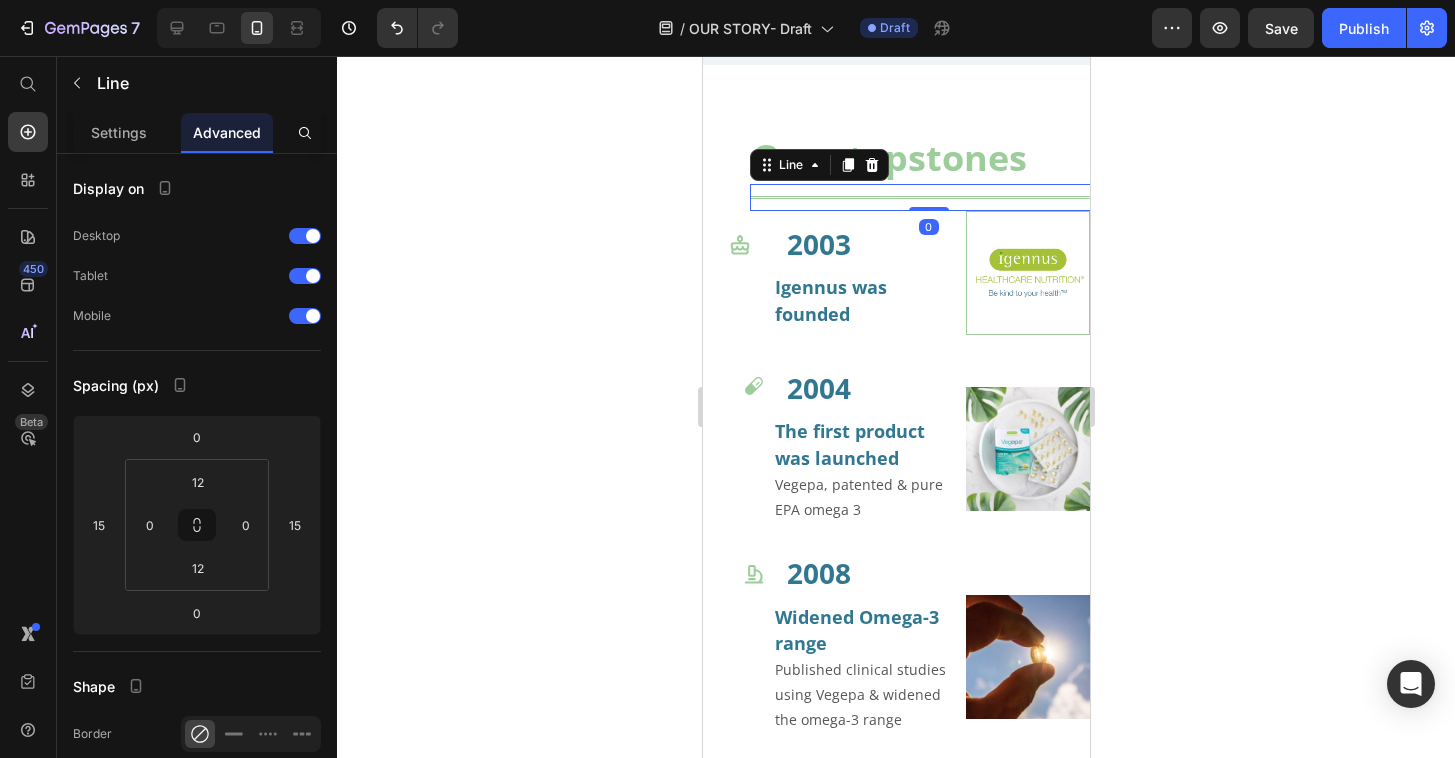 click at bounding box center [927, 197] 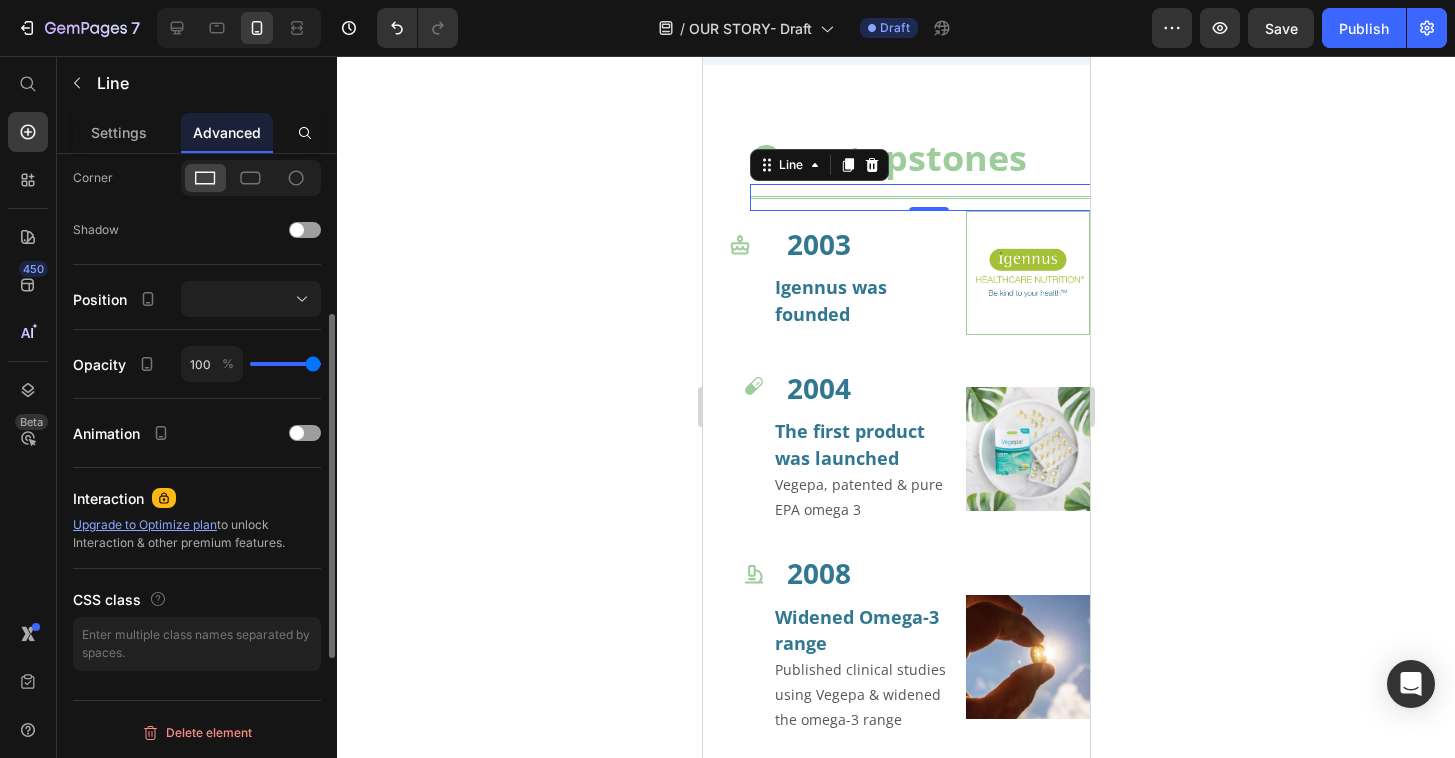 scroll, scrollTop: 505, scrollLeft: 0, axis: vertical 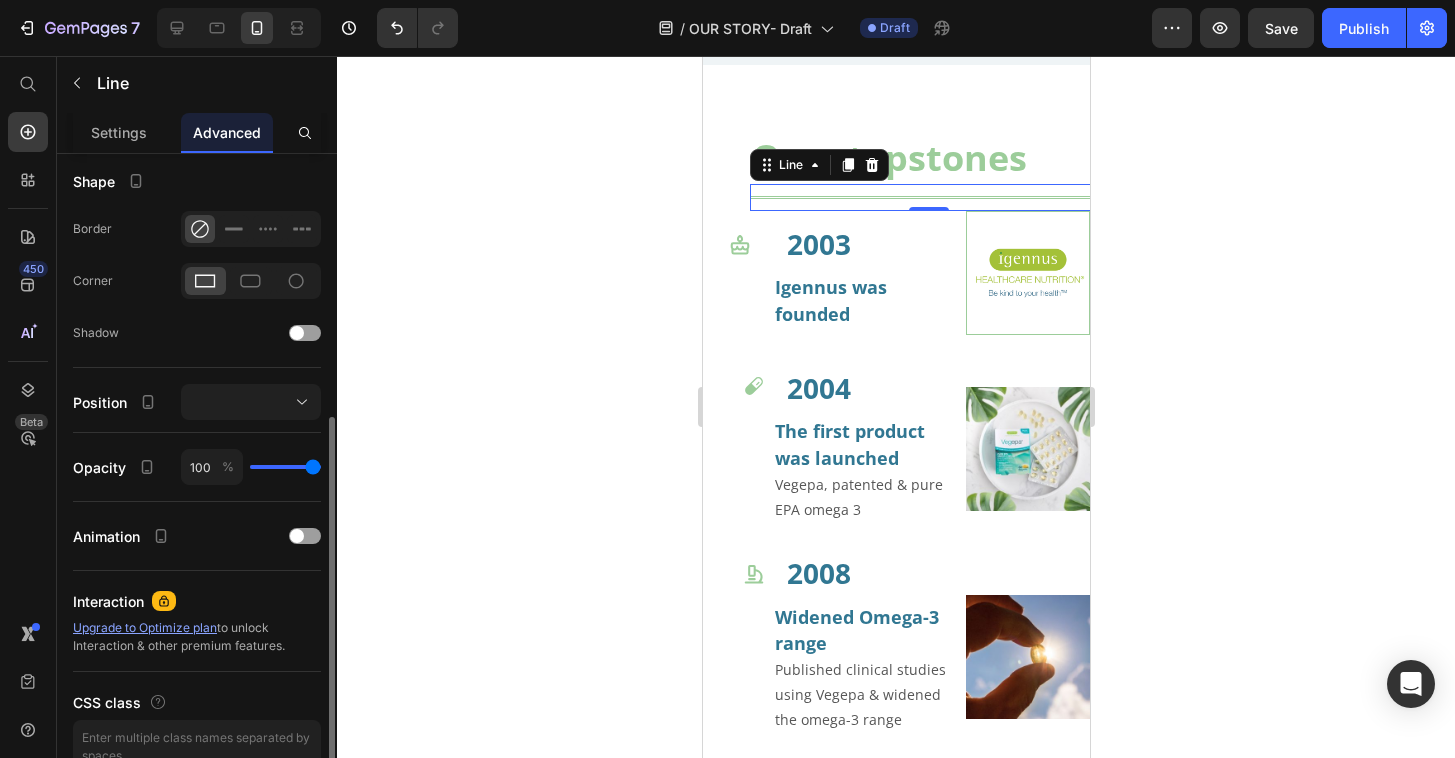 click at bounding box center [251, 402] 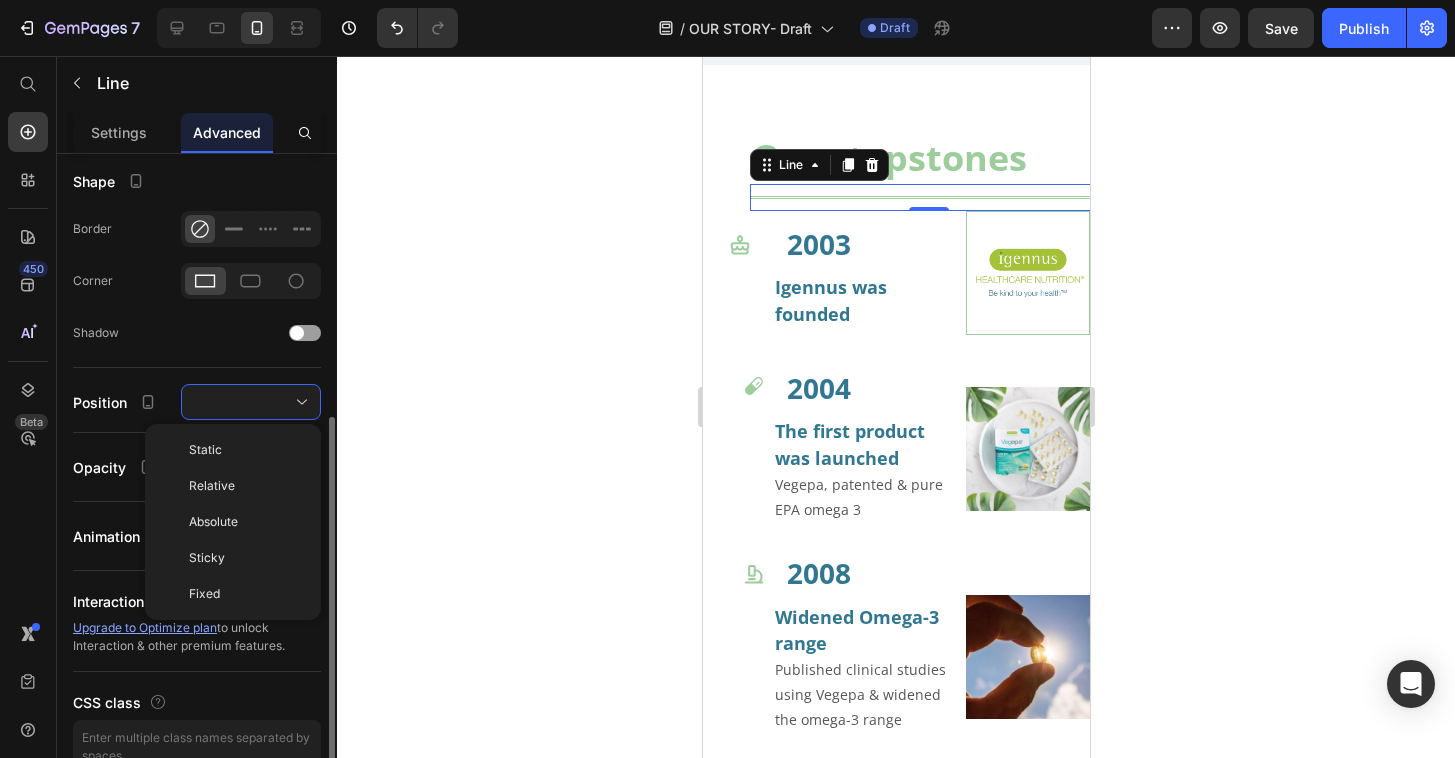 click at bounding box center [251, 402] 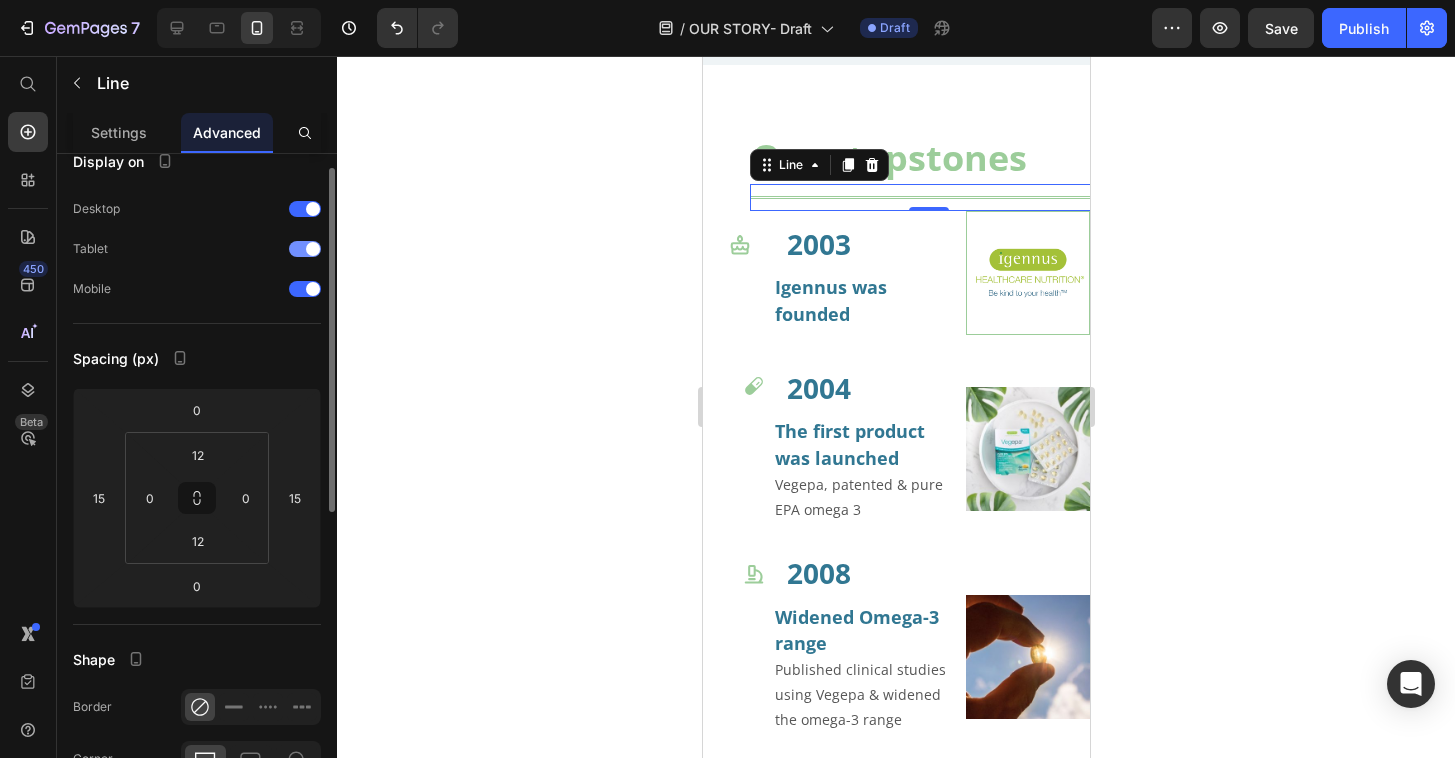 scroll, scrollTop: 0, scrollLeft: 0, axis: both 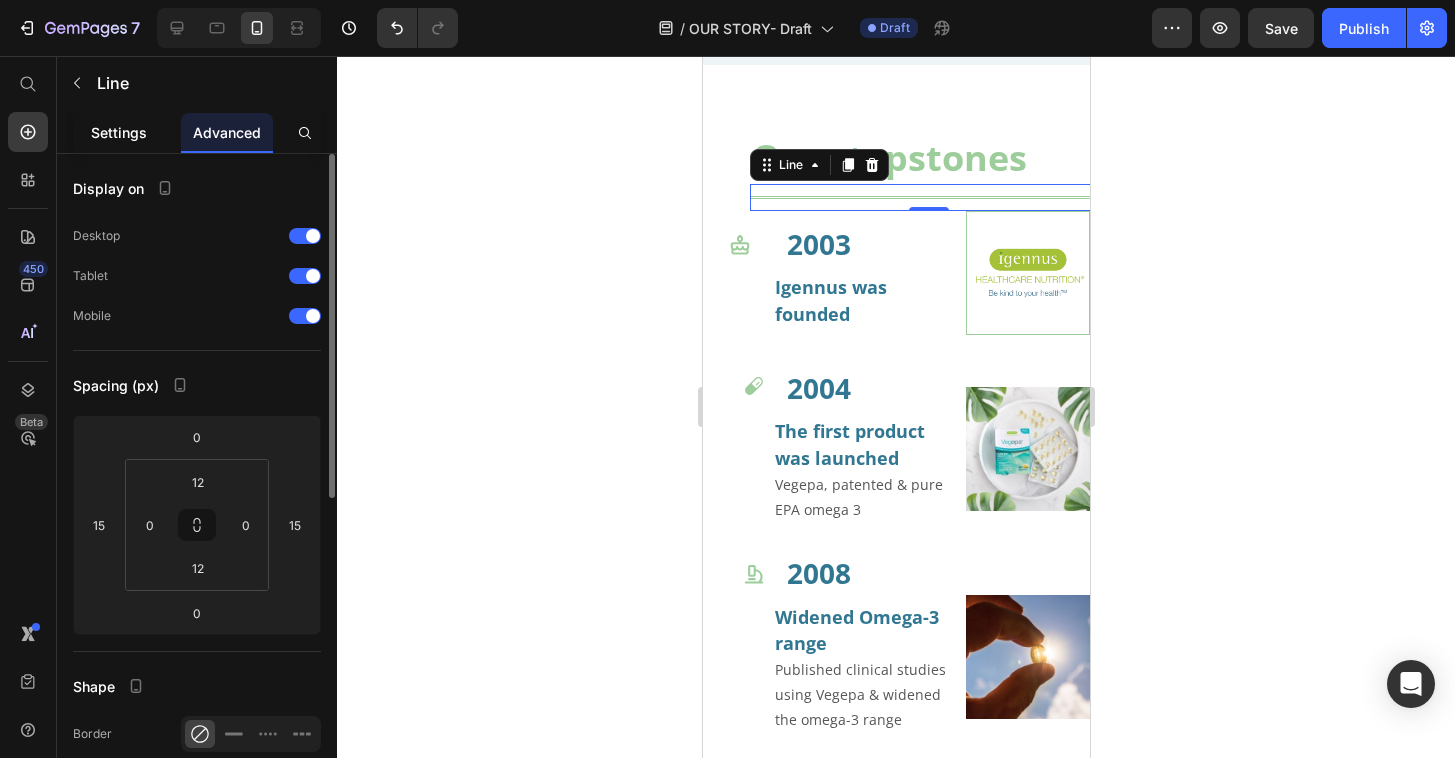 click on "Settings" at bounding box center [119, 132] 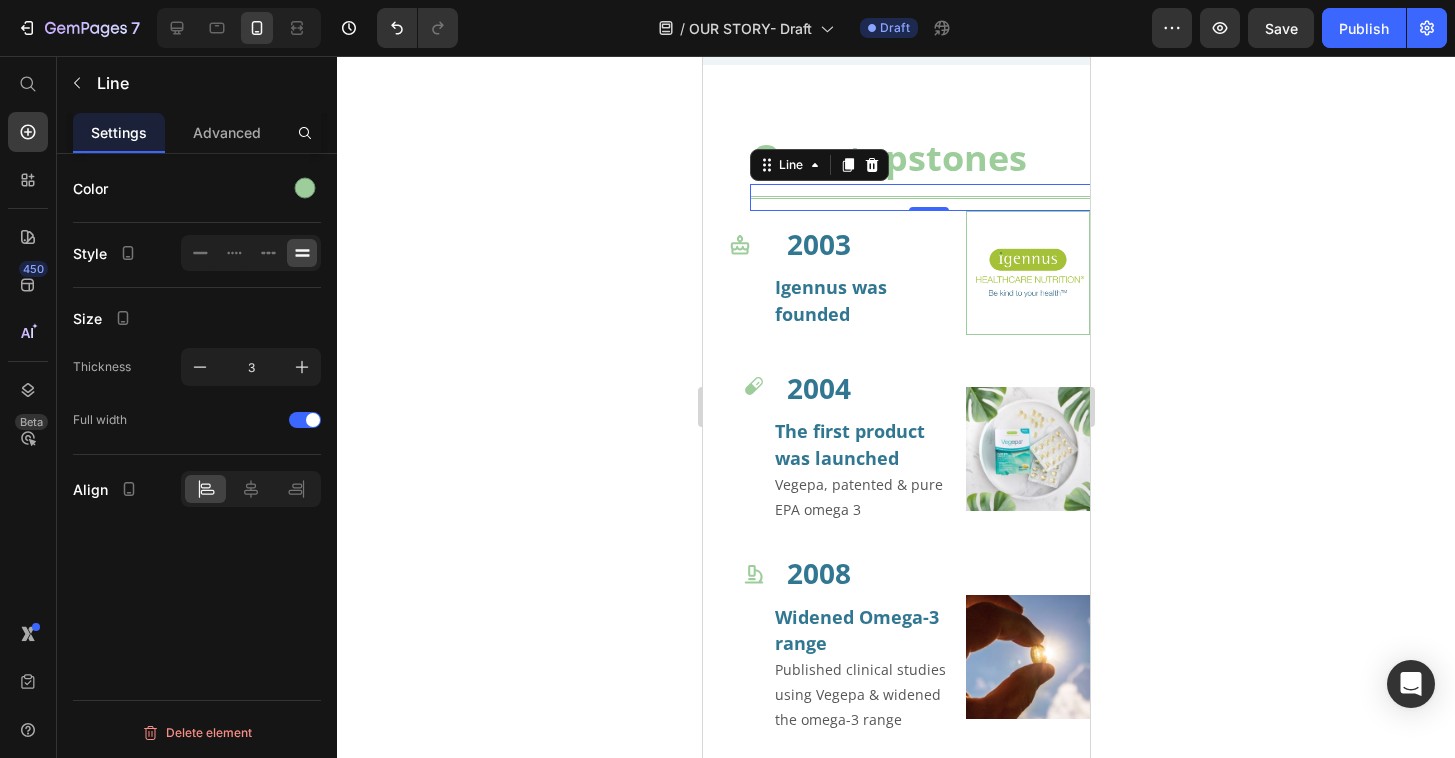 click on "Title Line   0" at bounding box center [927, 197] 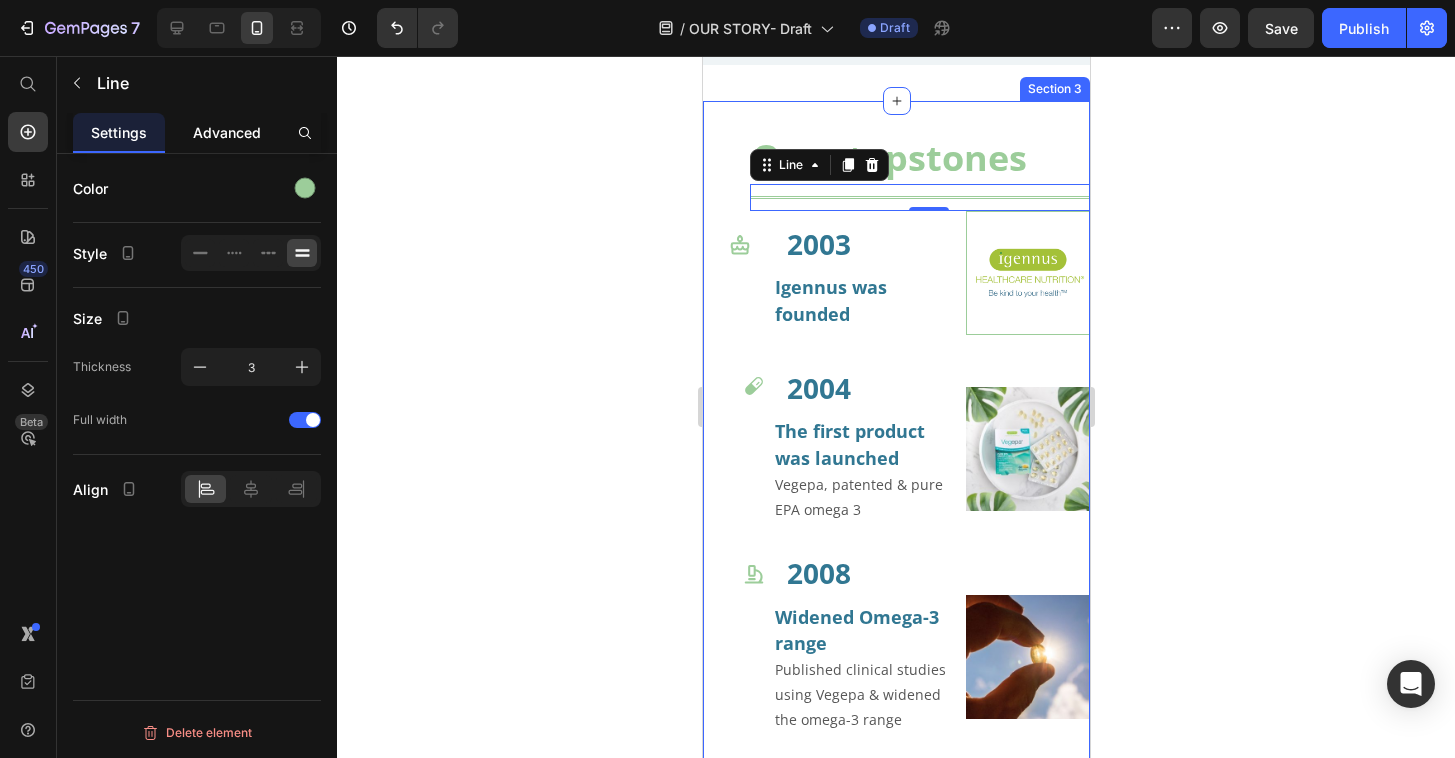 click on "Advanced" at bounding box center [227, 132] 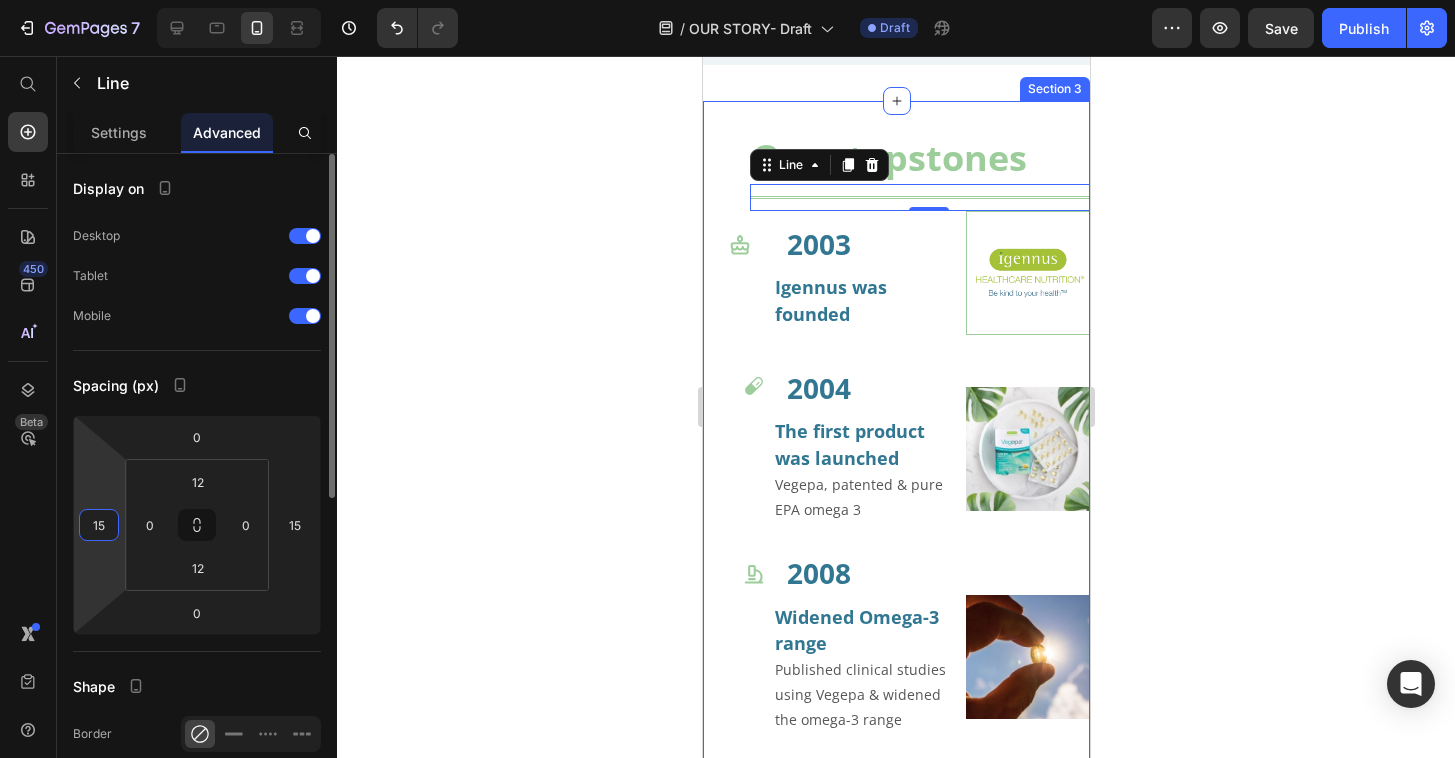 click on "15" at bounding box center [99, 525] 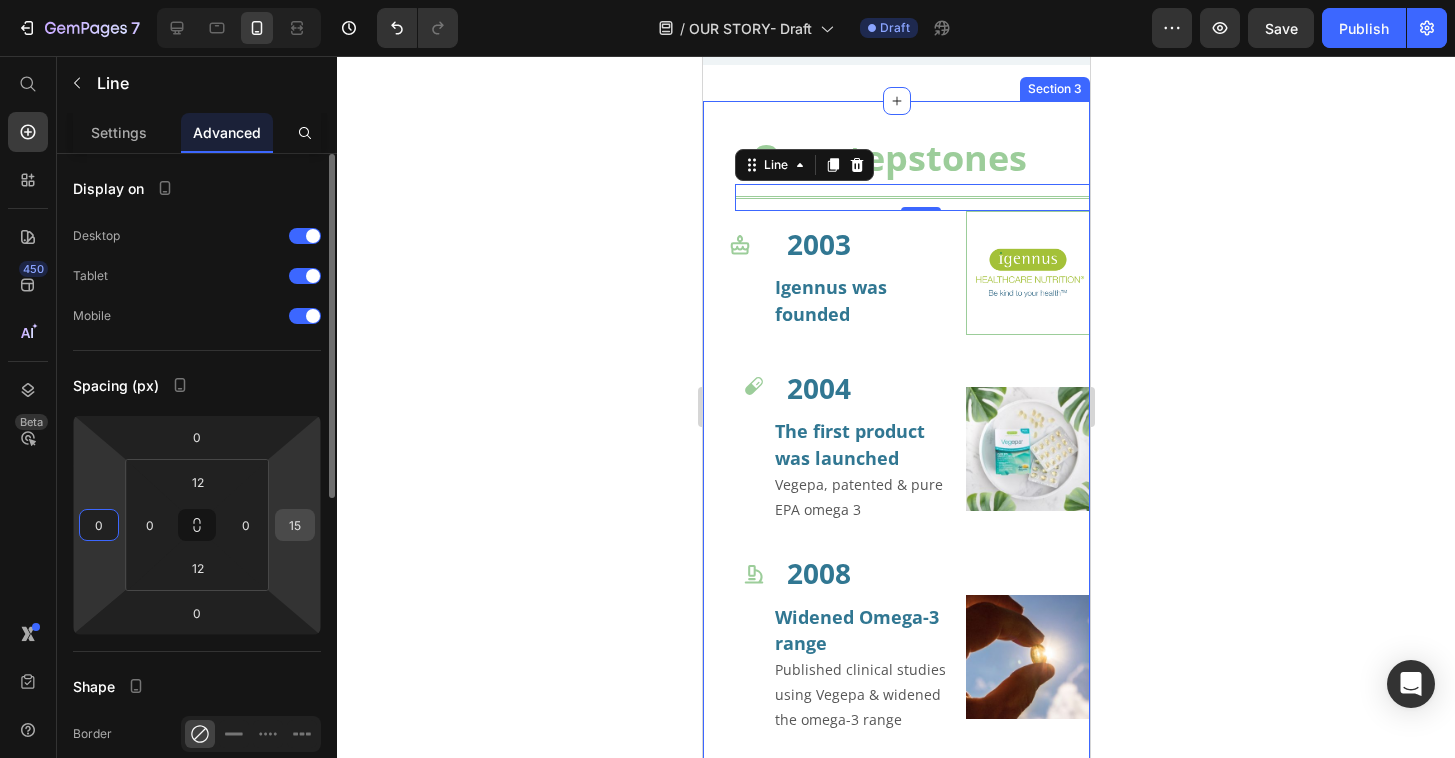 type on "0" 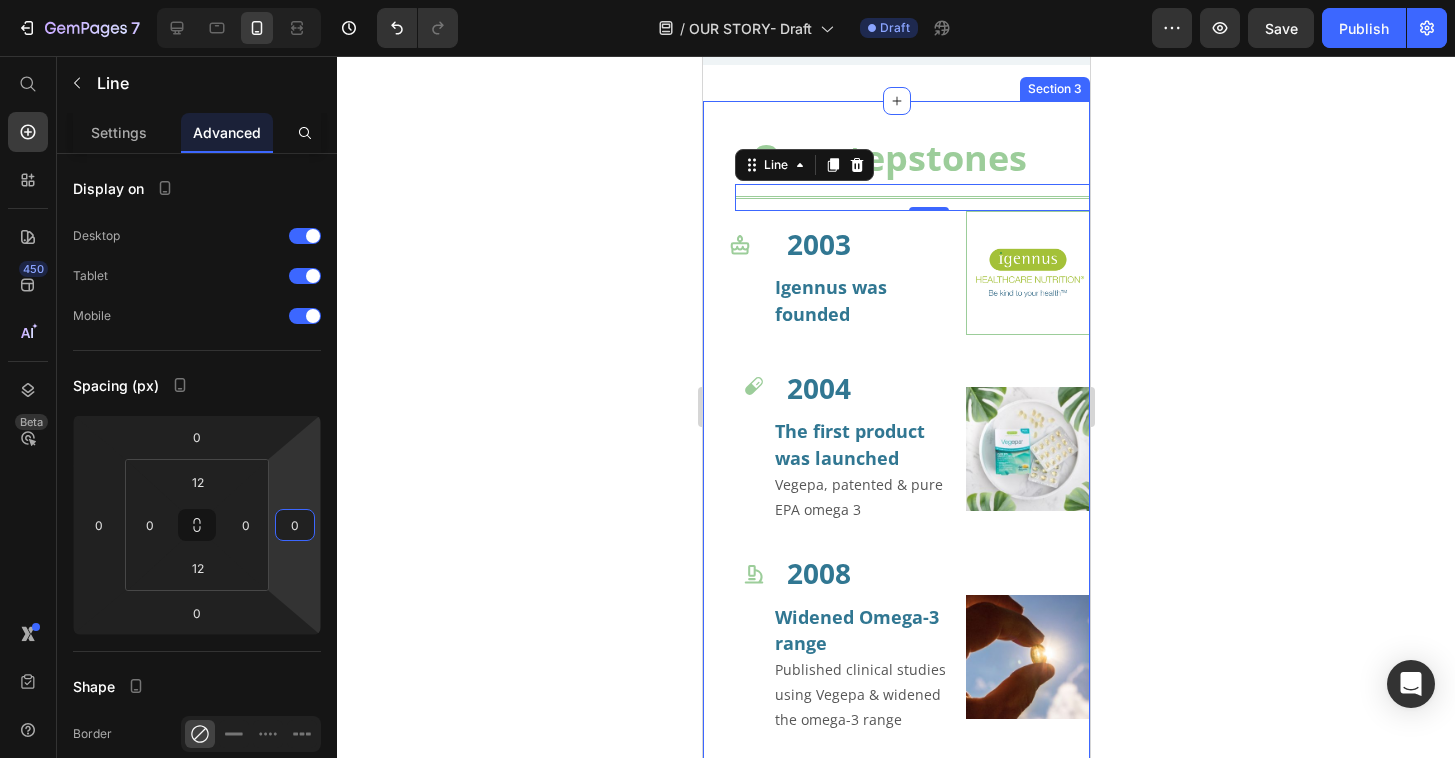type on "0" 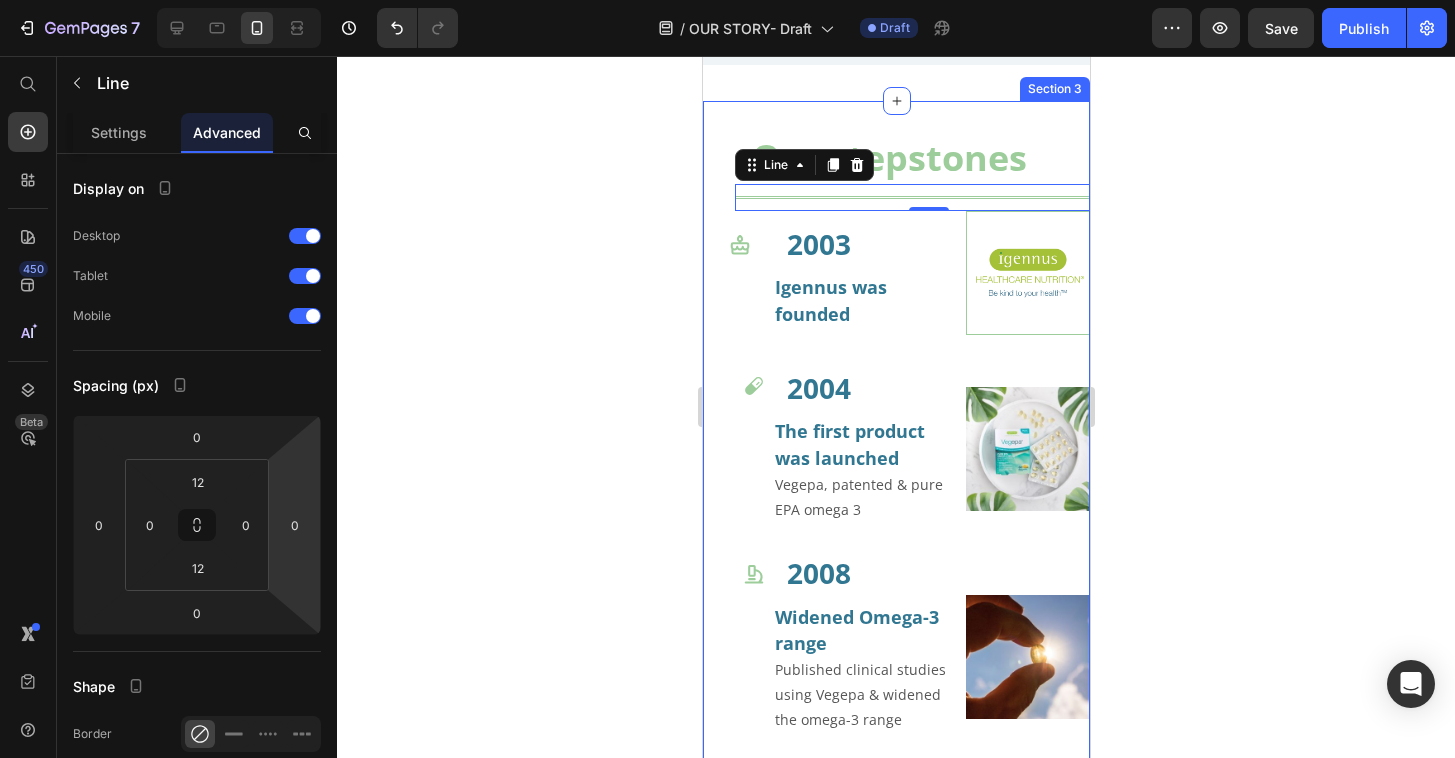 drag, startPoint x: 390, startPoint y: 491, endPoint x: 585, endPoint y: 366, distance: 231.6247 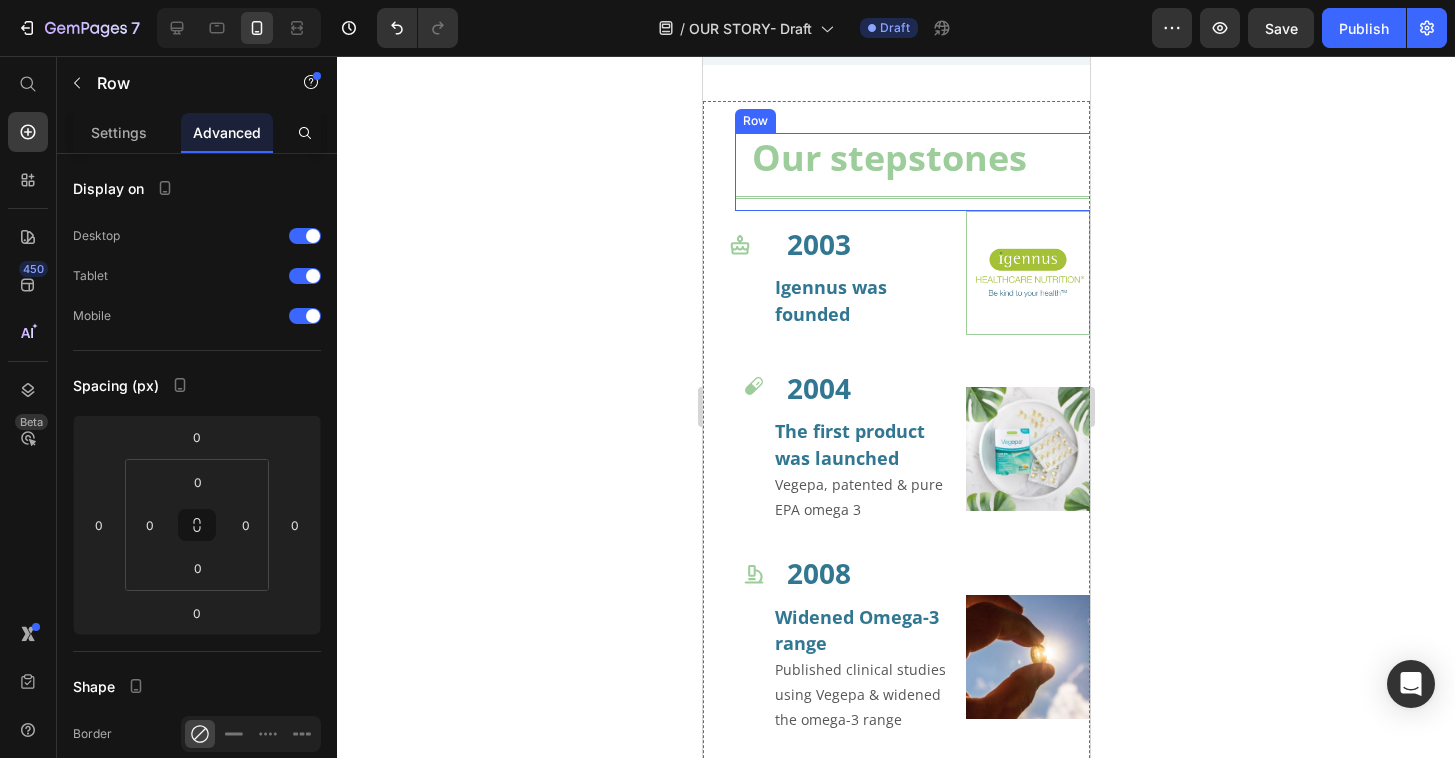 click on "Our stepstones Heading                Title Line" at bounding box center [927, 172] 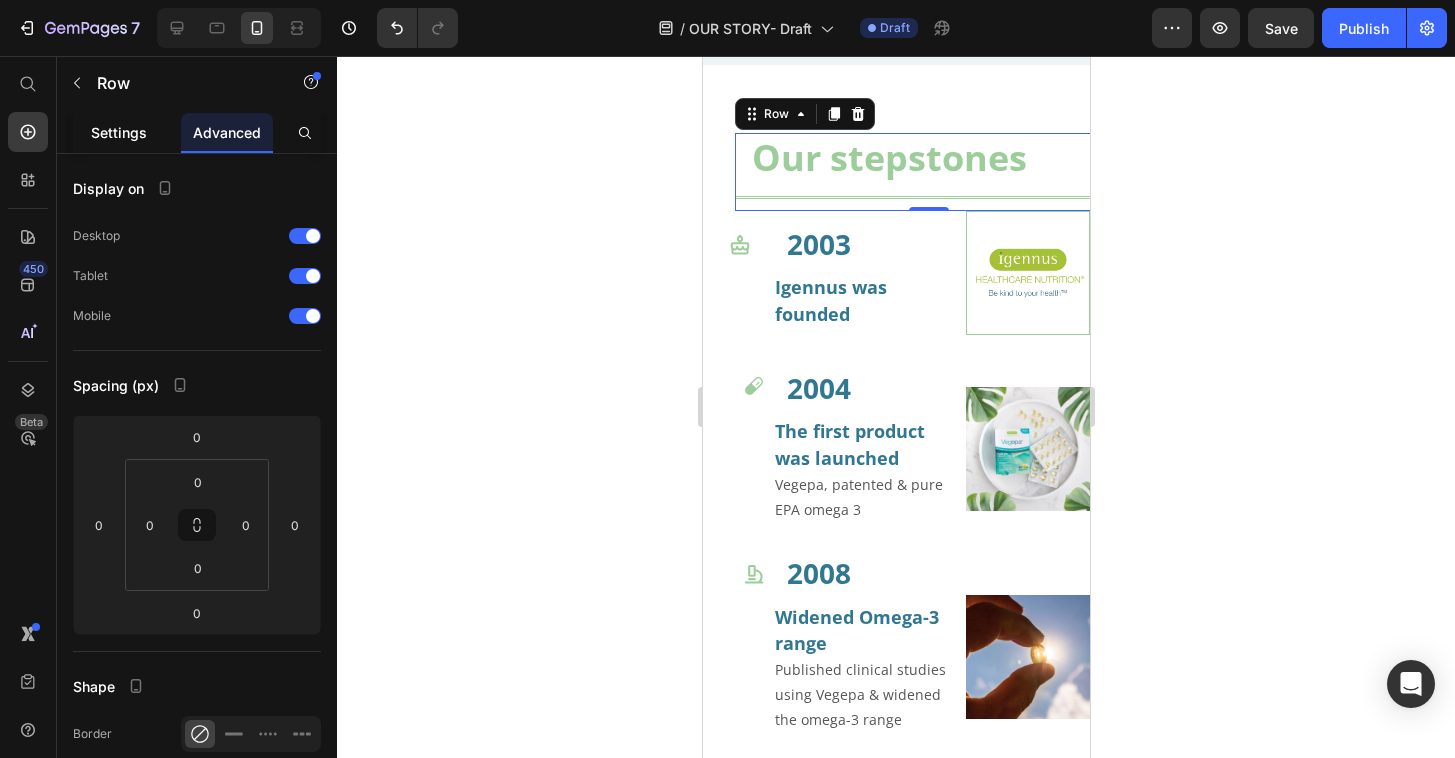 click on "Settings" at bounding box center (119, 132) 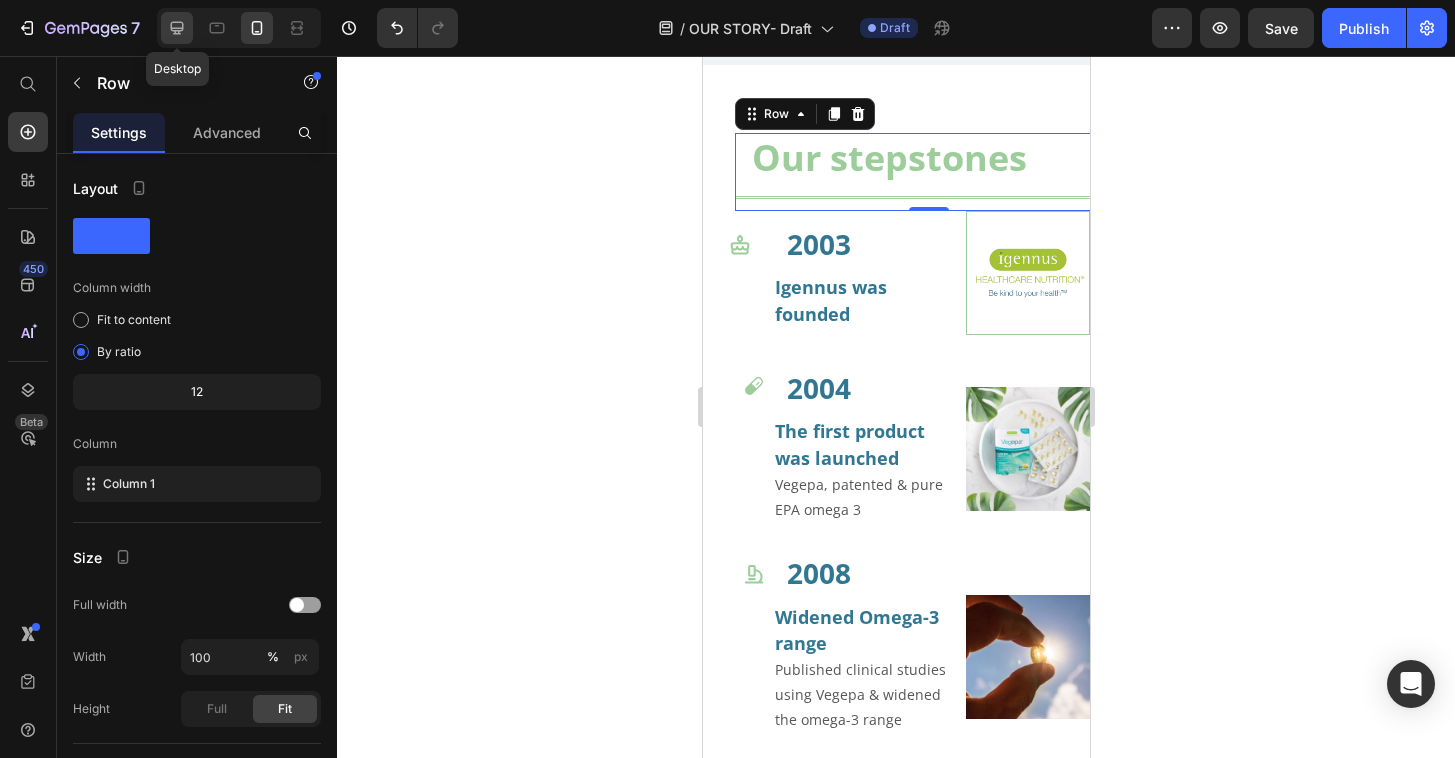 click 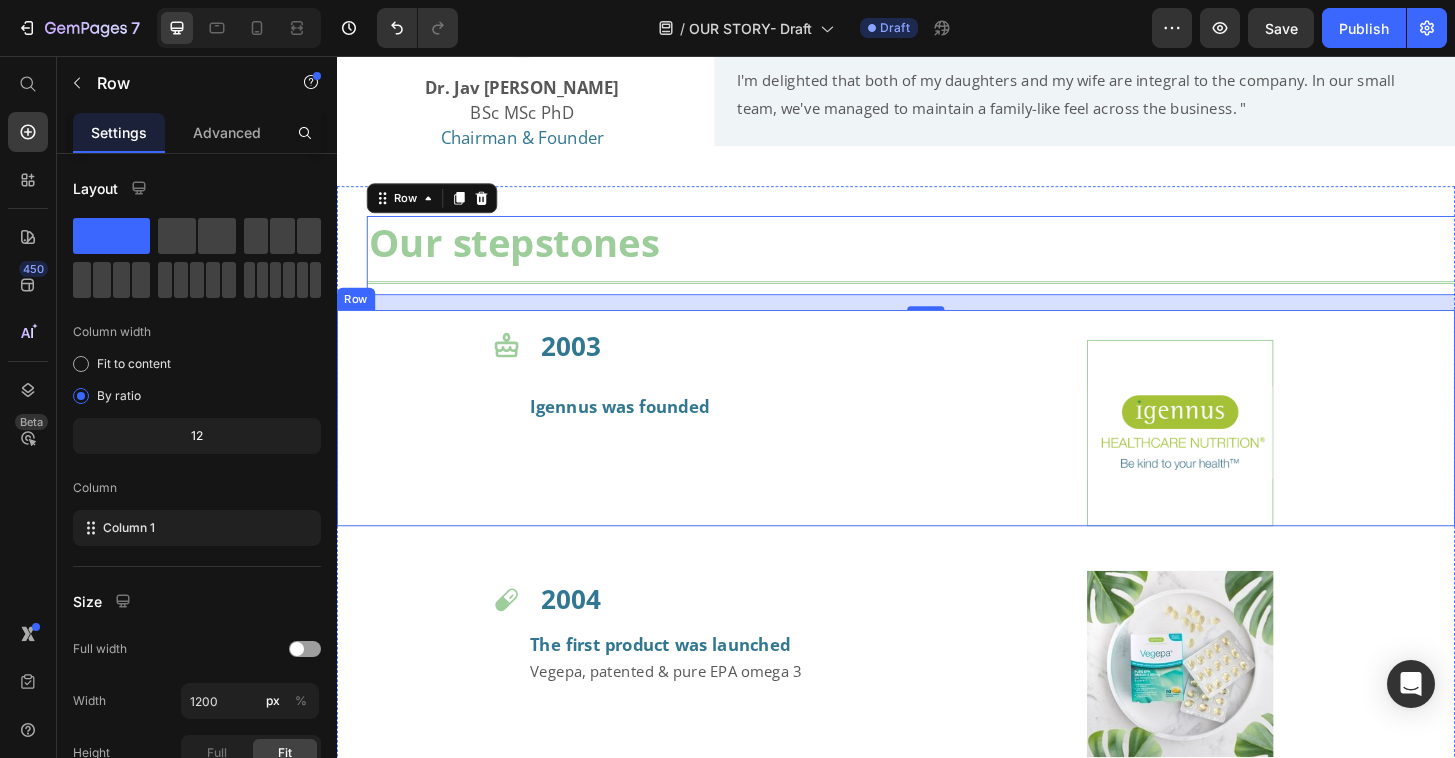 scroll, scrollTop: 844, scrollLeft: 0, axis: vertical 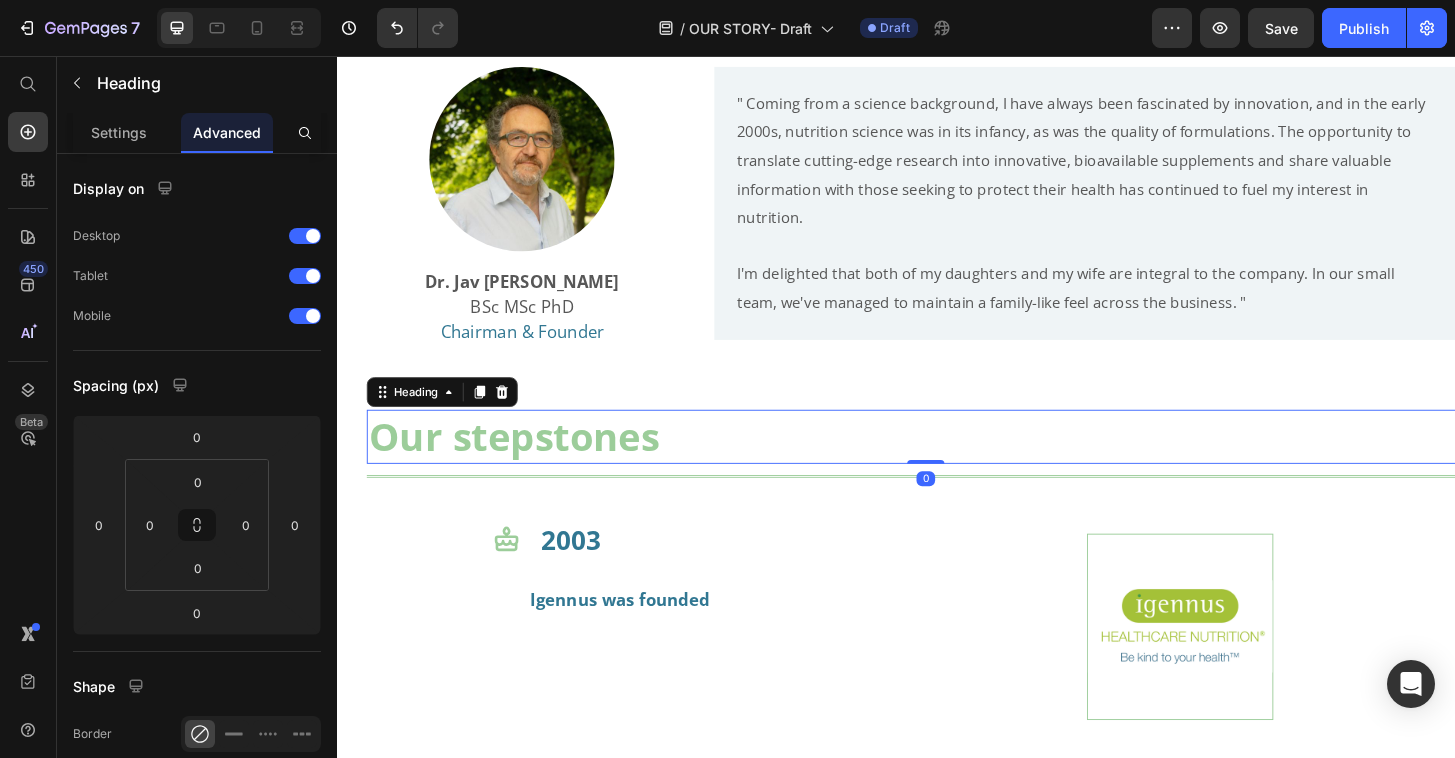 click on "Our stepstones" at bounding box center [969, 464] 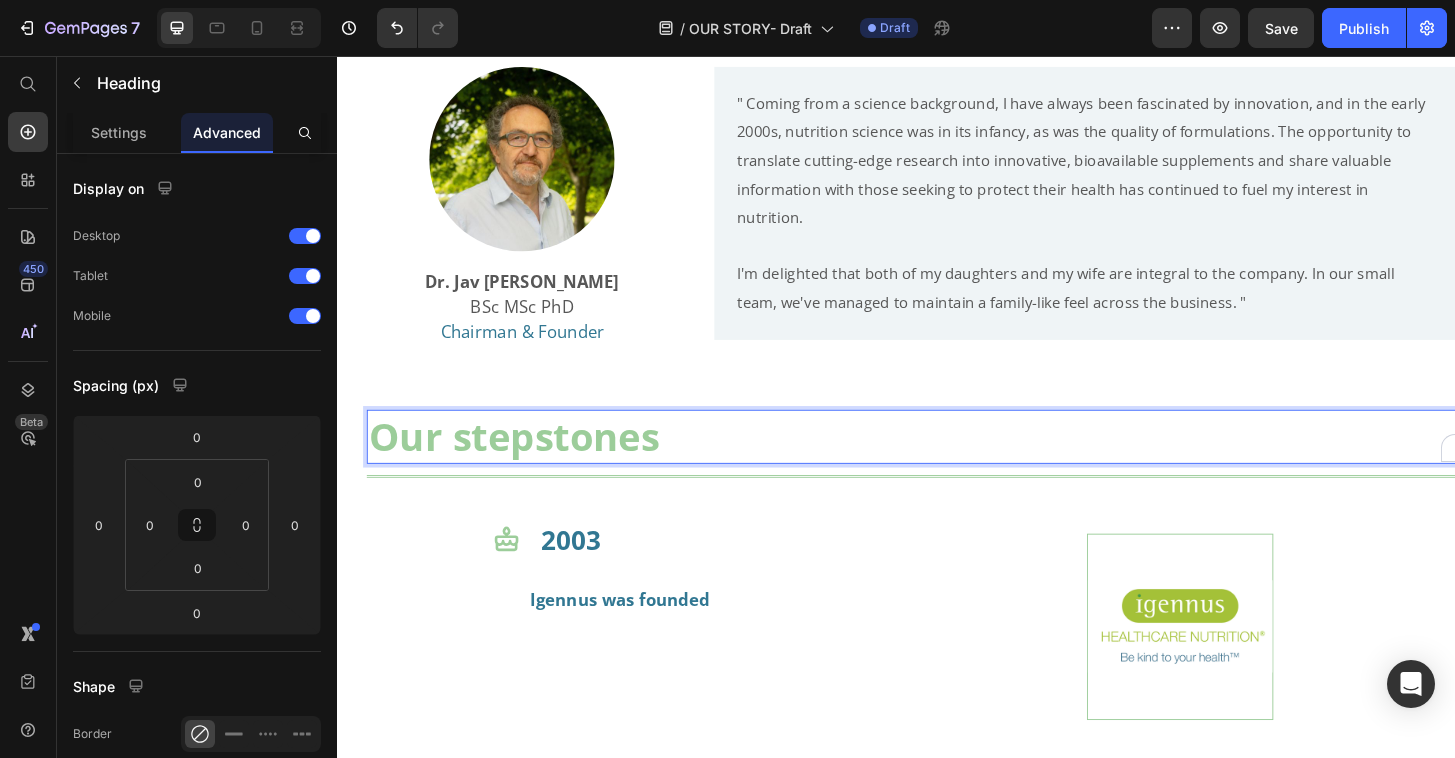 click on "Our stepstones" at bounding box center (969, 464) 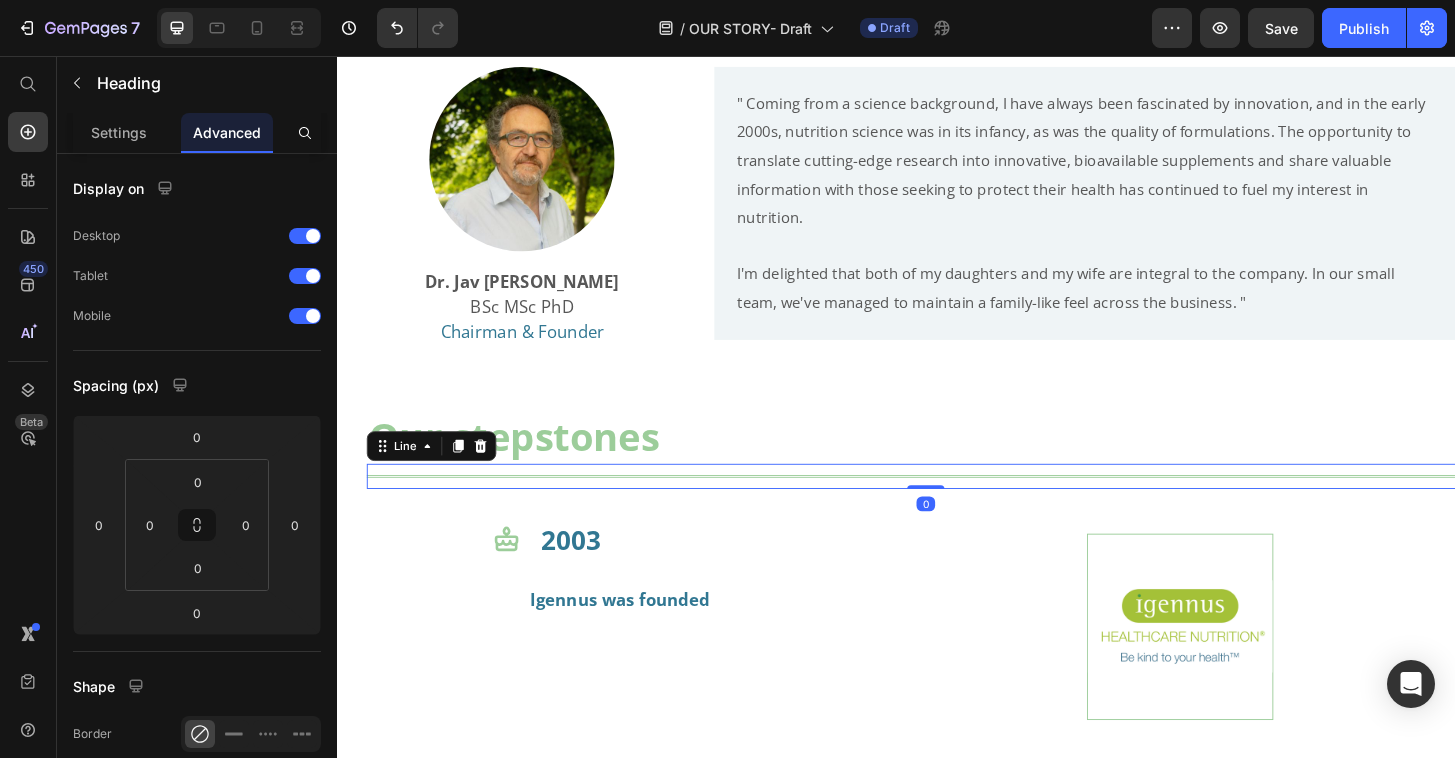 click on "Title Line   0" at bounding box center [969, 507] 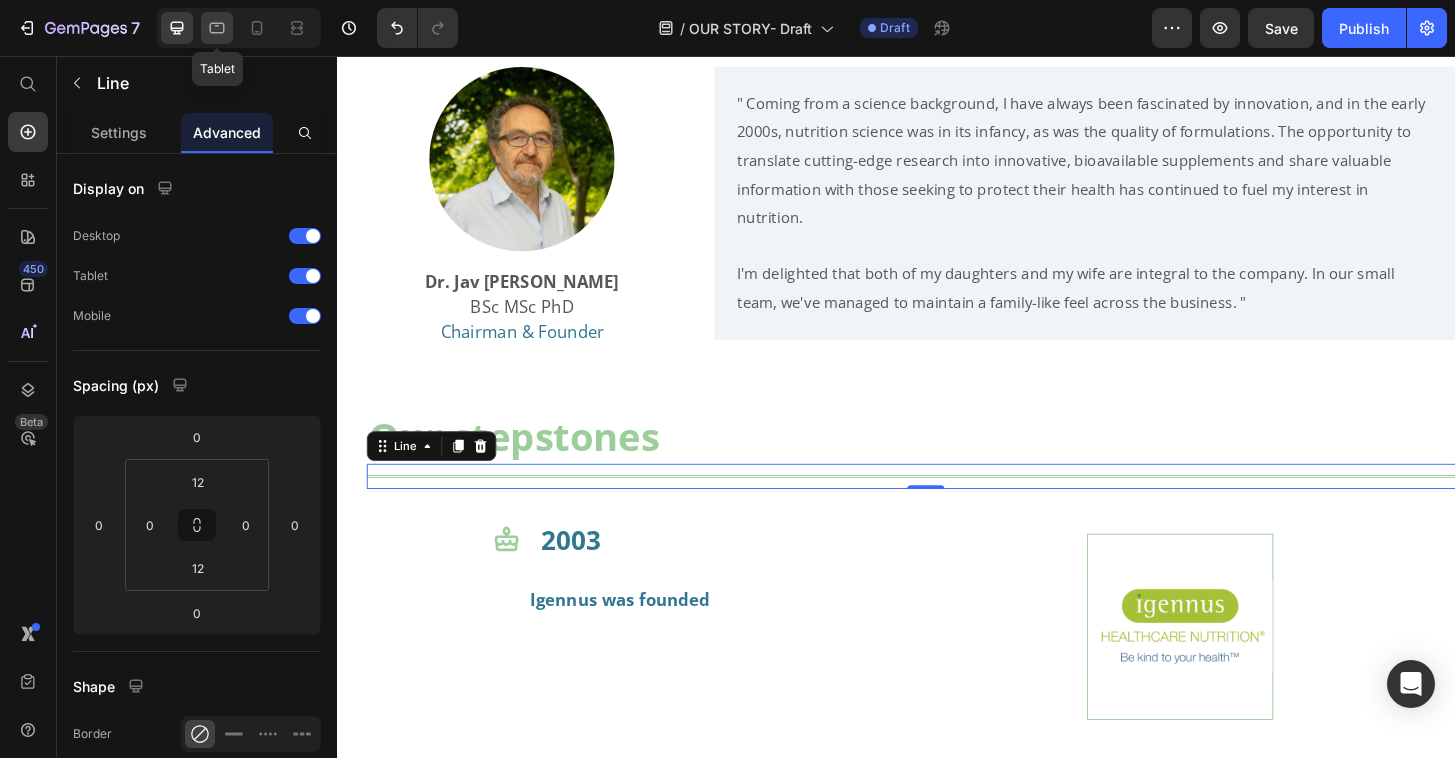 click 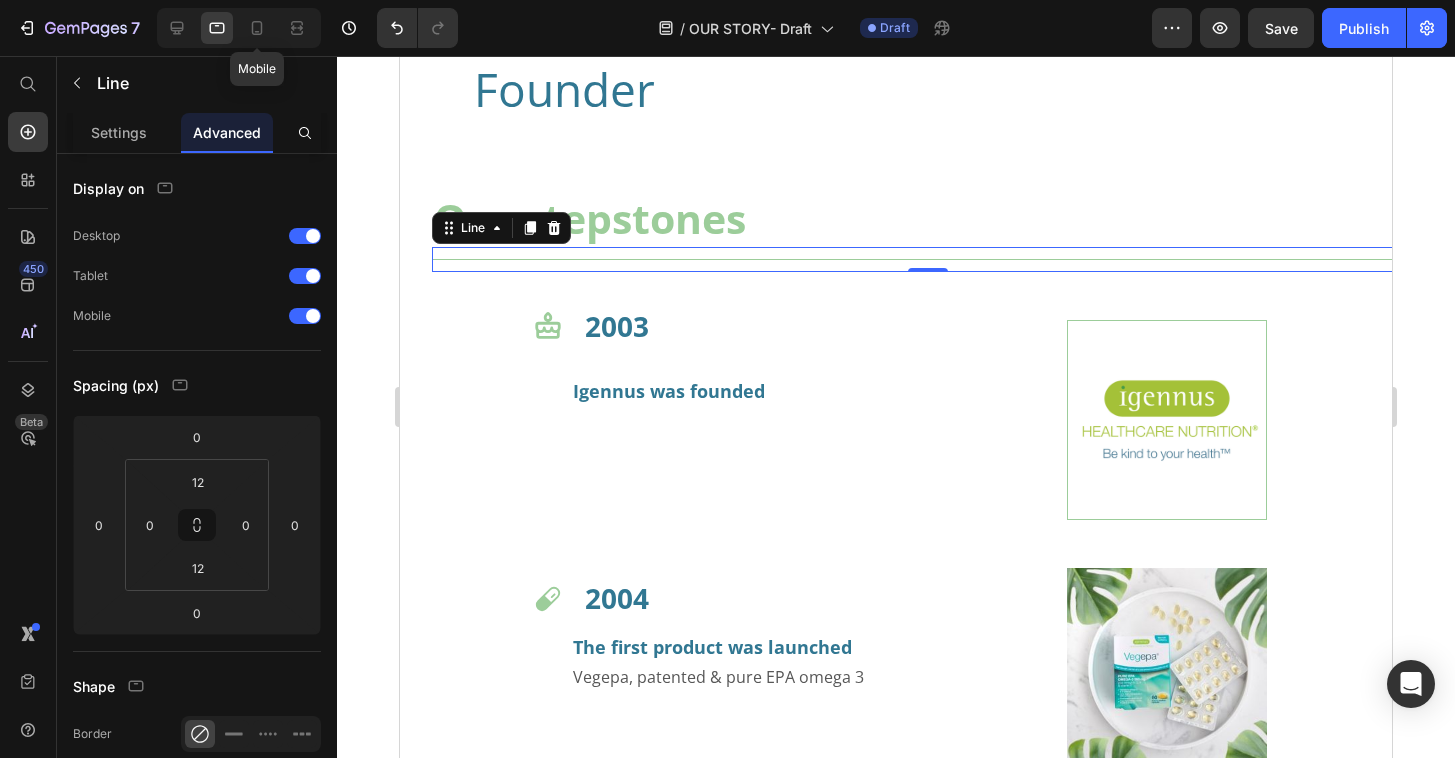 scroll, scrollTop: 1290, scrollLeft: 0, axis: vertical 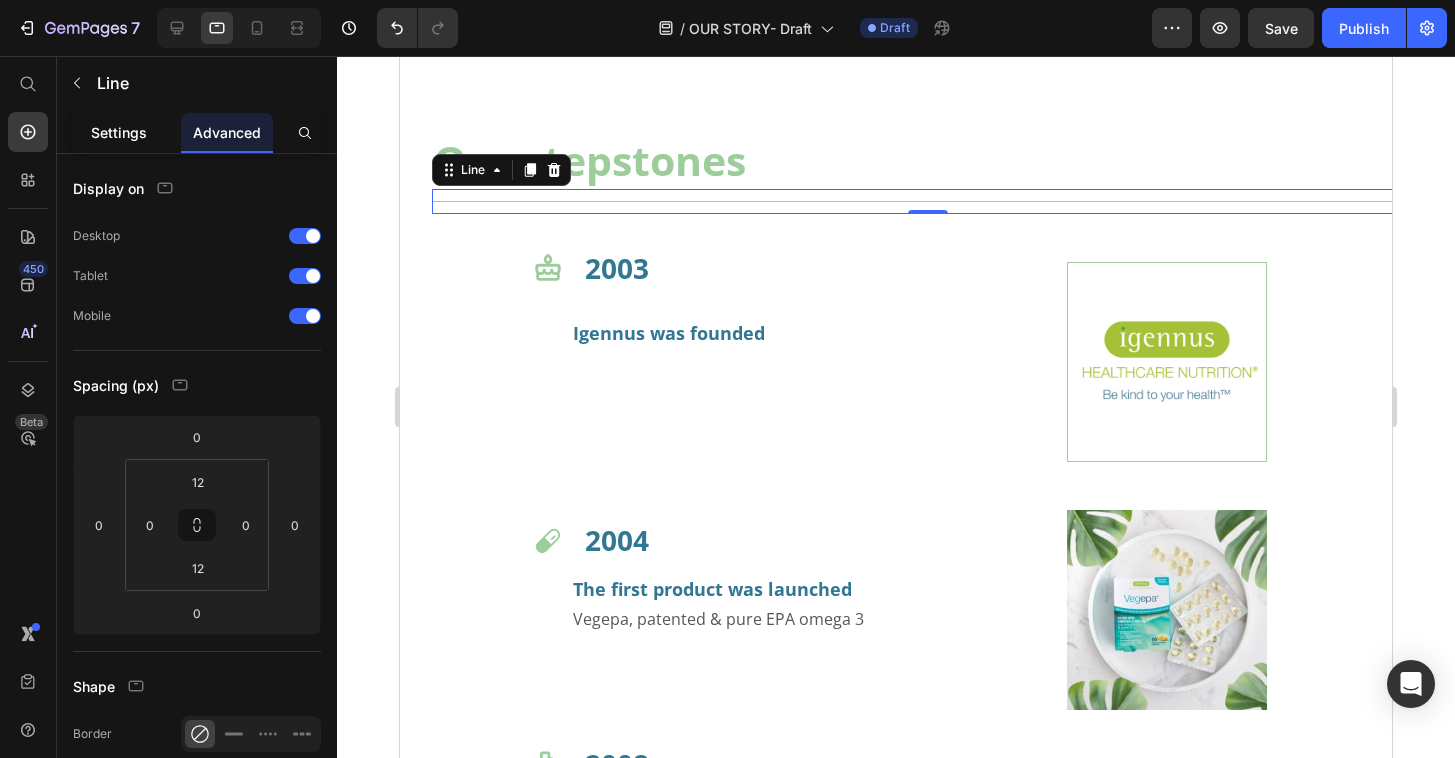click on "Settings" at bounding box center [119, 132] 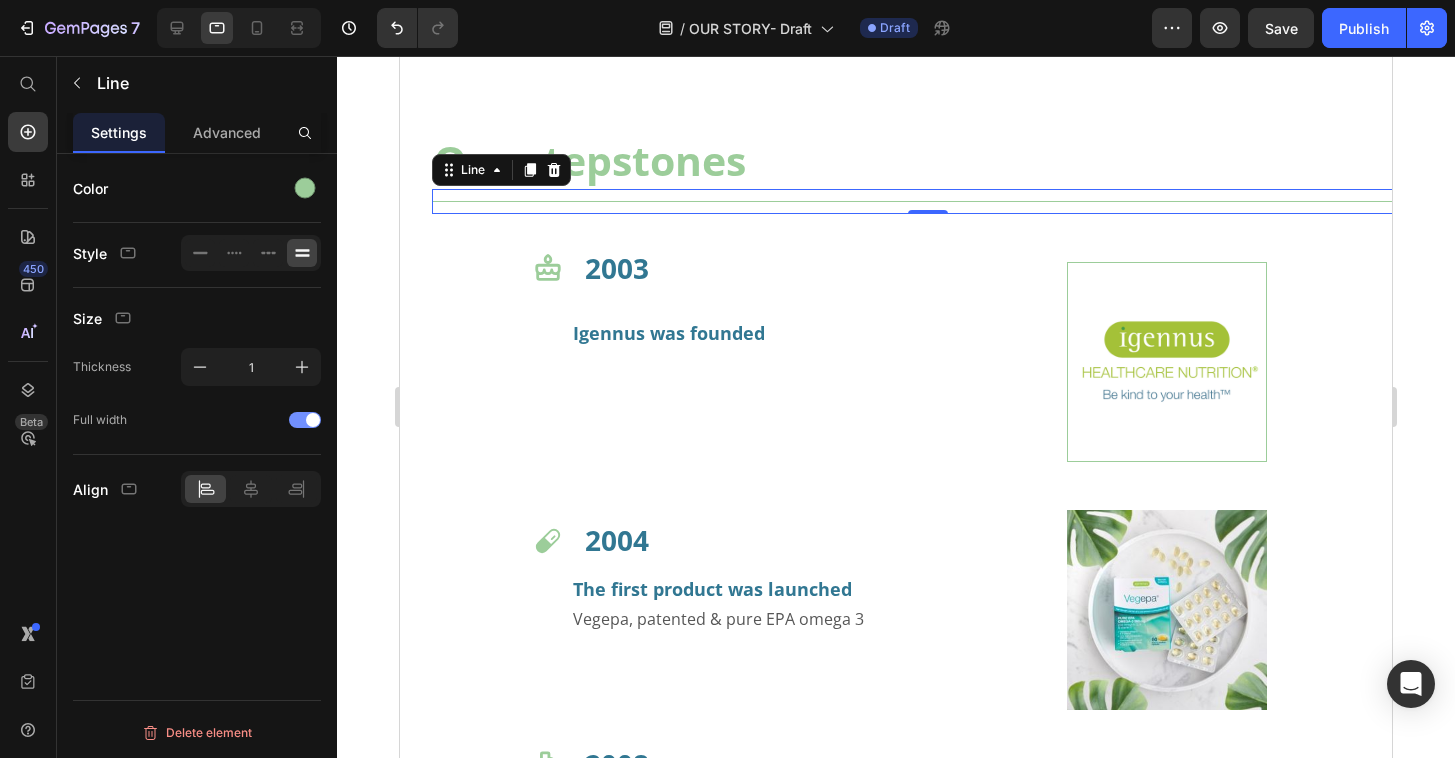 click at bounding box center (305, 420) 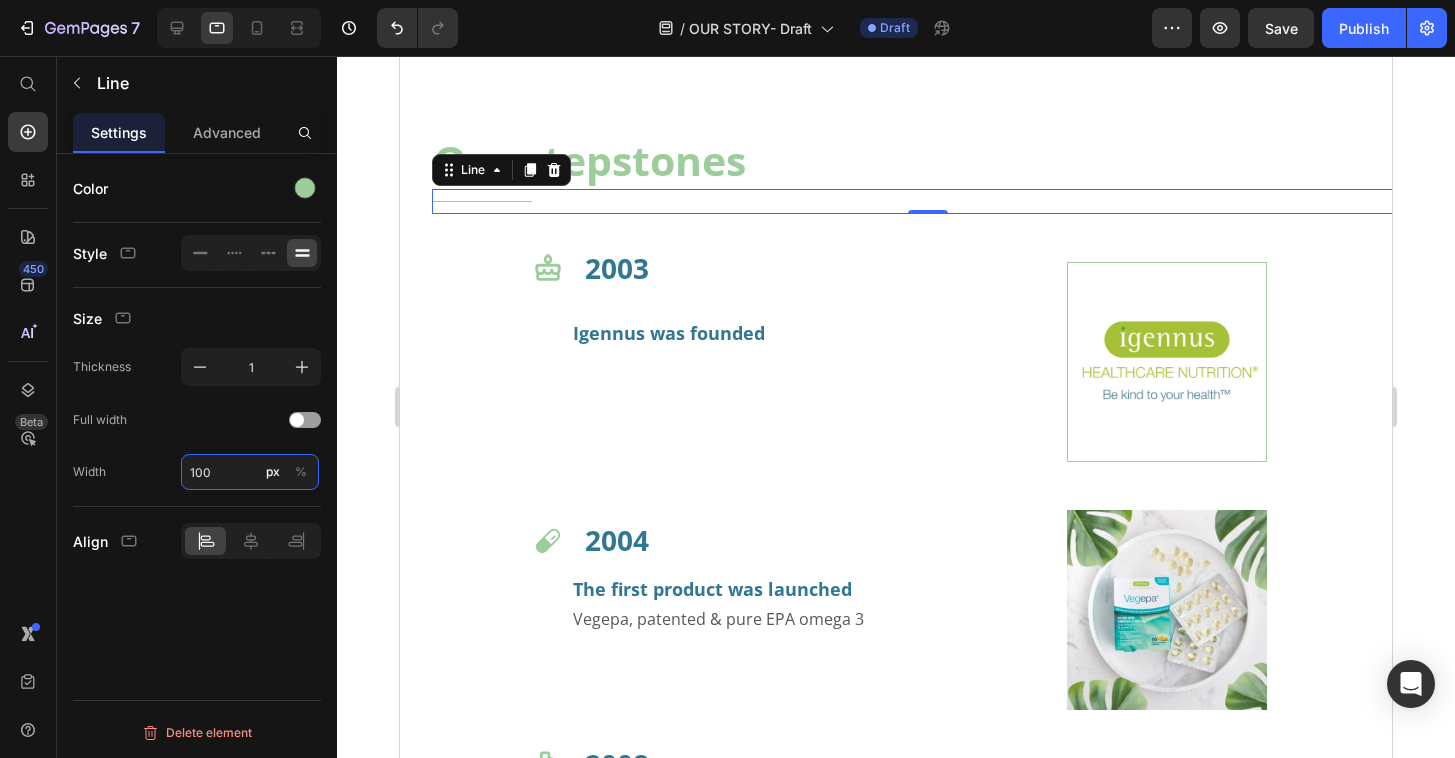 click on "100" at bounding box center (250, 472) 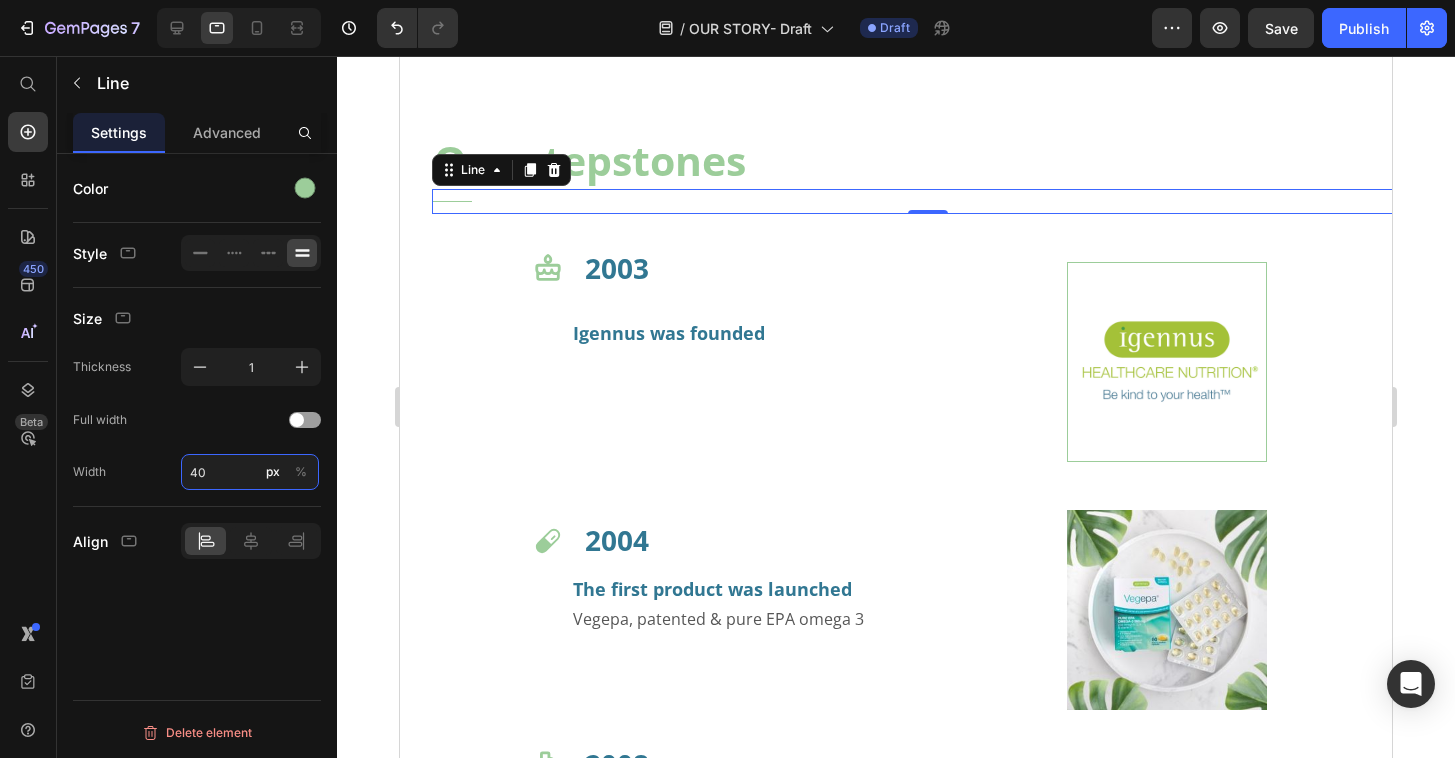 type on "4" 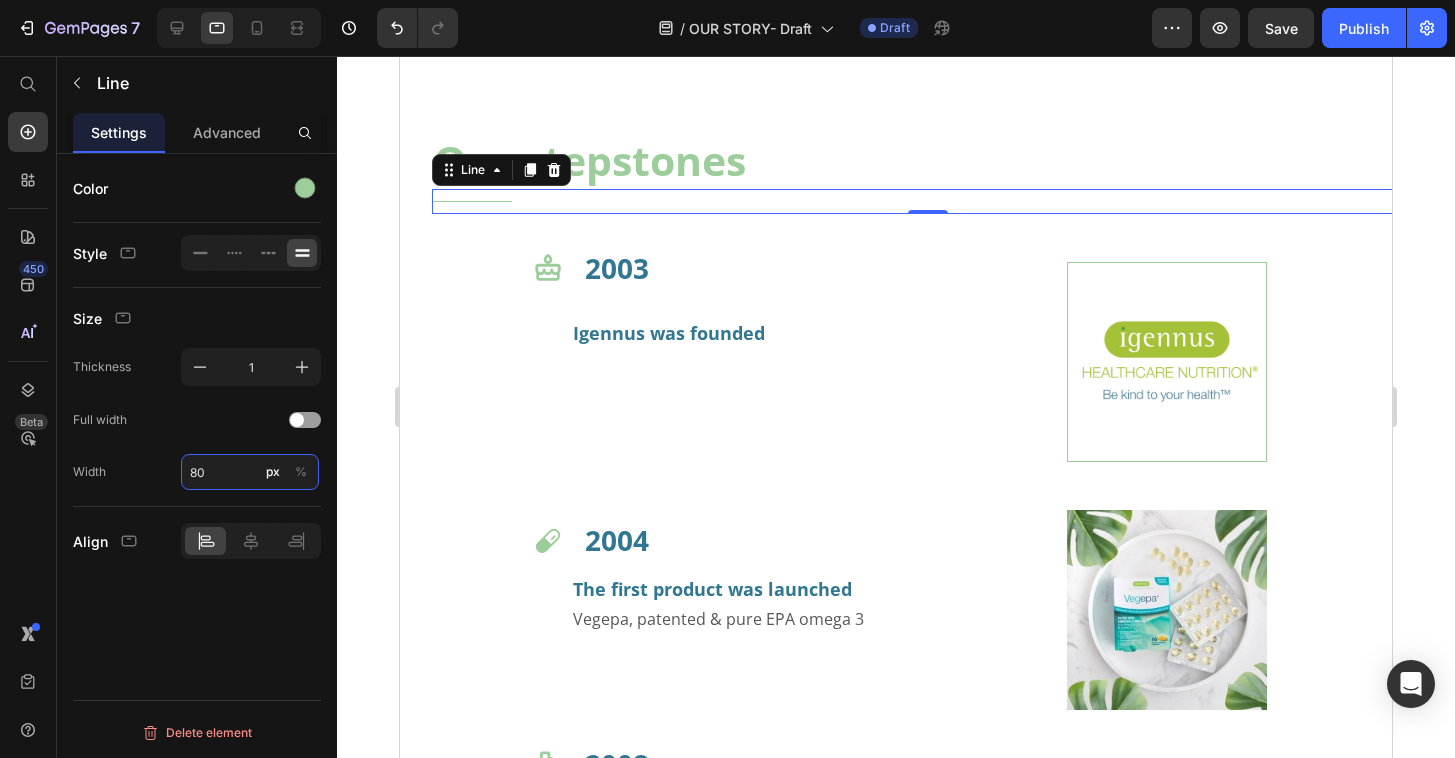 type on "8" 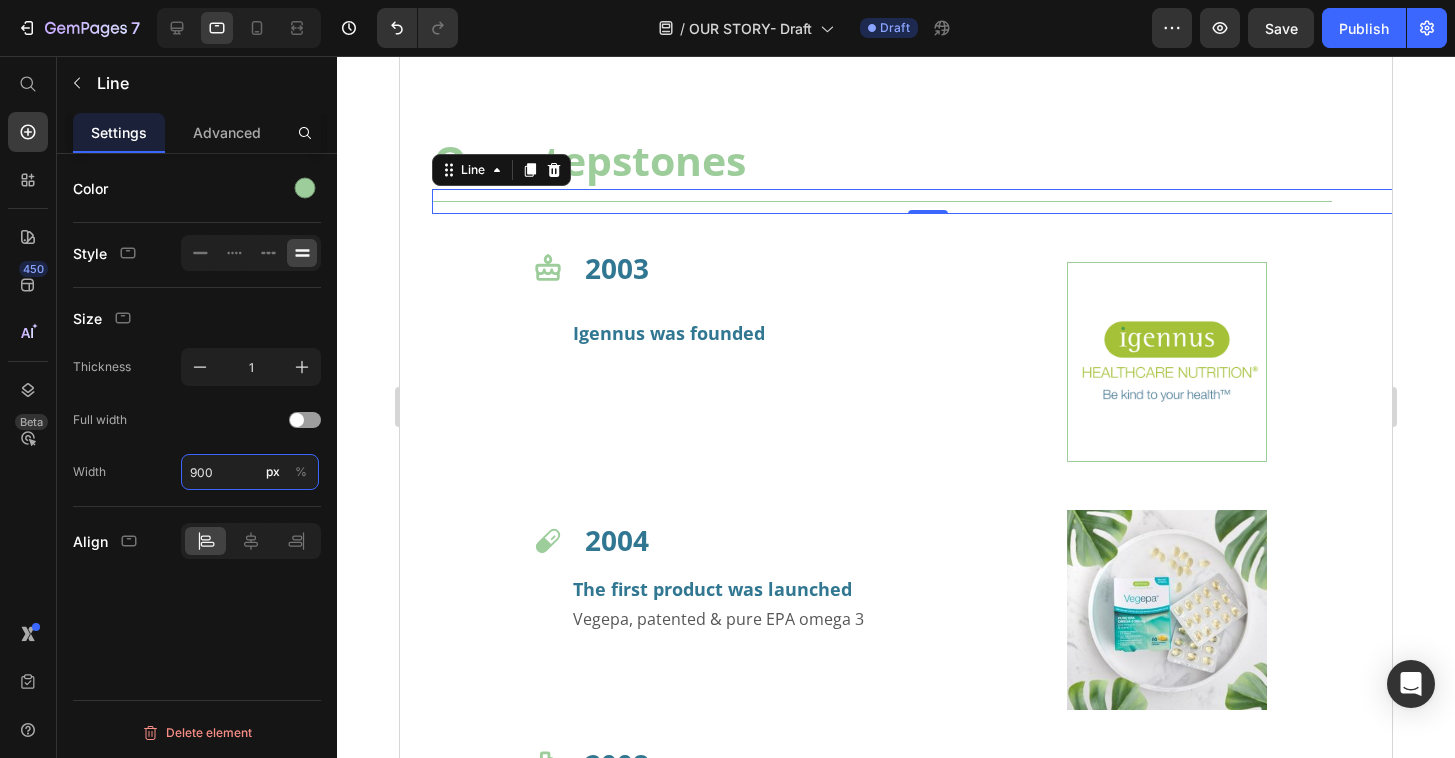 drag, startPoint x: 222, startPoint y: 478, endPoint x: 187, endPoint y: 470, distance: 35.902645 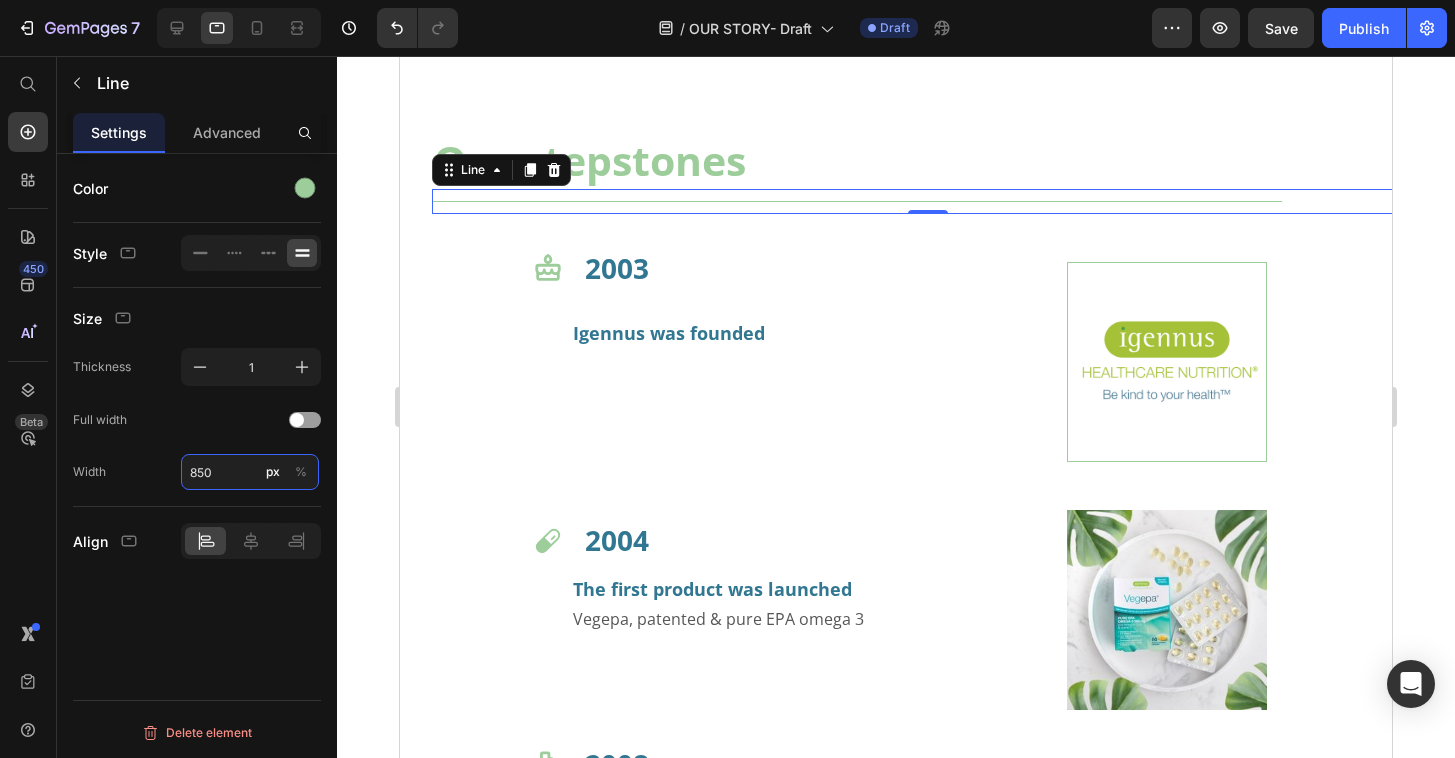 type on "850" 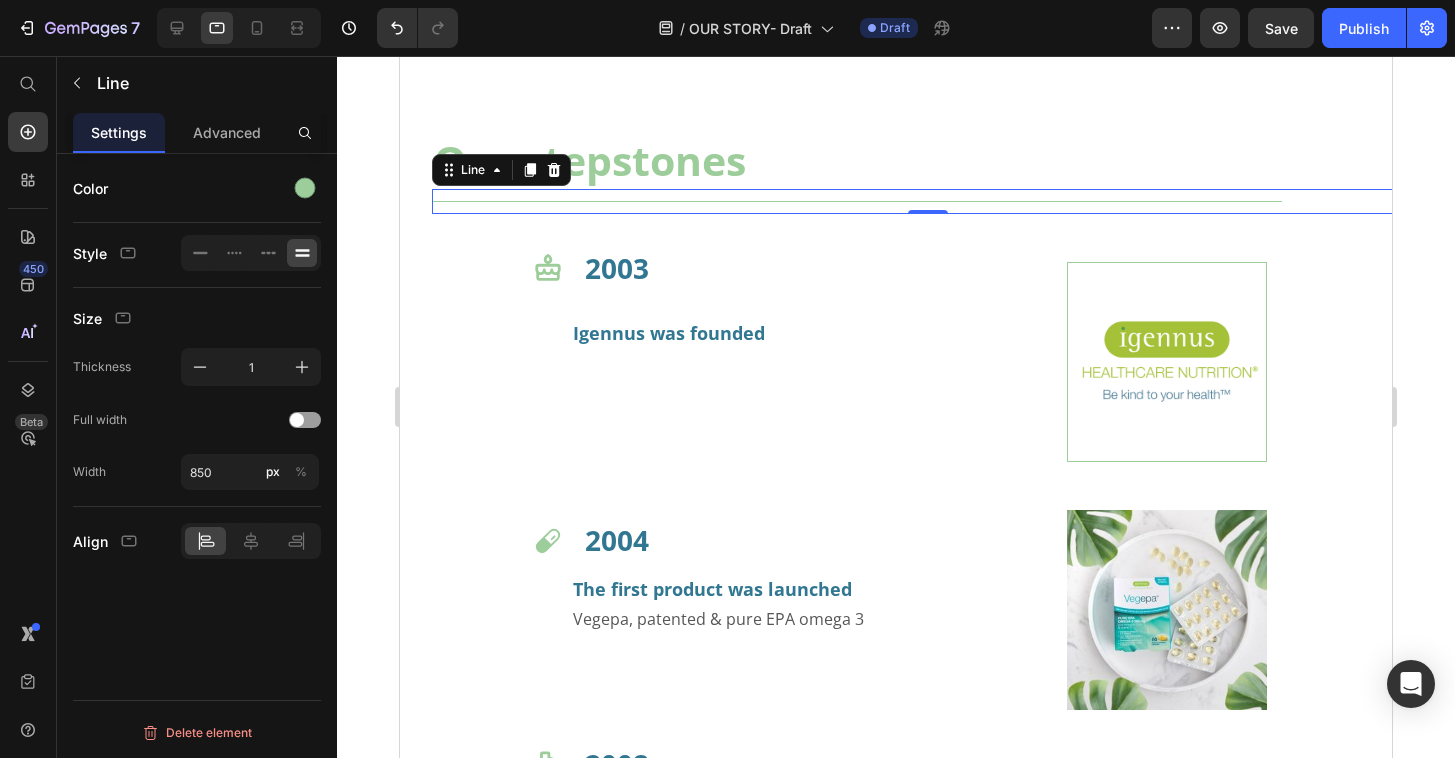 click 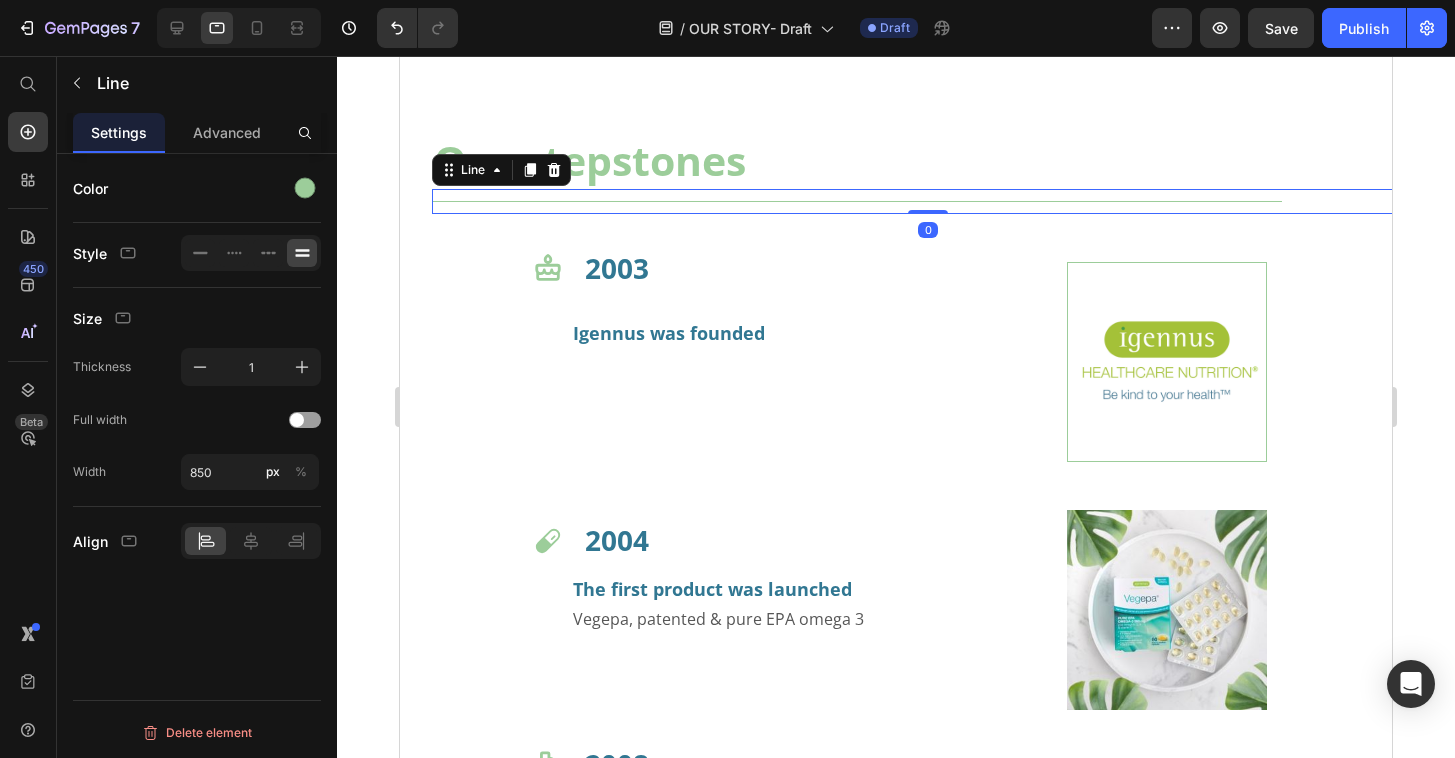 click at bounding box center [857, 201] 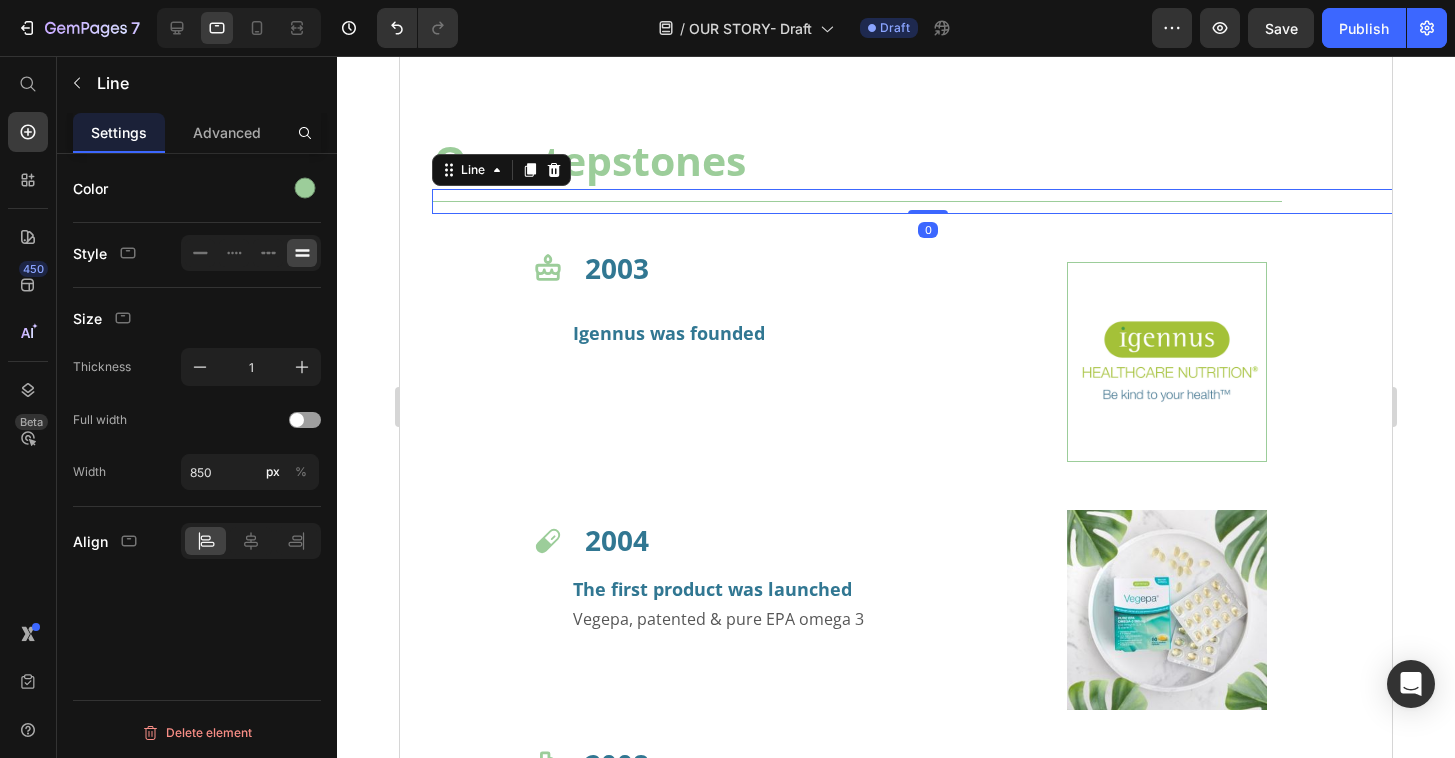 click 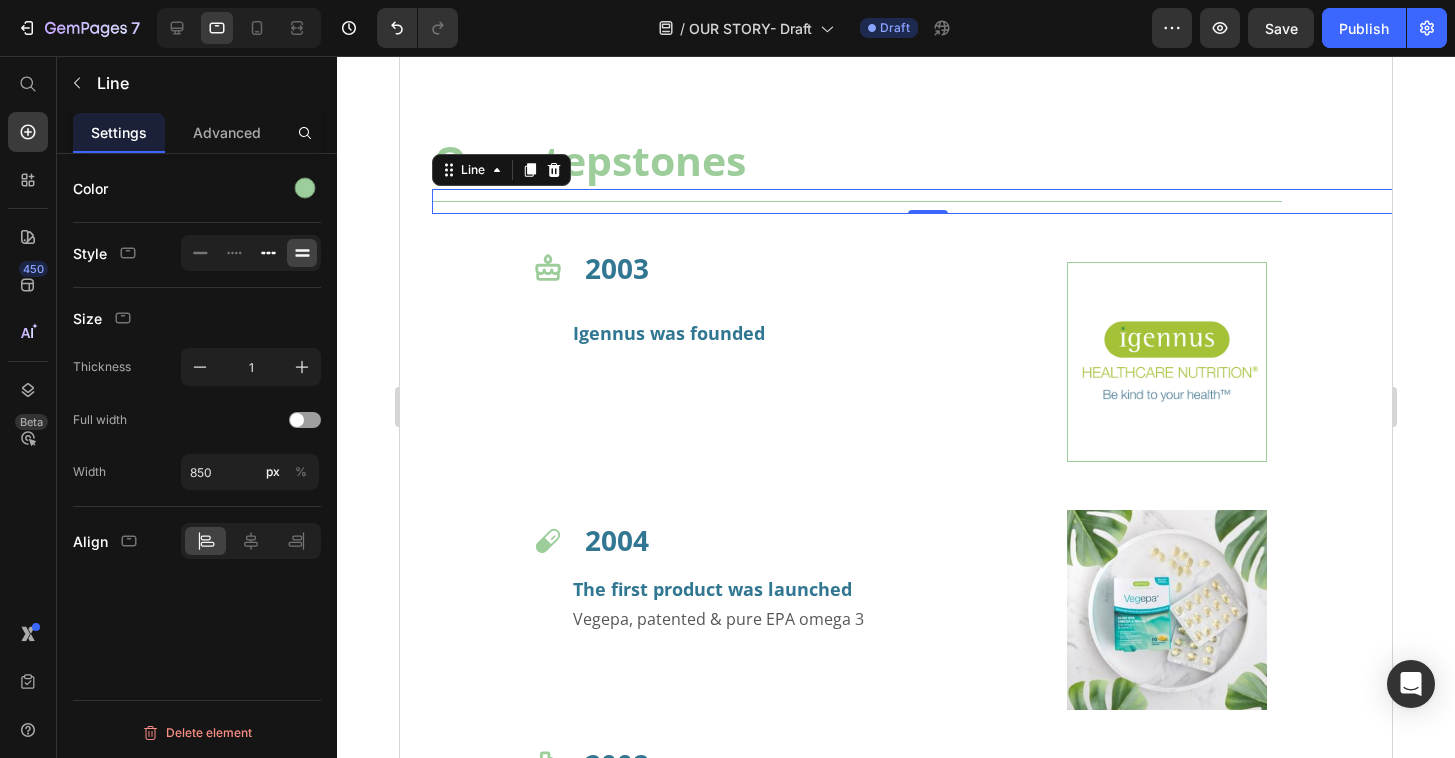 click 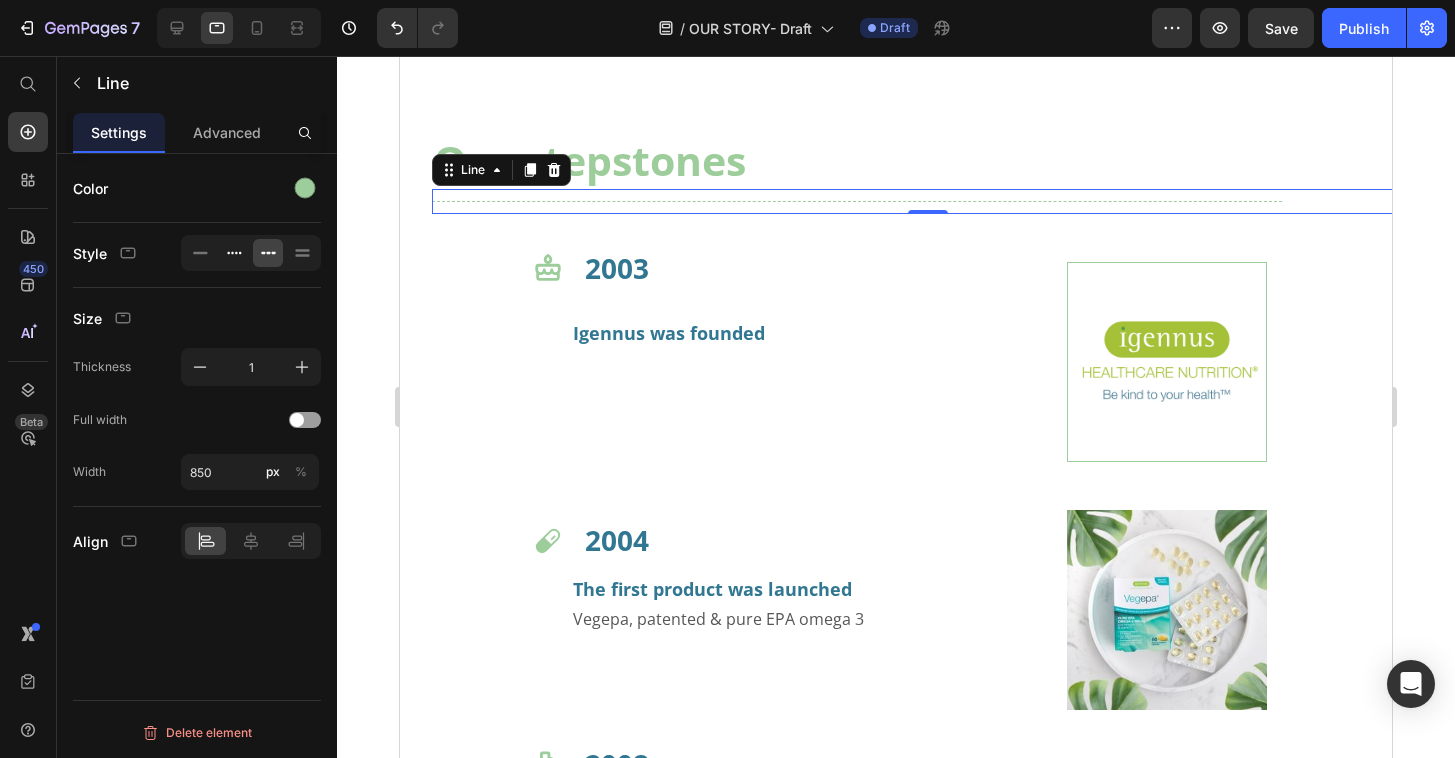 click 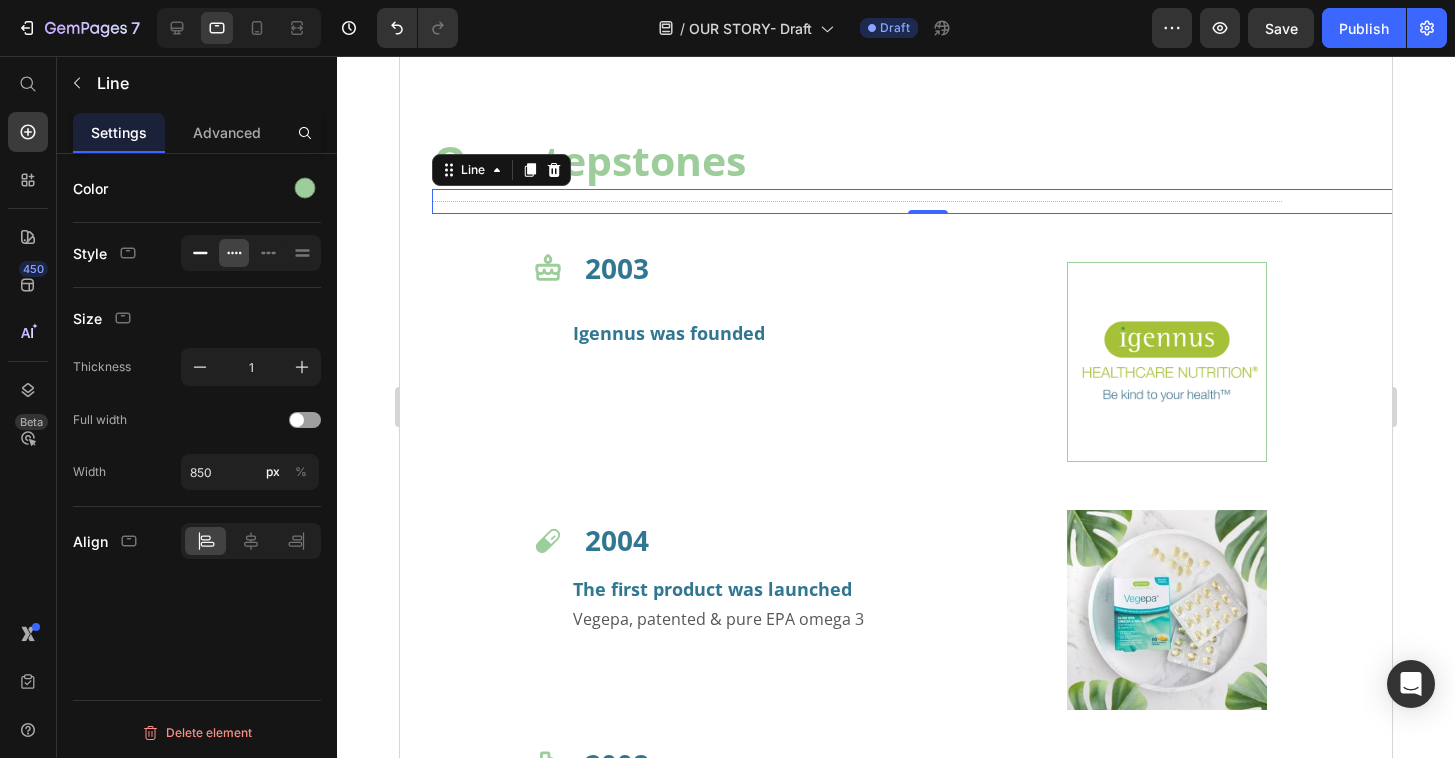 click 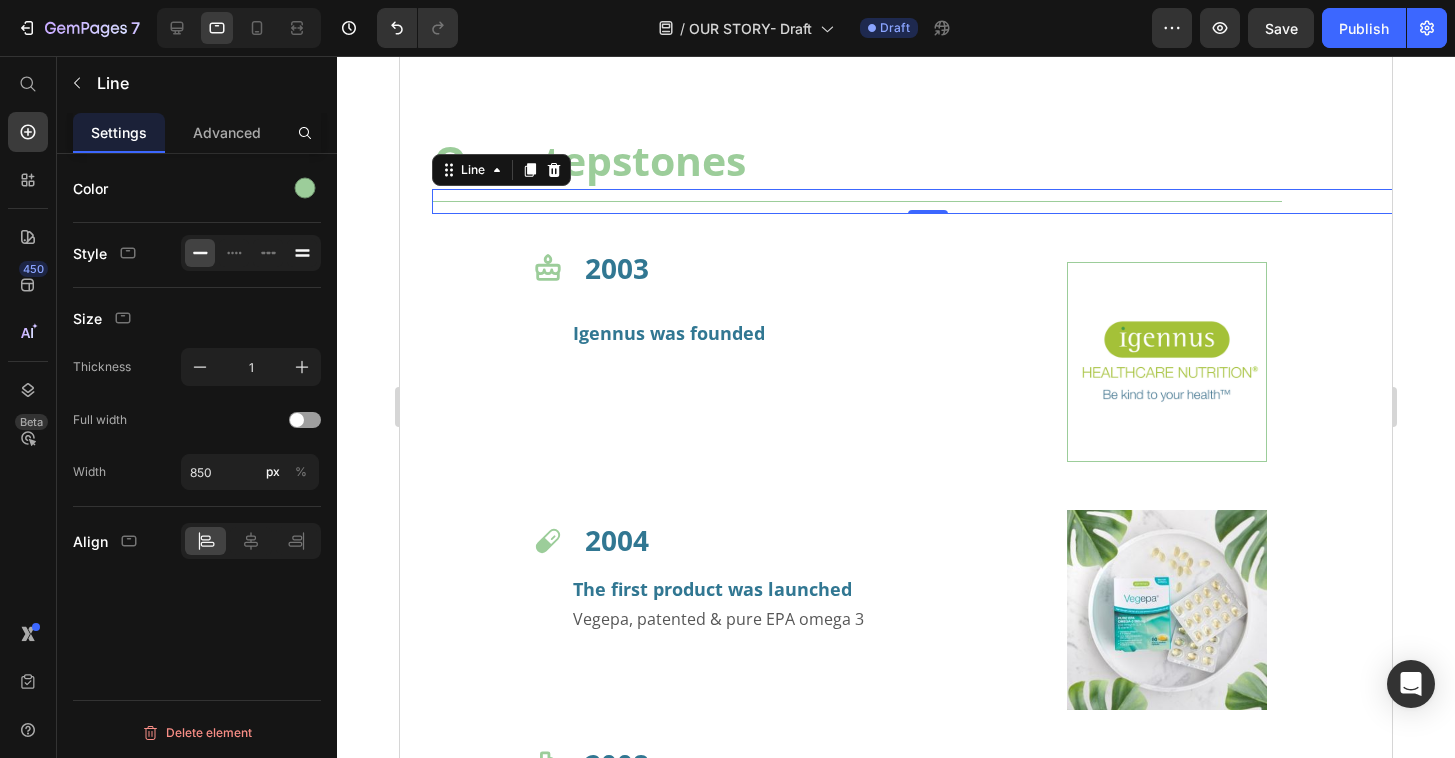 click 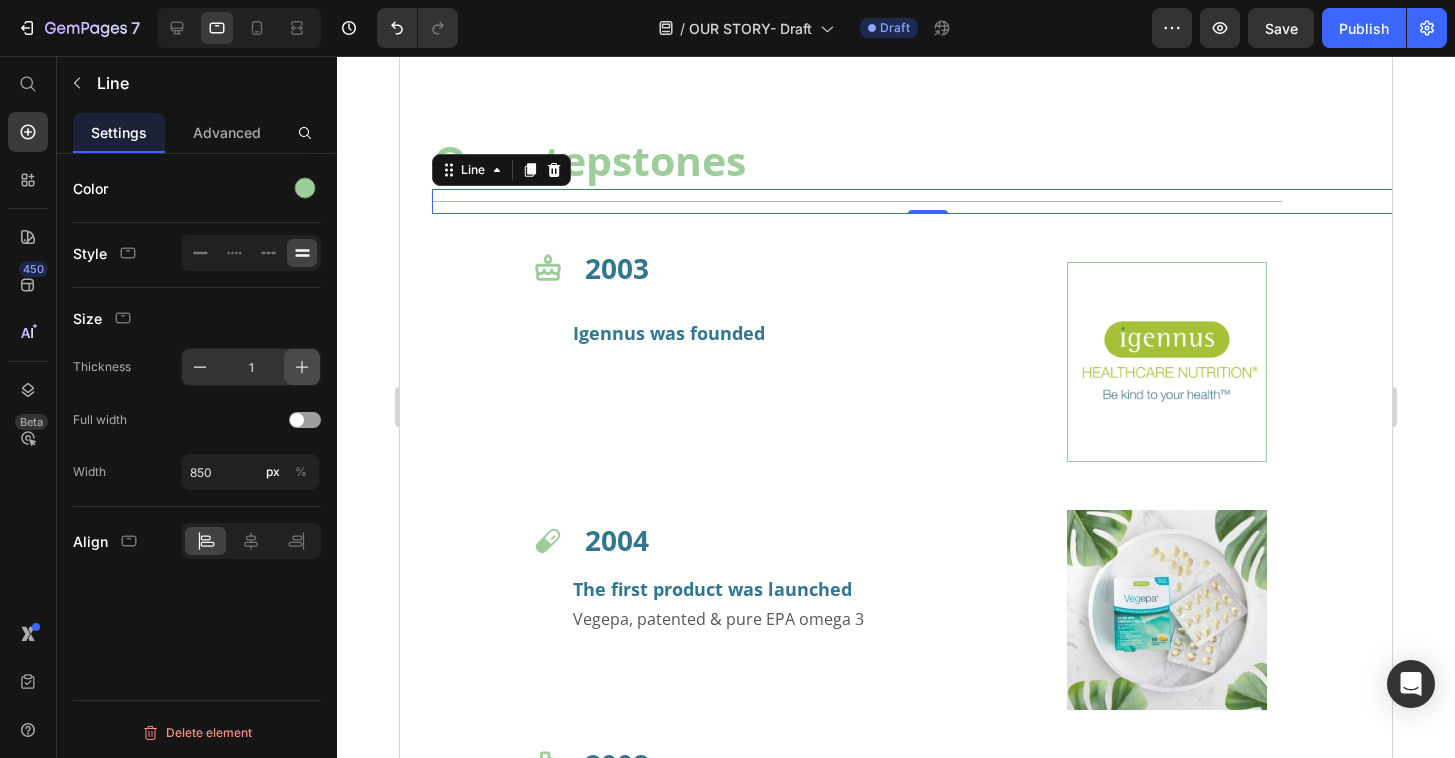click 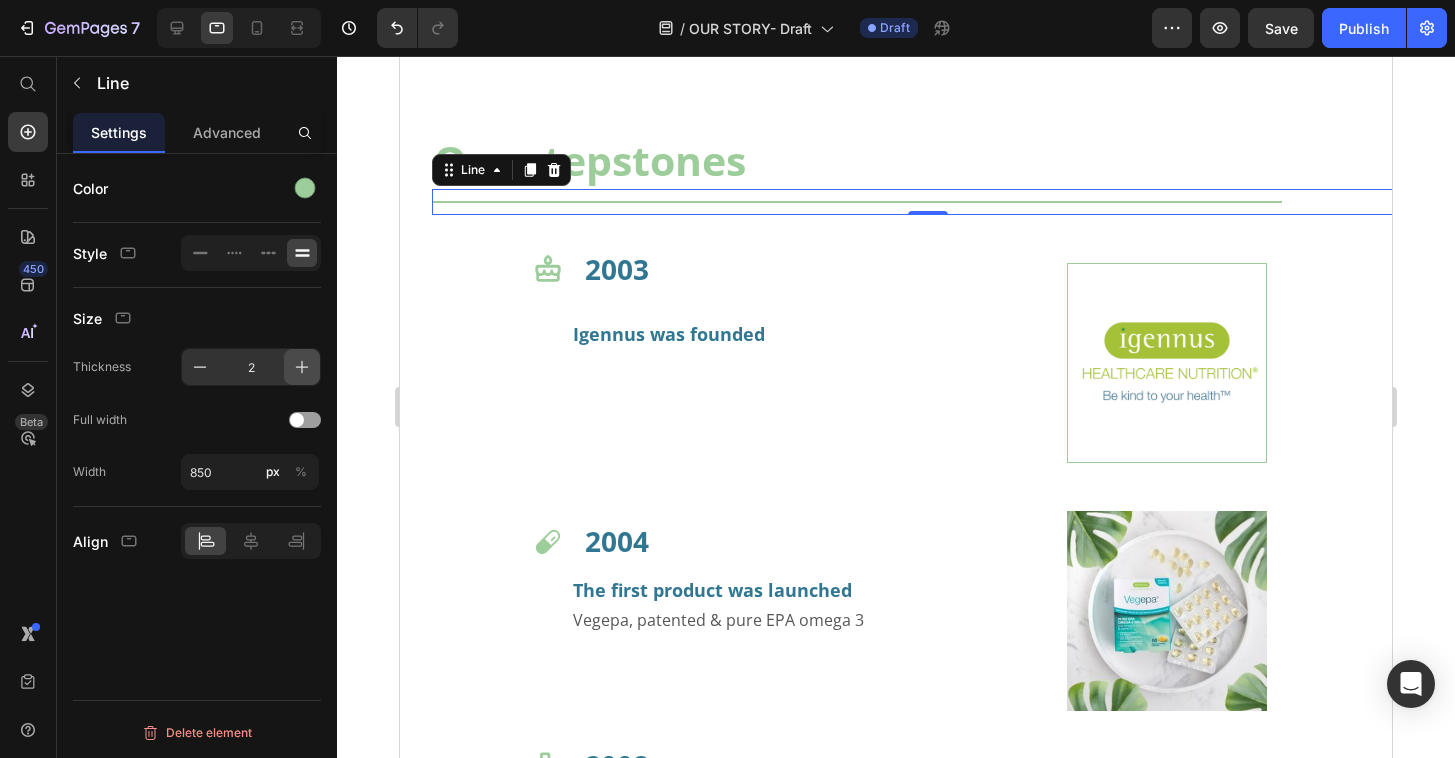 click 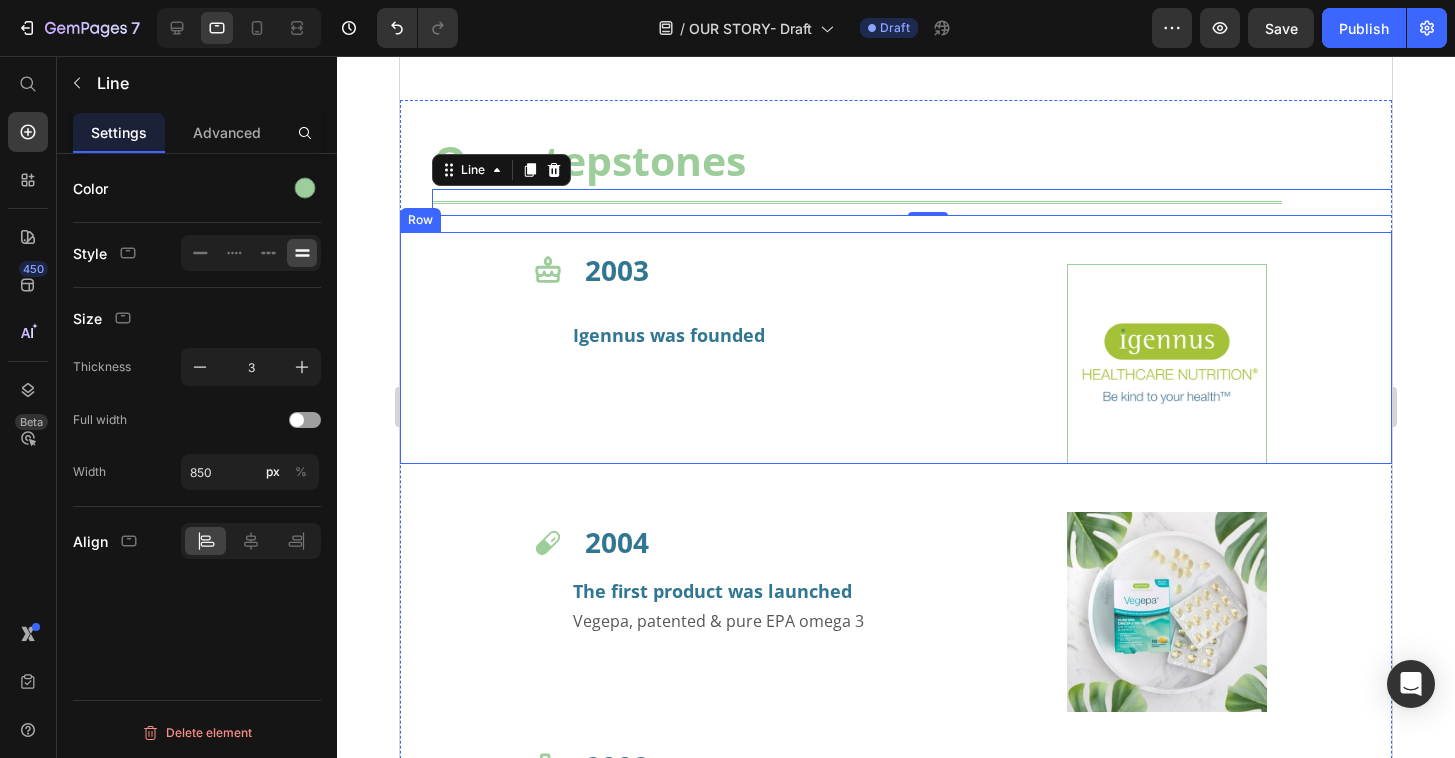 scroll, scrollTop: 1214, scrollLeft: 0, axis: vertical 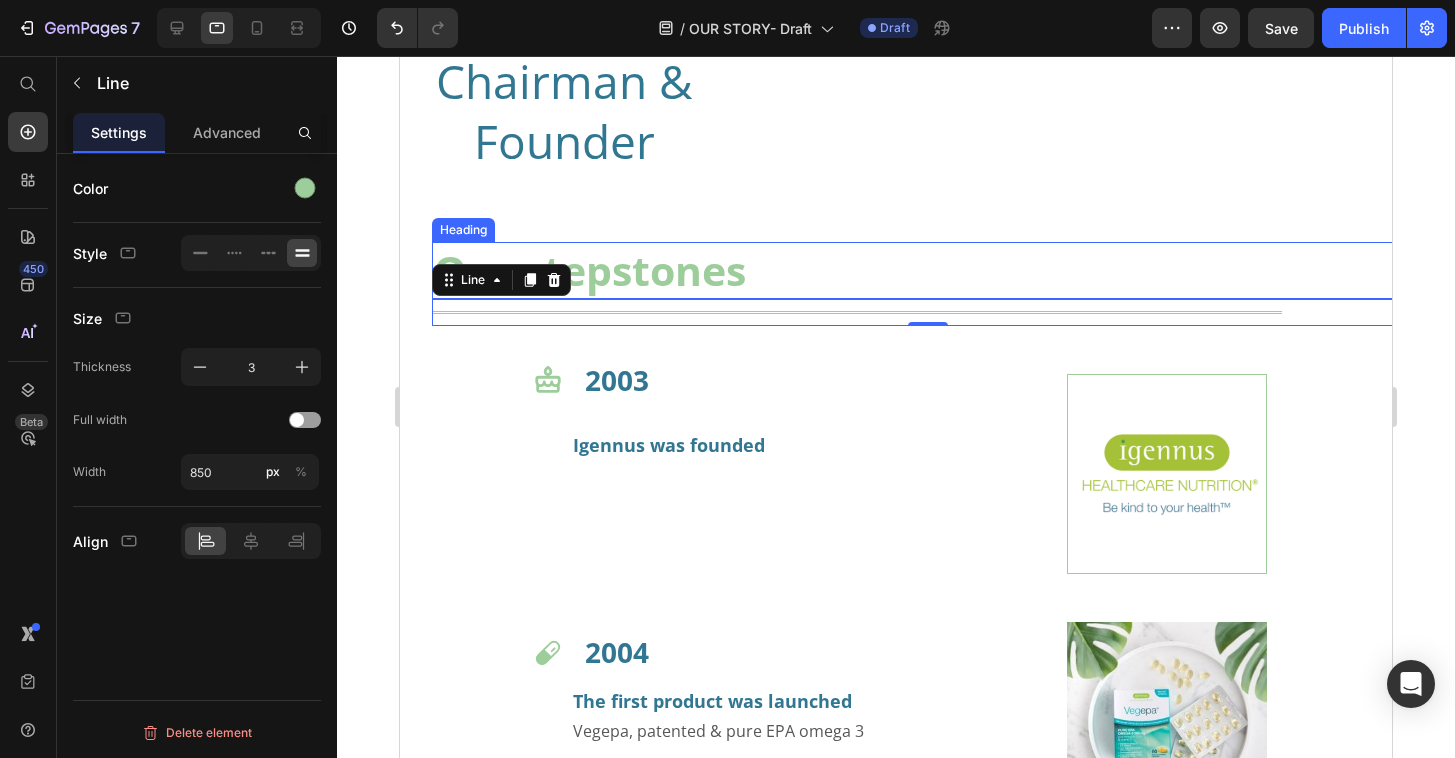 click 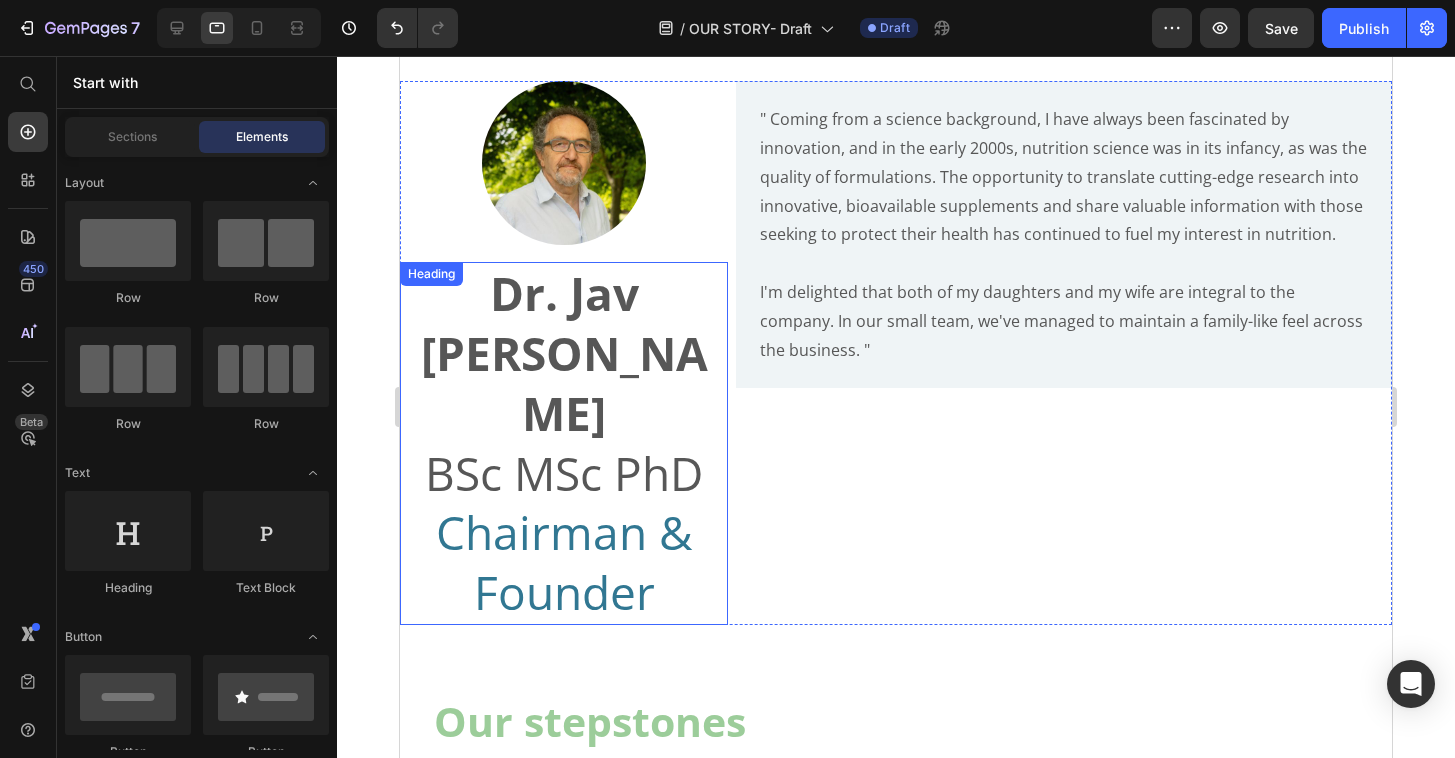 scroll, scrollTop: 660, scrollLeft: 0, axis: vertical 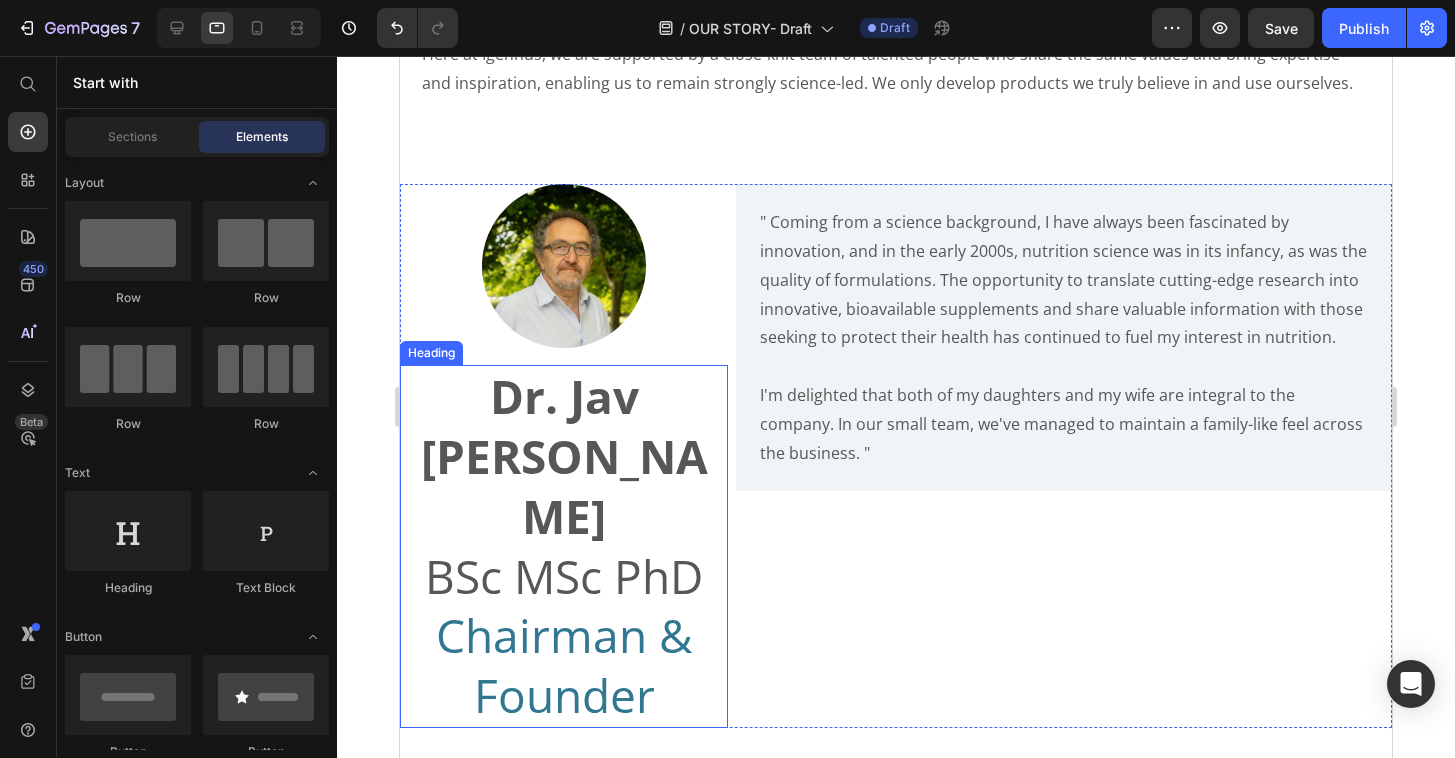 click on "BSc MSc PhD" at bounding box center [564, 576] 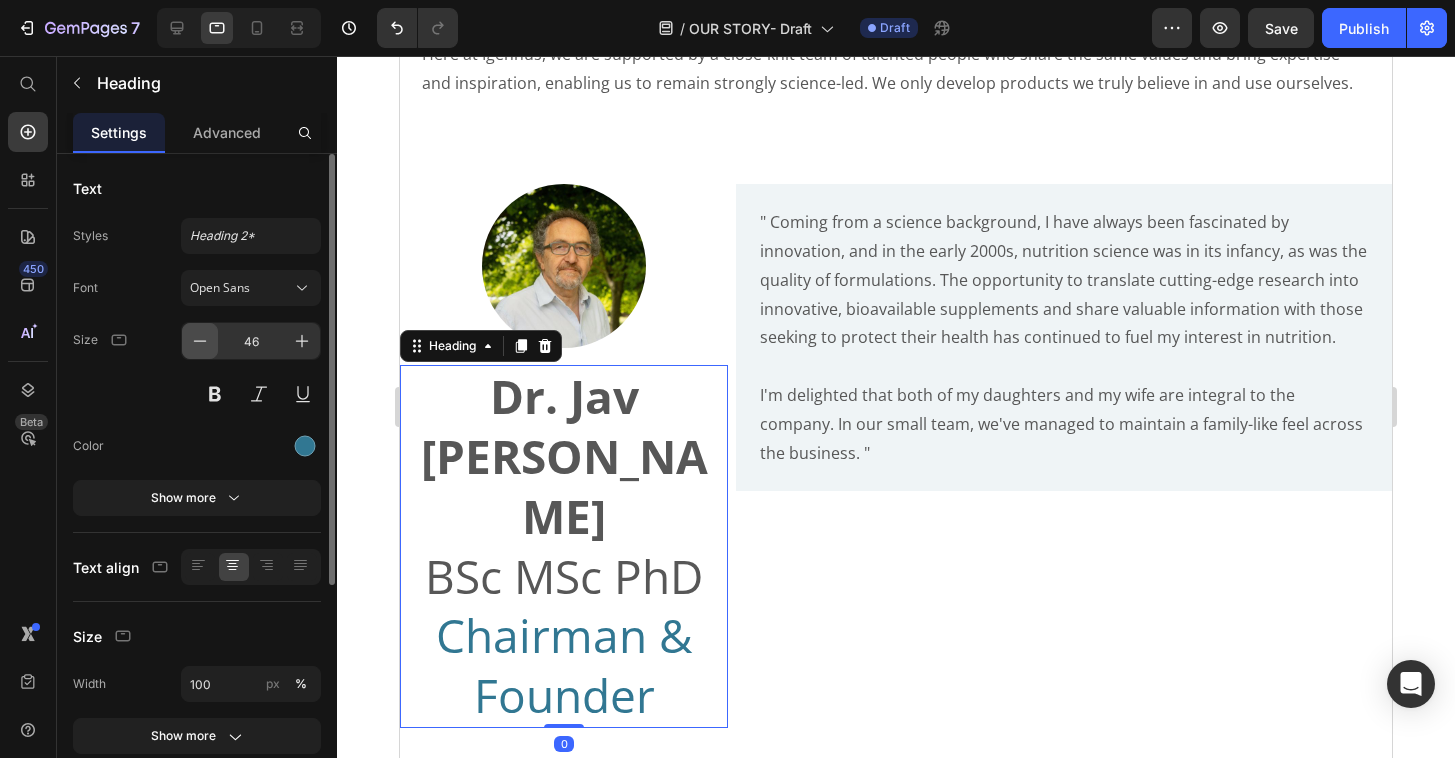 click 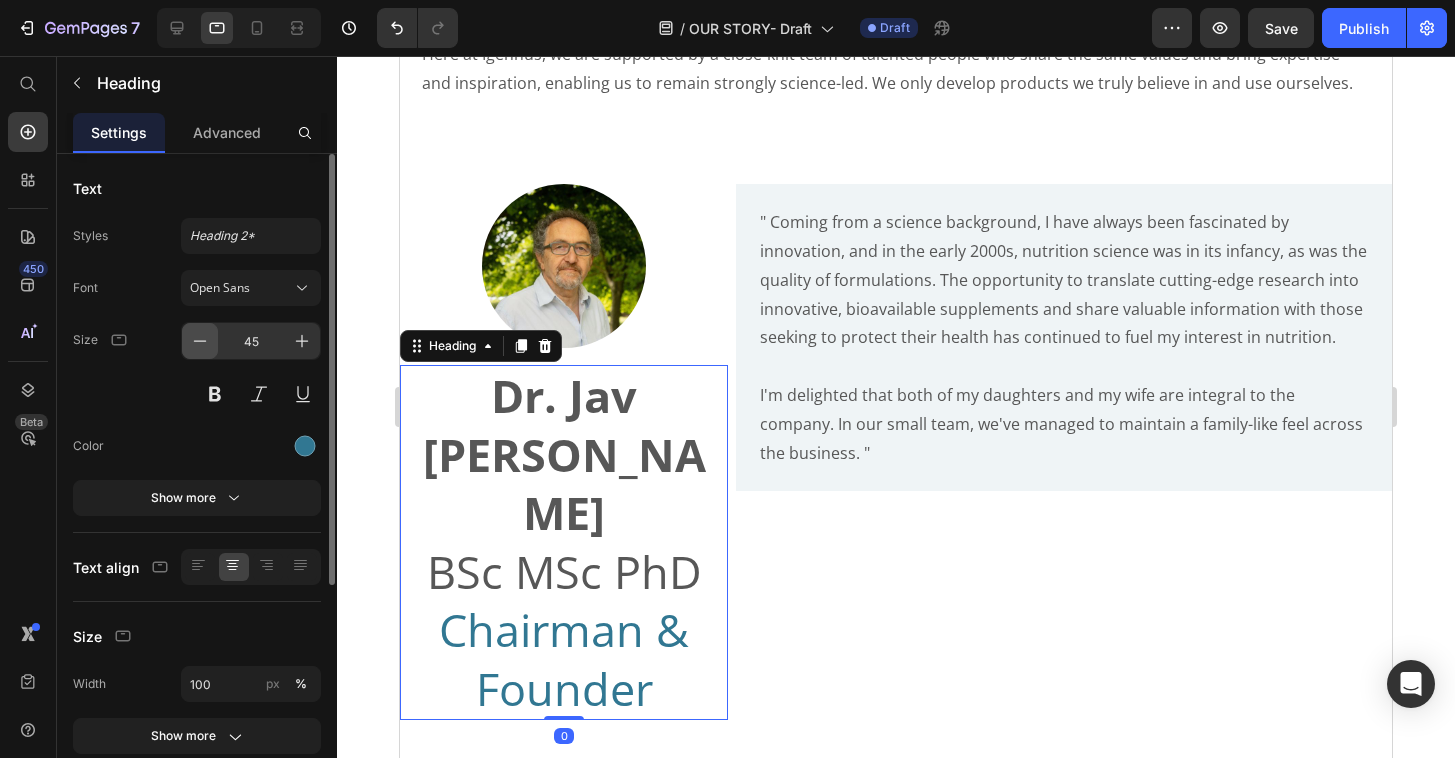 click 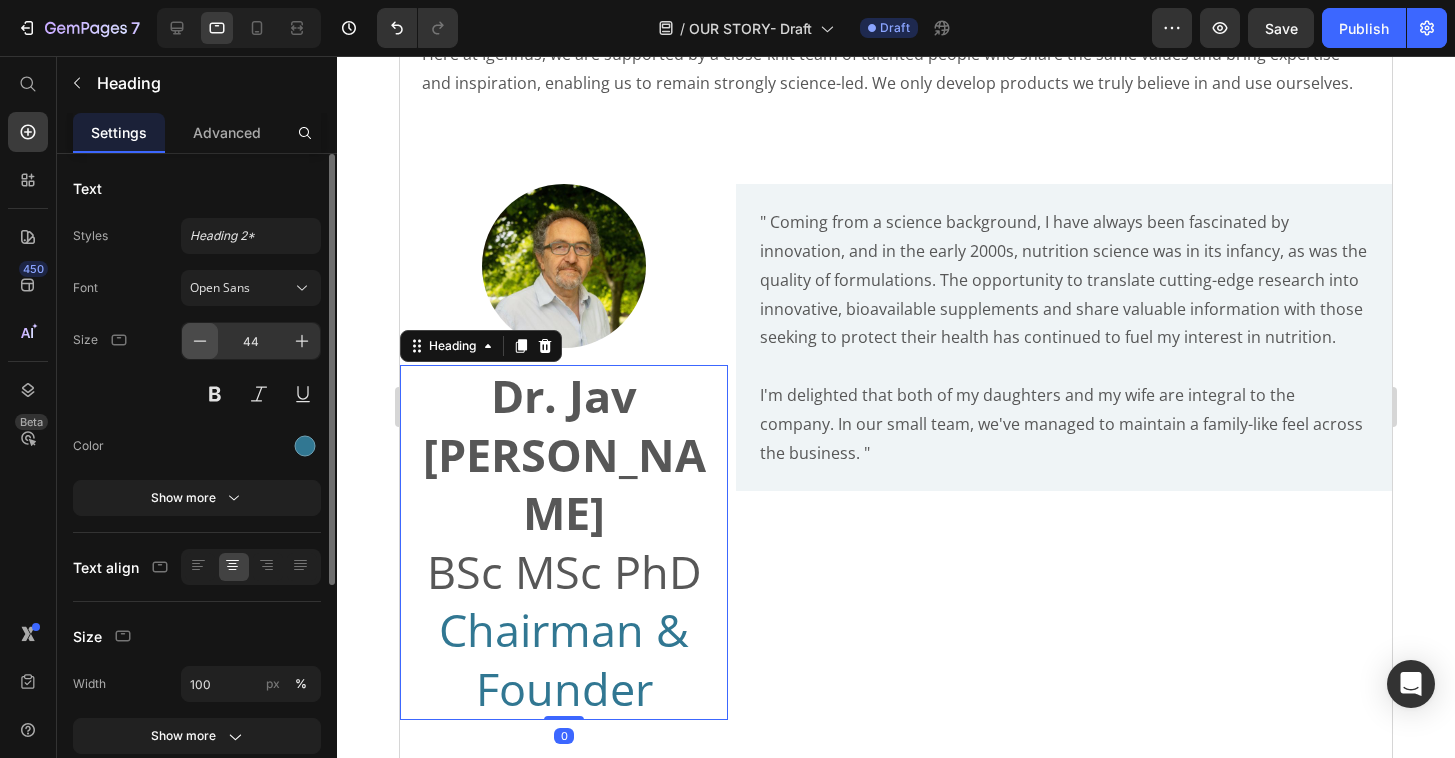 click 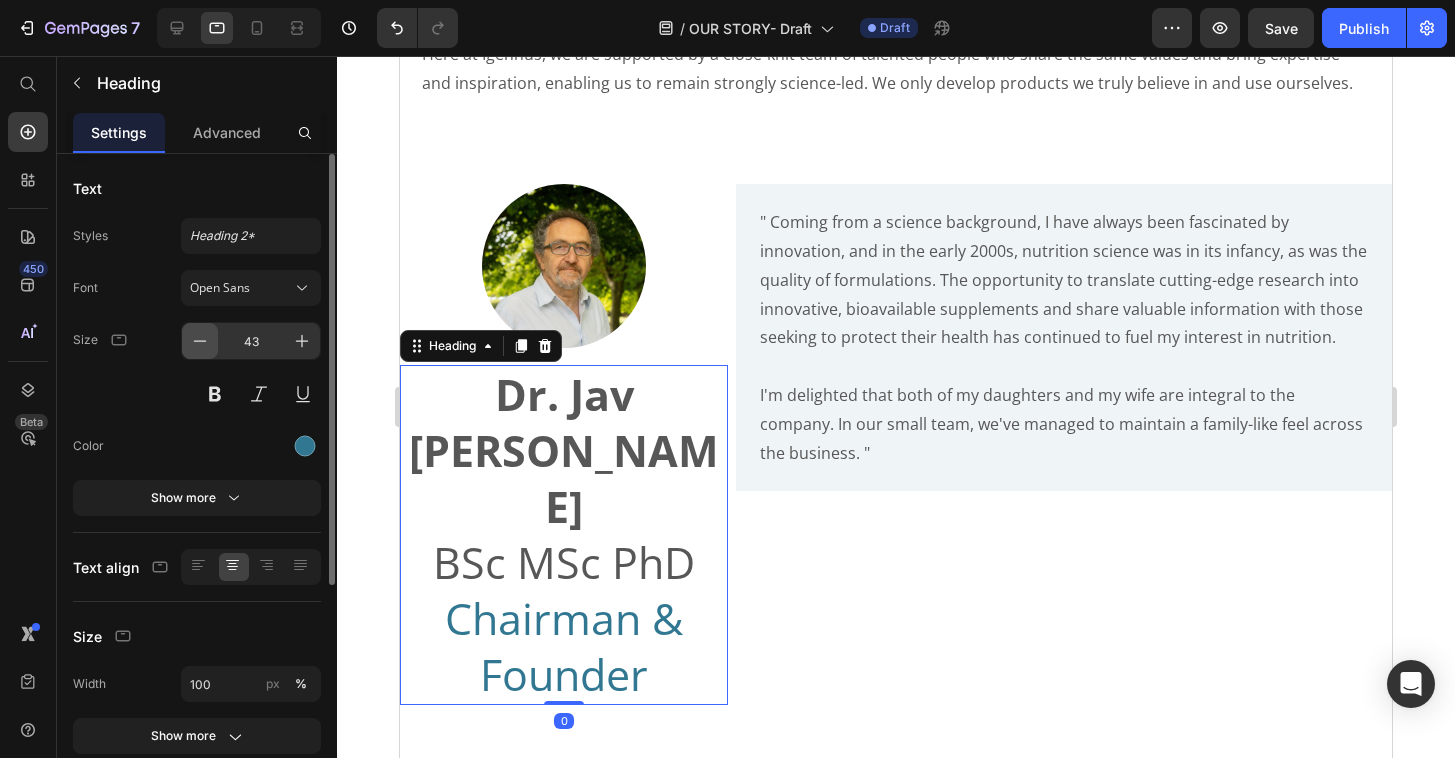 click 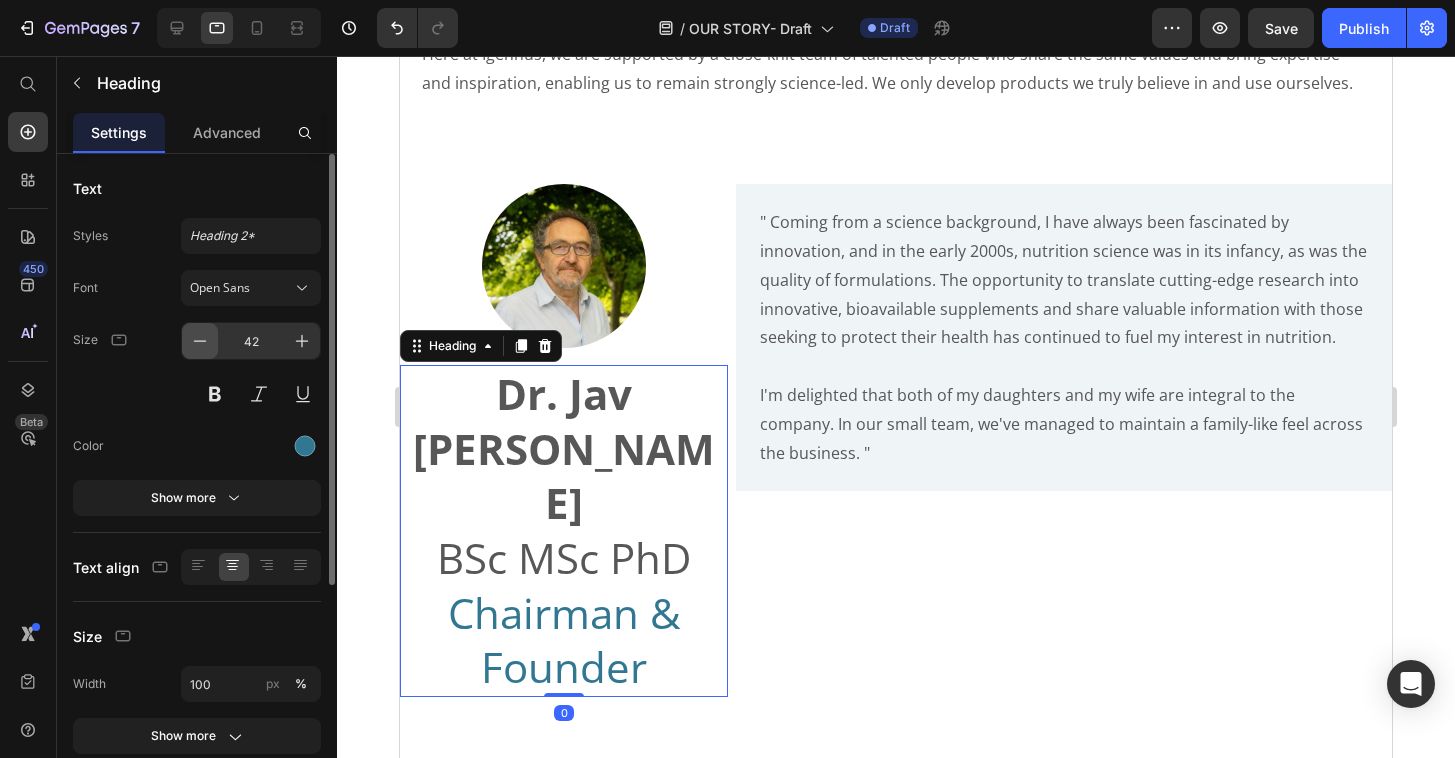 click 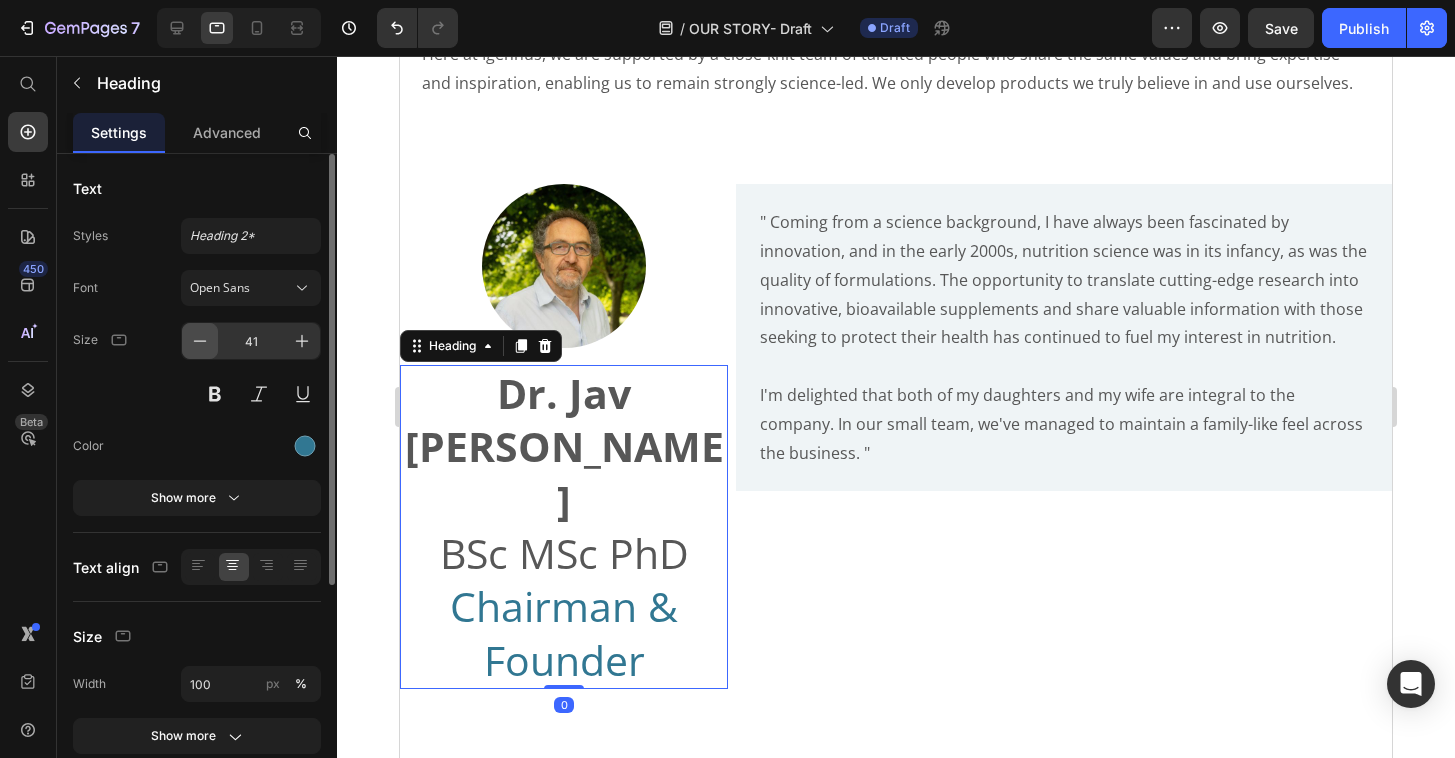 click 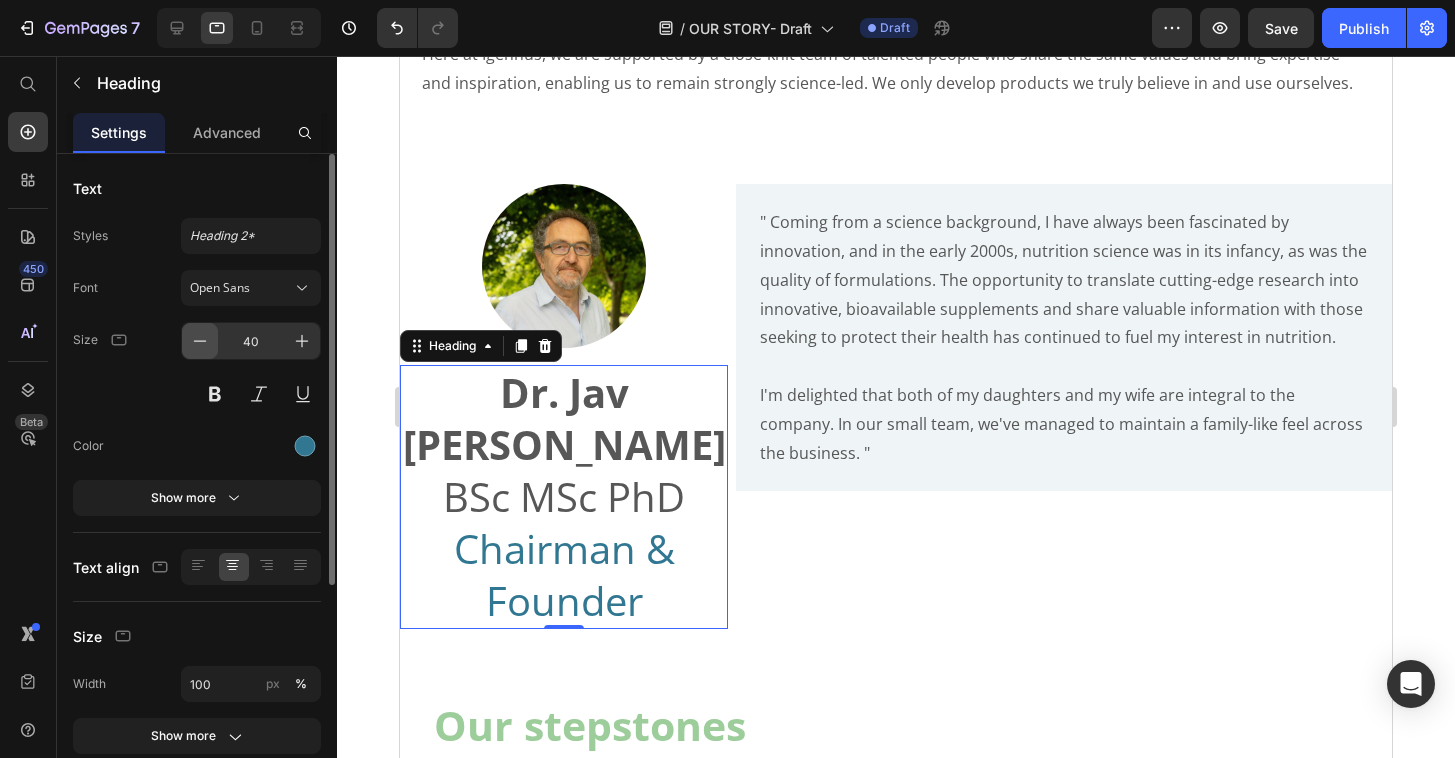 click 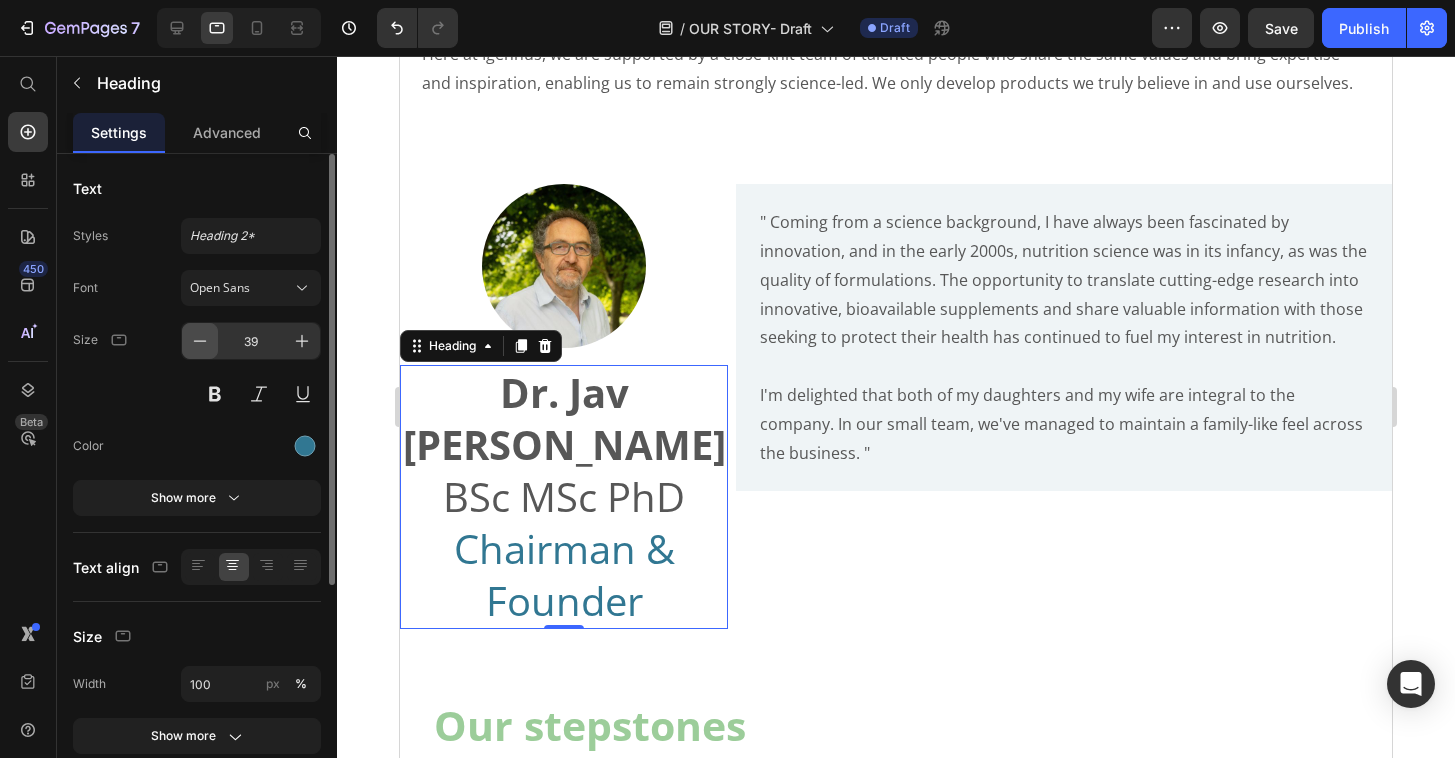 click 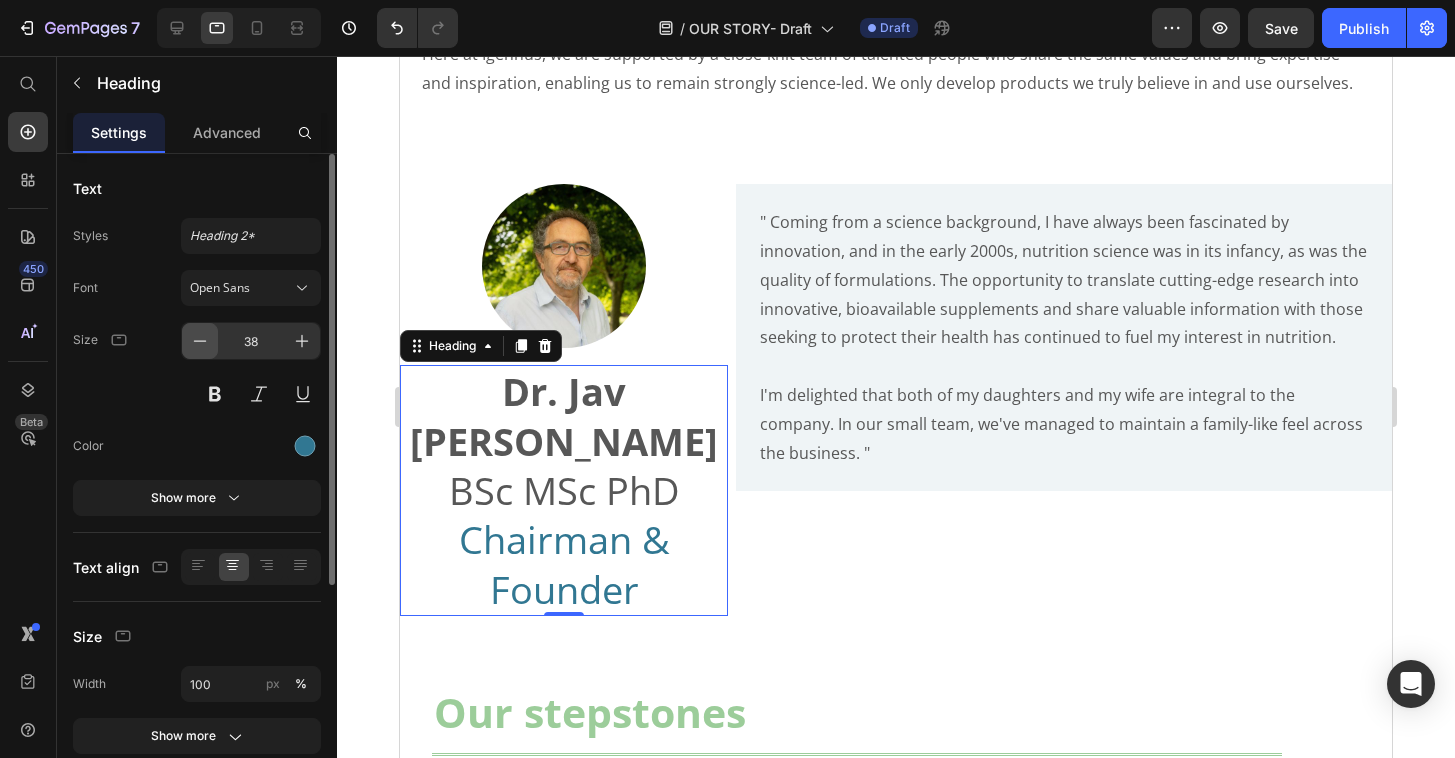 click 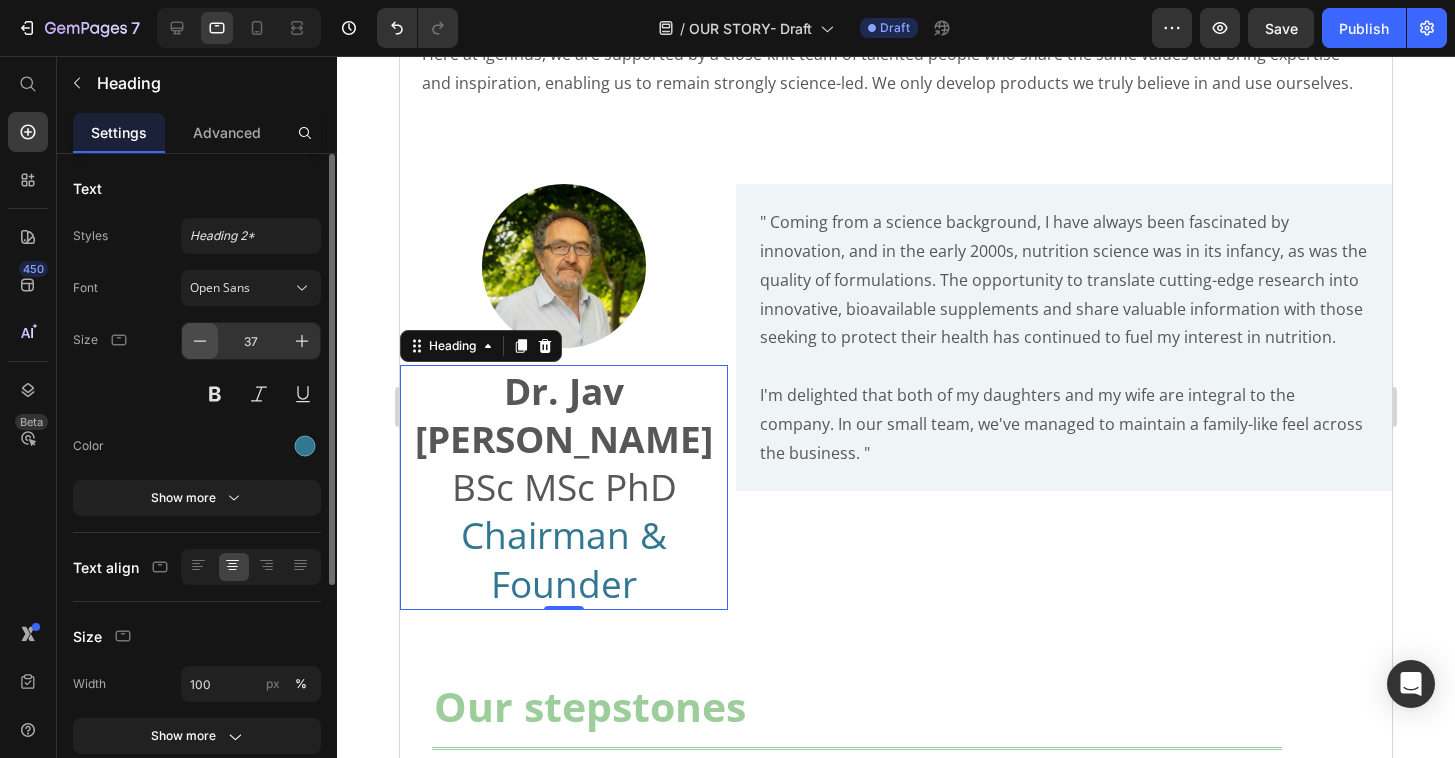 click 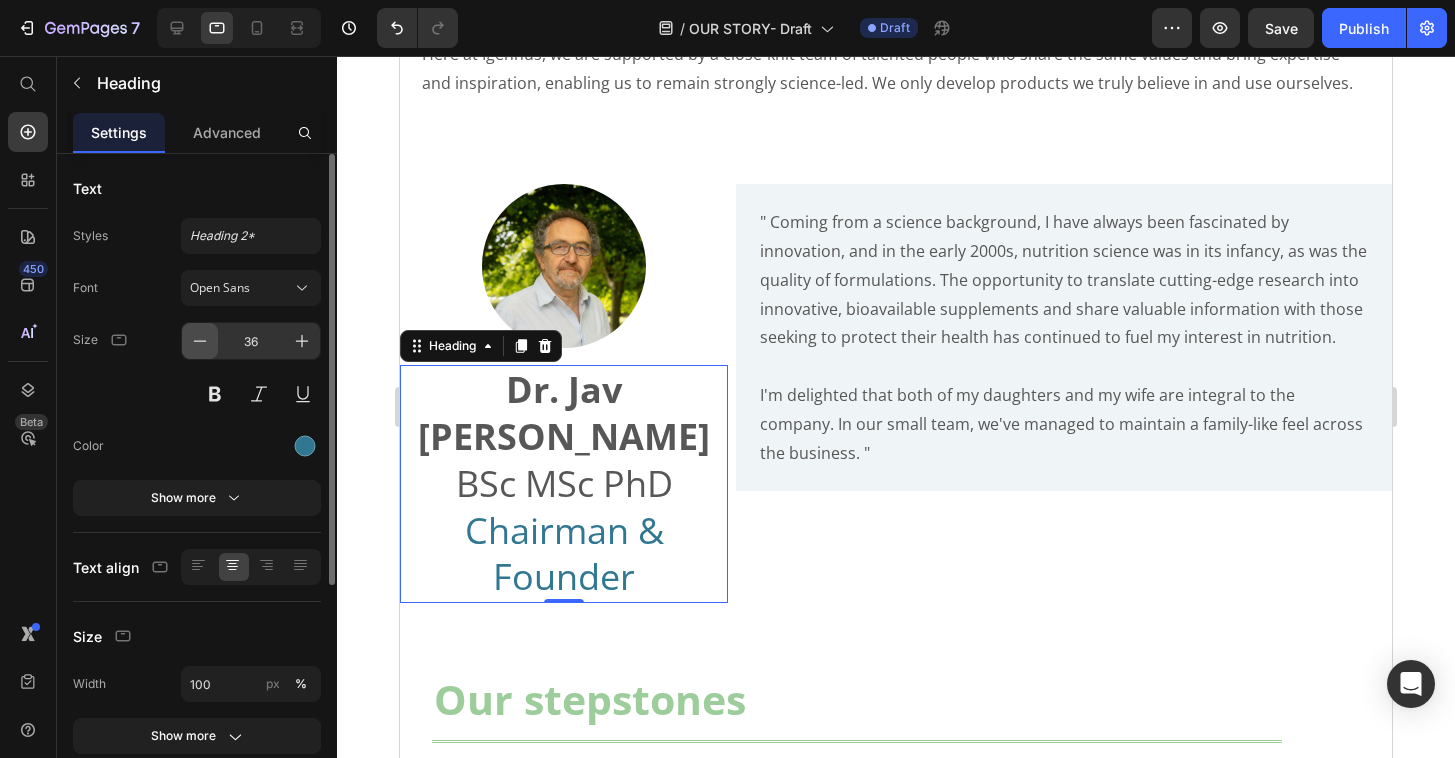 click 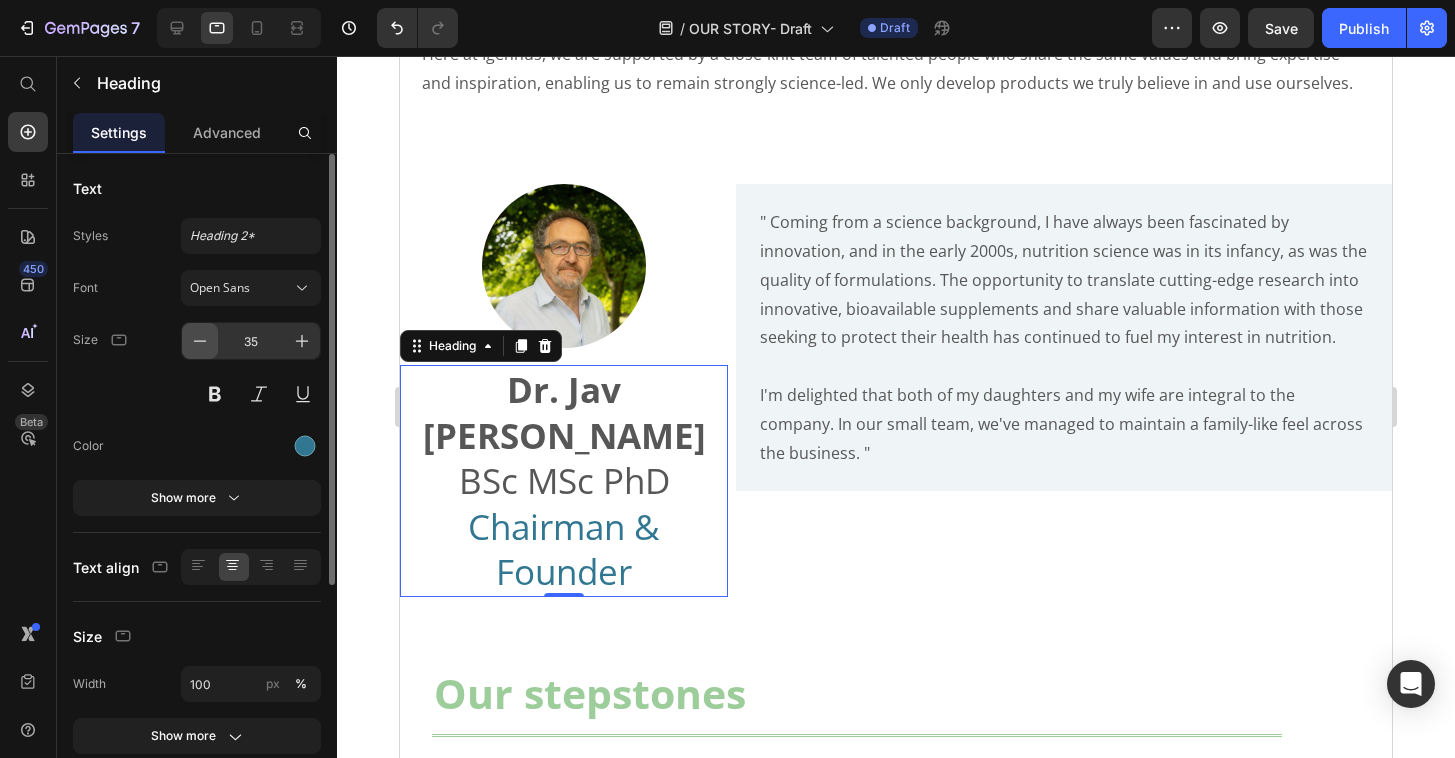click 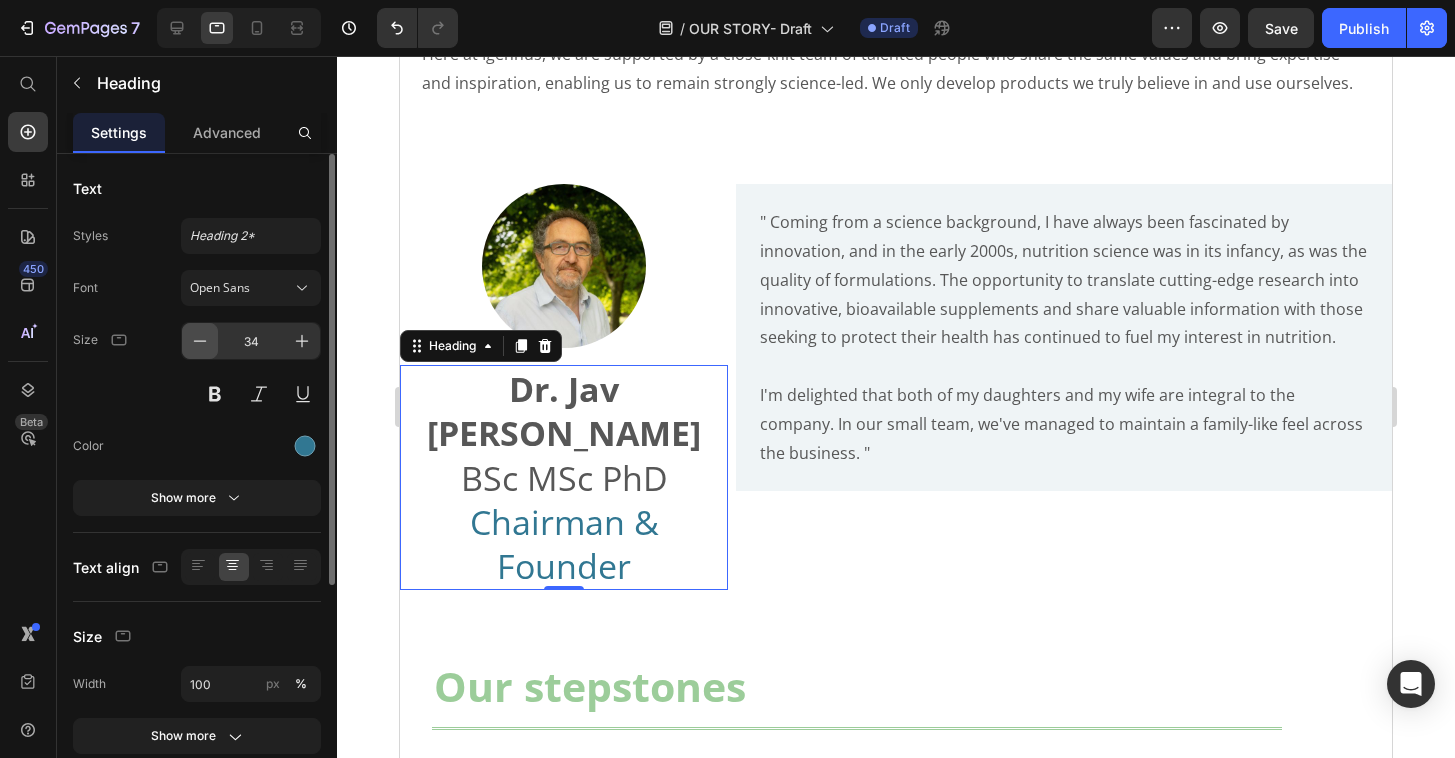 click 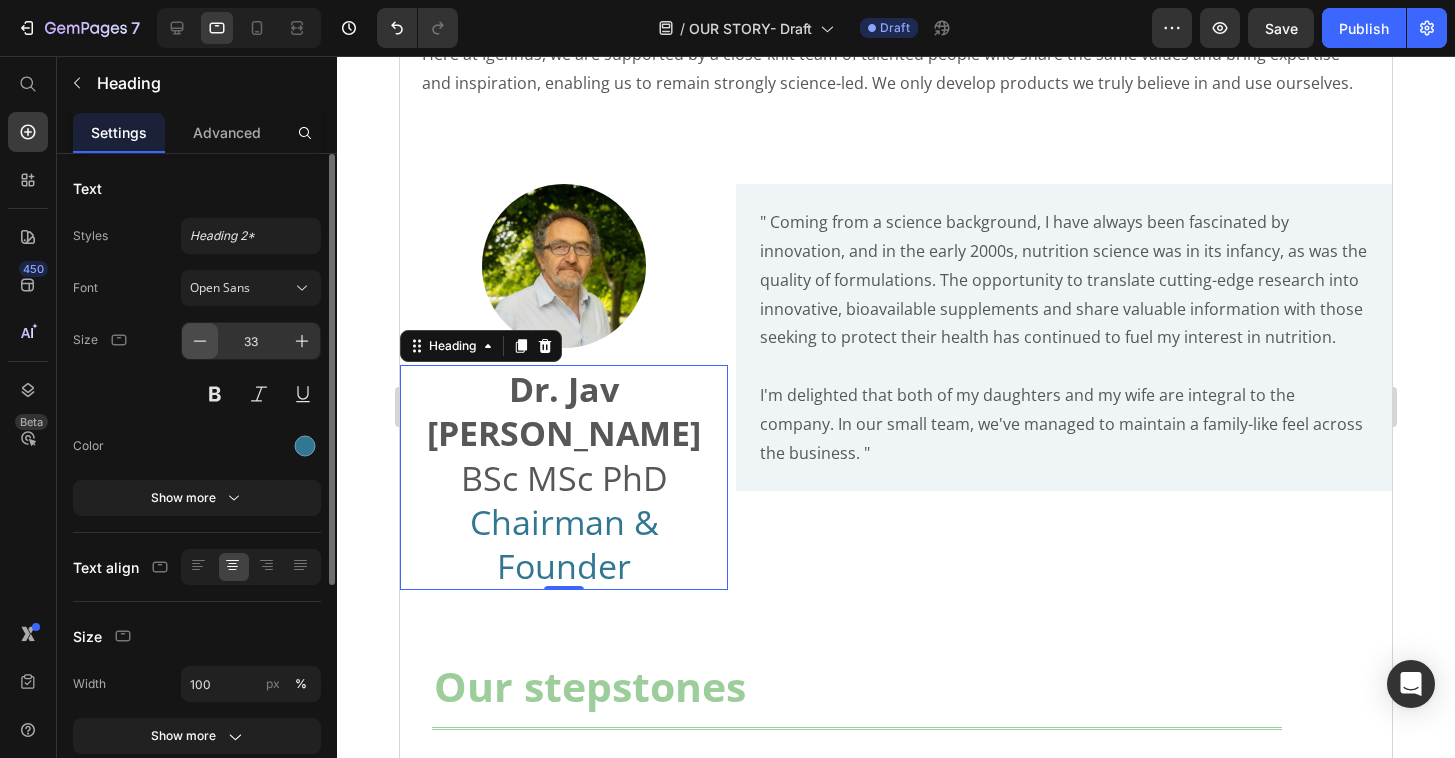 click 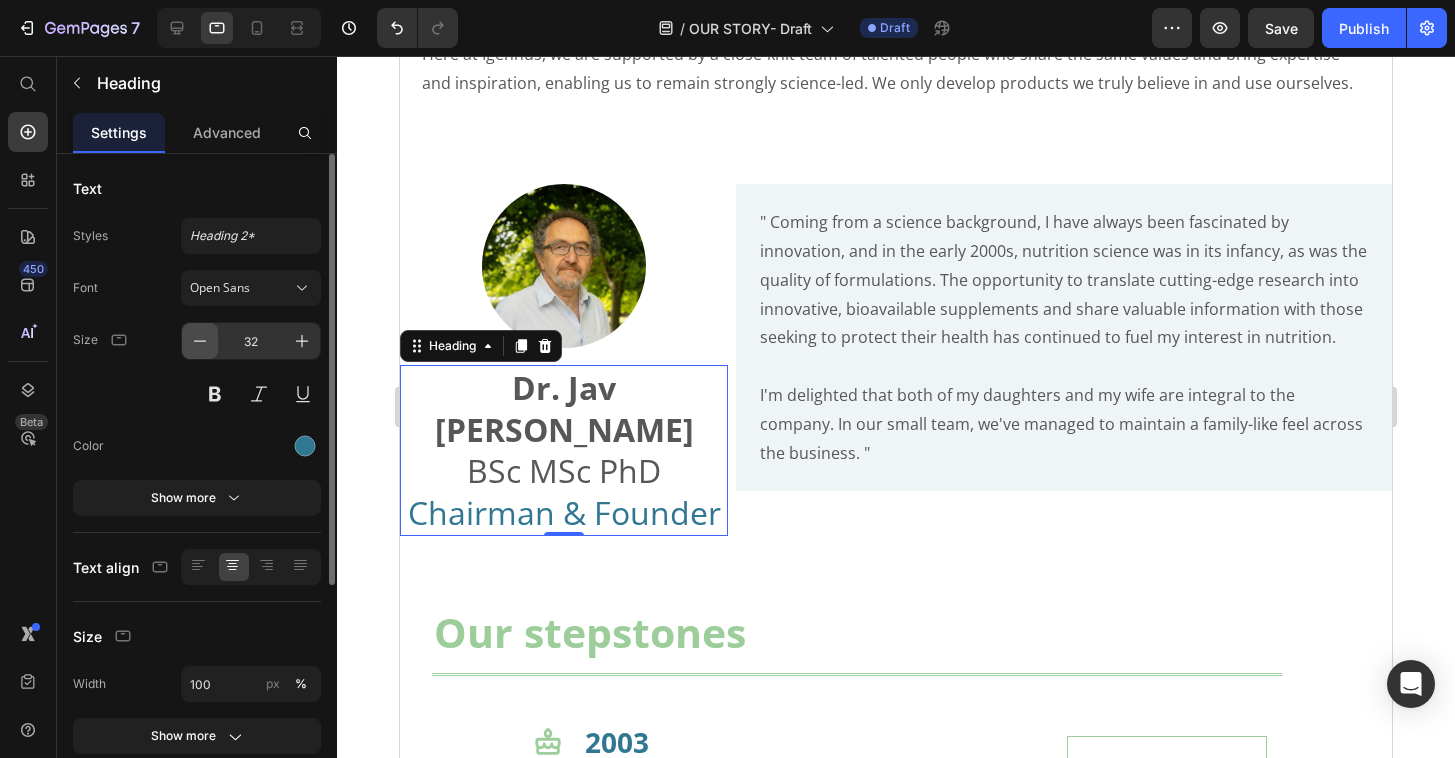 click 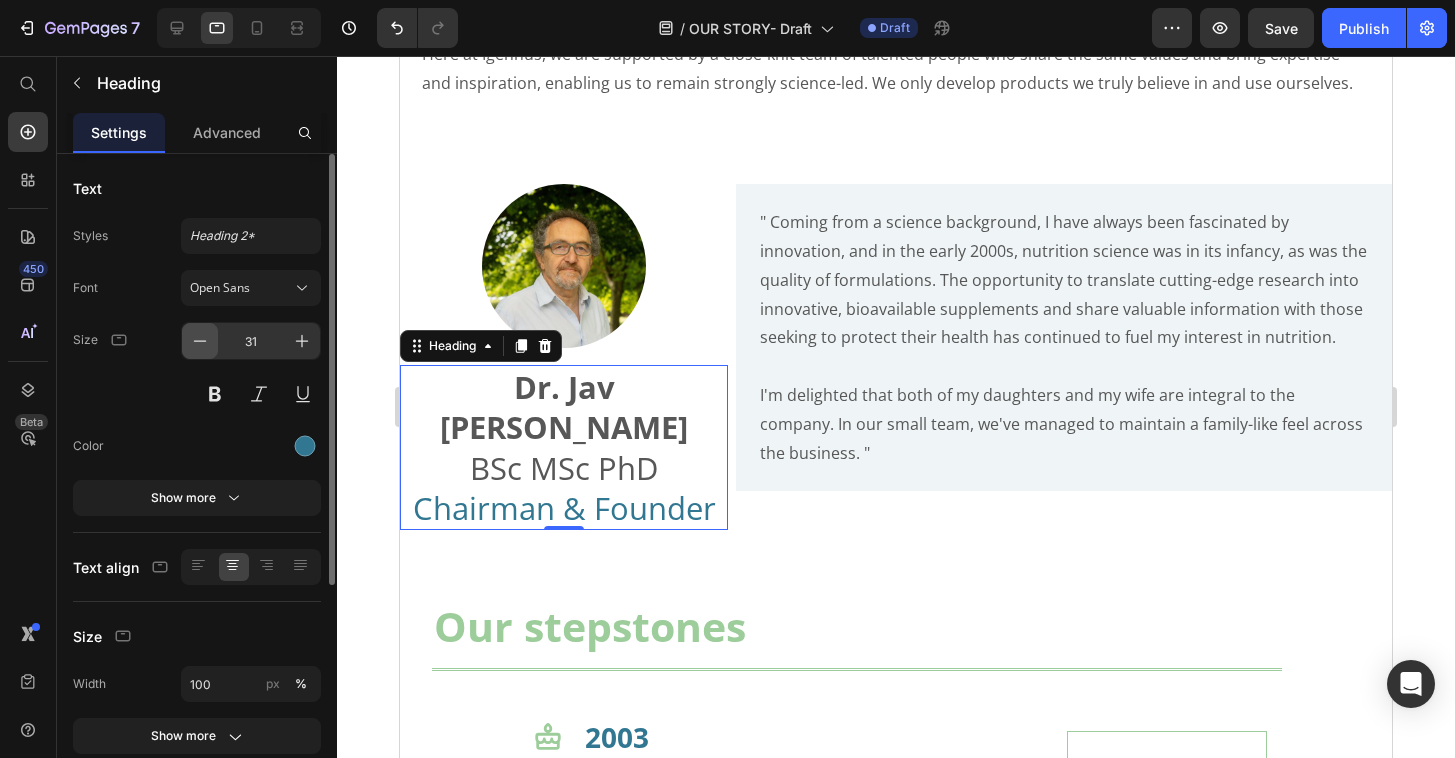 click 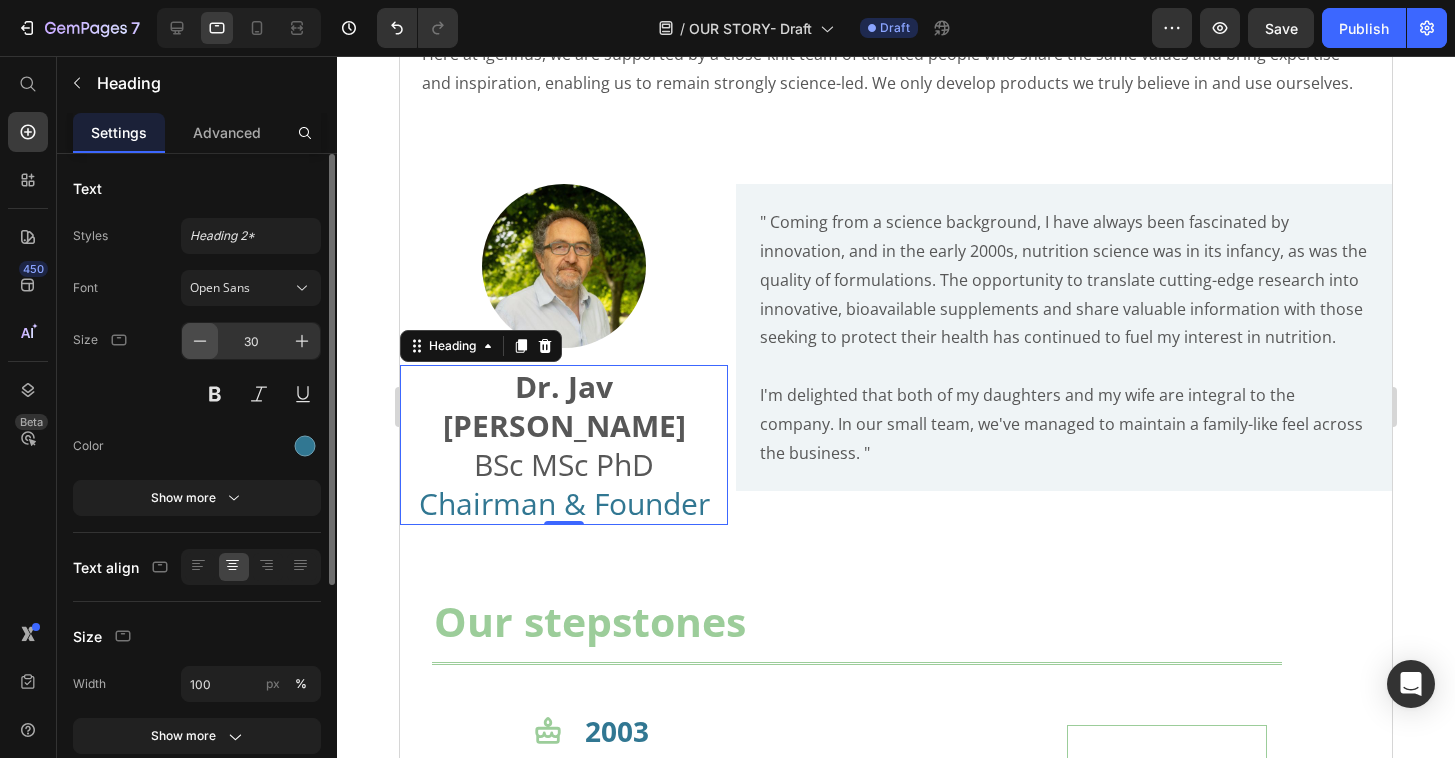 click 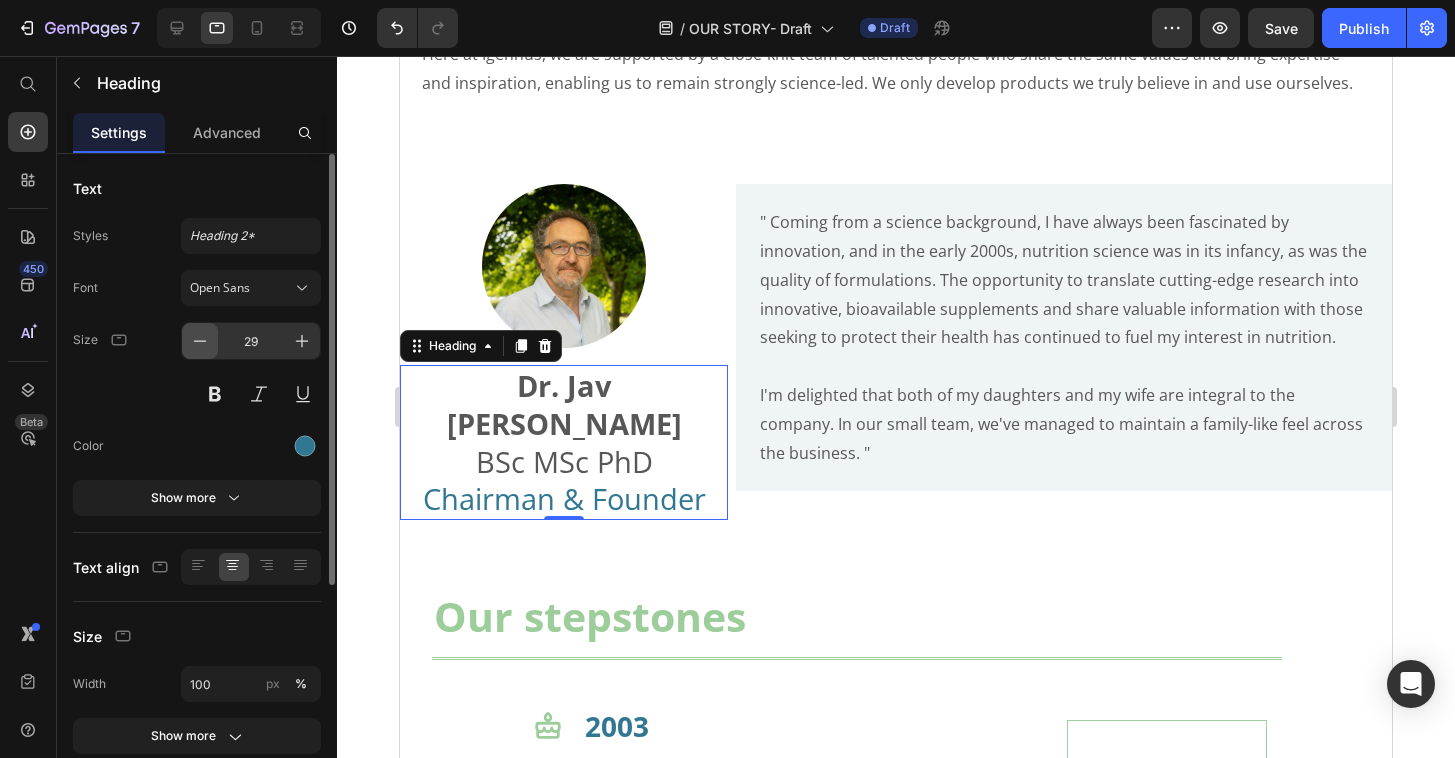 click 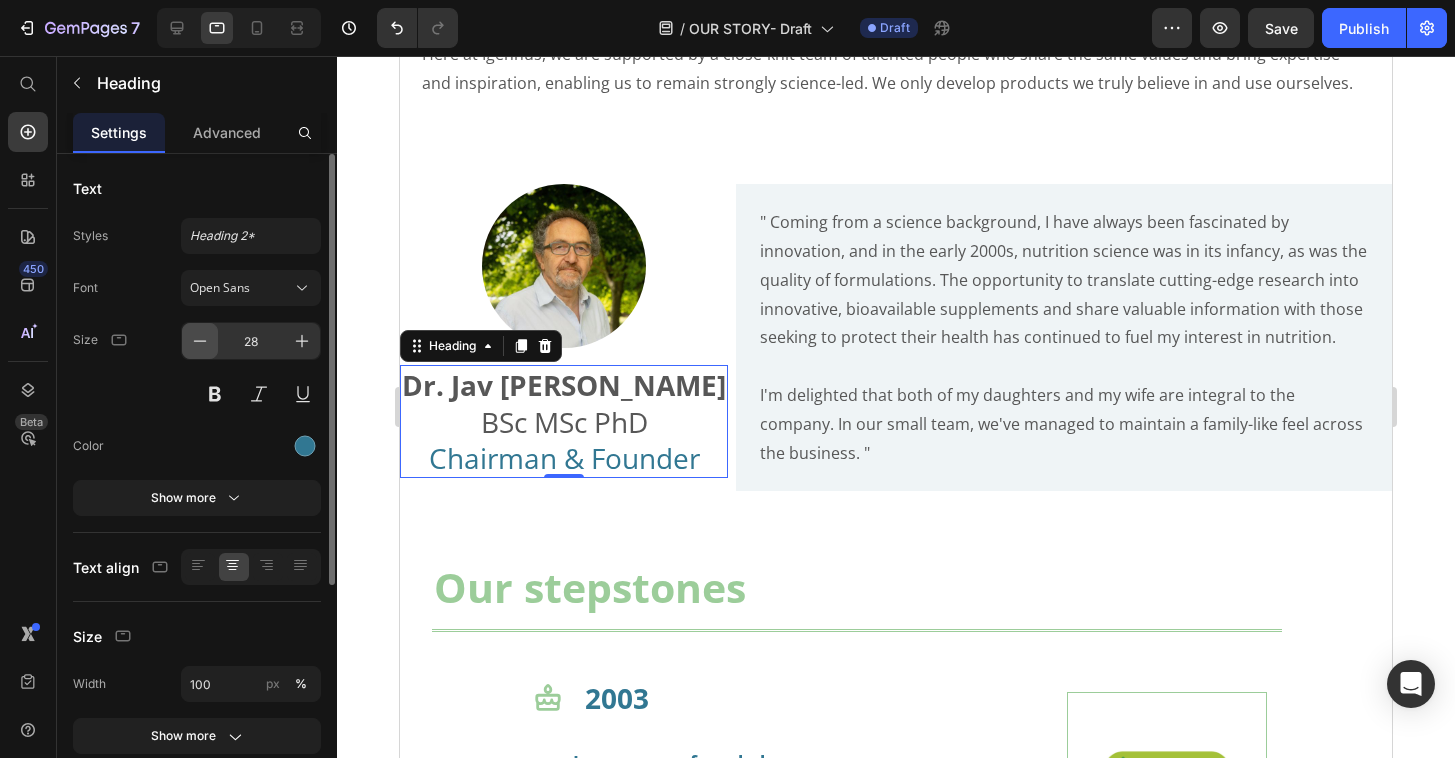 click 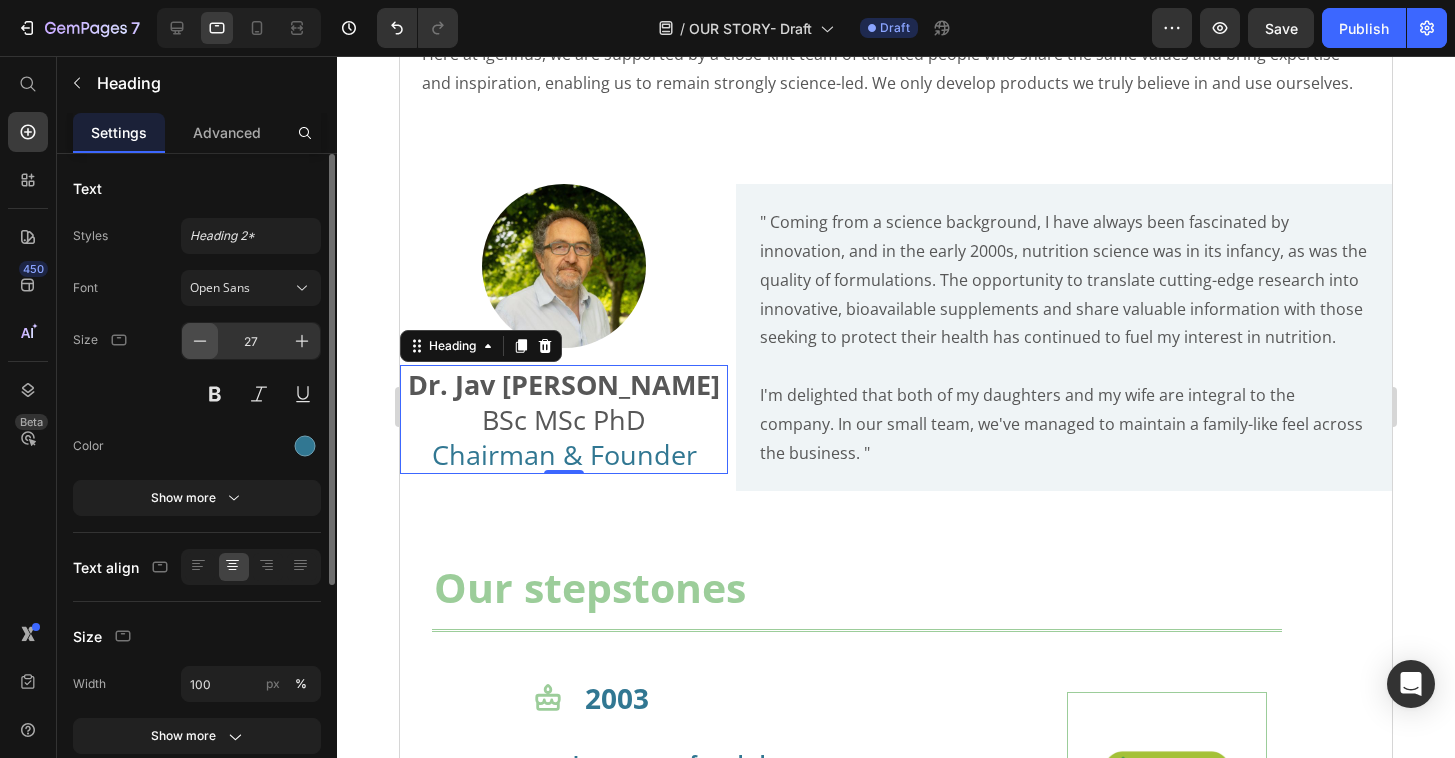 click 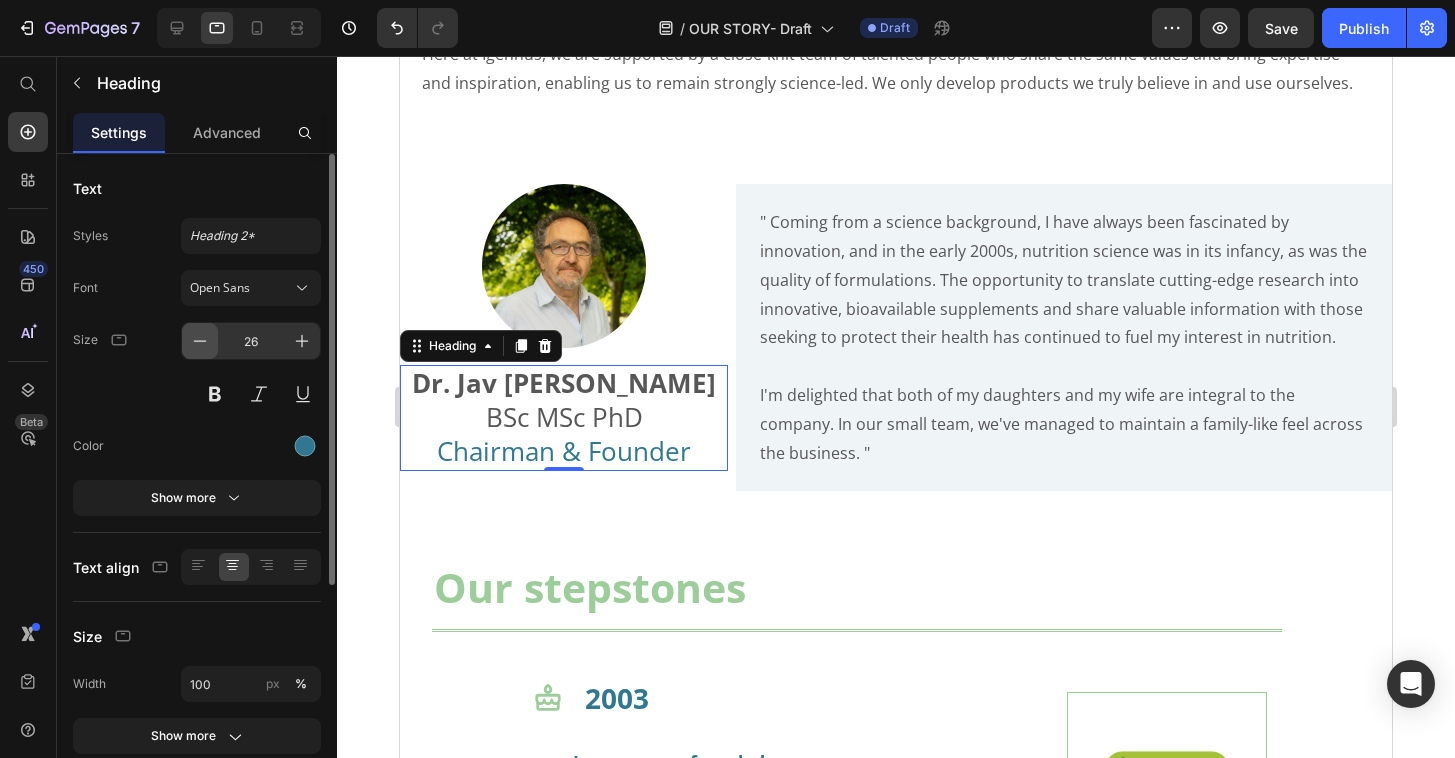 click 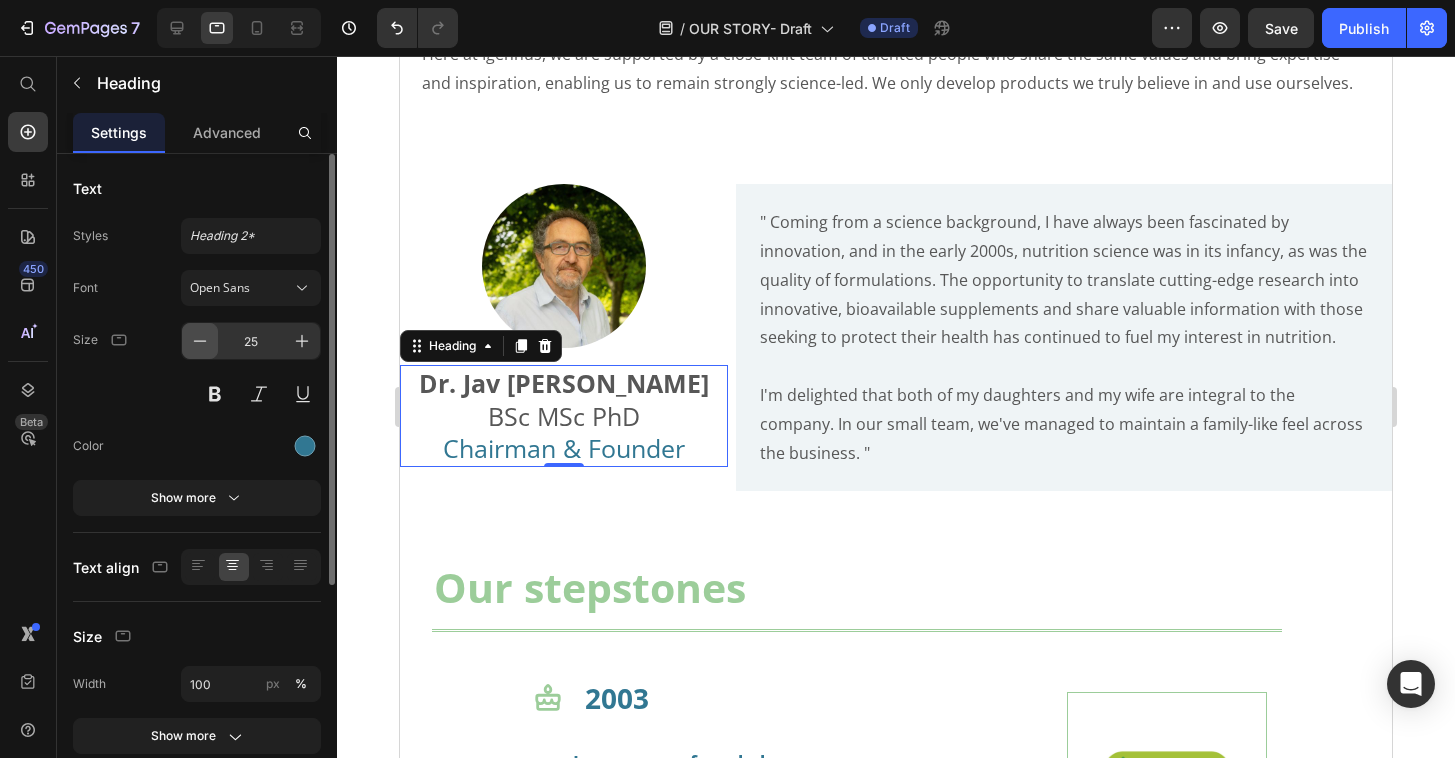 click 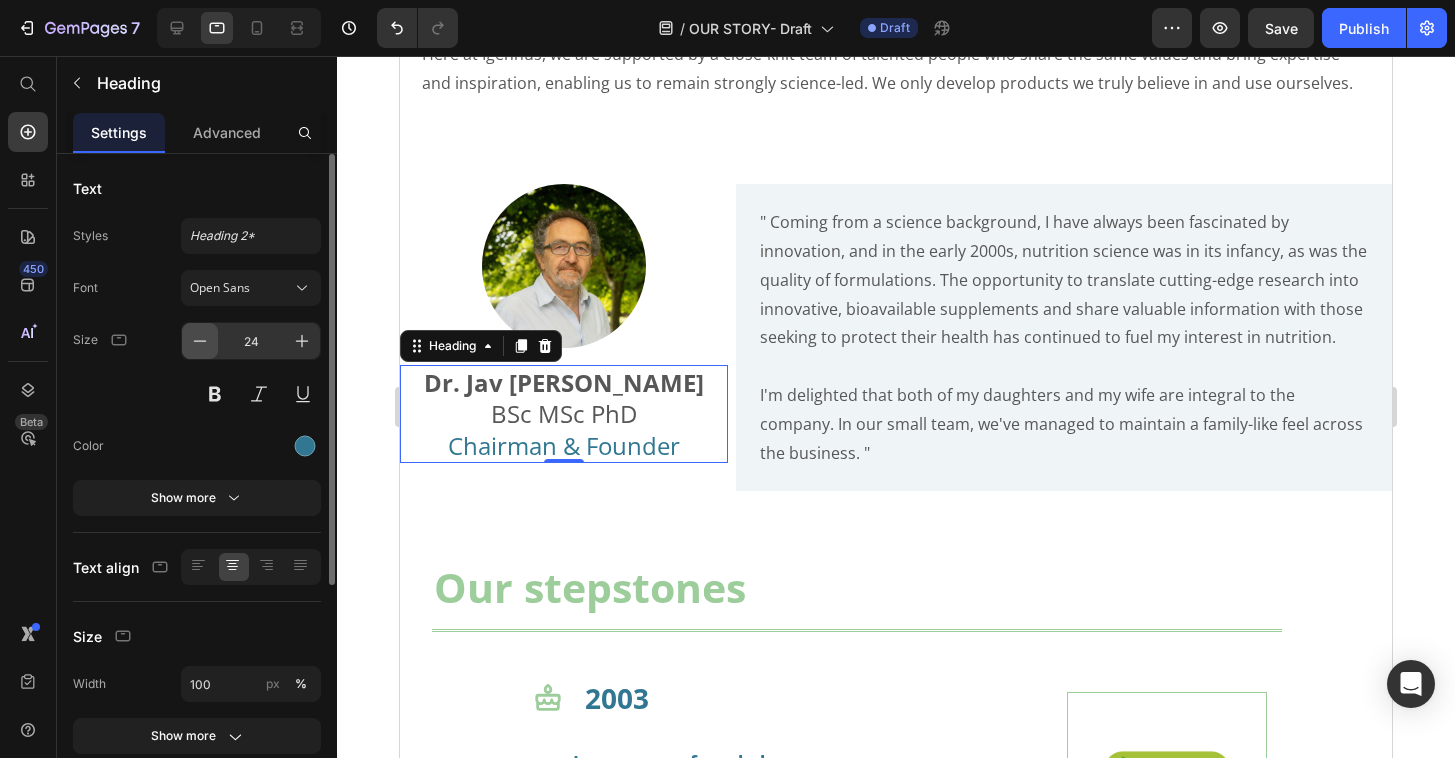 click 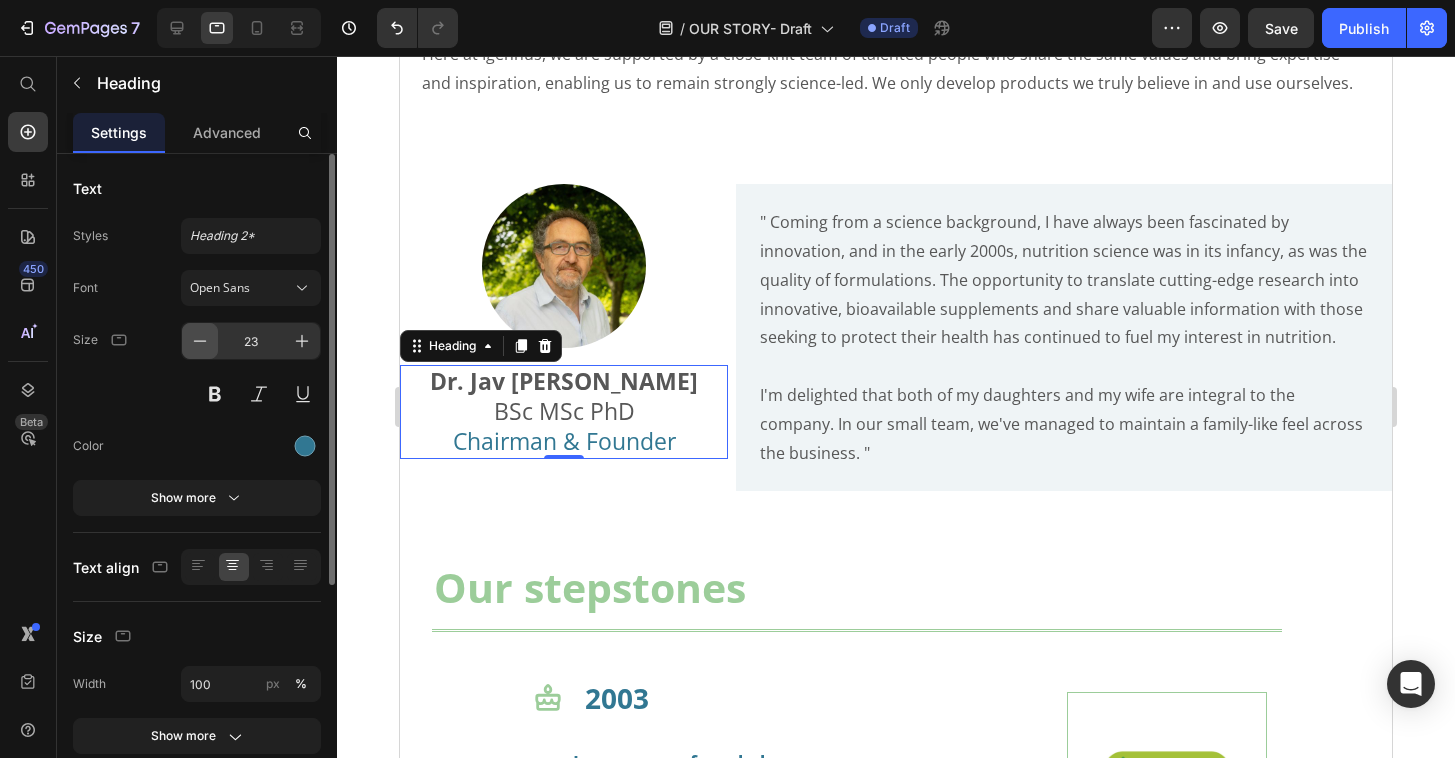 click 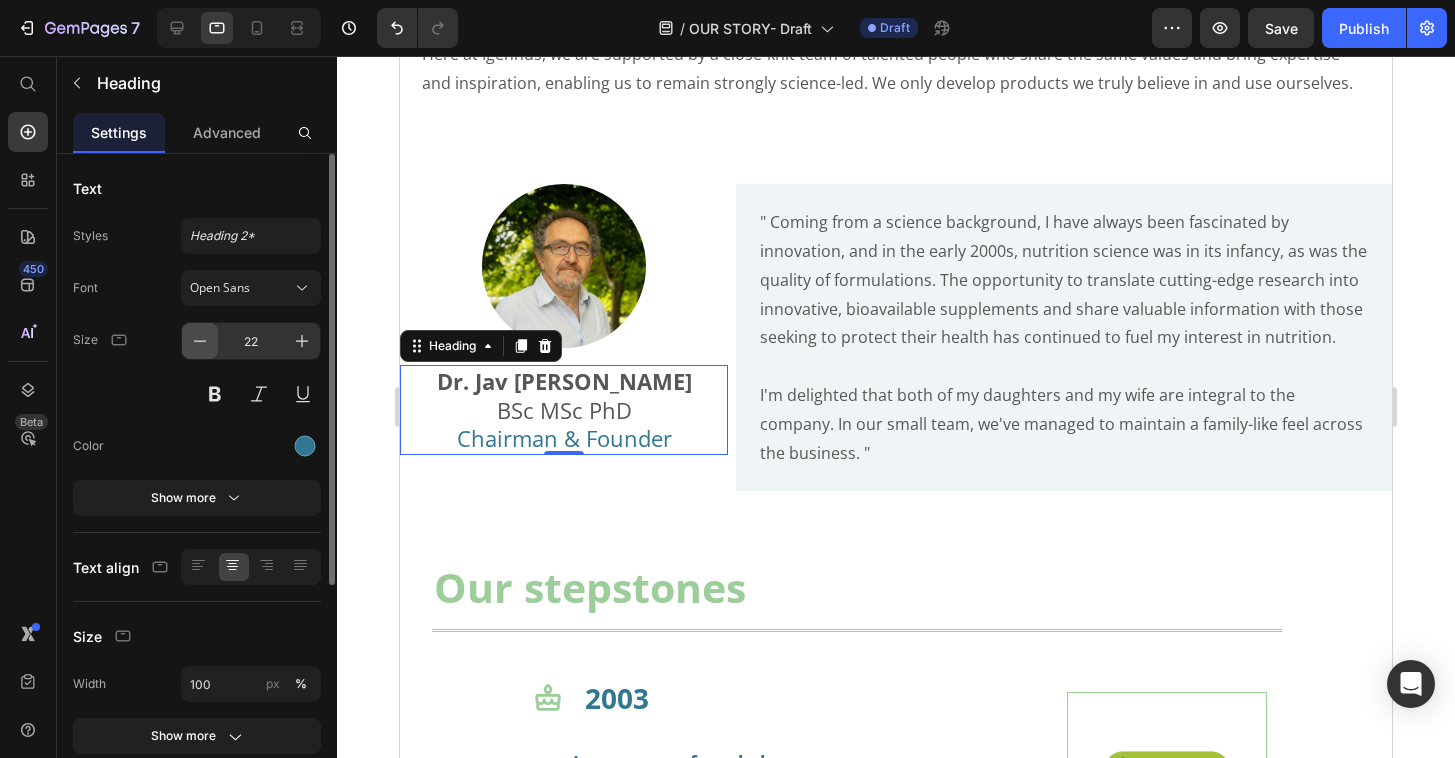 click 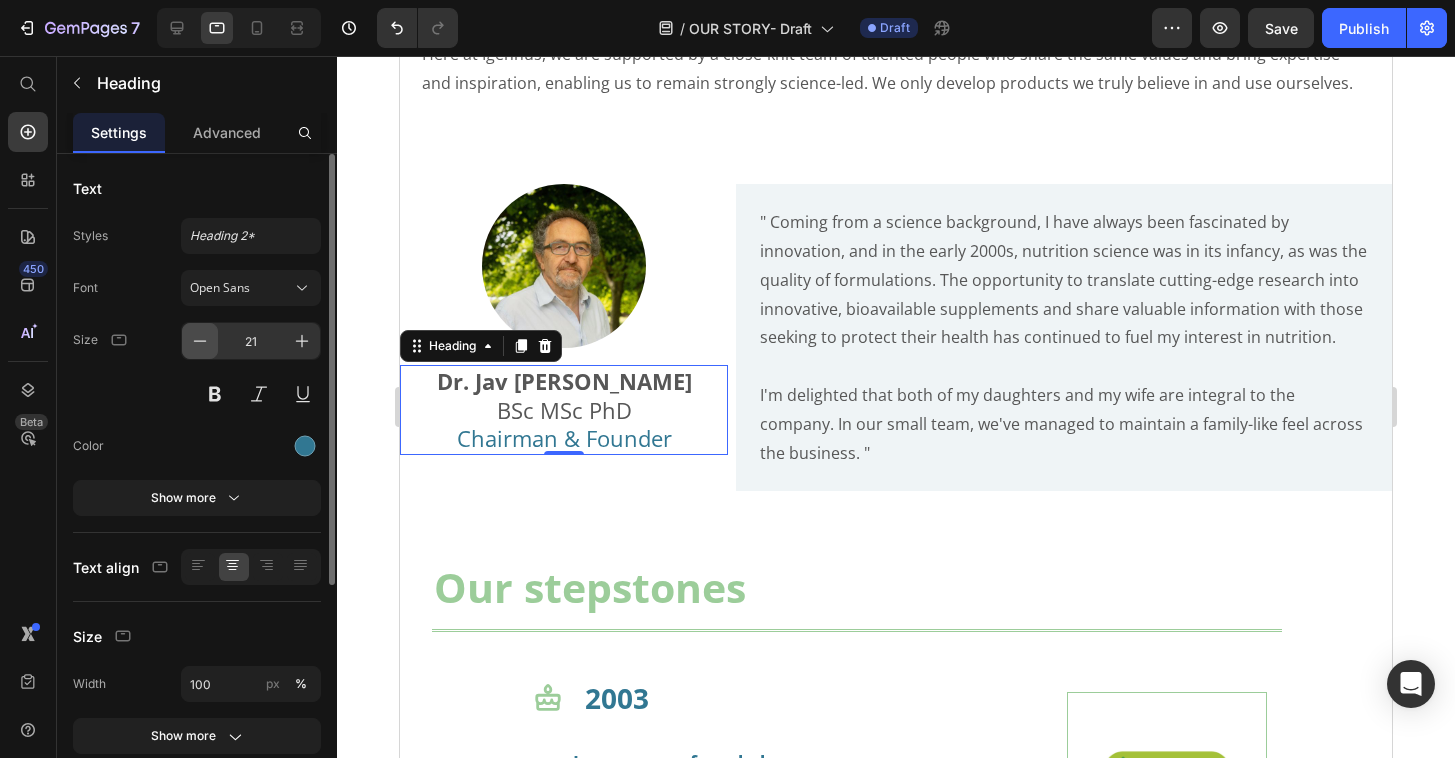 click 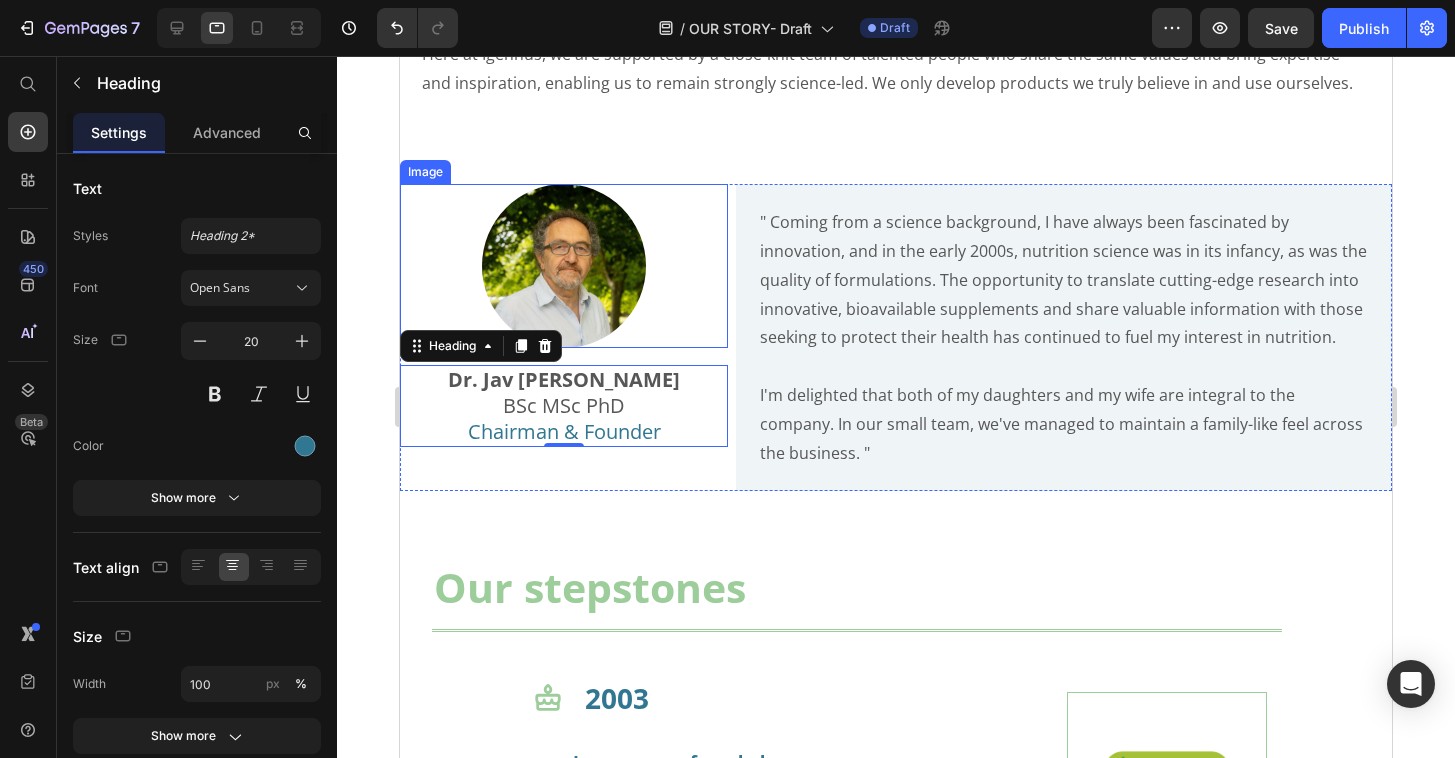 click at bounding box center (564, 266) 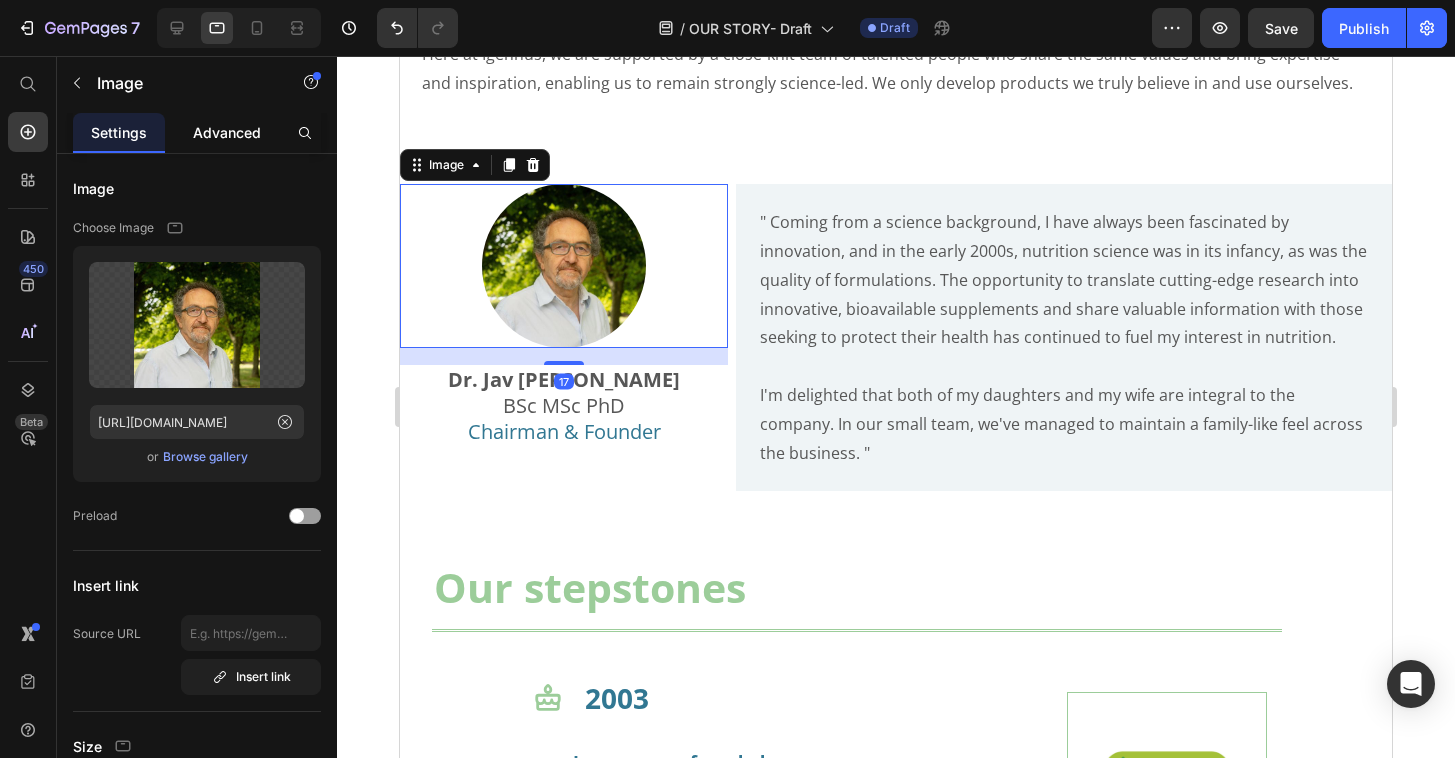click on "Advanced" at bounding box center (227, 132) 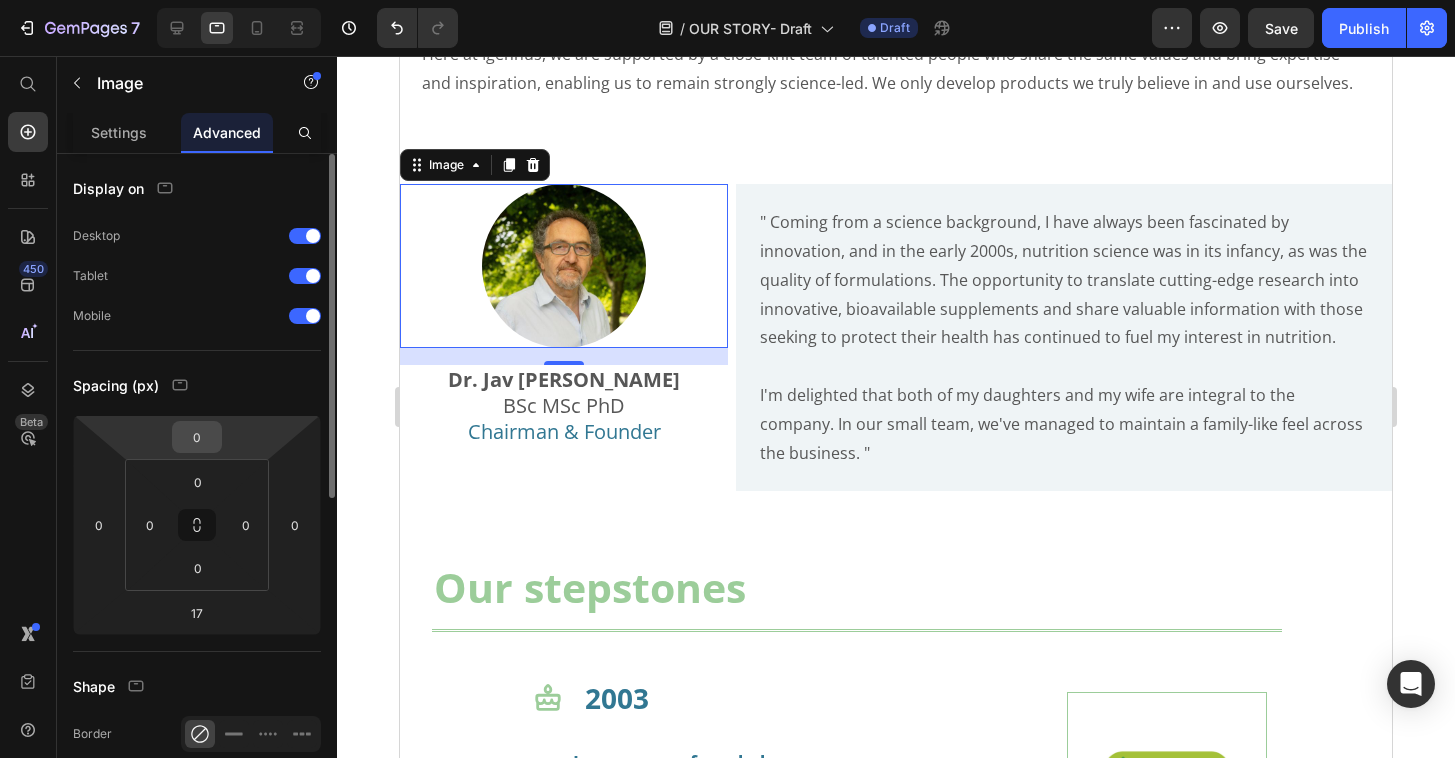 click on "0" at bounding box center (197, 437) 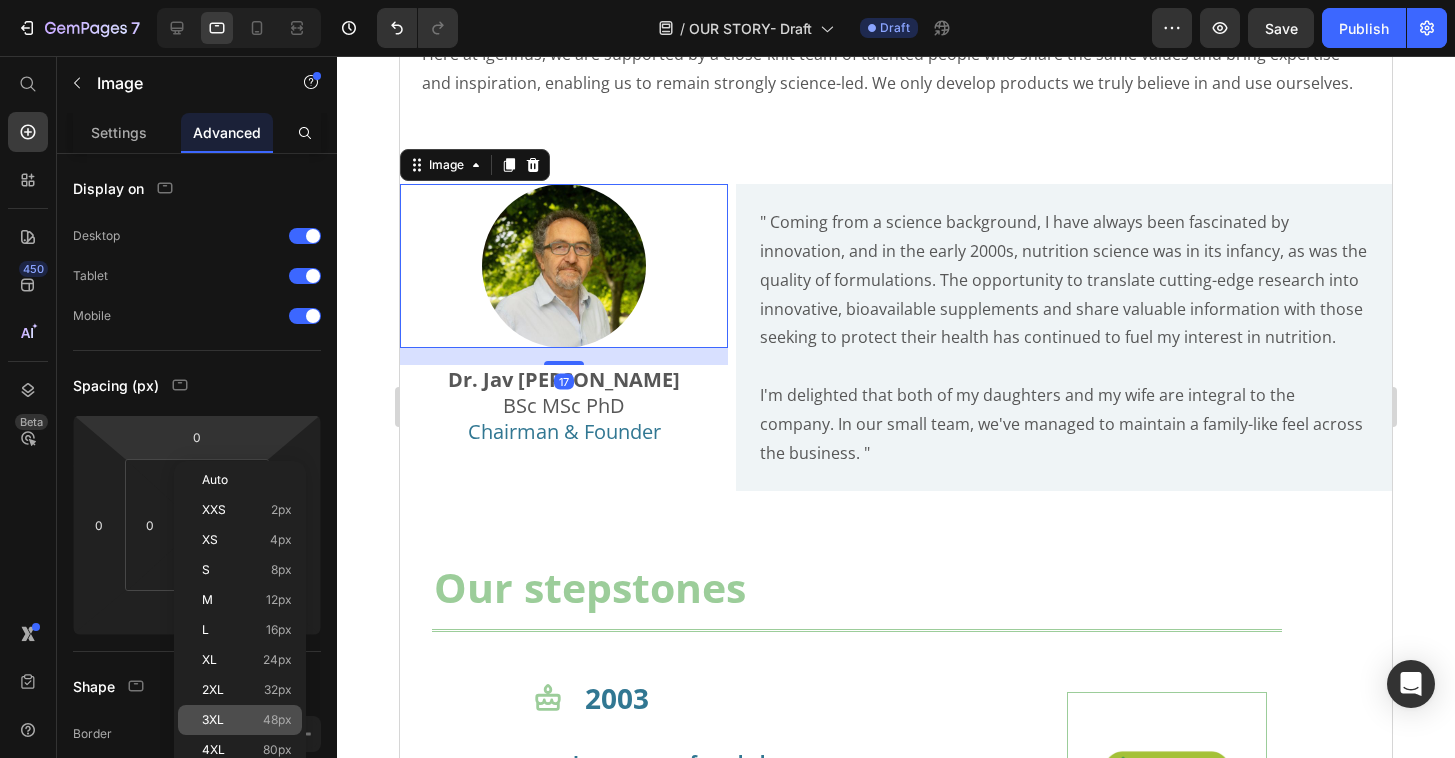 click on "3XL" at bounding box center (213, 720) 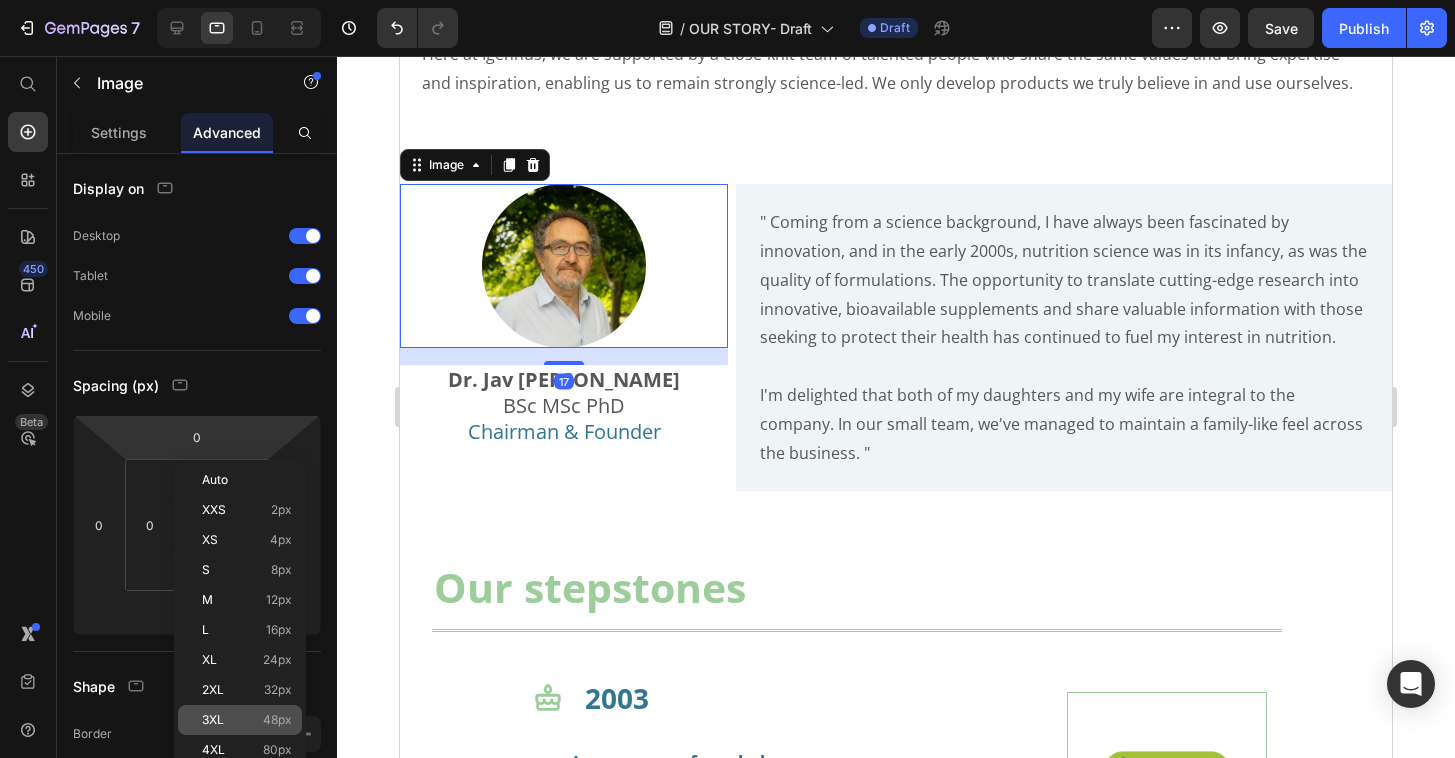type on "48" 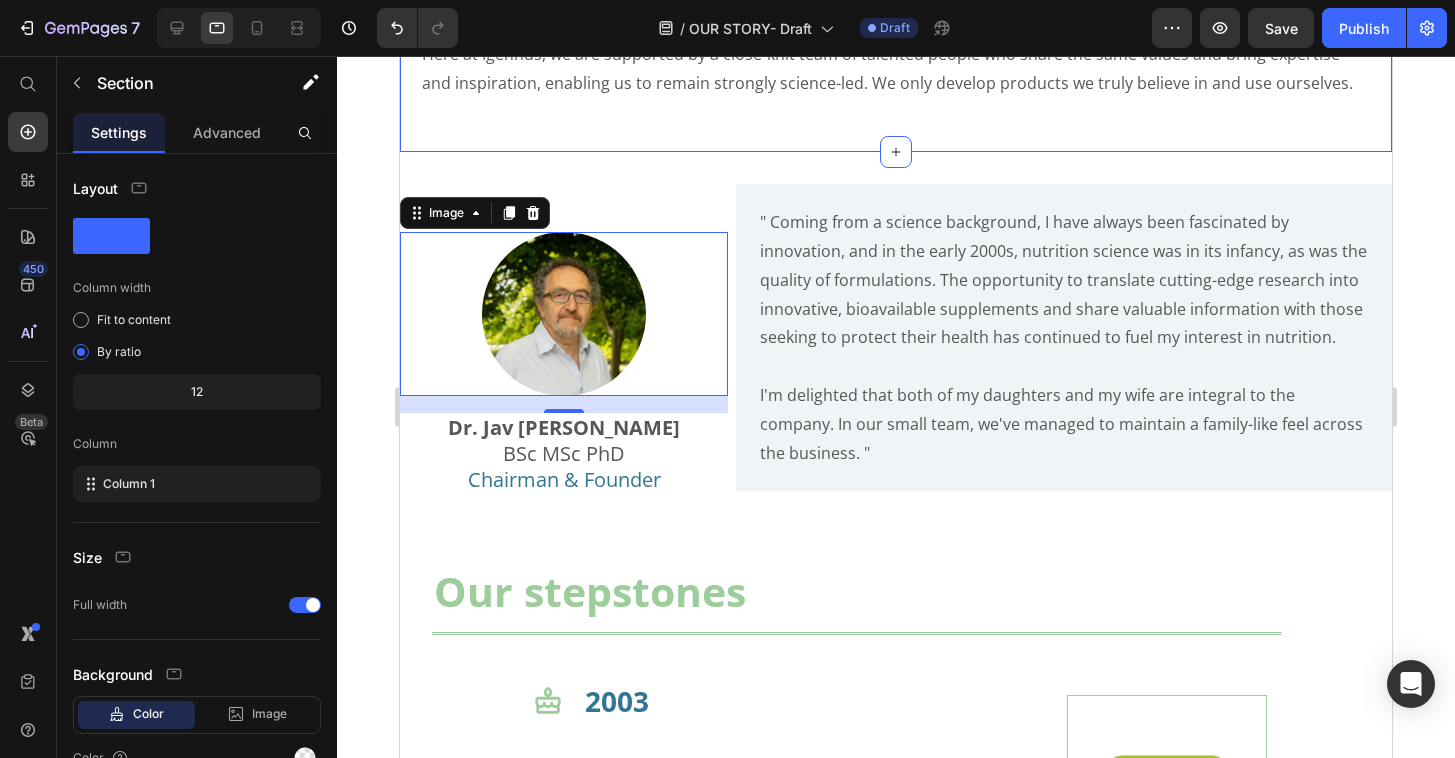 click on "Our Story Heading
Drop element here Hero Banner Igennus is a family-owned business. [PERSON_NAME], inspired by what he learned about nutrition, while helping a relative to avoid lifelong medication, founded Igennus with an old university friend. The company is now led by his daughter [PERSON_NAME], CEO.    Here at [GEOGRAPHIC_DATA], we are supported by a close-knit team of talented people who share the same values and bring expertise and inspiration, enabling us to remain strongly science-led. We only develop products we truly believe in and use ourselves.   Text Block Row Section 1" at bounding box center [896, -206] 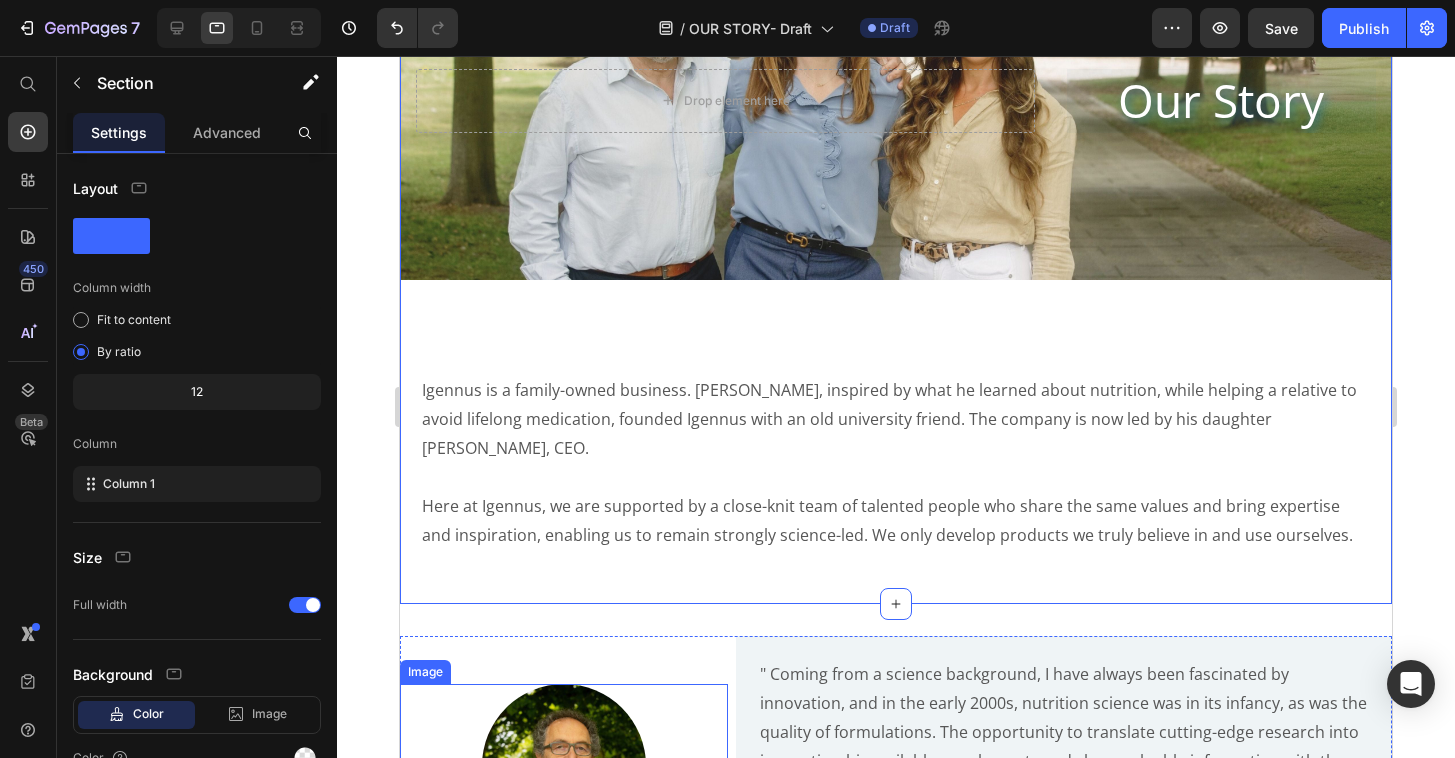 scroll, scrollTop: 0, scrollLeft: 0, axis: both 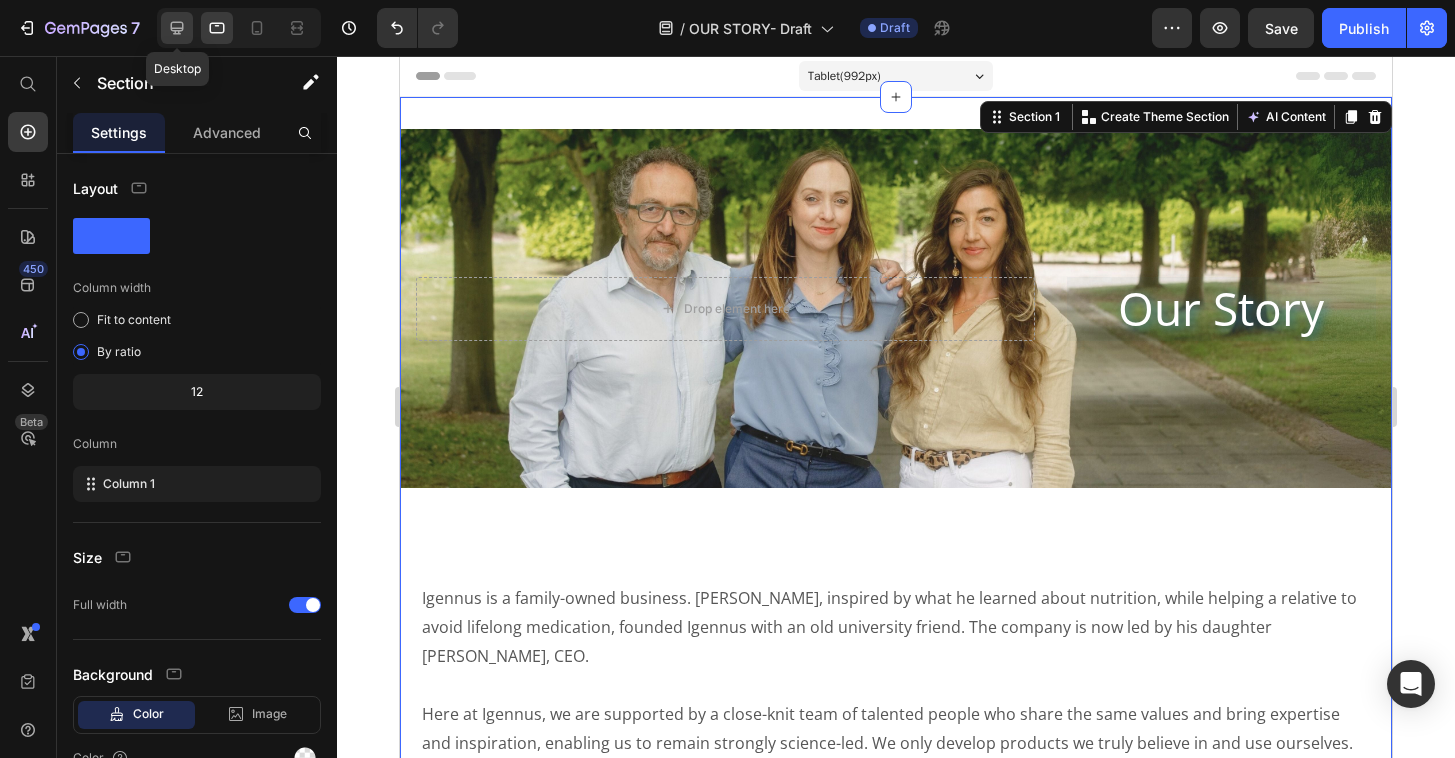 click 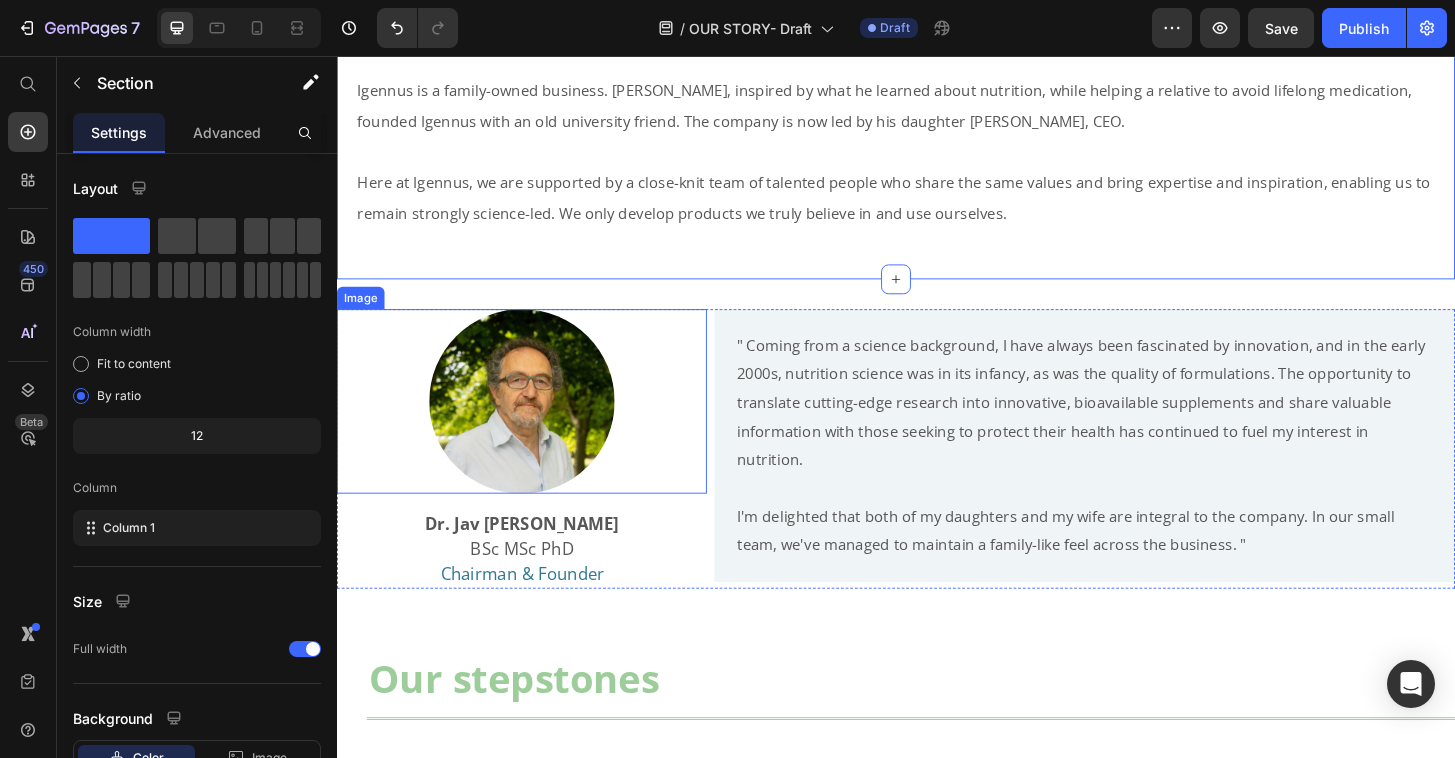 scroll, scrollTop: 892, scrollLeft: 0, axis: vertical 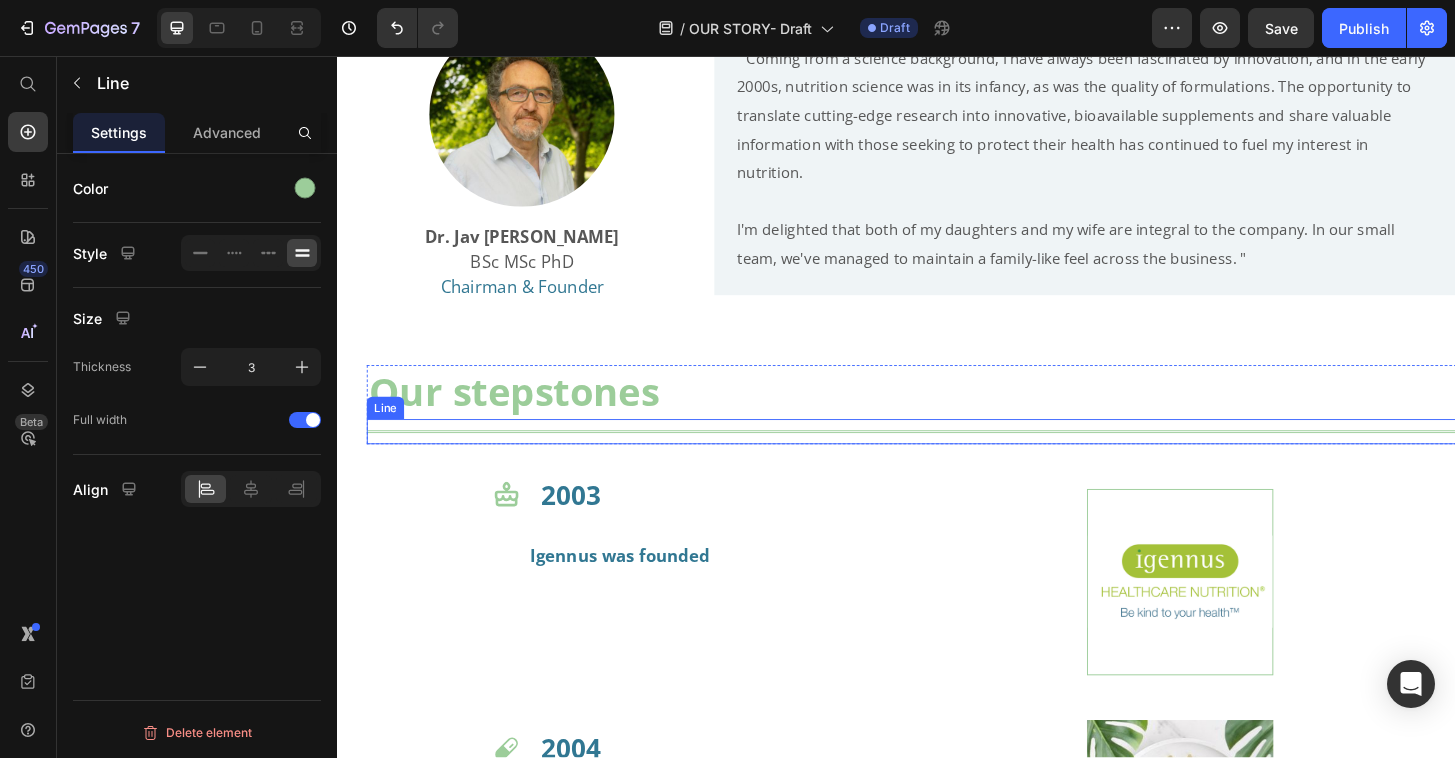 click on "Title Line" at bounding box center [969, 459] 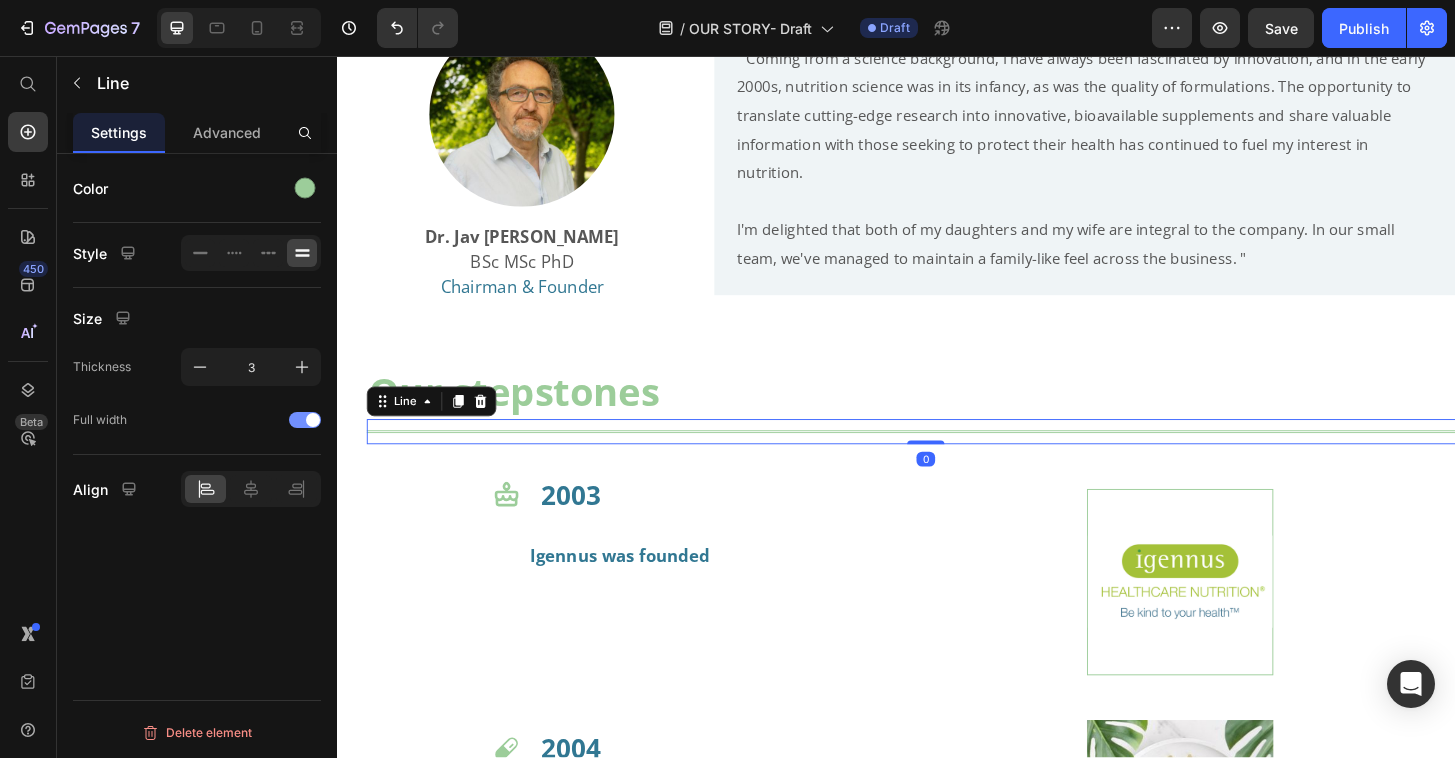 click at bounding box center (305, 420) 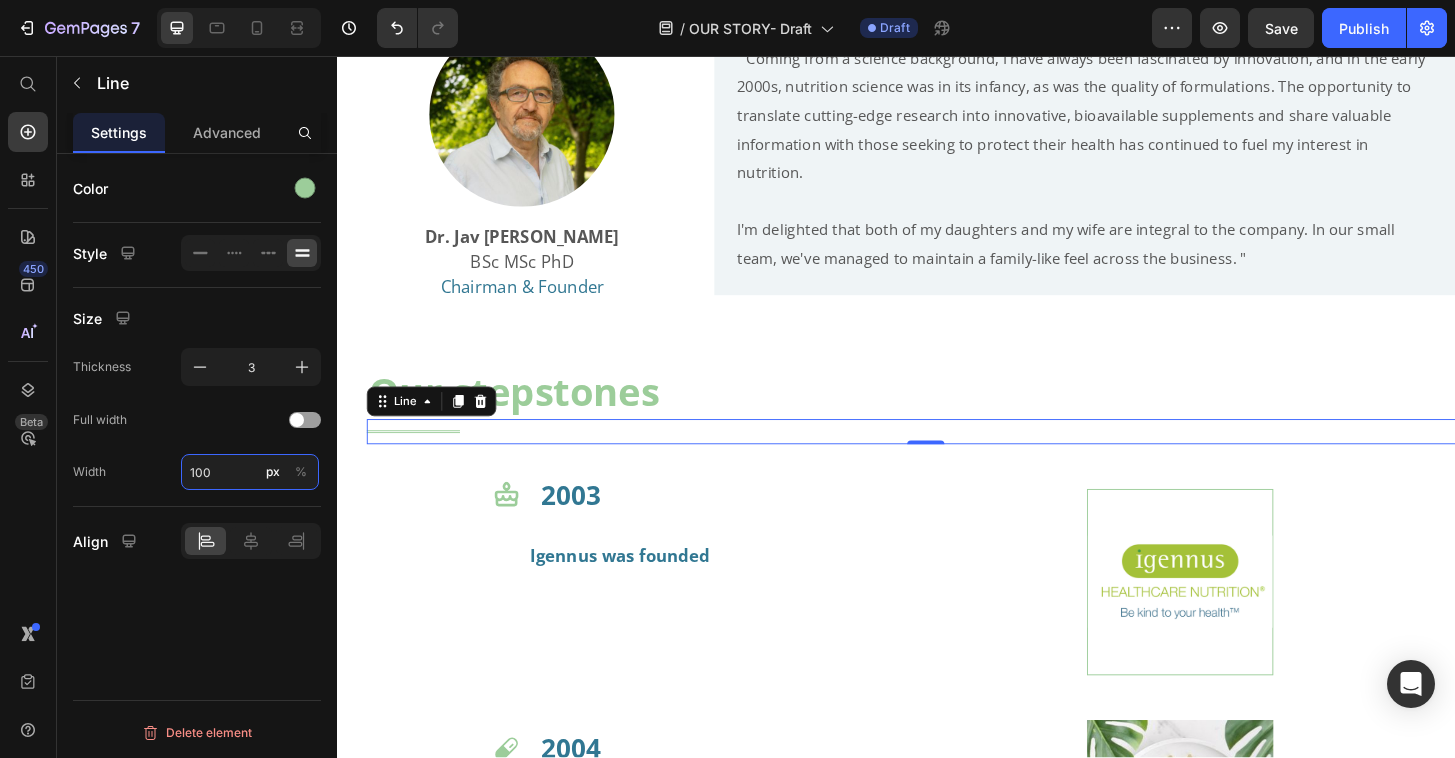 click on "100" at bounding box center [250, 472] 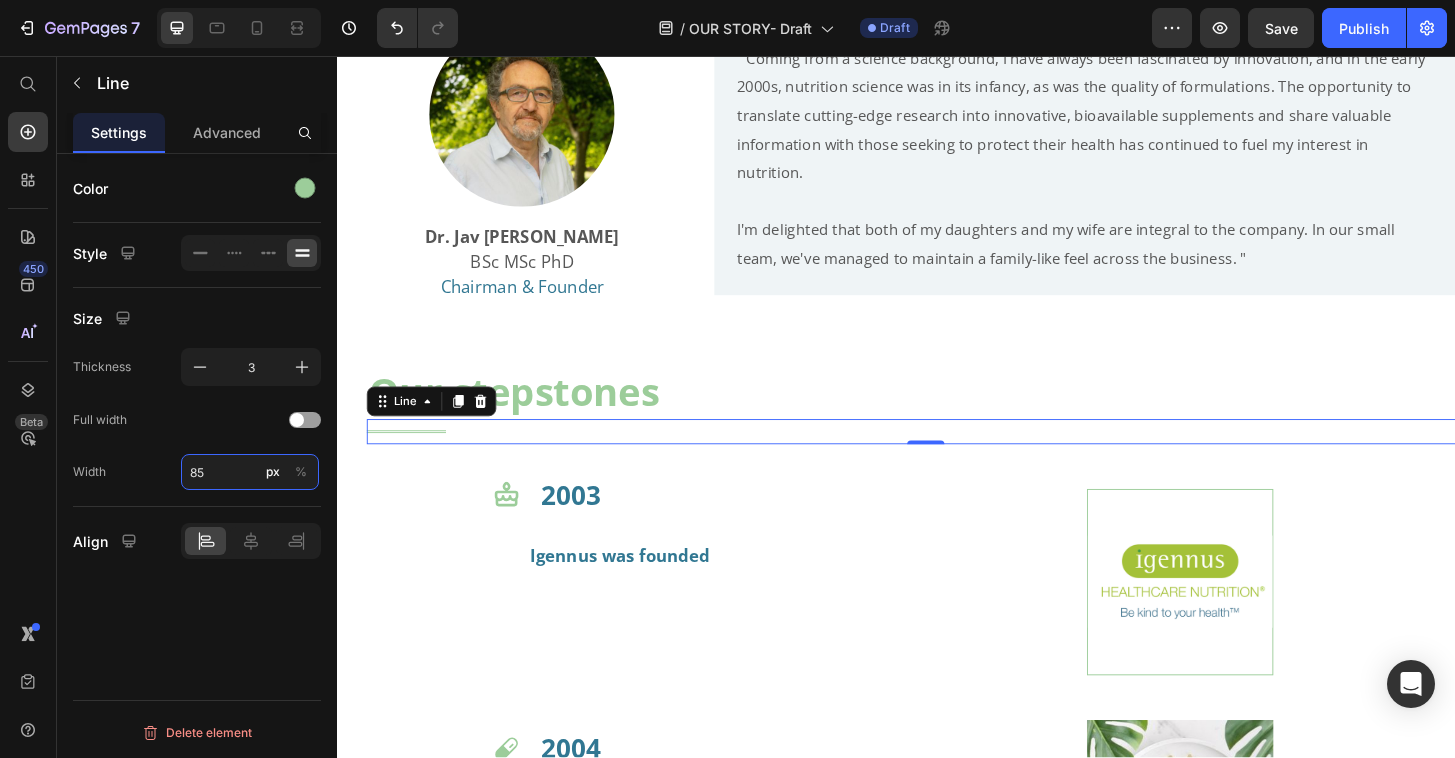 type on "8" 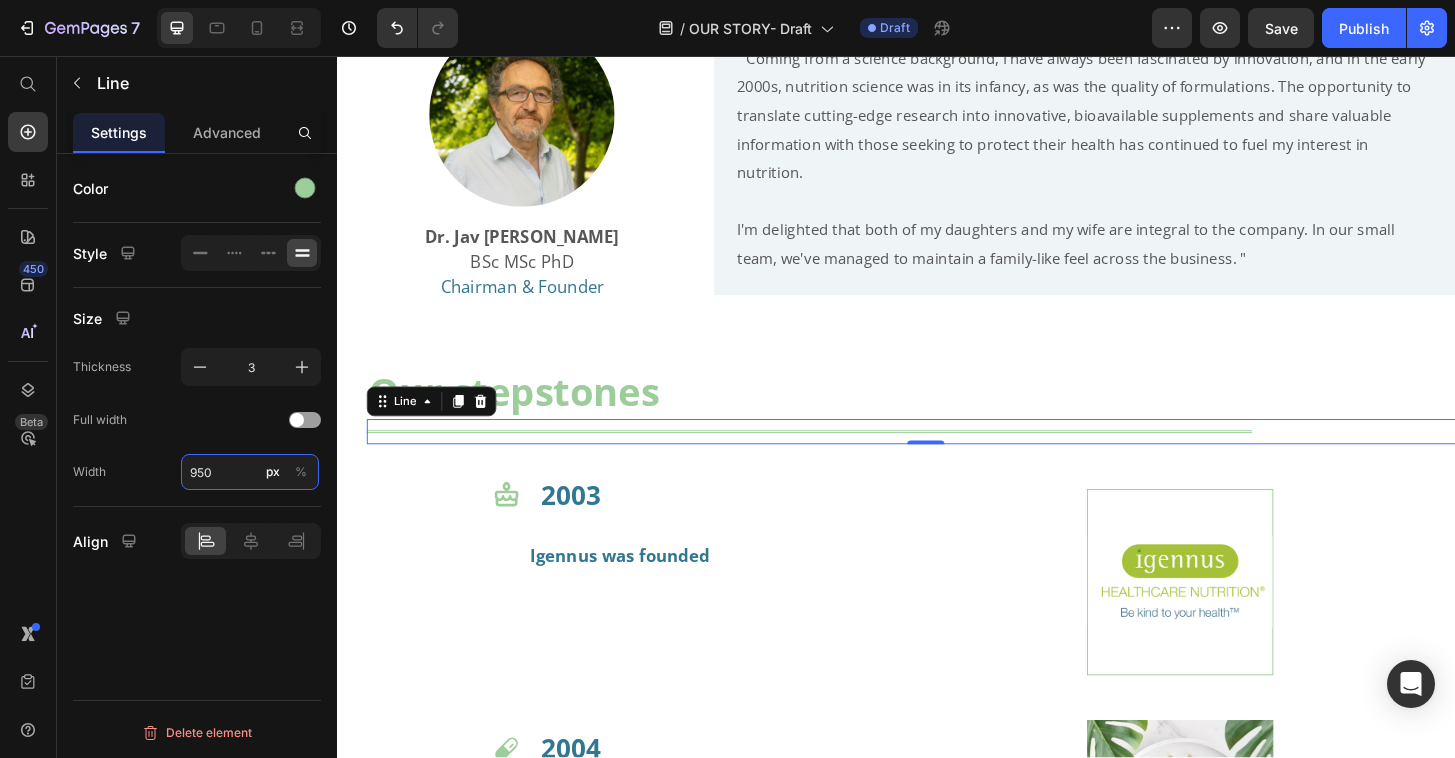 drag, startPoint x: 223, startPoint y: 473, endPoint x: 184, endPoint y: 468, distance: 39.319206 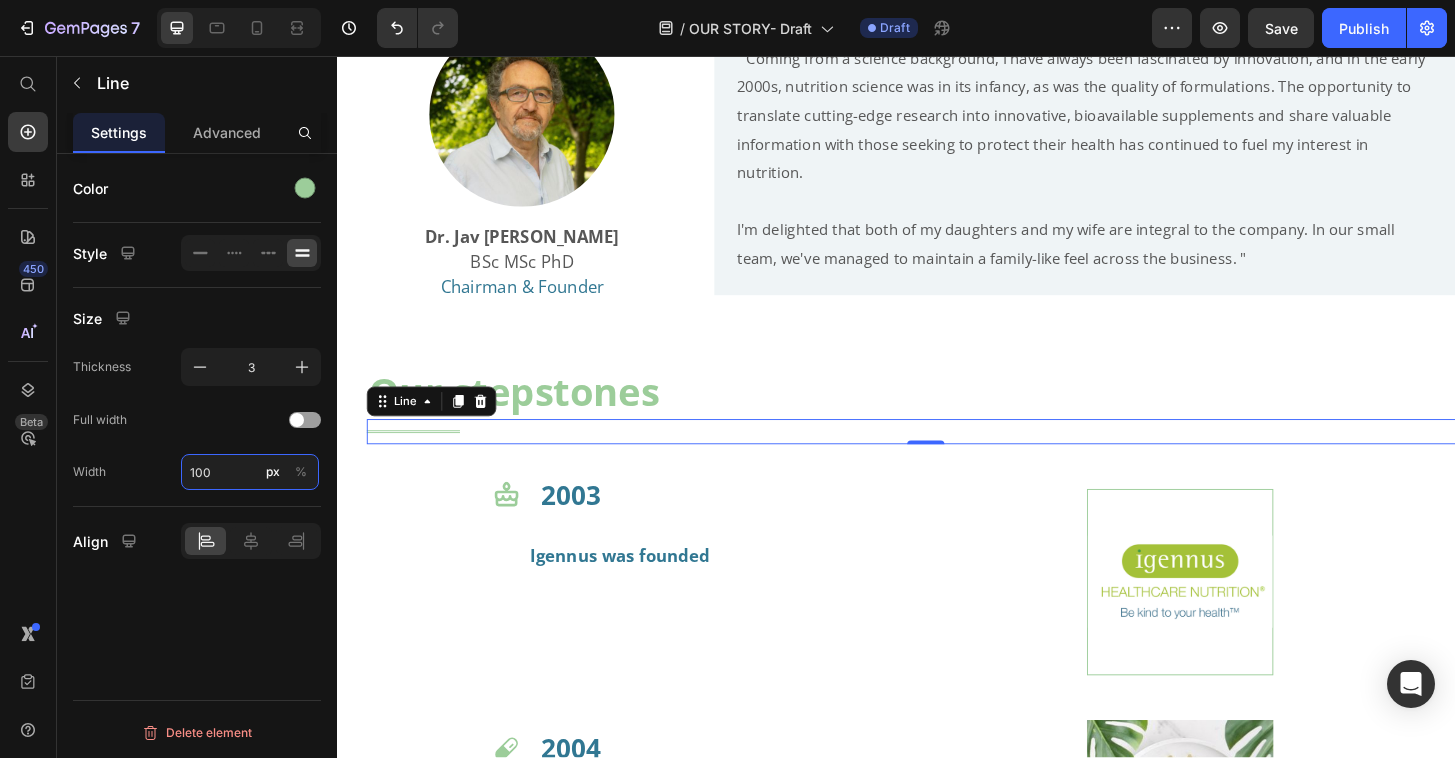 type on "1000" 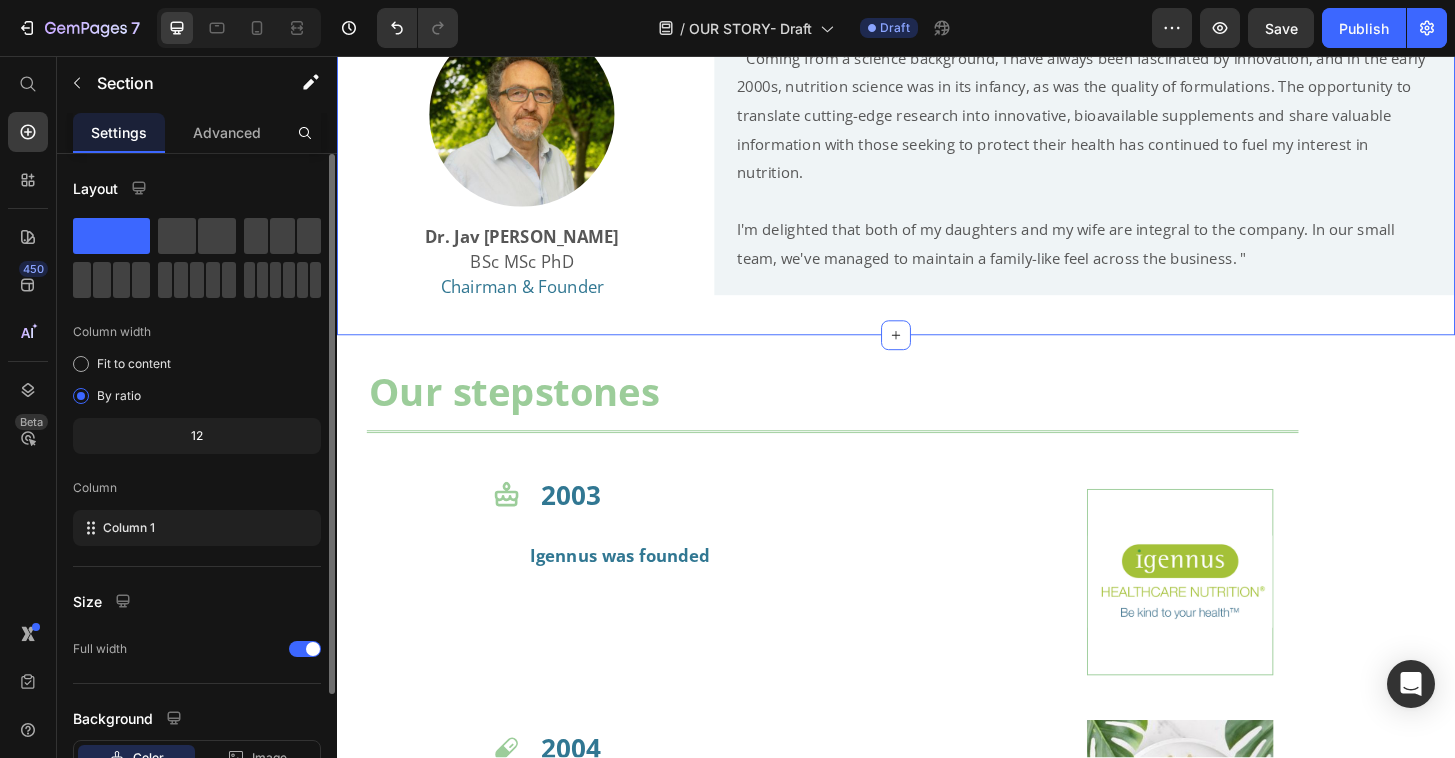 click on "Image Dr. [PERSON_NAME] BSc MSc PhD Chairman & Founder Heading " Coming from a science background, I have always been fascinated by innovation, and in the early 2000s, nutrition science was in its infancy, as was the quality of formulations. The opportunity to translate cutting-edge research into innovative, bioavailable supplements and share valuable information with those seeking to protect their health has continued to fuel my interest in nutrition.   I'm delighted that both of my daughters and my wife are integral to the company. In our small team, we've managed to maintain a family-like feel across the business. " Text Block Row" at bounding box center (937, 178) 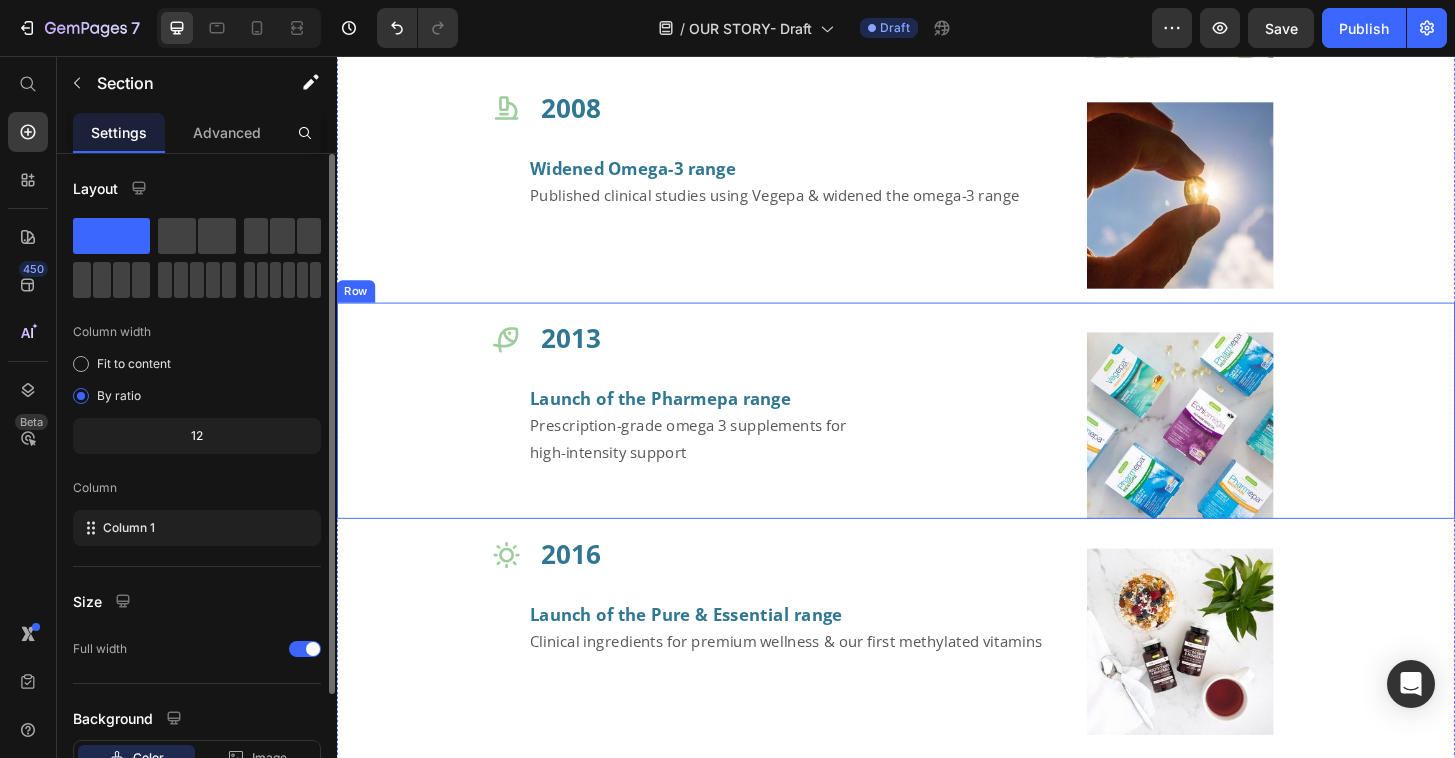scroll, scrollTop: 1726, scrollLeft: 0, axis: vertical 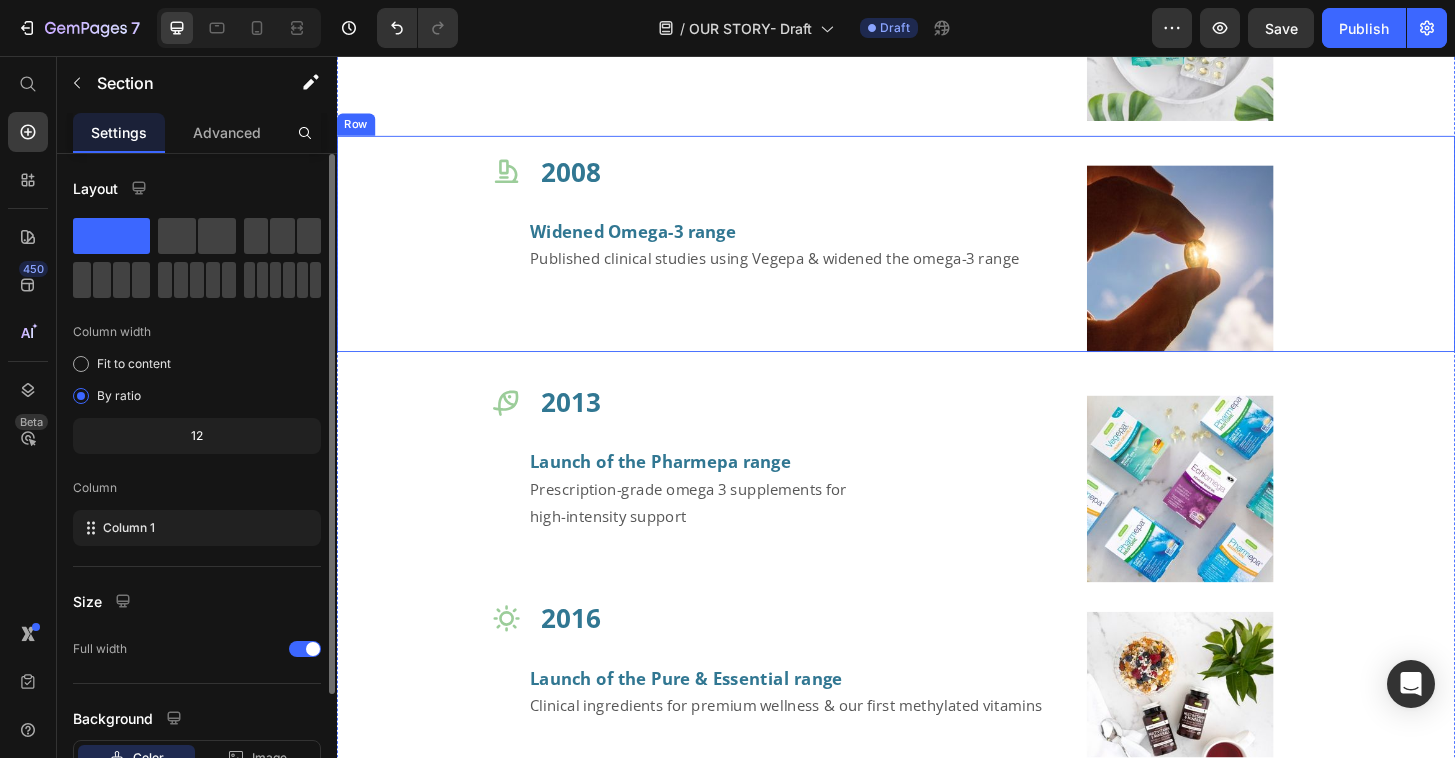 click on "2008 Heading Widened Omega-3 range Published clinical studies using Vegepa & widened the omega-3 range Text Block" at bounding box center (838, 258) 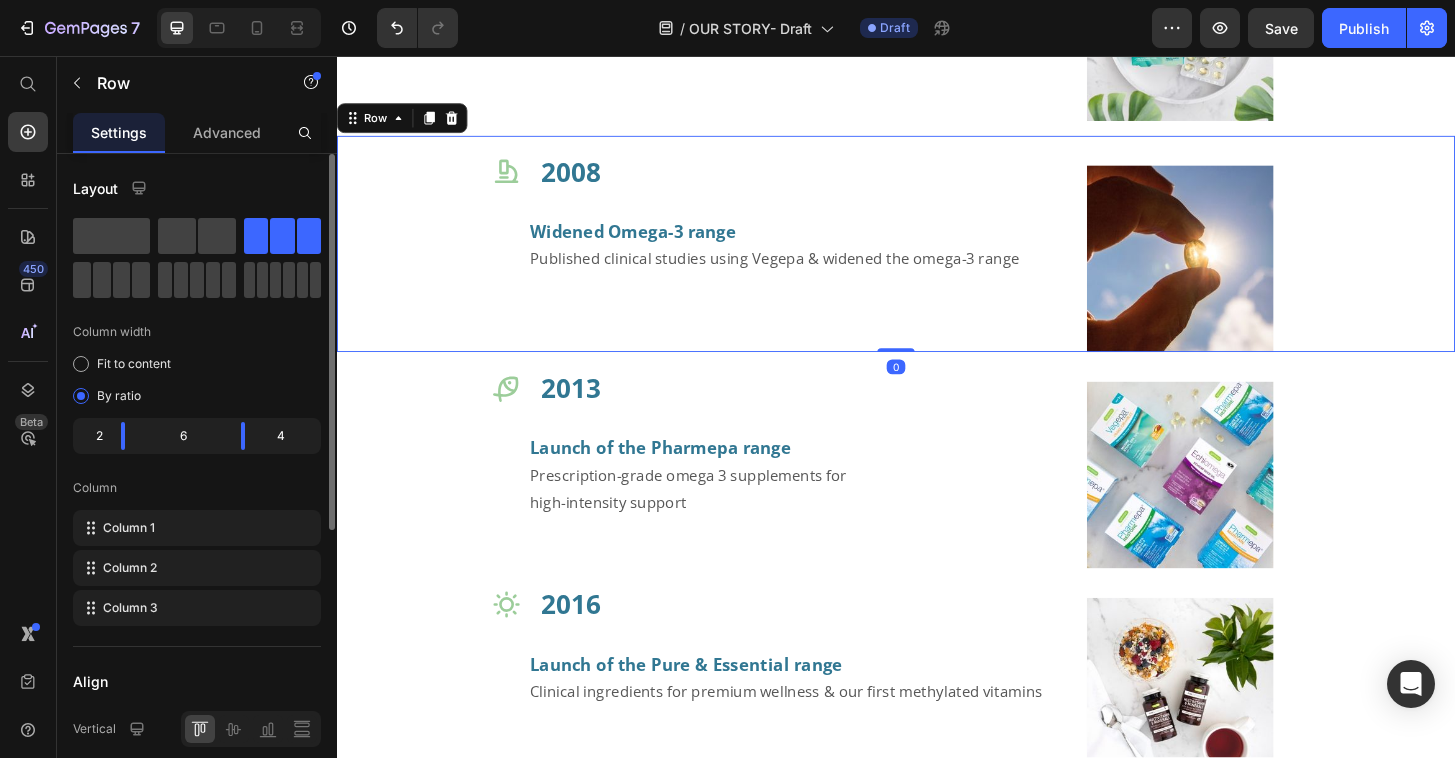 drag, startPoint x: 936, startPoint y: 386, endPoint x: 933, endPoint y: 365, distance: 21.213203 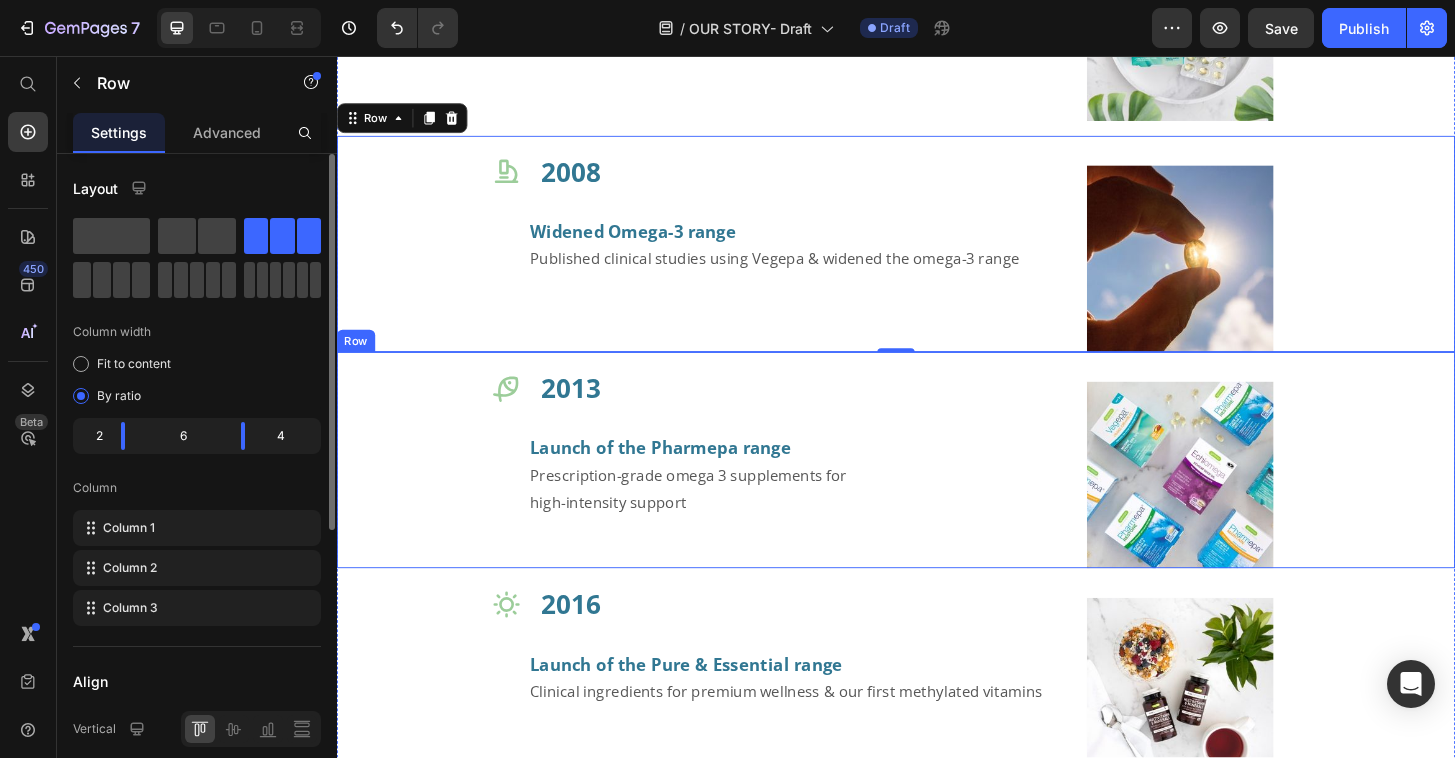 scroll, scrollTop: 1831, scrollLeft: 0, axis: vertical 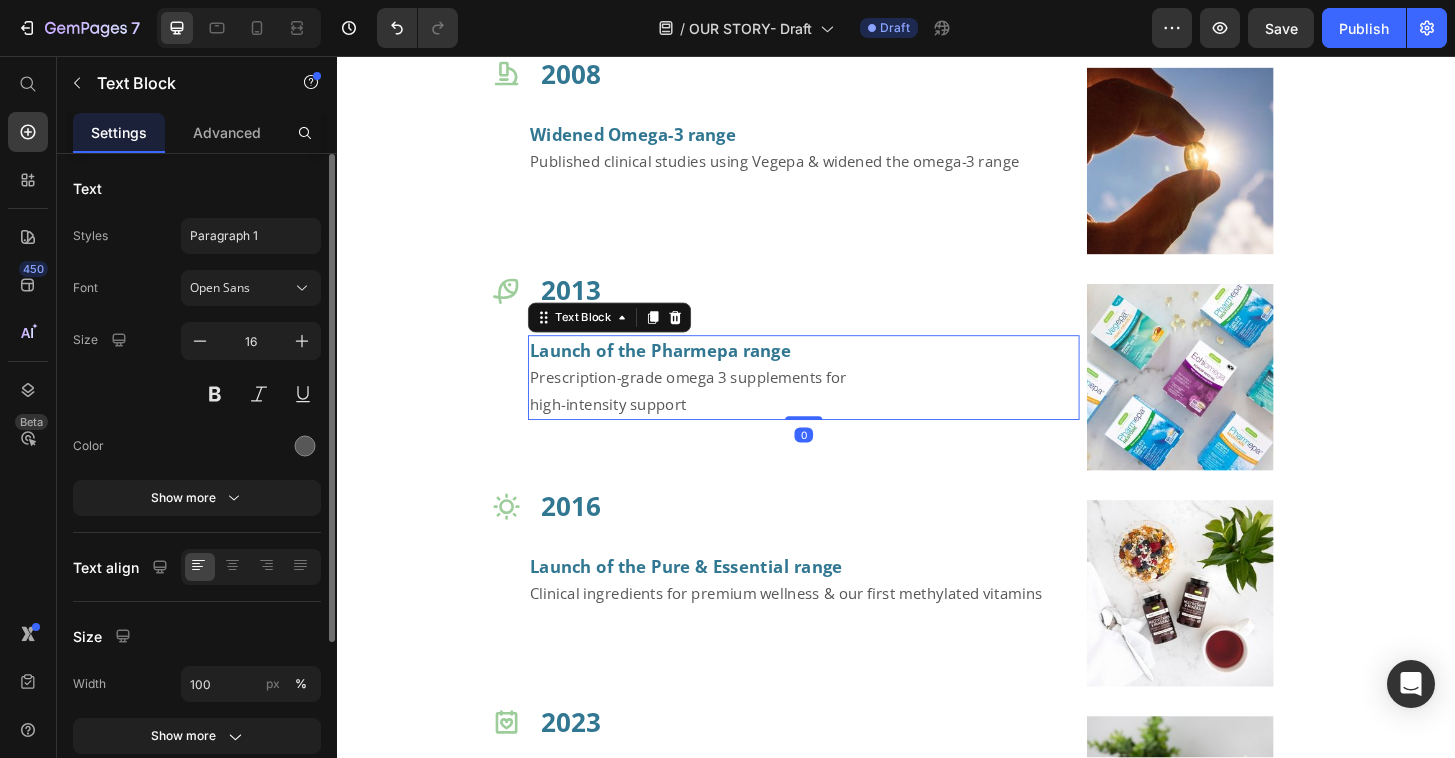 click on "Launch of the Pharmepa range Prescription-grade omega 3 supplements for high-intensity support" at bounding box center [838, 401] 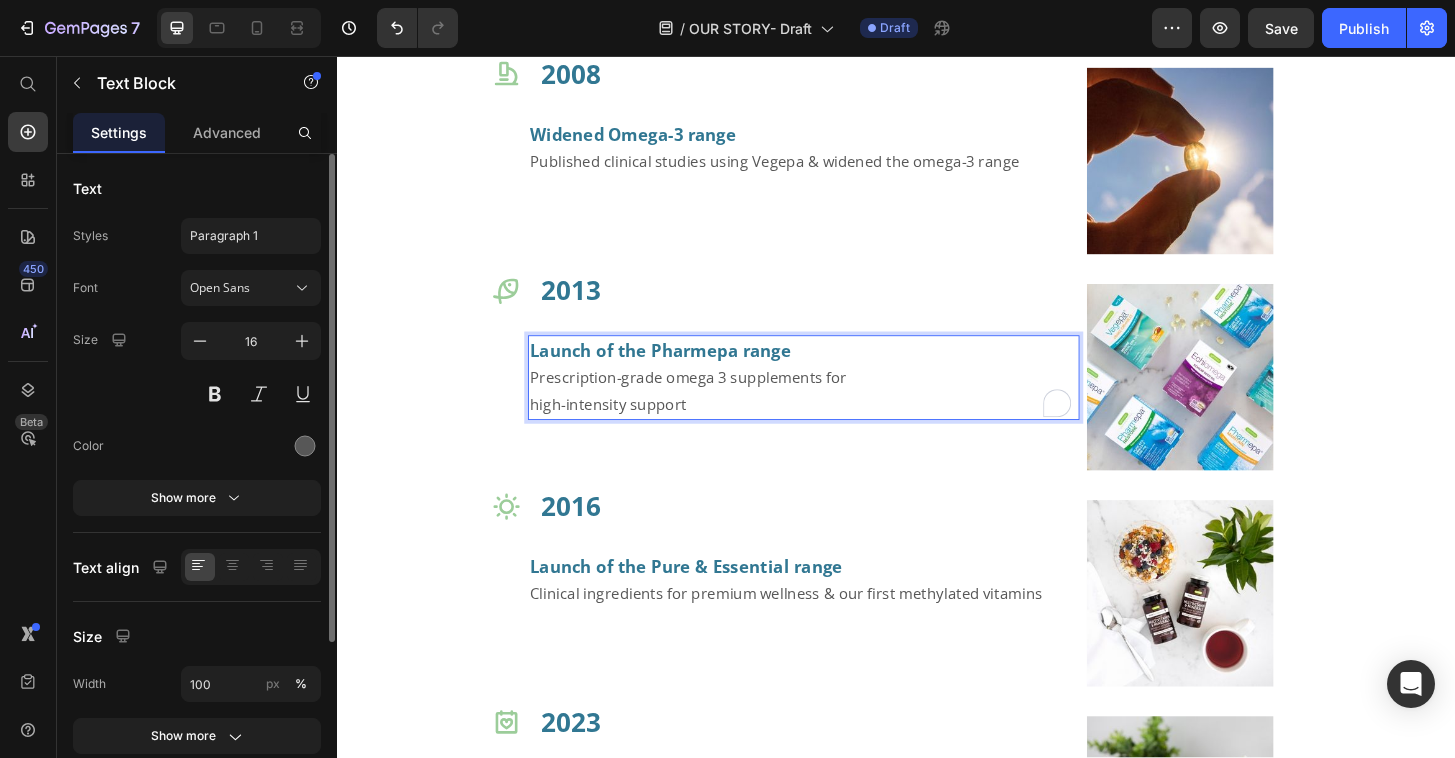 click on "Launch of the Pharmepa range Prescription-grade omega 3 supplements for high-intensity support" at bounding box center (838, 401) 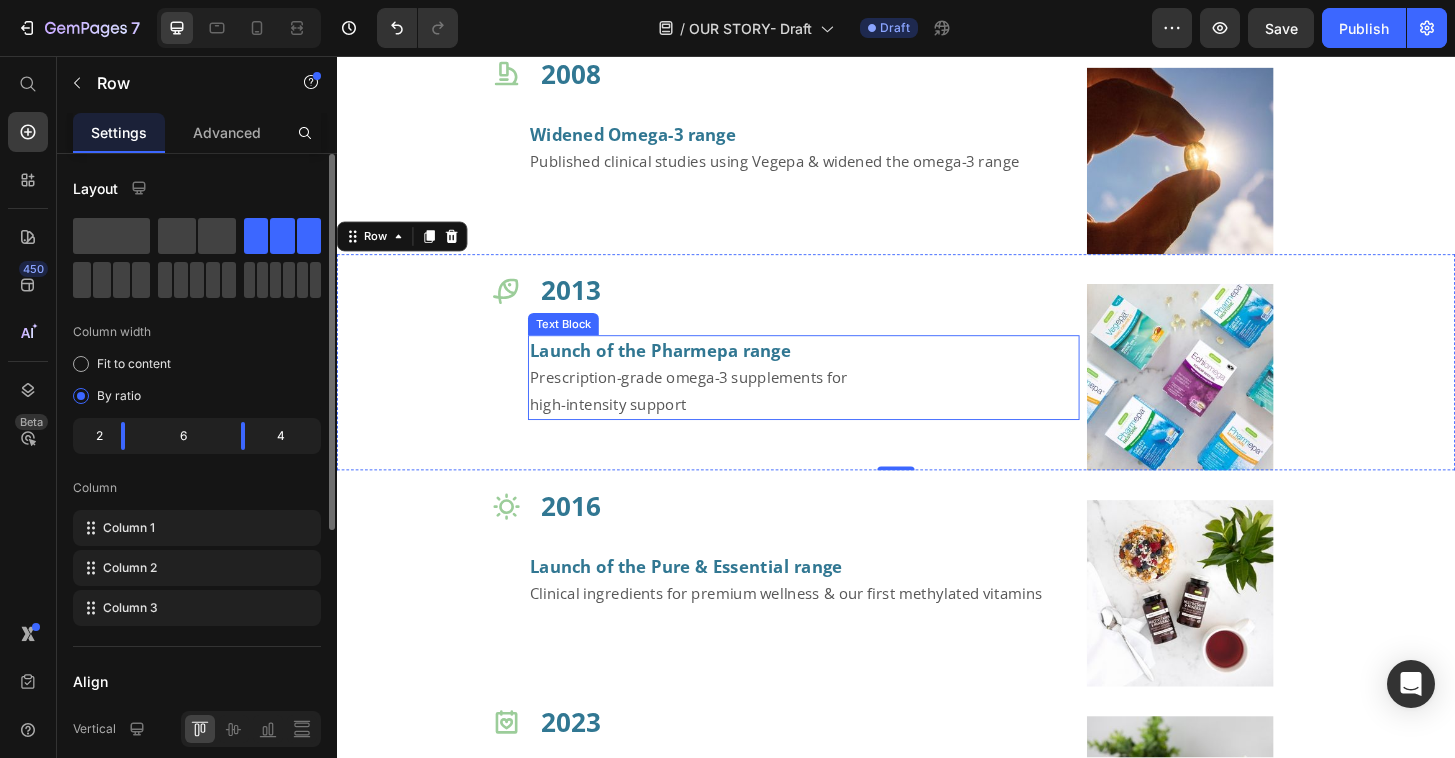 click on "Launch of the Pharmepa range Prescription-grade omega-3 supplements for high-intensity support" at bounding box center [838, 401] 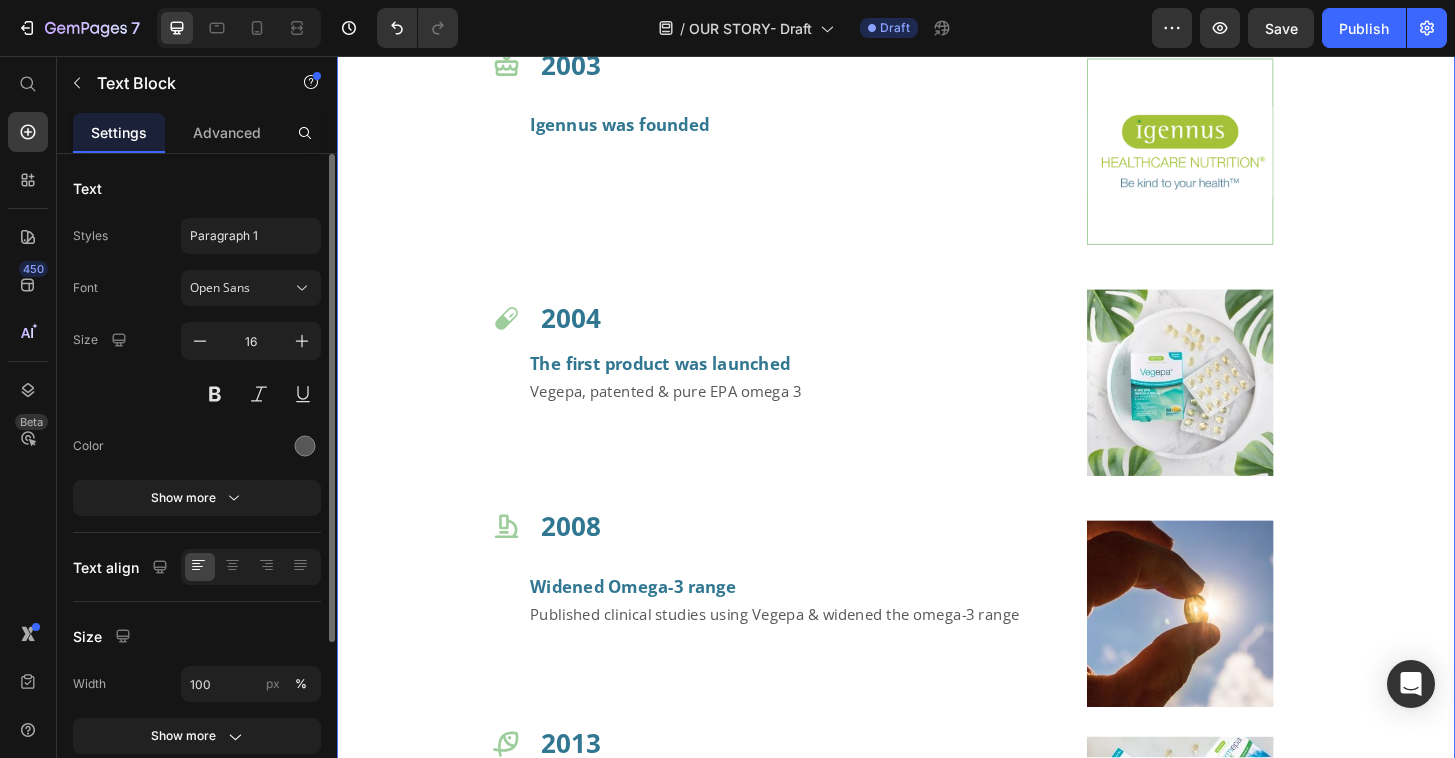 scroll, scrollTop: 1222, scrollLeft: 0, axis: vertical 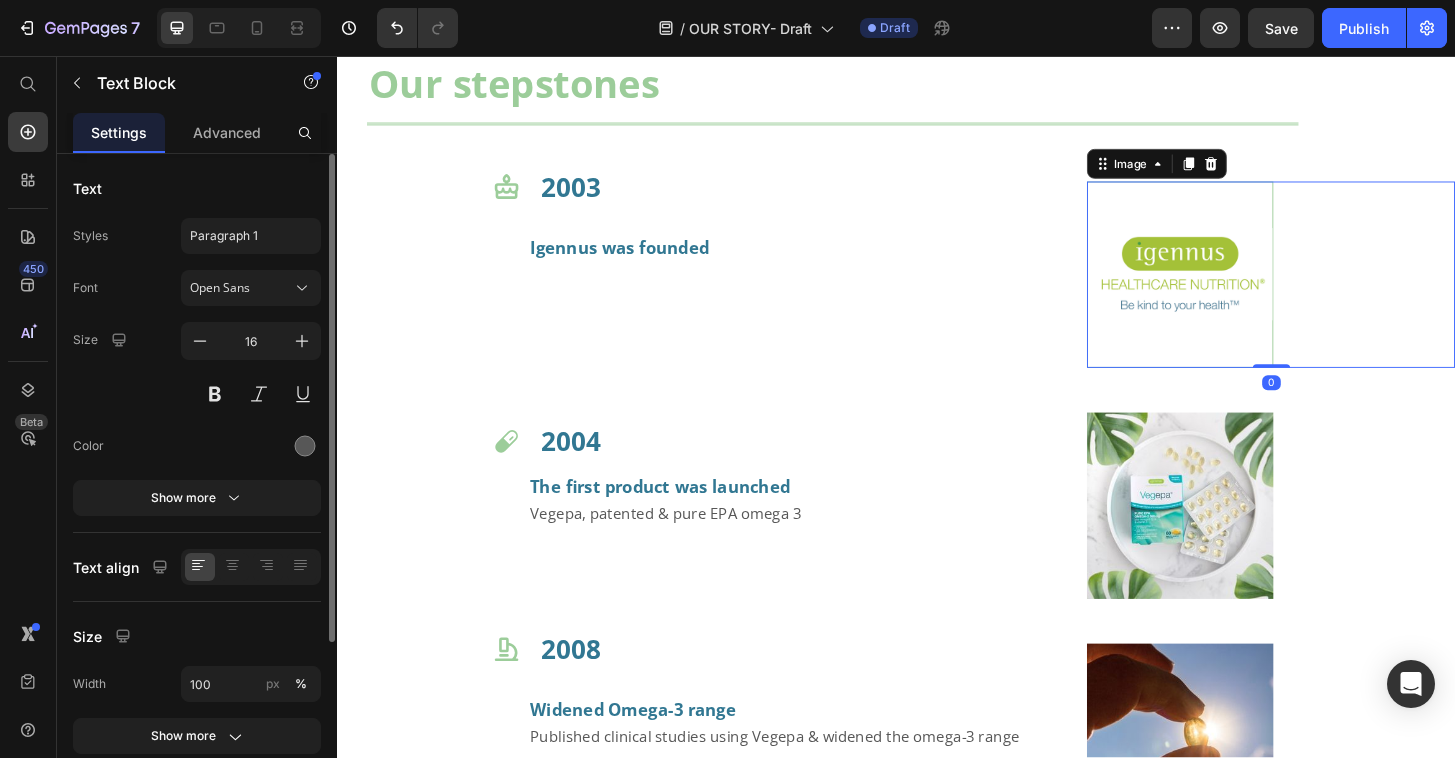 click at bounding box center [1339, 291] 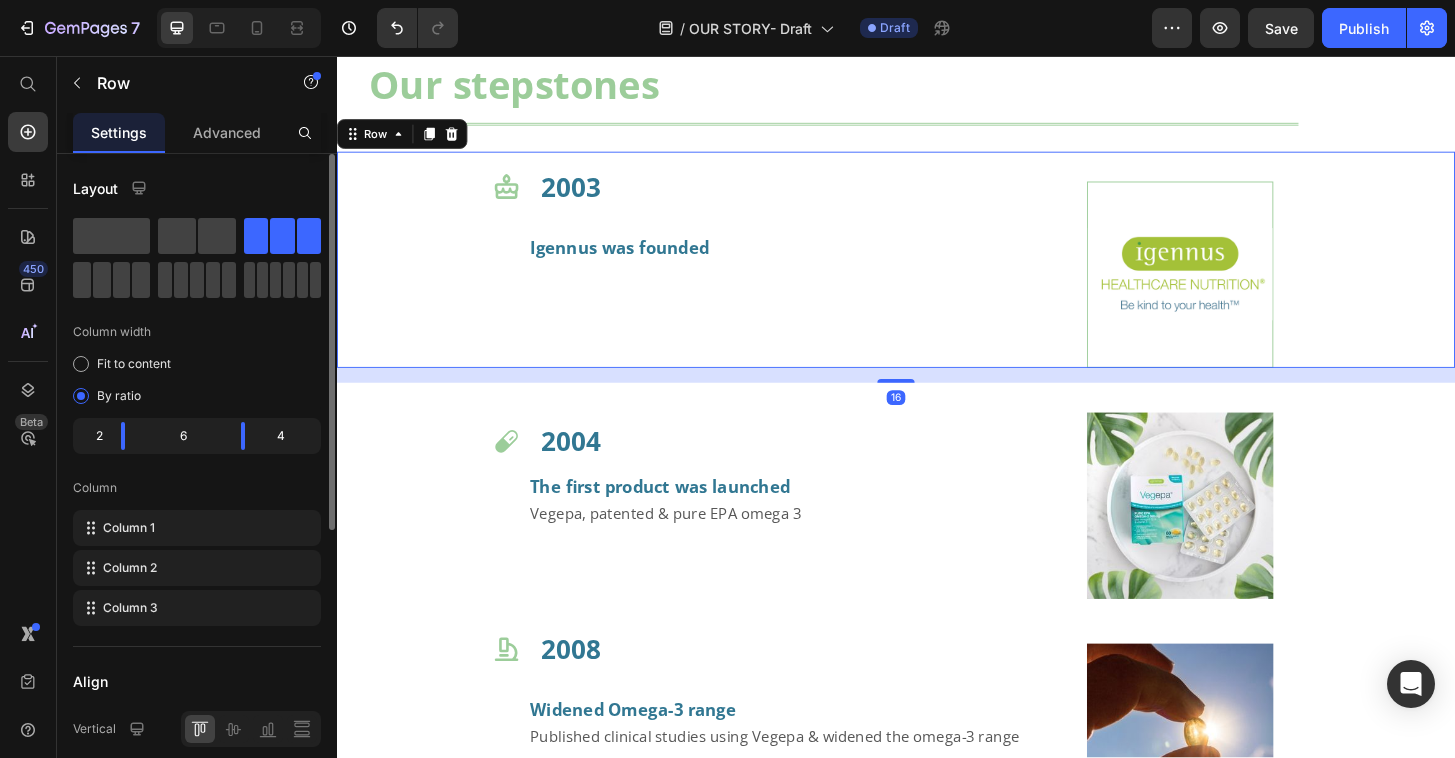 click on "2003 Heading Igennus was founded   Text Block" at bounding box center (838, 275) 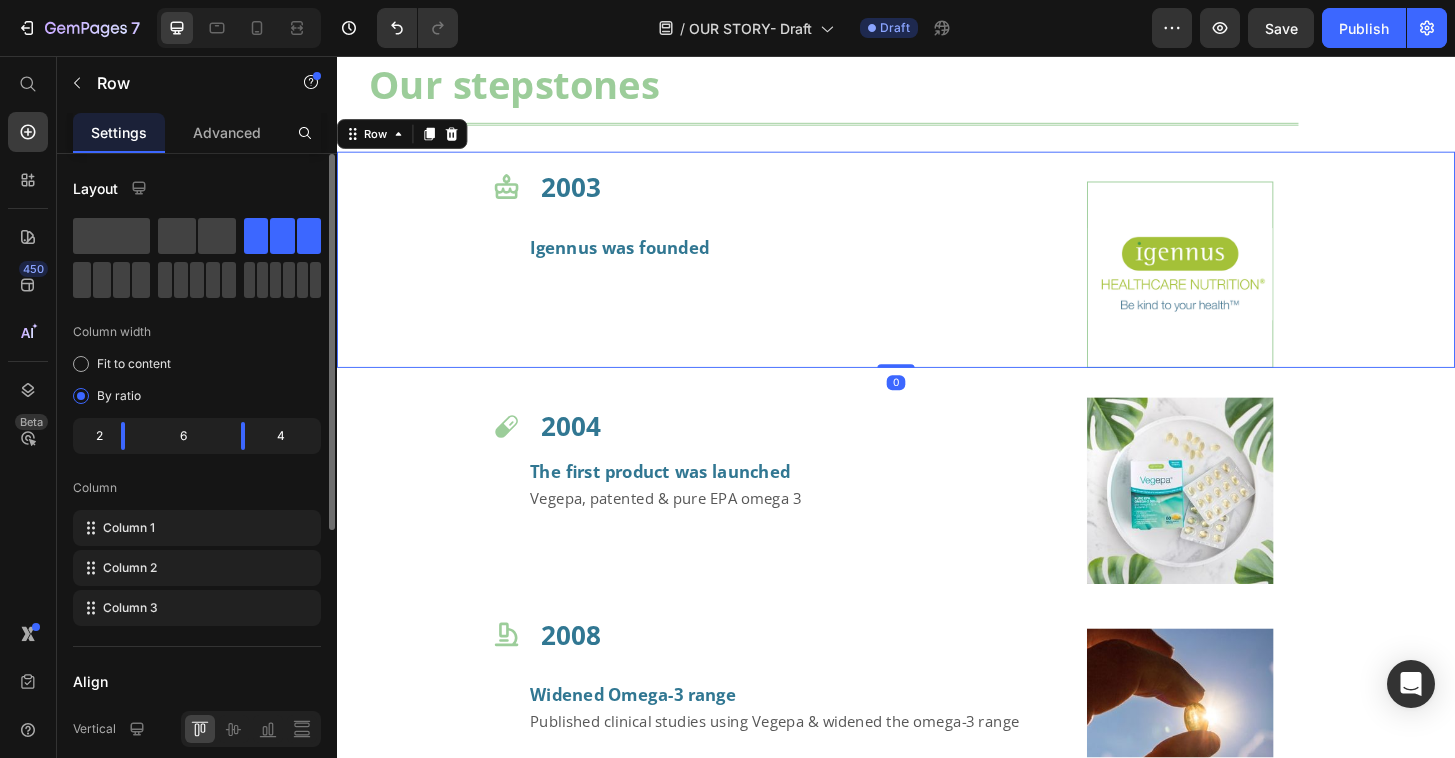 drag, startPoint x: 926, startPoint y: 394, endPoint x: 921, endPoint y: 352, distance: 42.296574 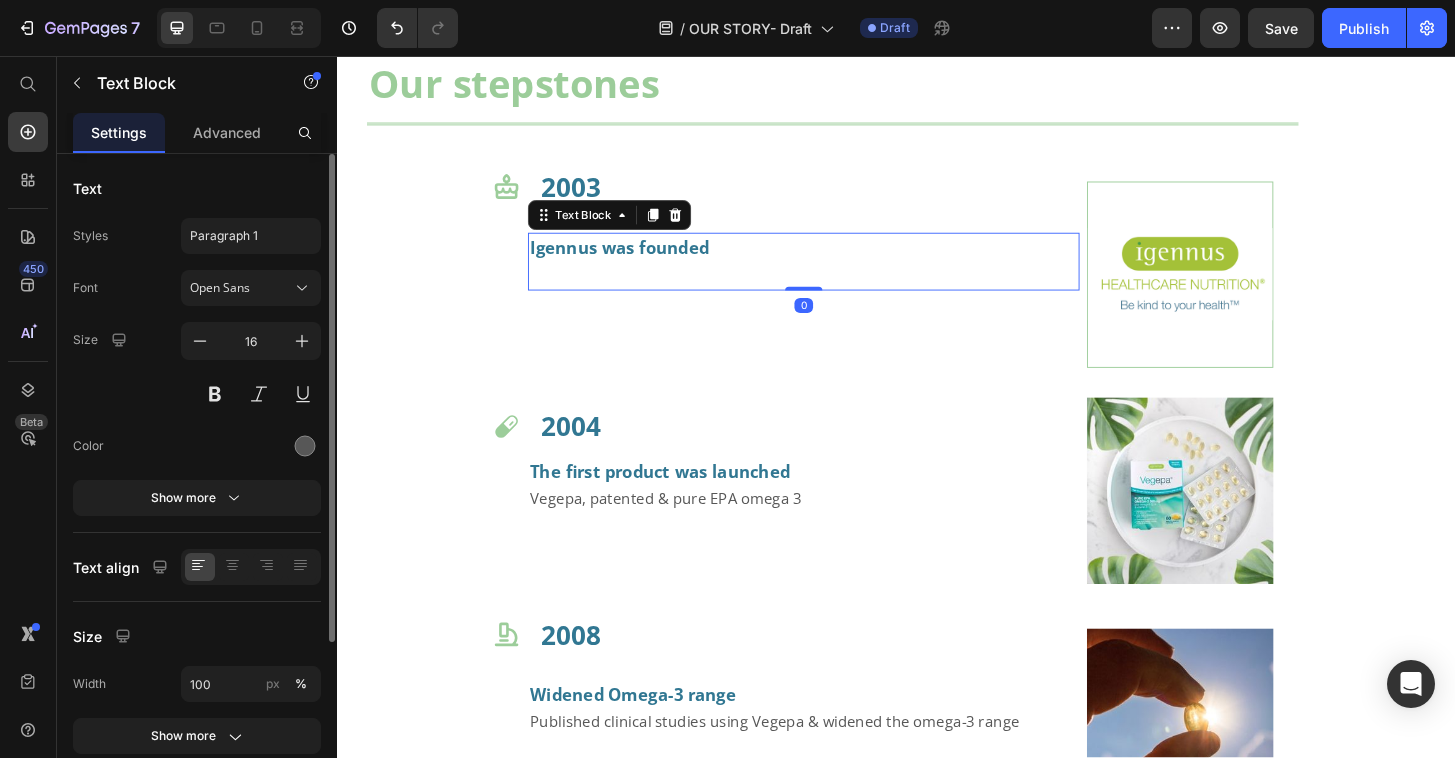 click on "Igennus was founded" at bounding box center [838, 277] 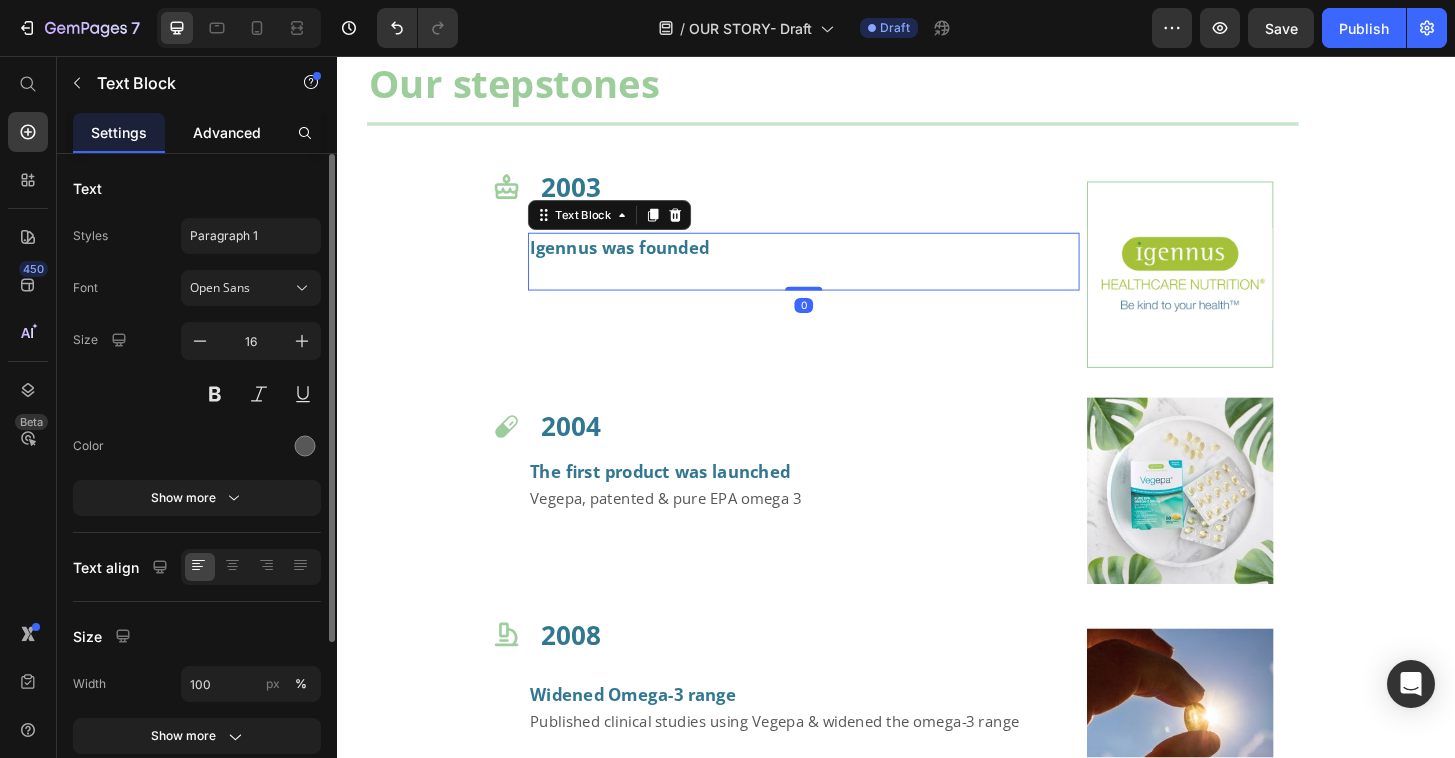 click on "Advanced" at bounding box center [227, 132] 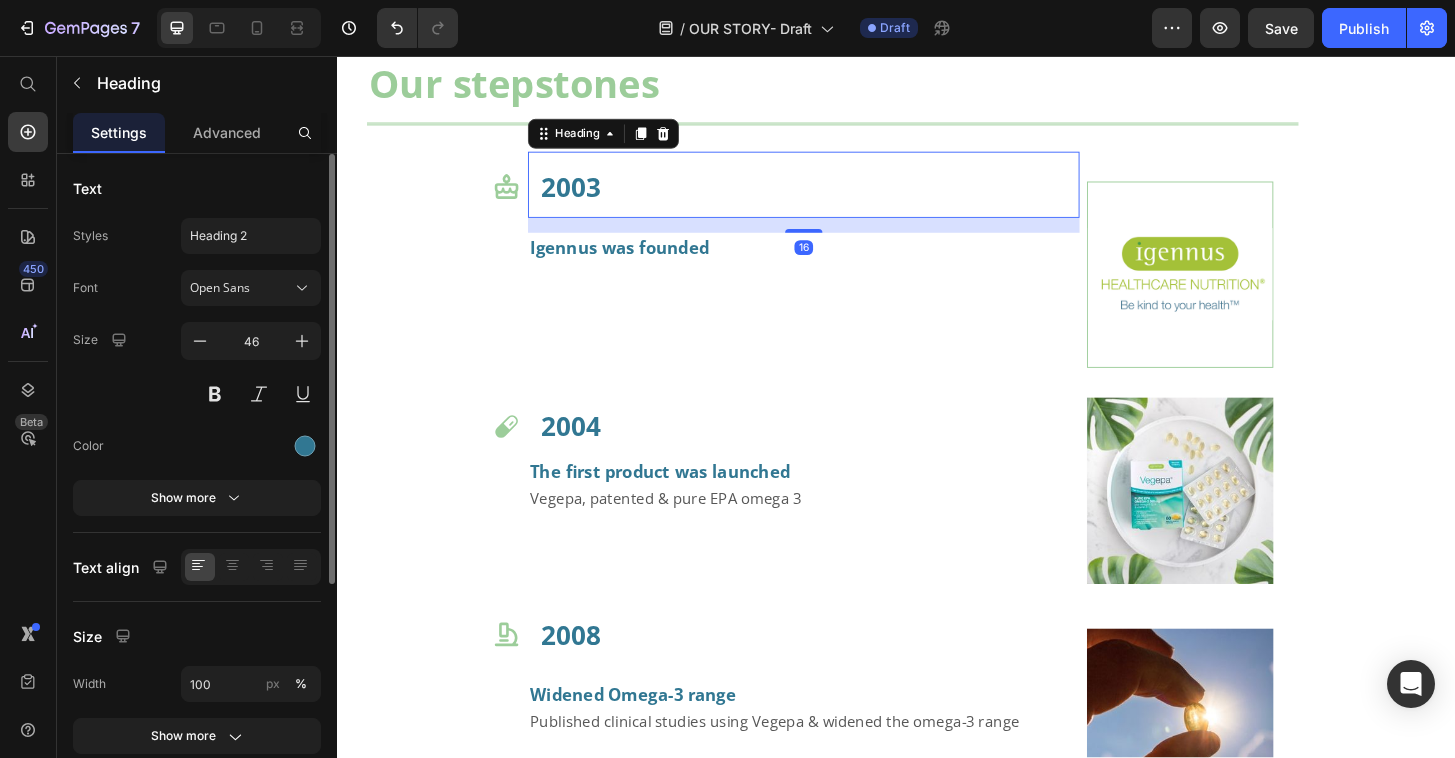 click on "2003" at bounding box center [844, 194] 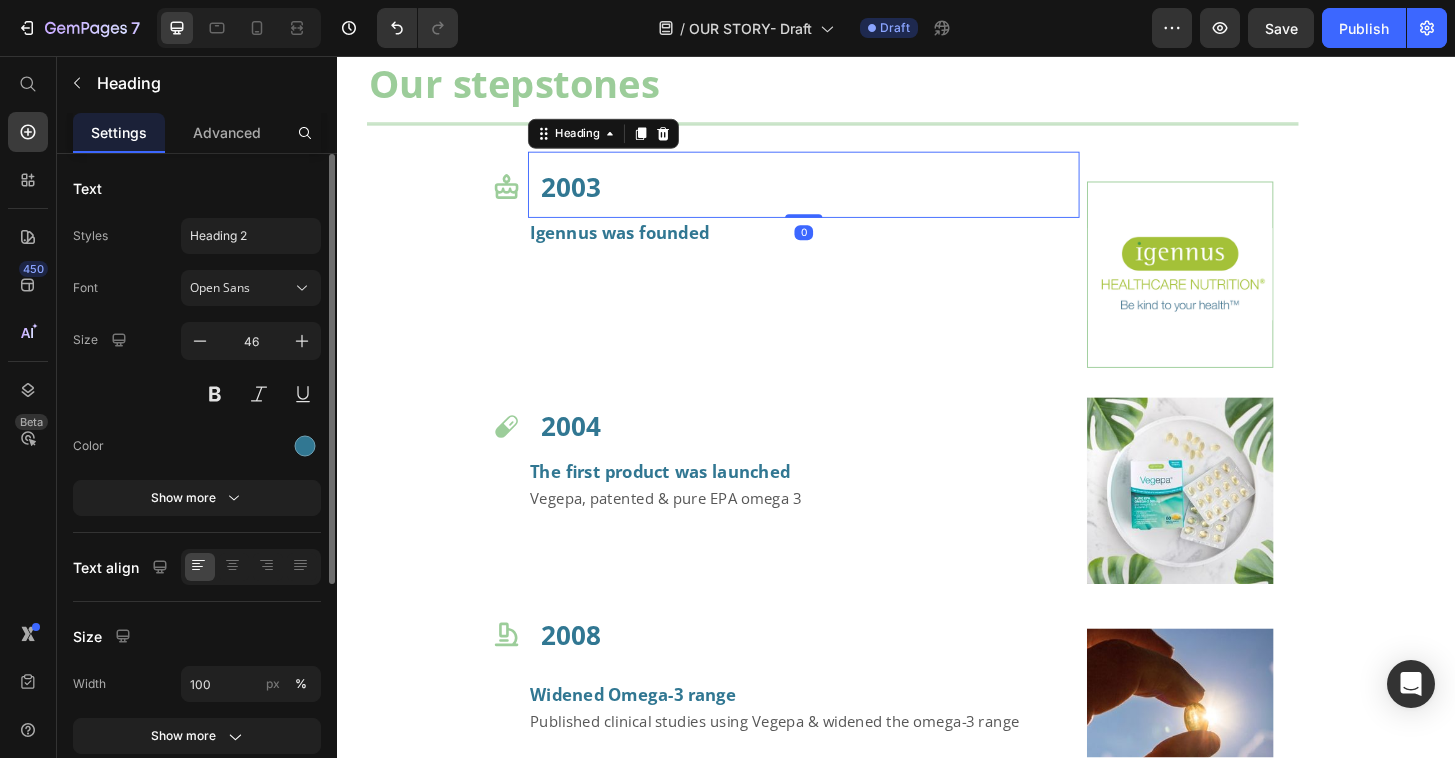 drag, startPoint x: 828, startPoint y: 235, endPoint x: 823, endPoint y: 211, distance: 24.5153 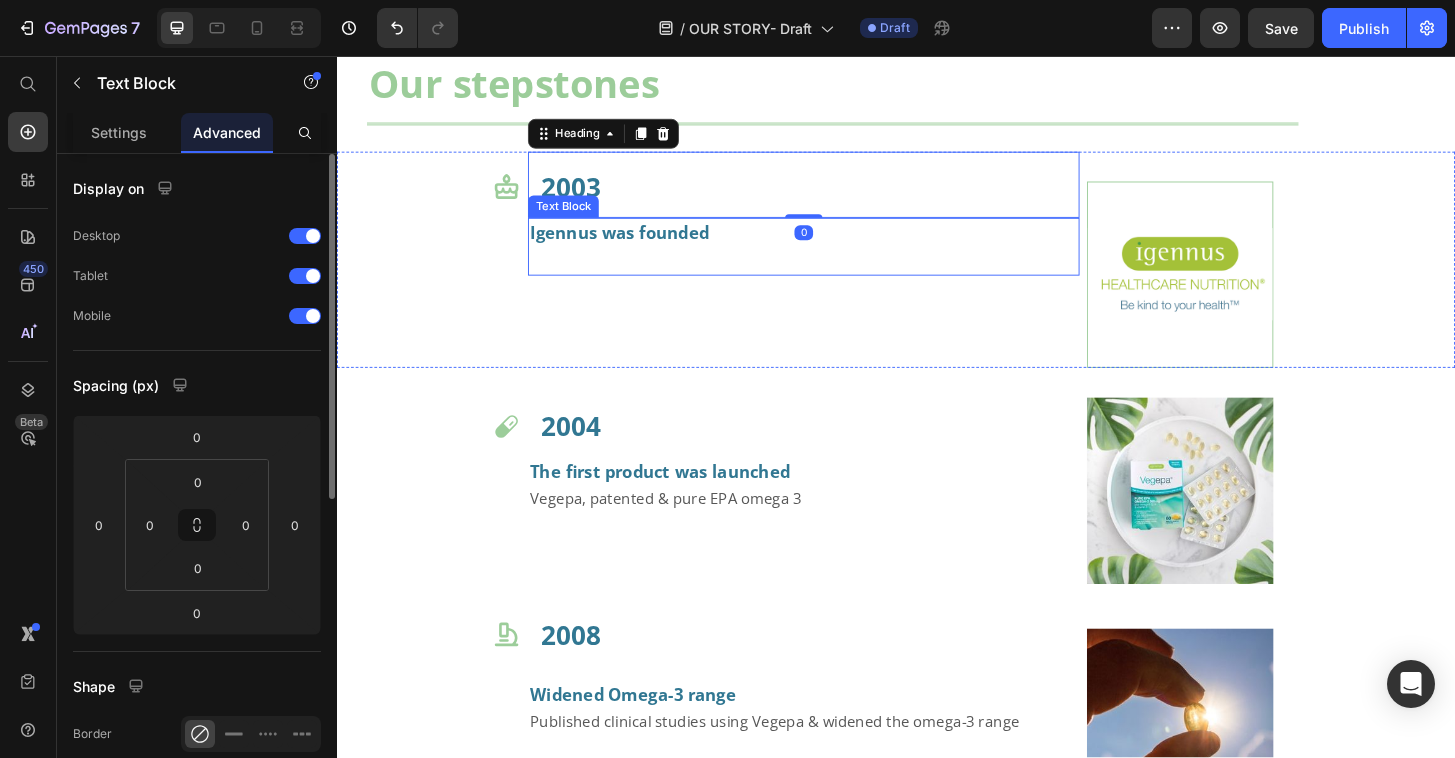 click on "Igennus was founded" at bounding box center (640, 246) 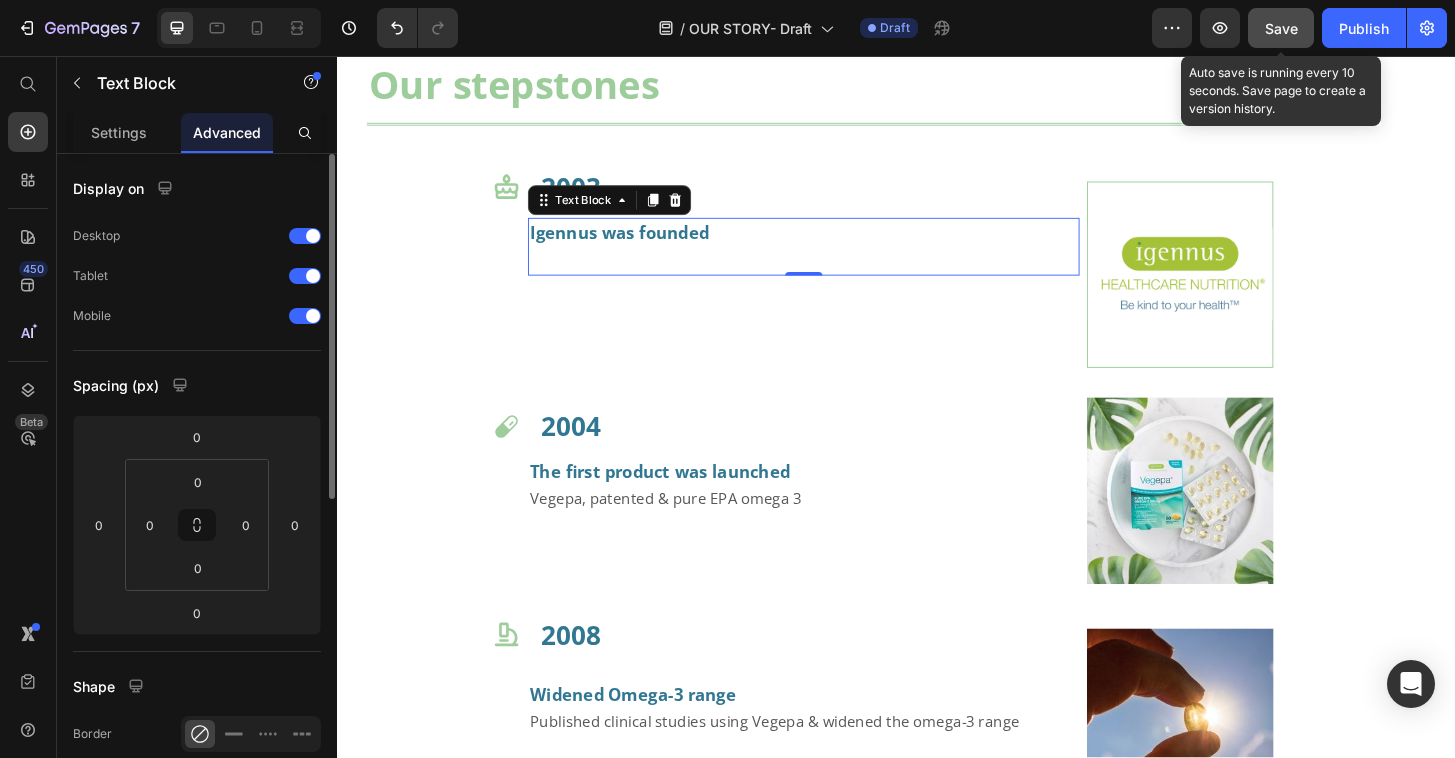 click on "Save" at bounding box center [1281, 28] 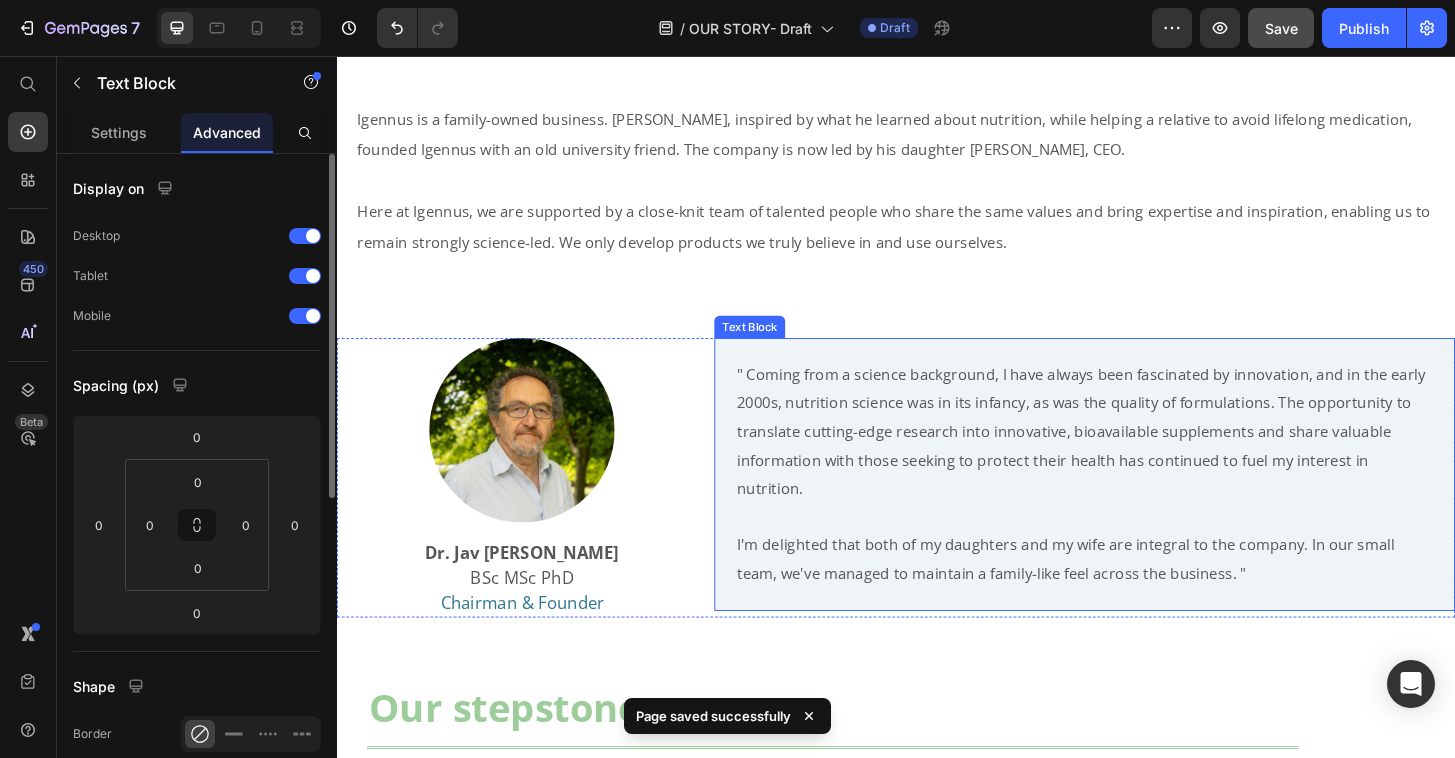 scroll, scrollTop: 65, scrollLeft: 0, axis: vertical 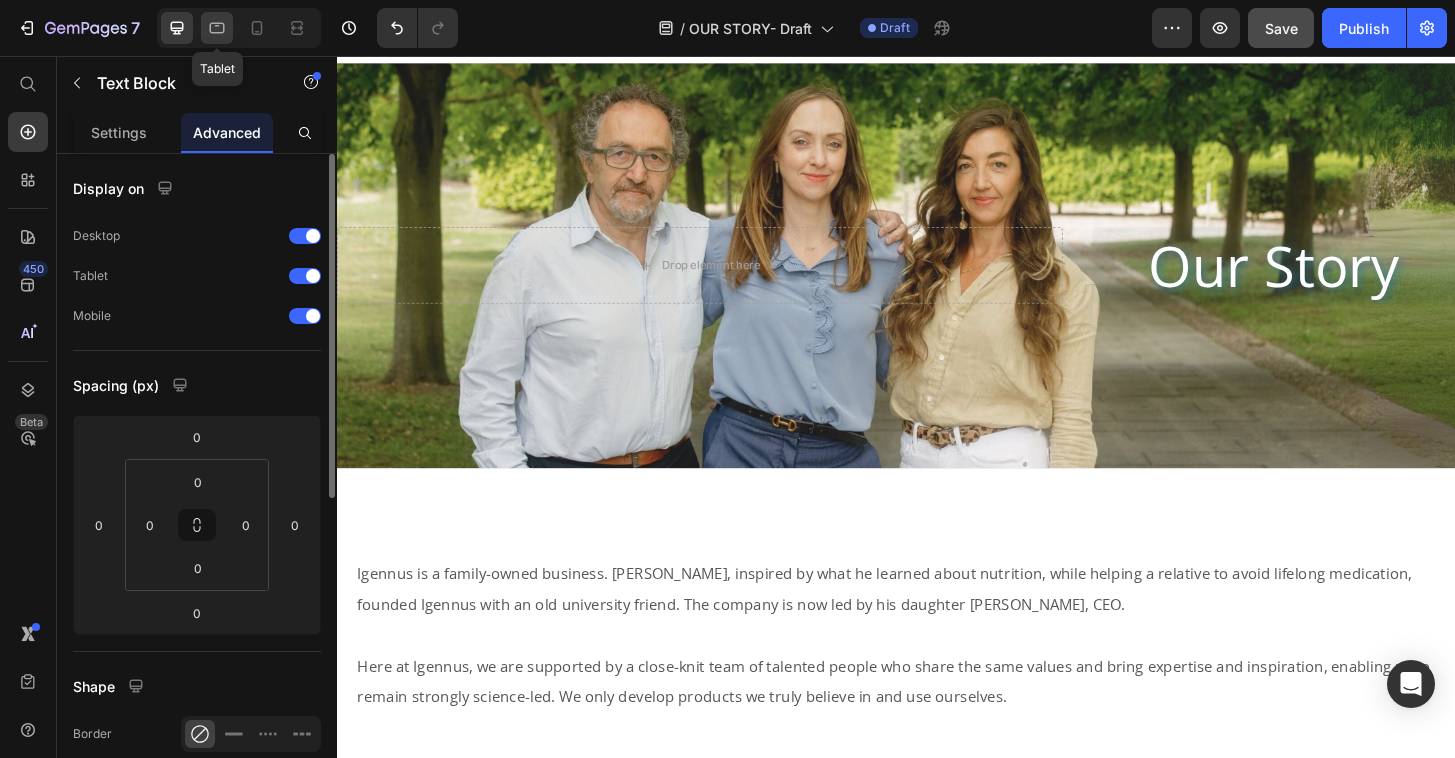 click 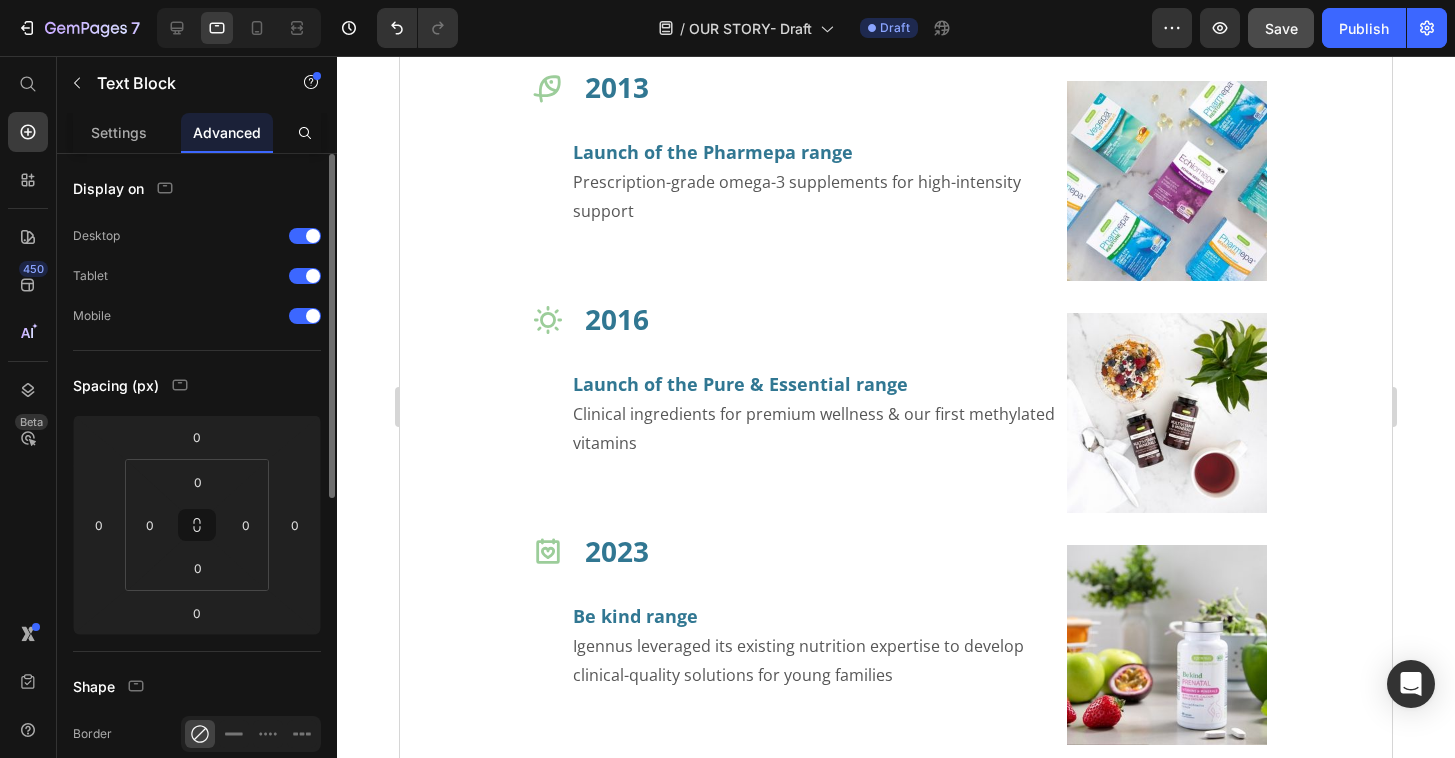 scroll, scrollTop: 2516, scrollLeft: 0, axis: vertical 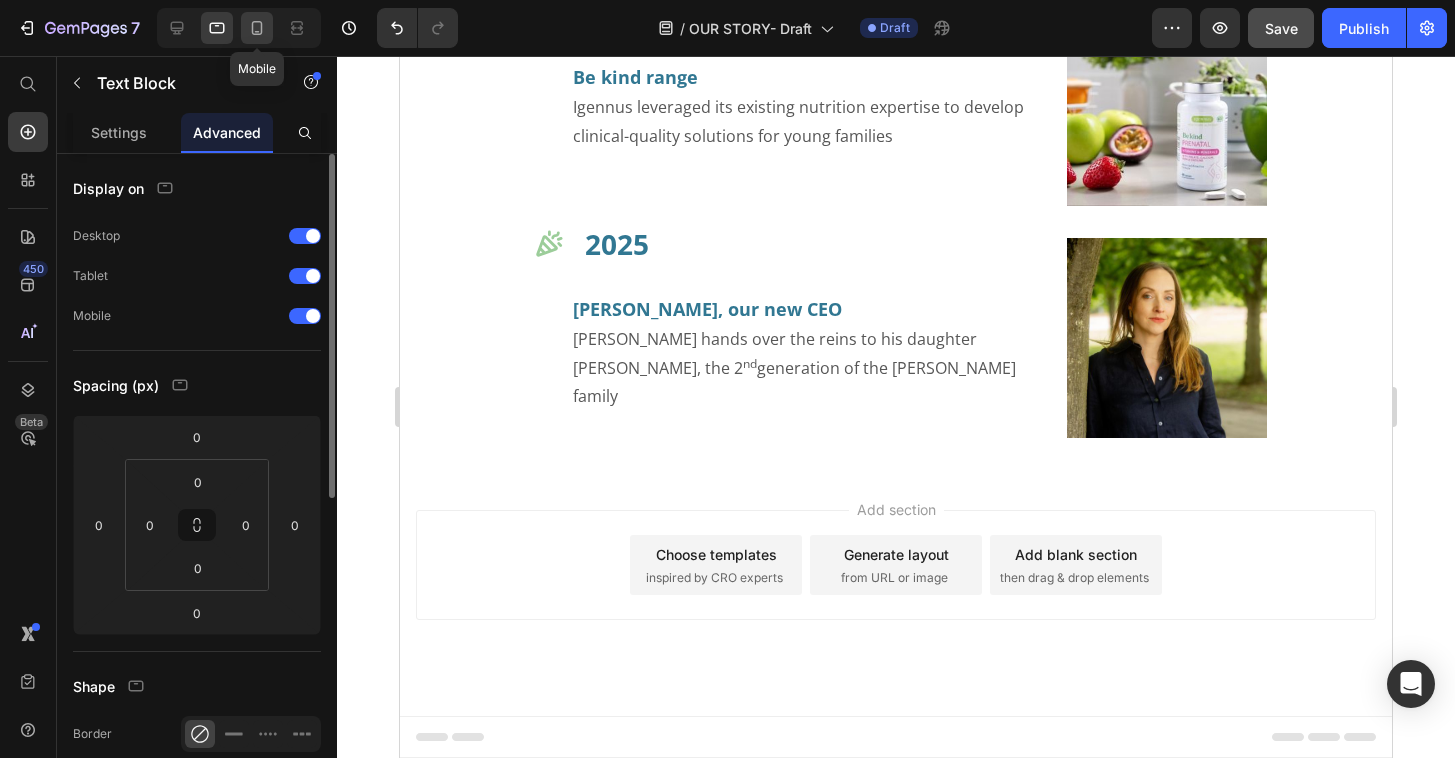 click 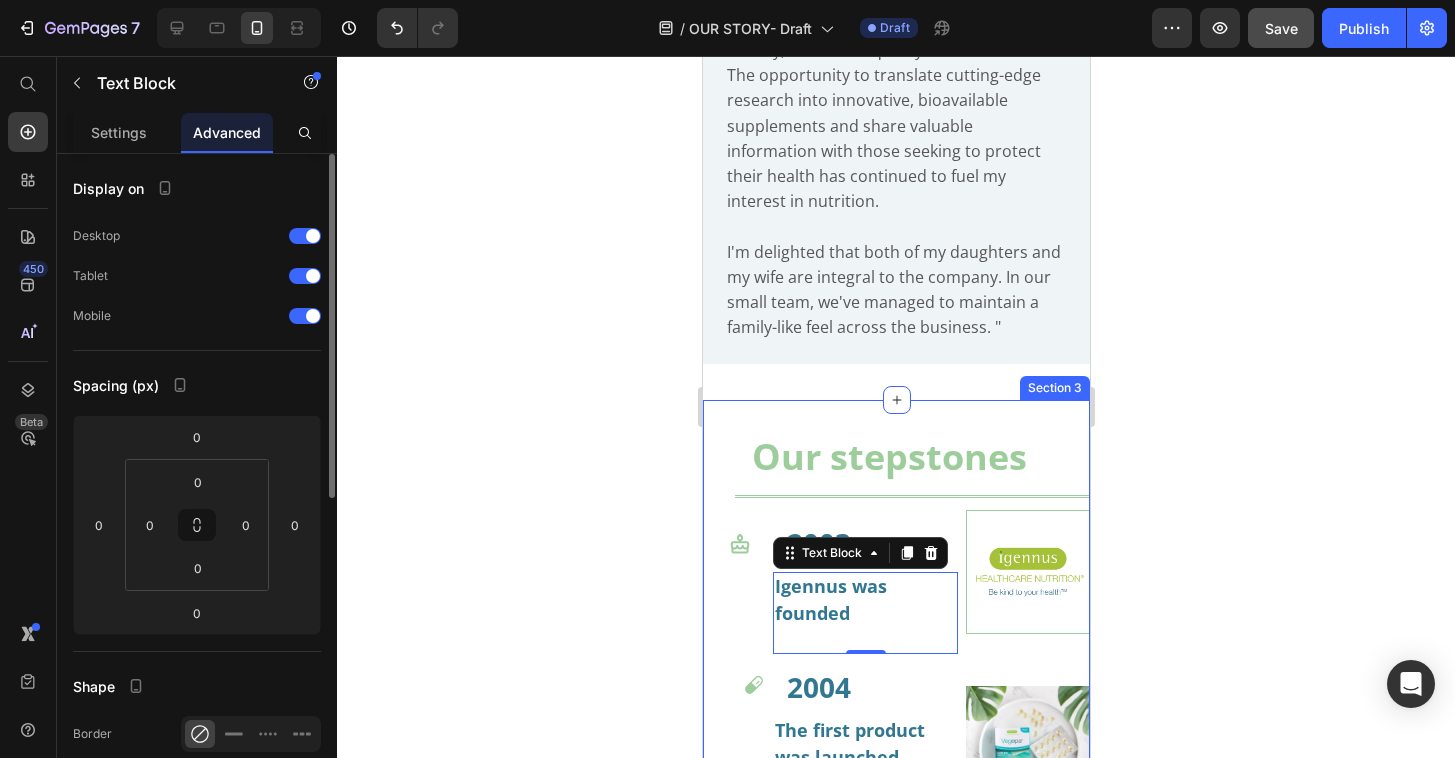 scroll, scrollTop: 1292, scrollLeft: 0, axis: vertical 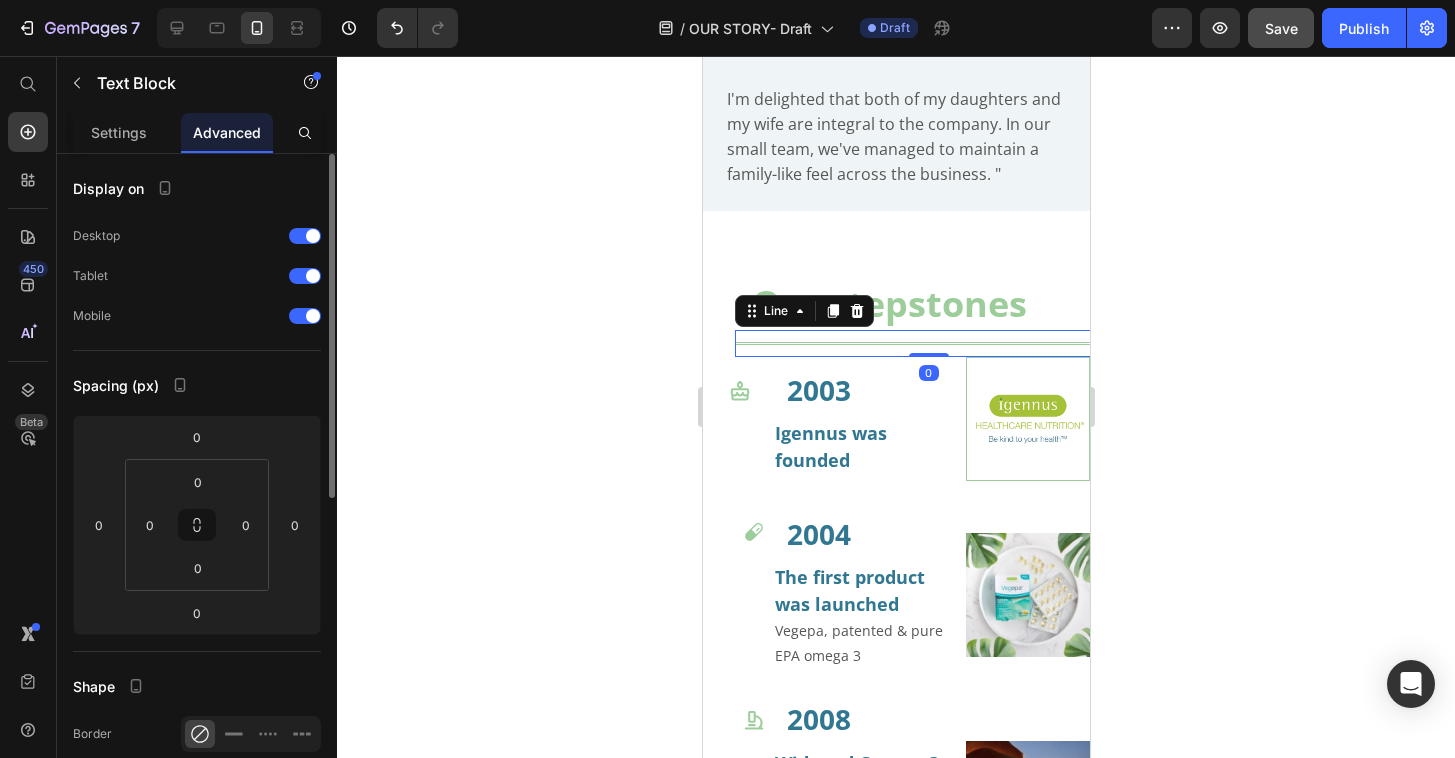 click on "Title Line   0" at bounding box center [927, 343] 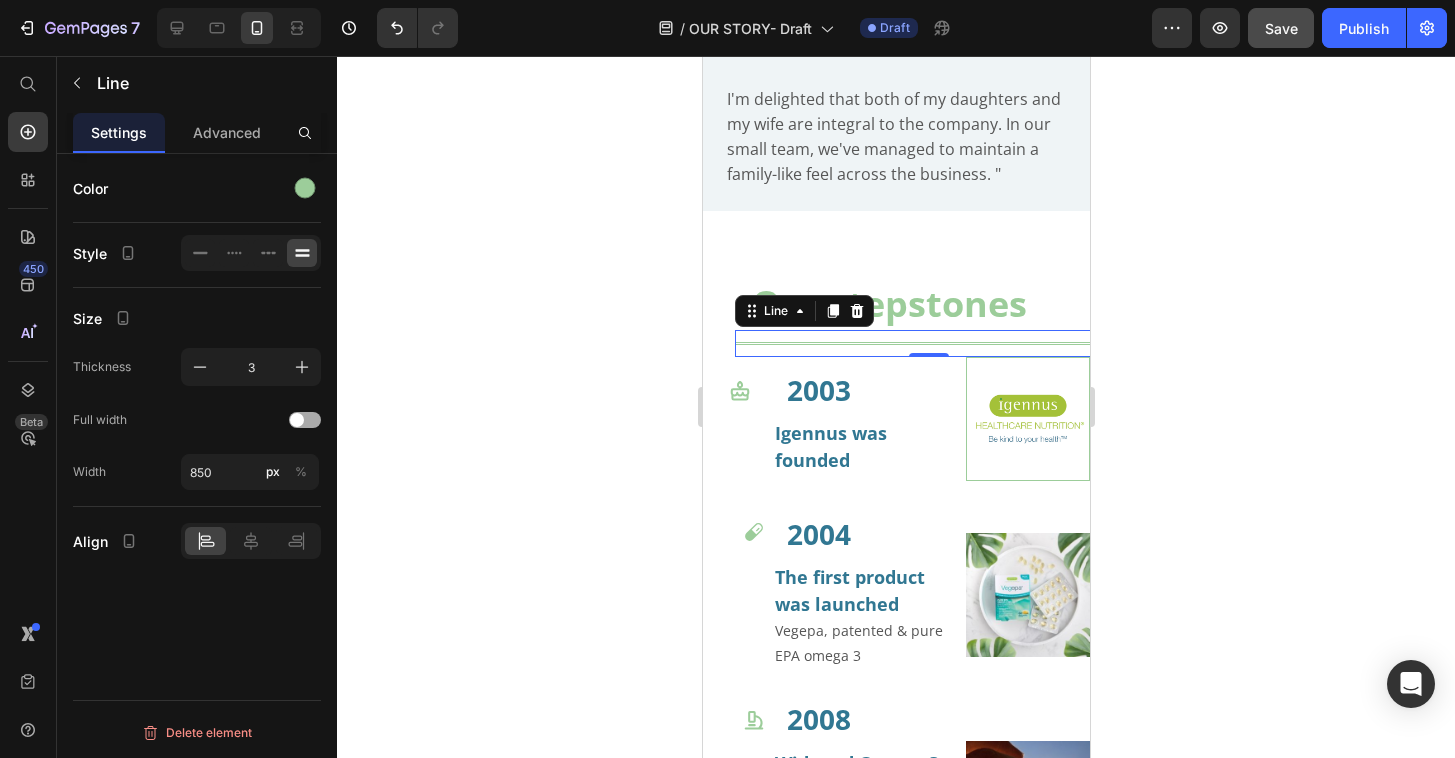 click at bounding box center [305, 420] 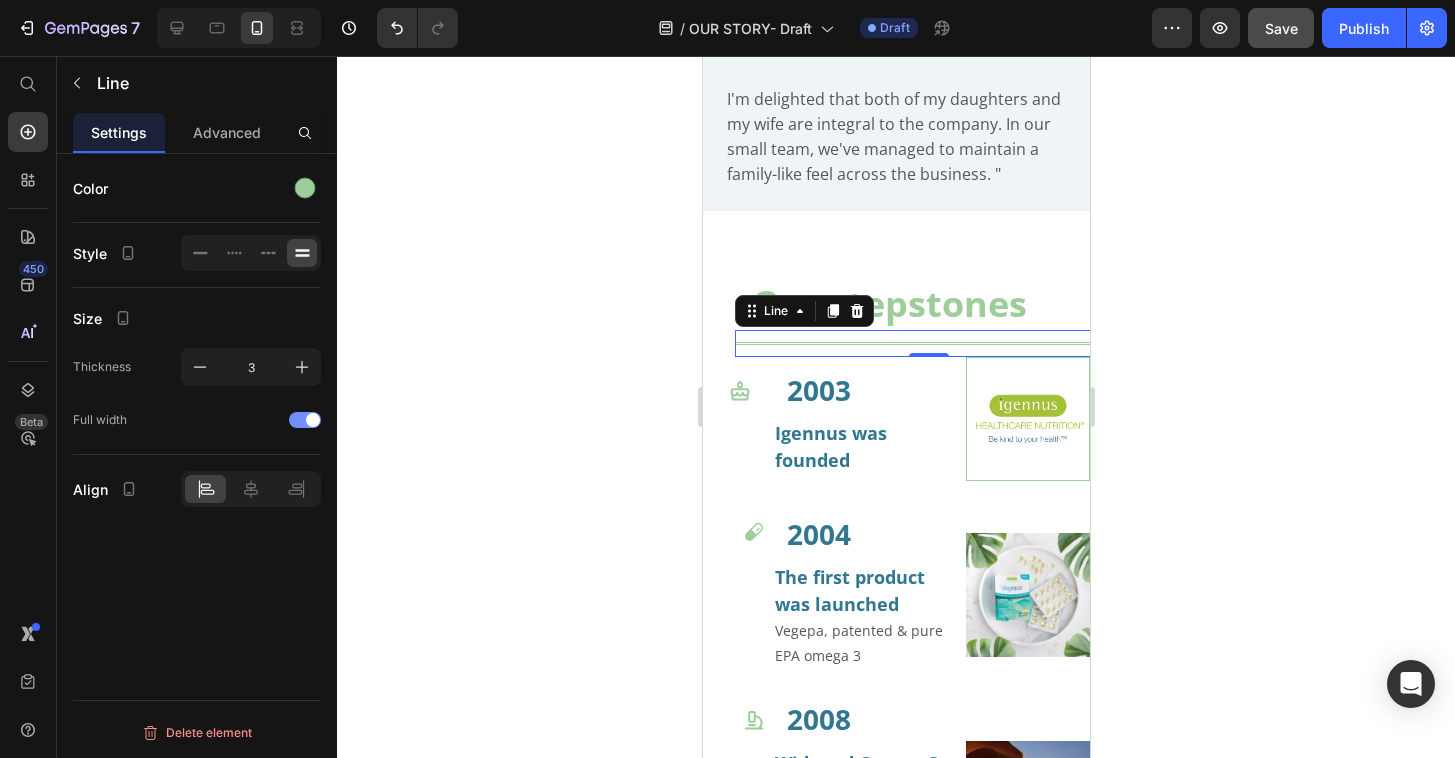 click at bounding box center [313, 420] 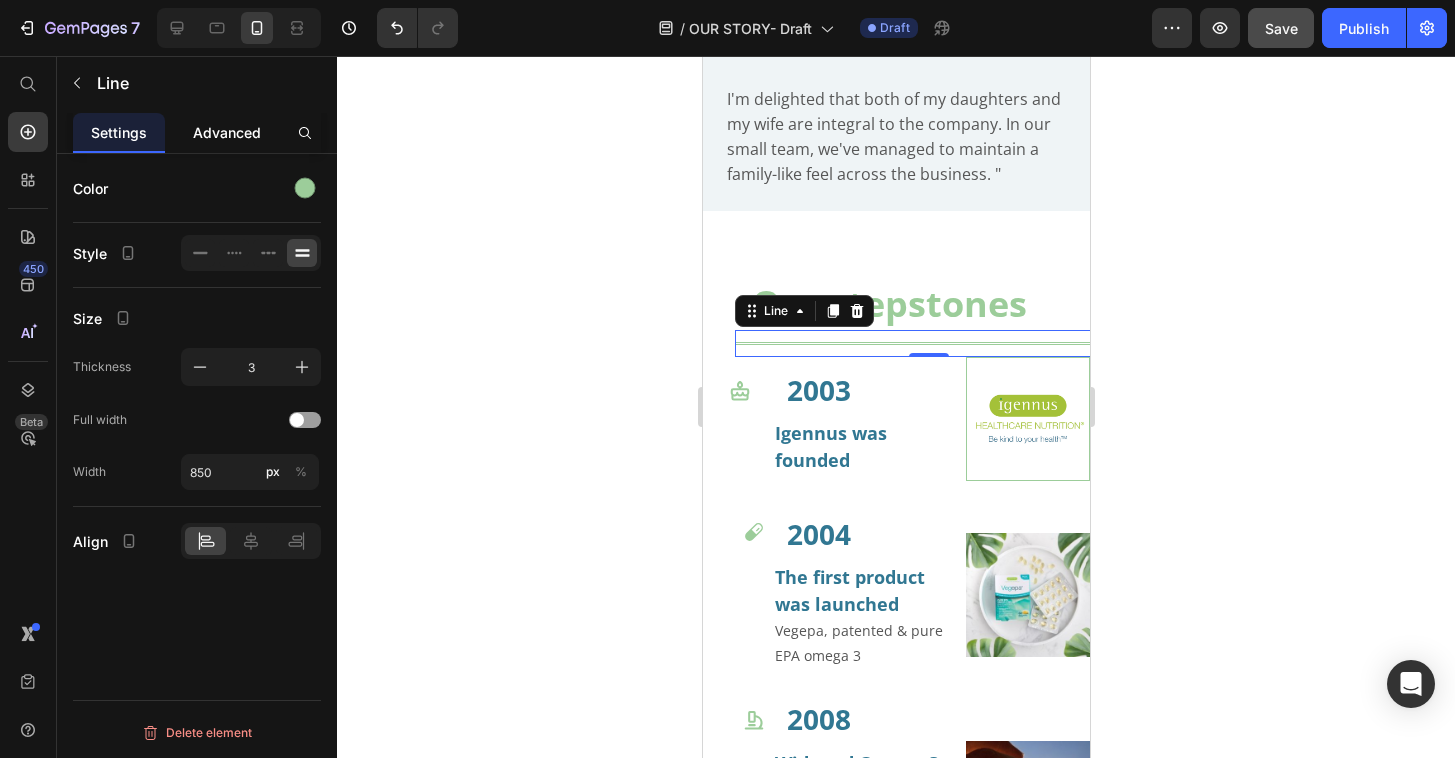 click on "Advanced" at bounding box center (227, 132) 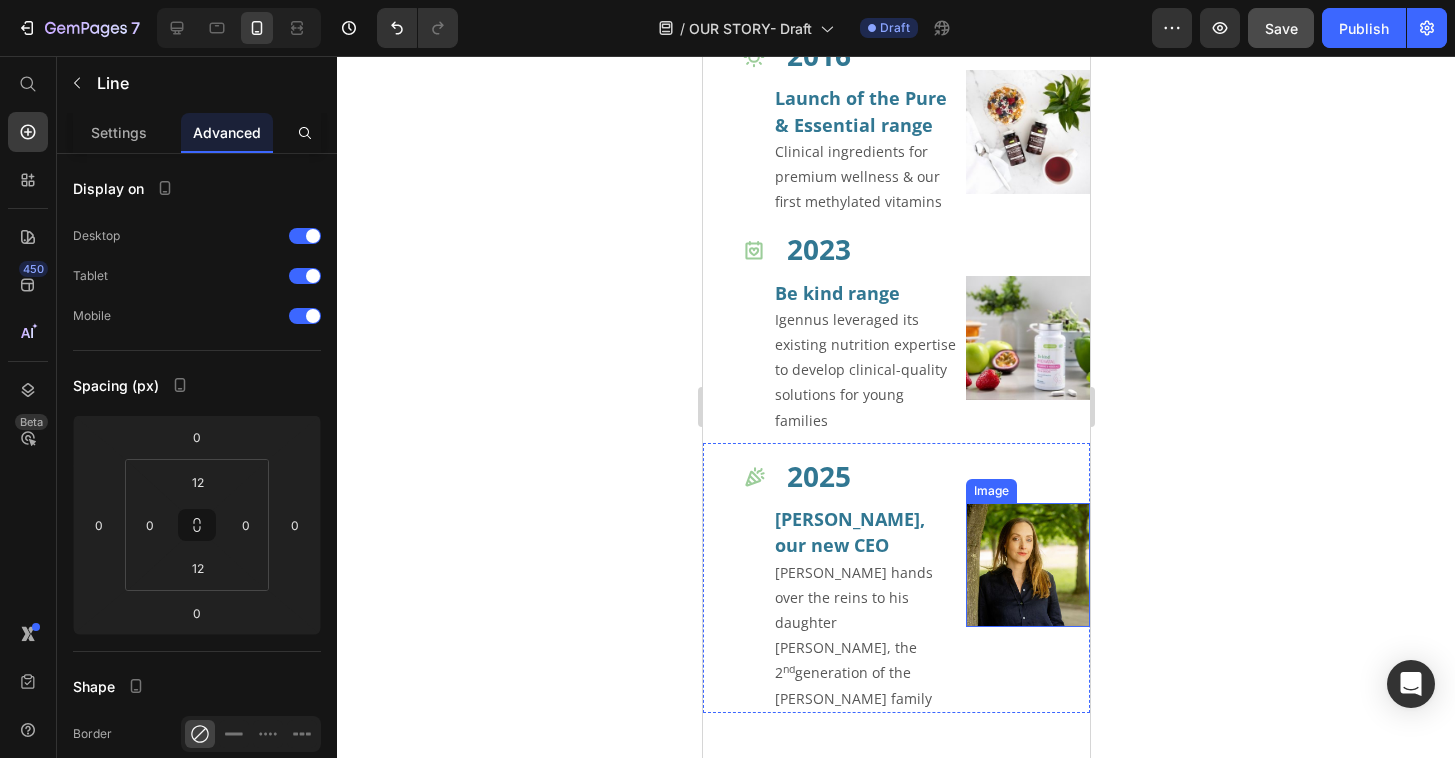 scroll, scrollTop: 2562, scrollLeft: 0, axis: vertical 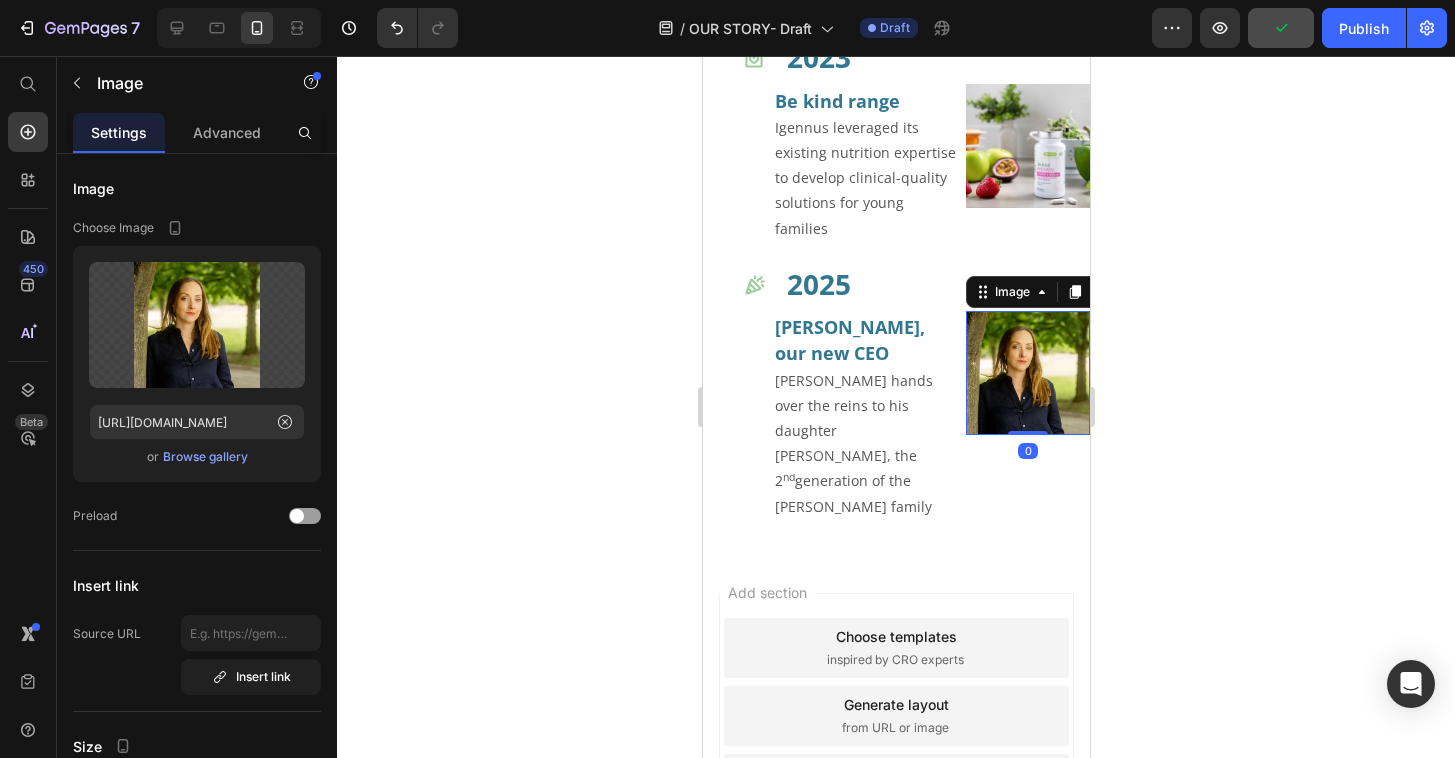 click at bounding box center [1027, 373] 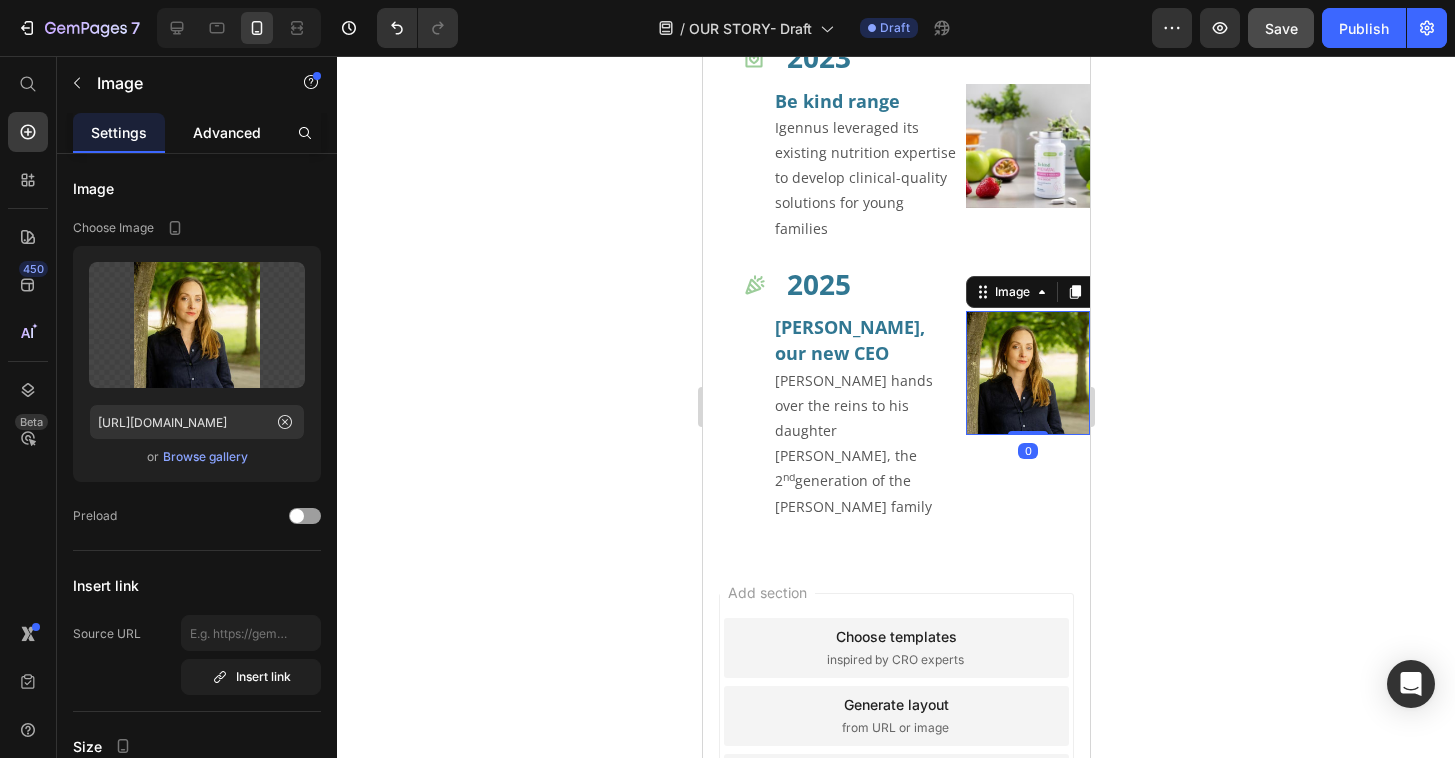 click on "Advanced" at bounding box center [227, 132] 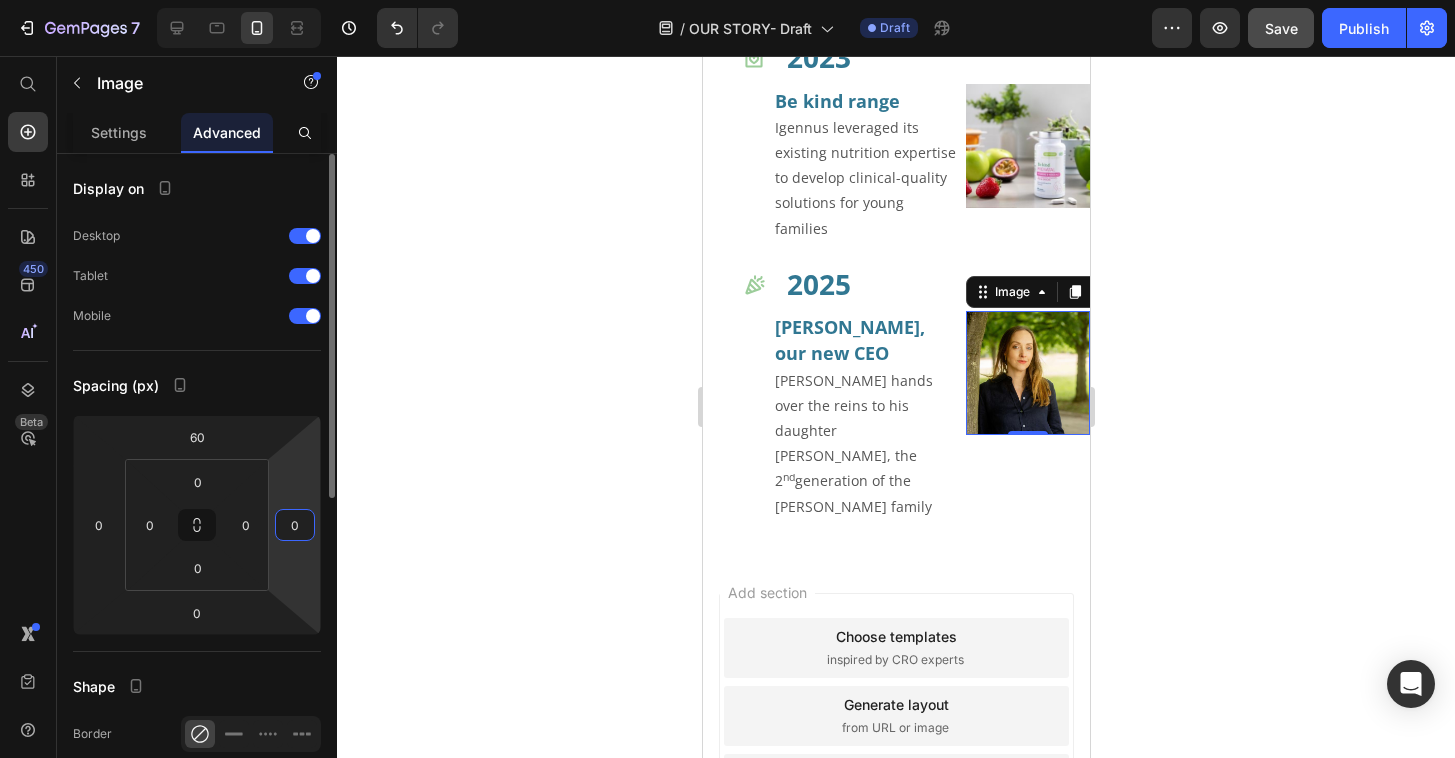 click on "0" at bounding box center (295, 525) 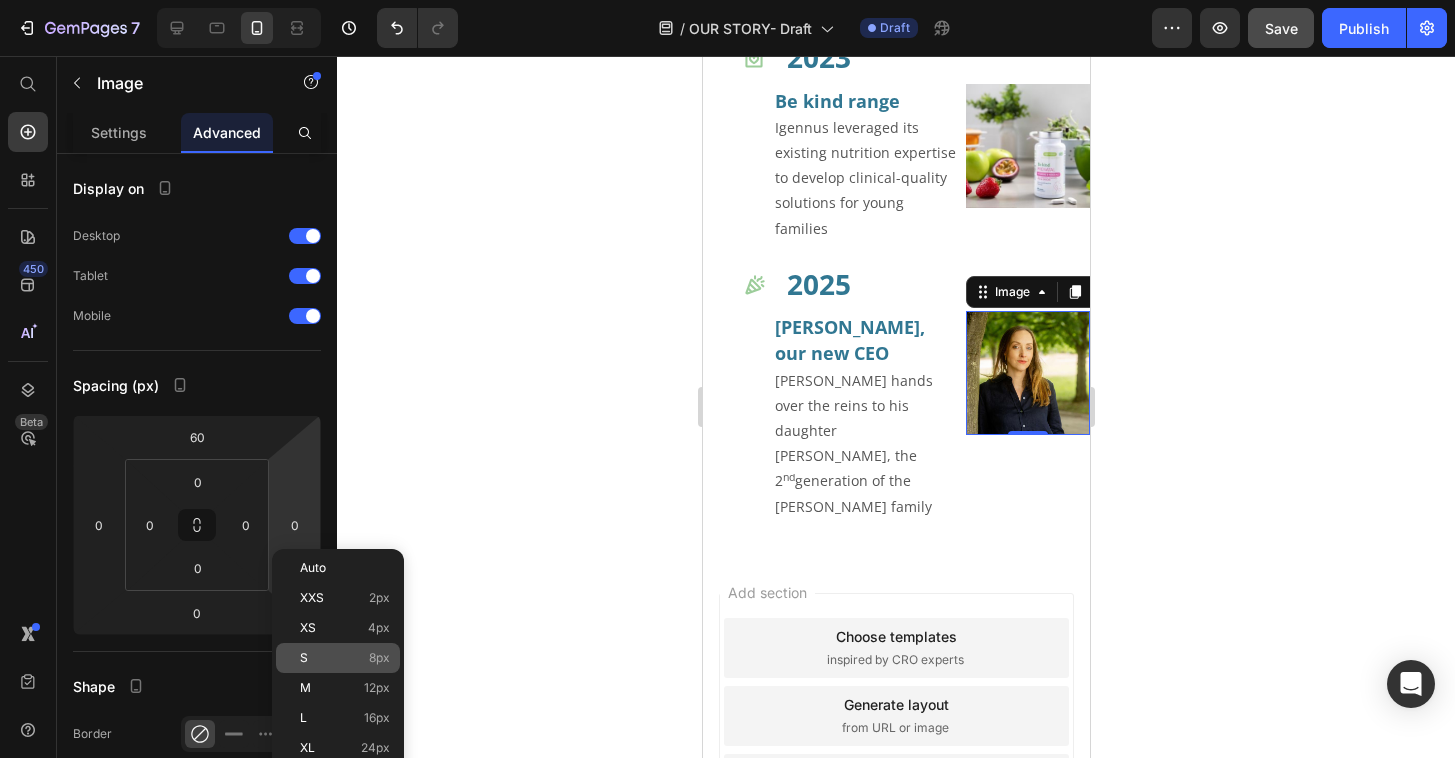click on "S 8px" at bounding box center [345, 658] 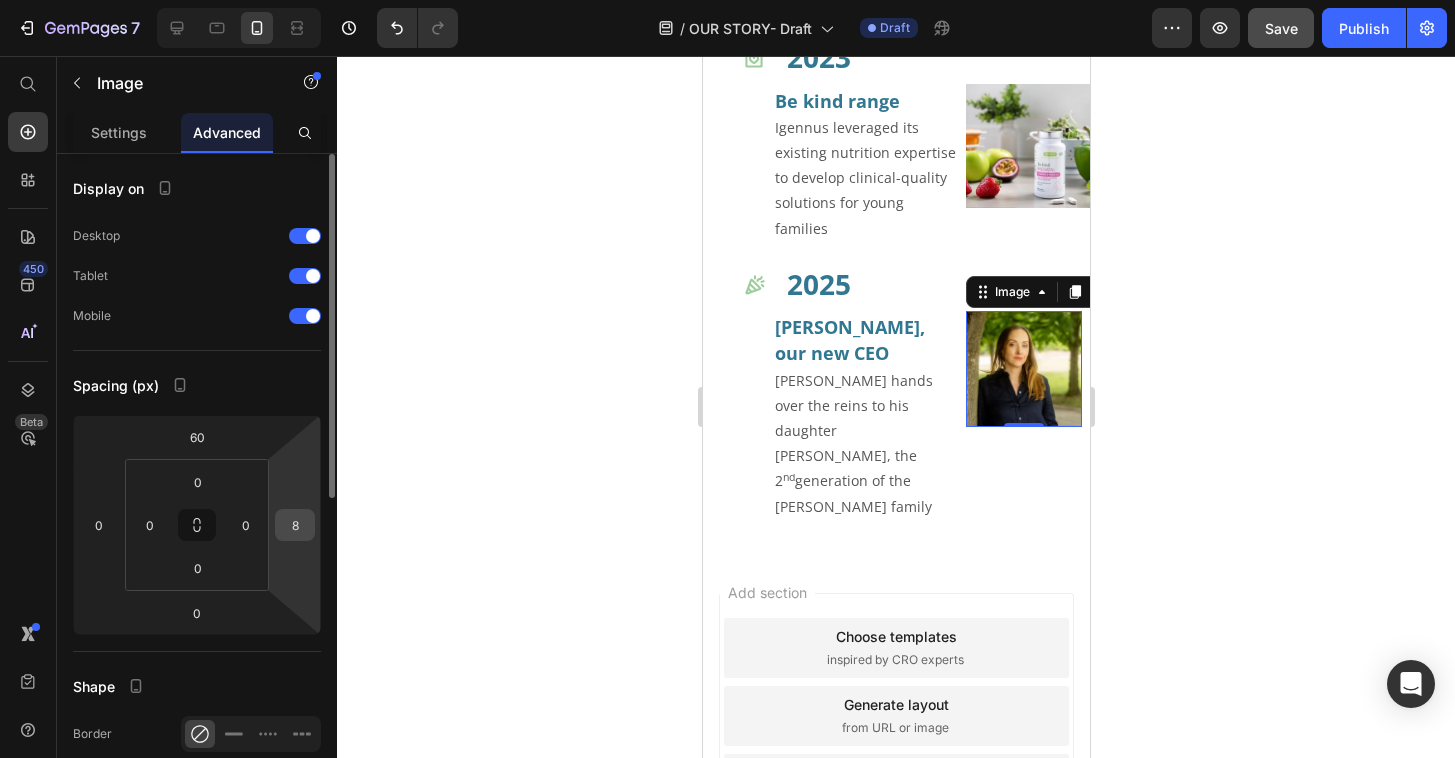 click on "8" at bounding box center [295, 525] 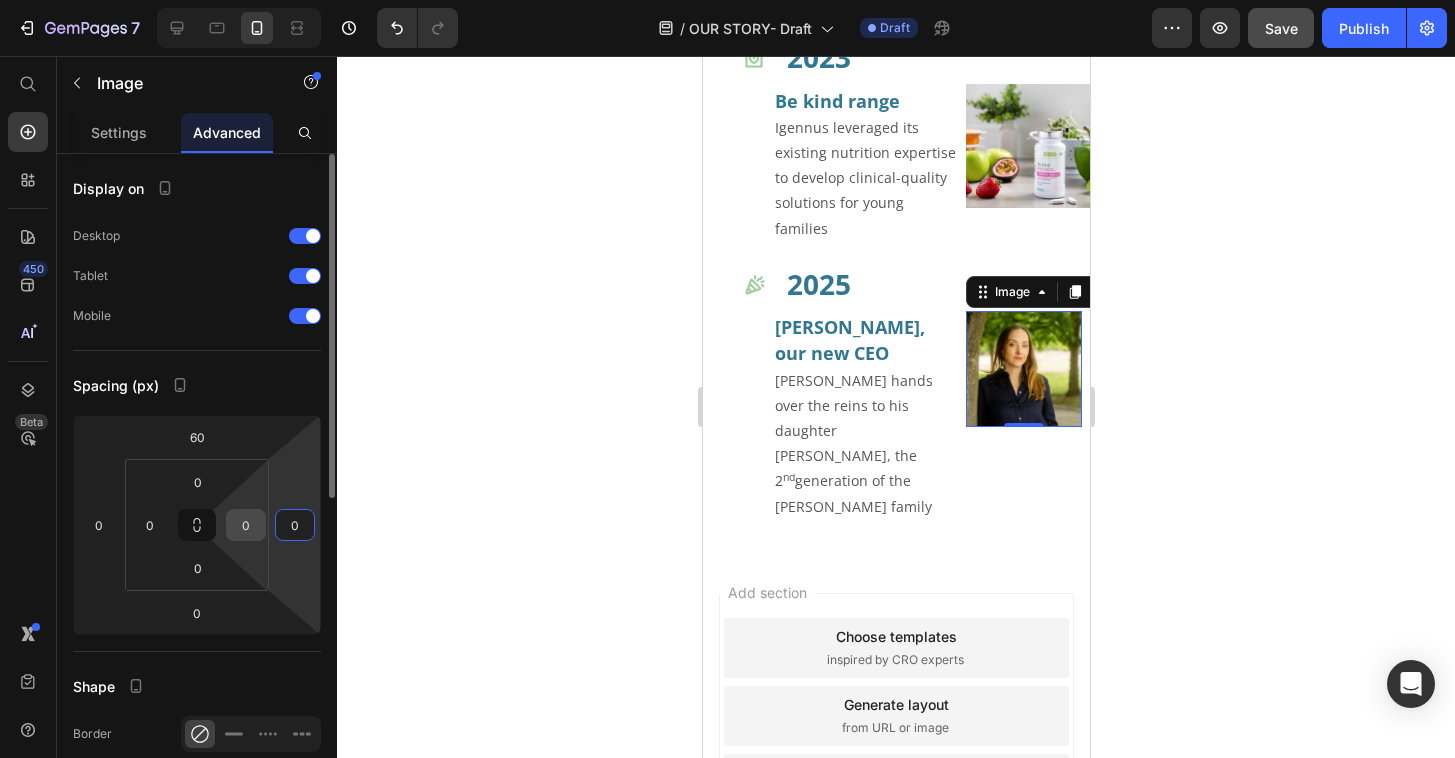 type on "0" 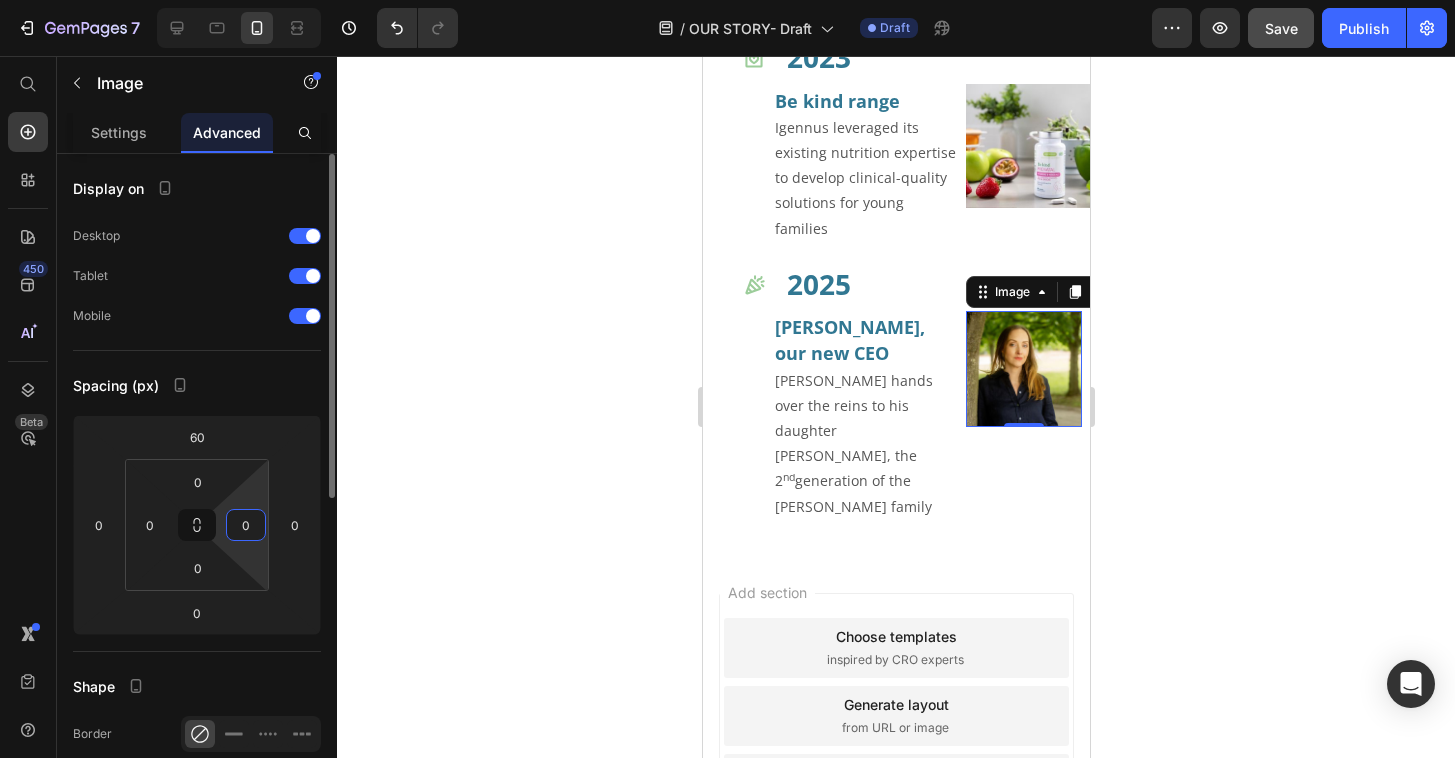 click on "0" at bounding box center [246, 525] 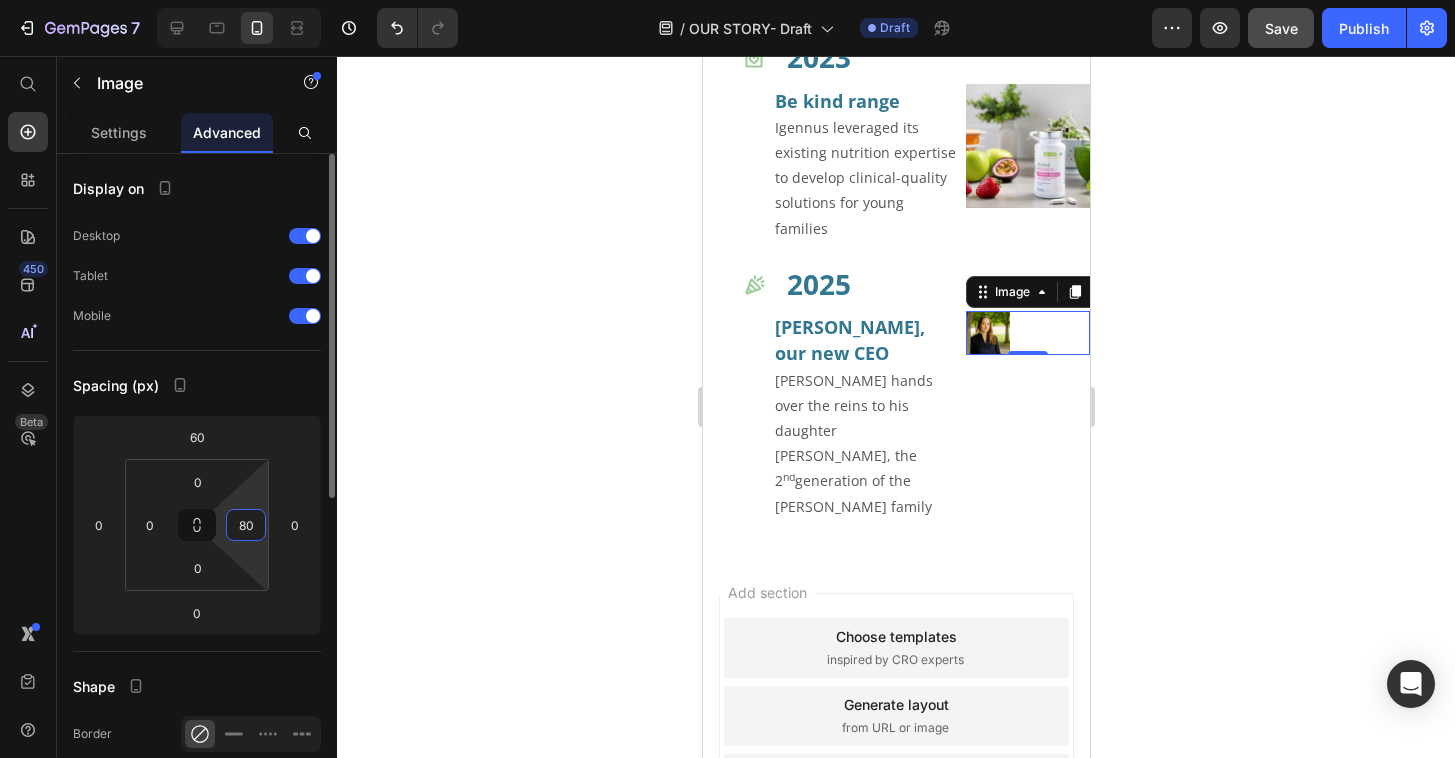 type on "8" 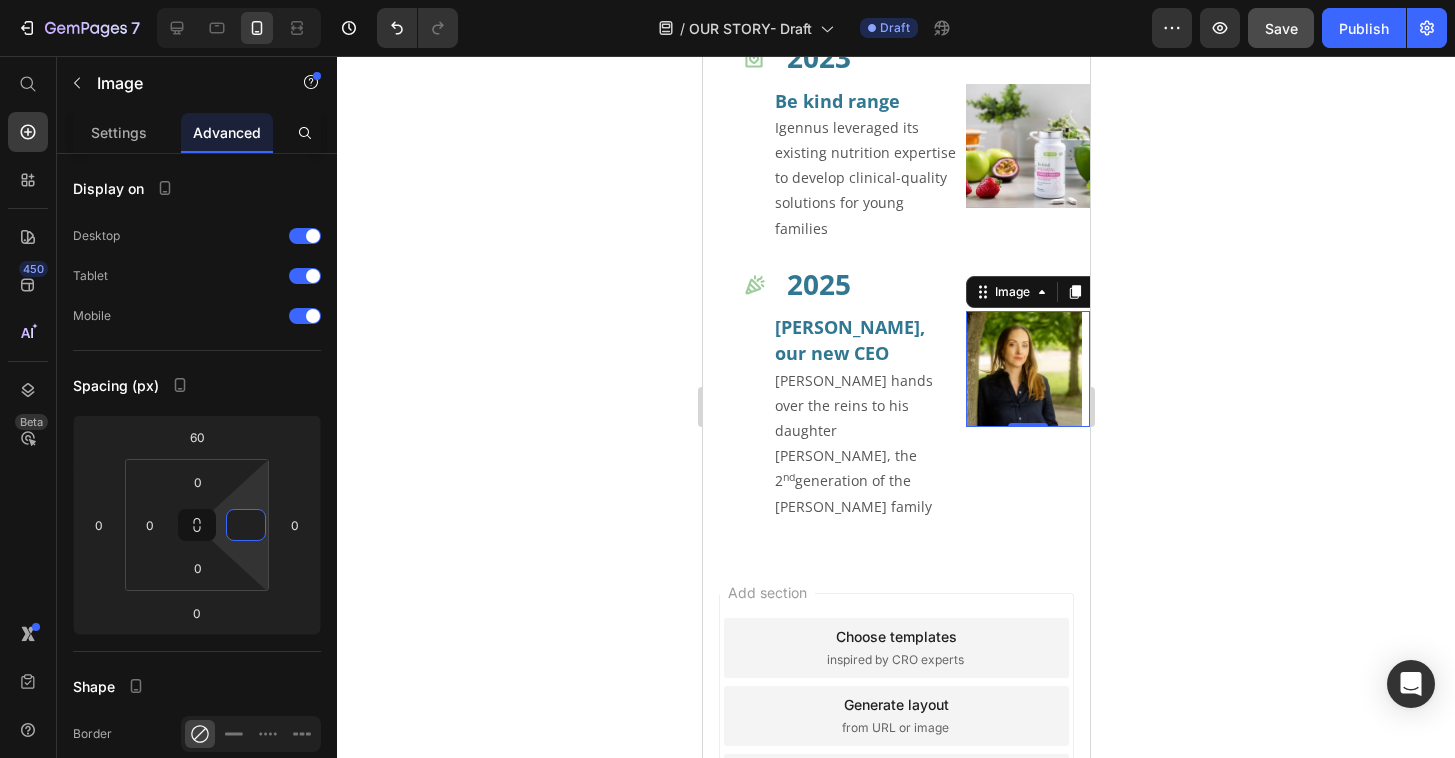 type on "0" 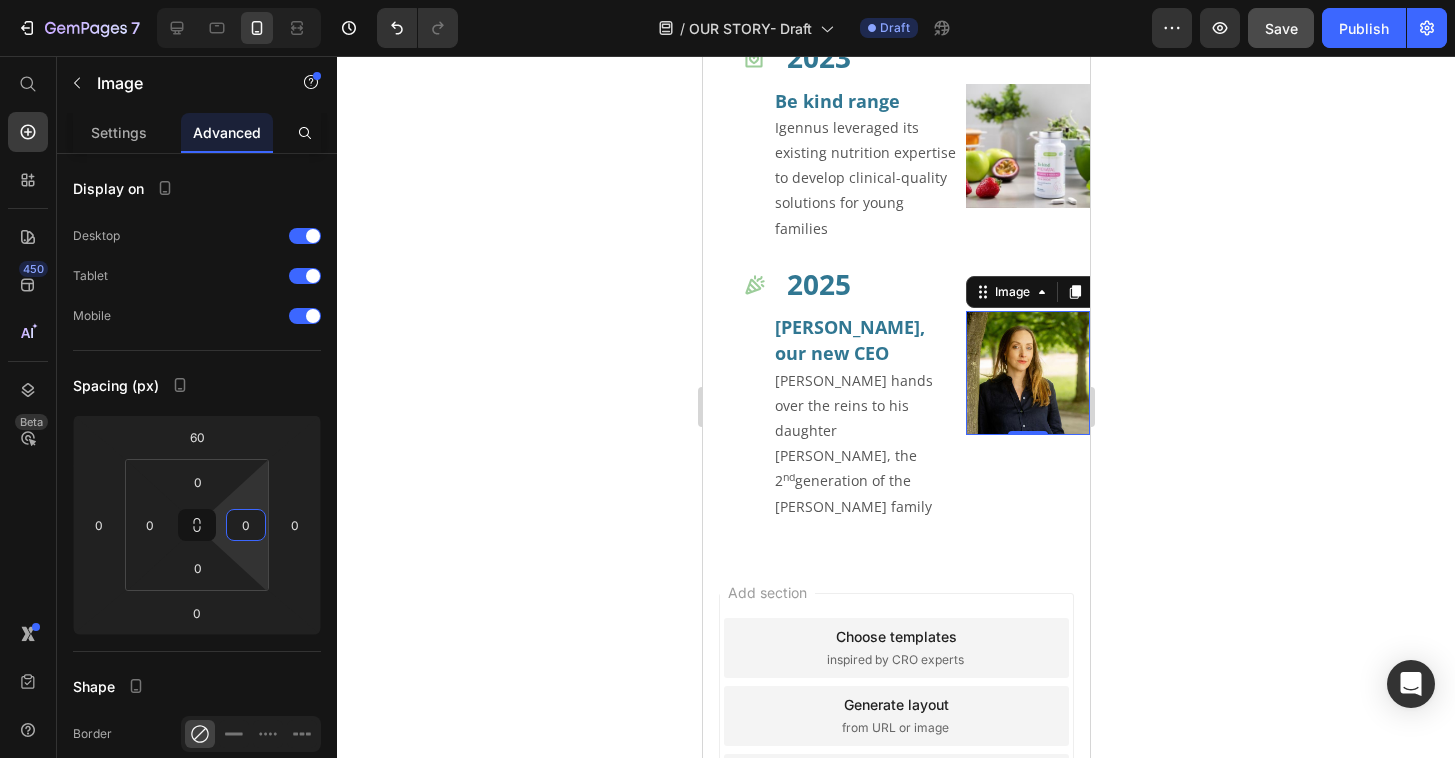 click 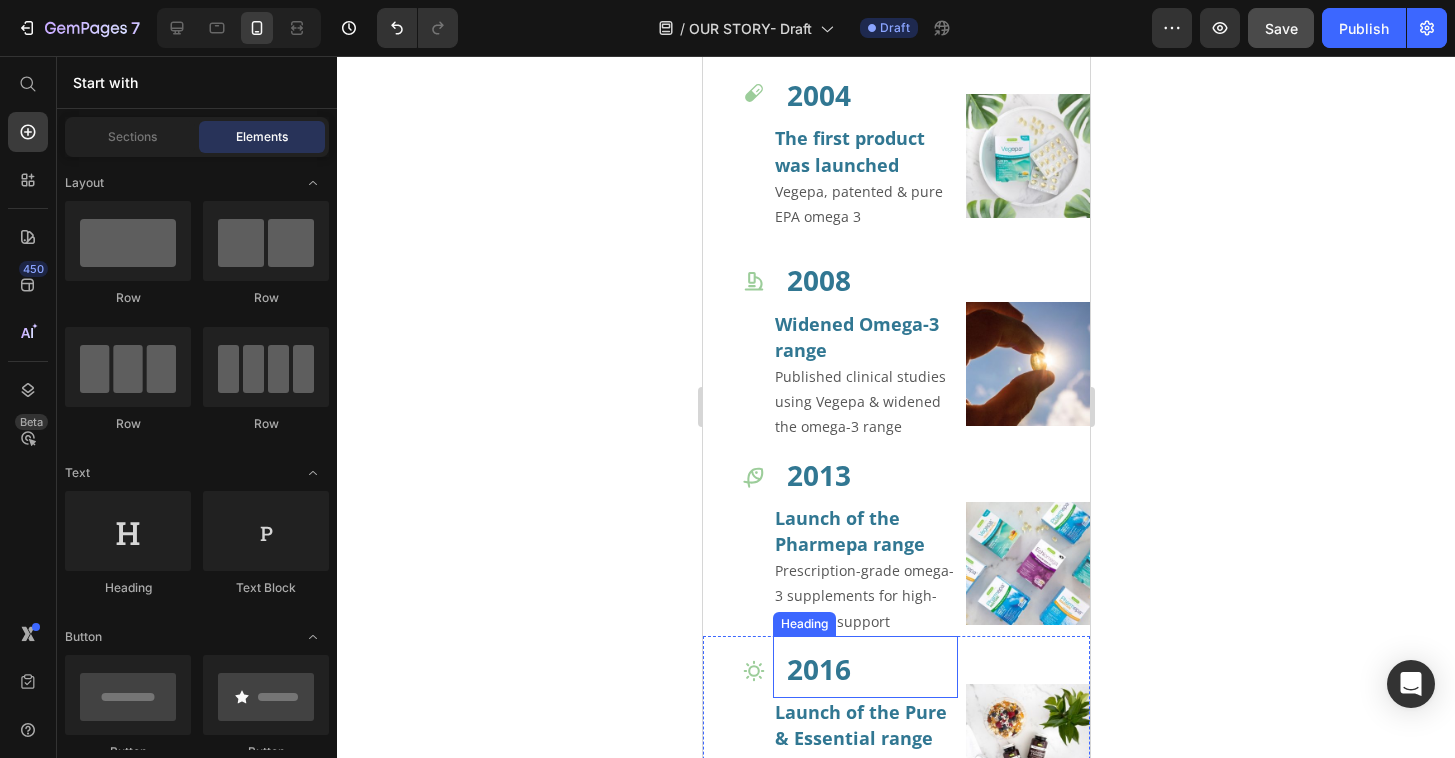 scroll, scrollTop: 1345, scrollLeft: 0, axis: vertical 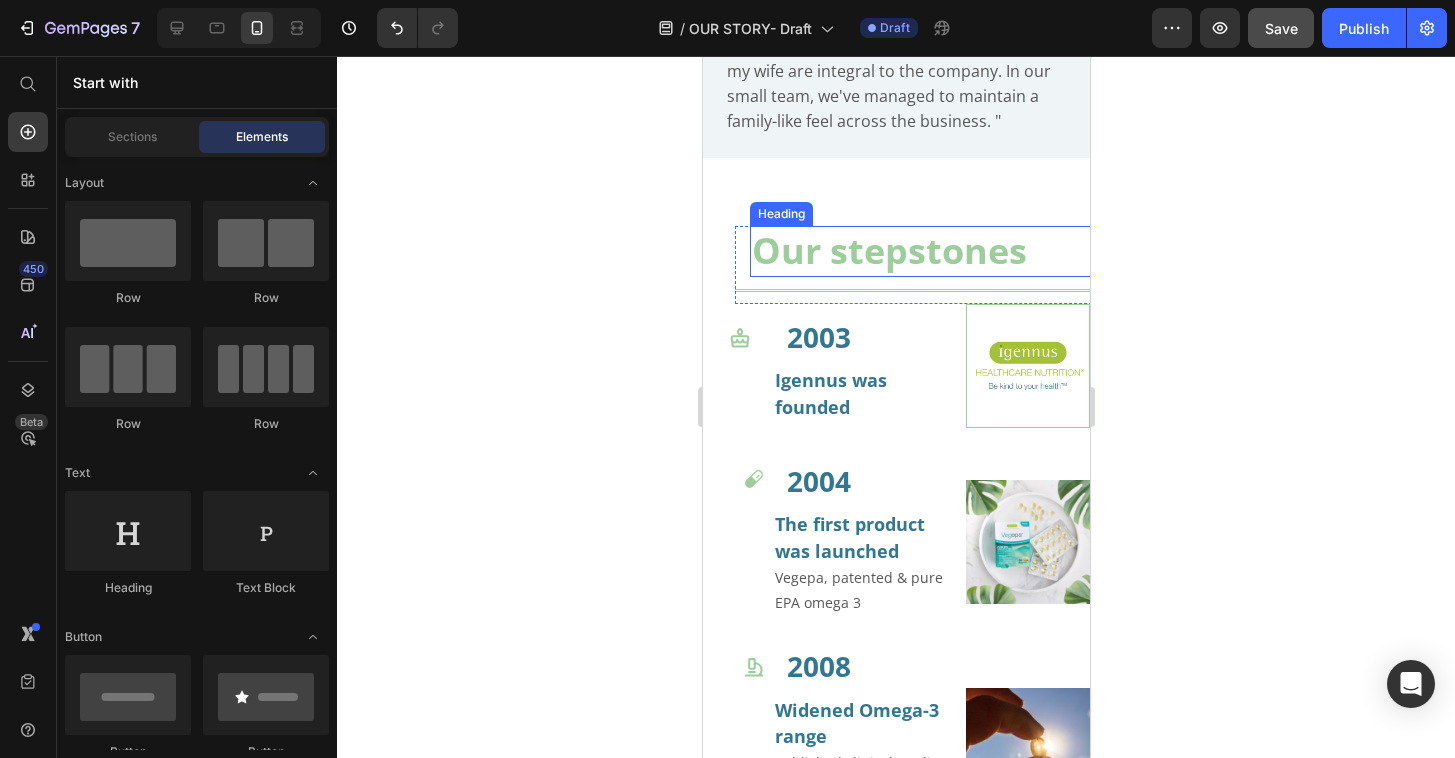 click on "Our stepstones" at bounding box center (935, 251) 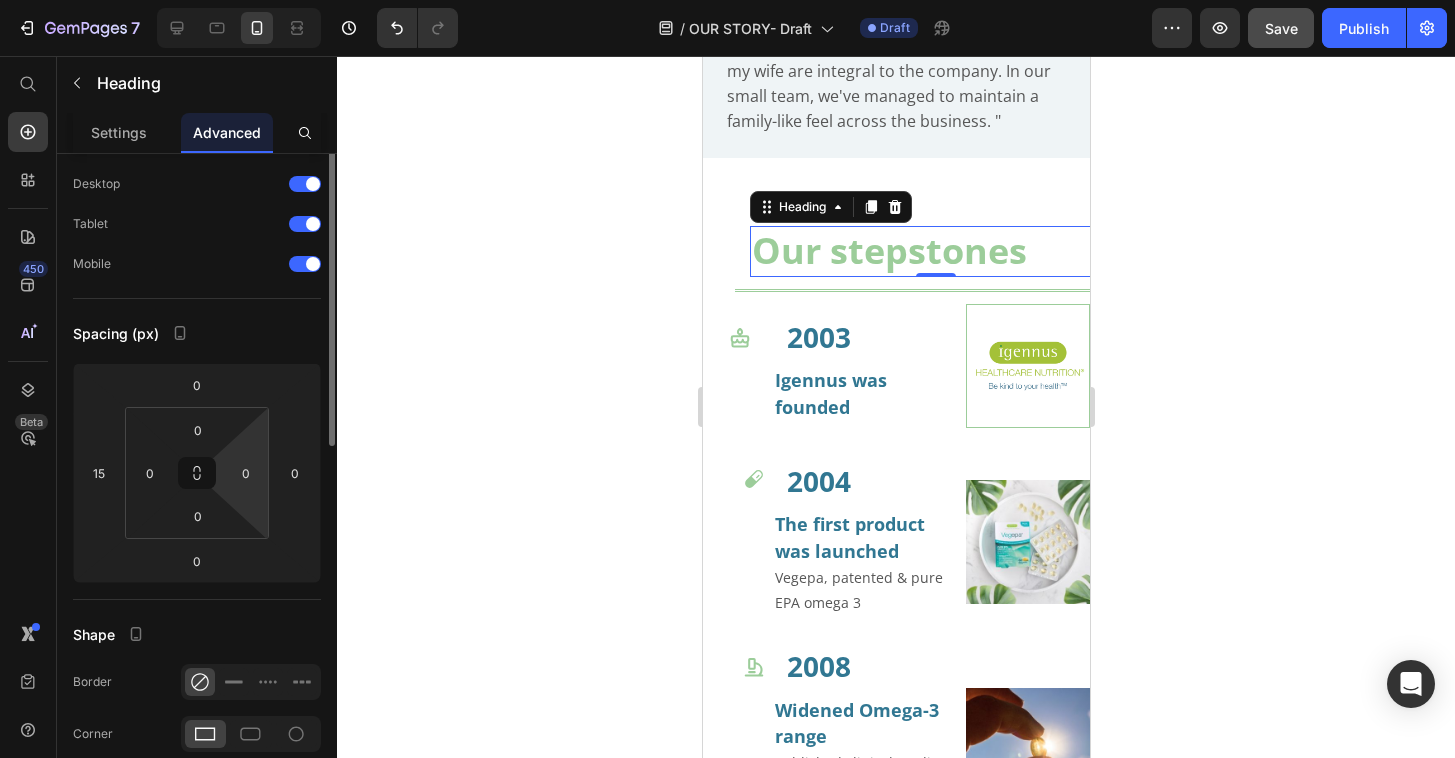 scroll, scrollTop: 0, scrollLeft: 0, axis: both 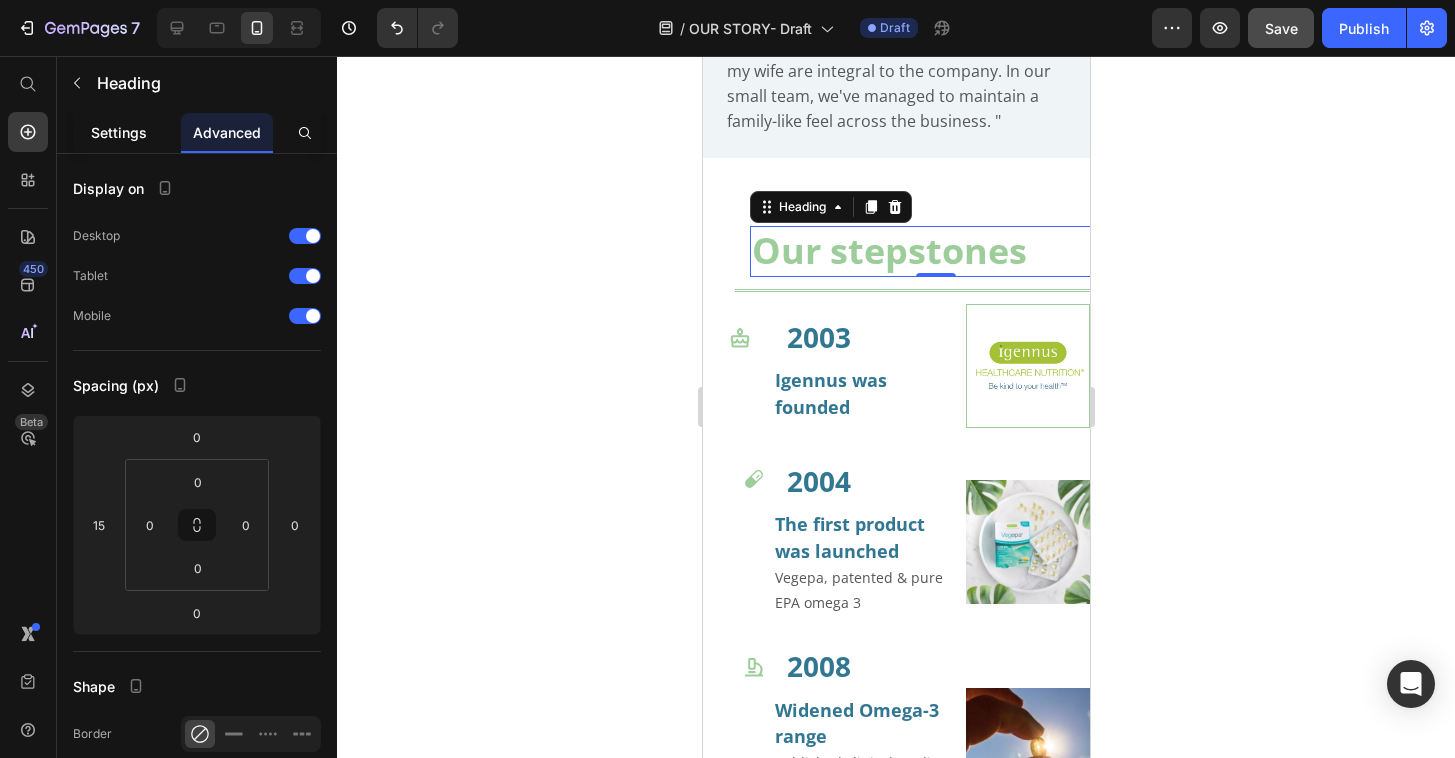 click on "Settings" at bounding box center [119, 132] 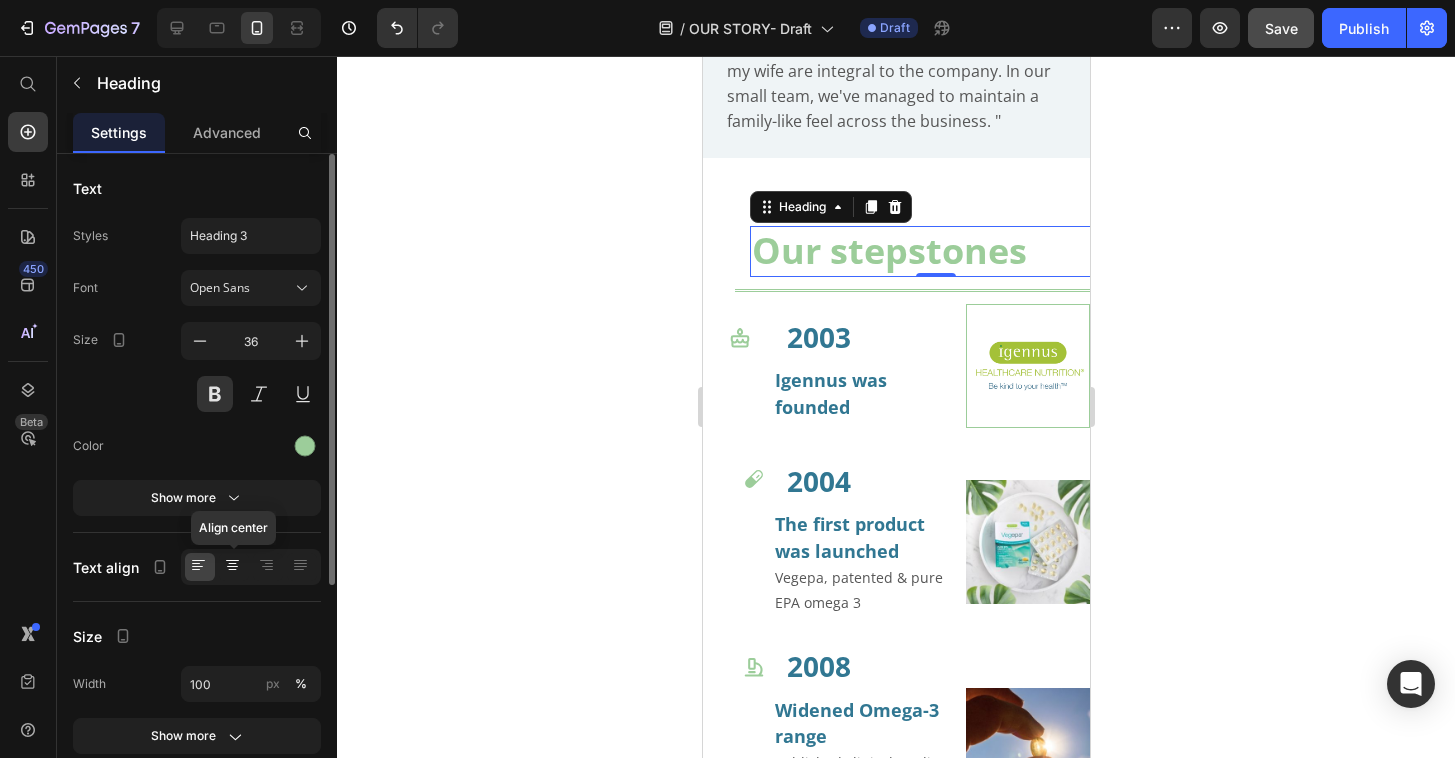 click 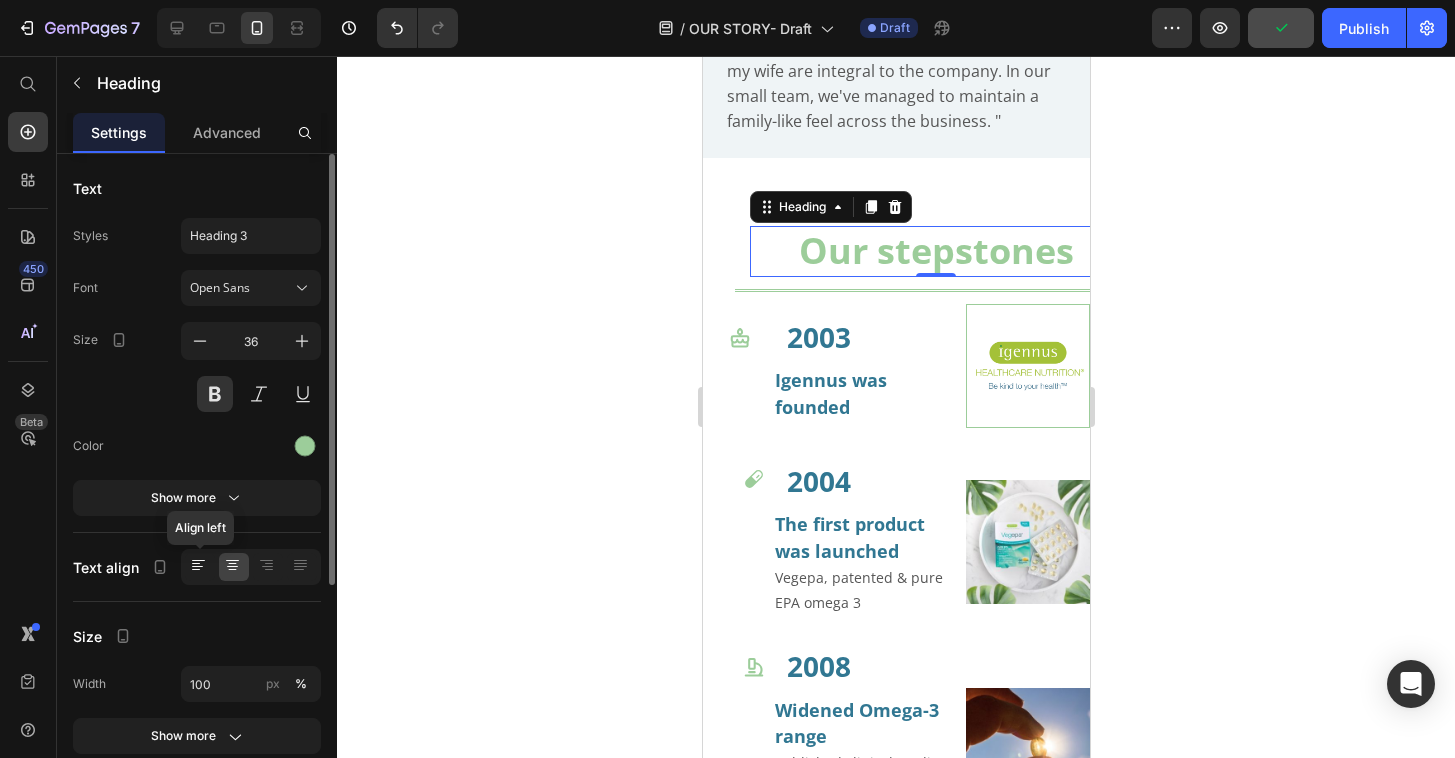 click 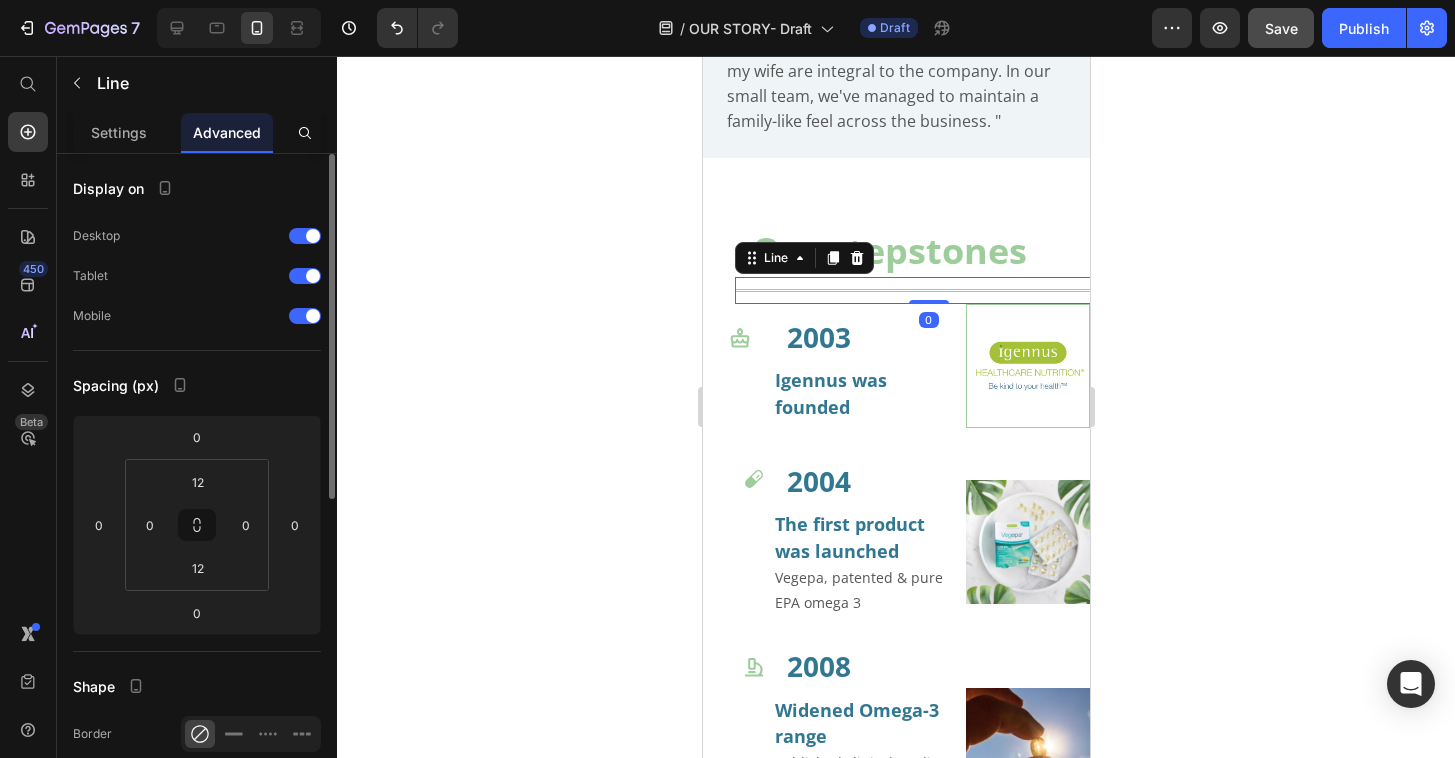 click on "Title Line   0" at bounding box center (927, 290) 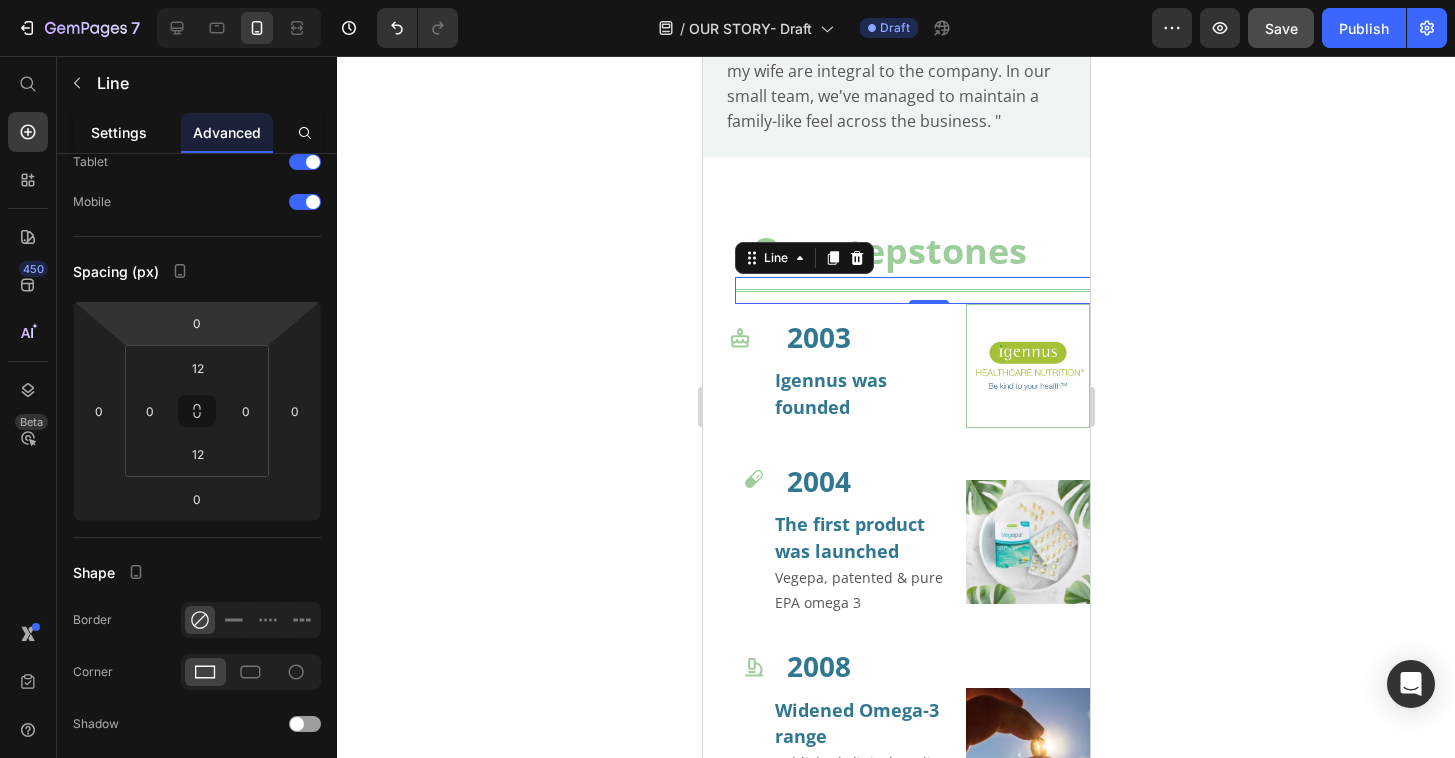 click on "Settings" at bounding box center [119, 132] 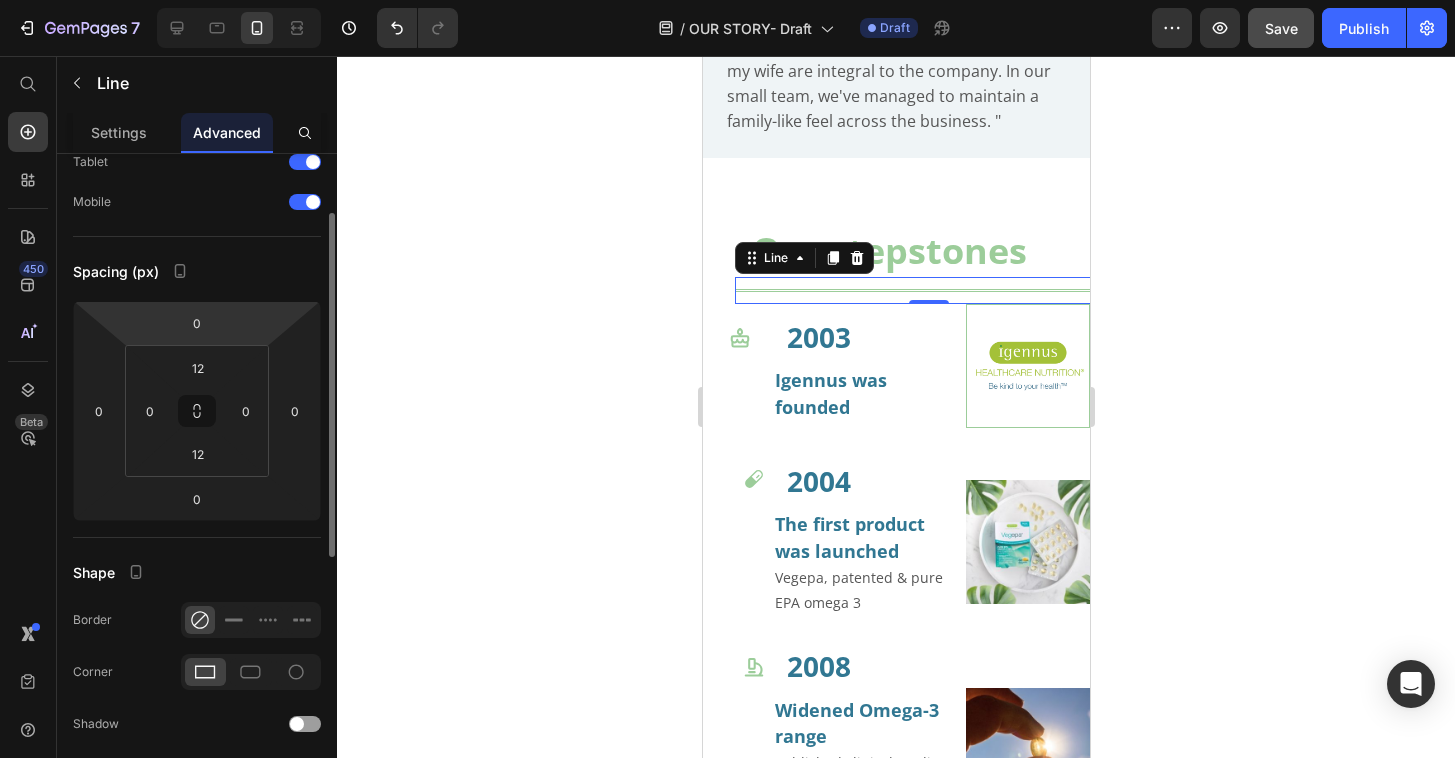 scroll, scrollTop: 0, scrollLeft: 0, axis: both 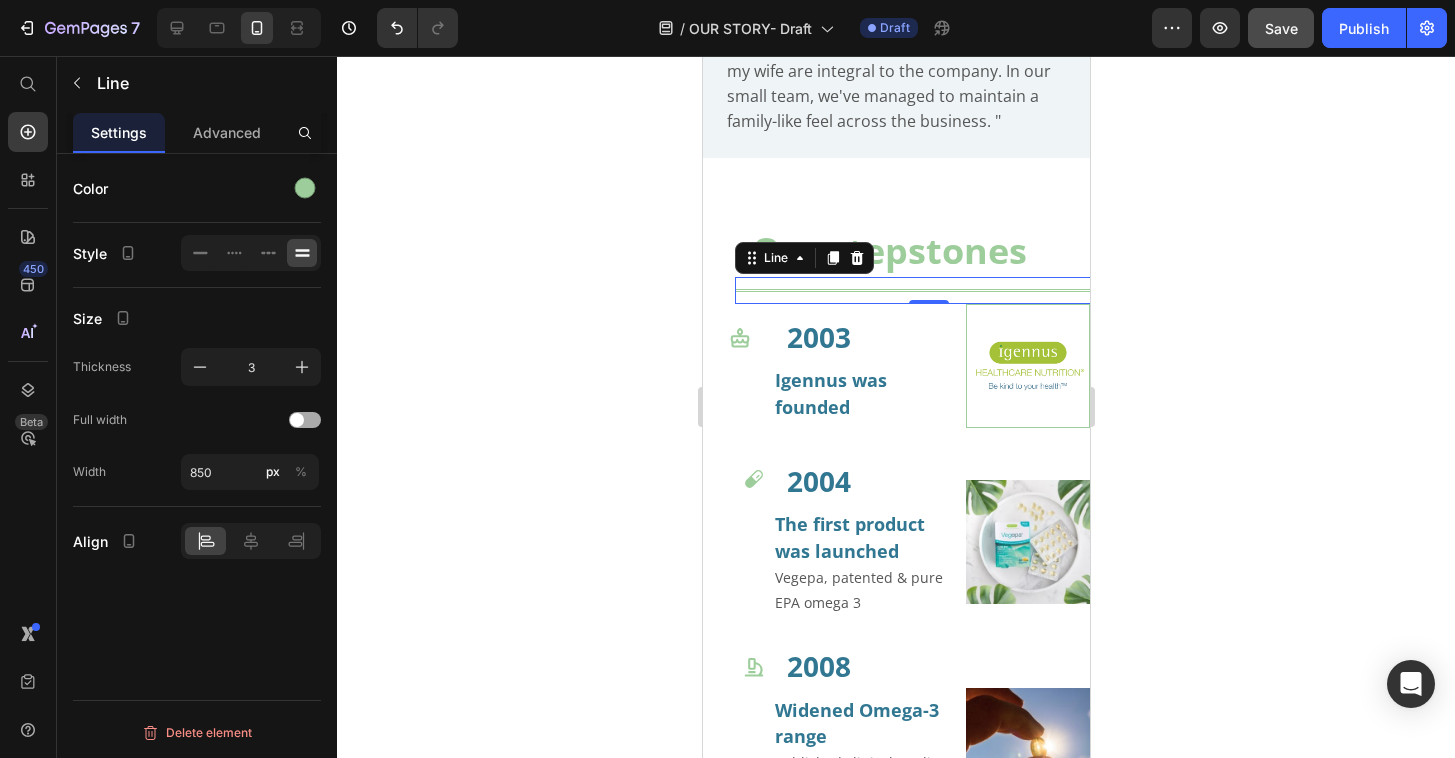click at bounding box center [305, 420] 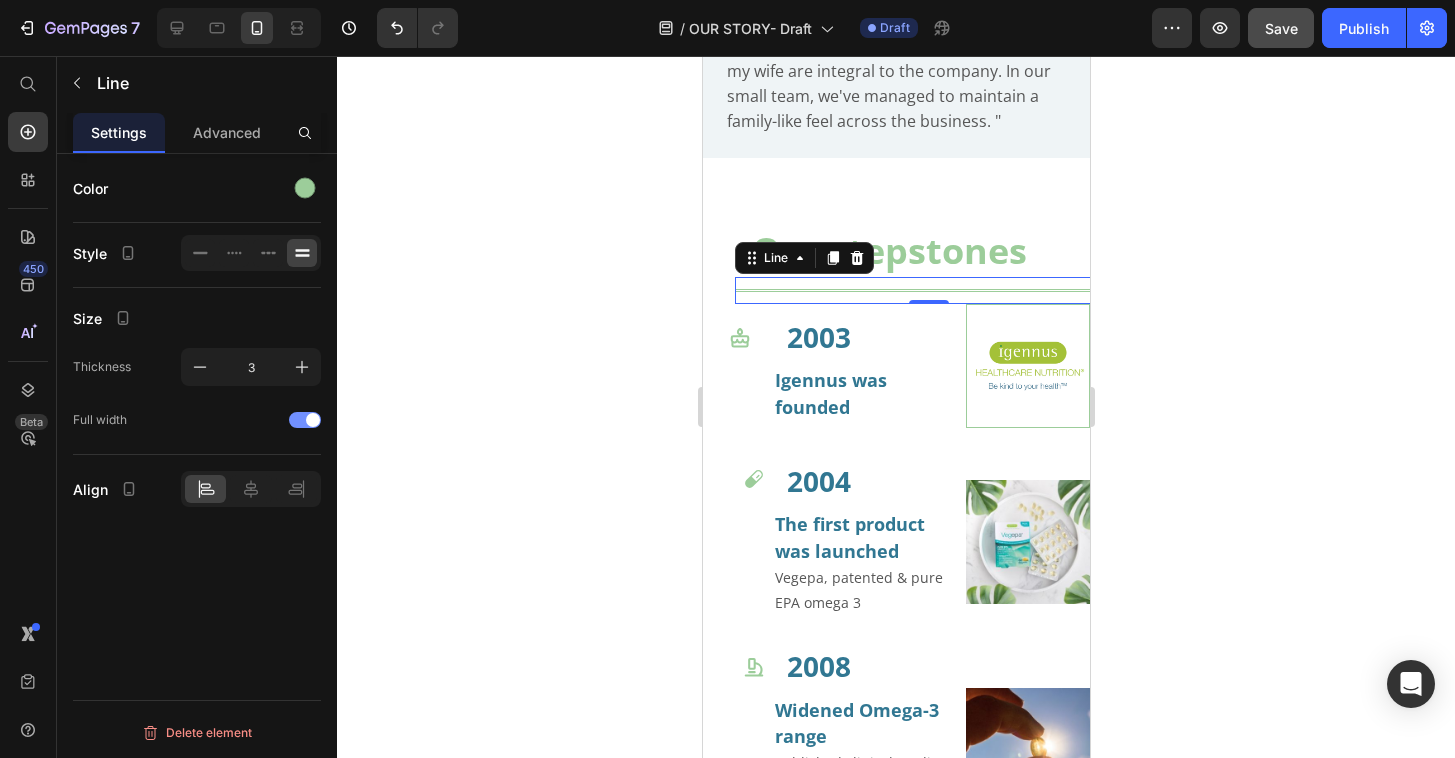 click at bounding box center [313, 420] 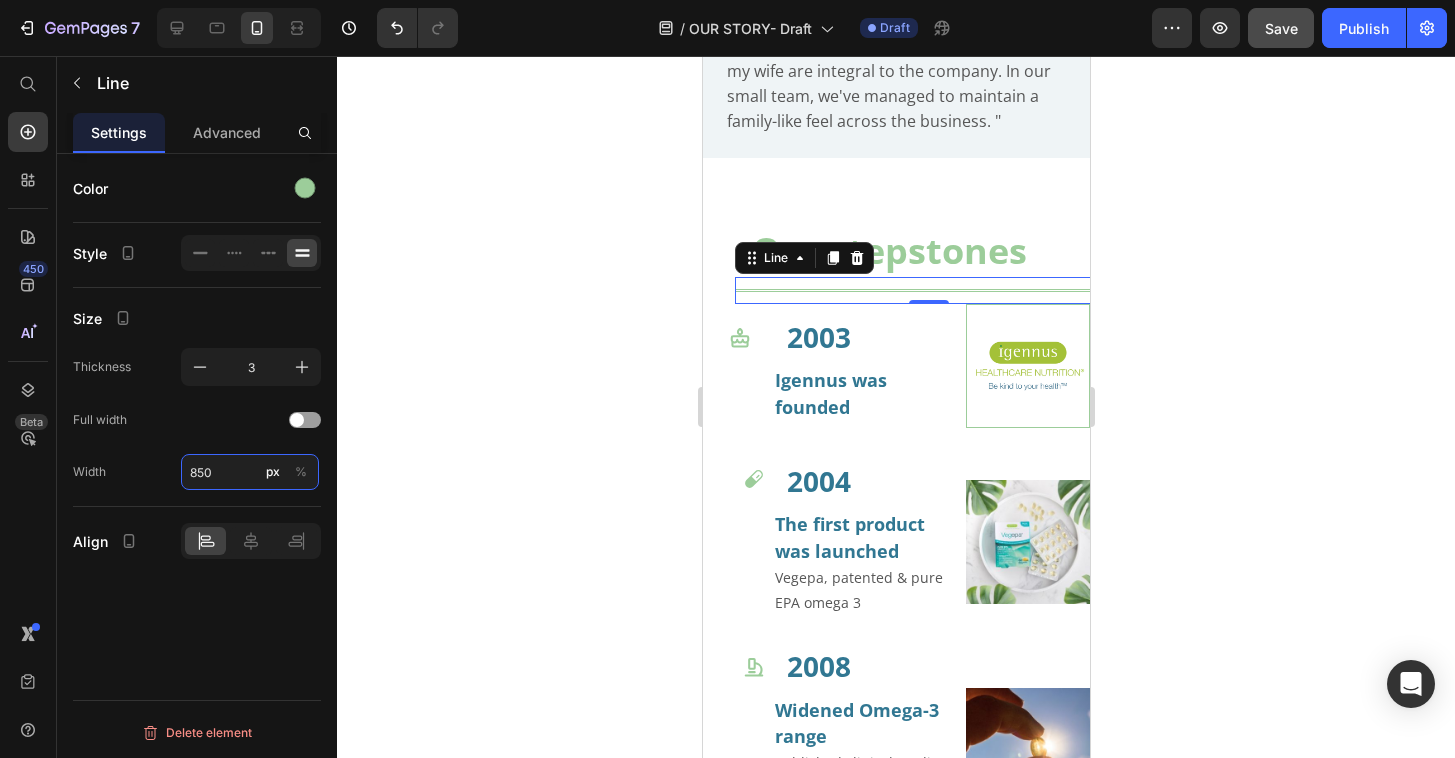 click on "850" at bounding box center (250, 472) 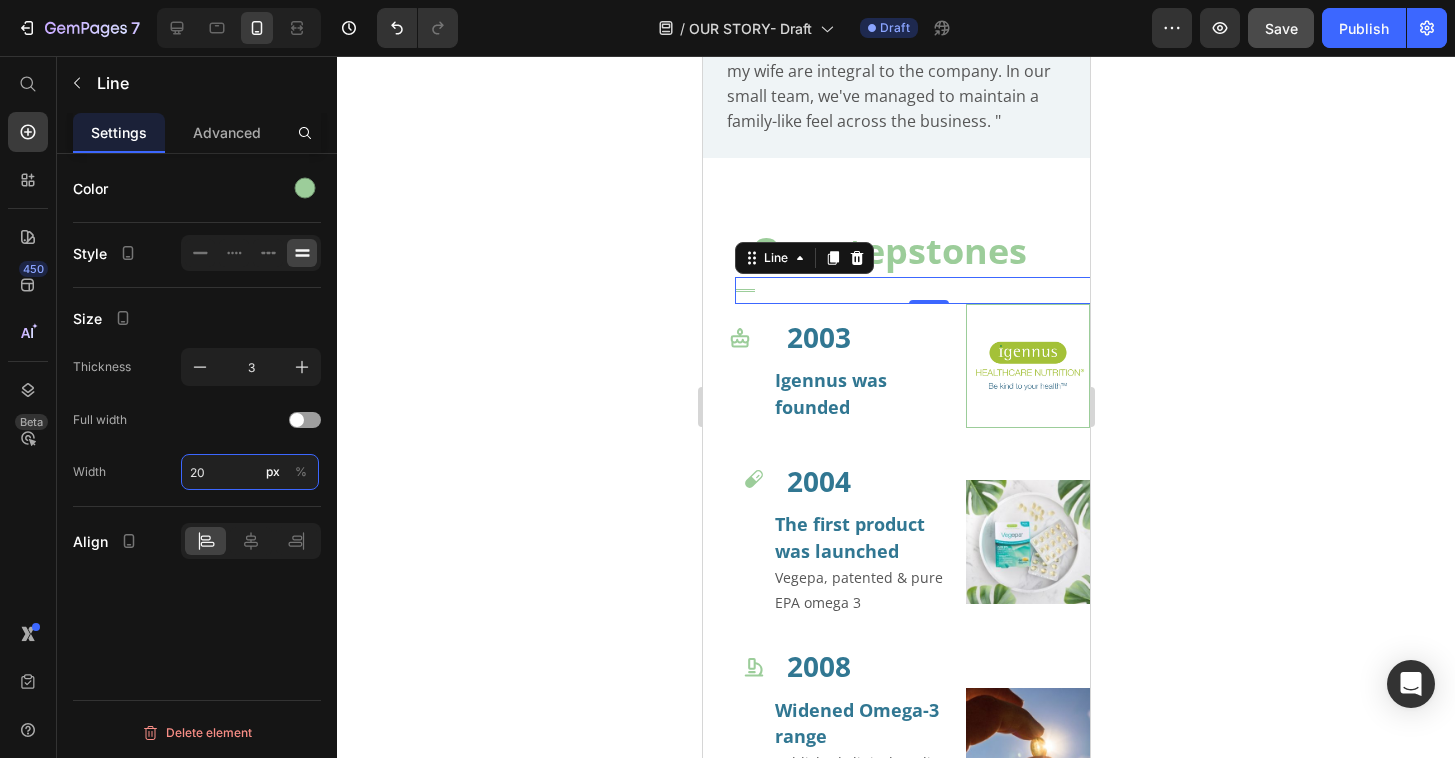 type on "2" 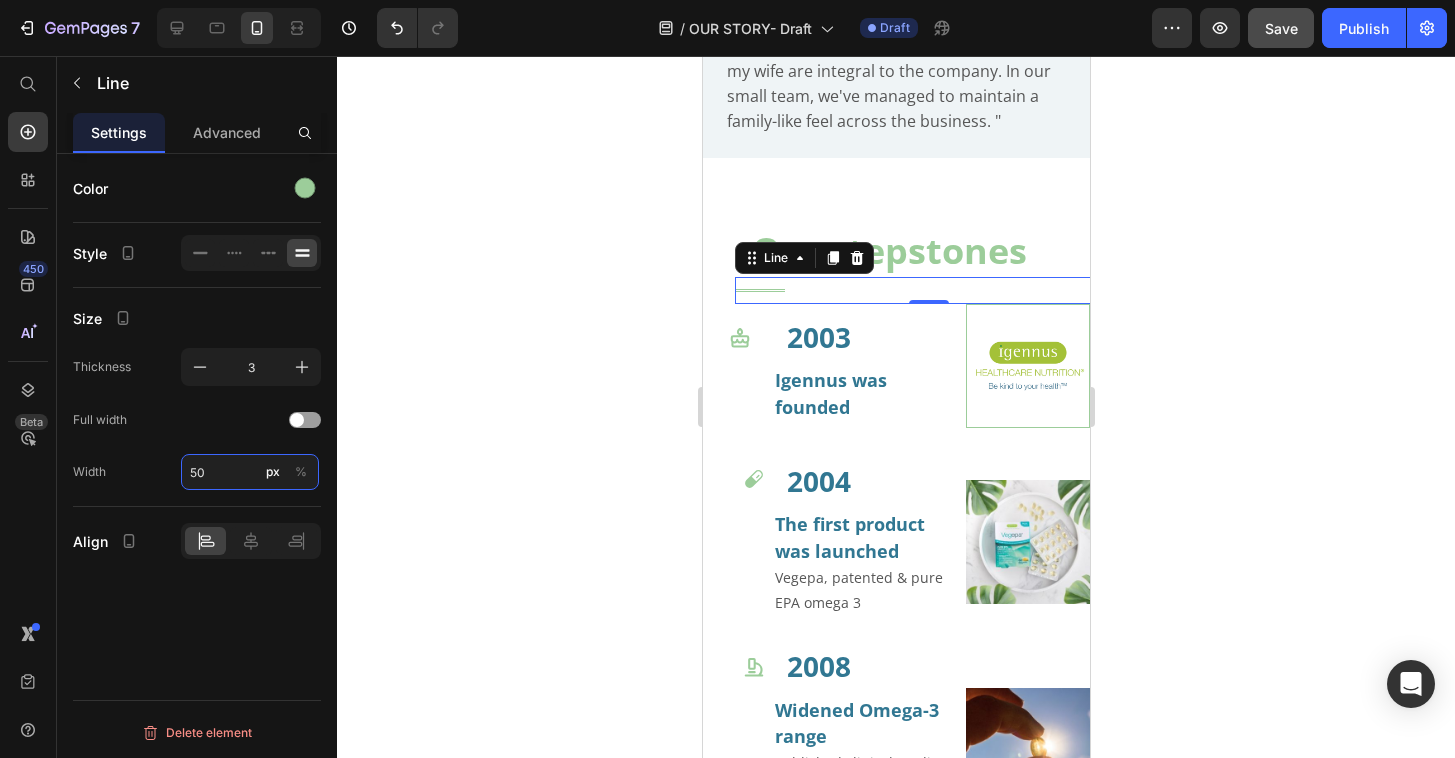 type on "5" 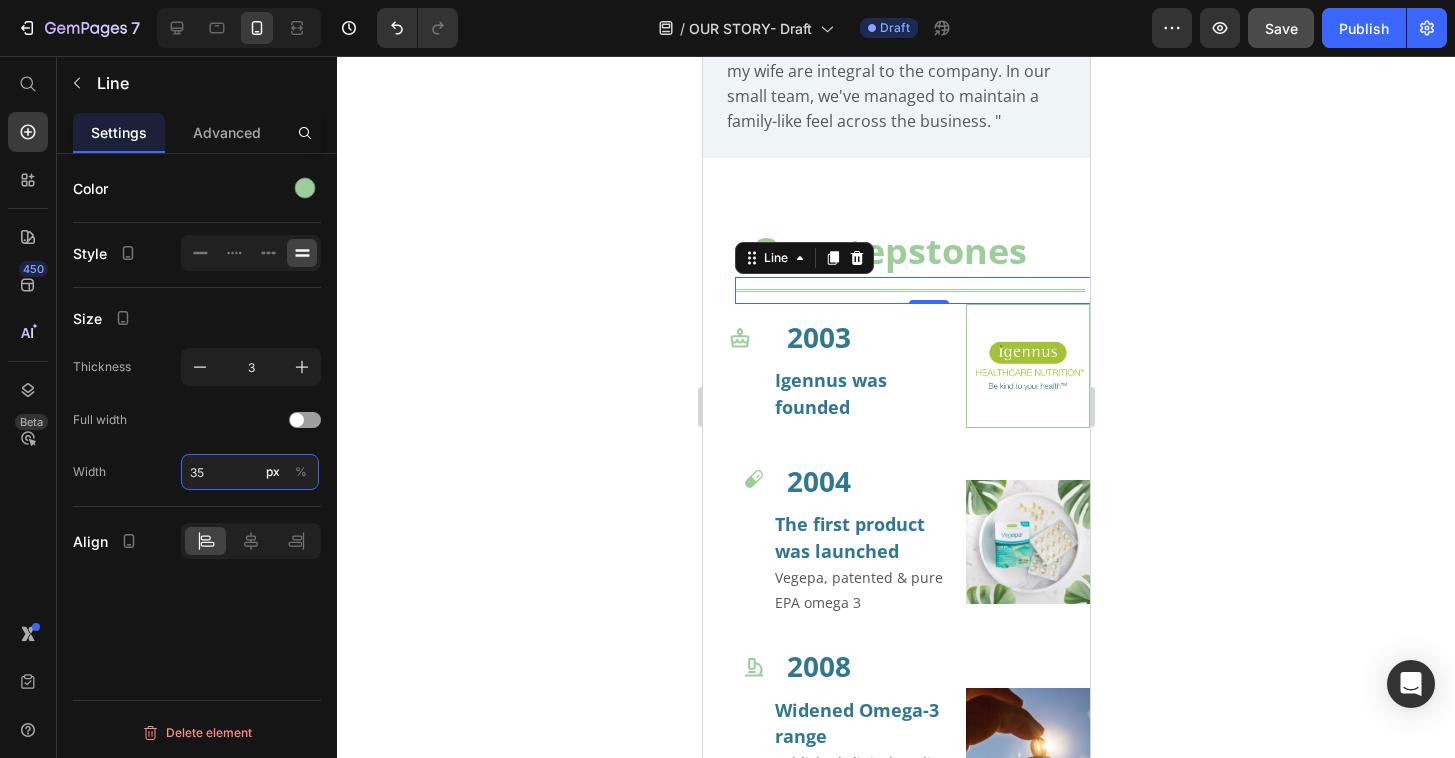 type on "3" 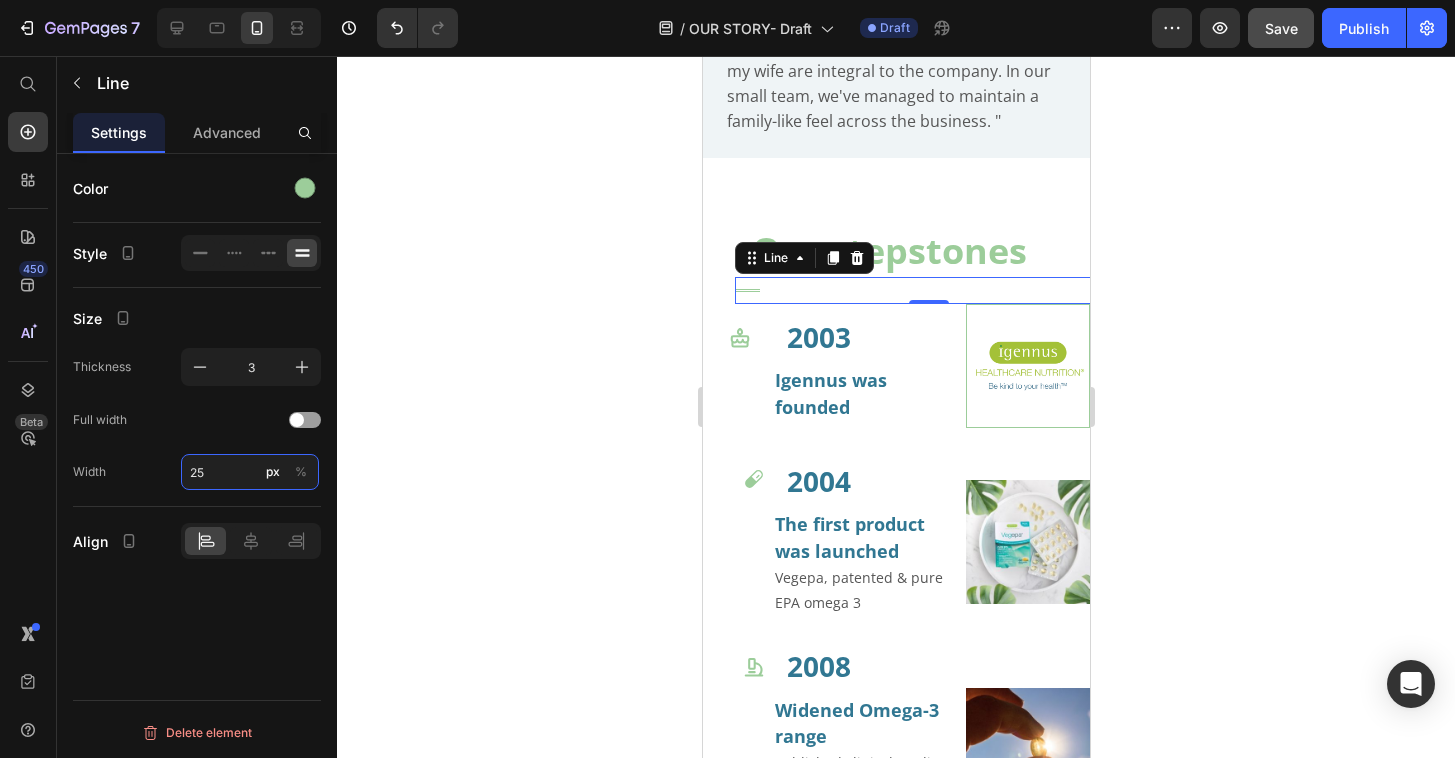 type on "2" 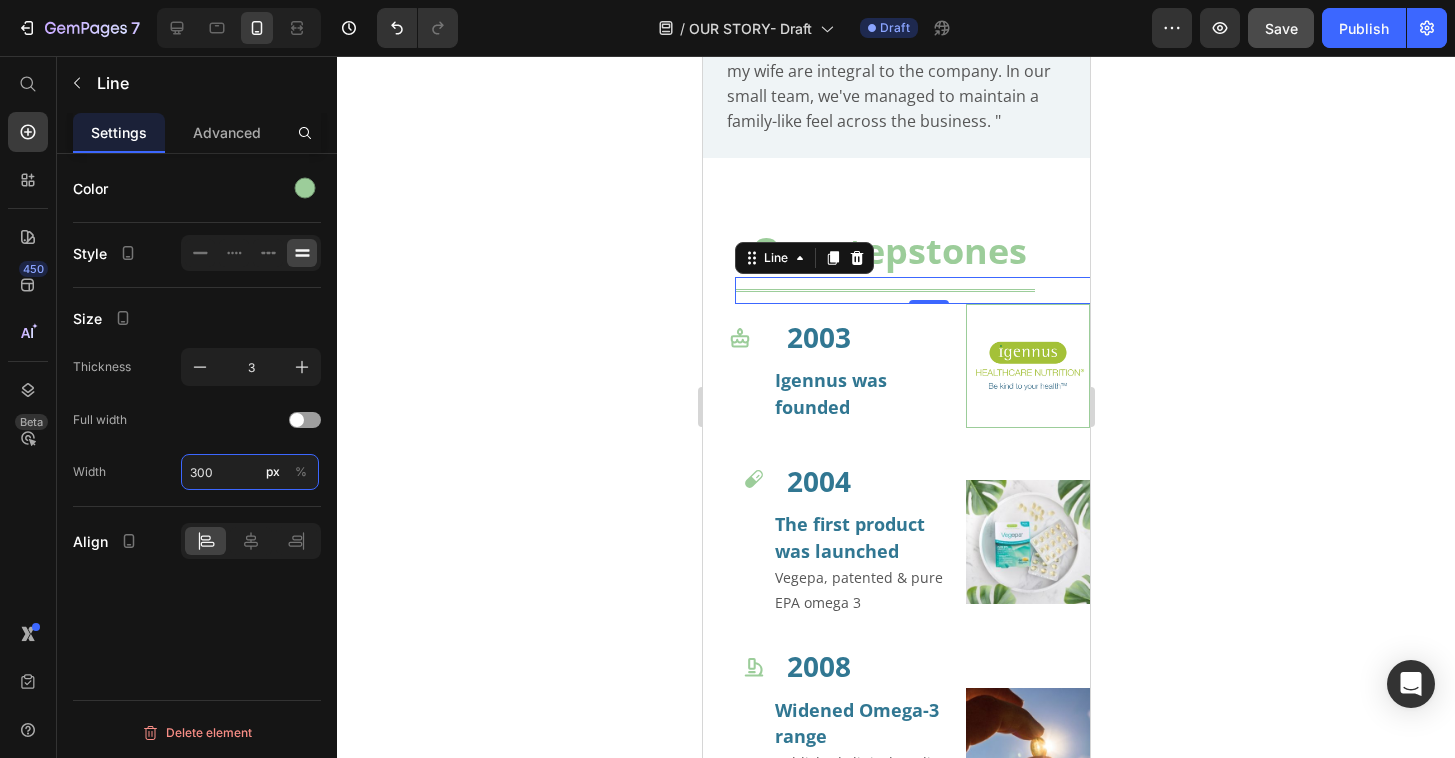 type on "300" 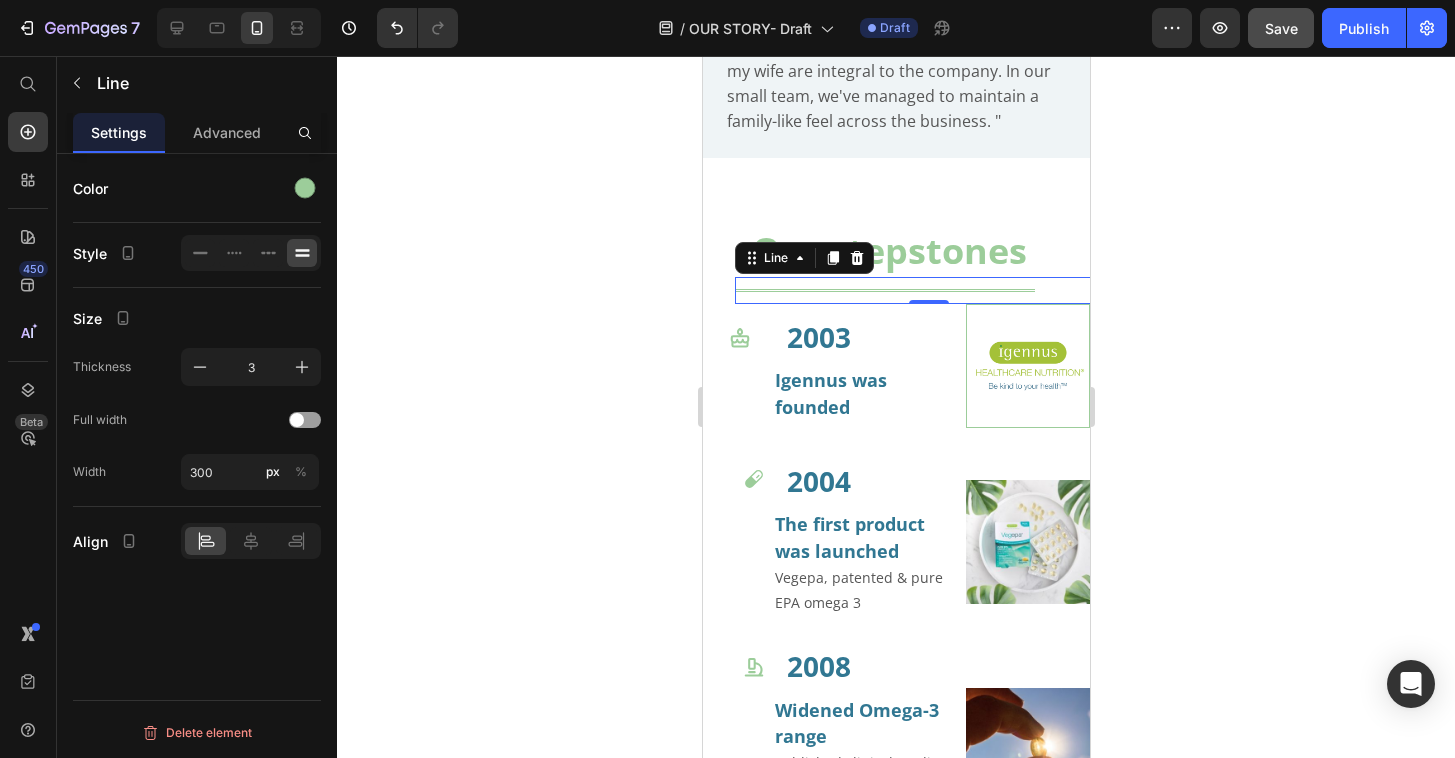 click 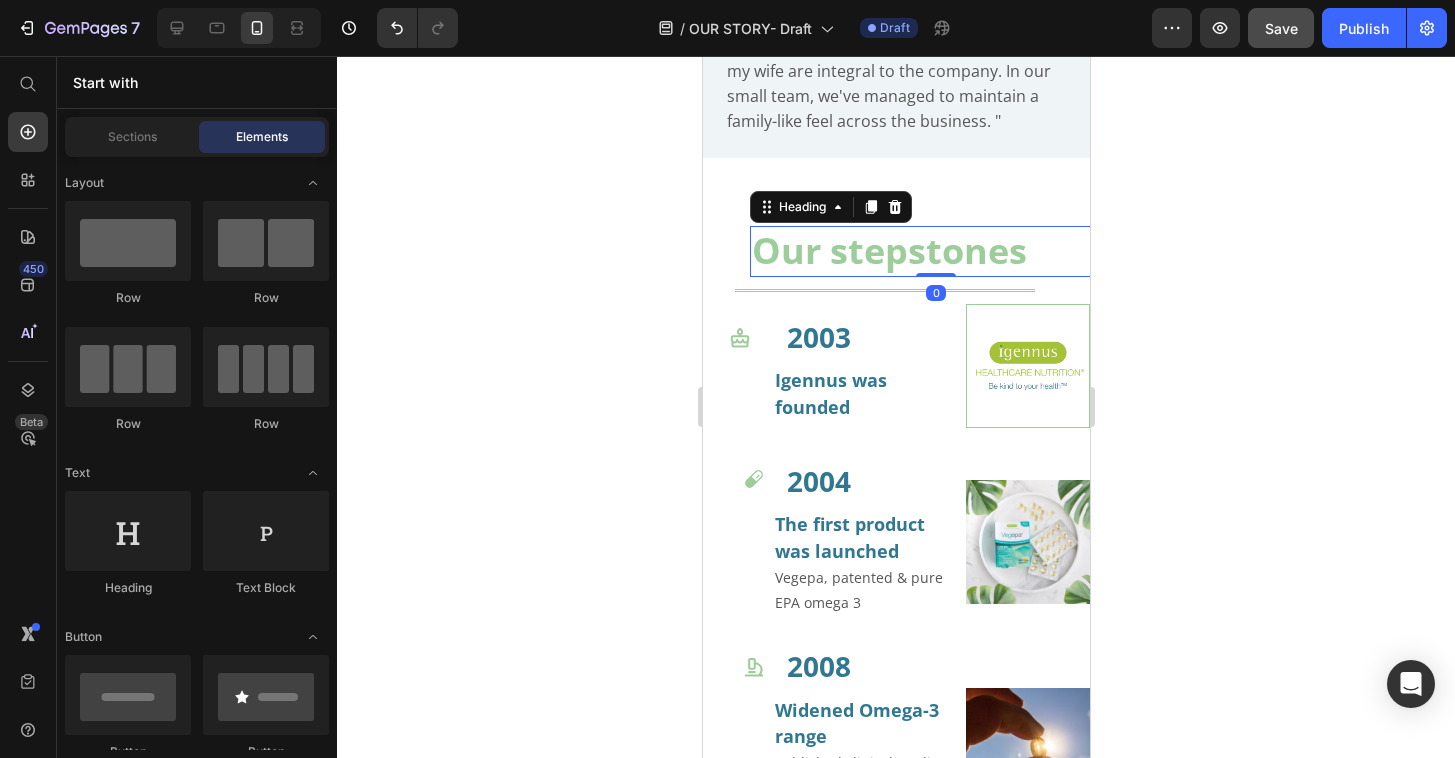 click on "Our stepstones" at bounding box center [935, 251] 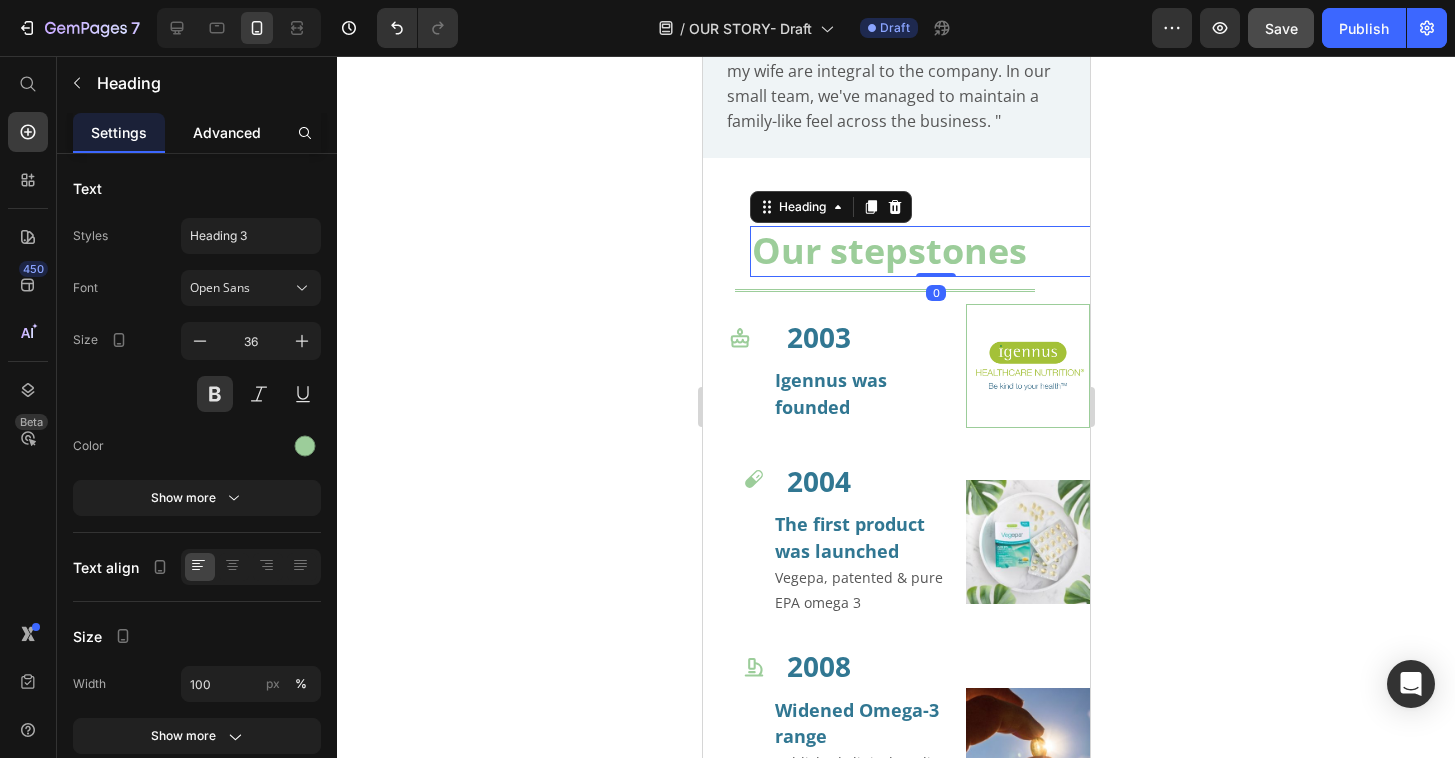 click on "Advanced" at bounding box center (227, 132) 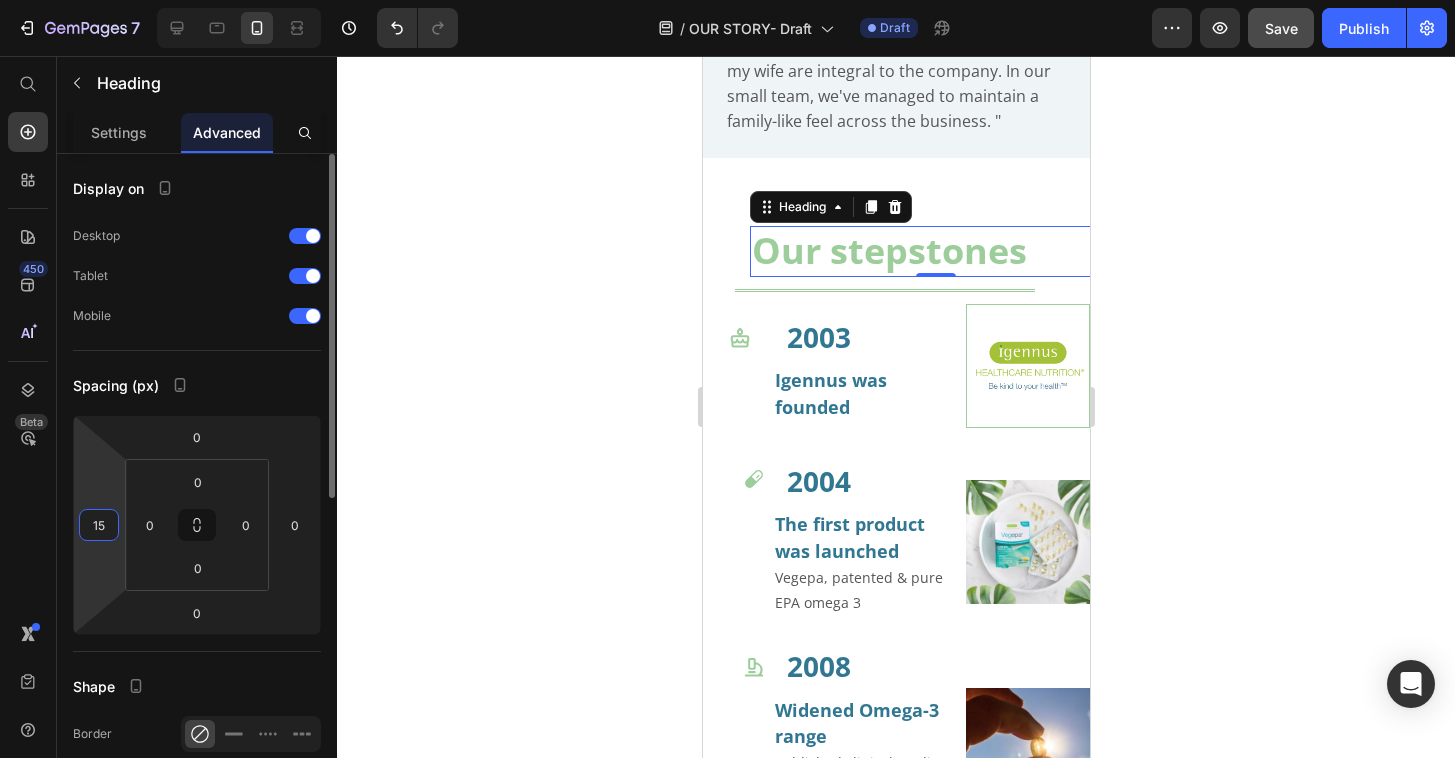 click on "15" at bounding box center [99, 525] 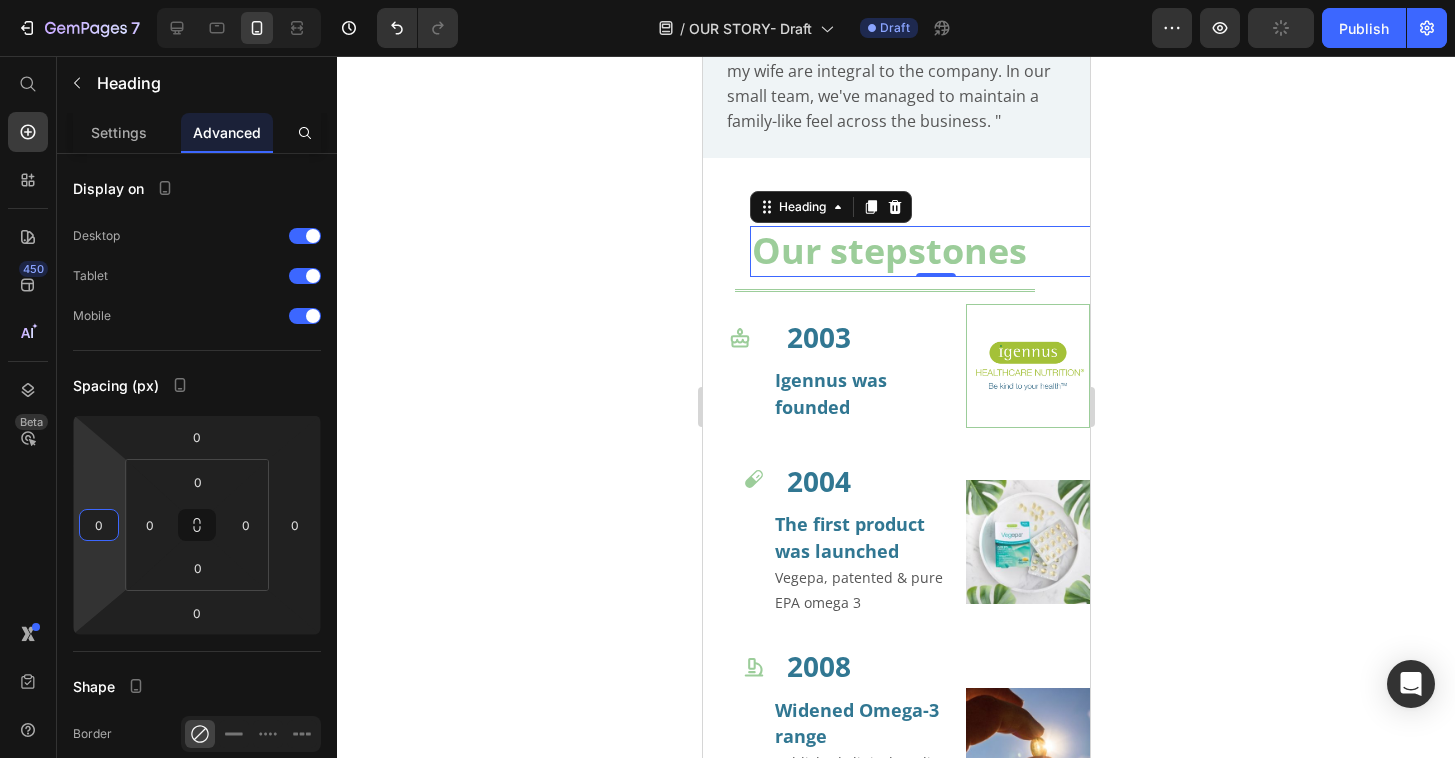 type on "0" 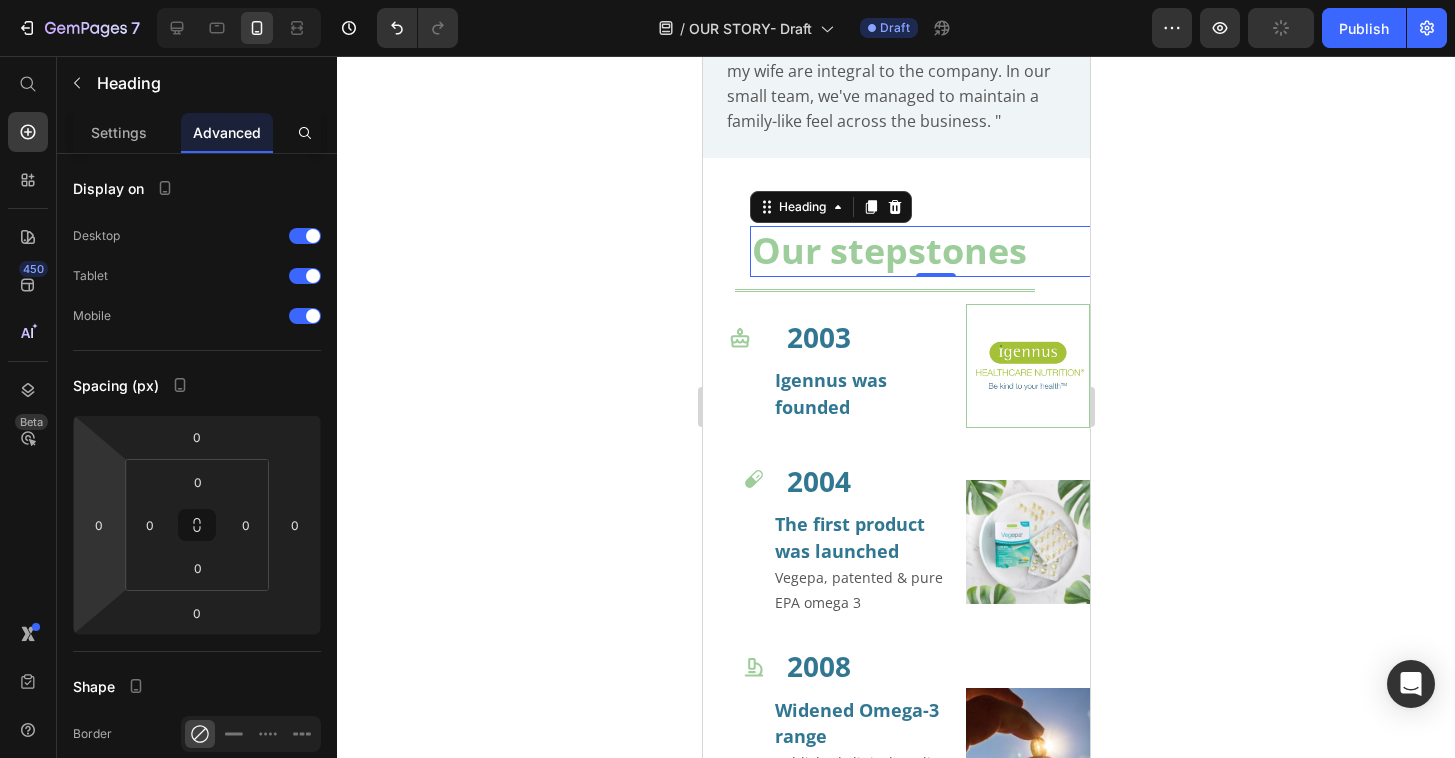 click 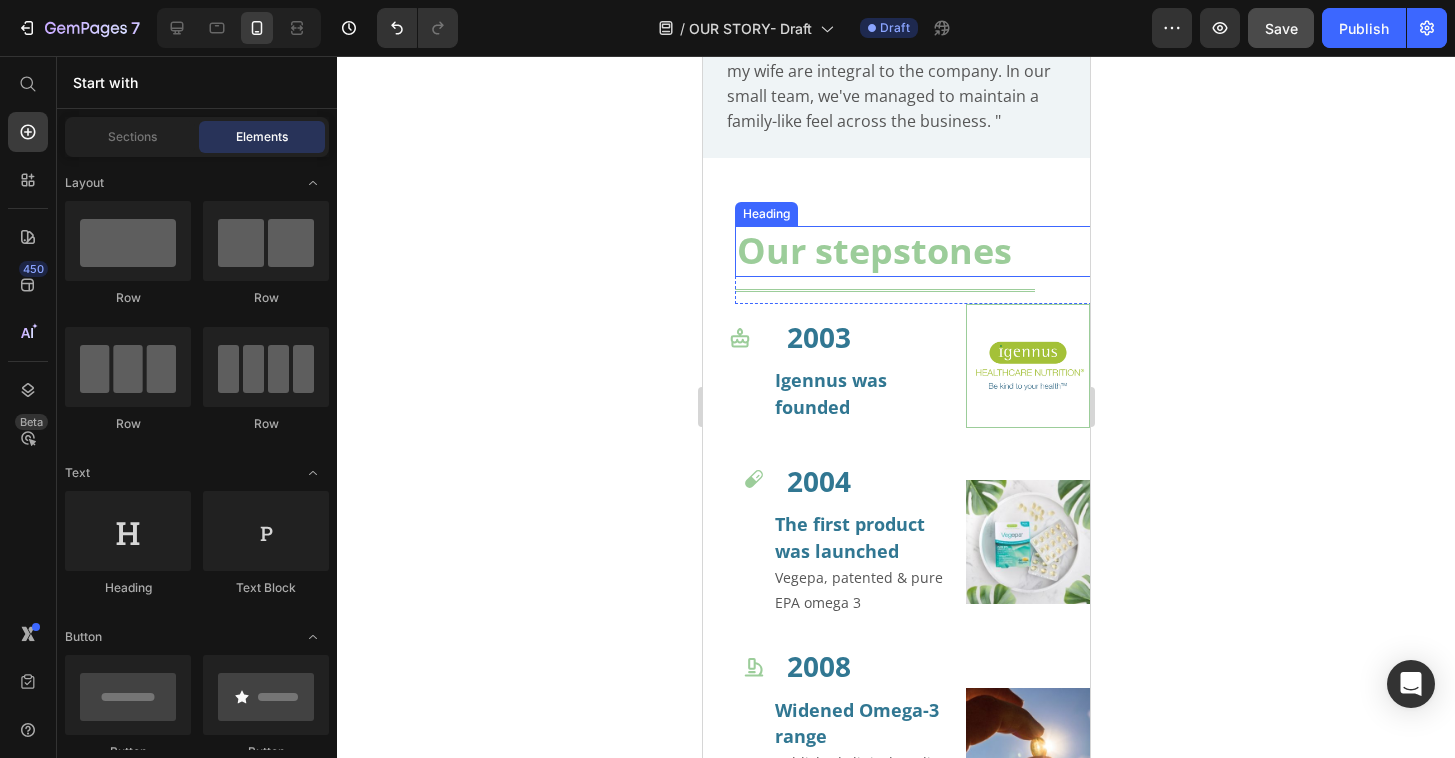 click on "Our stepstones" at bounding box center [927, 251] 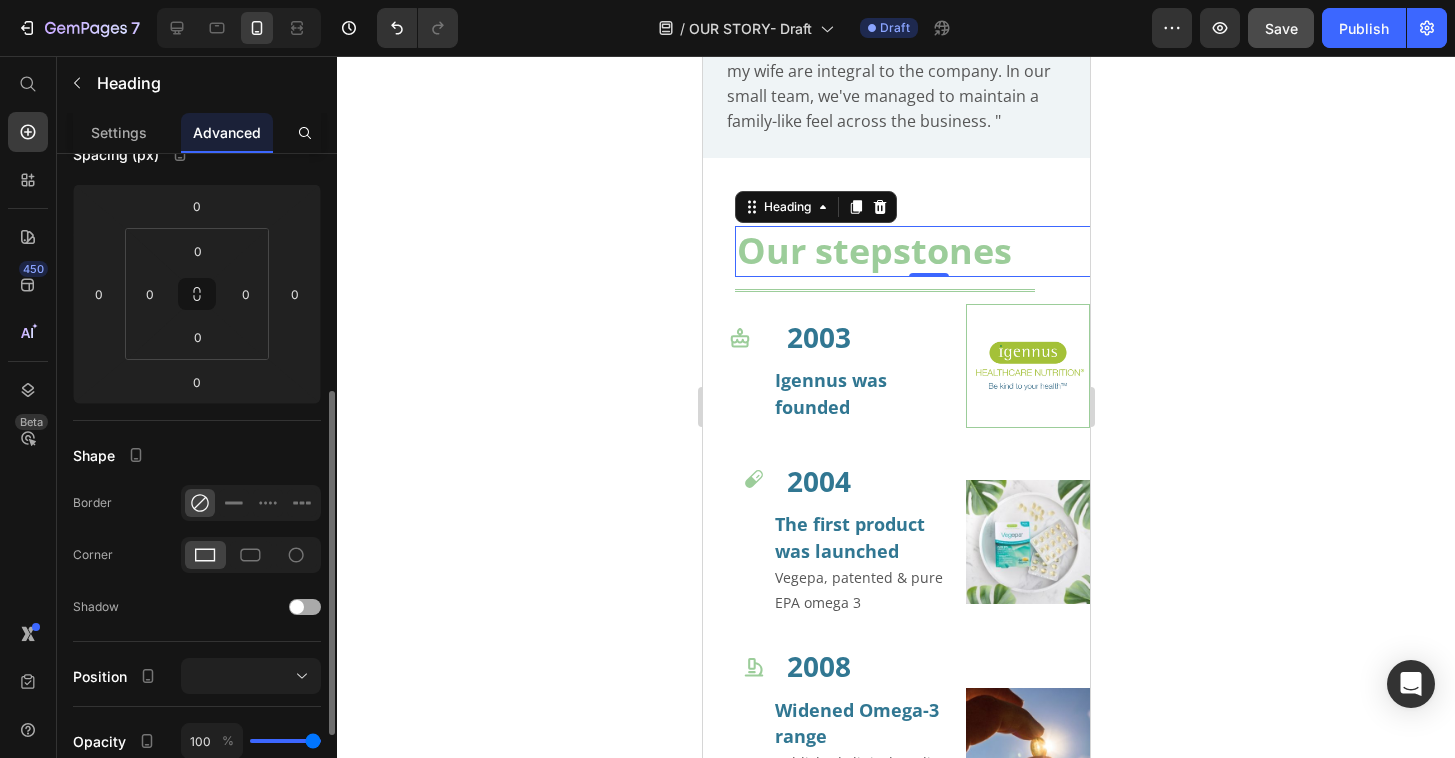 scroll, scrollTop: 608, scrollLeft: 0, axis: vertical 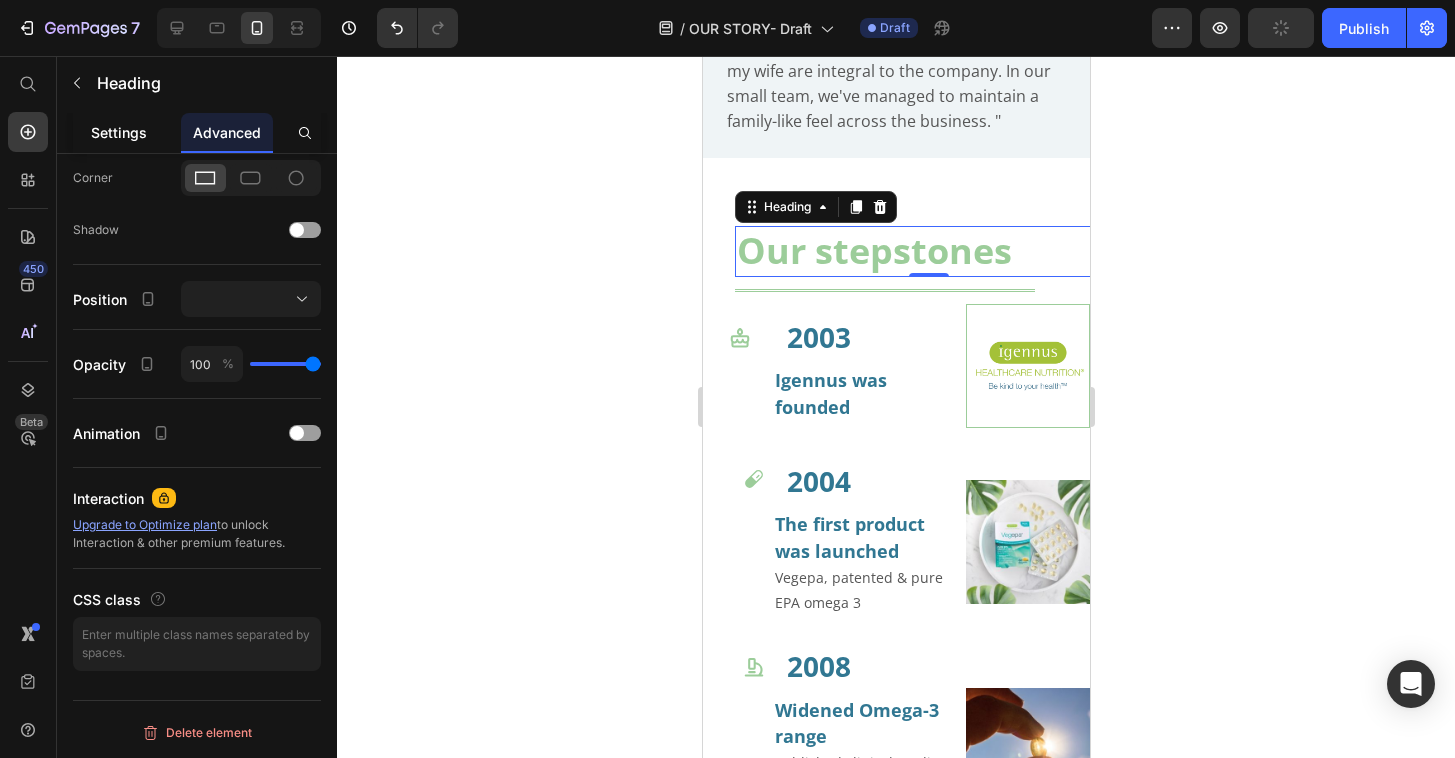 click on "Settings" at bounding box center (119, 132) 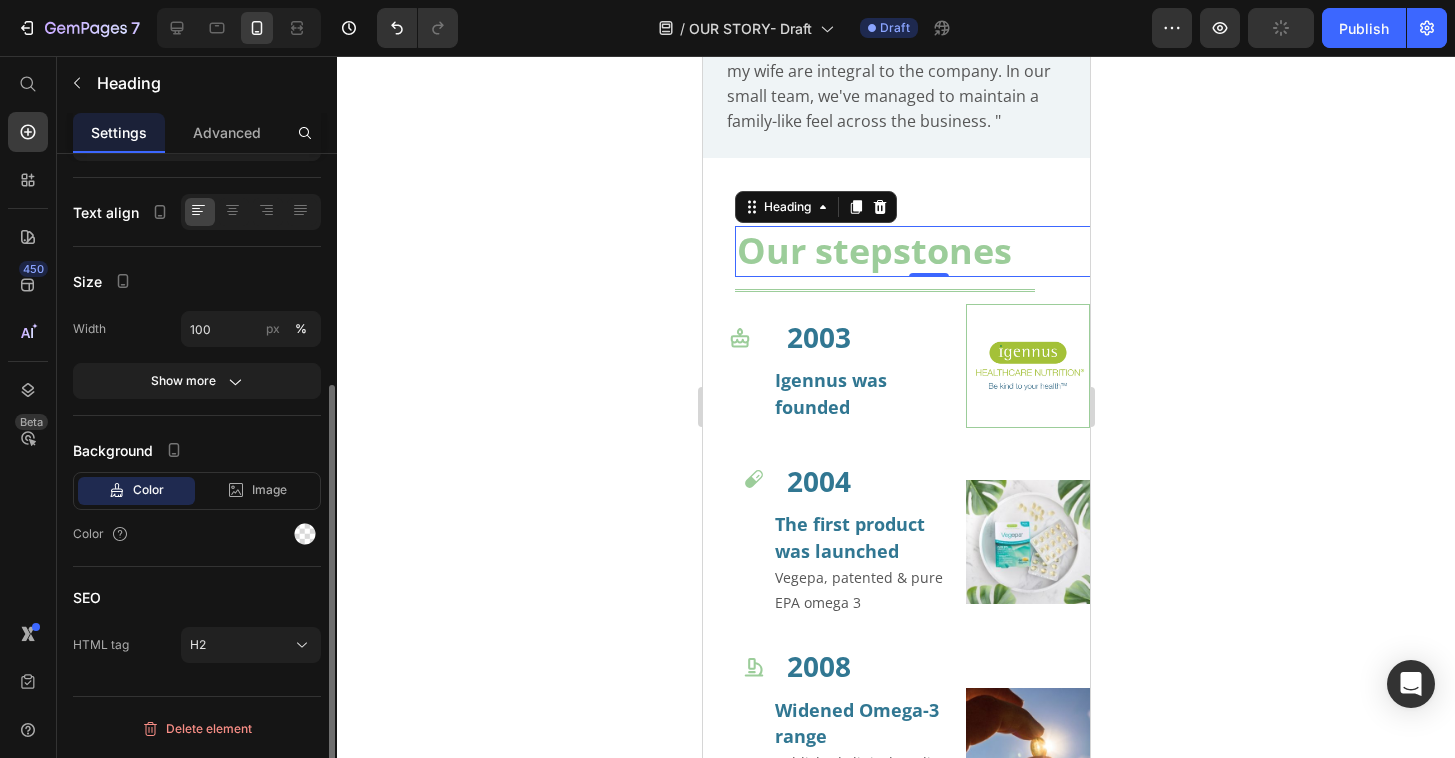 scroll, scrollTop: 0, scrollLeft: 0, axis: both 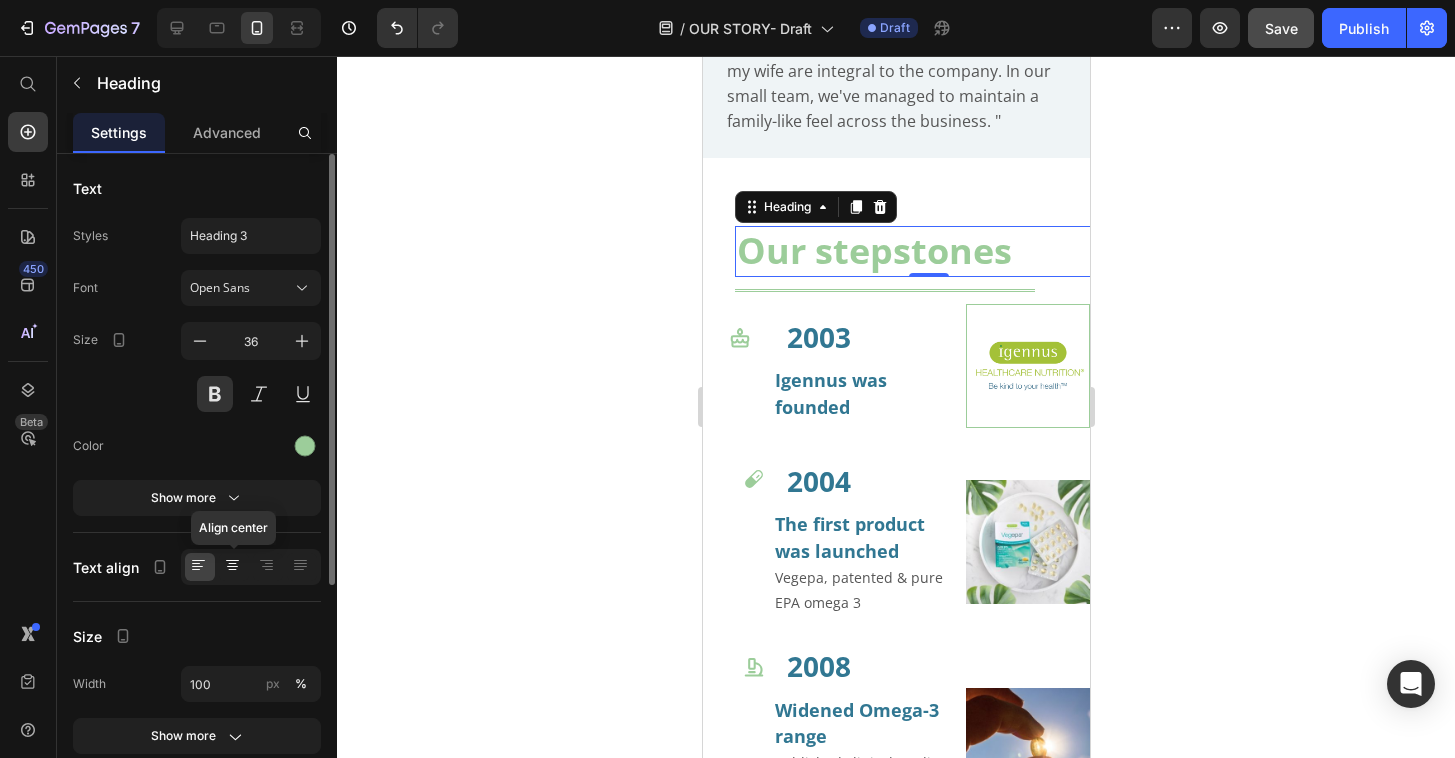 click 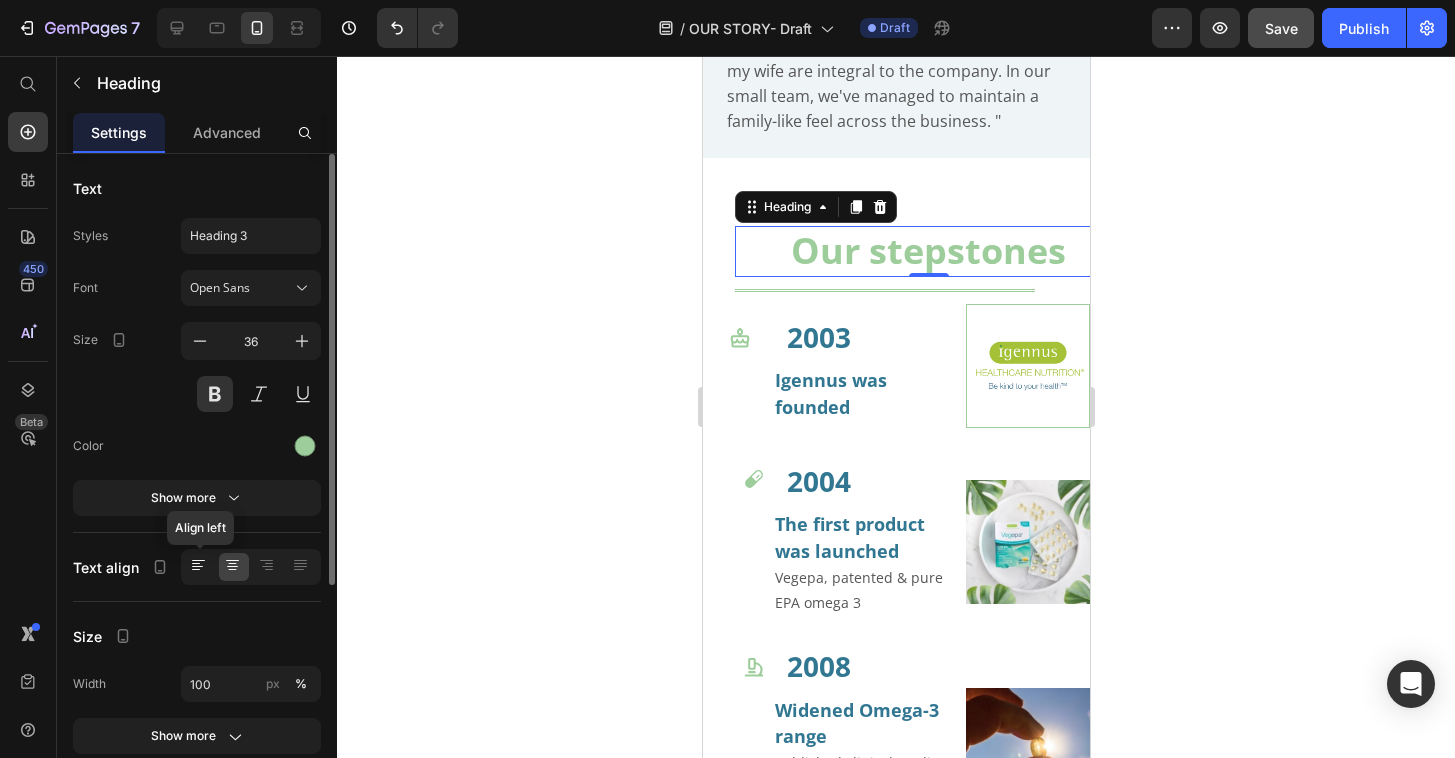 click 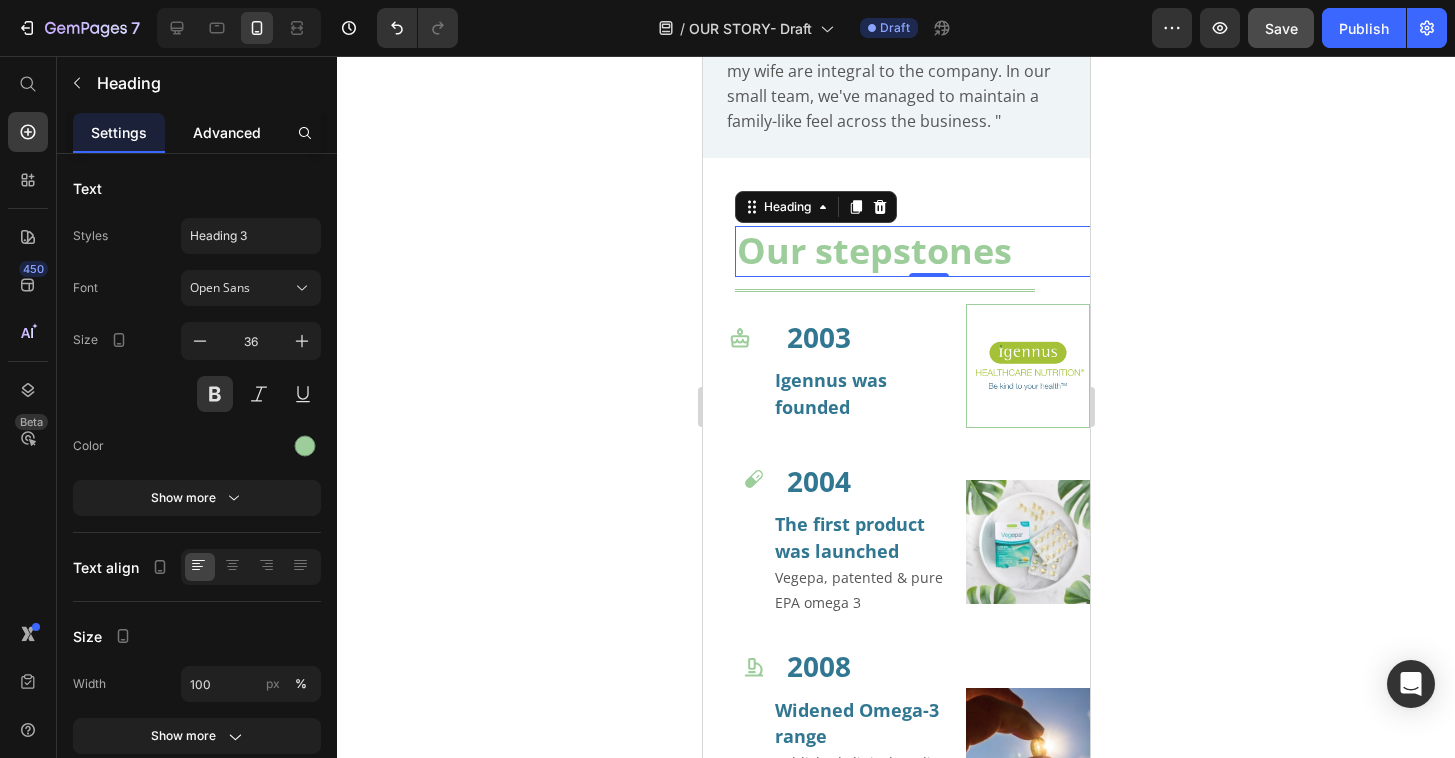 click on "Advanced" at bounding box center (227, 132) 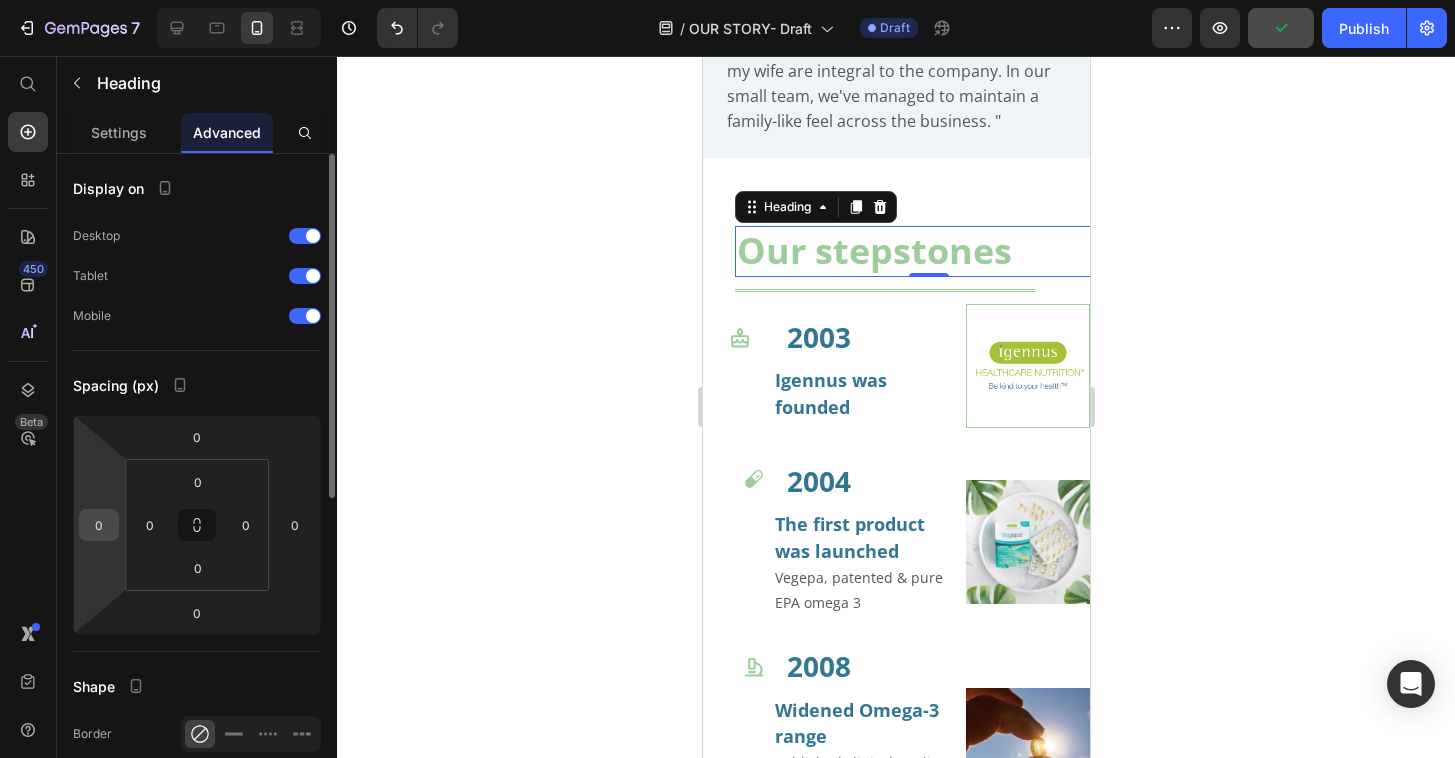 click on "0" at bounding box center (99, 525) 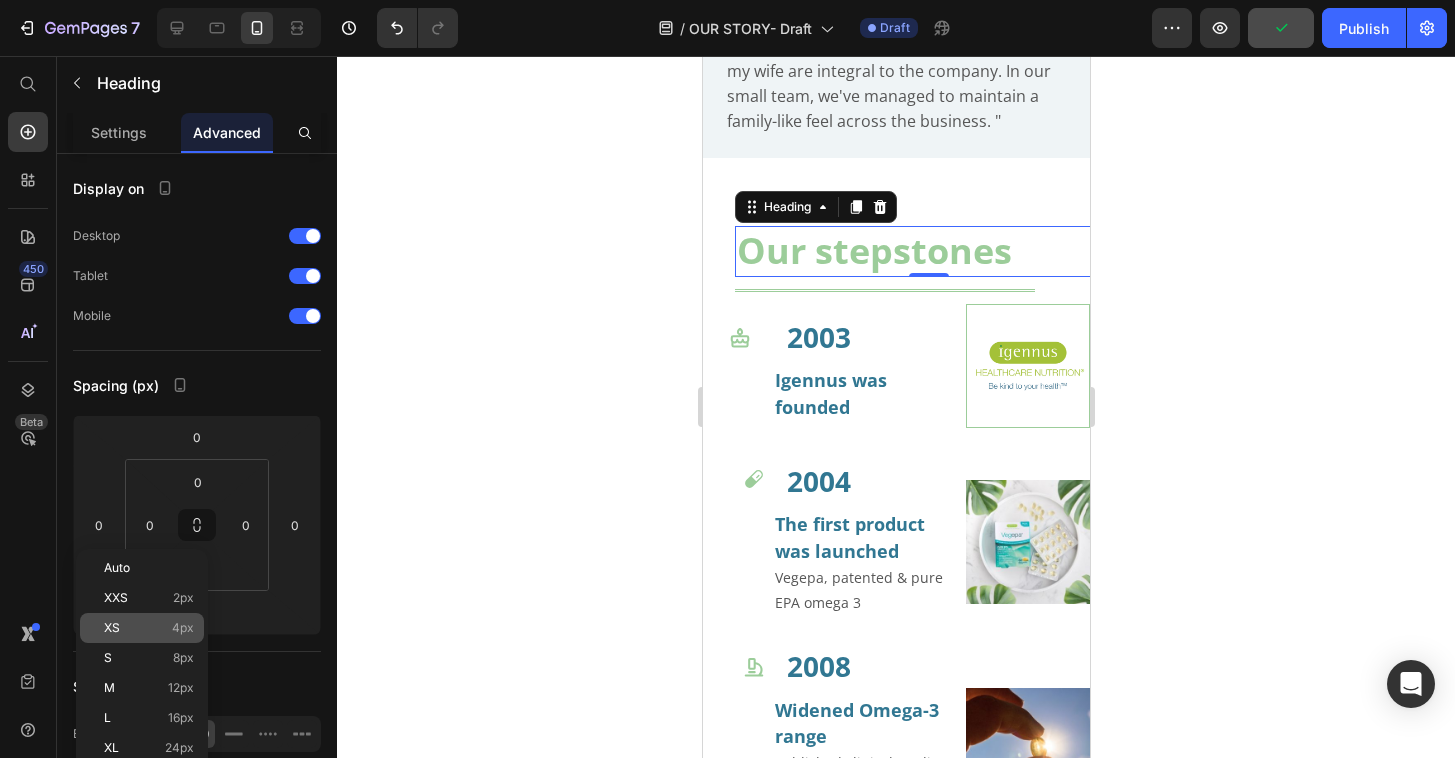 click on "XS 4px" at bounding box center (149, 628) 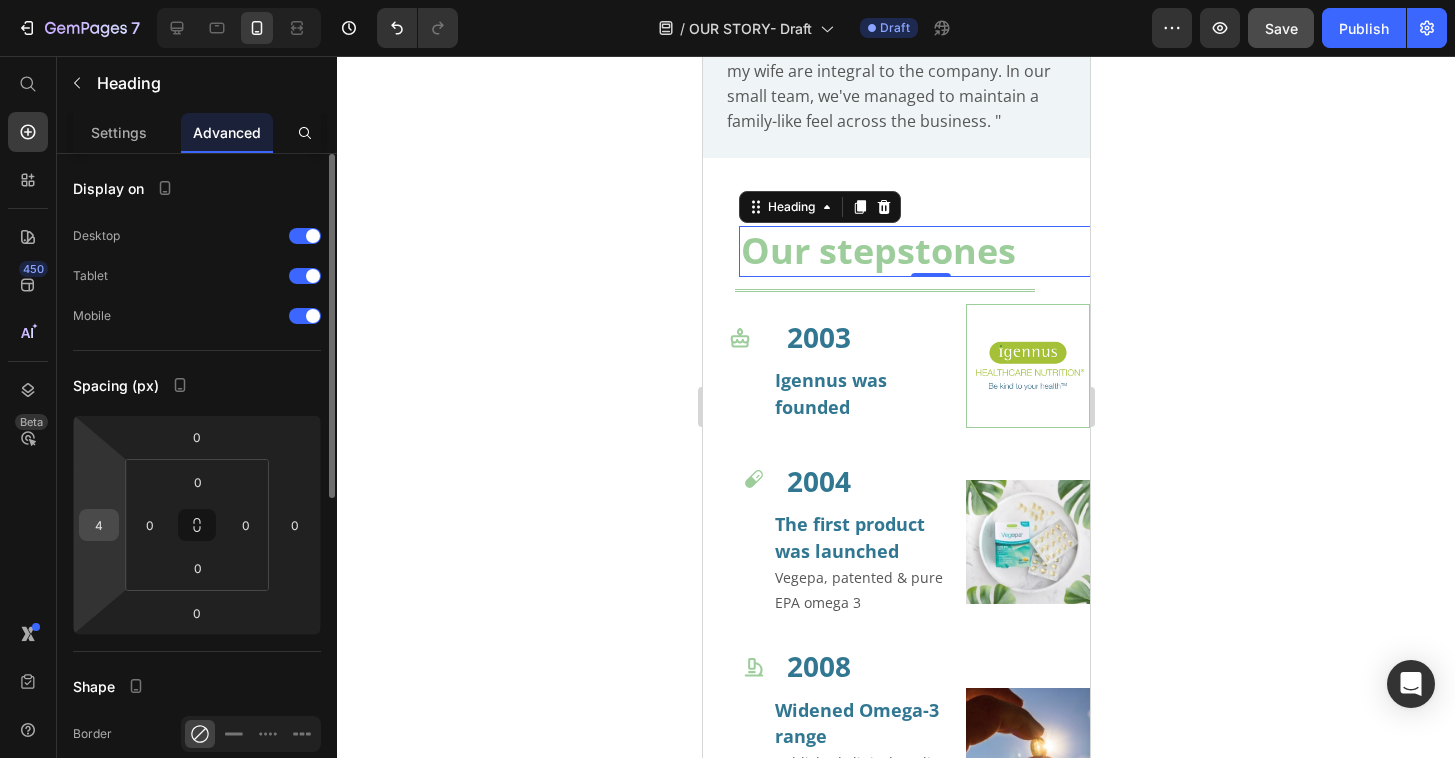 click on "4" at bounding box center (99, 525) 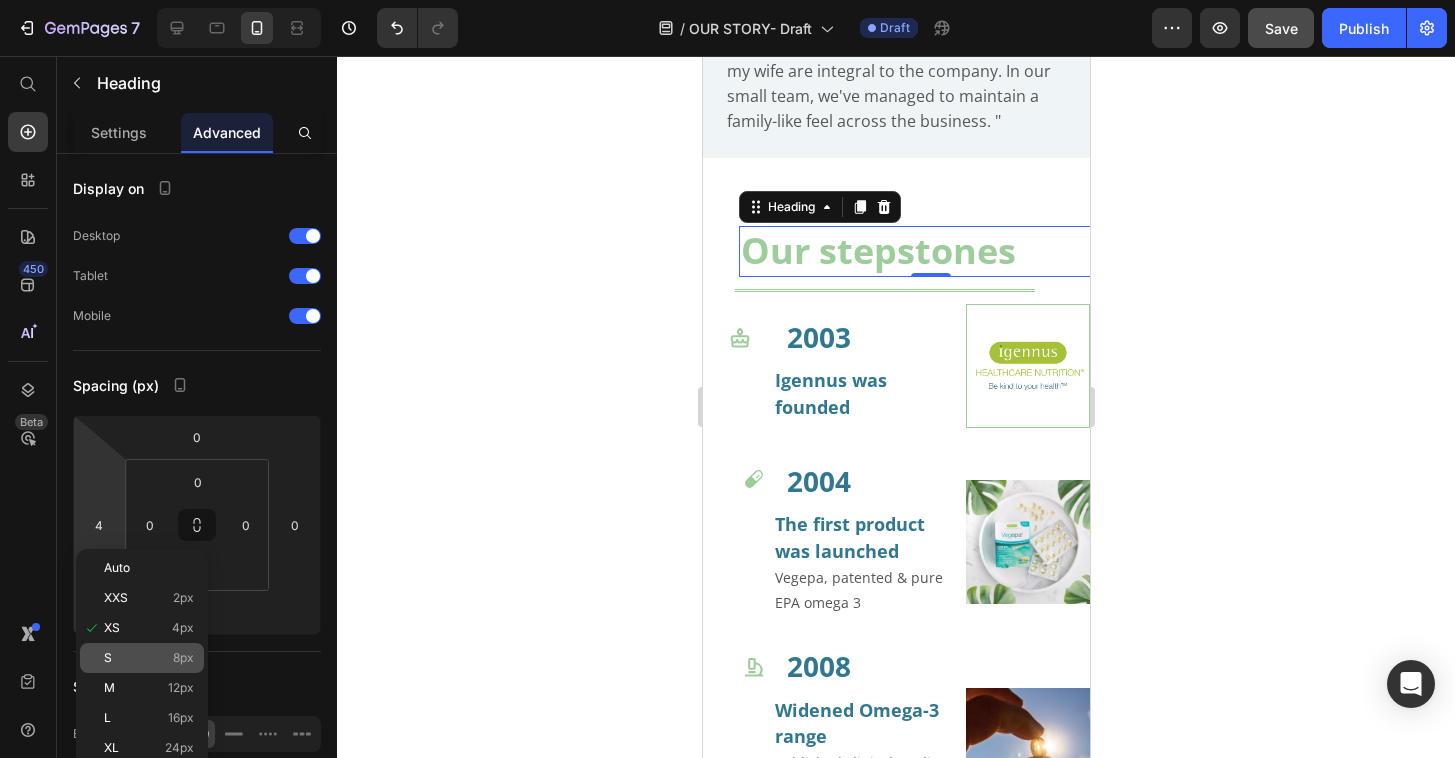 click on "S 8px" at bounding box center [149, 658] 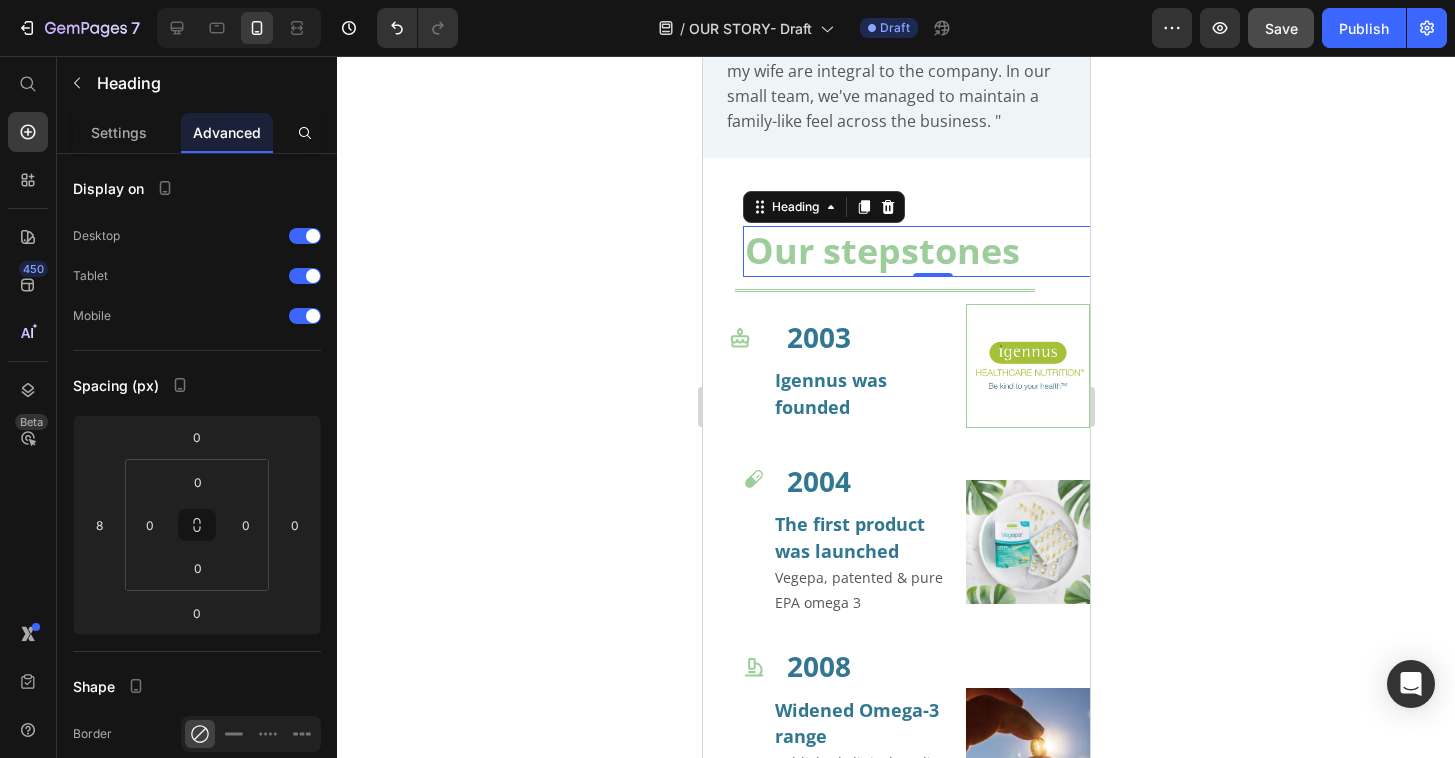 click 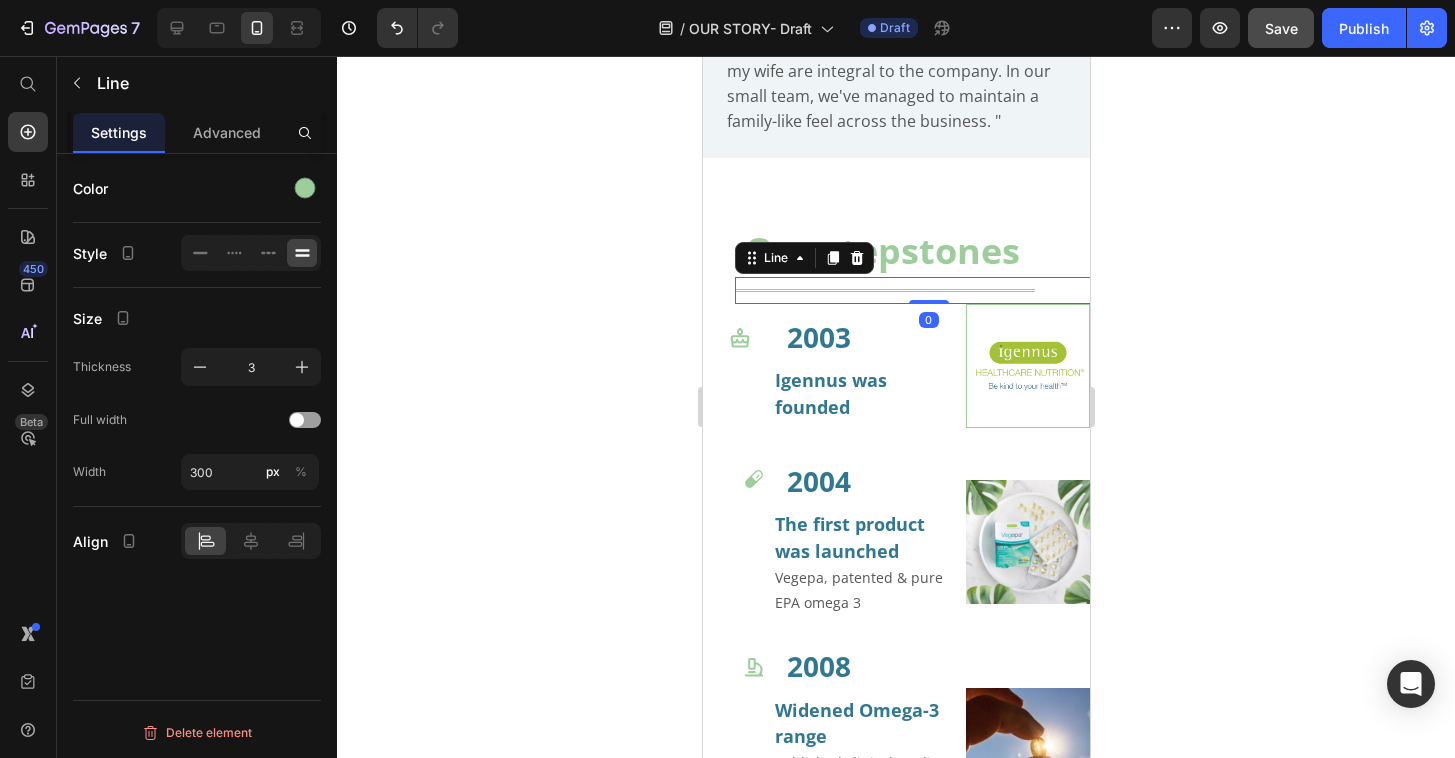 click on "Title Line   0" at bounding box center (927, 290) 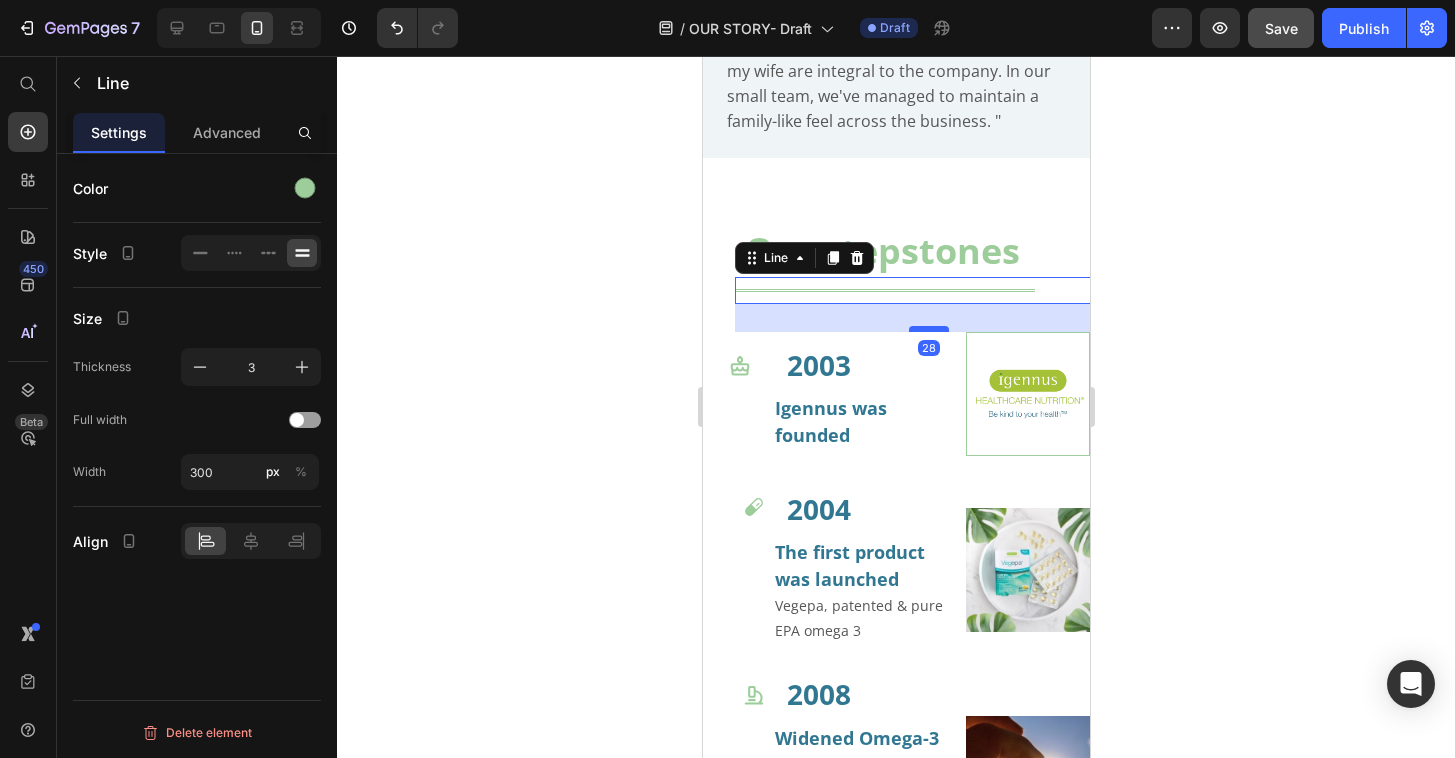 drag, startPoint x: 928, startPoint y: 328, endPoint x: 935, endPoint y: 356, distance: 28.86174 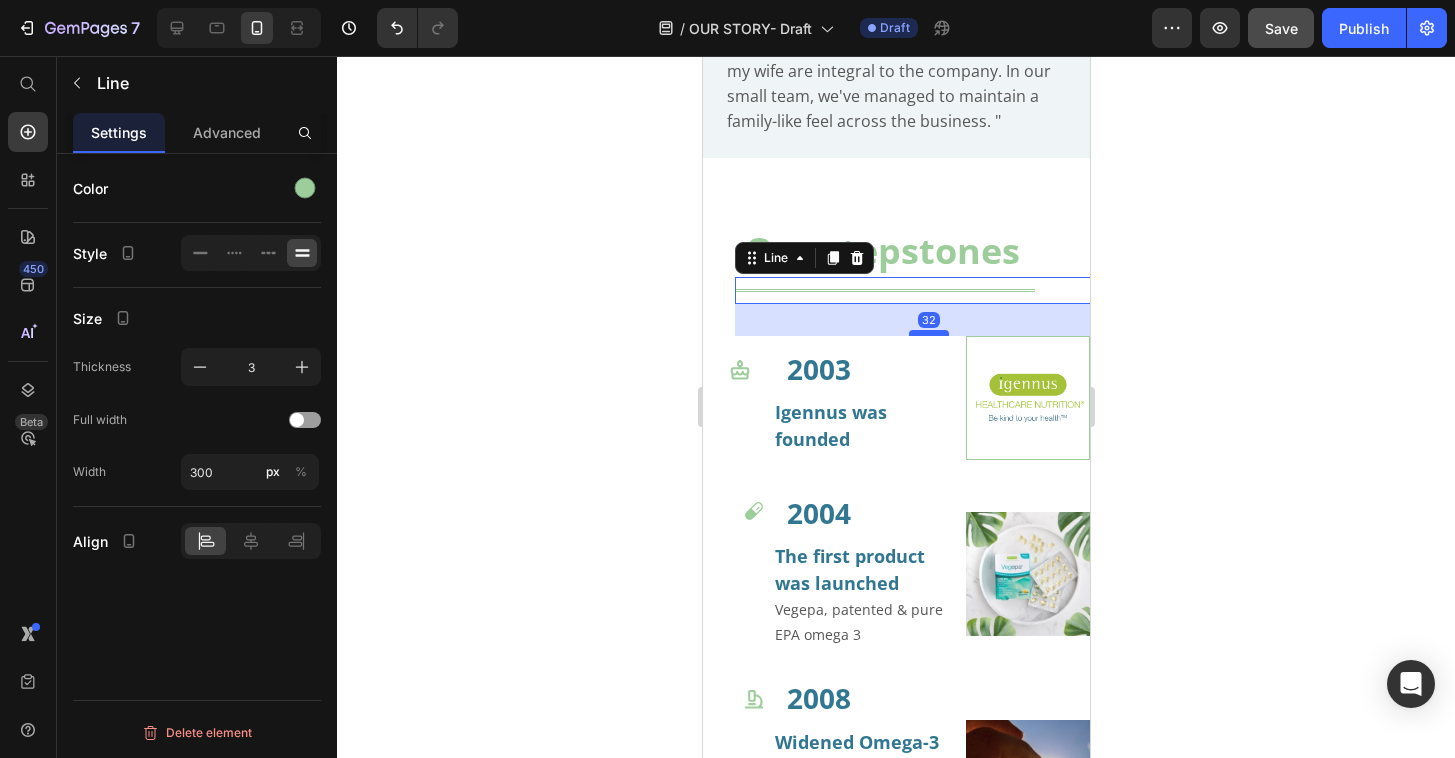click at bounding box center (928, 333) 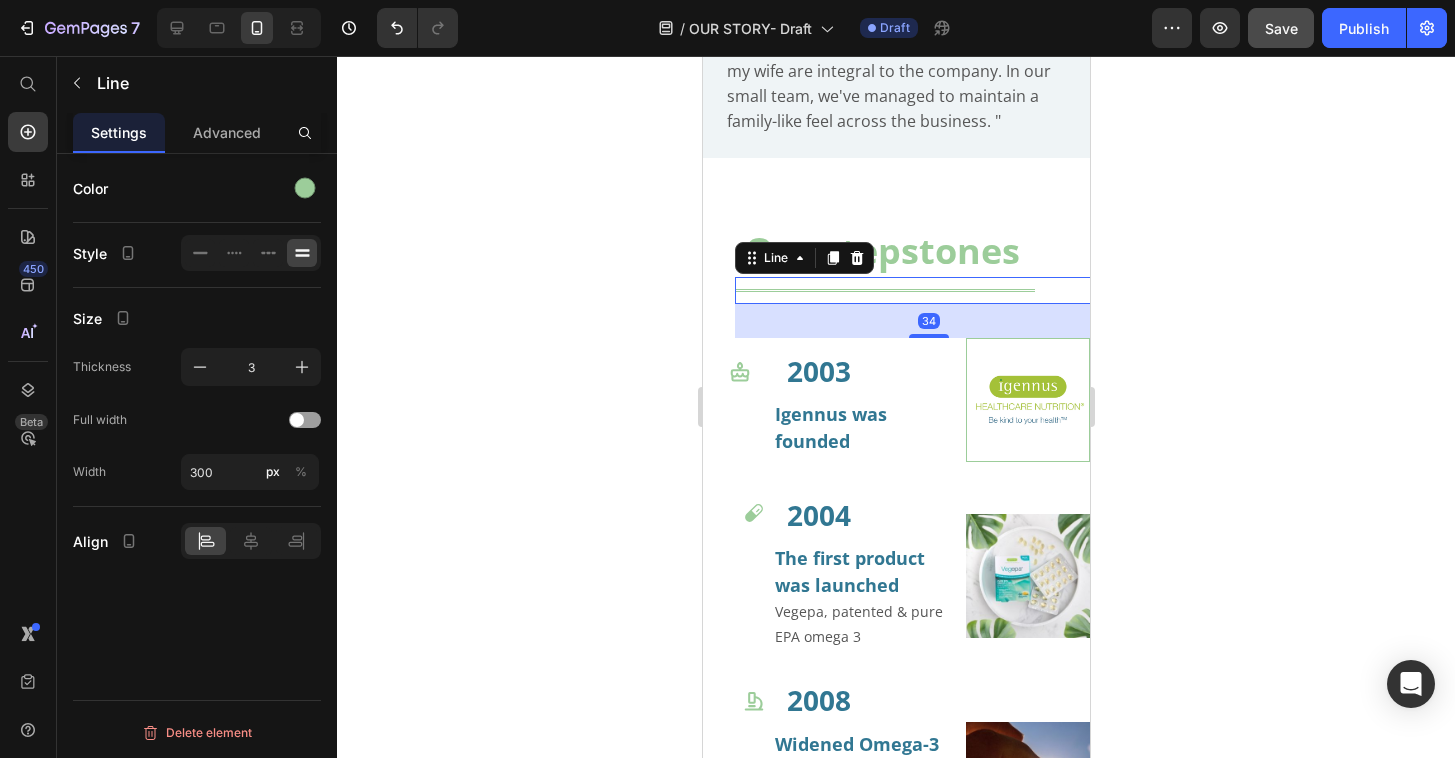drag, startPoint x: 1139, startPoint y: 423, endPoint x: 1170, endPoint y: 430, distance: 31.780497 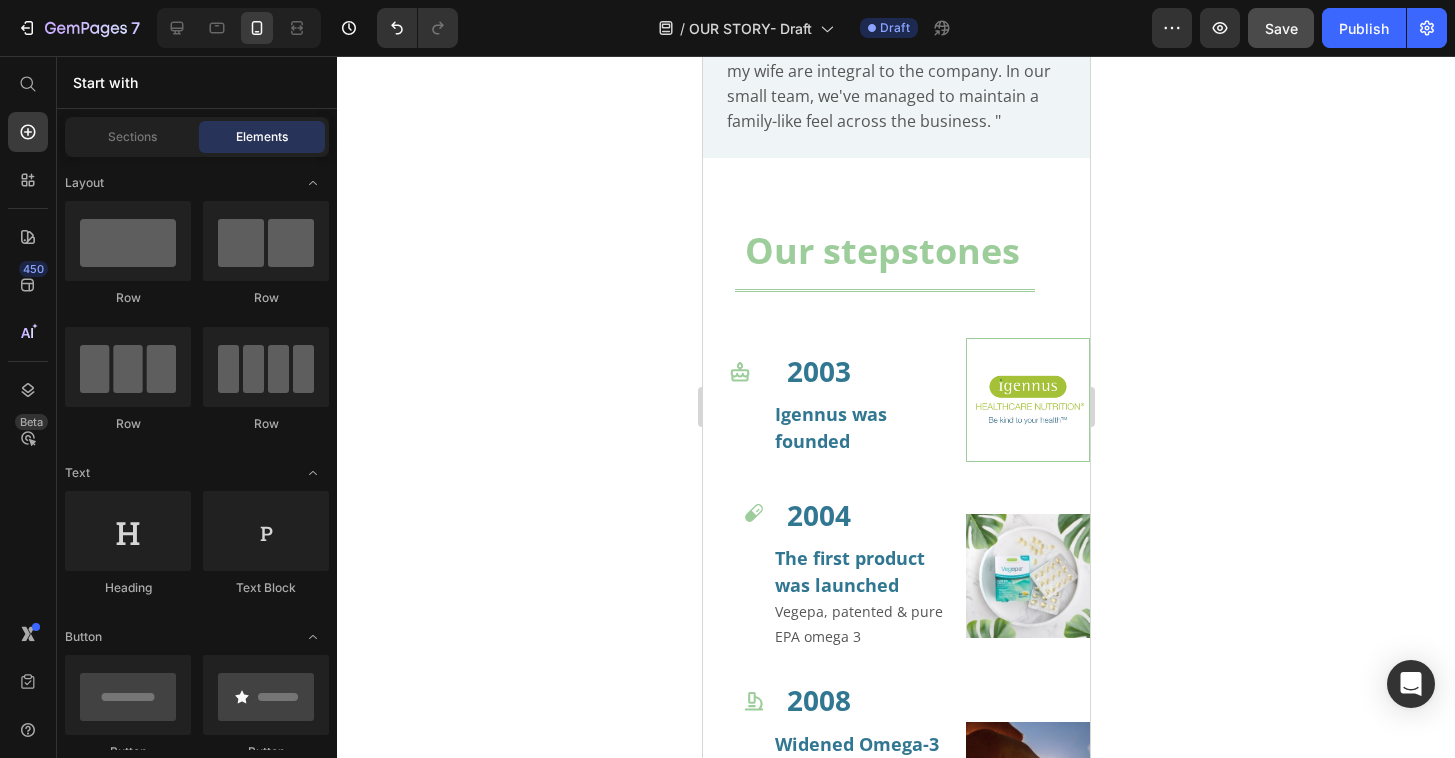click 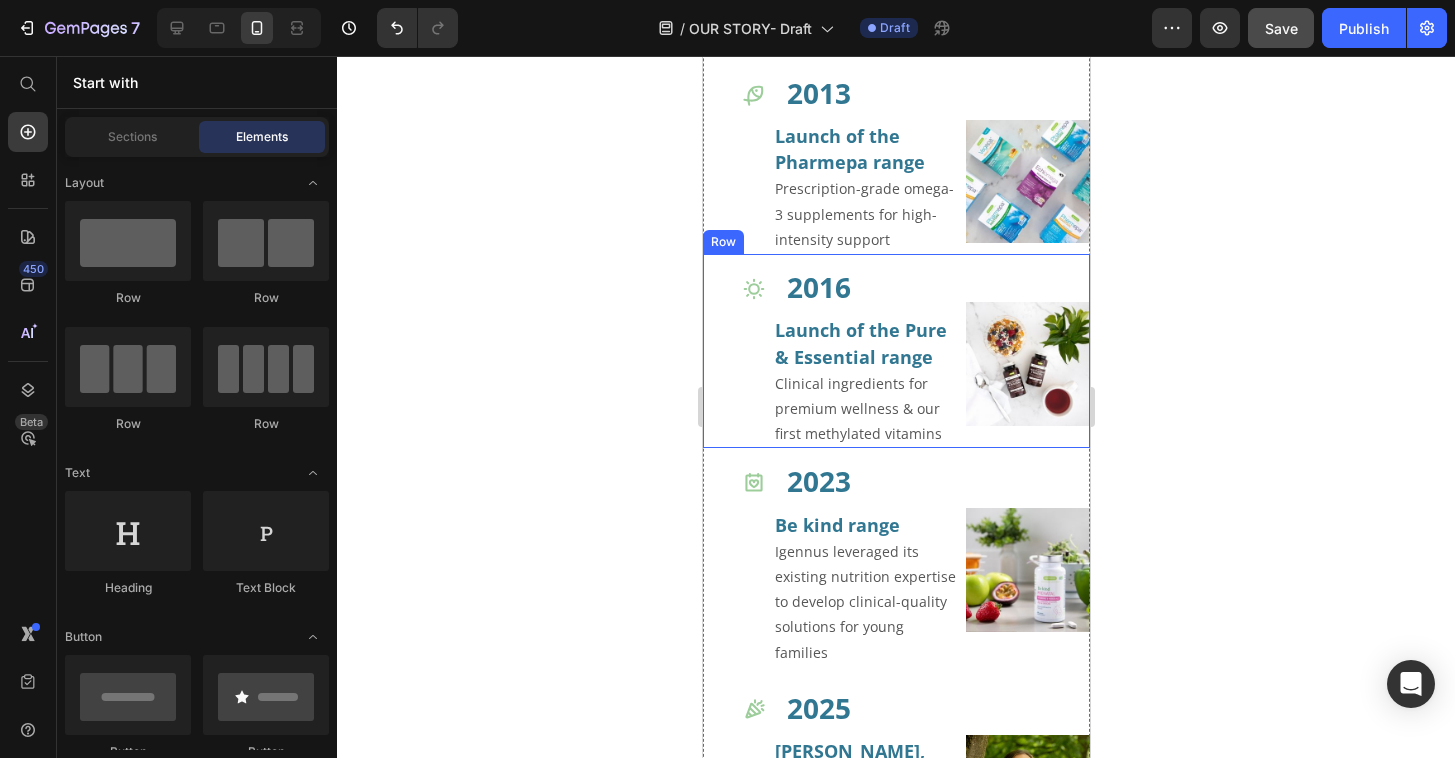 scroll, scrollTop: 2034, scrollLeft: 0, axis: vertical 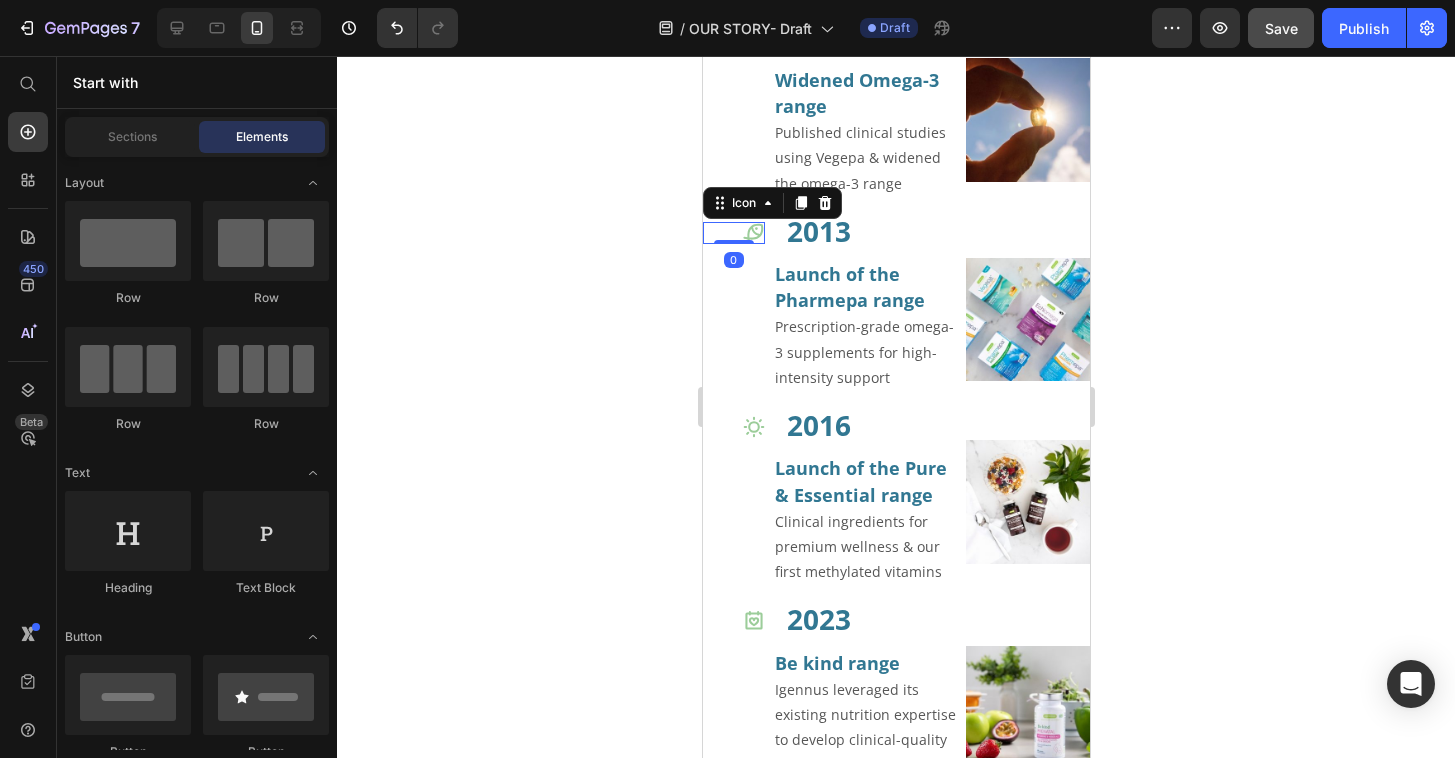 click 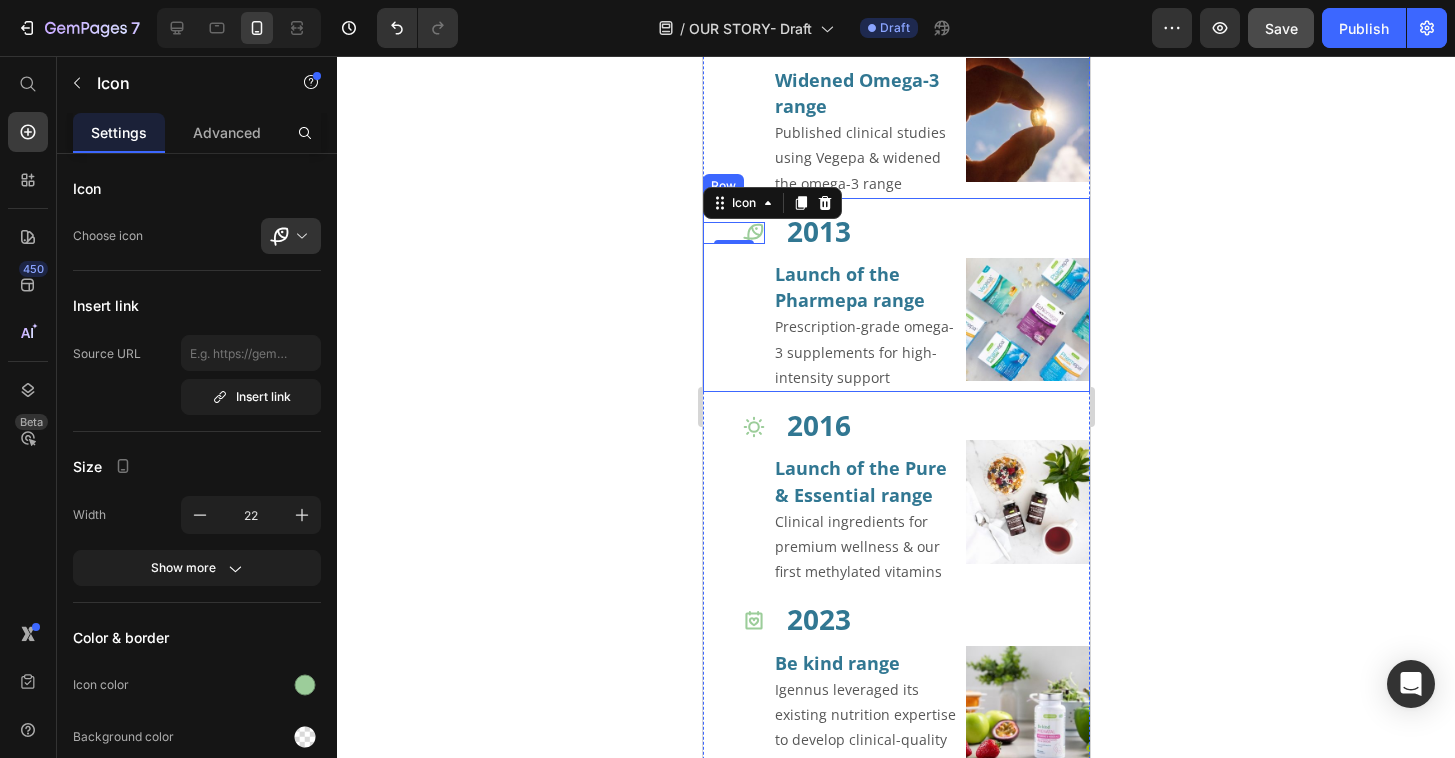 click on "Icon   0" at bounding box center [733, 295] 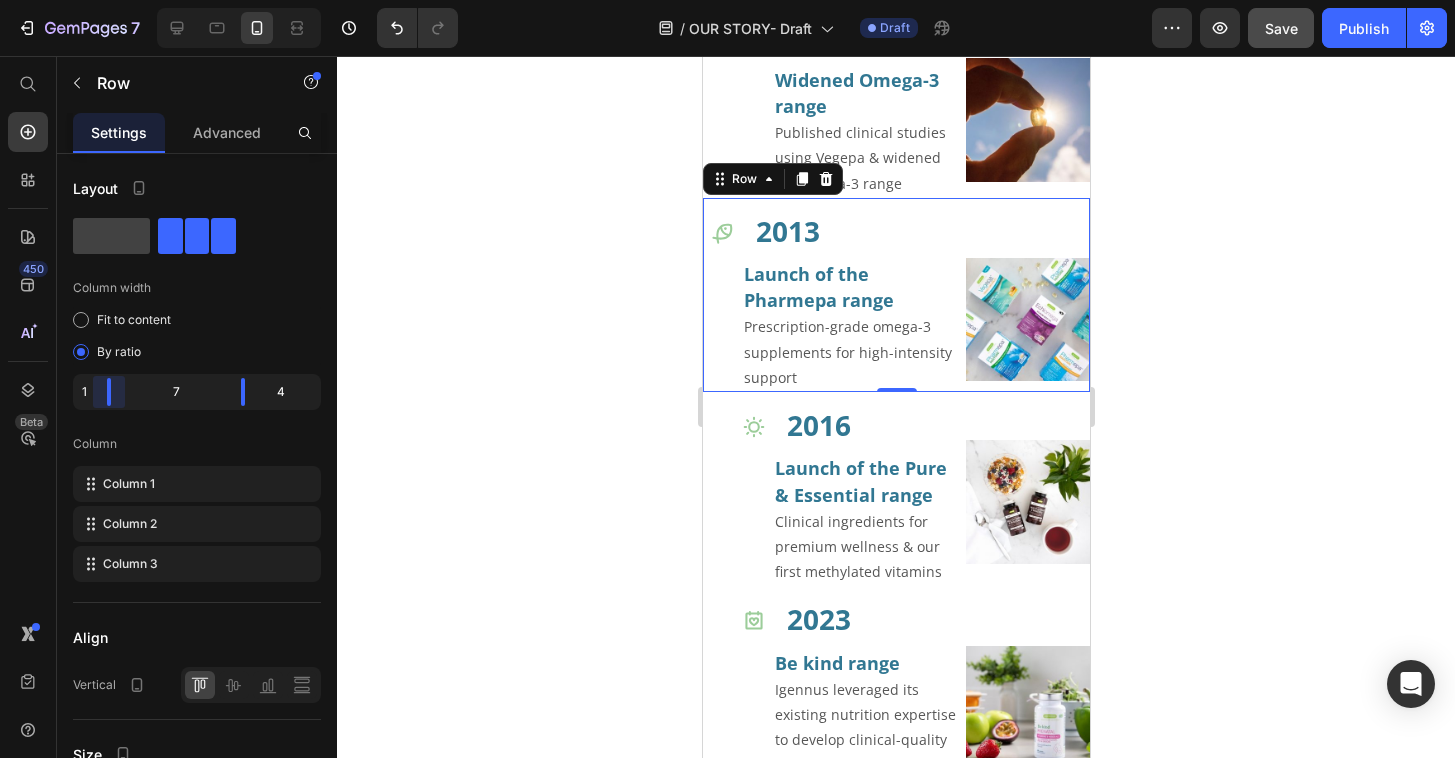 drag, startPoint x: 121, startPoint y: 393, endPoint x: 102, endPoint y: 391, distance: 19.104973 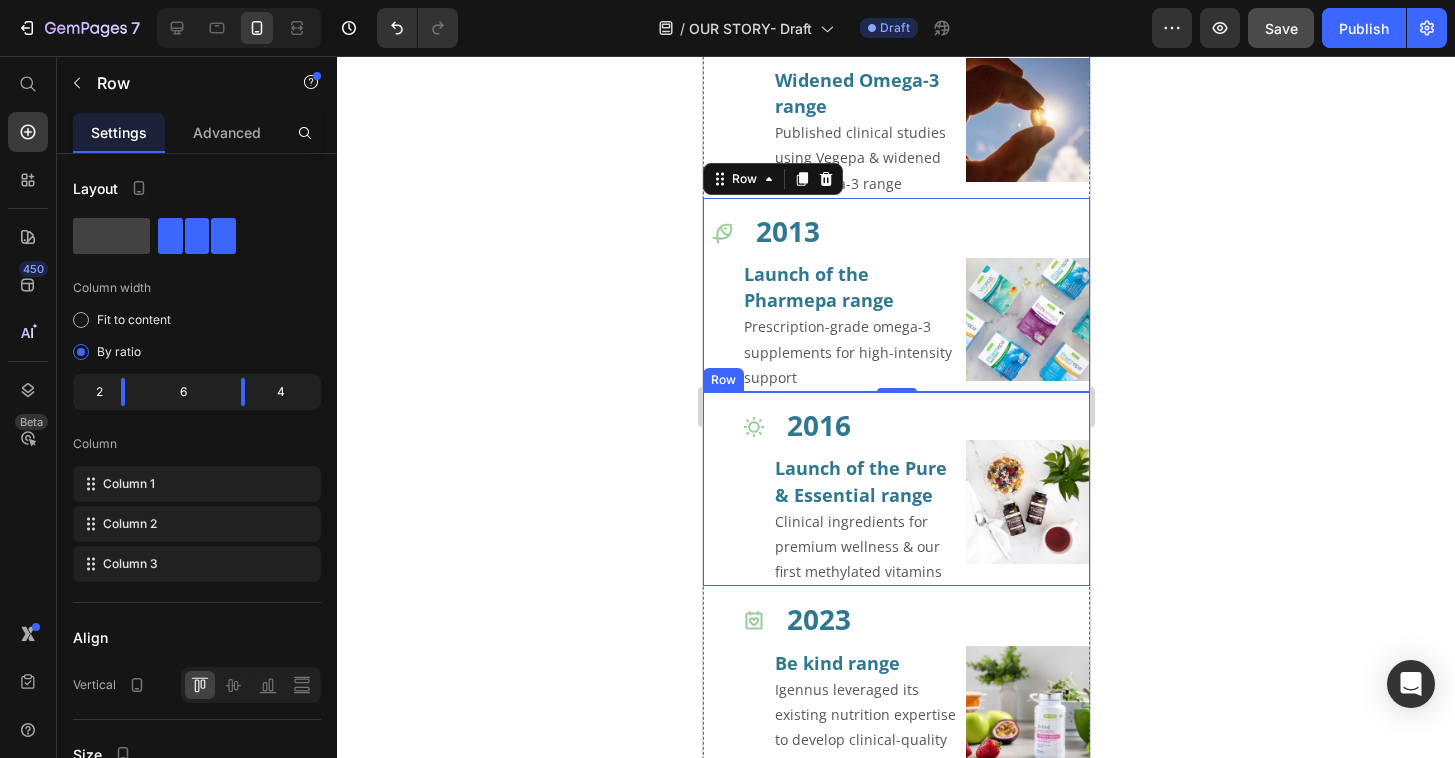 click on "Icon" at bounding box center [733, 489] 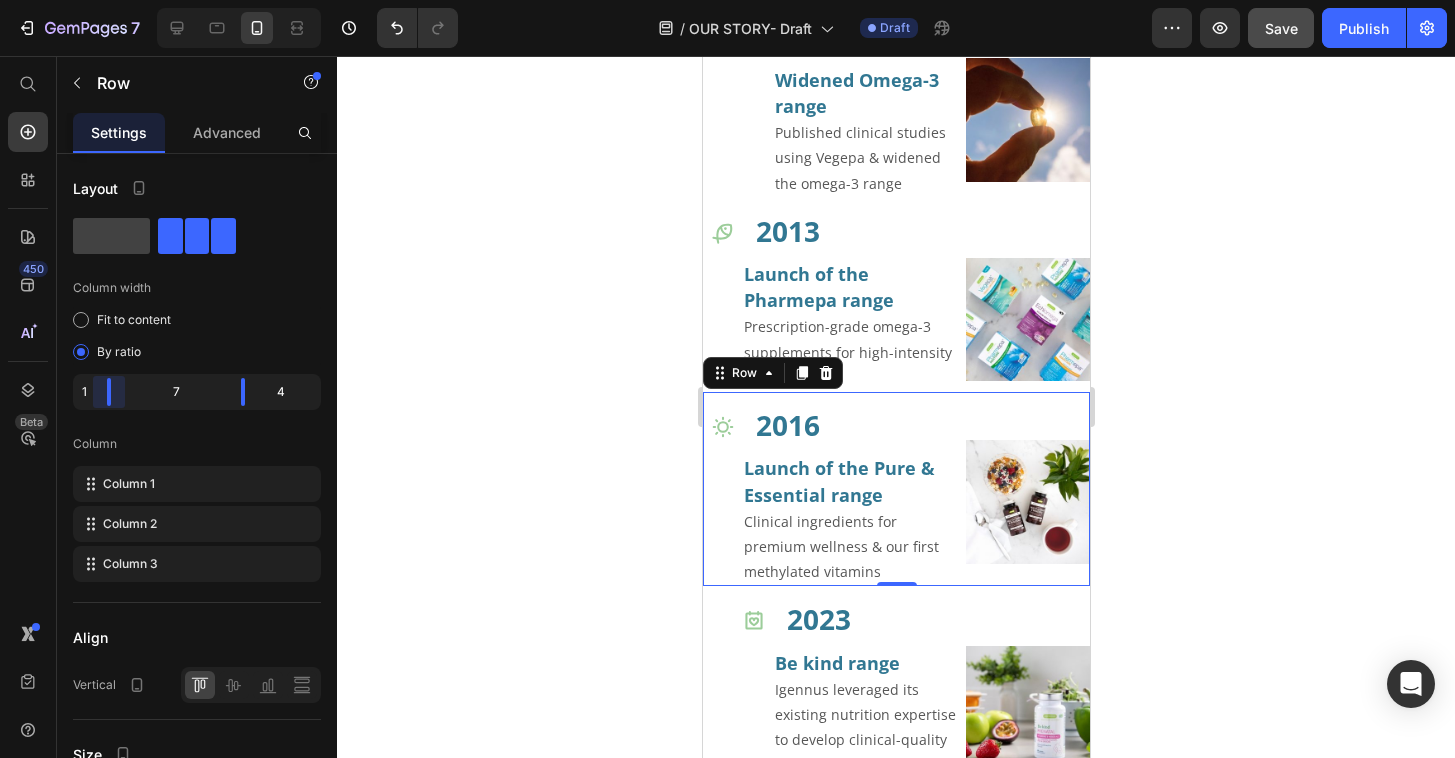 drag, startPoint x: 123, startPoint y: 388, endPoint x: 102, endPoint y: 386, distance: 21.095022 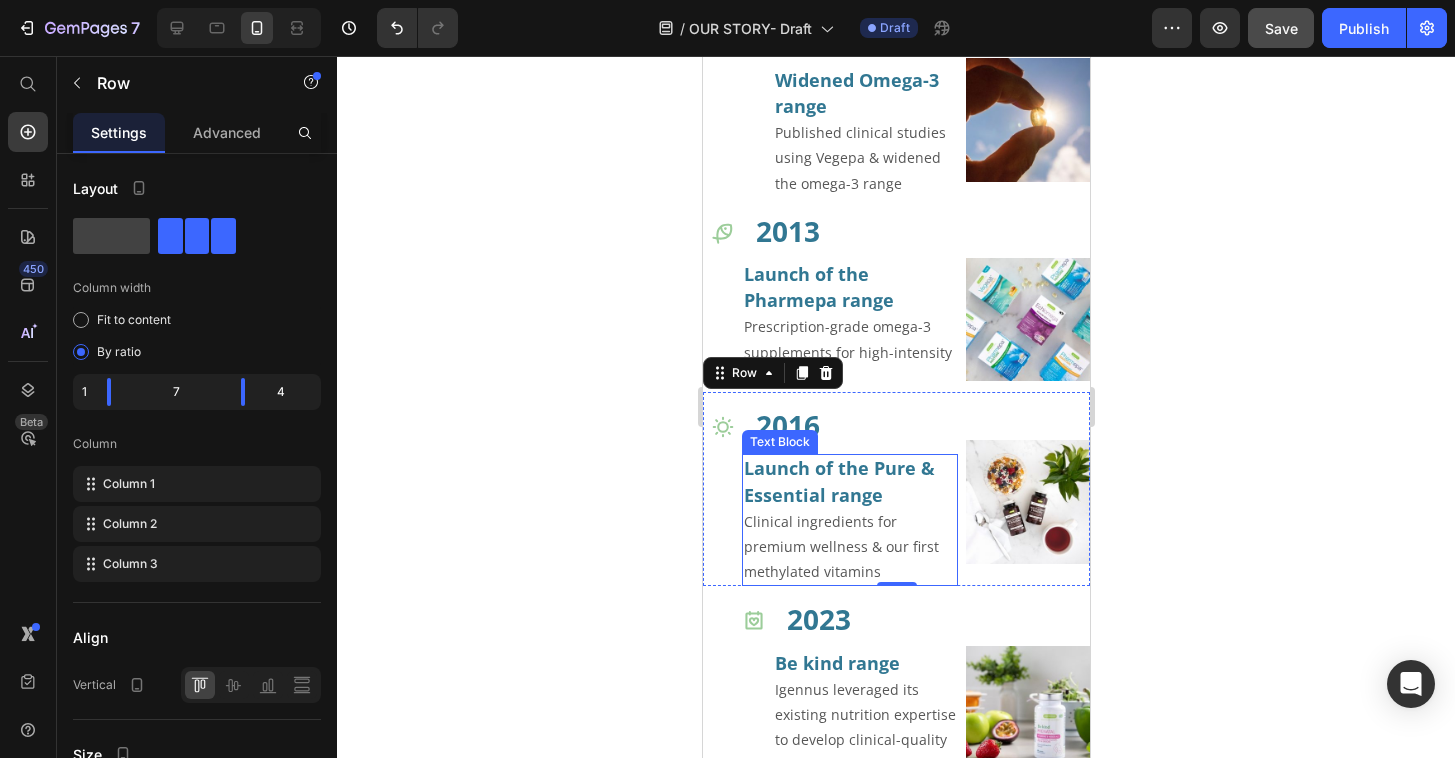 scroll, scrollTop: 1727, scrollLeft: 0, axis: vertical 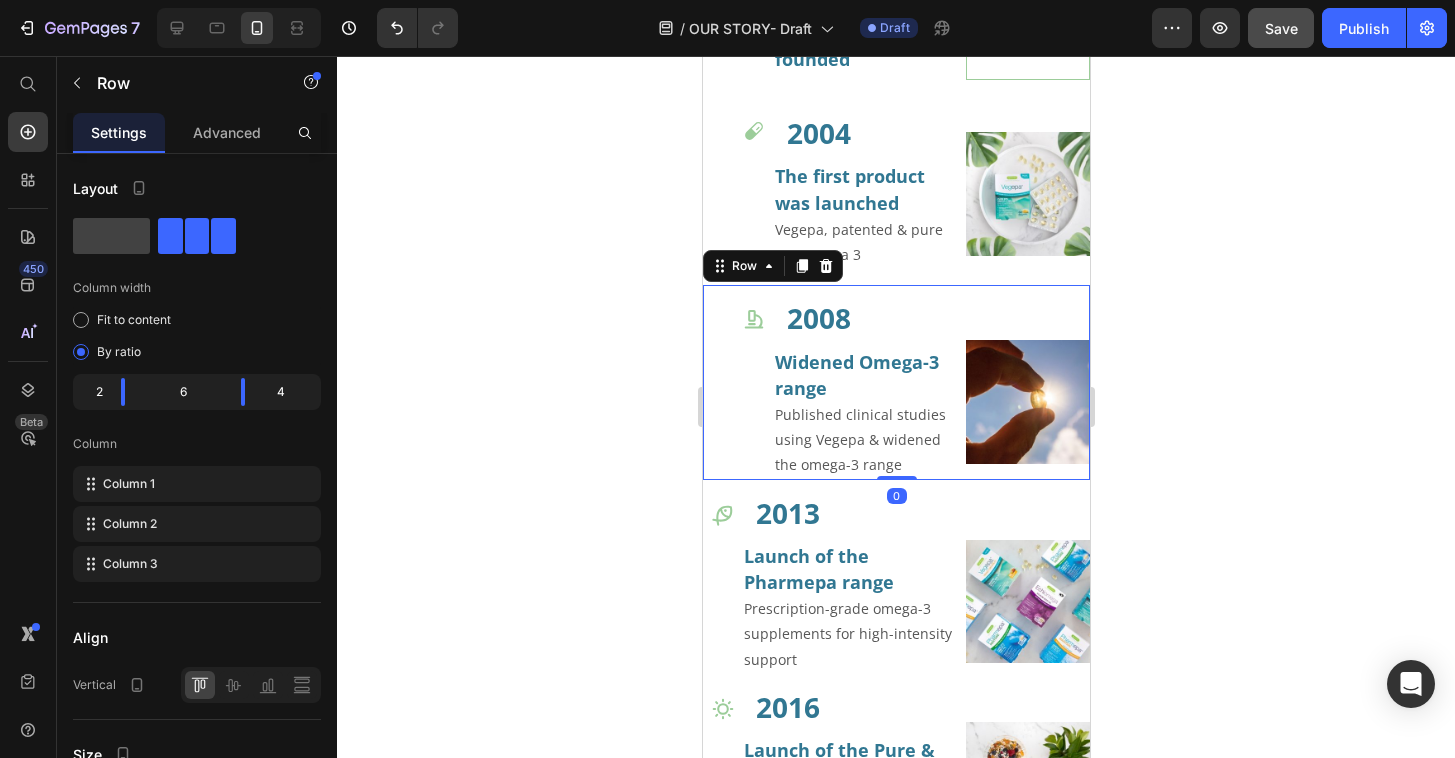 click on "Icon" at bounding box center (733, 382) 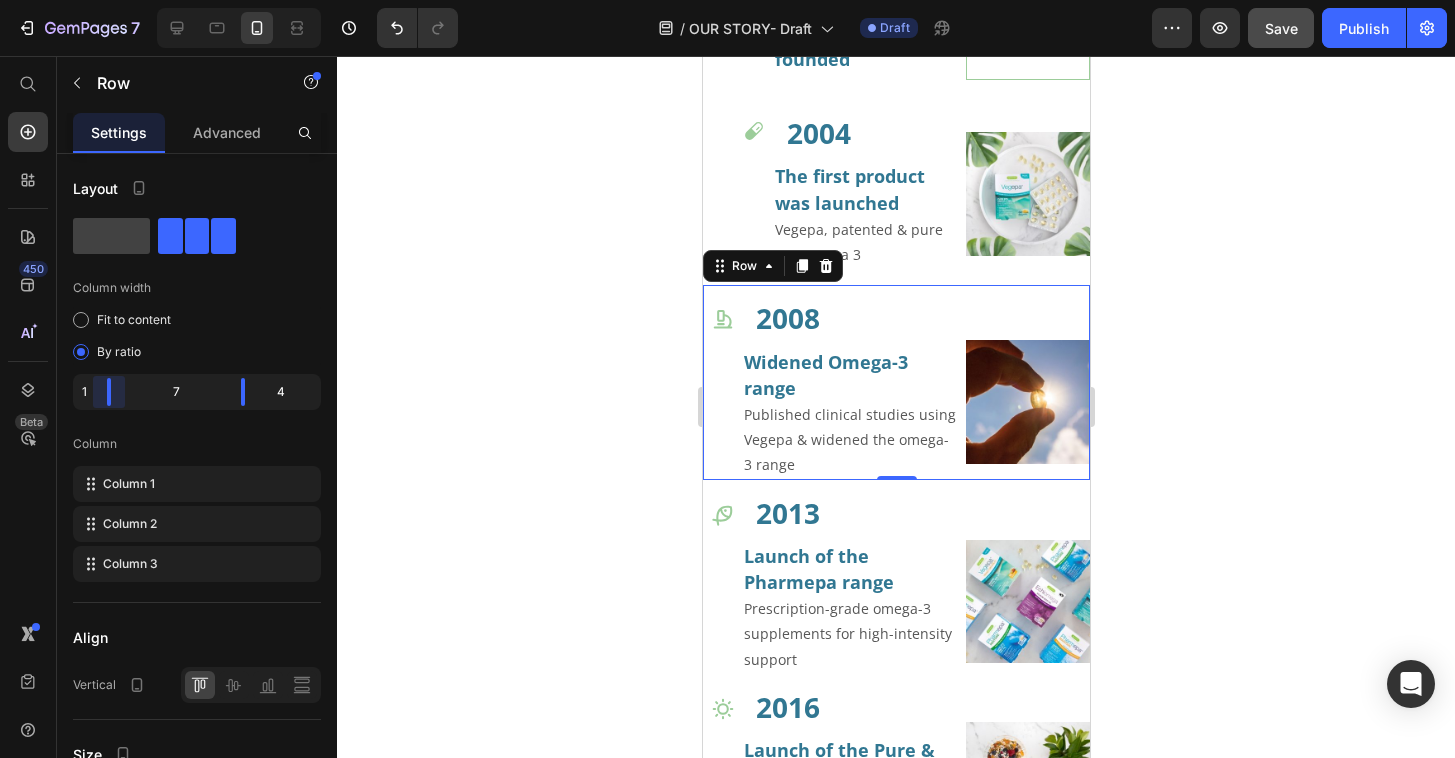drag, startPoint x: 120, startPoint y: 393, endPoint x: 97, endPoint y: 389, distance: 23.345236 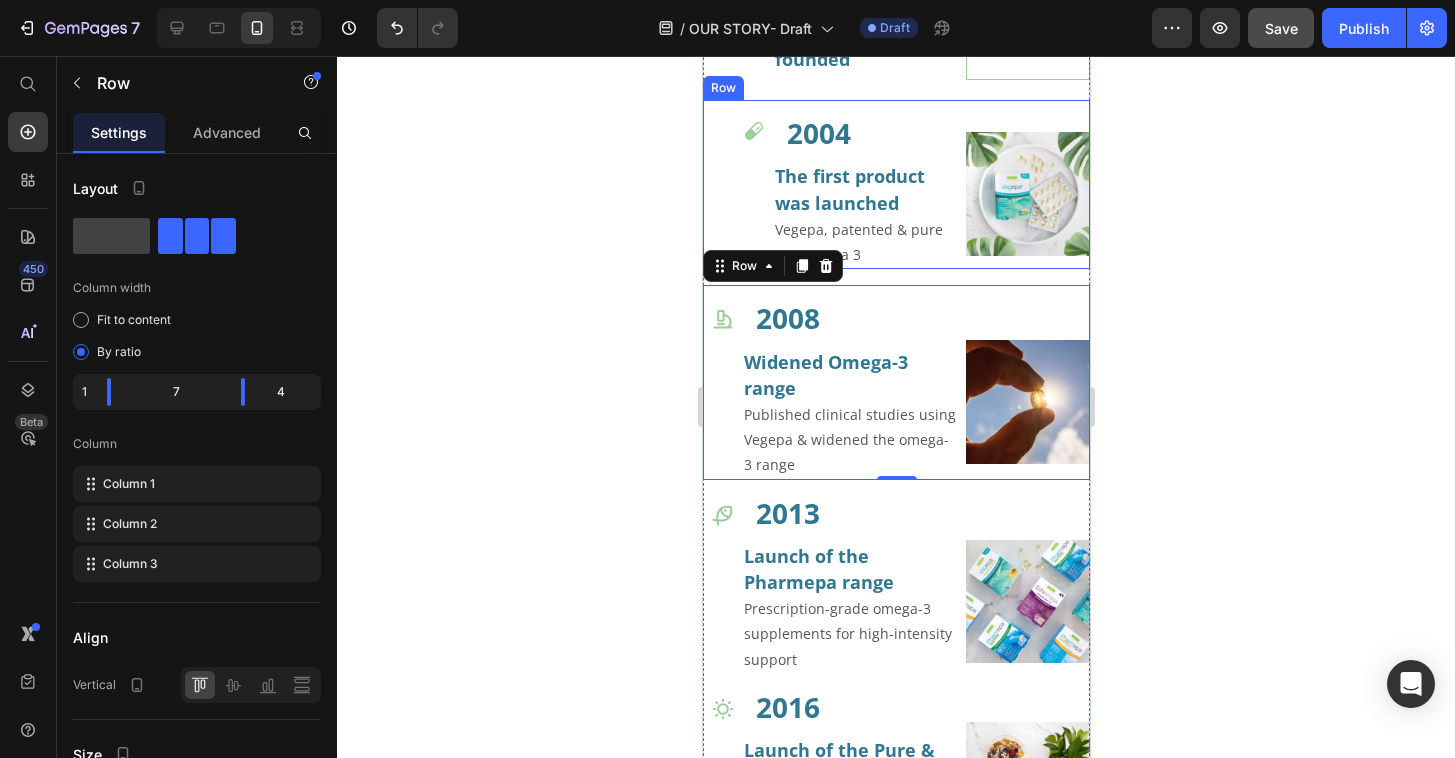 click on "Icon" at bounding box center [733, 184] 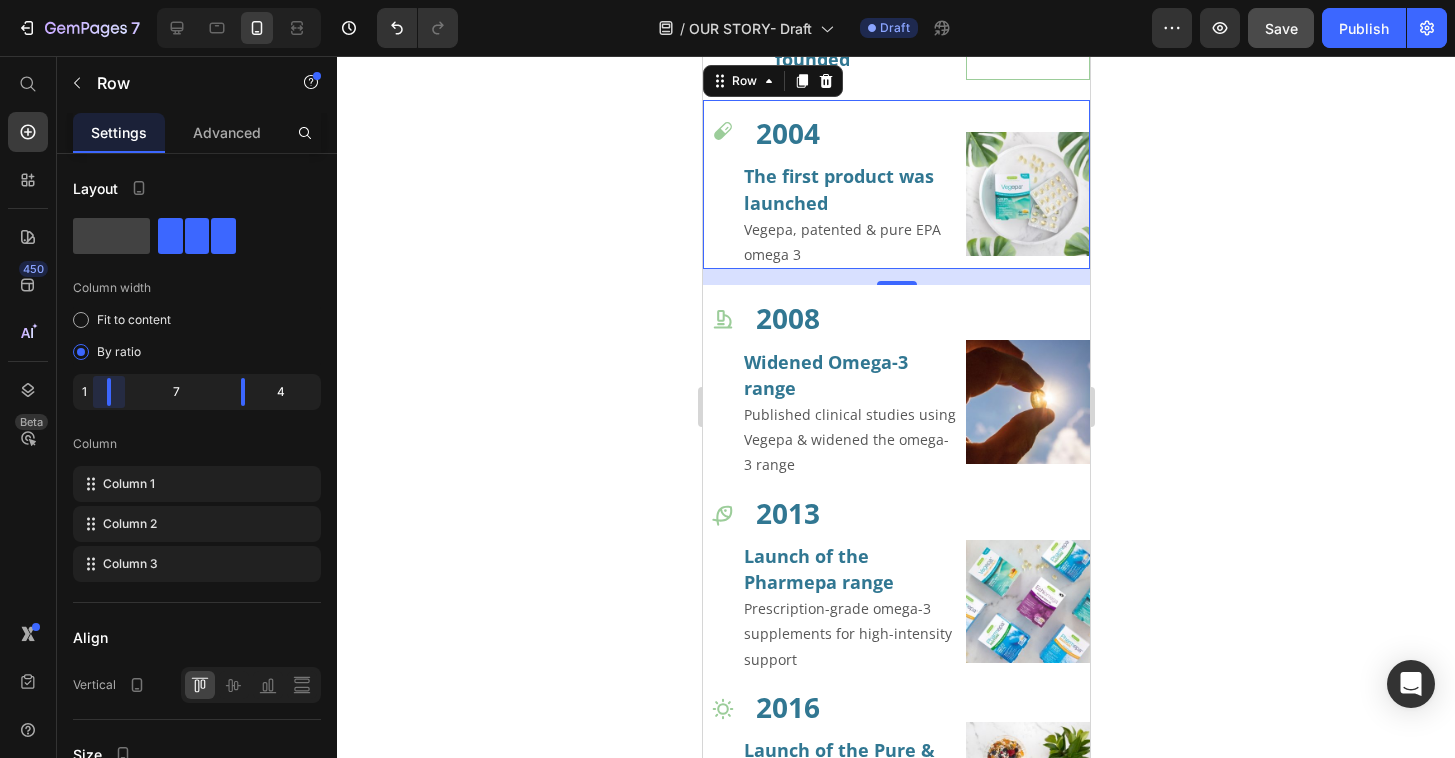 drag, startPoint x: 122, startPoint y: 390, endPoint x: 102, endPoint y: 387, distance: 20.22375 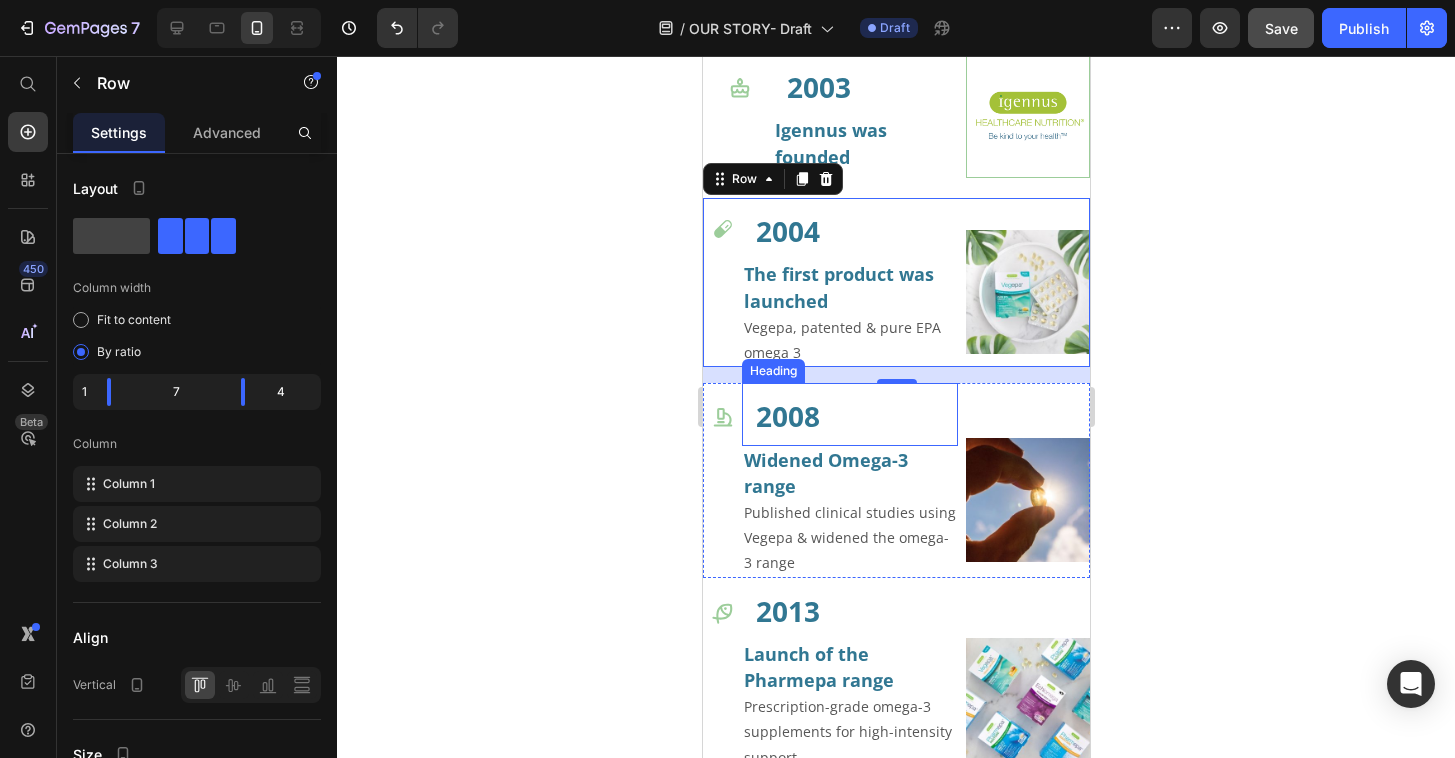 scroll, scrollTop: 1604, scrollLeft: 0, axis: vertical 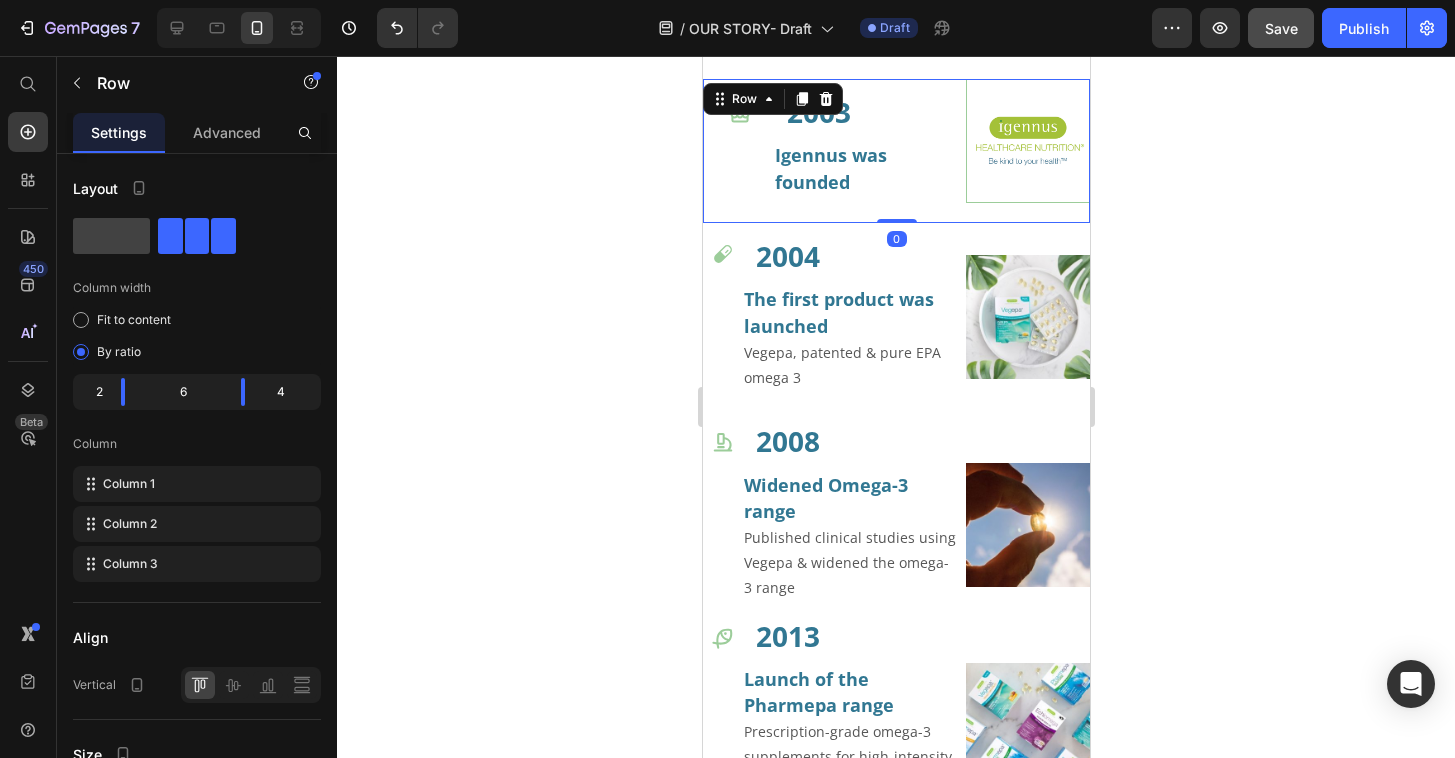 click on "Icon" at bounding box center (733, 151) 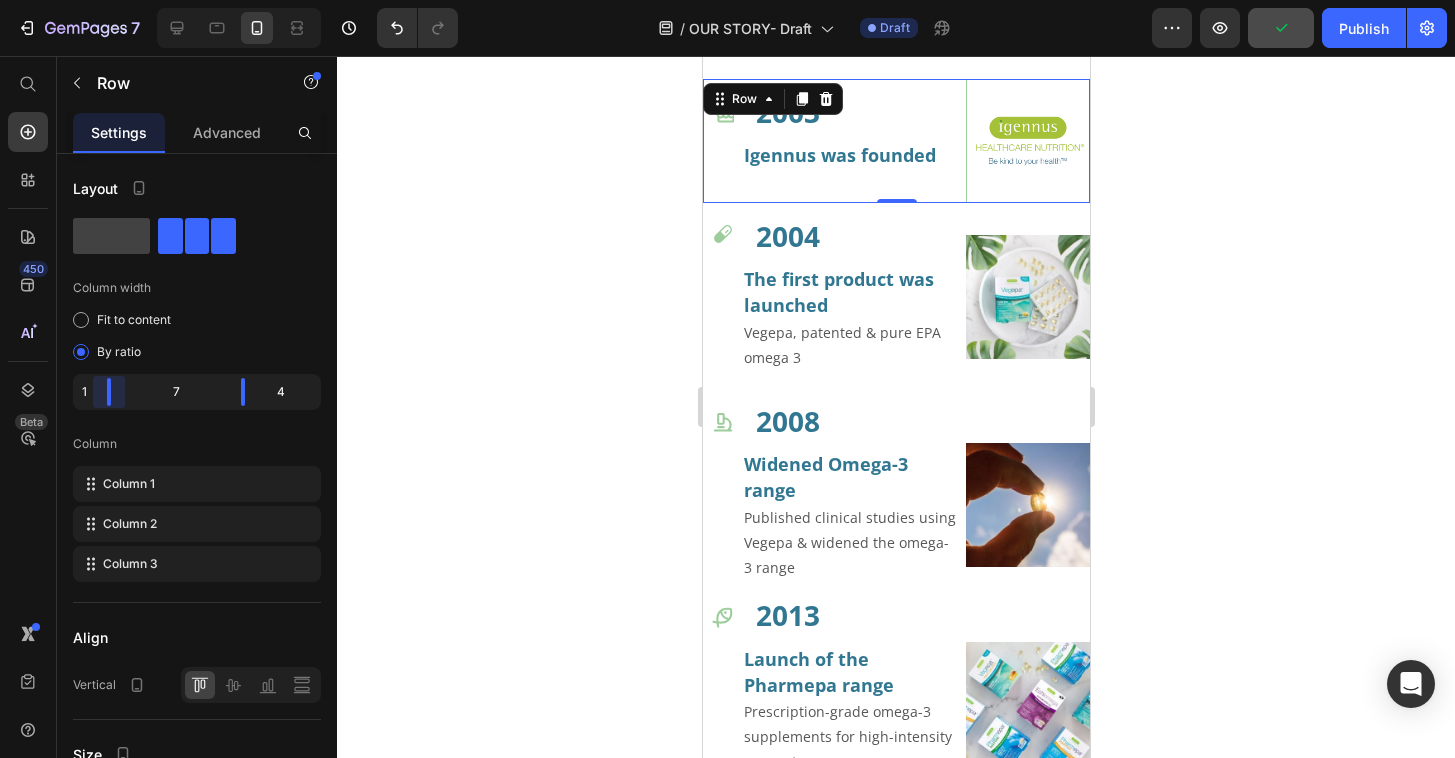 drag, startPoint x: 123, startPoint y: 389, endPoint x: 101, endPoint y: 386, distance: 22.203604 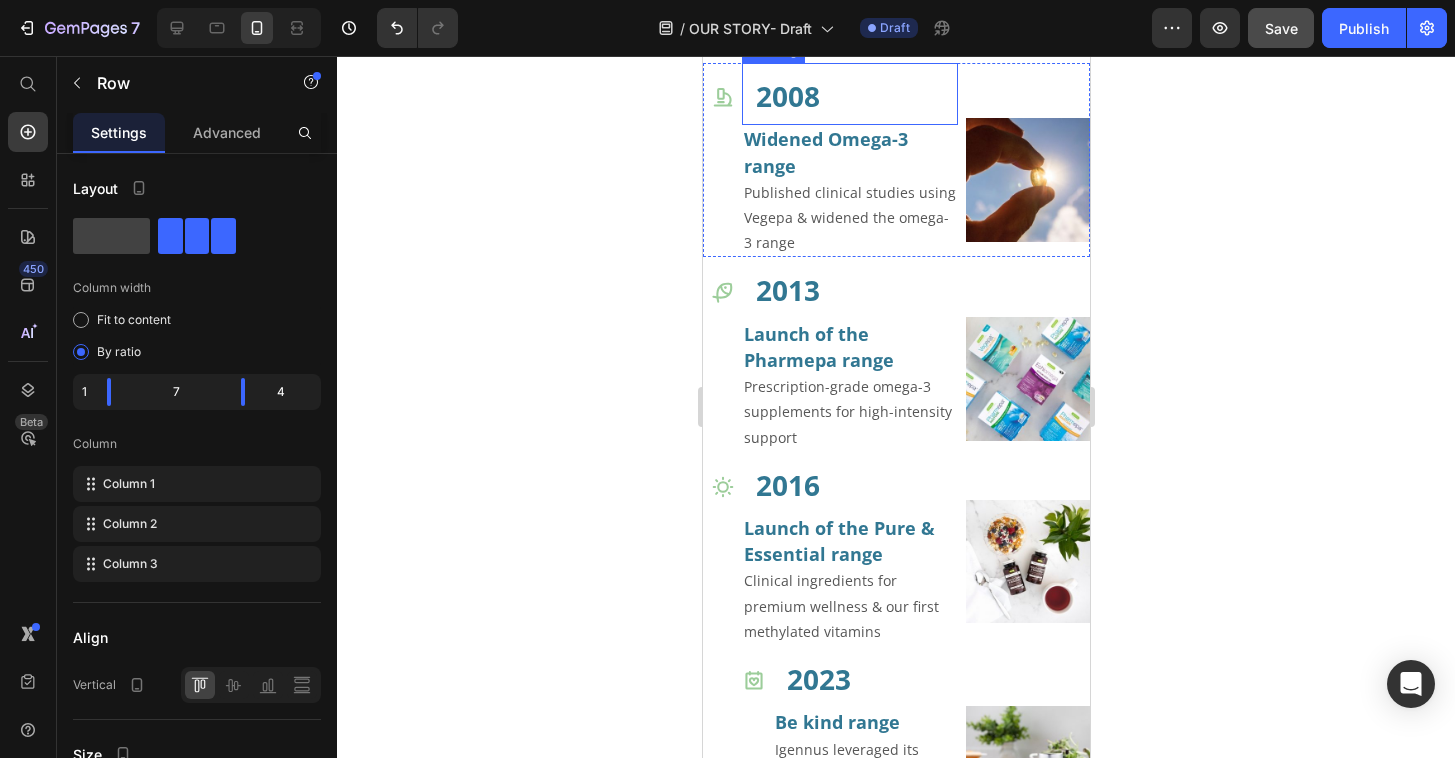 scroll, scrollTop: 2299, scrollLeft: 0, axis: vertical 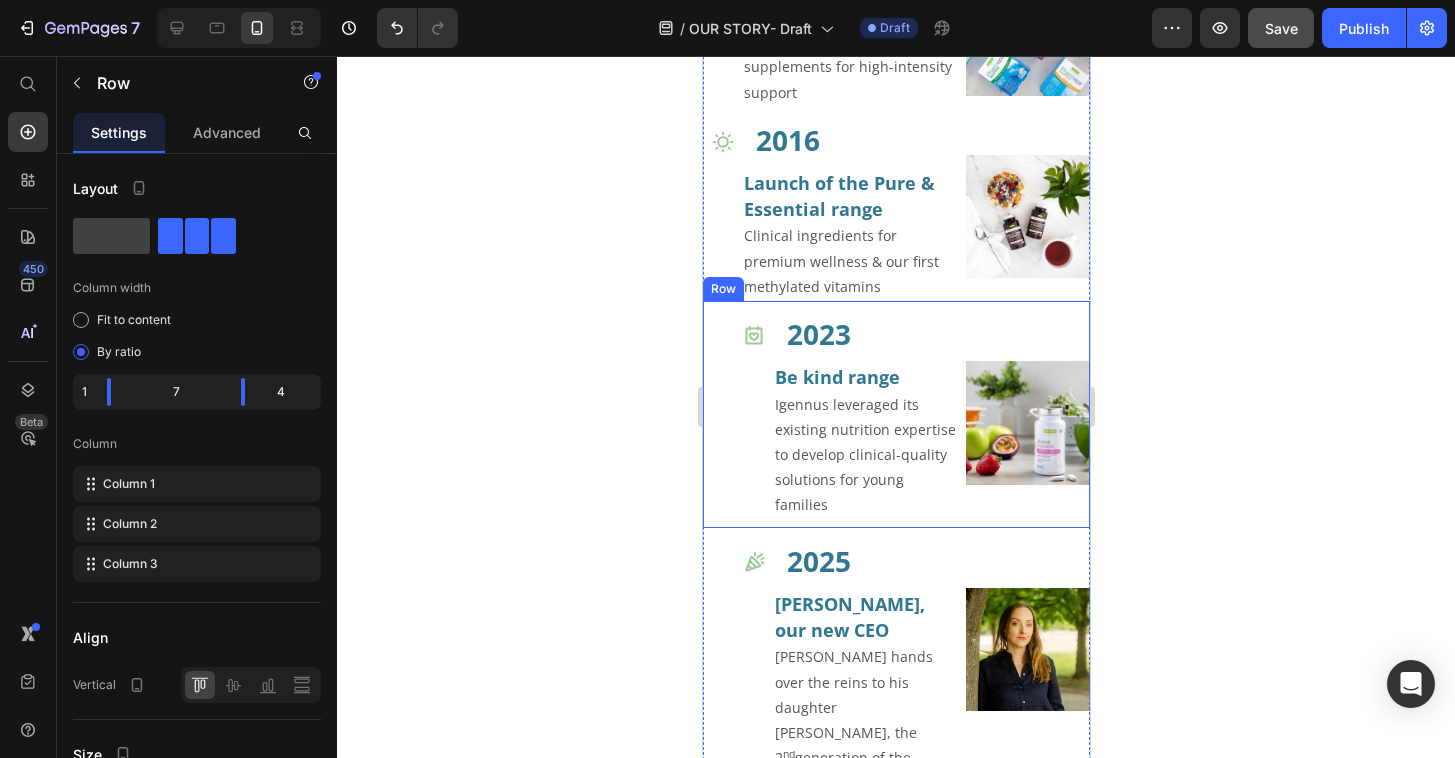 click on "Icon" at bounding box center [733, 414] 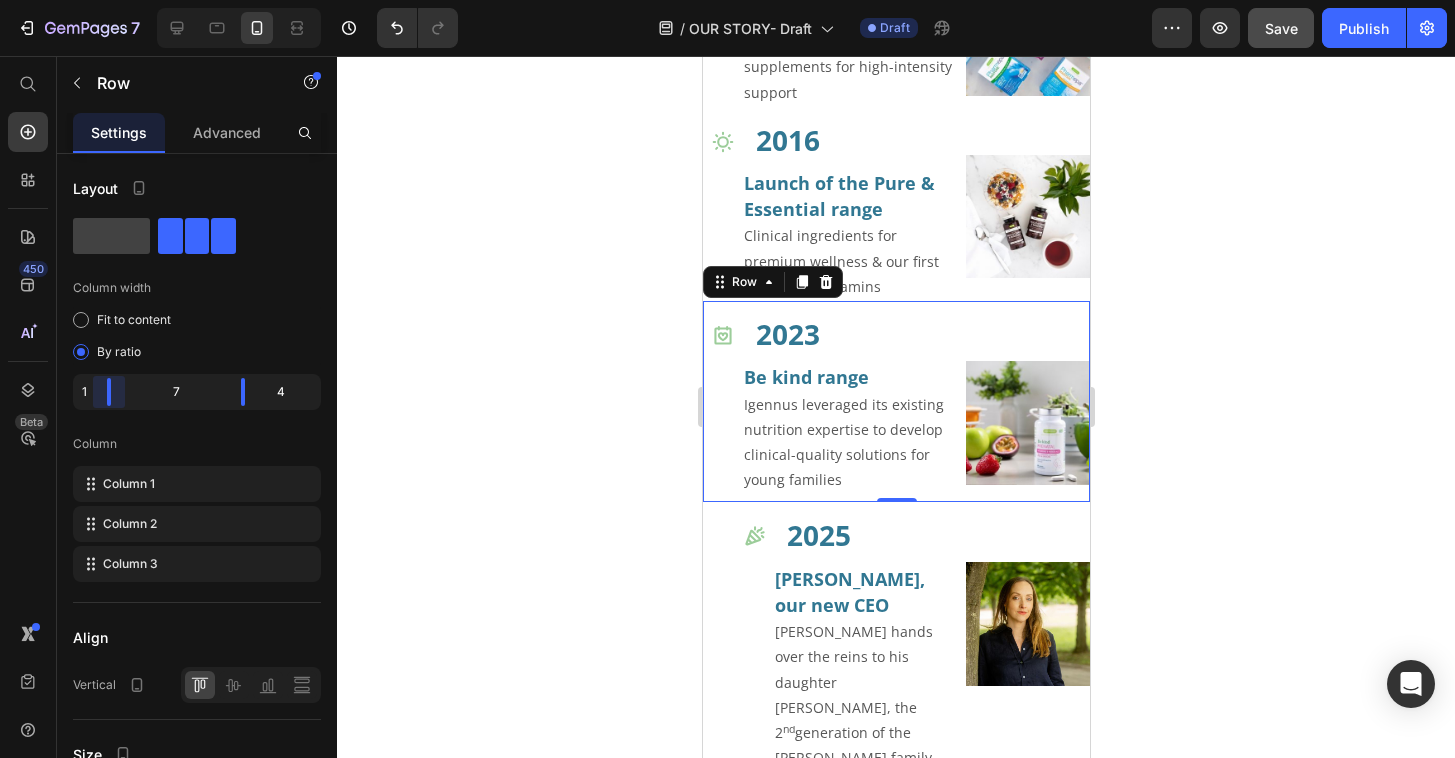 drag, startPoint x: 122, startPoint y: 393, endPoint x: 102, endPoint y: 390, distance: 20.22375 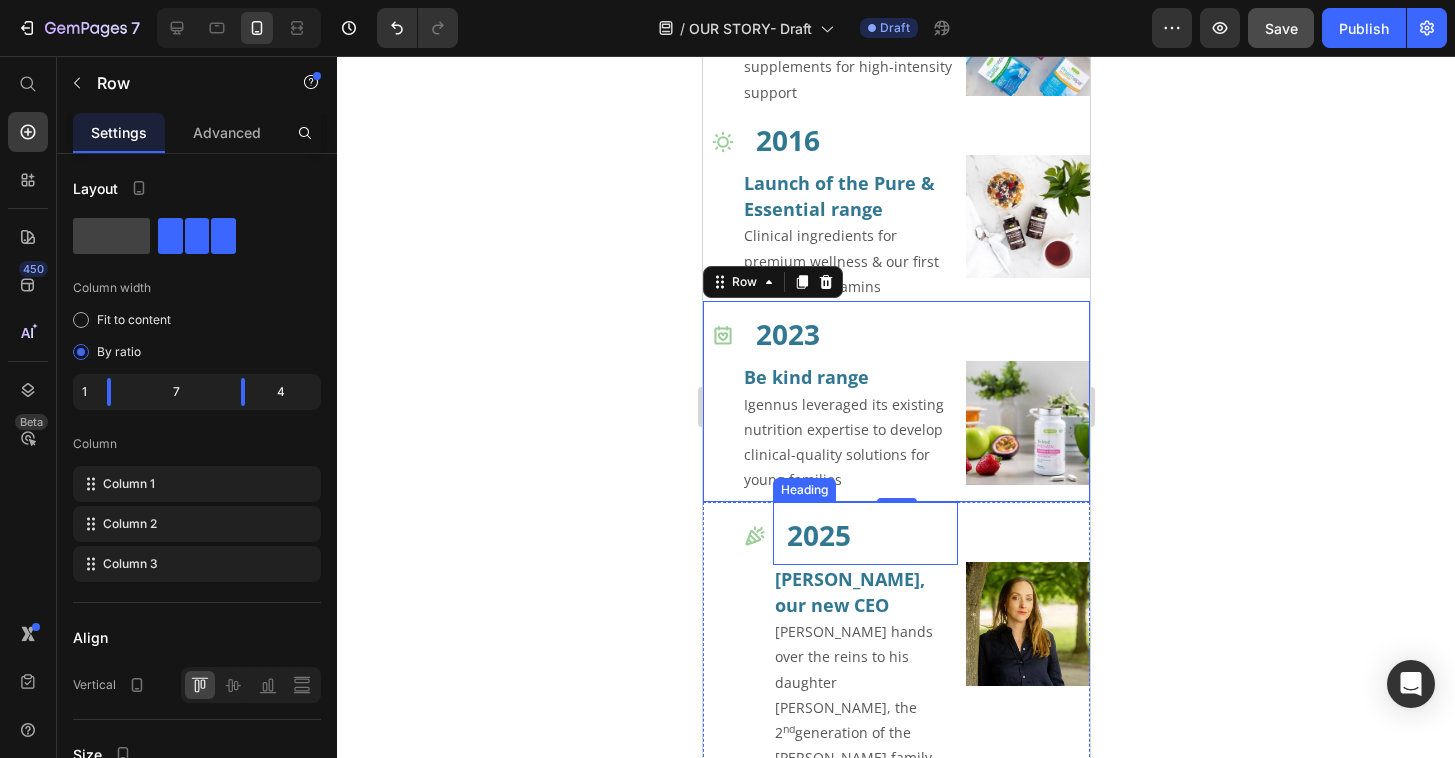 scroll, scrollTop: 2446, scrollLeft: 0, axis: vertical 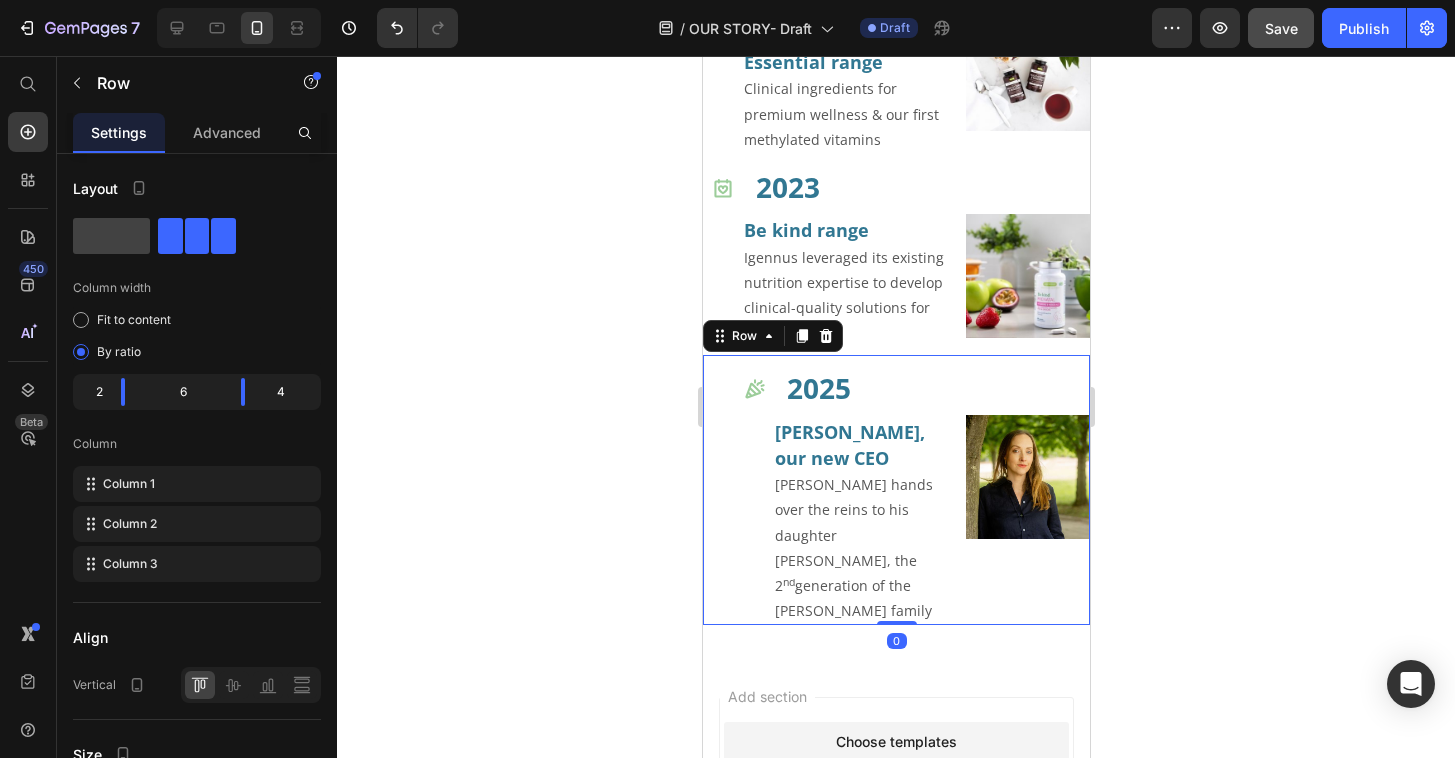 click on "Icon" at bounding box center [733, 490] 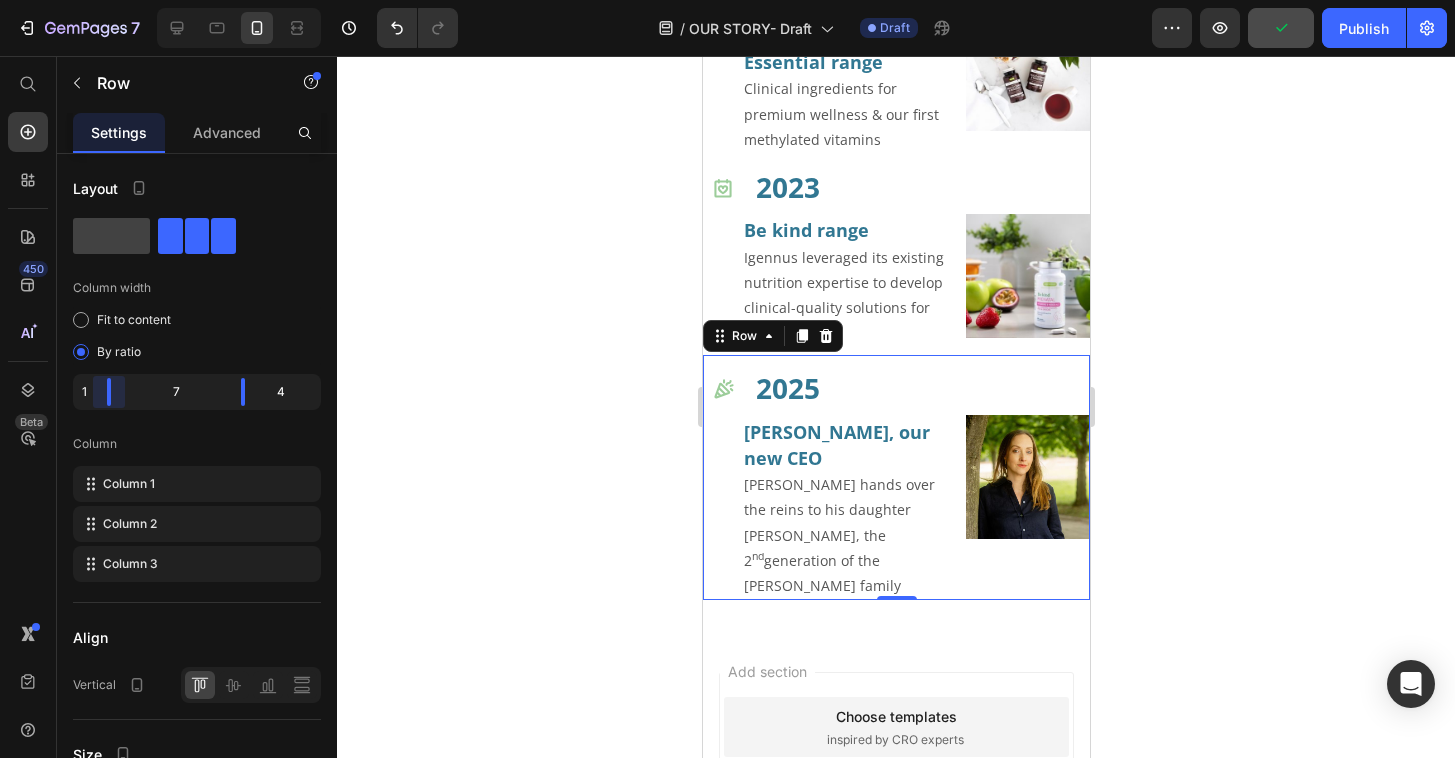 drag, startPoint x: 119, startPoint y: 393, endPoint x: 103, endPoint y: 391, distance: 16.124516 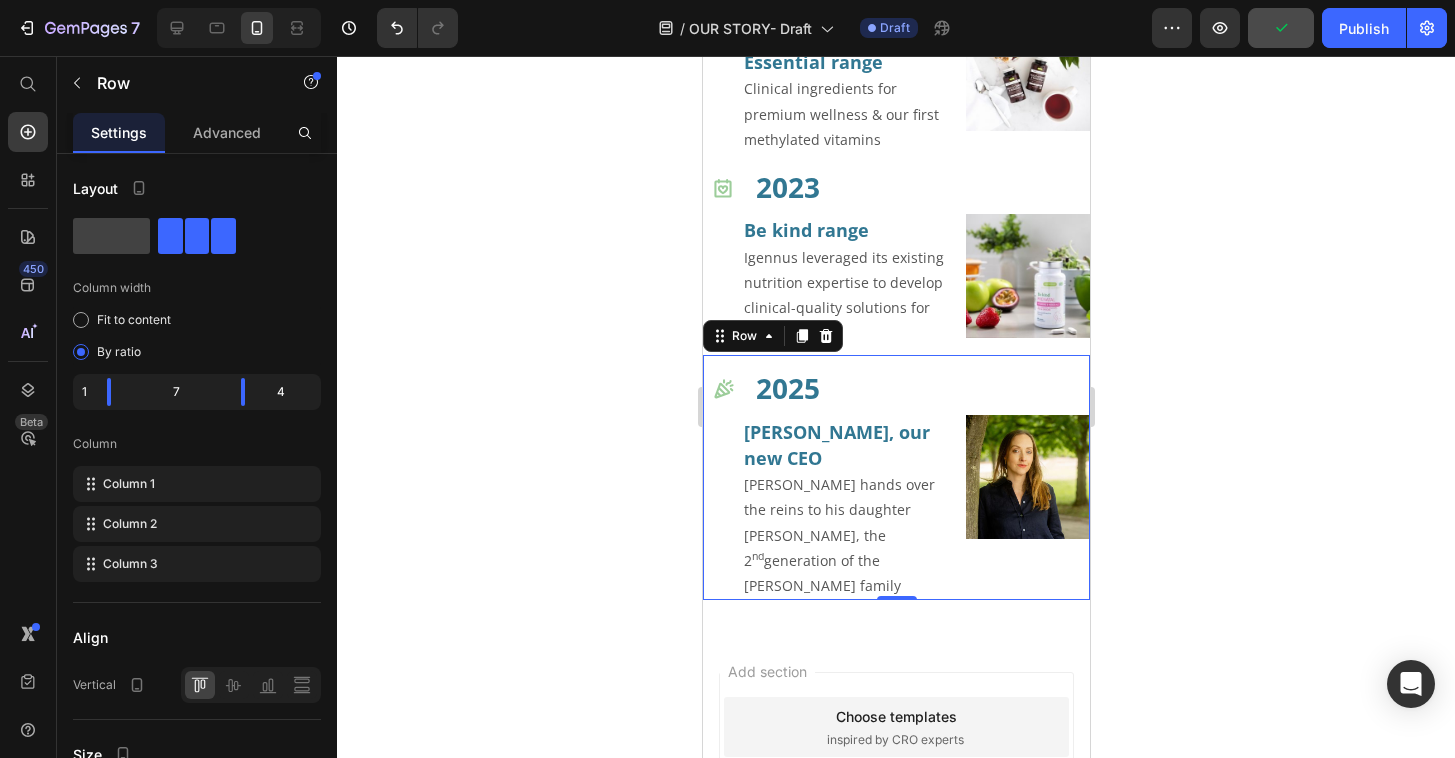 click 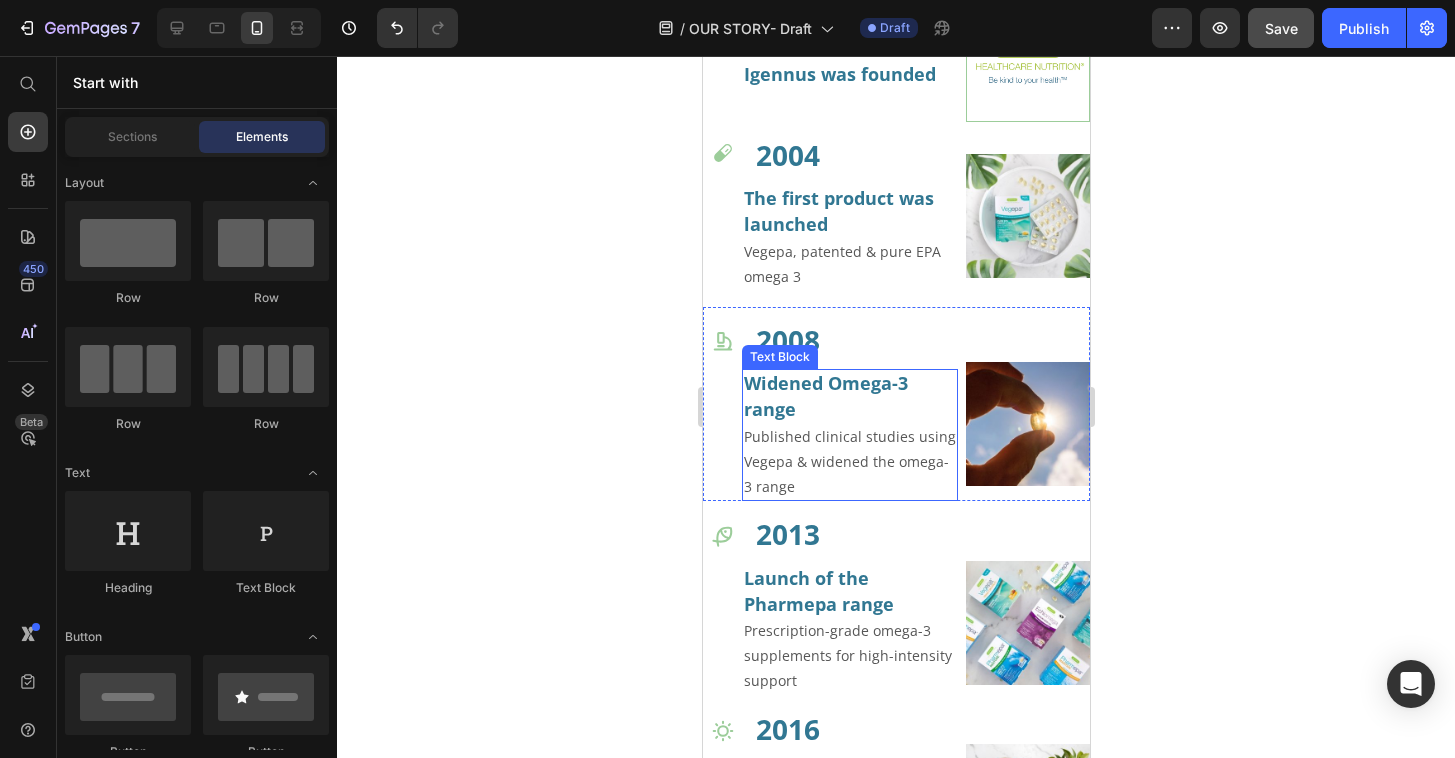 scroll, scrollTop: 1743, scrollLeft: 0, axis: vertical 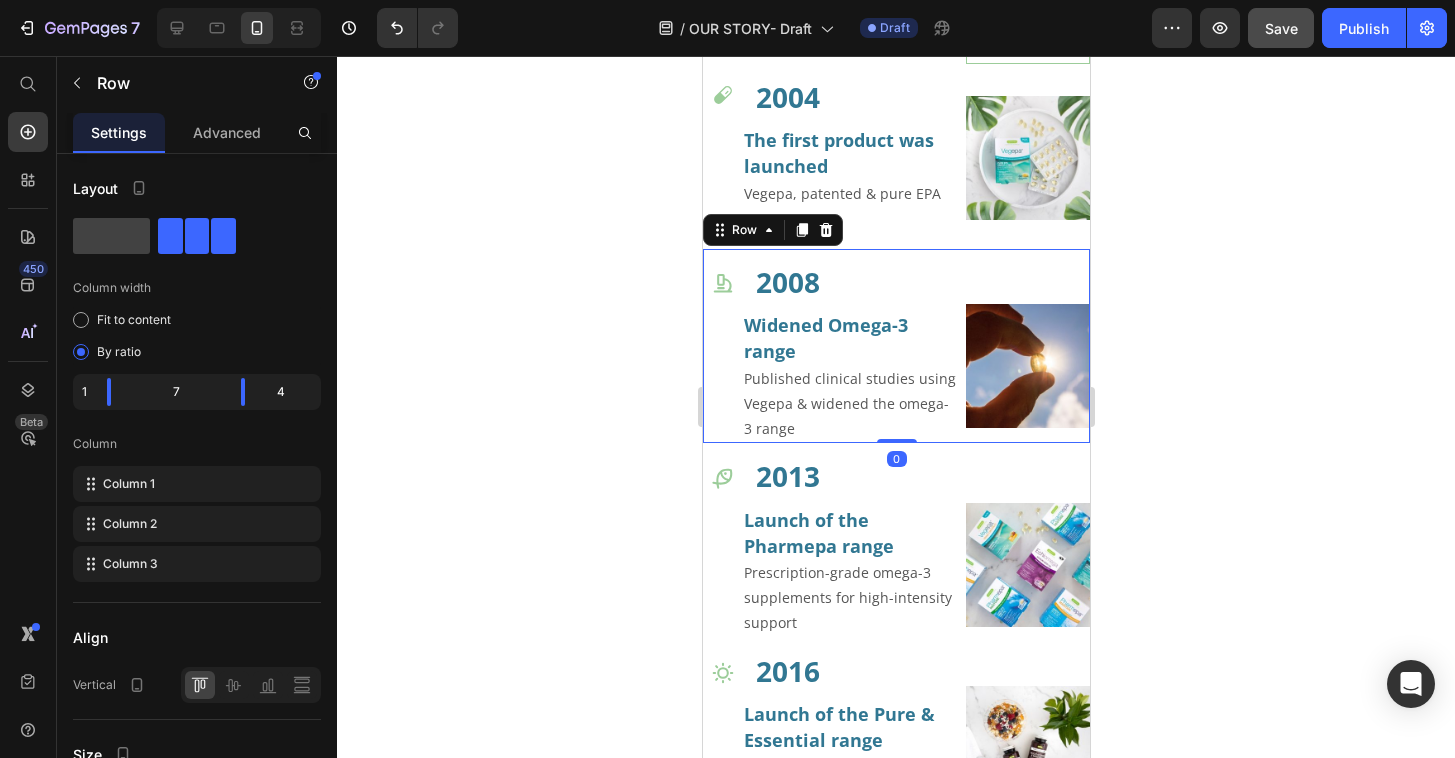 click on "Icon 2008 Heading Widened Omega-3 range Published clinical studies using Vegepa & widened the omega-3 range Text Block Image Row   0" at bounding box center (895, 346) 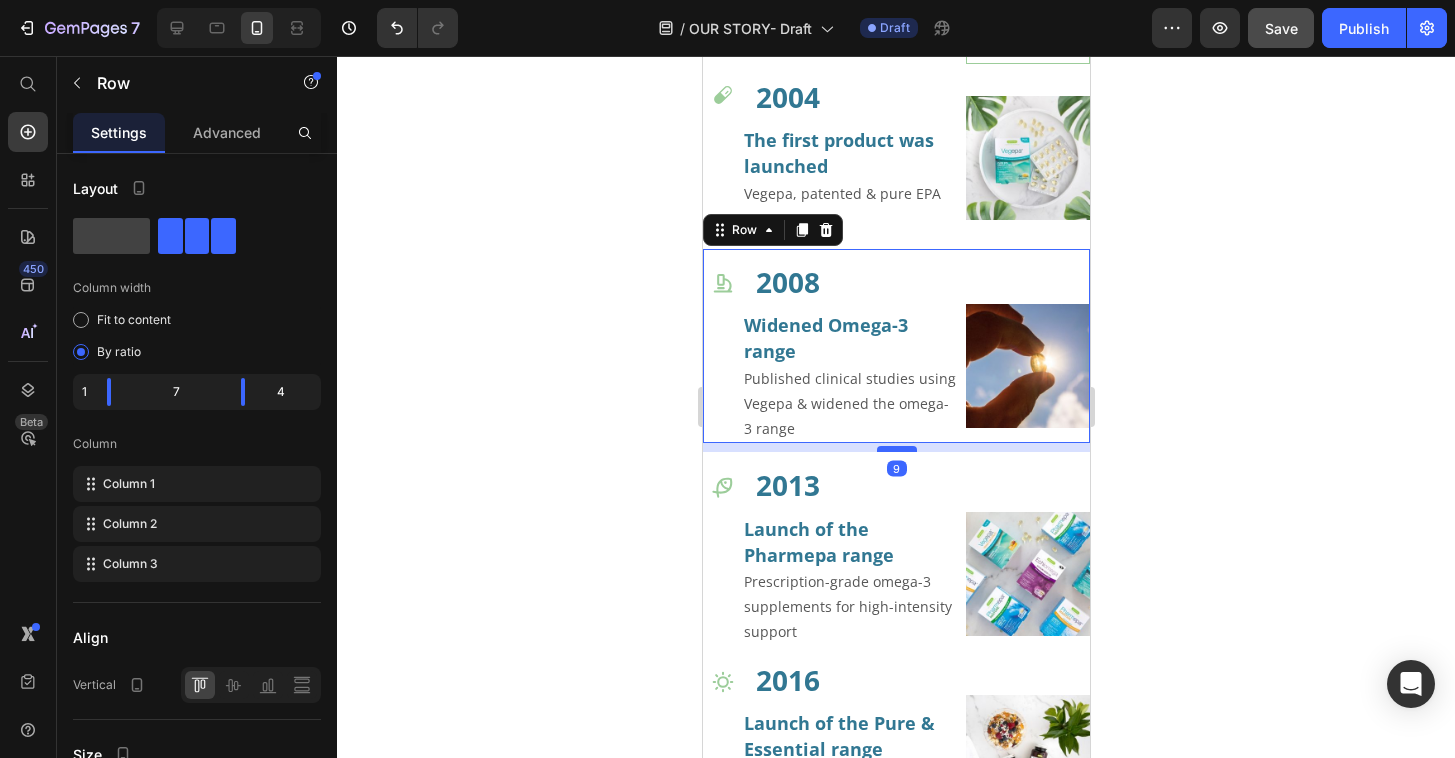 click at bounding box center (896, 449) 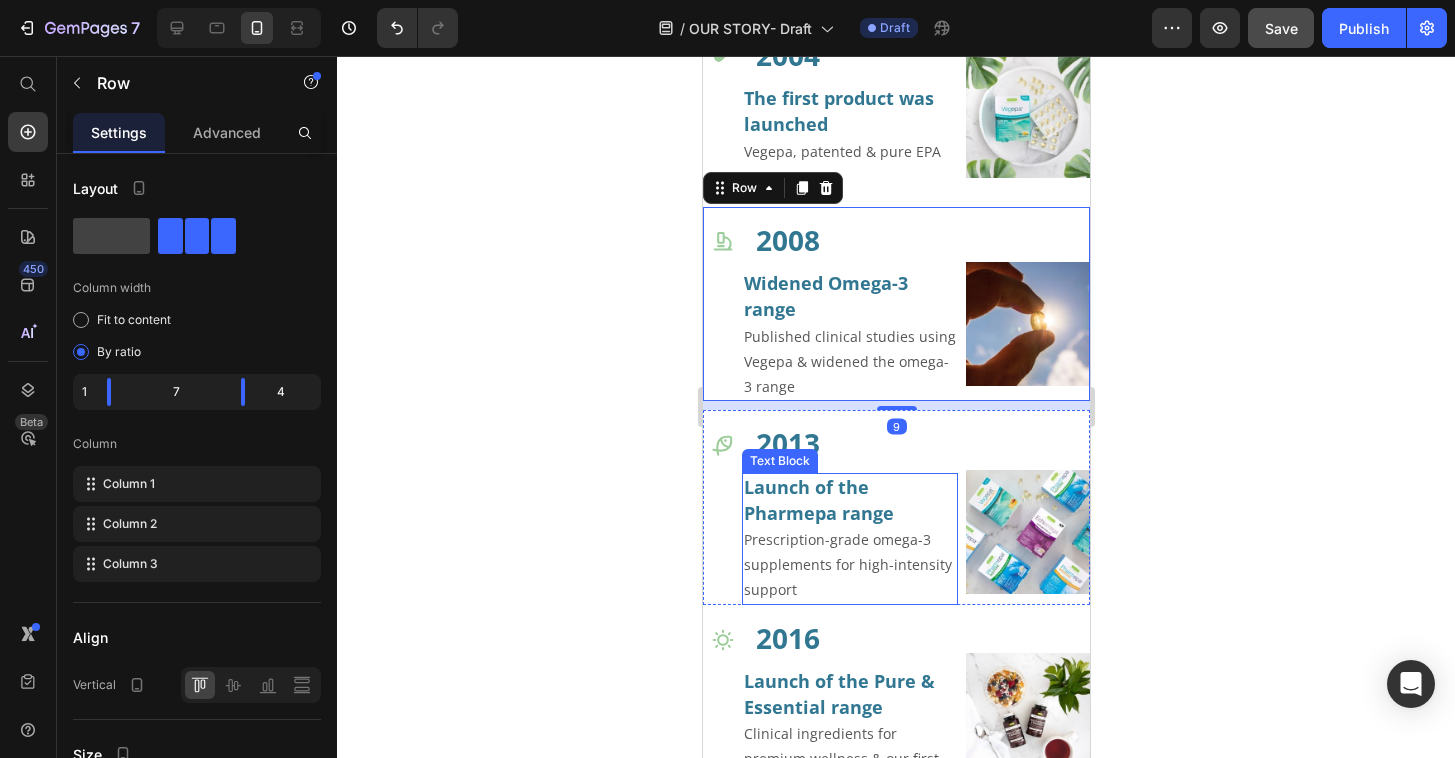 scroll, scrollTop: 1827, scrollLeft: 0, axis: vertical 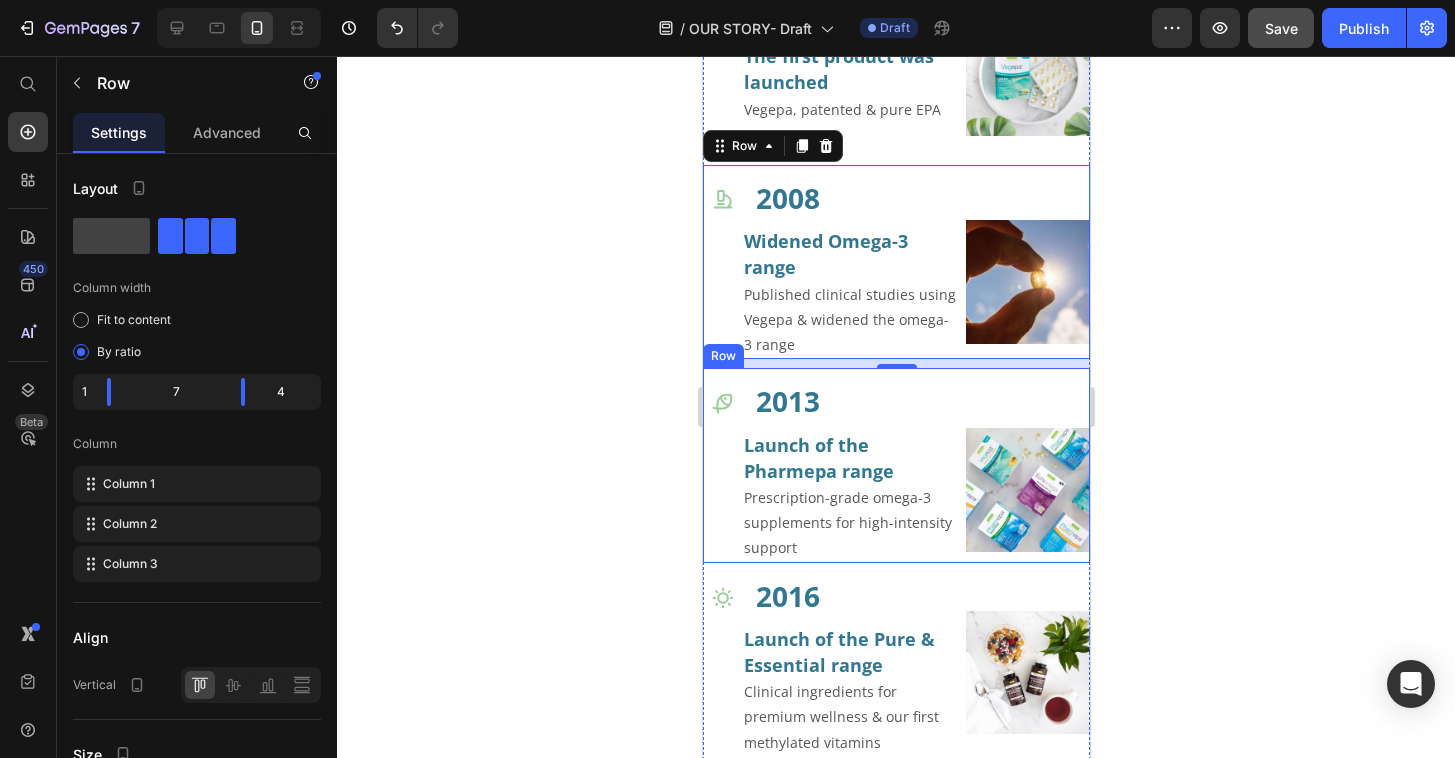 click on "Icon 2013 Heading Launch of the Pharmepa range Prescription-grade omega-3 supplements for high-intensity support Text Block Image Row" at bounding box center [895, 465] 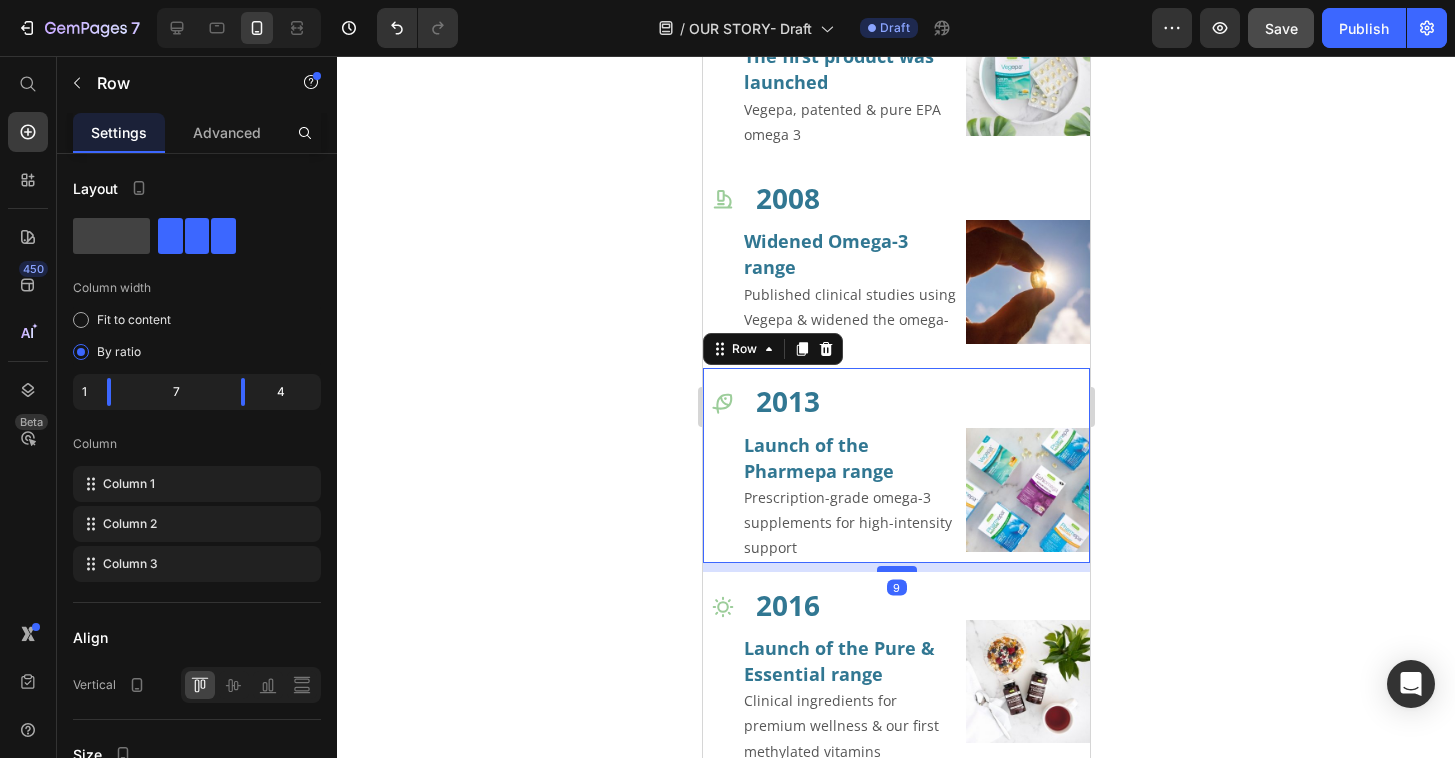 click at bounding box center (896, 569) 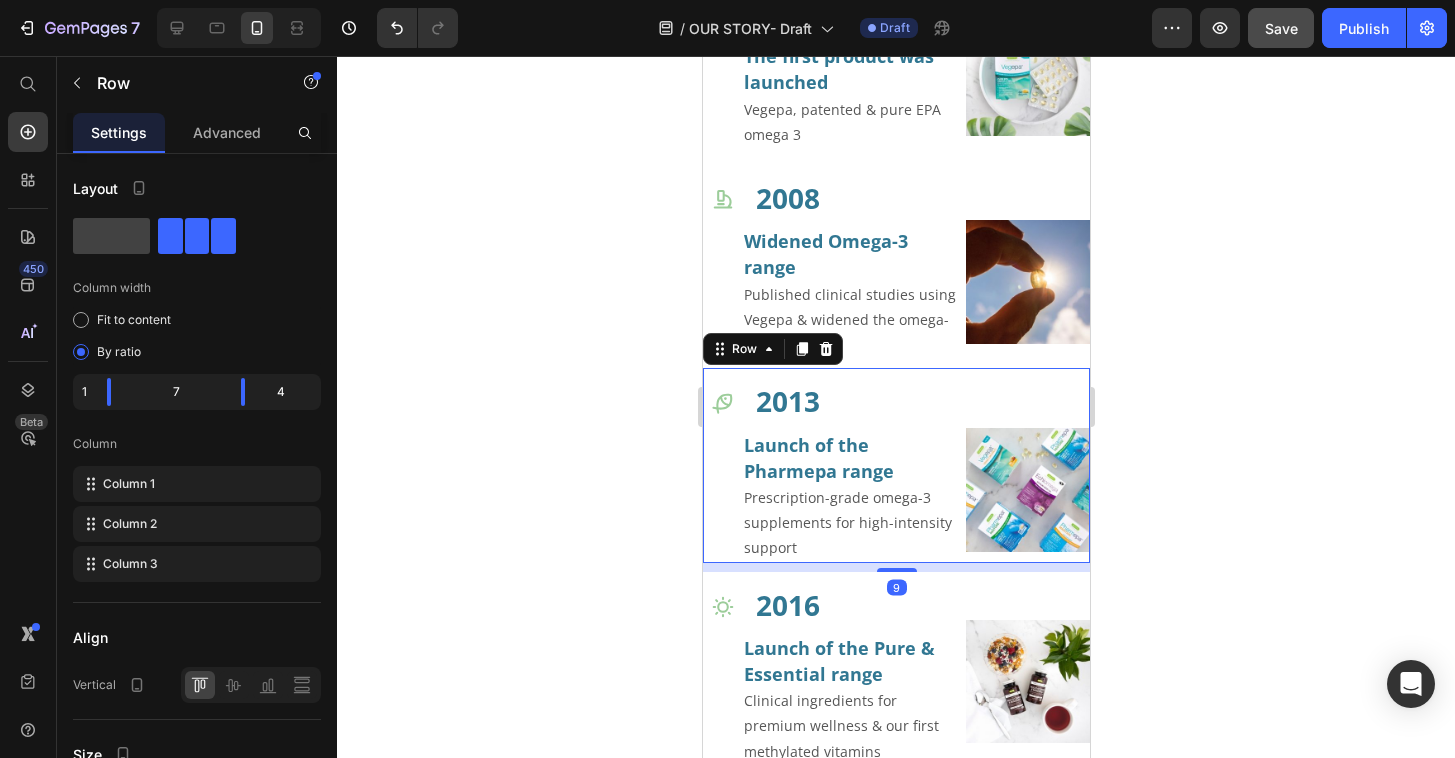 scroll, scrollTop: 2044, scrollLeft: 0, axis: vertical 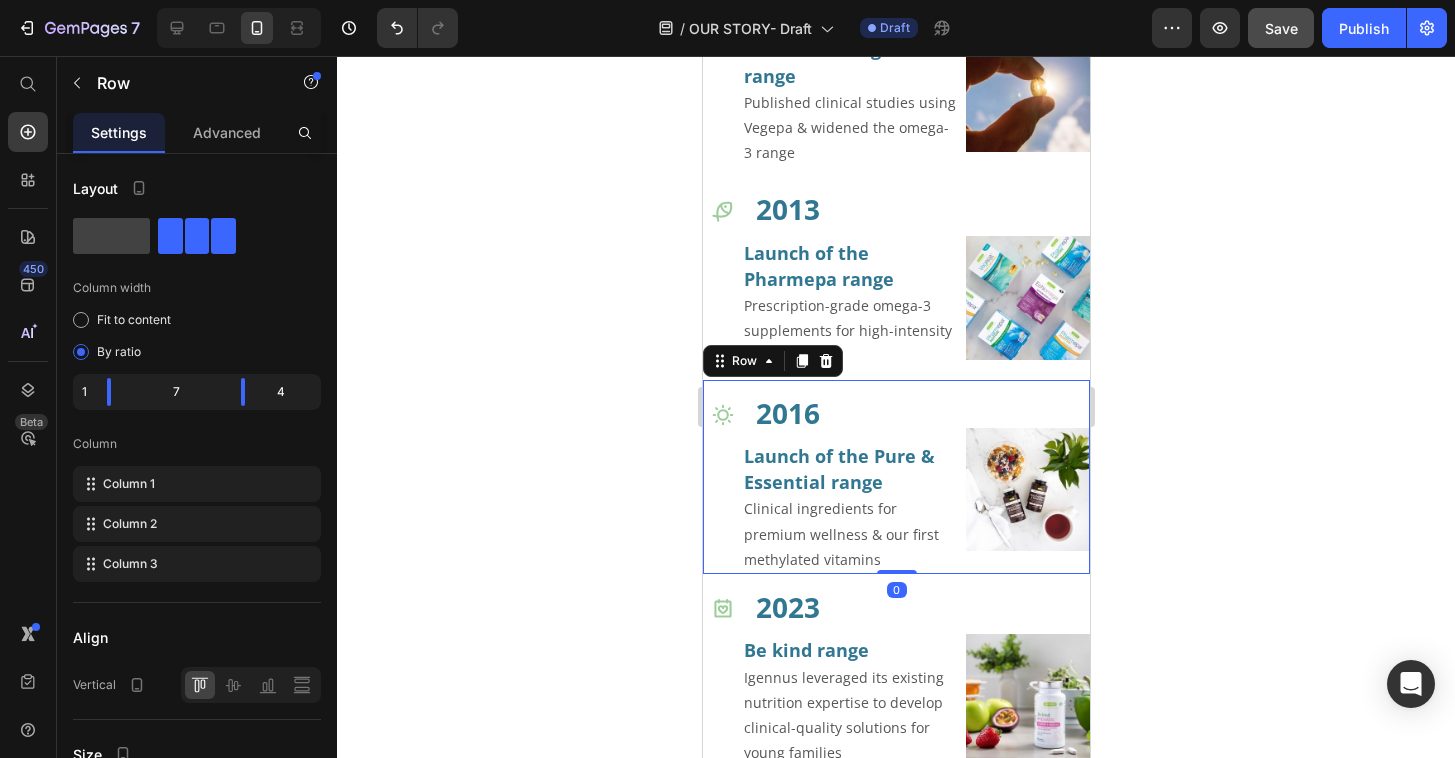 click on "Icon 2016 Heading Launch of the Pure & Essential range Clinical ingredients for premium wellness & our first methylated vitamins Text Block Image Row   0" at bounding box center (895, 477) 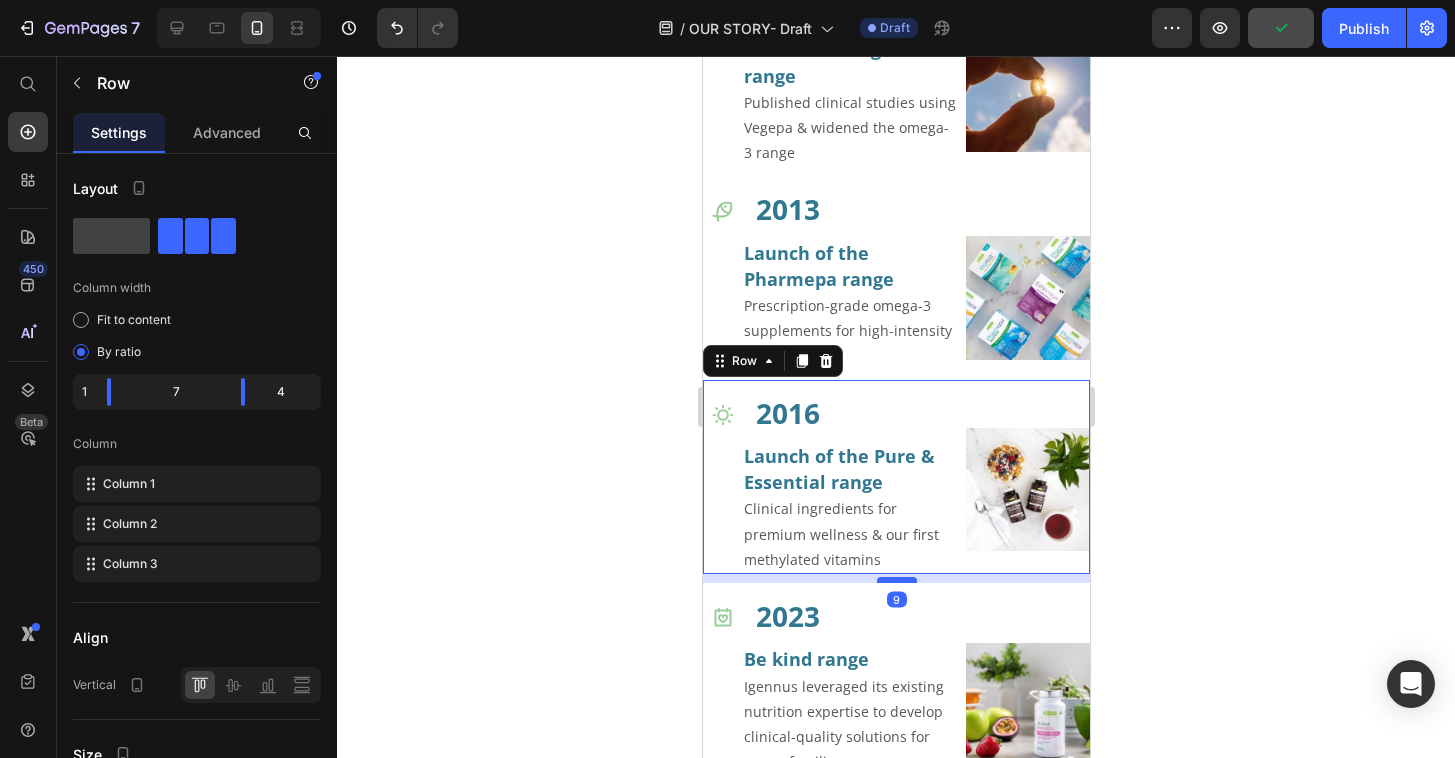 click at bounding box center (896, 580) 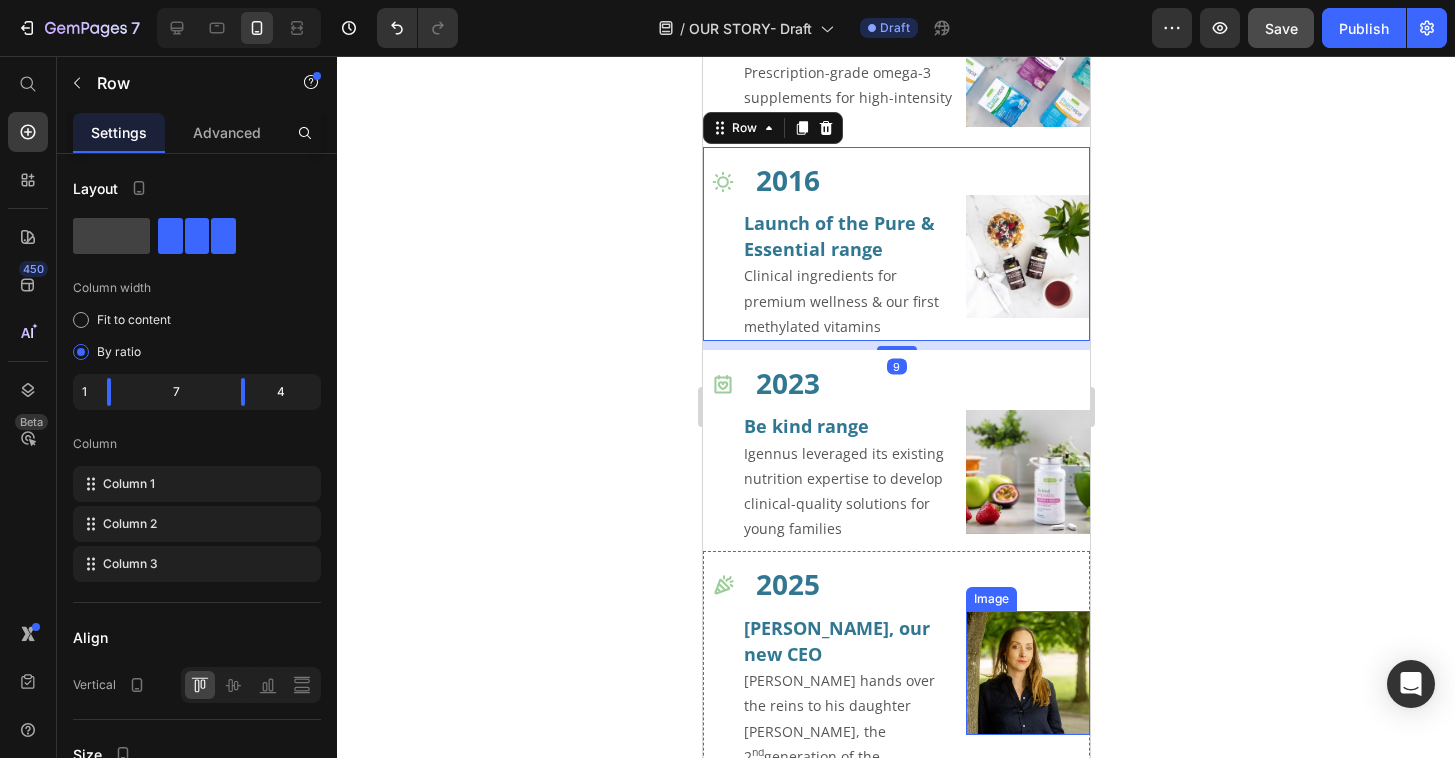 scroll, scrollTop: 2303, scrollLeft: 0, axis: vertical 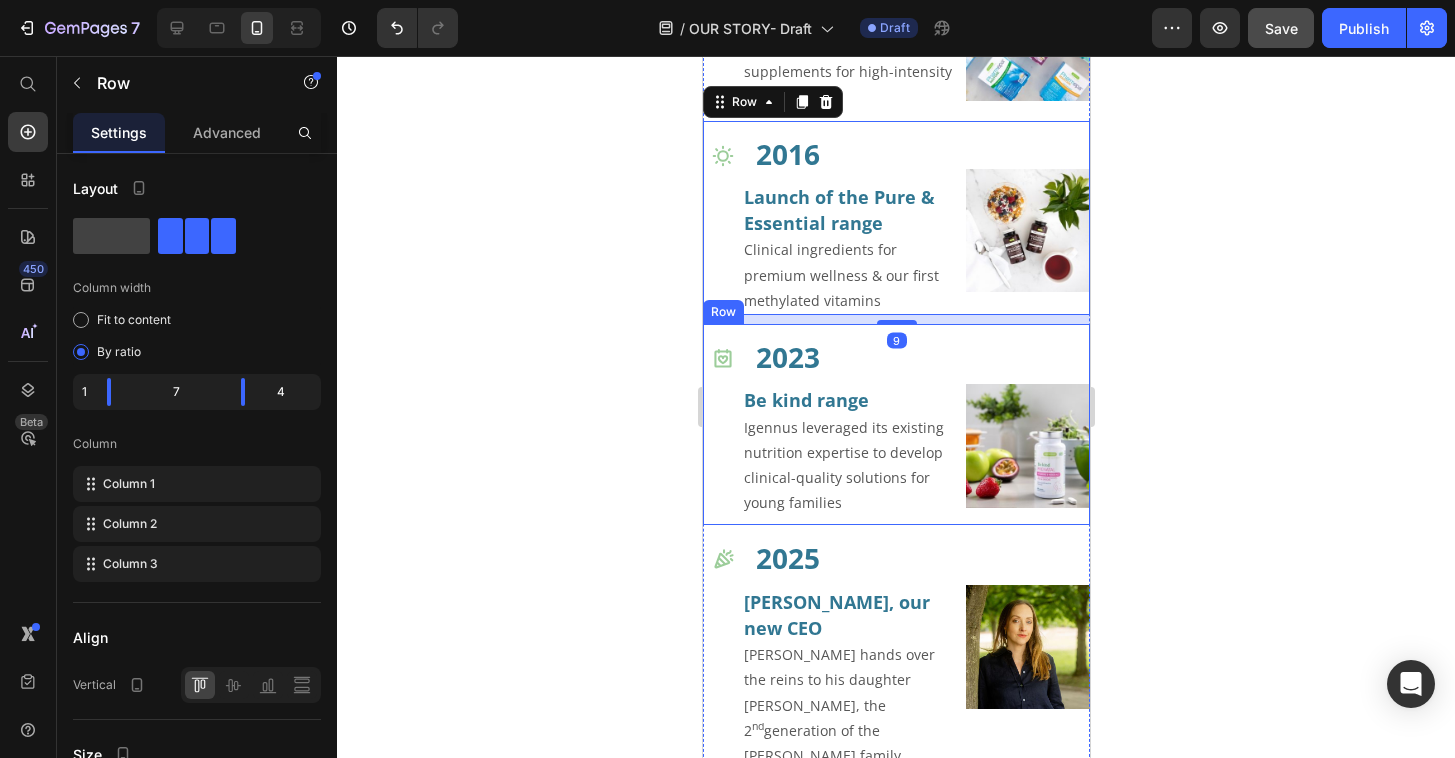 click on "2023 Heading Be kind range Igennus leveraged its existing nutrition expertise to develop clinical-quality solutions for young families Text Block" at bounding box center (849, 424) 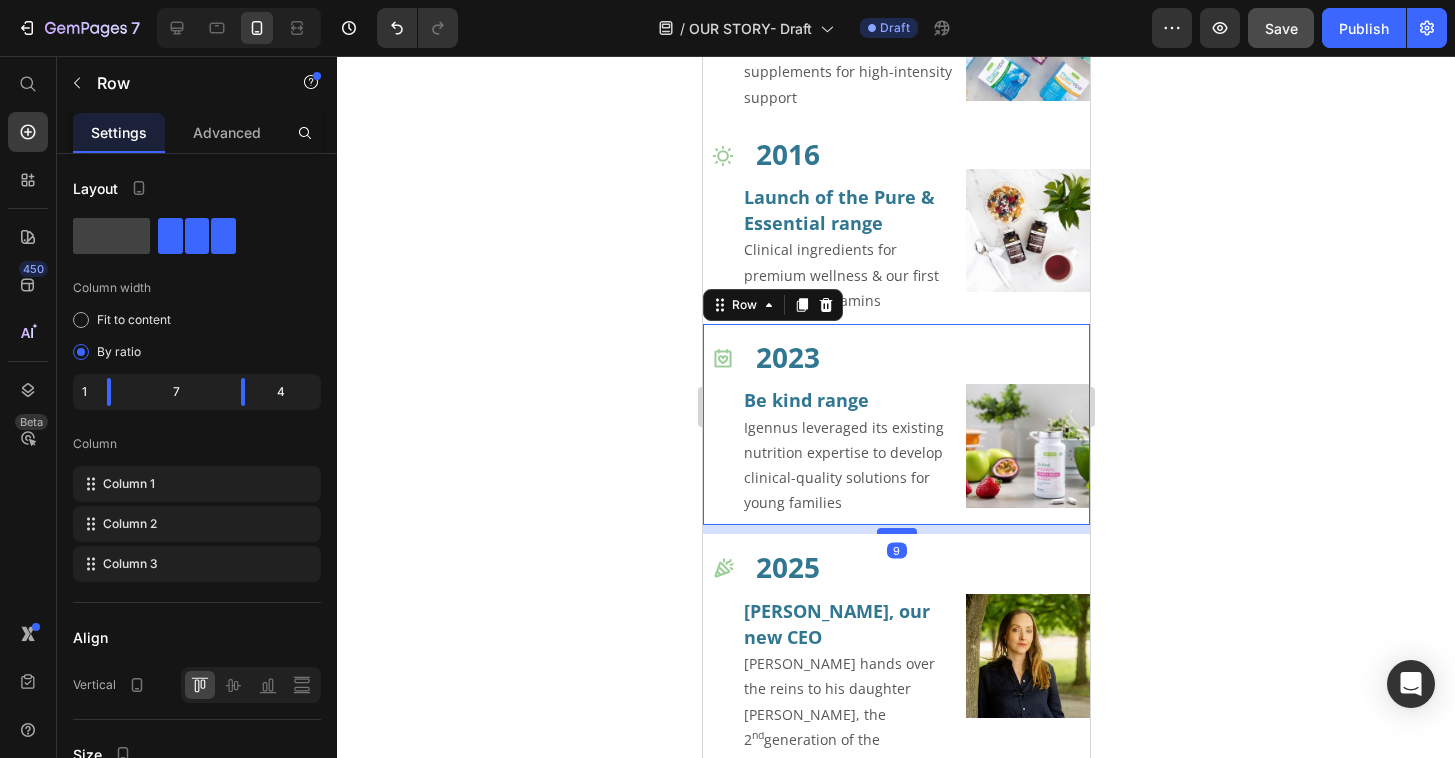 click at bounding box center (896, 531) 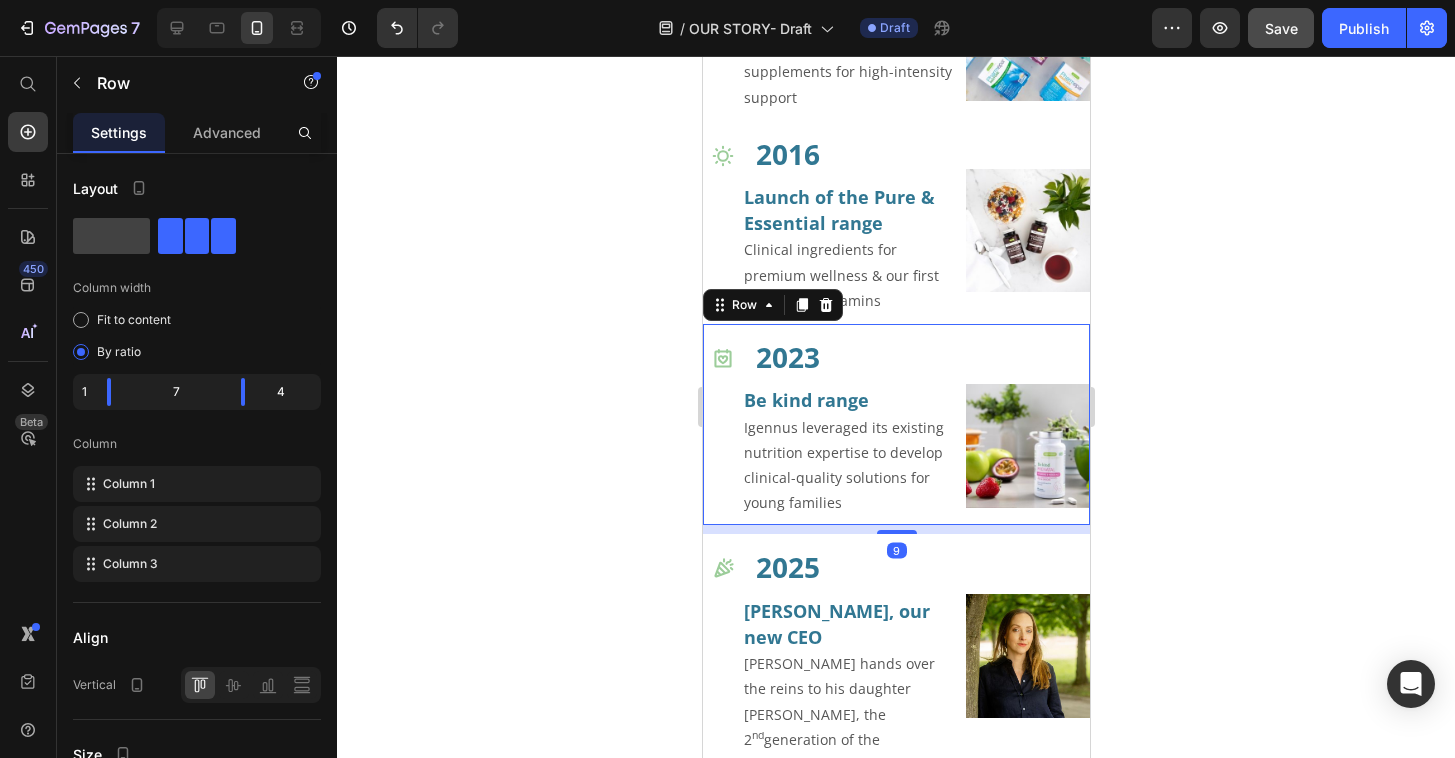 drag, startPoint x: 900, startPoint y: 528, endPoint x: 915, endPoint y: 530, distance: 15.132746 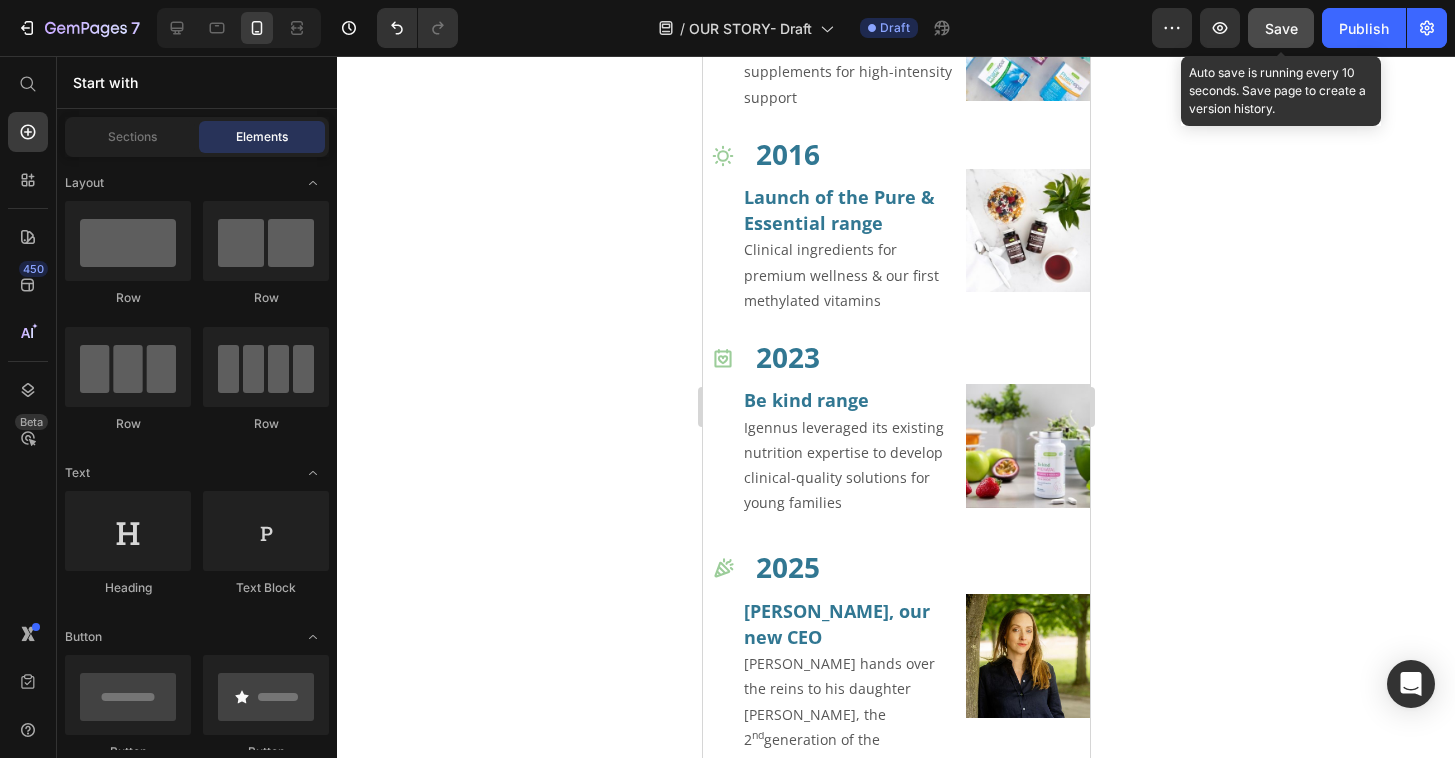 click on "Save" 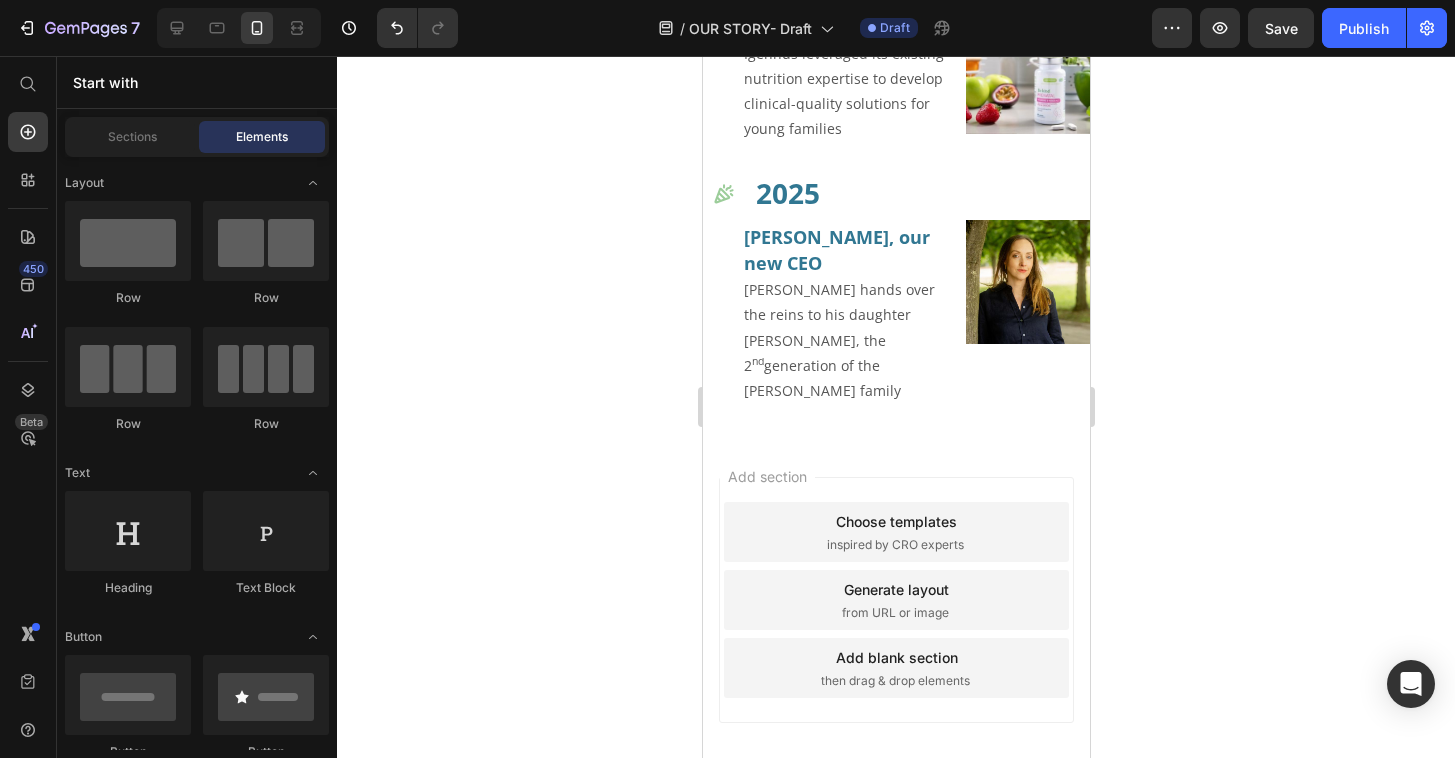 scroll, scrollTop: 2723, scrollLeft: 0, axis: vertical 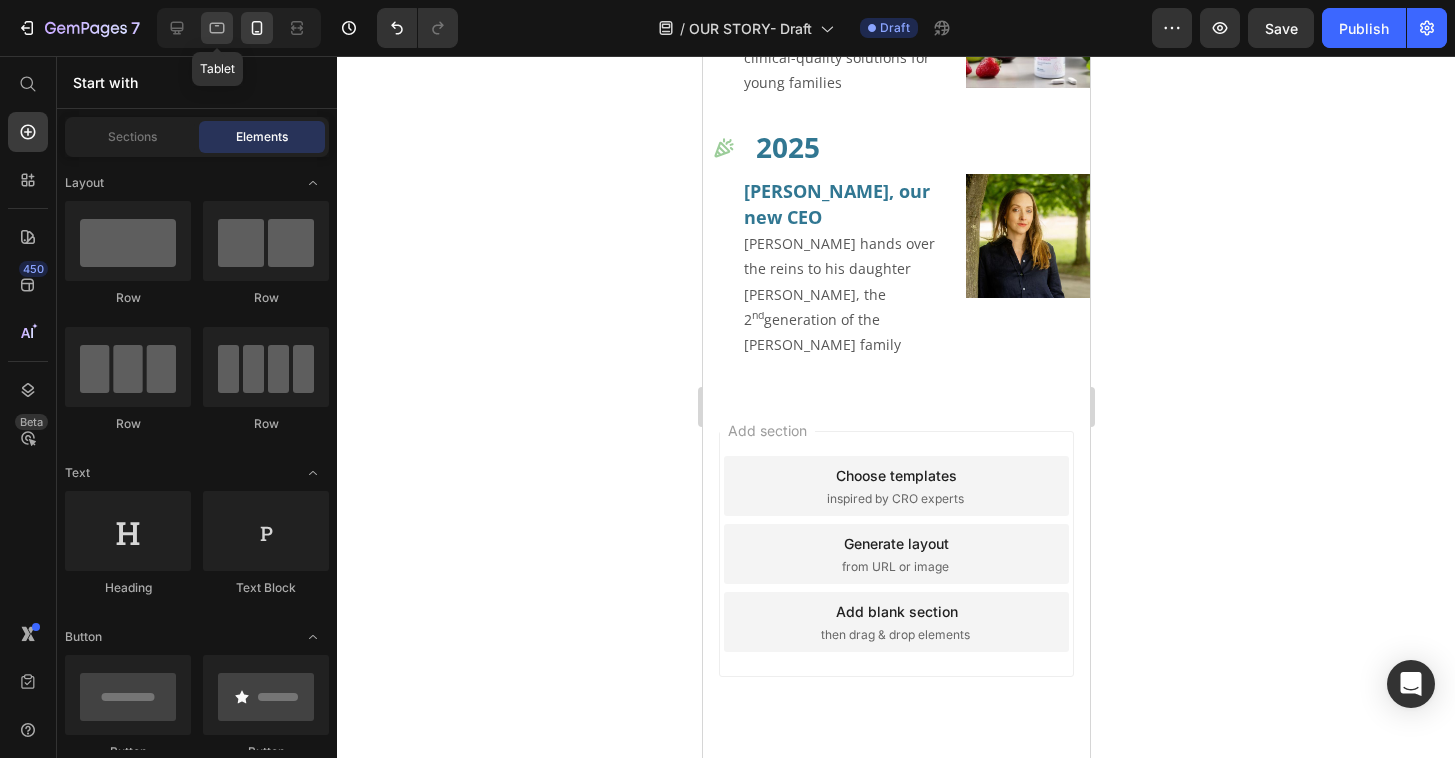 click 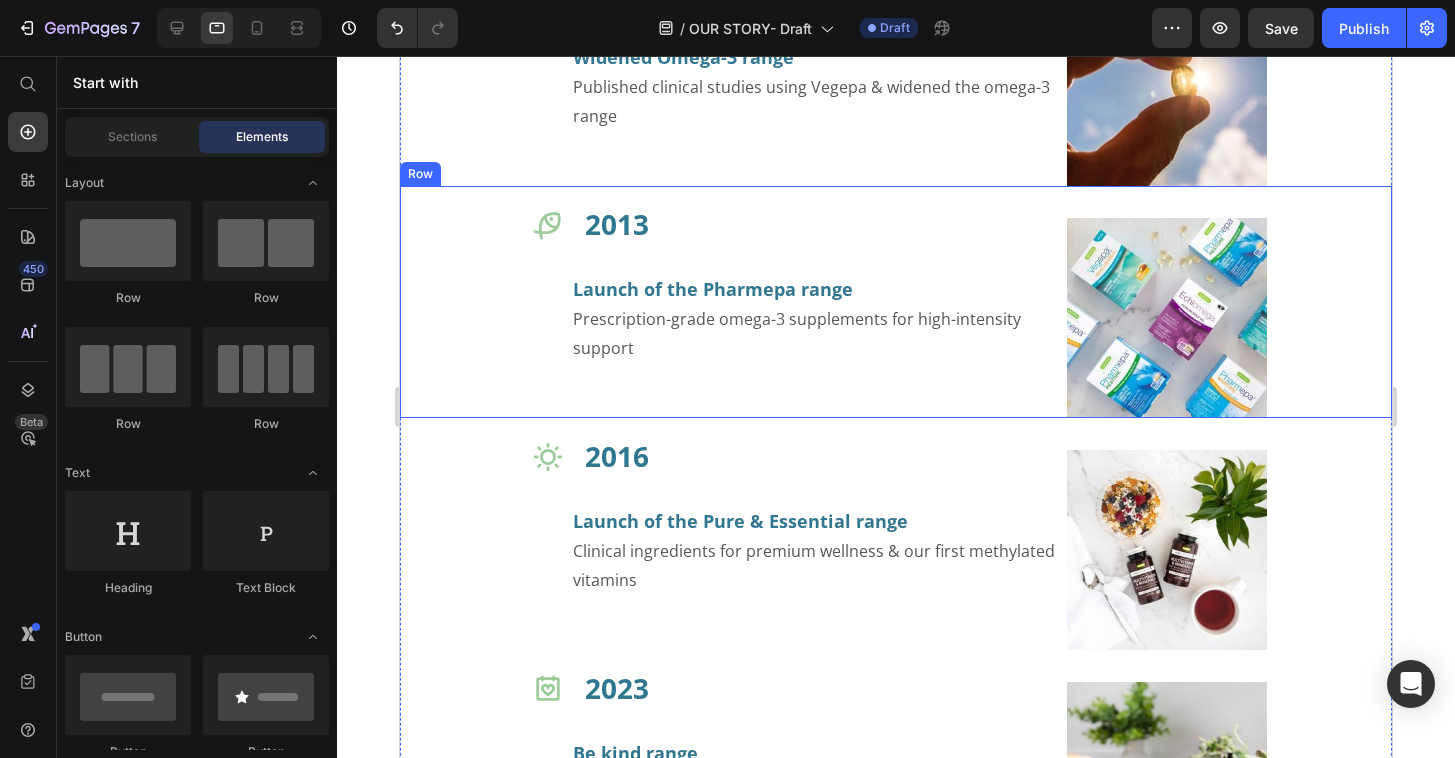 scroll, scrollTop: 1924, scrollLeft: 0, axis: vertical 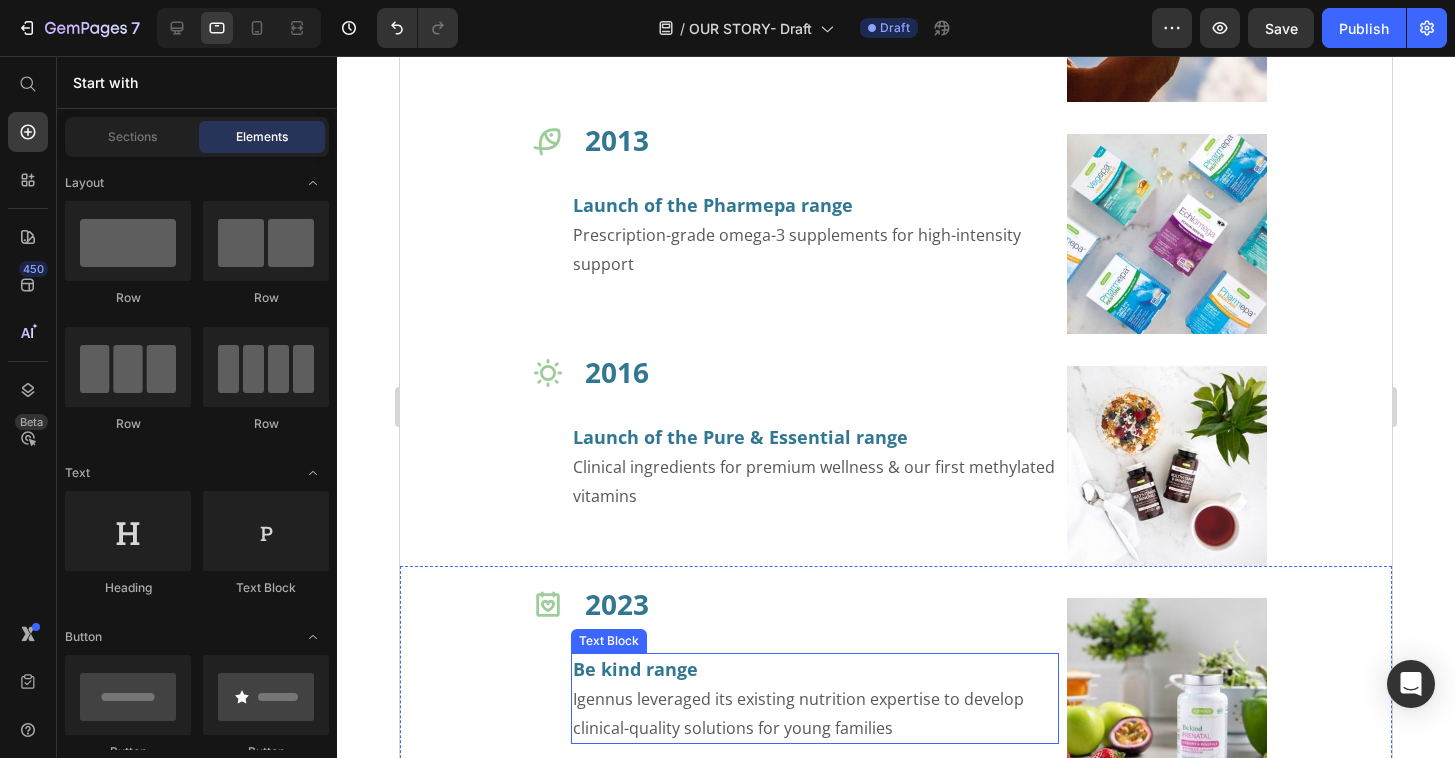 click on "Be kind range" at bounding box center (635, 669) 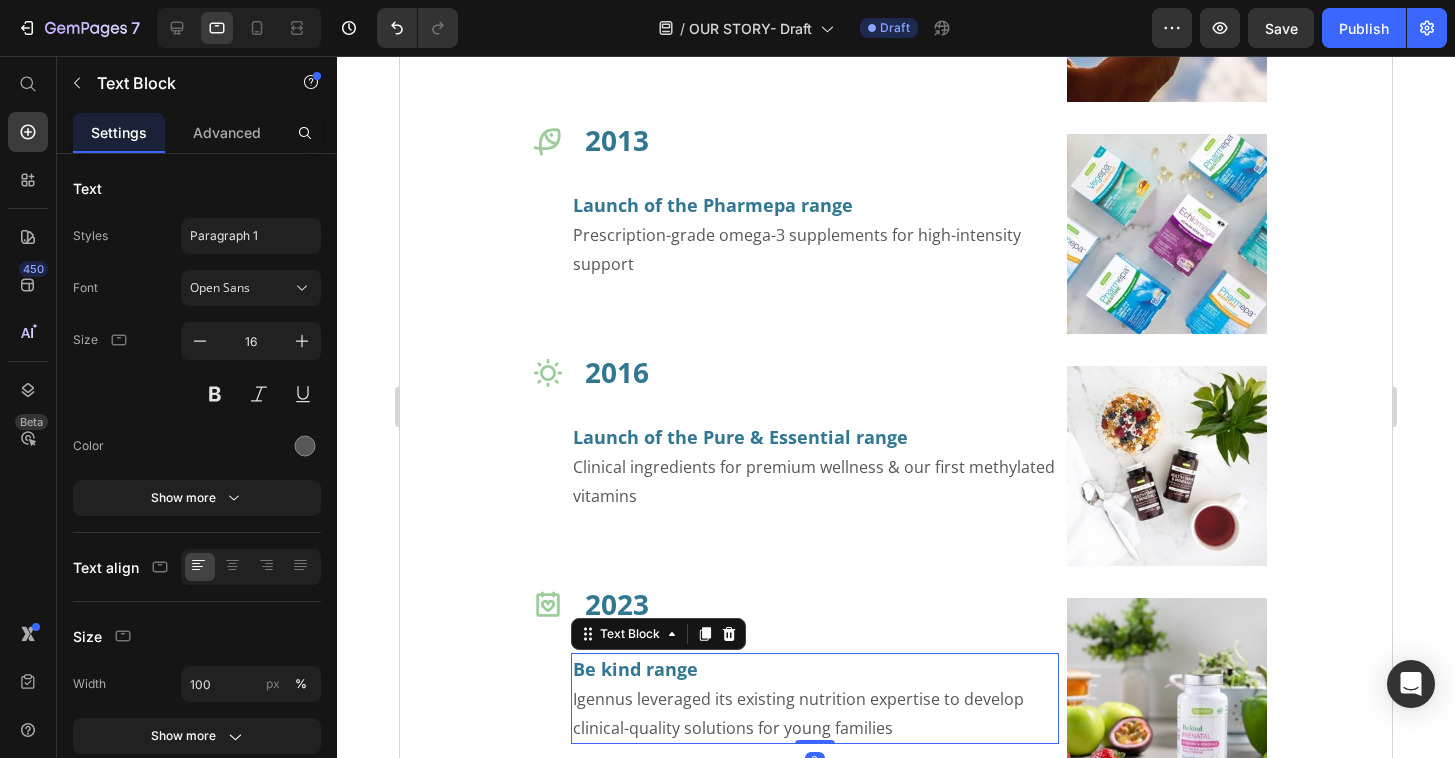 click on "Be kind range" at bounding box center (635, 669) 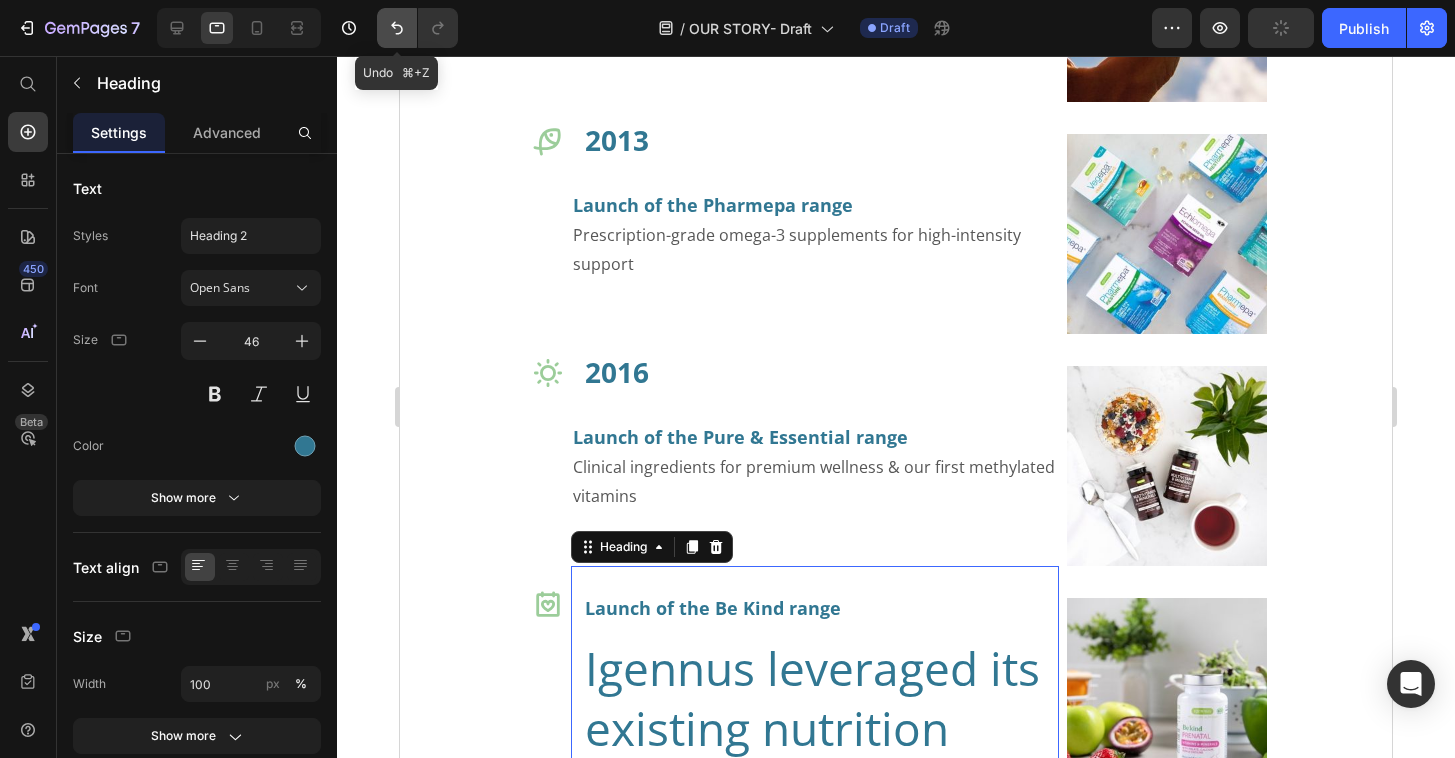 click 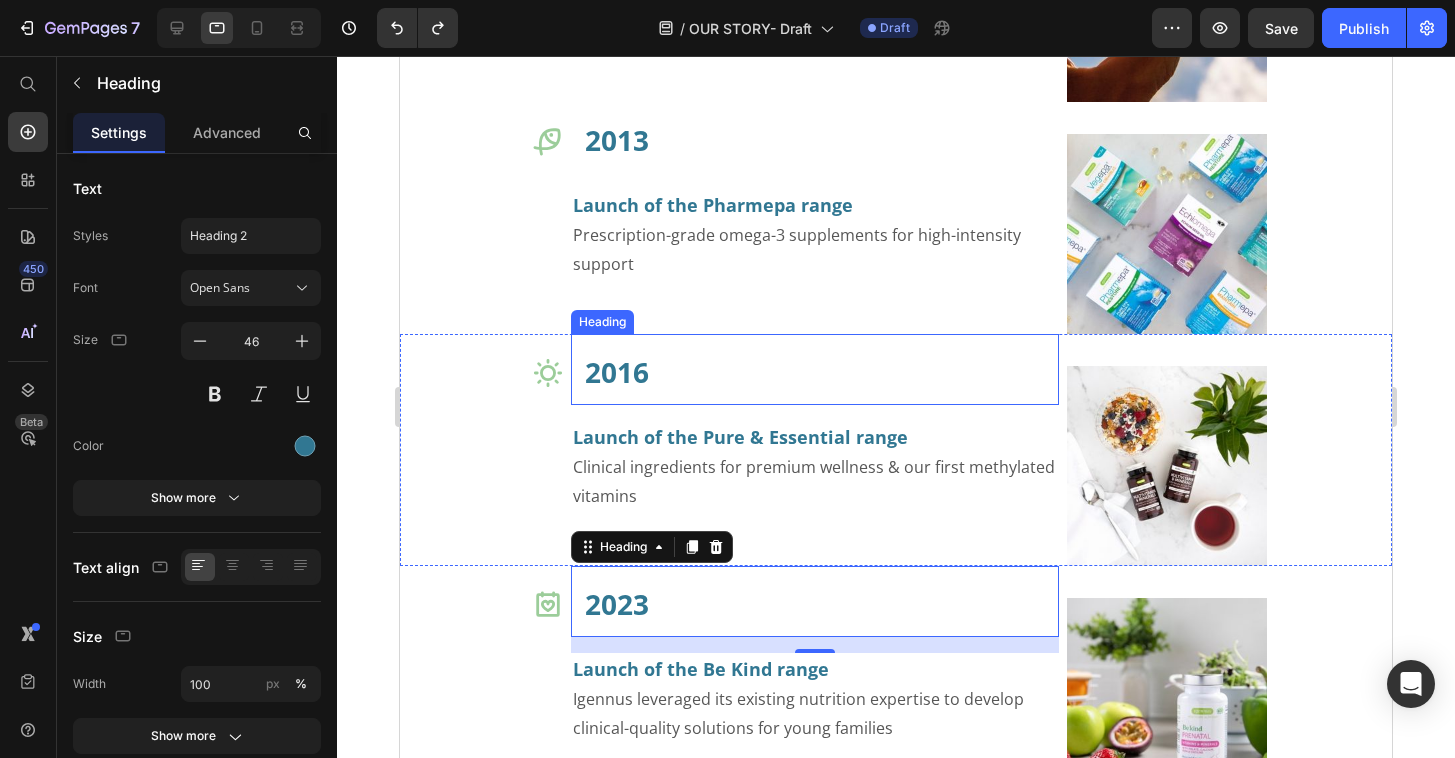 click on "2016" at bounding box center [821, 369] 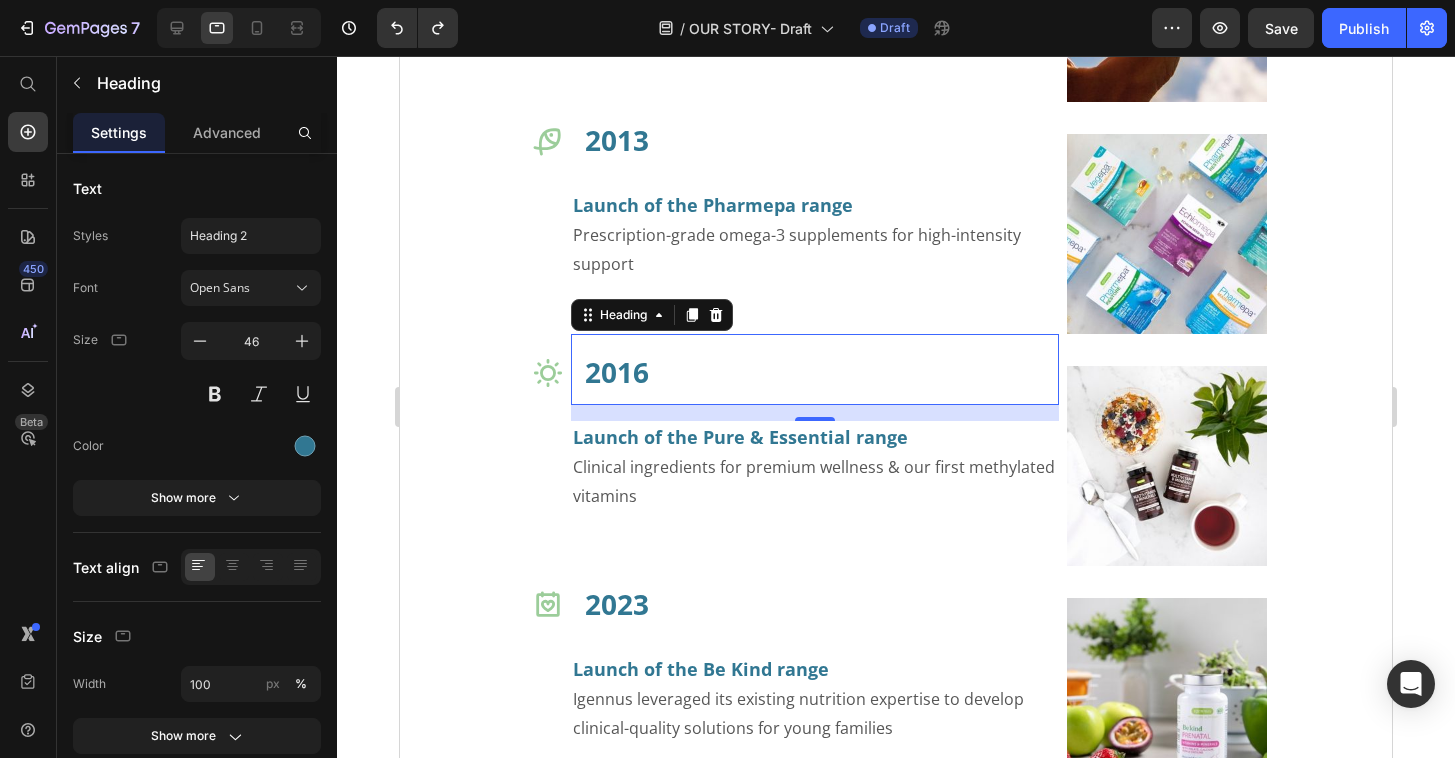 click 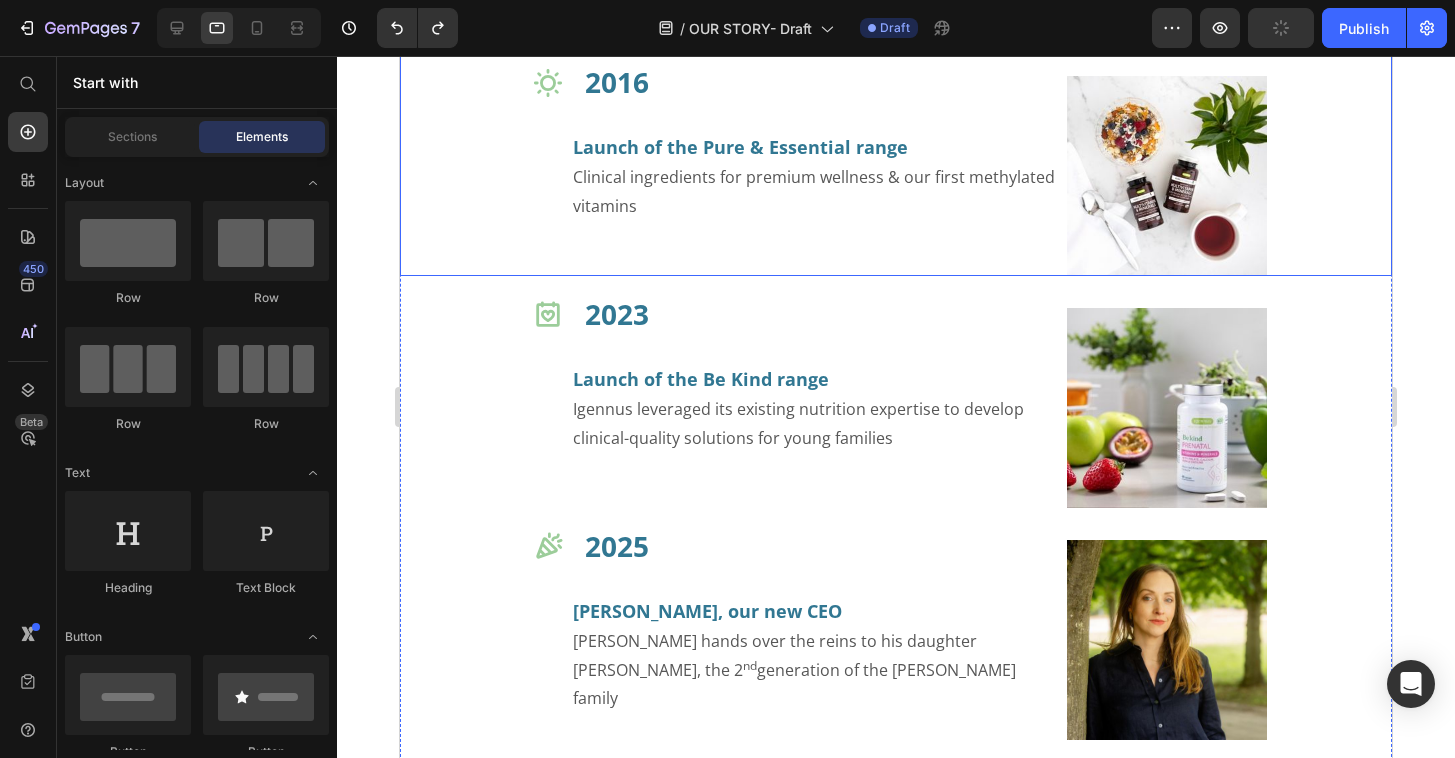 scroll, scrollTop: 2364, scrollLeft: 0, axis: vertical 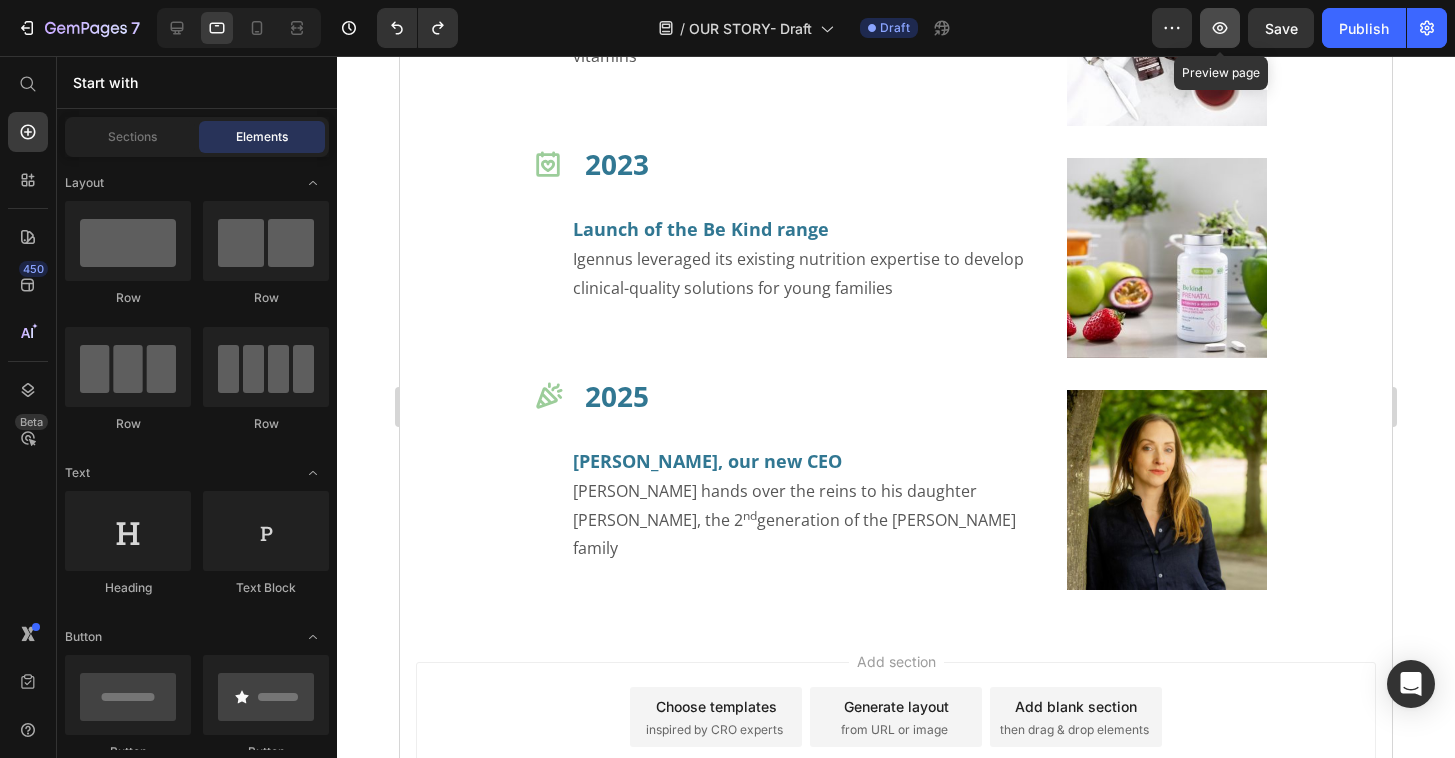 click 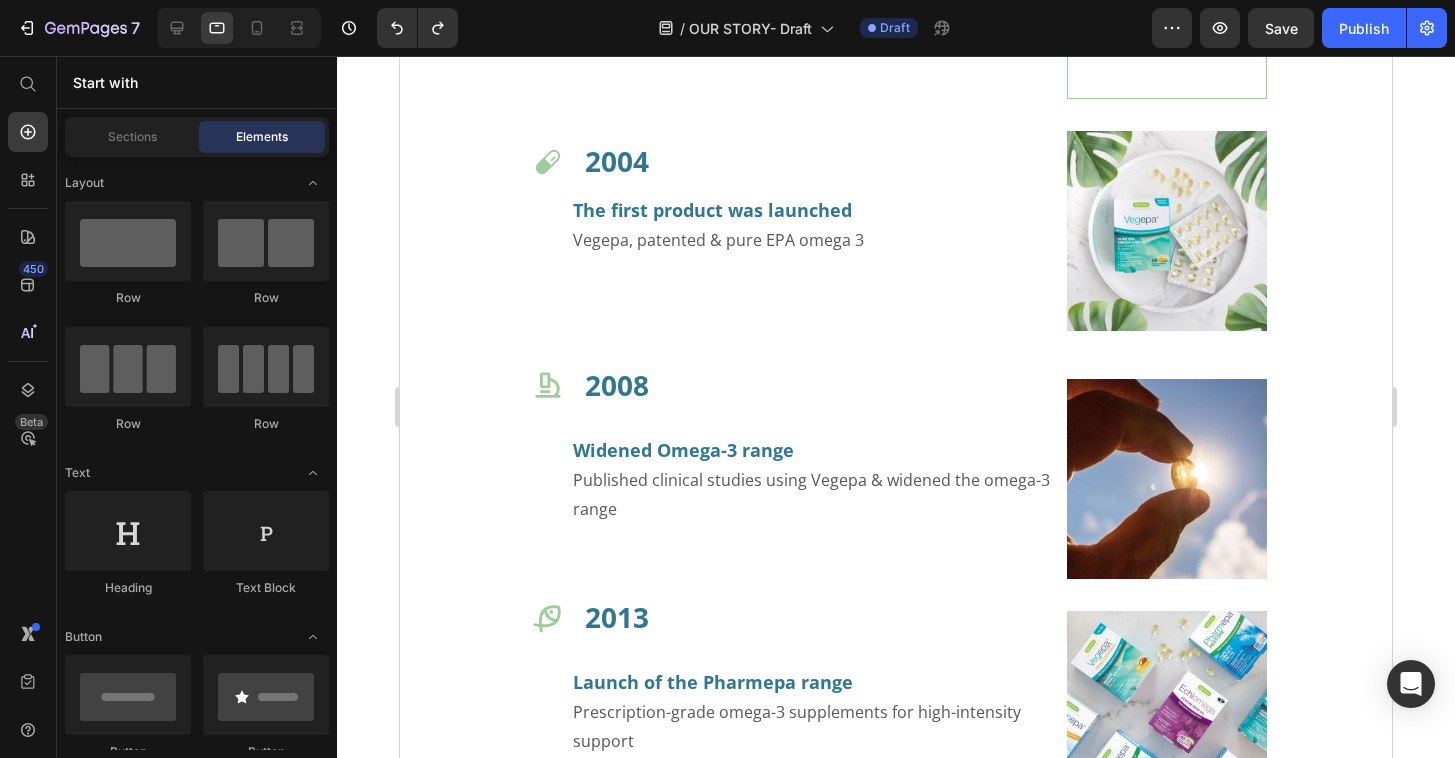 scroll, scrollTop: 866, scrollLeft: 0, axis: vertical 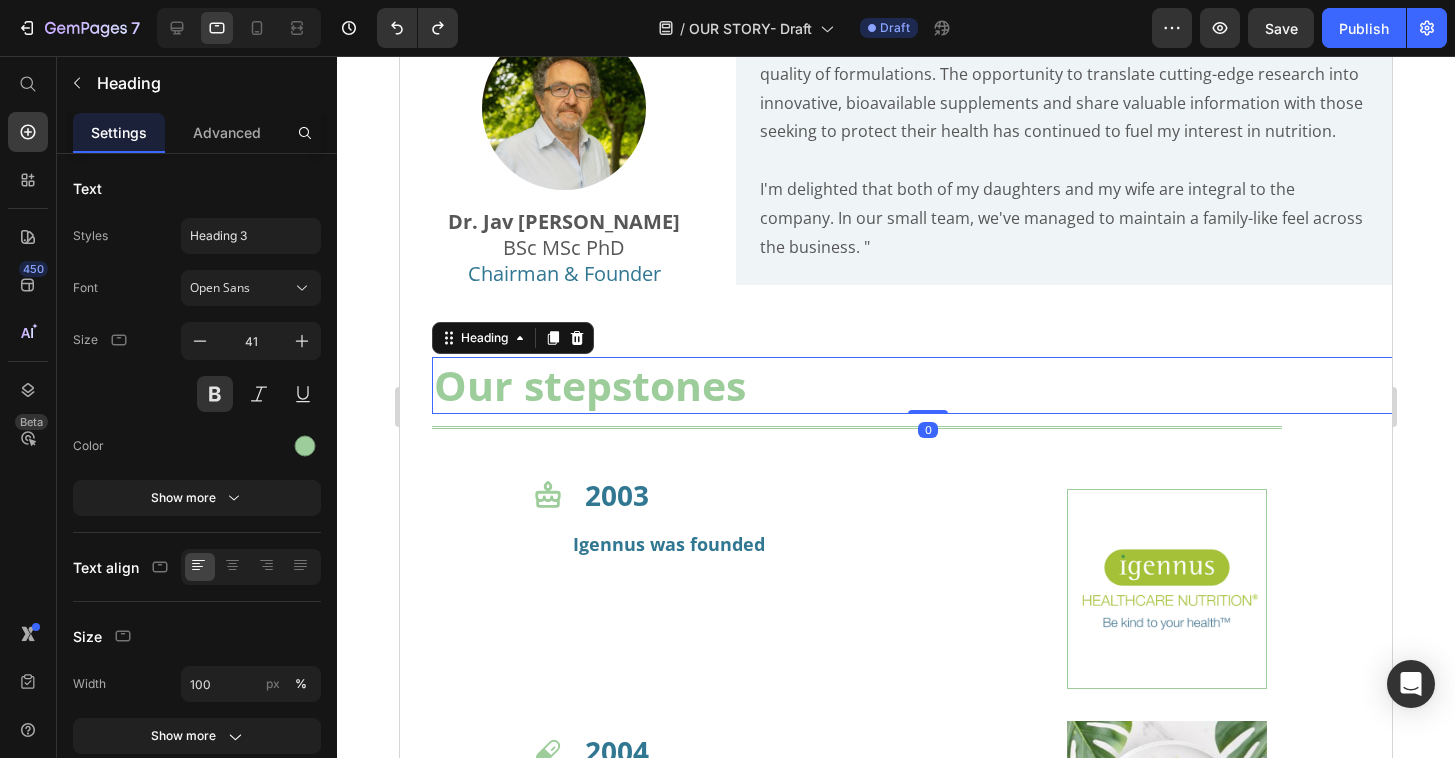 click on "Our stepstones" at bounding box center [928, 385] 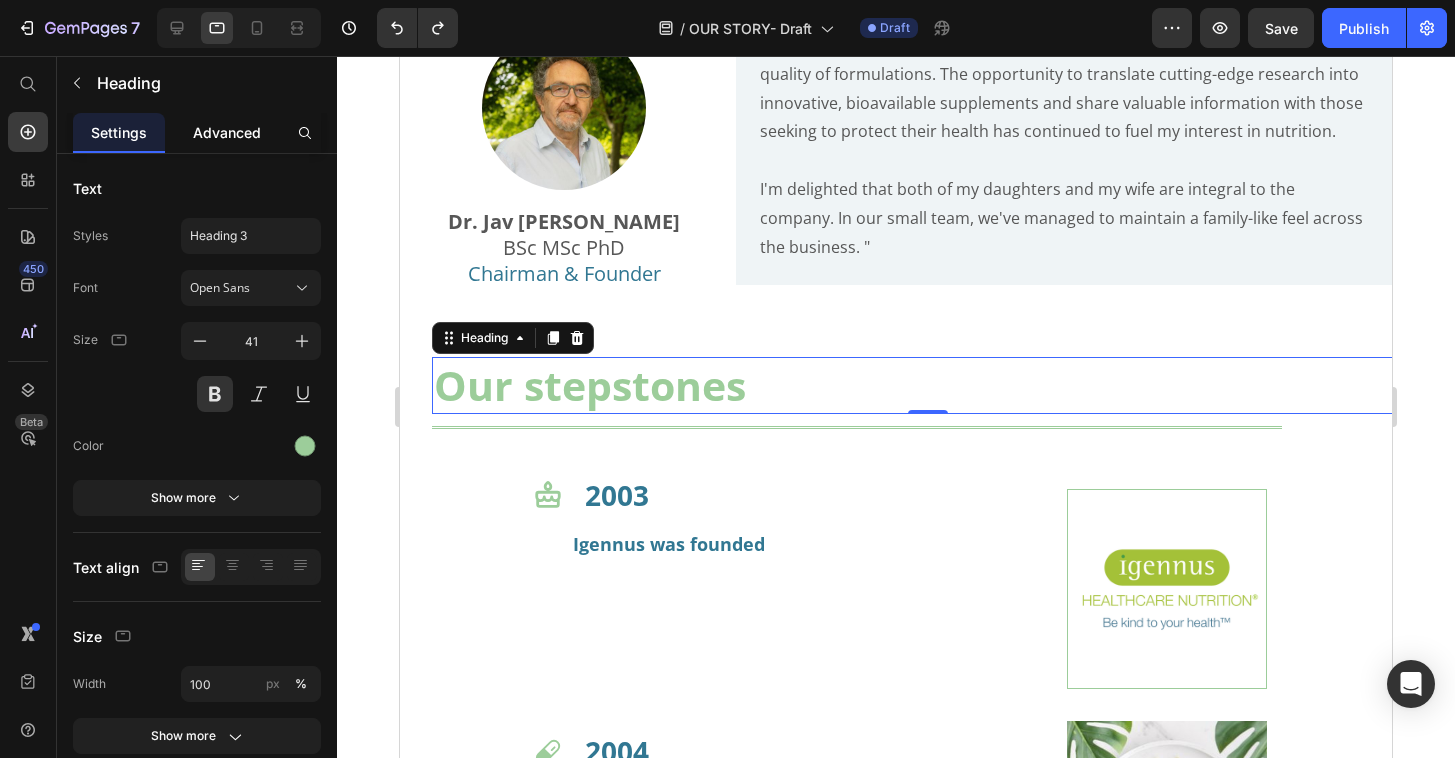 click on "Advanced" at bounding box center [227, 132] 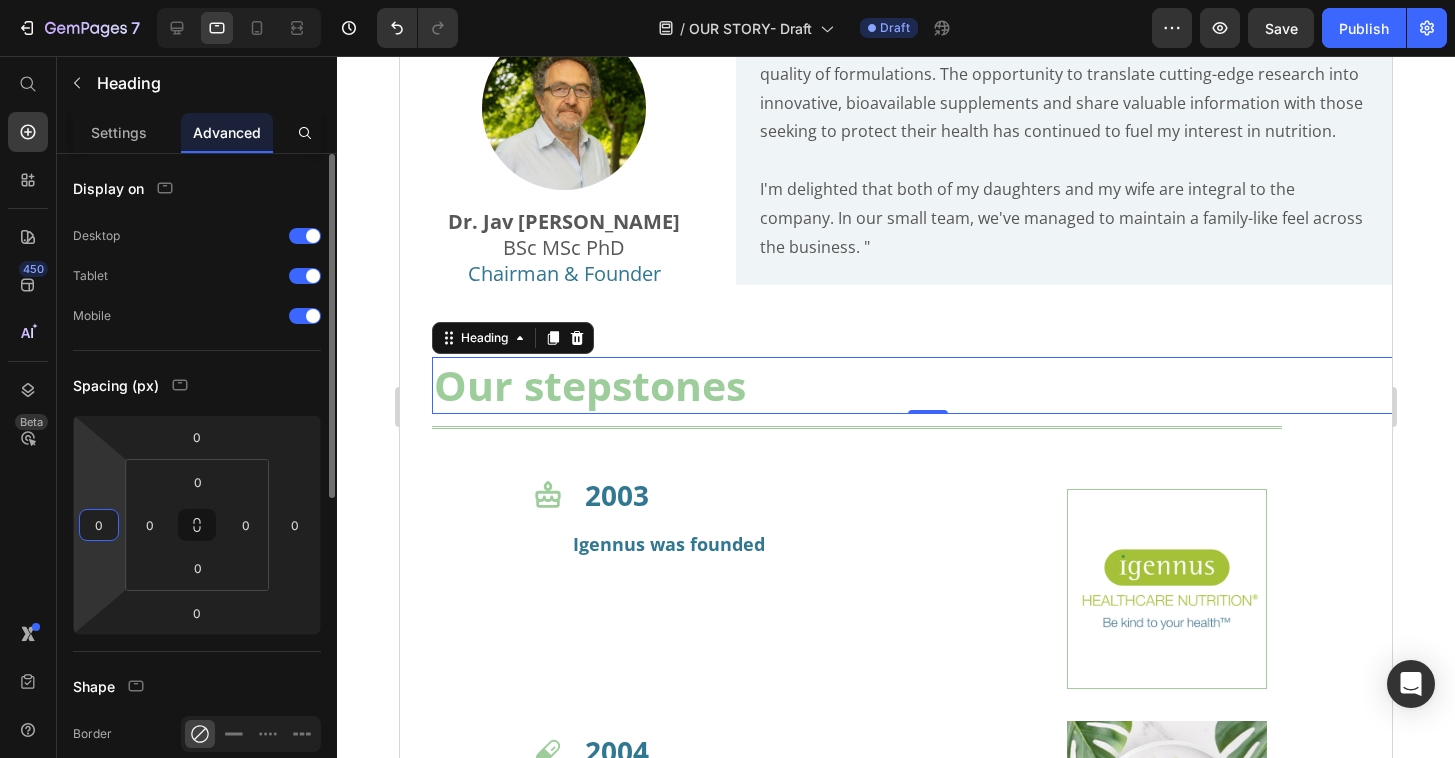 click on "0" at bounding box center (99, 525) 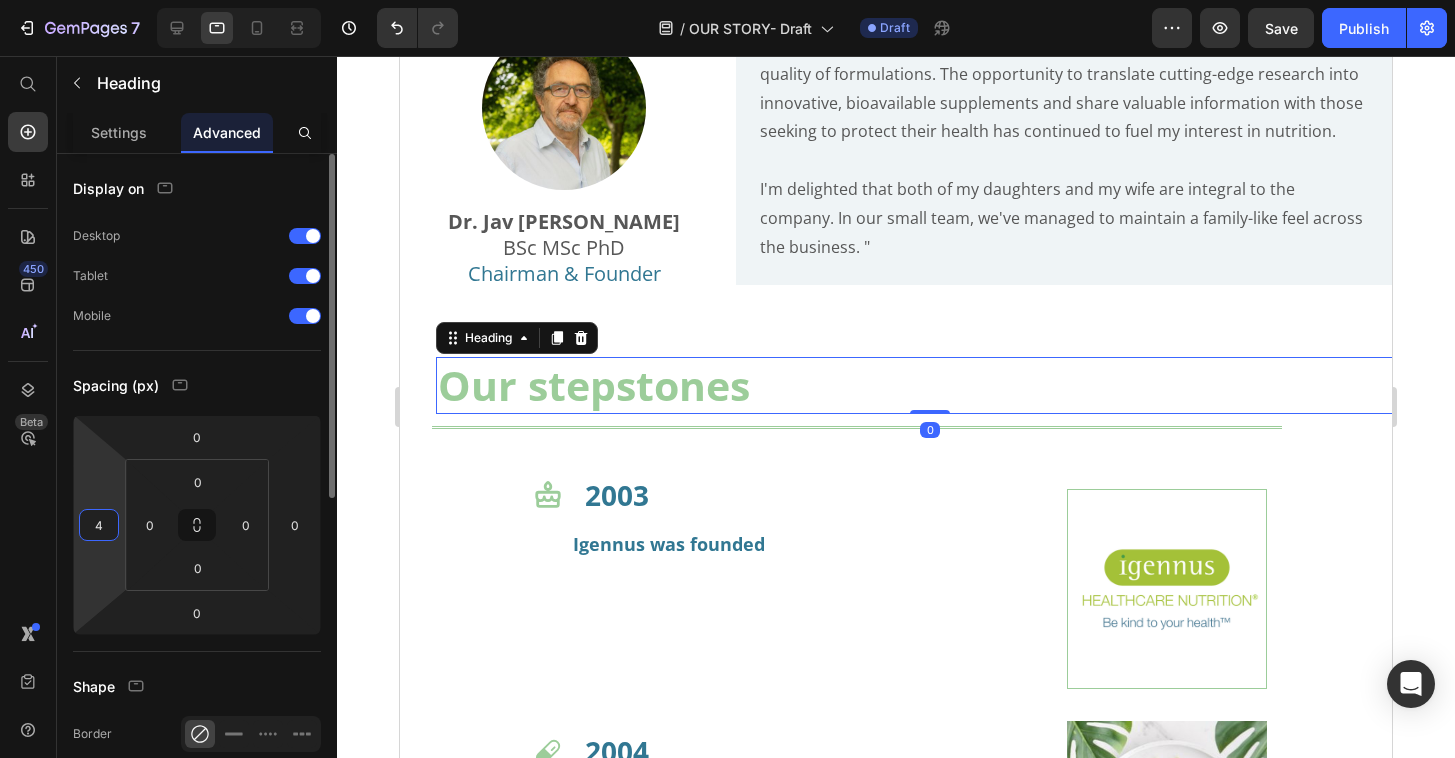 type on "40" 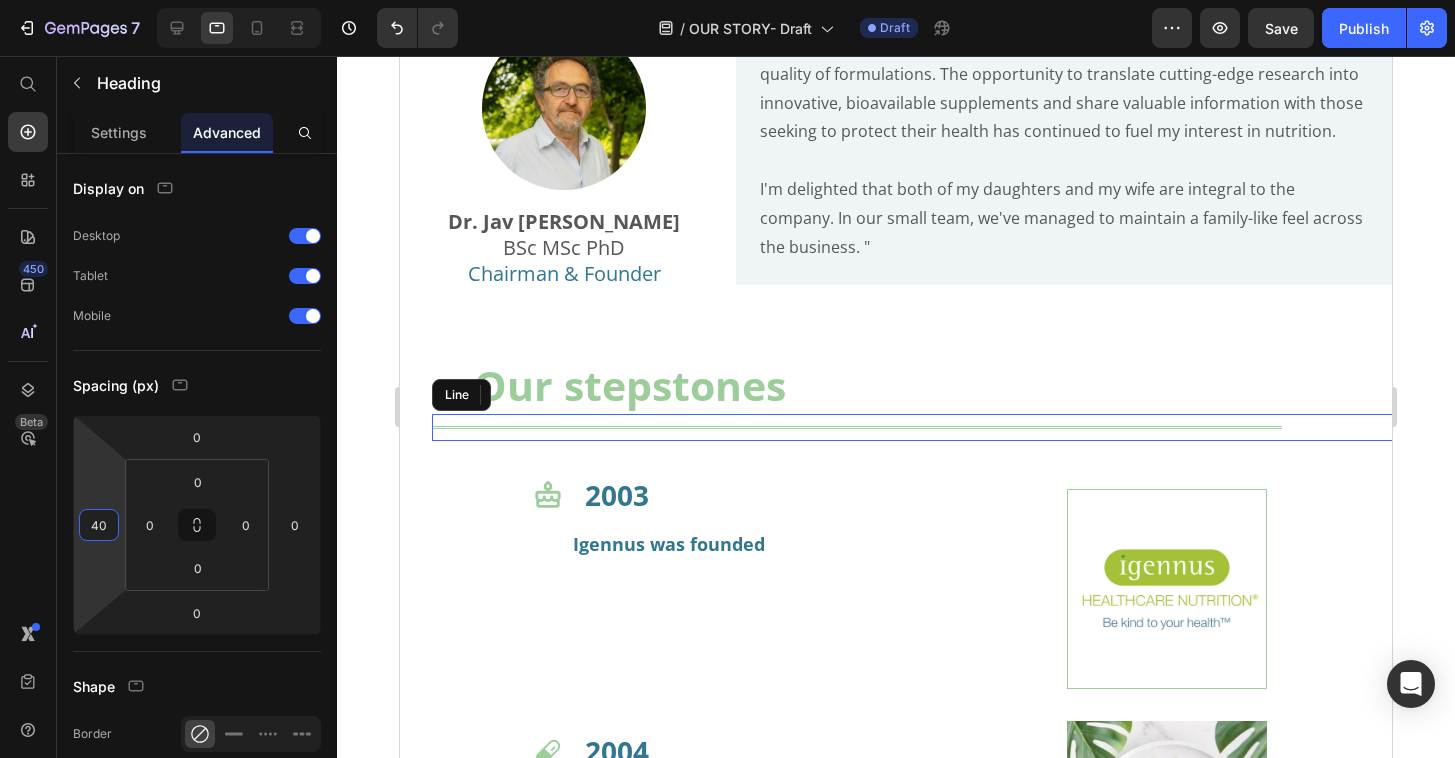click on "Title Line" at bounding box center (928, 427) 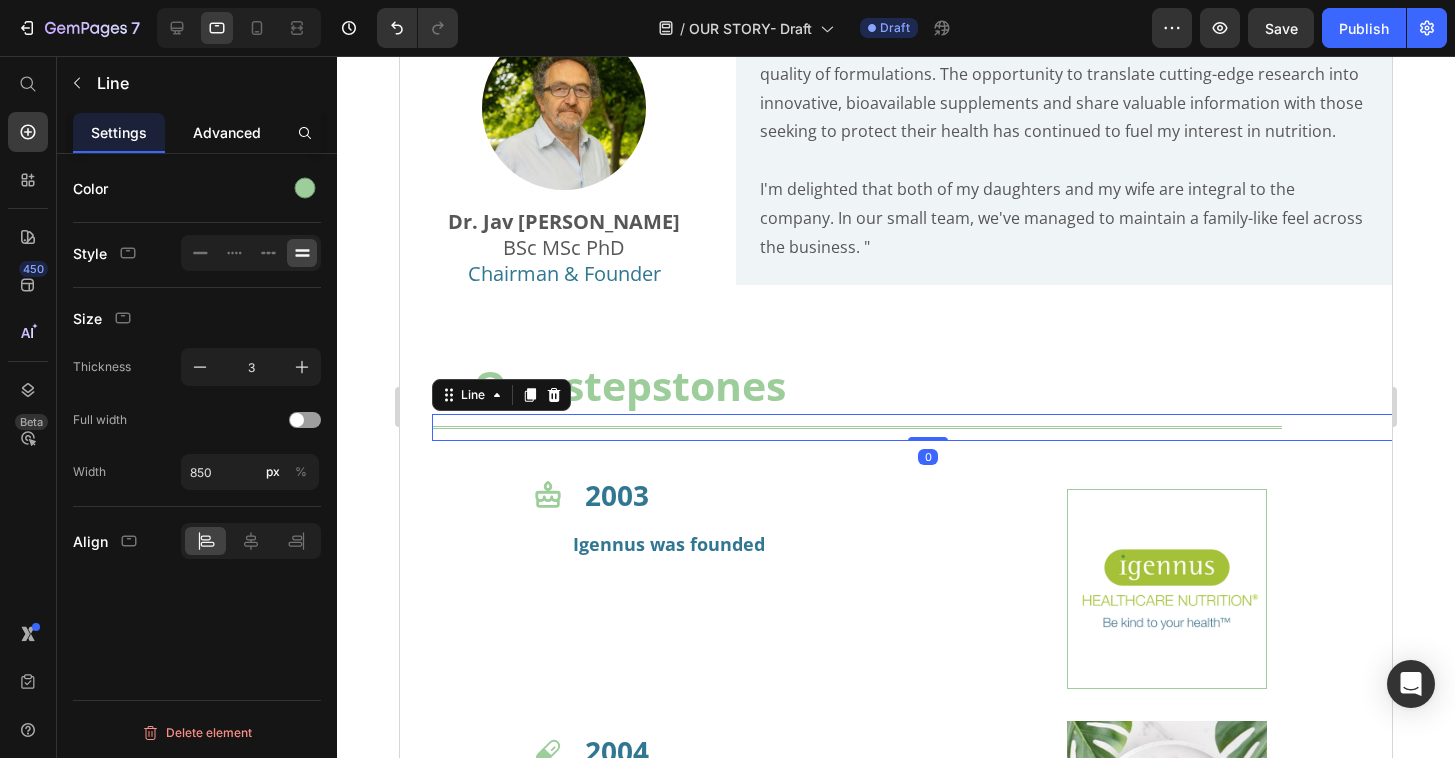 click on "Advanced" at bounding box center (227, 132) 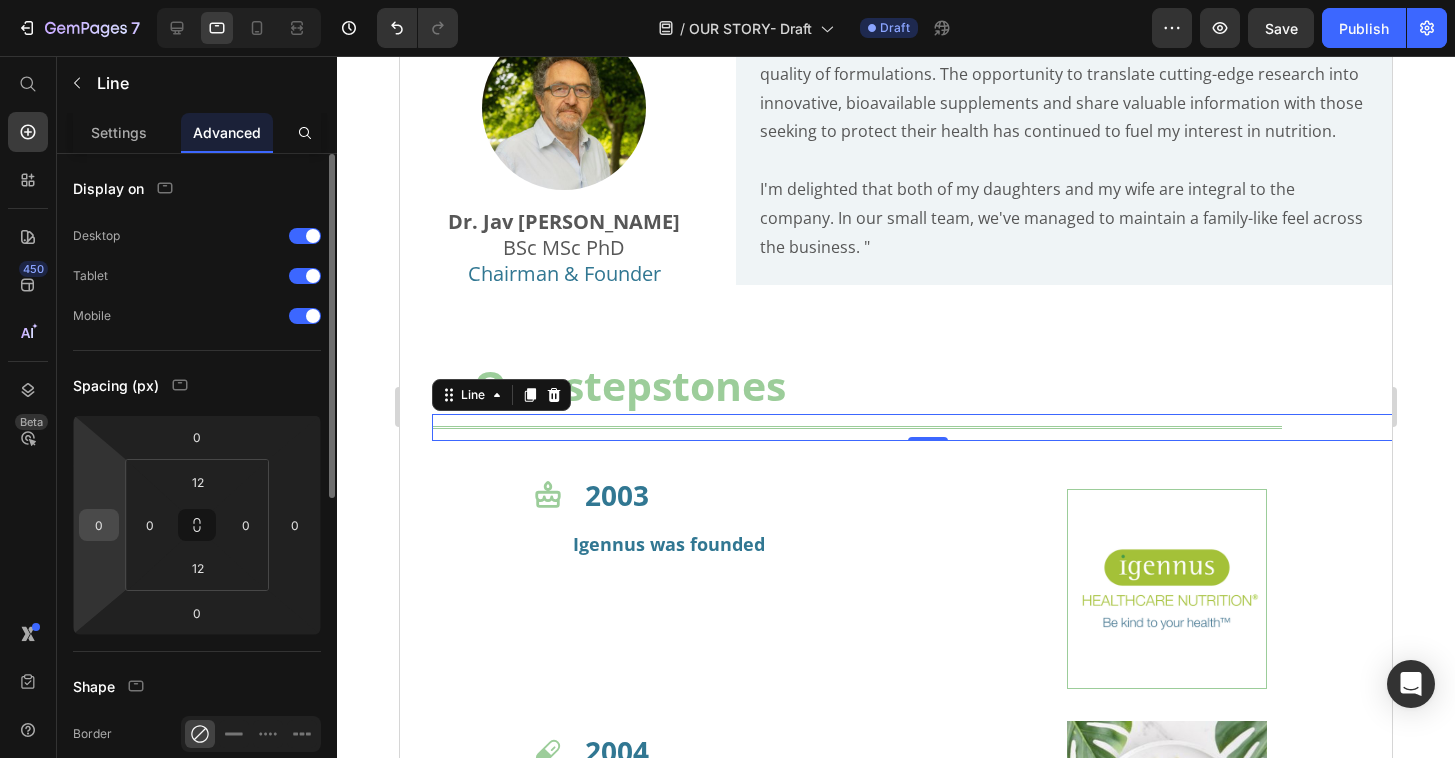 click on "0" at bounding box center [99, 525] 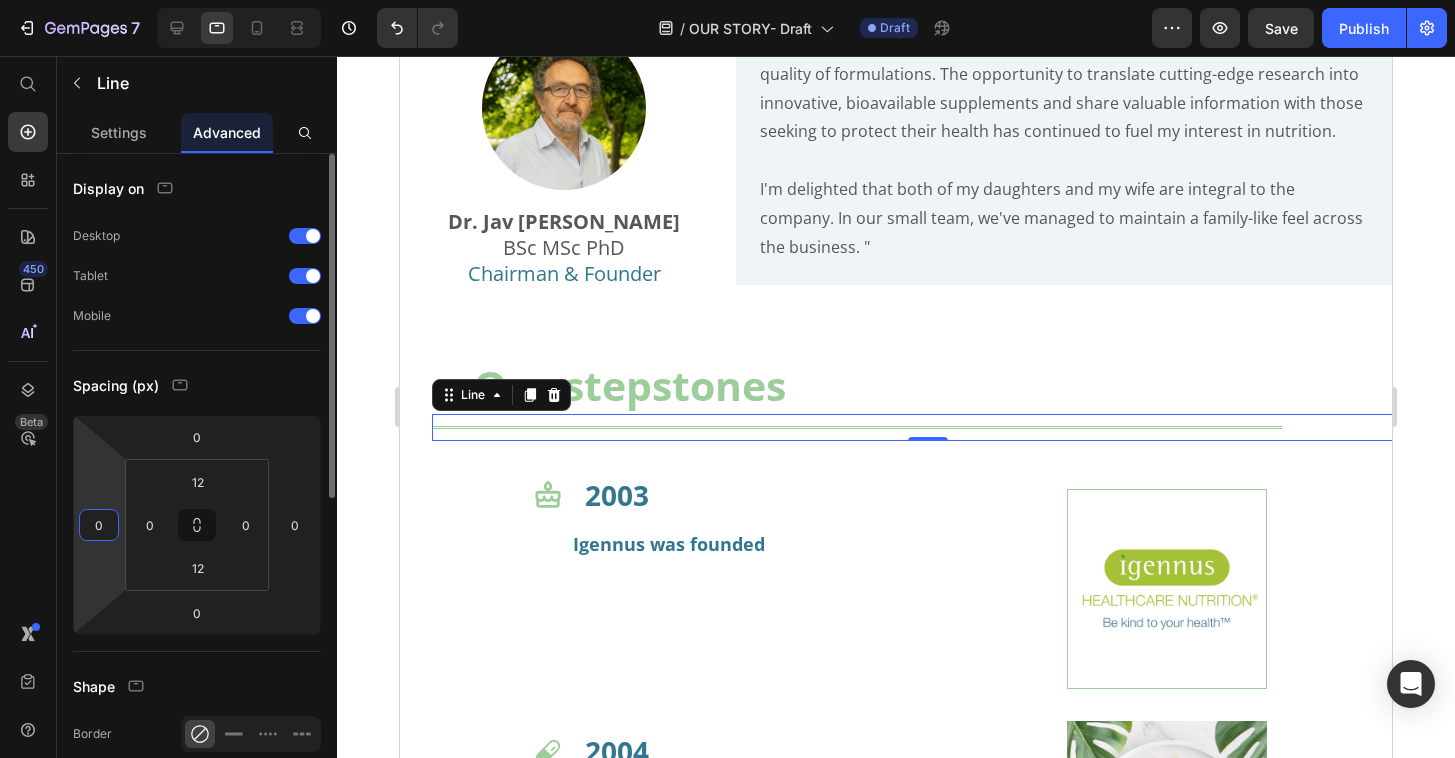 click on "0" at bounding box center [99, 525] 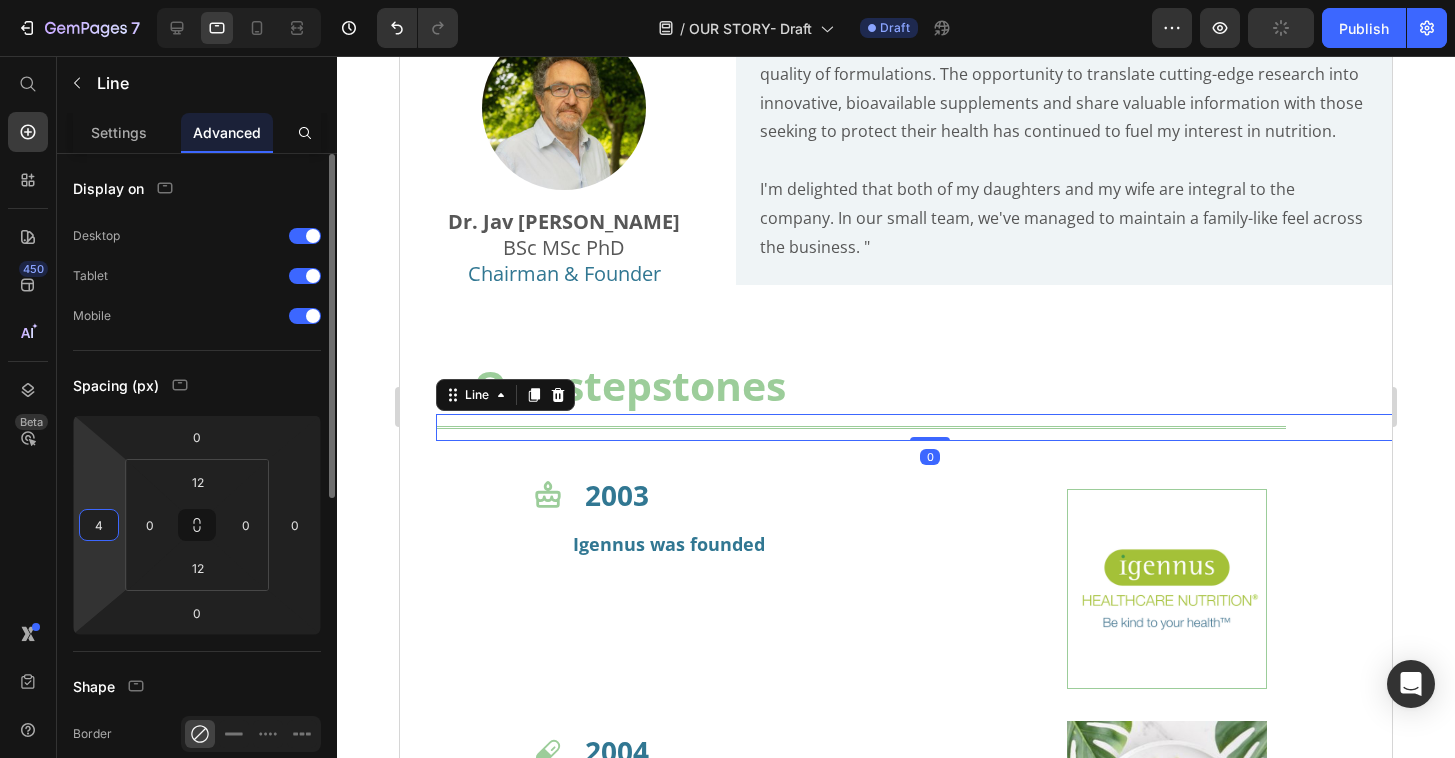 type on "40" 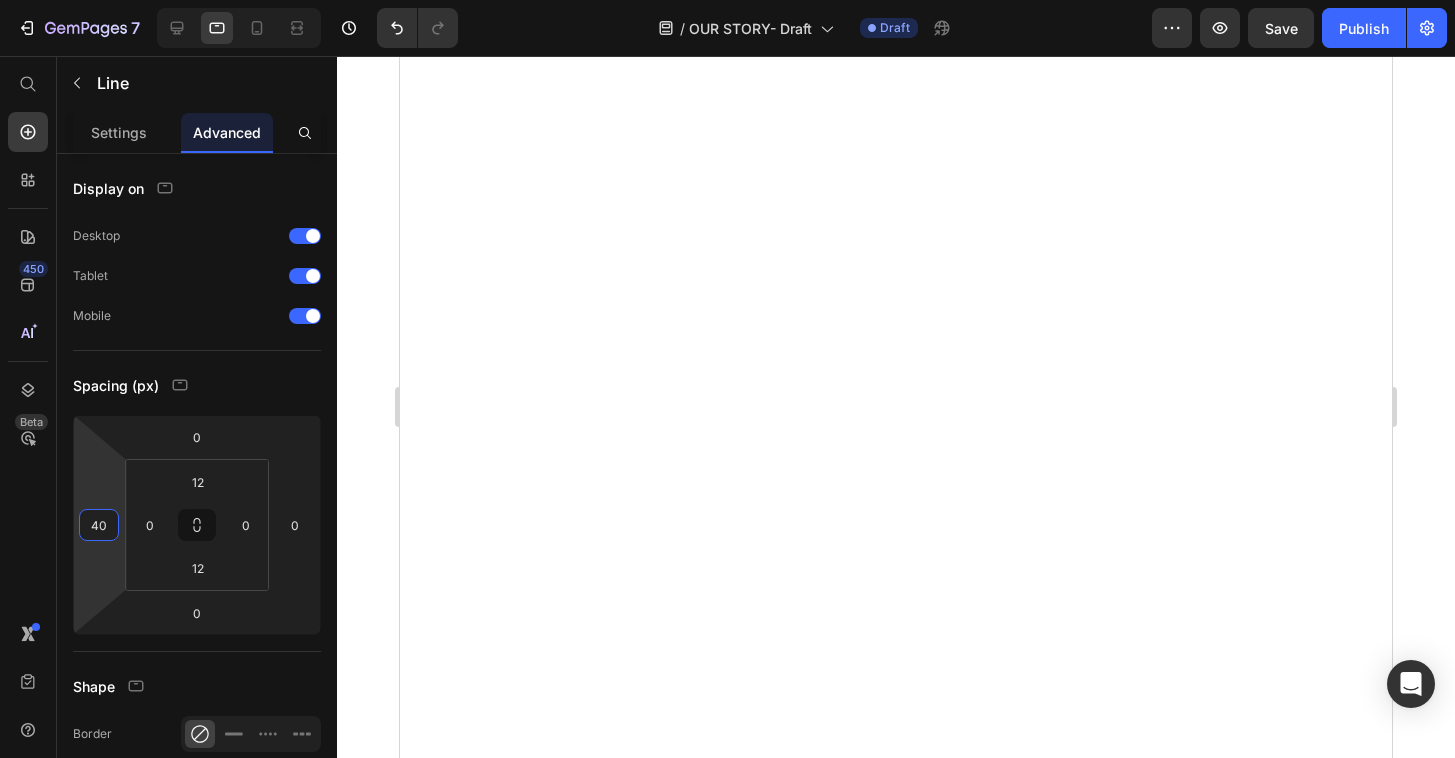 scroll, scrollTop: 0, scrollLeft: 0, axis: both 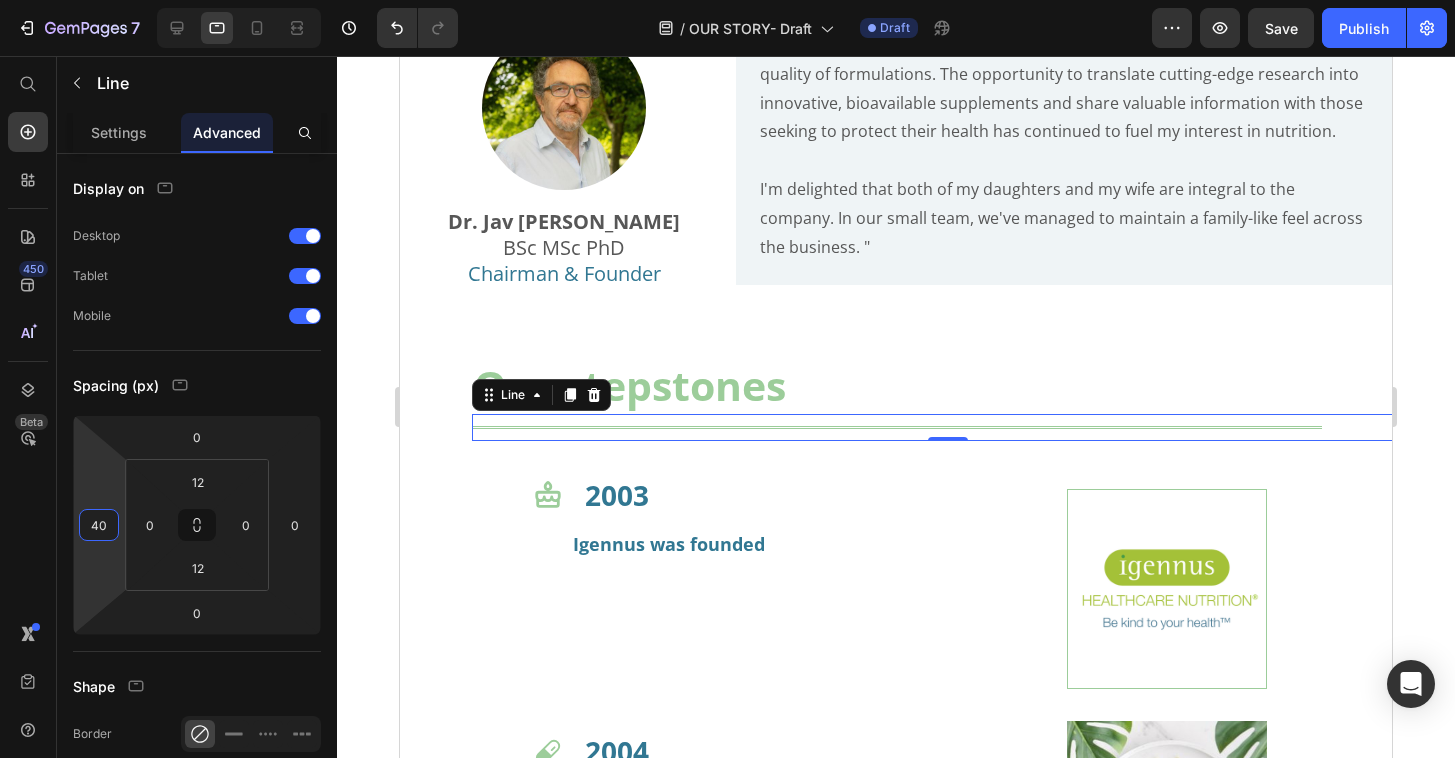 type on "40" 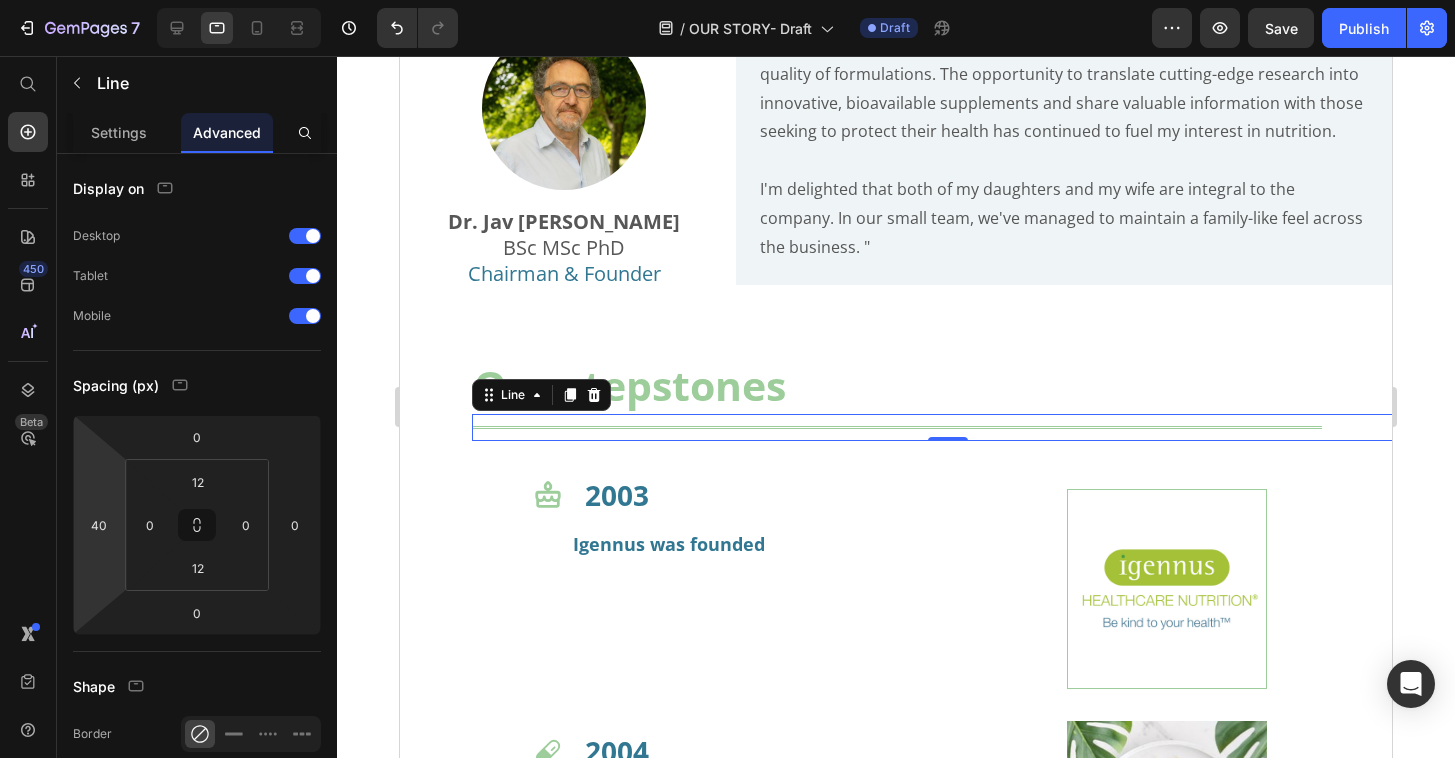 click 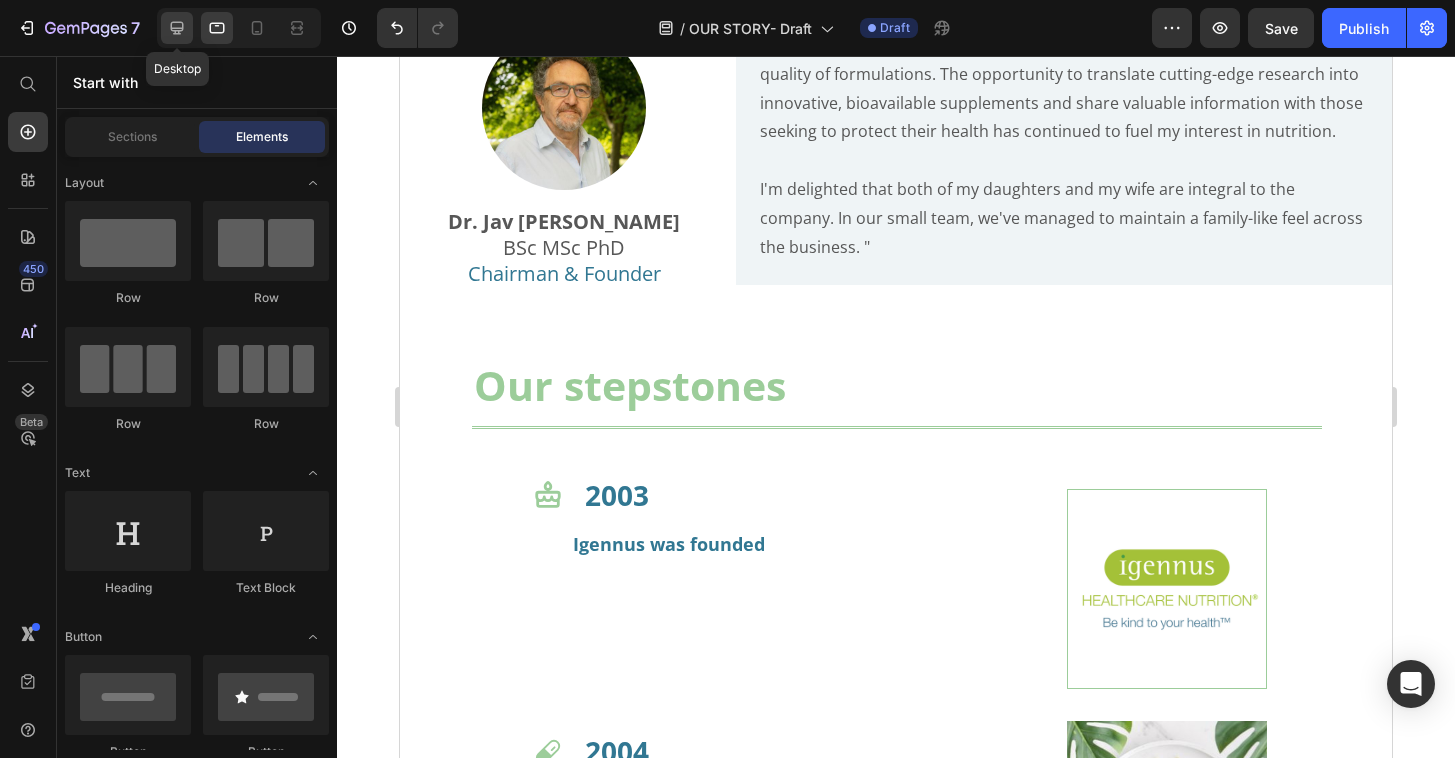 click 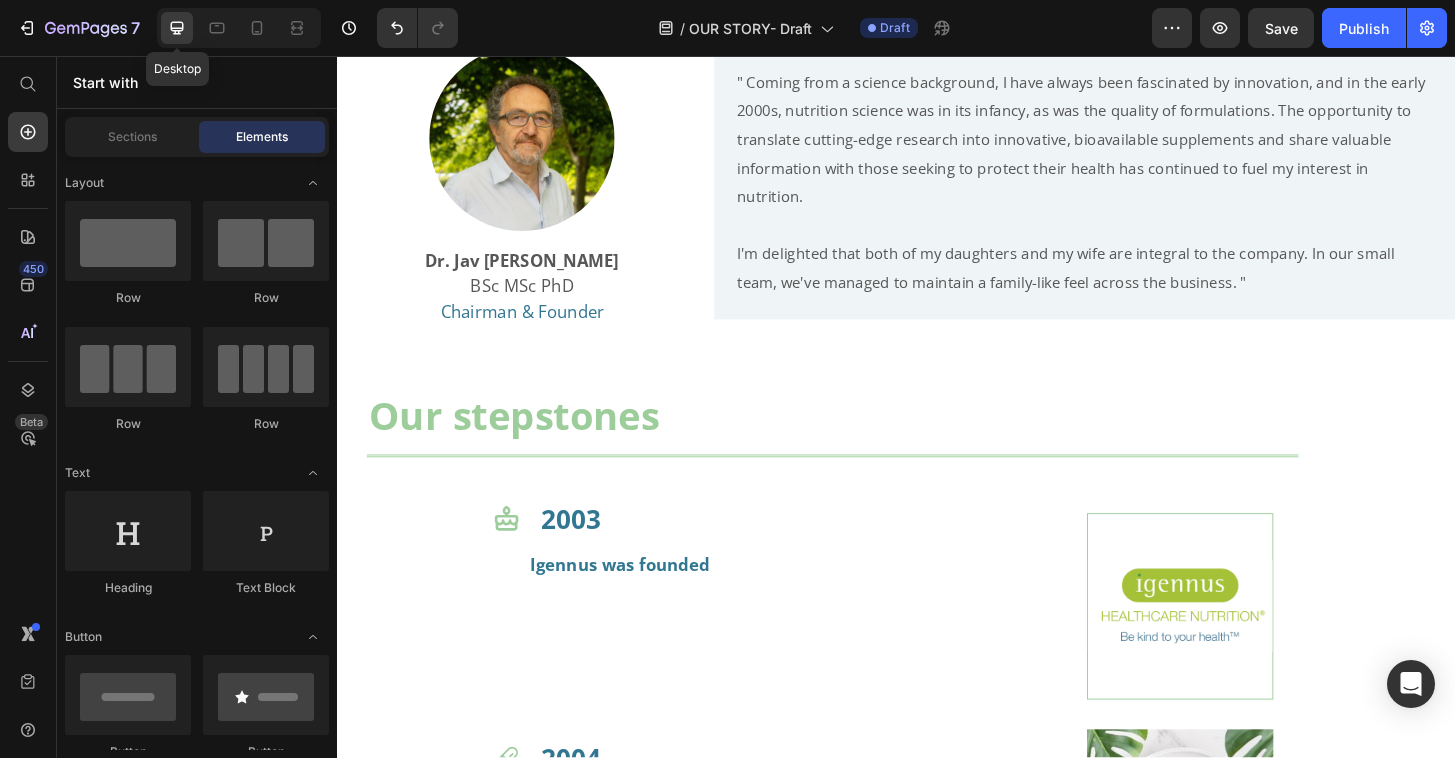 scroll, scrollTop: 916, scrollLeft: 0, axis: vertical 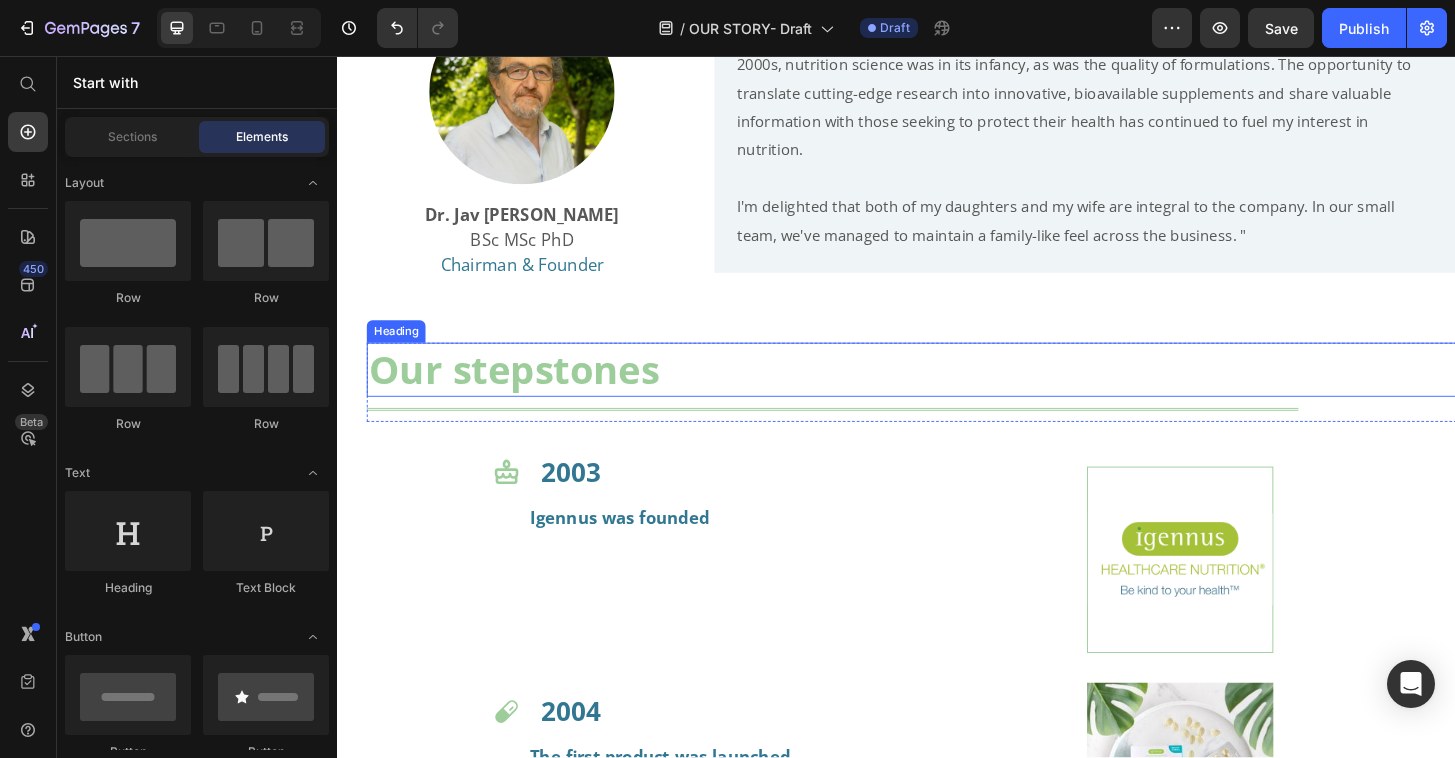 click on "Our stepstones" at bounding box center (969, 392) 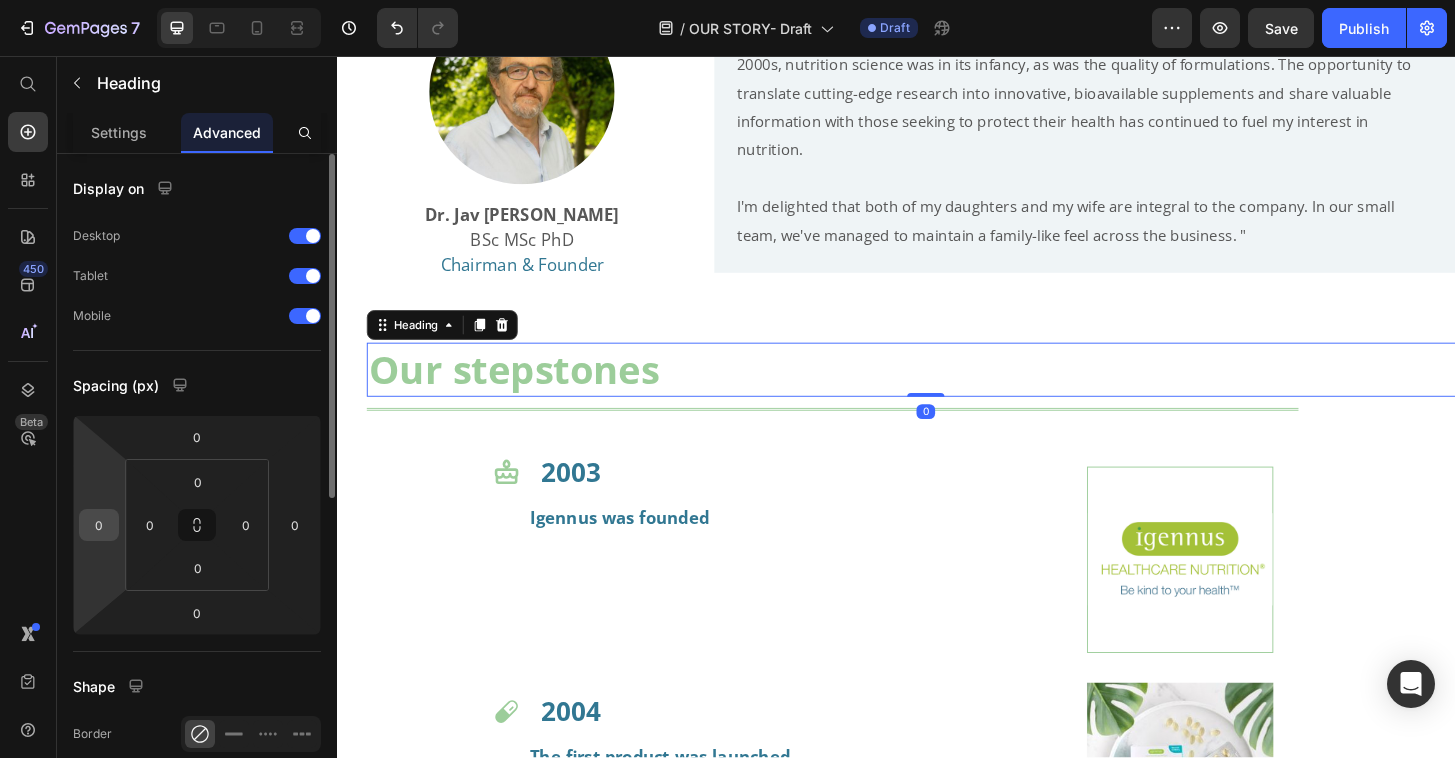click on "0" at bounding box center (99, 525) 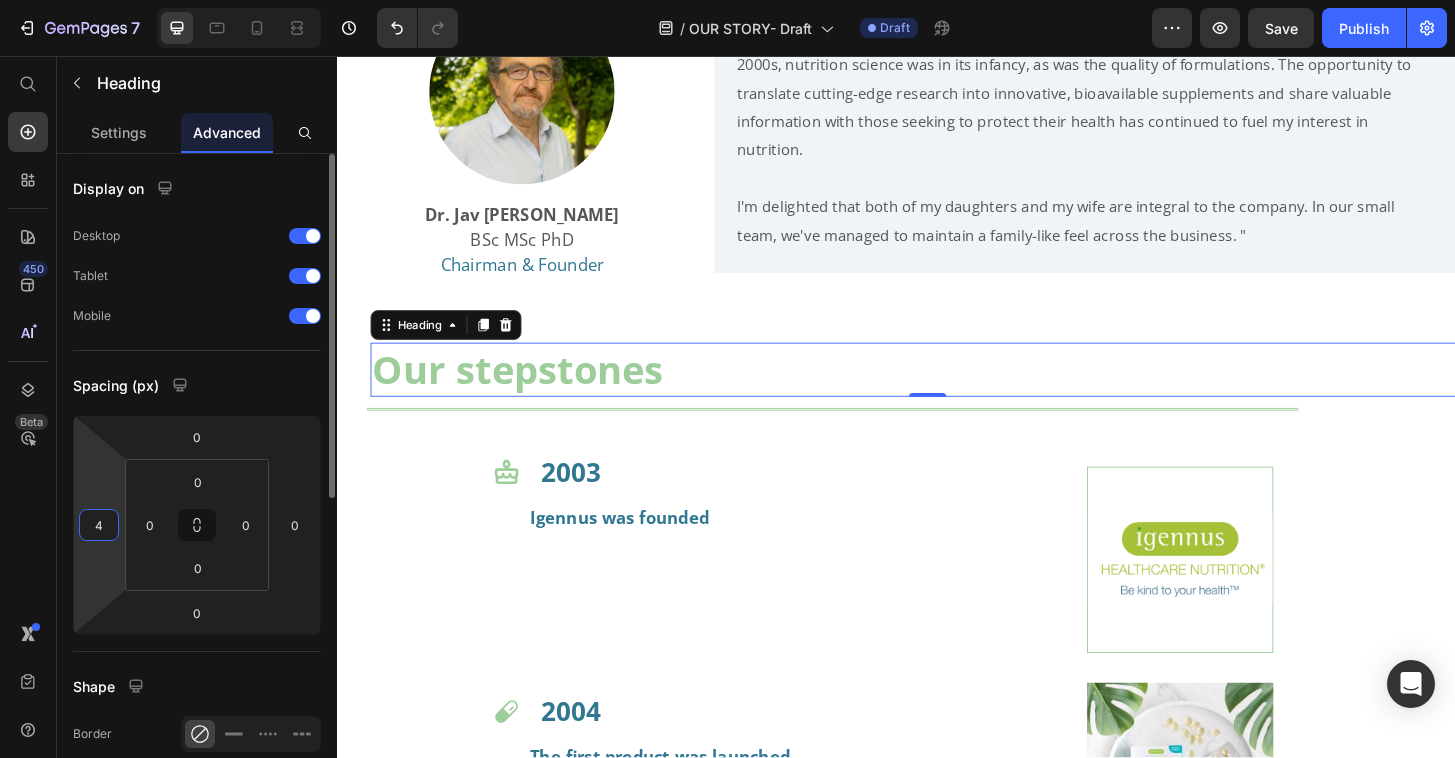type on "40" 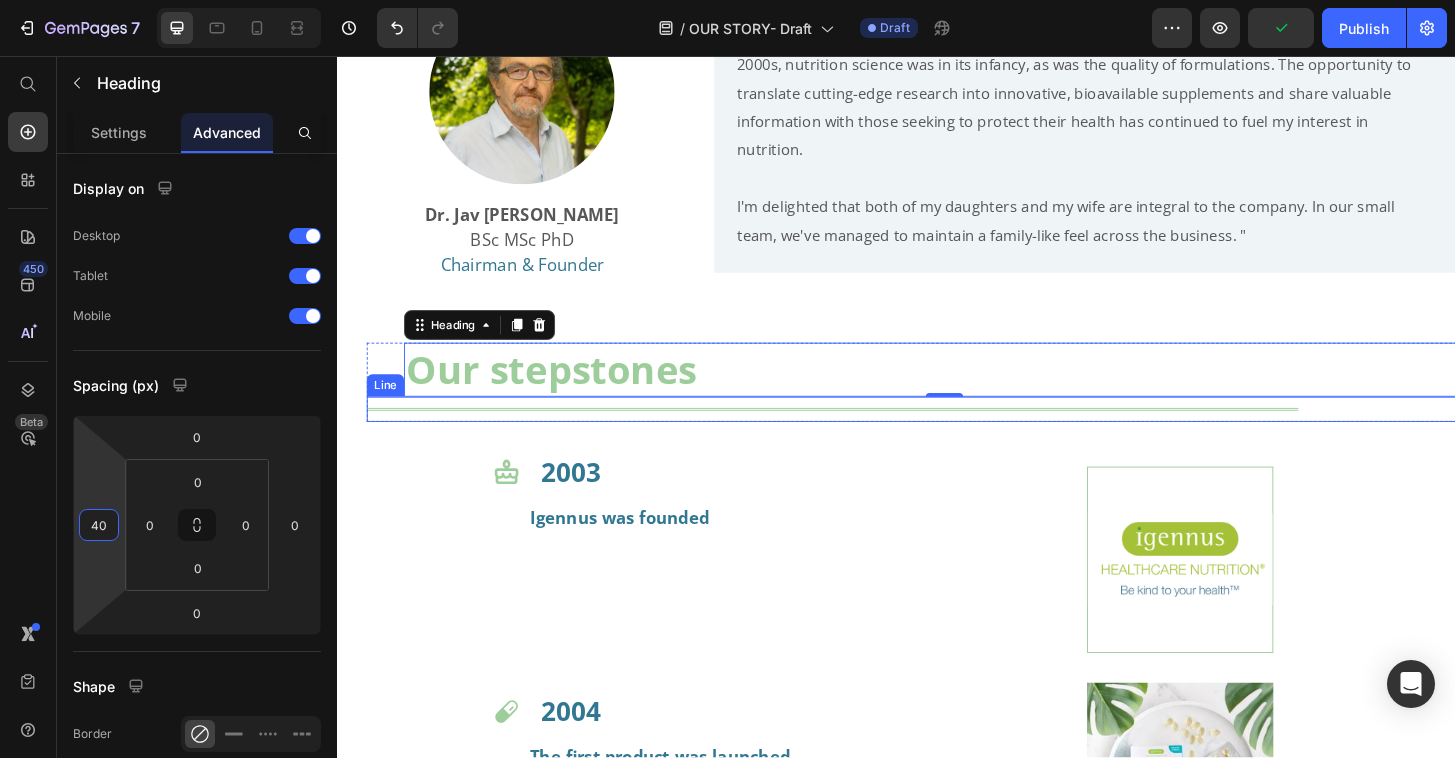 click at bounding box center (869, 435) 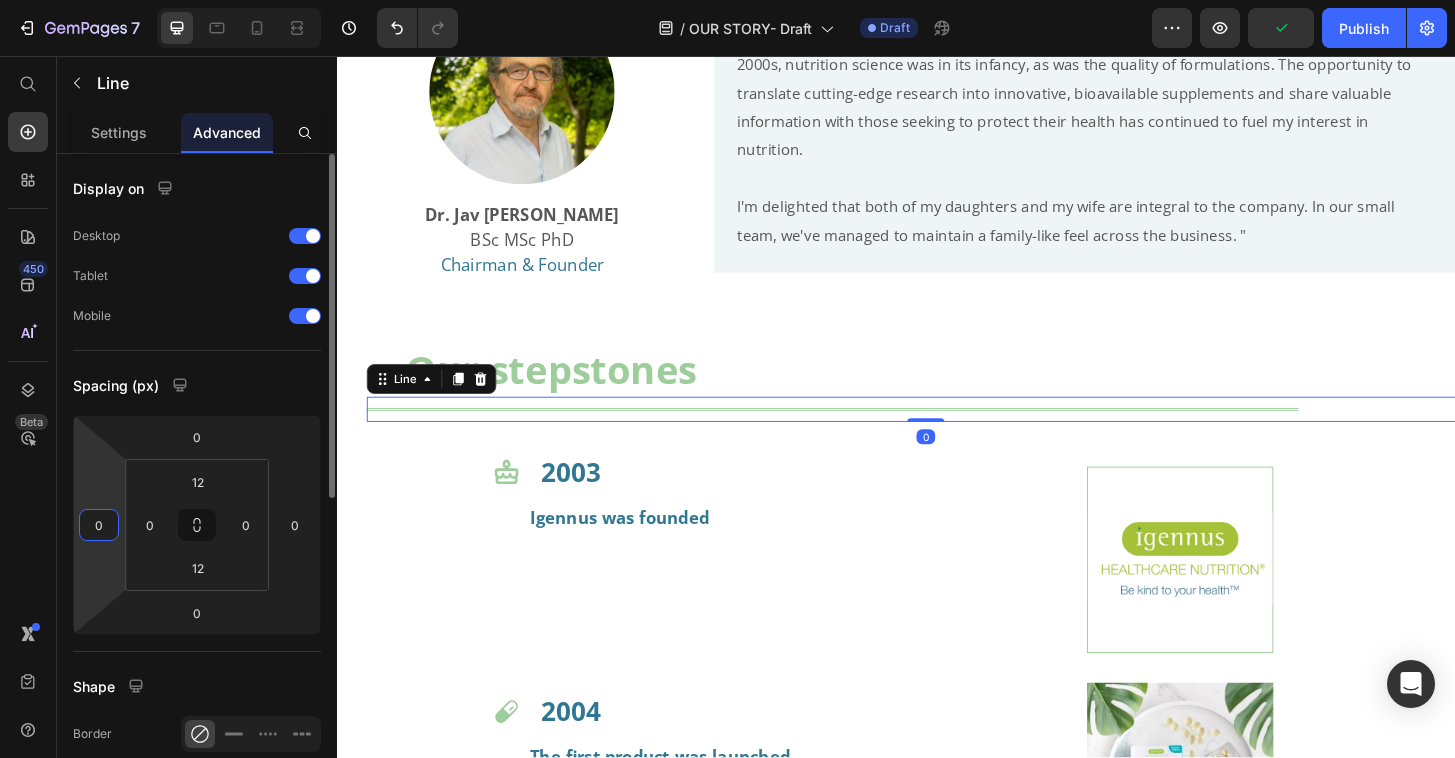 click on "0" at bounding box center [99, 525] 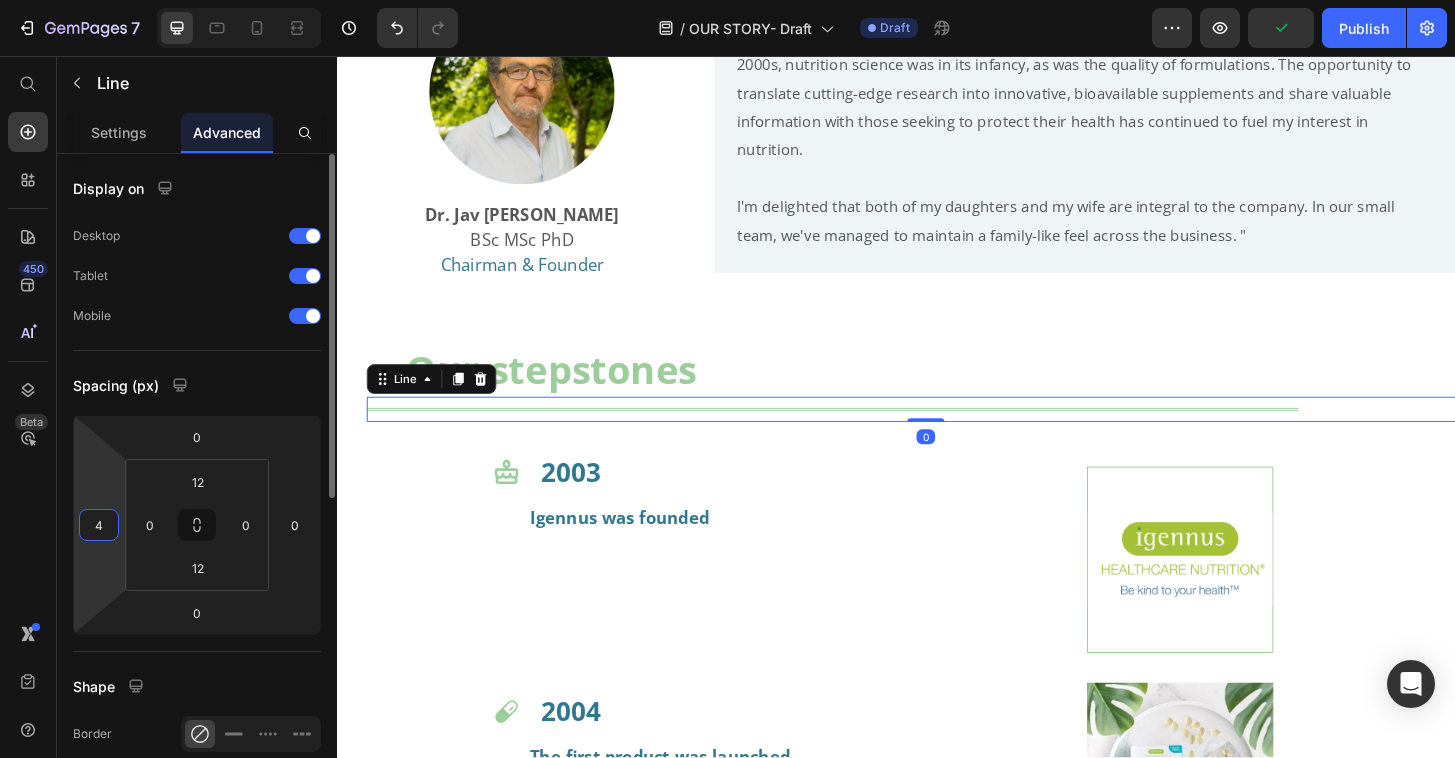 type on "40" 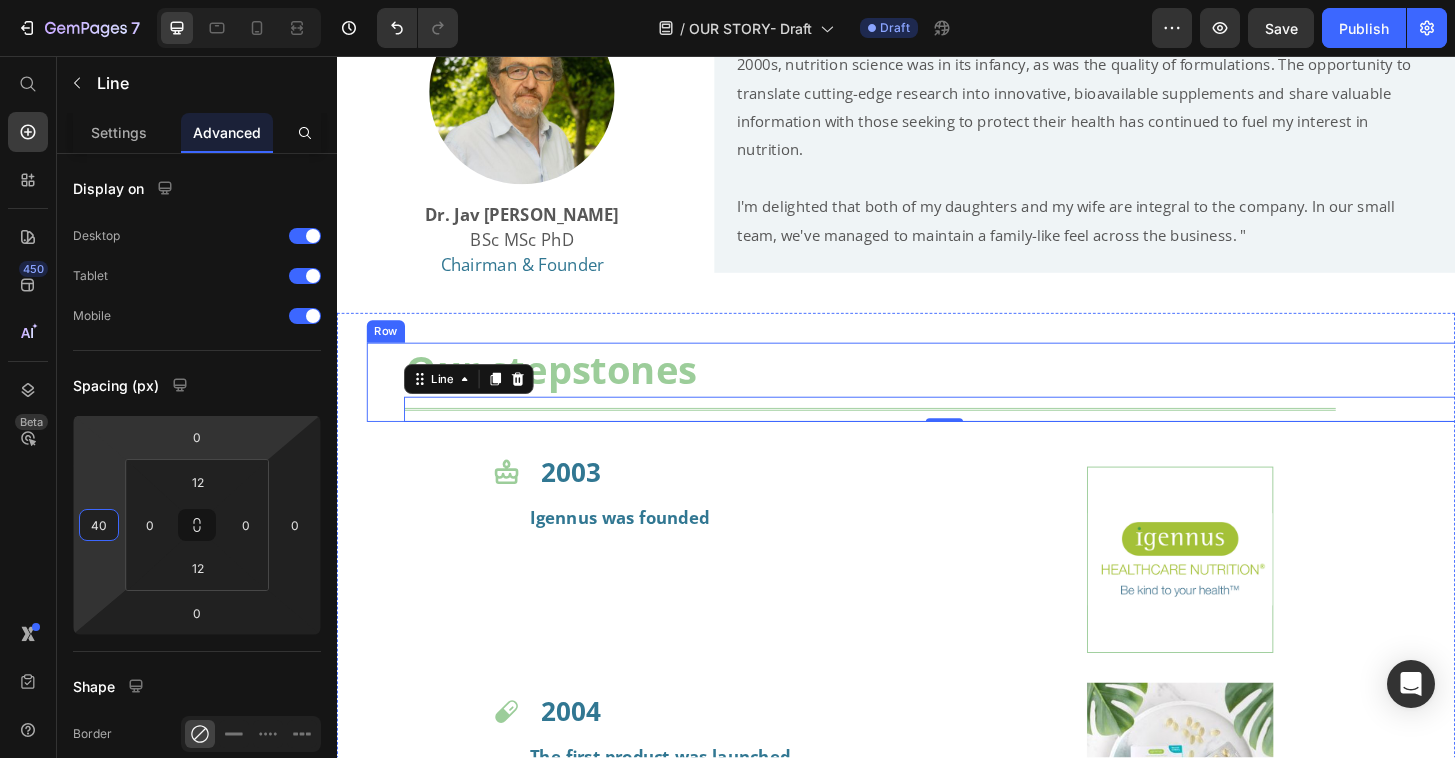 click on "Our stepstones Heading                Title Line   0" at bounding box center (969, 406) 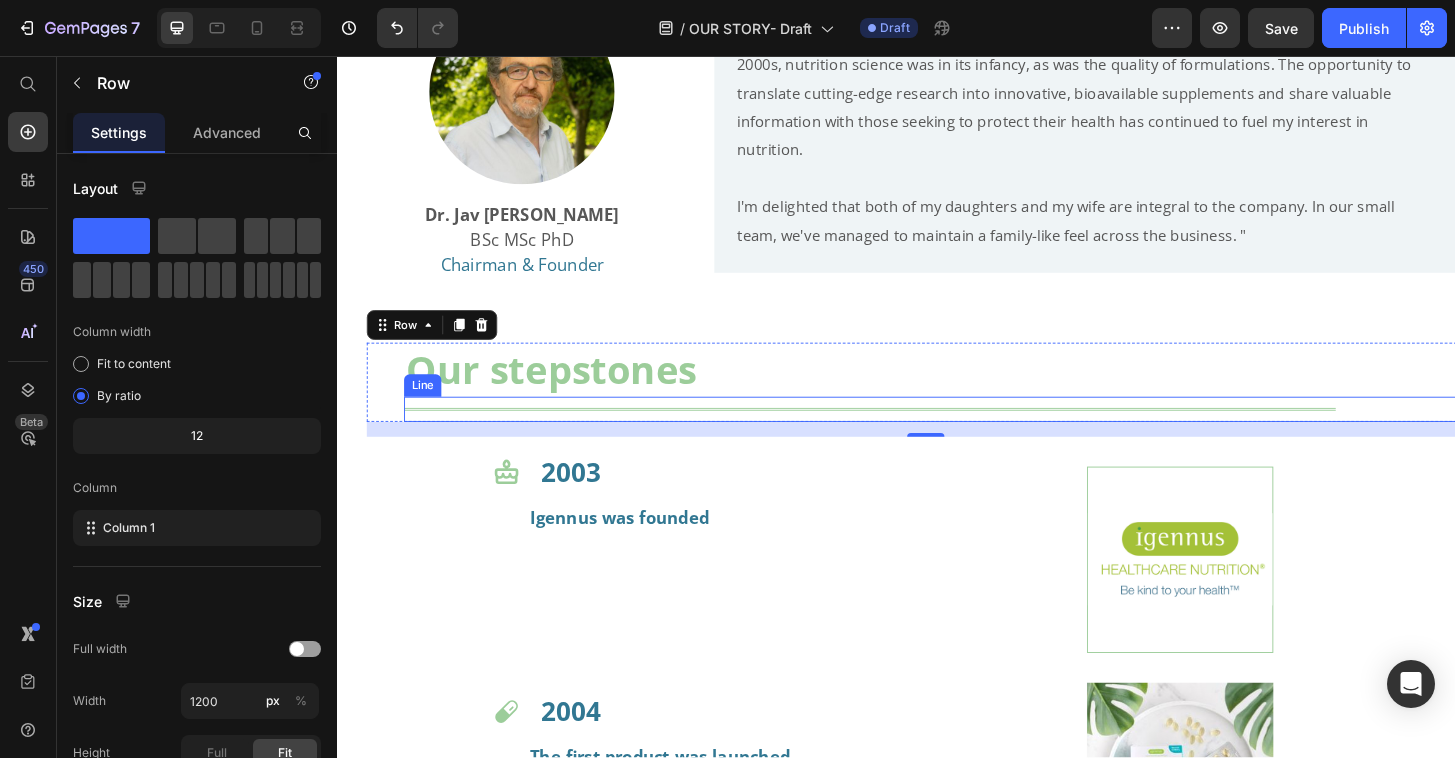 click at bounding box center [909, 435] 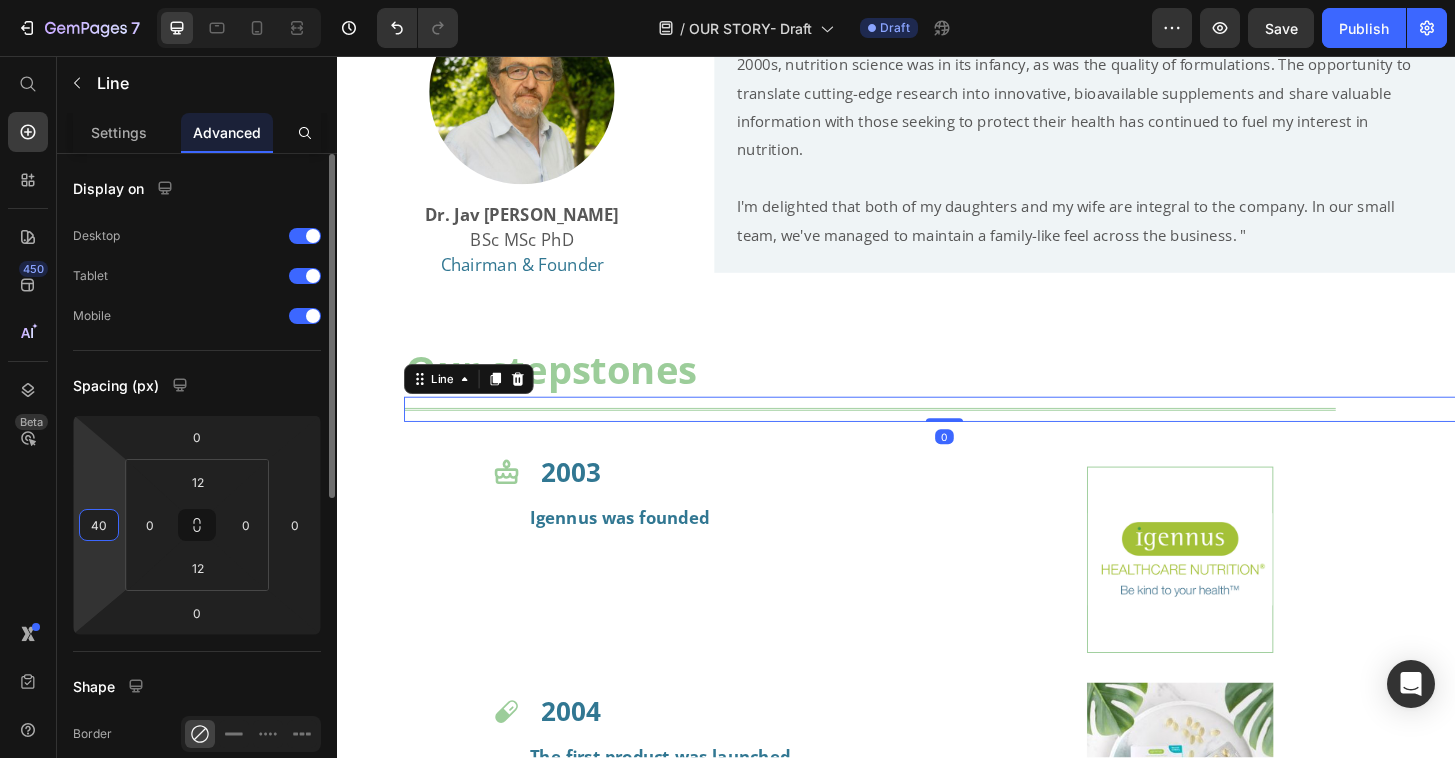click on "40" at bounding box center [99, 525] 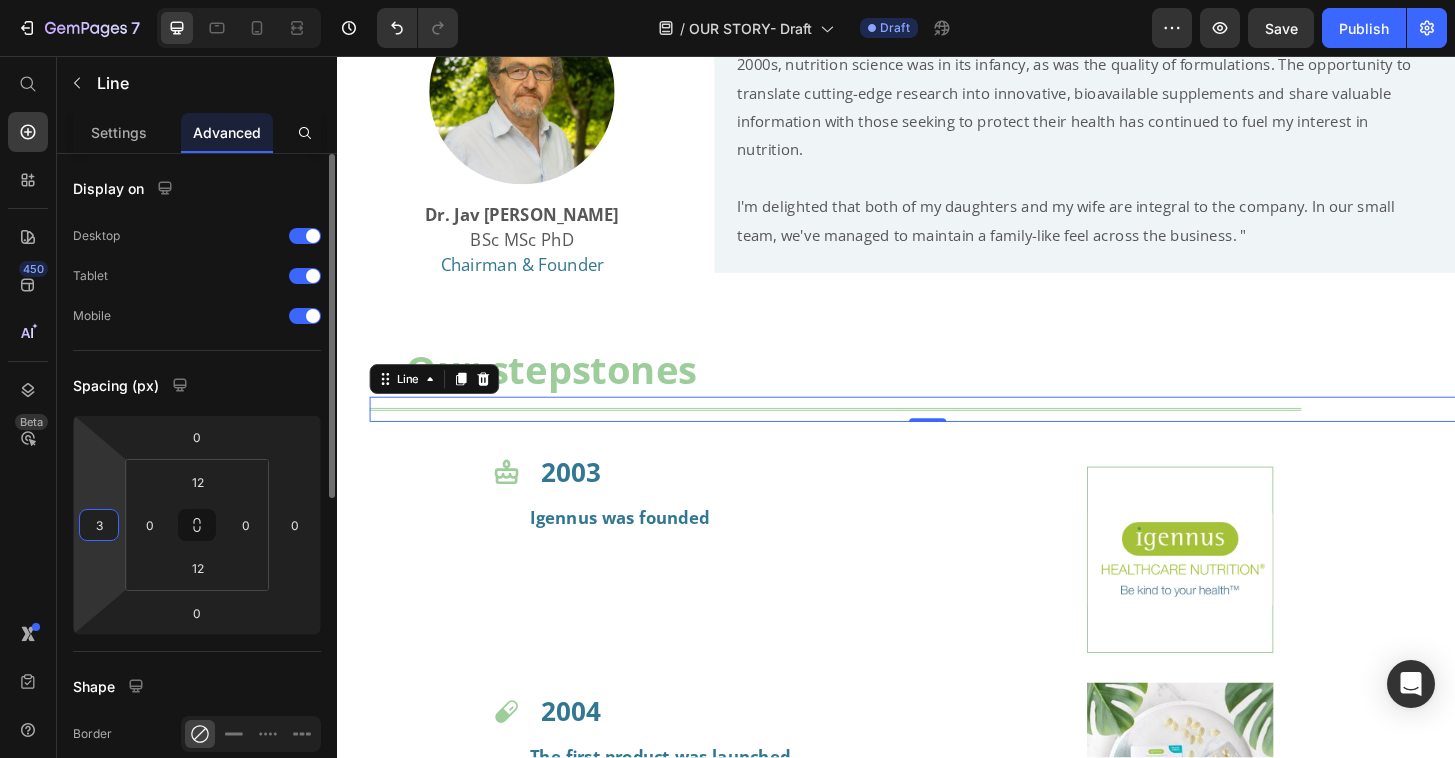 type on "38" 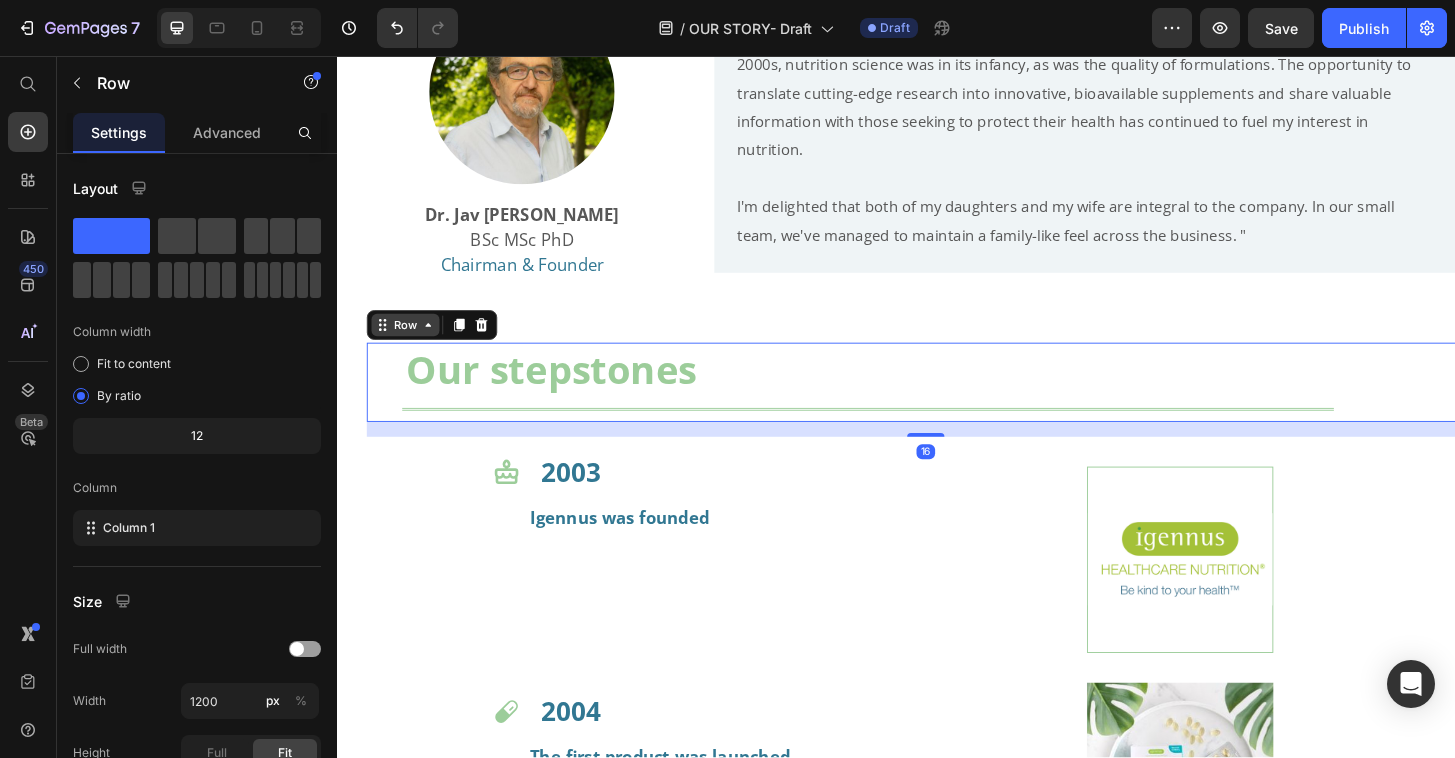 click on "Row" at bounding box center [410, 345] 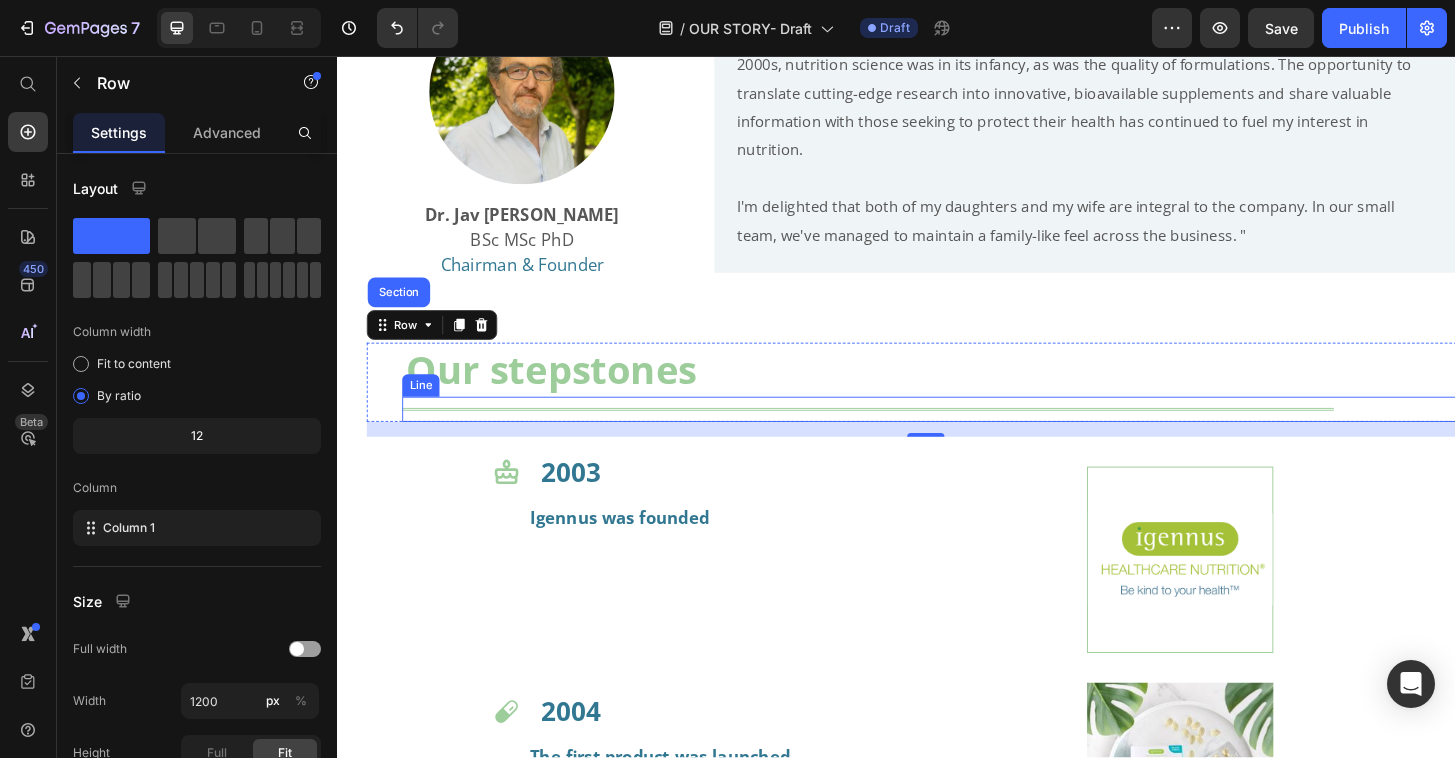 click on "Title Line" at bounding box center [988, 435] 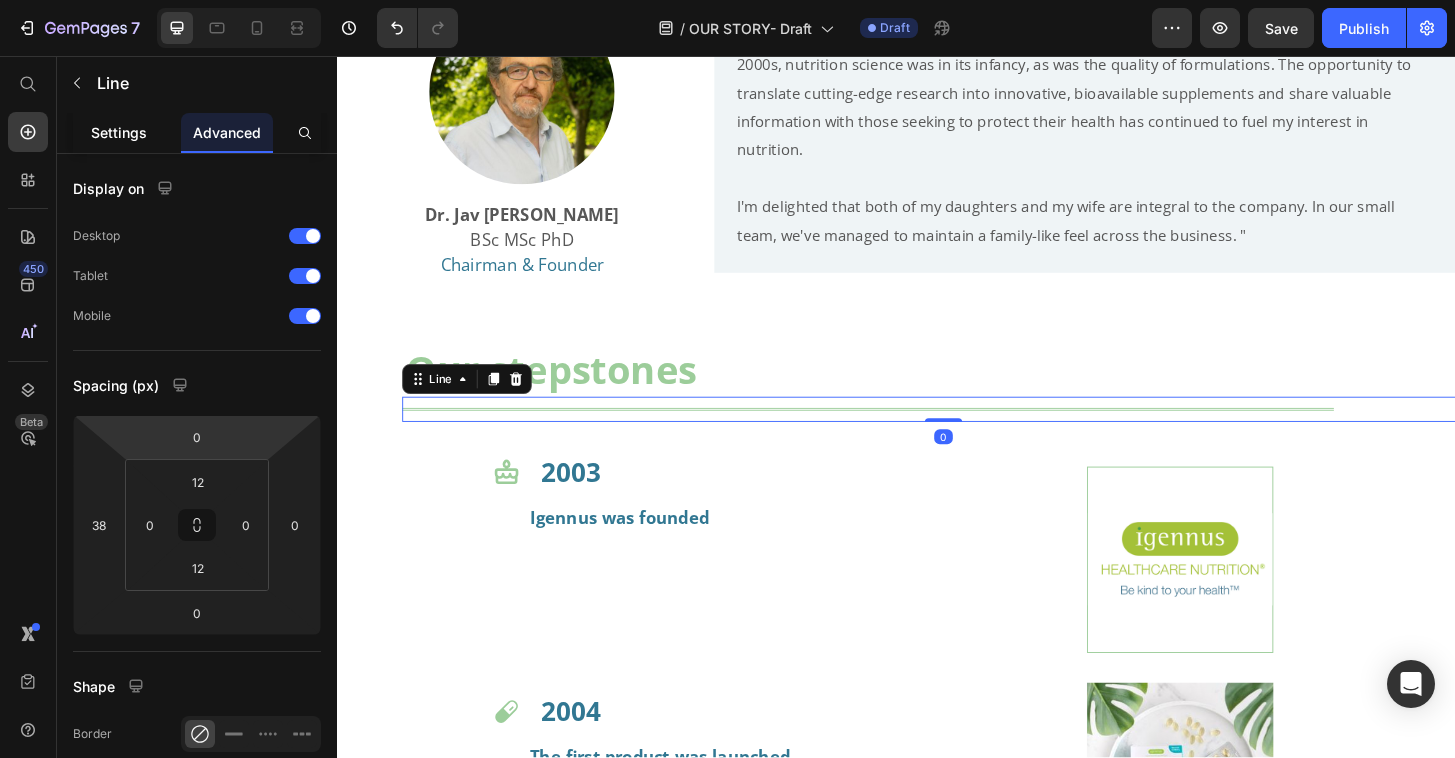 click on "Settings" at bounding box center [119, 132] 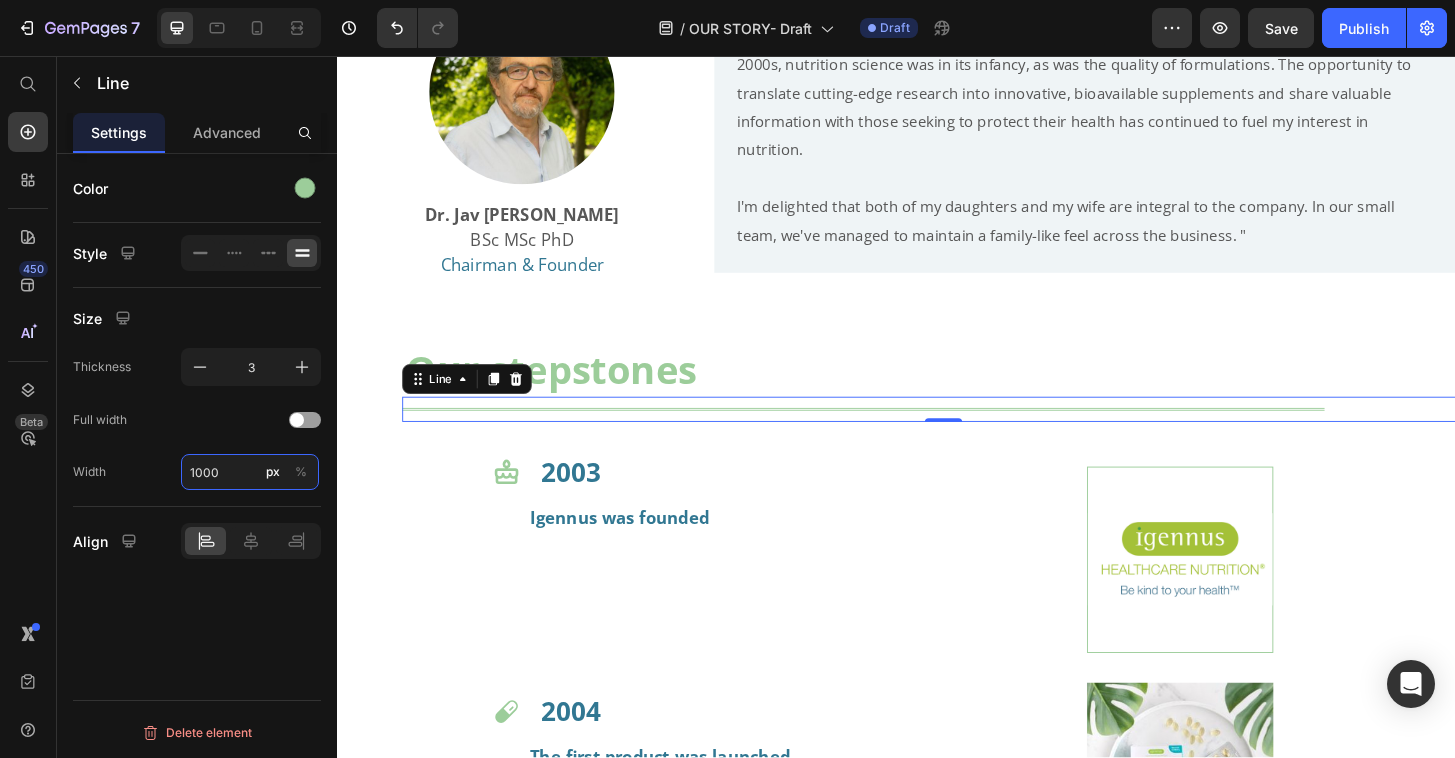 click on "1000" at bounding box center [250, 472] 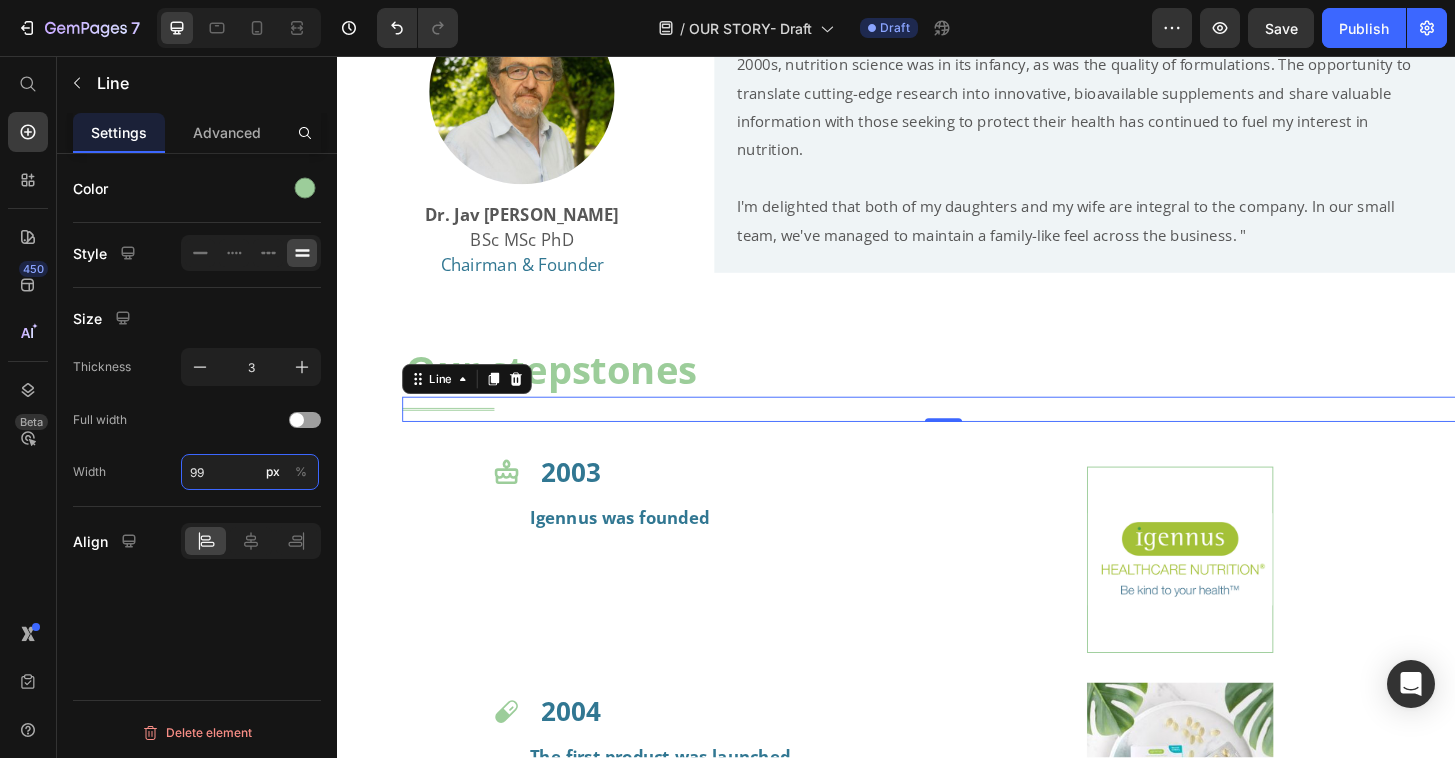 type on "990" 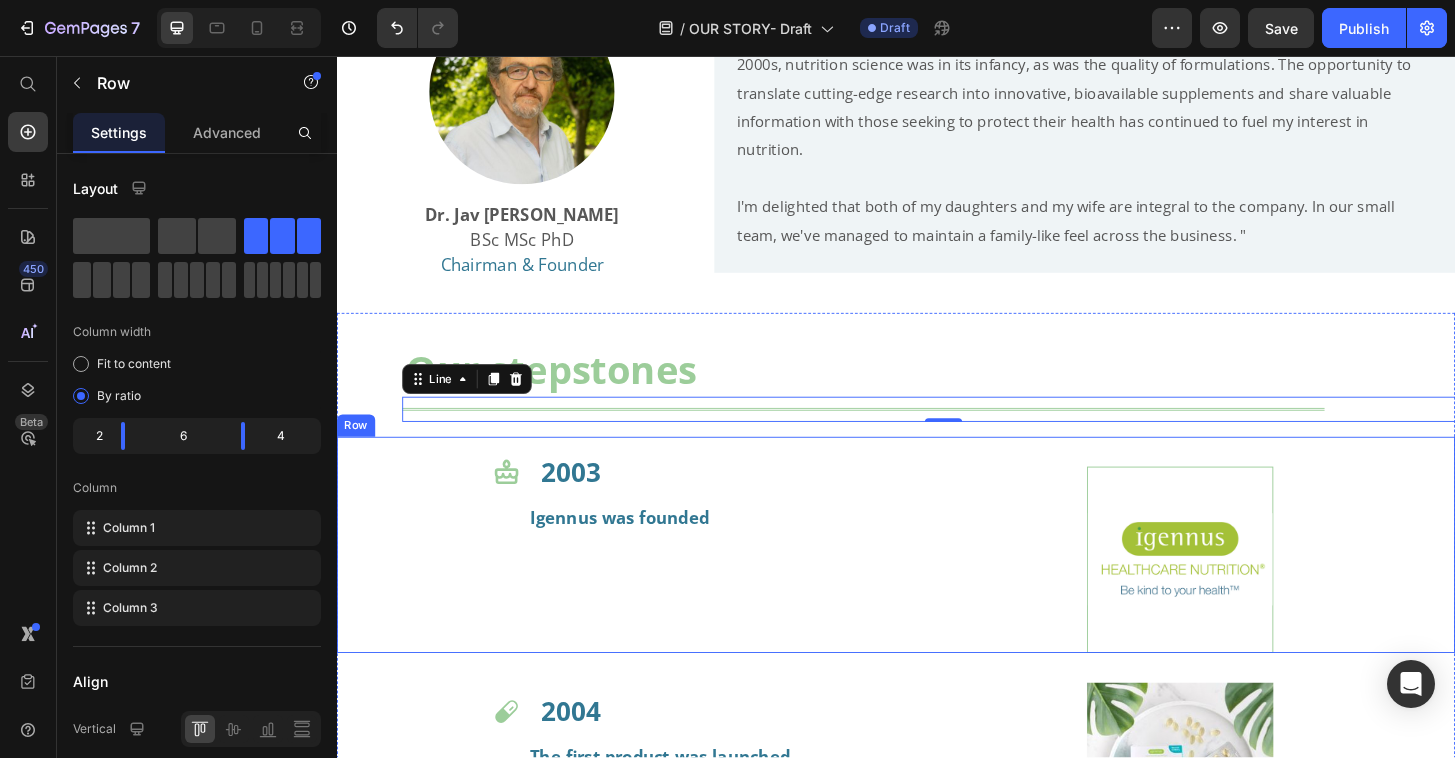 click on "Icon" at bounding box center (435, 581) 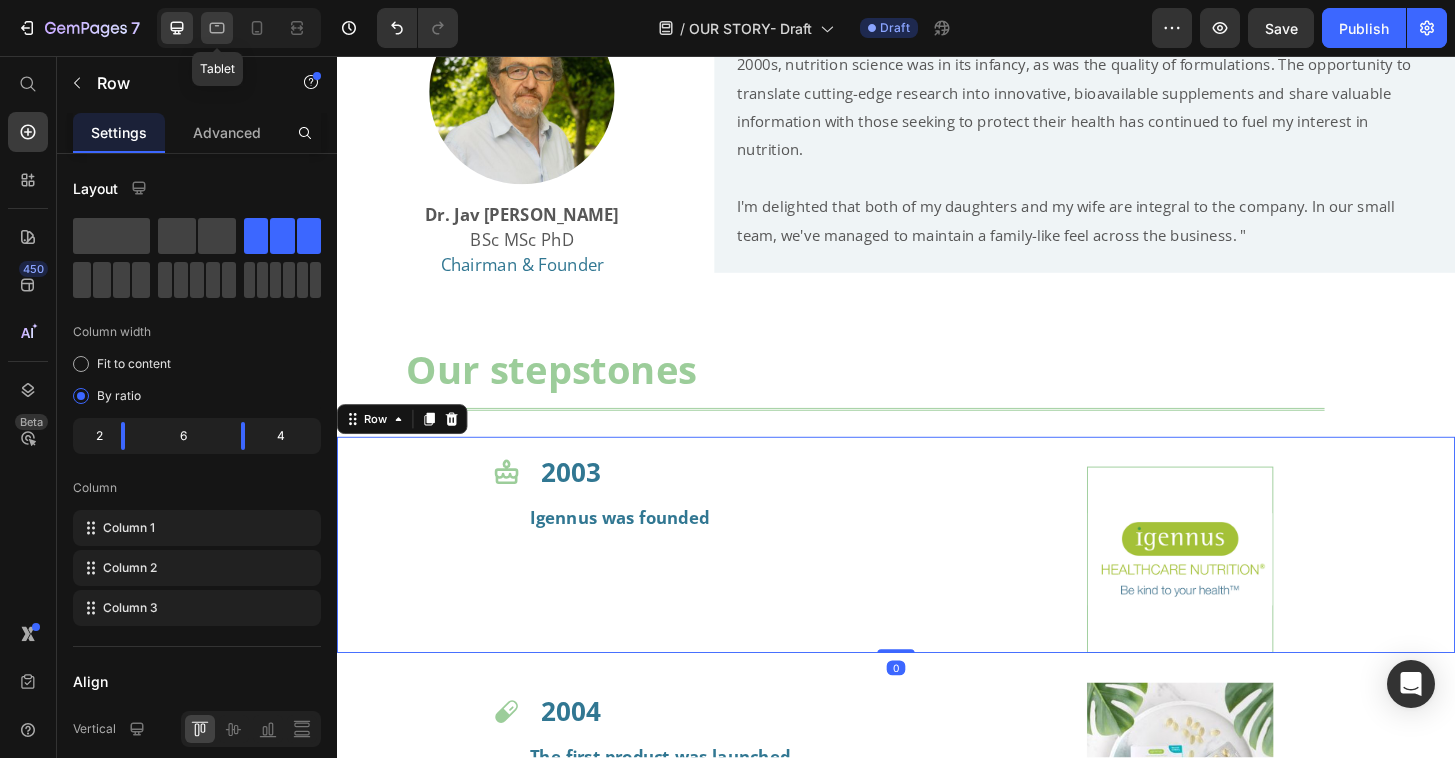 click 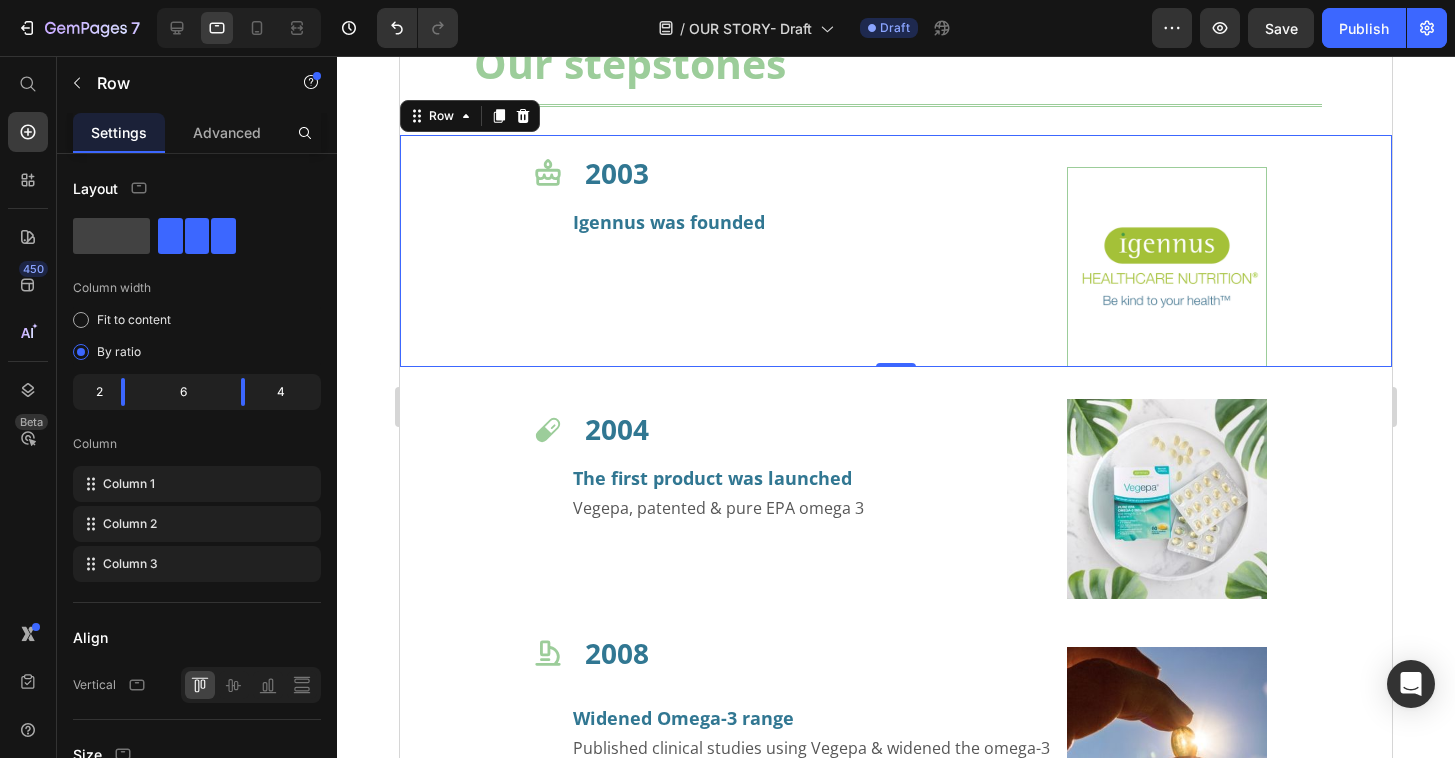 scroll, scrollTop: 799, scrollLeft: 0, axis: vertical 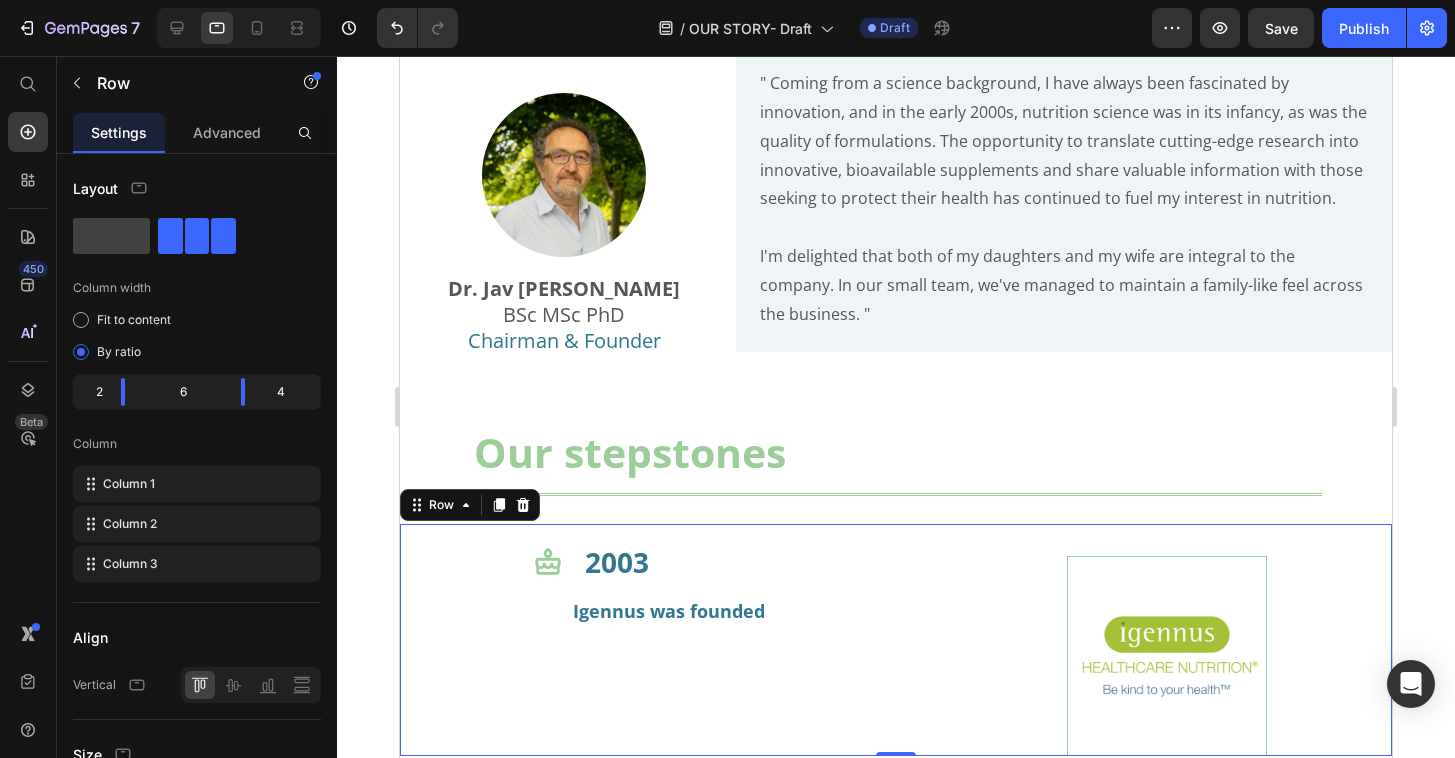 click 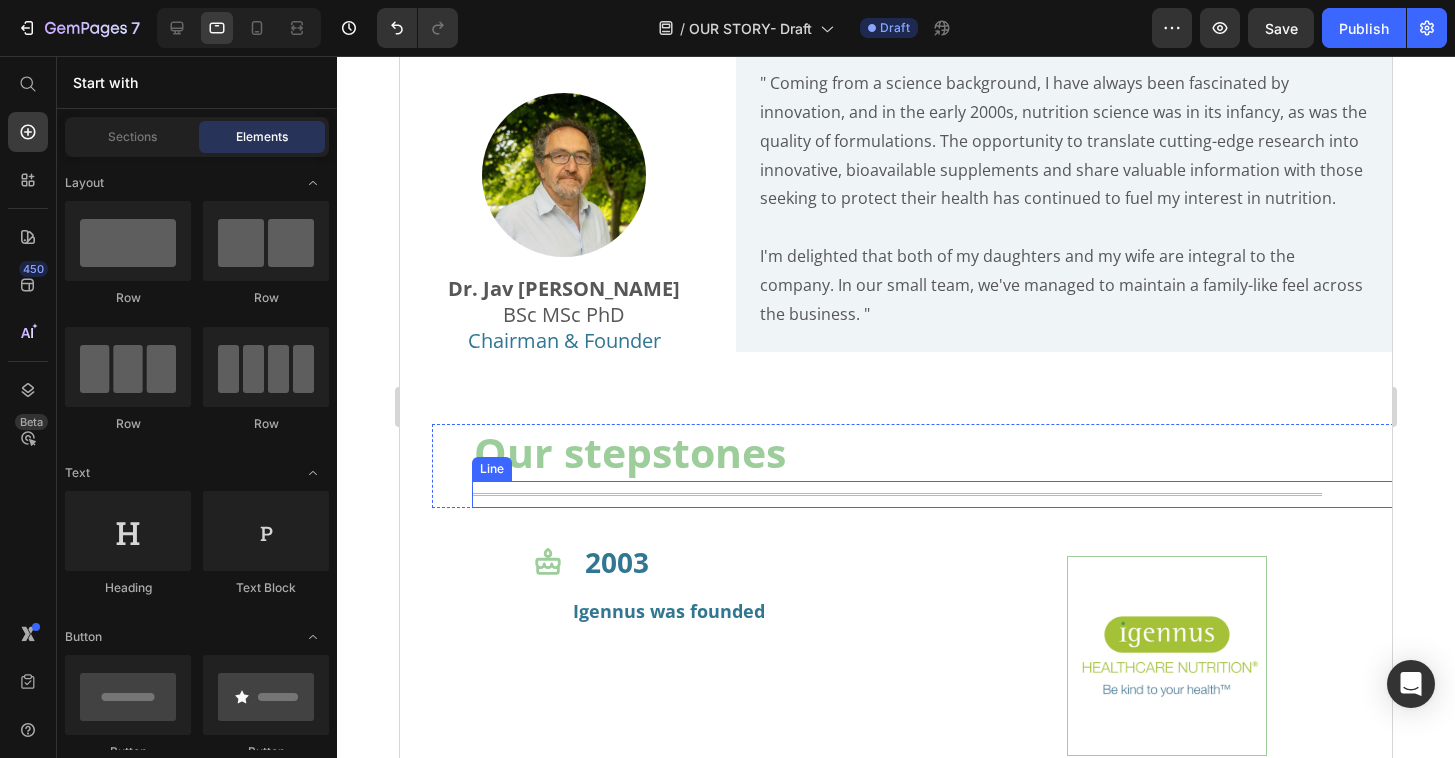 click on "Title Line" at bounding box center [948, 494] 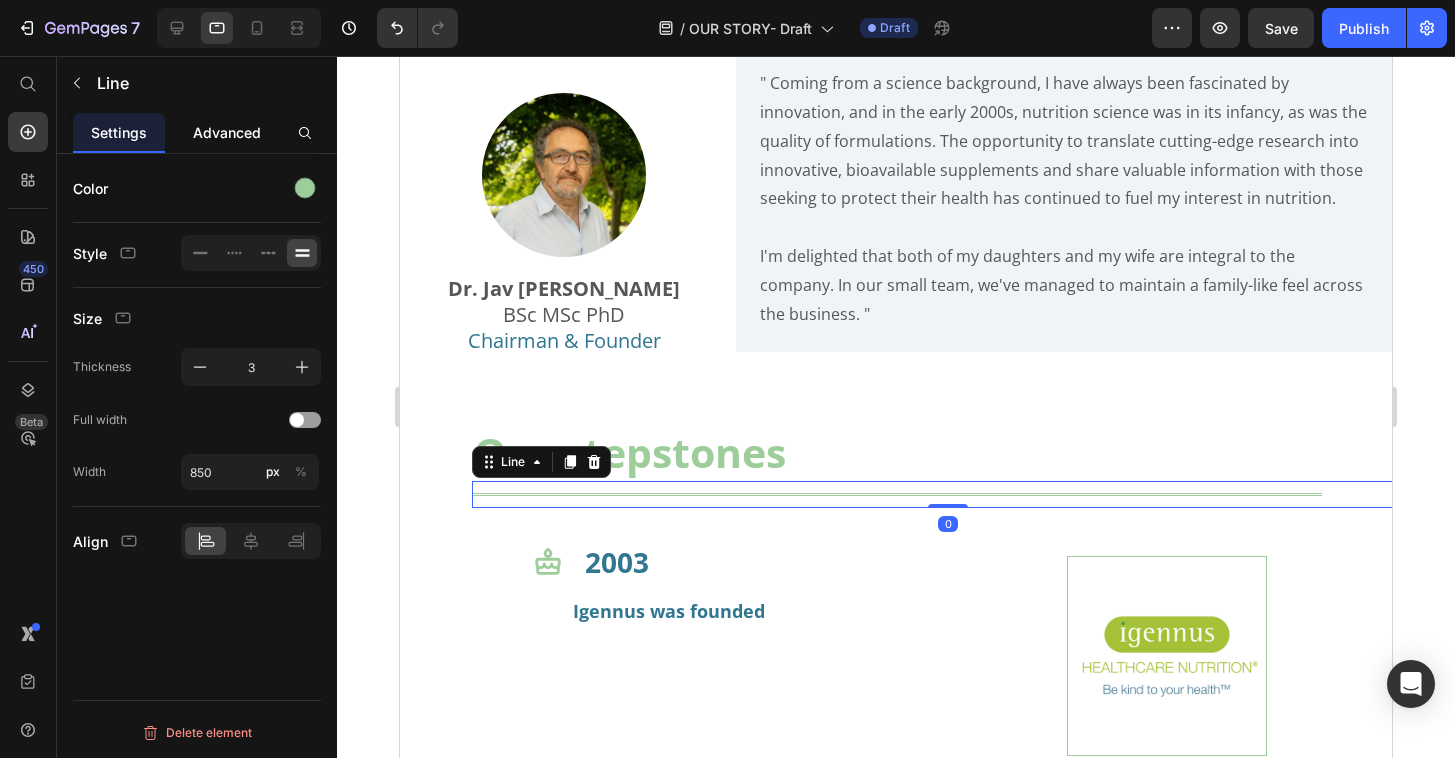 click on "Advanced" at bounding box center [227, 132] 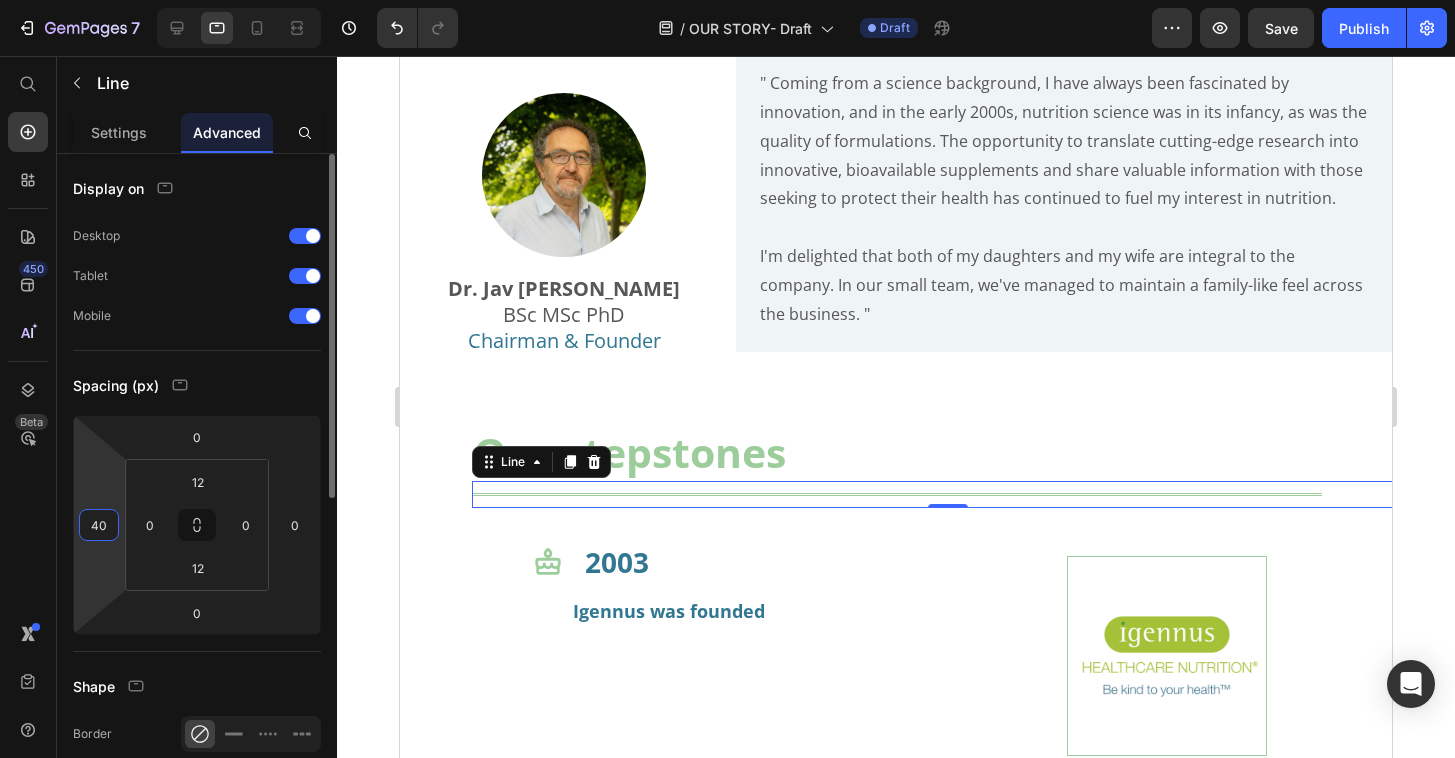 click on "40" at bounding box center (99, 525) 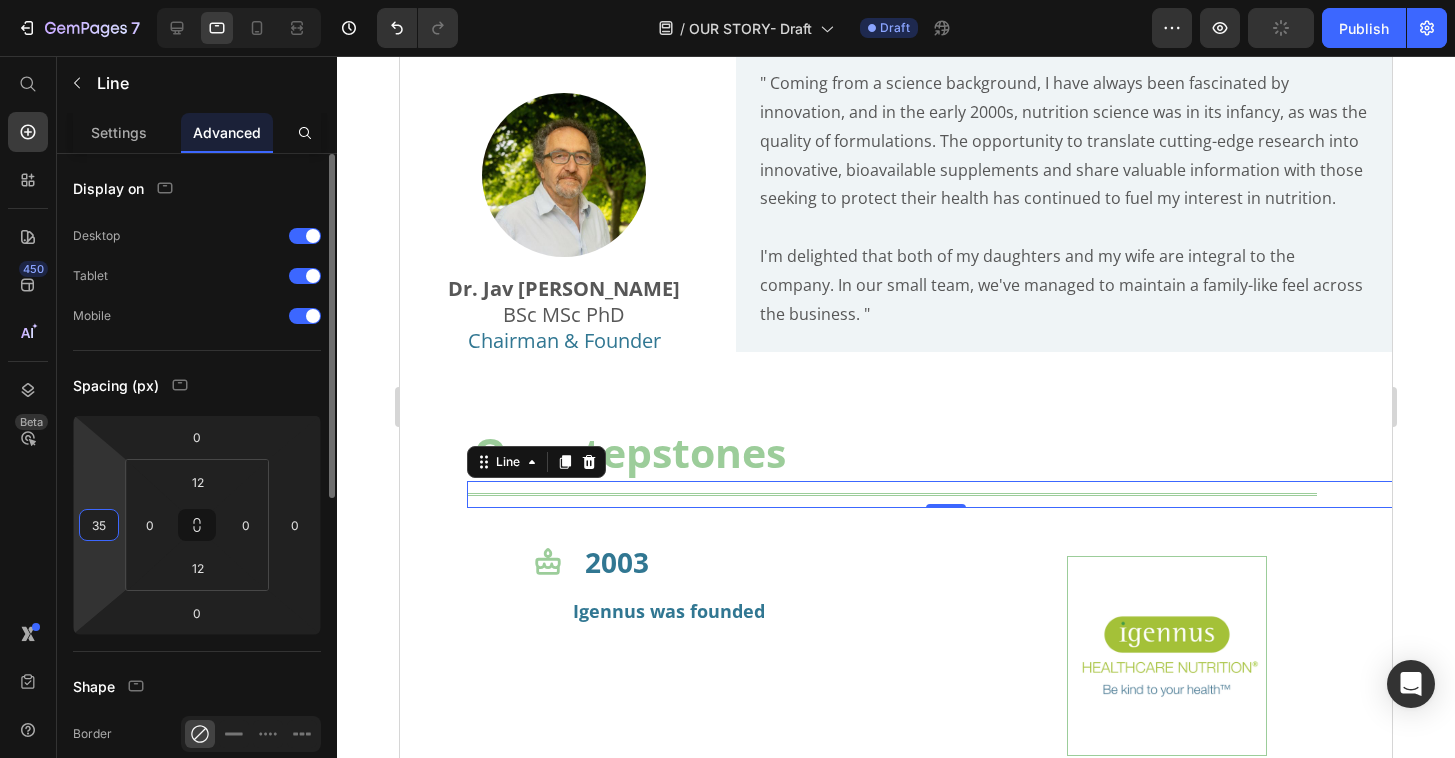 type on "35" 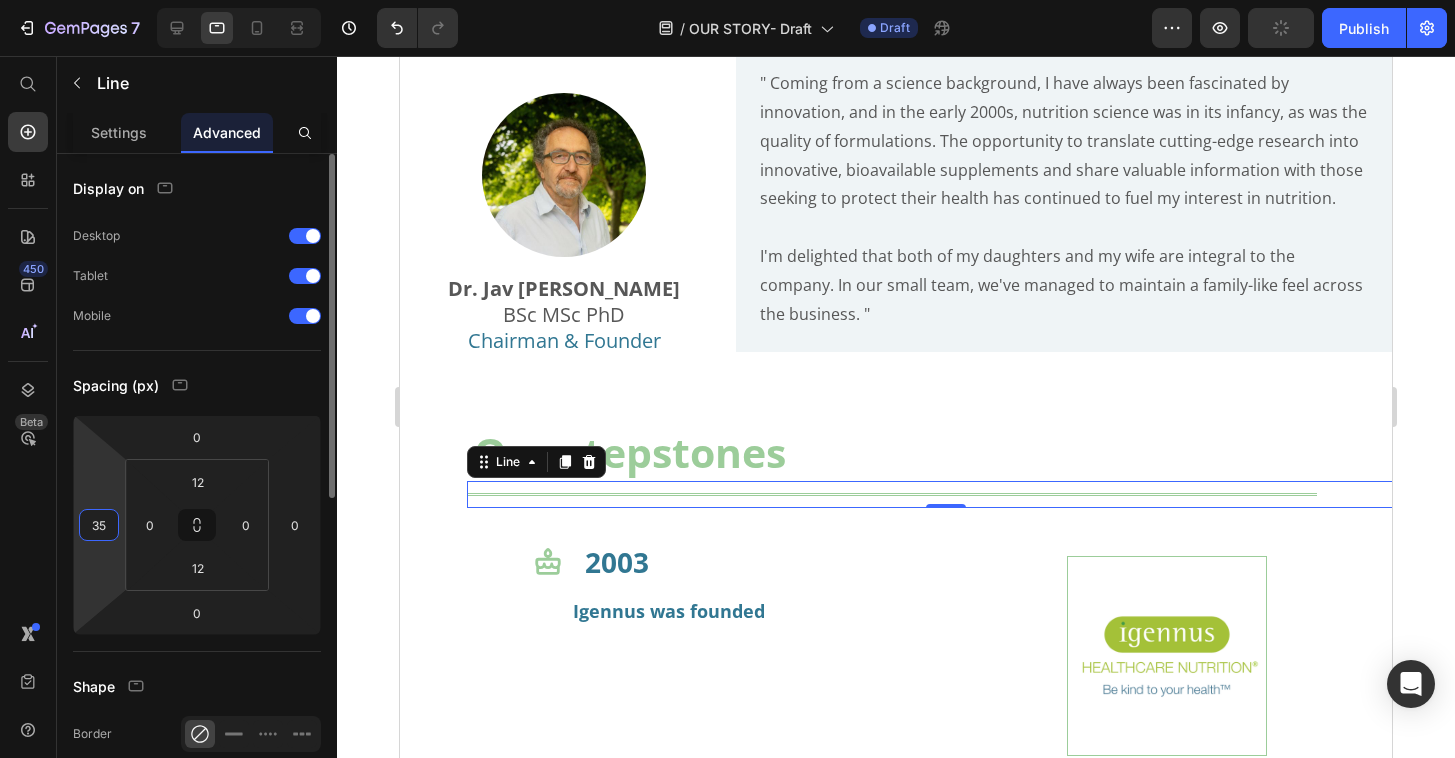 click on "Spacing (px)" at bounding box center [197, 385] 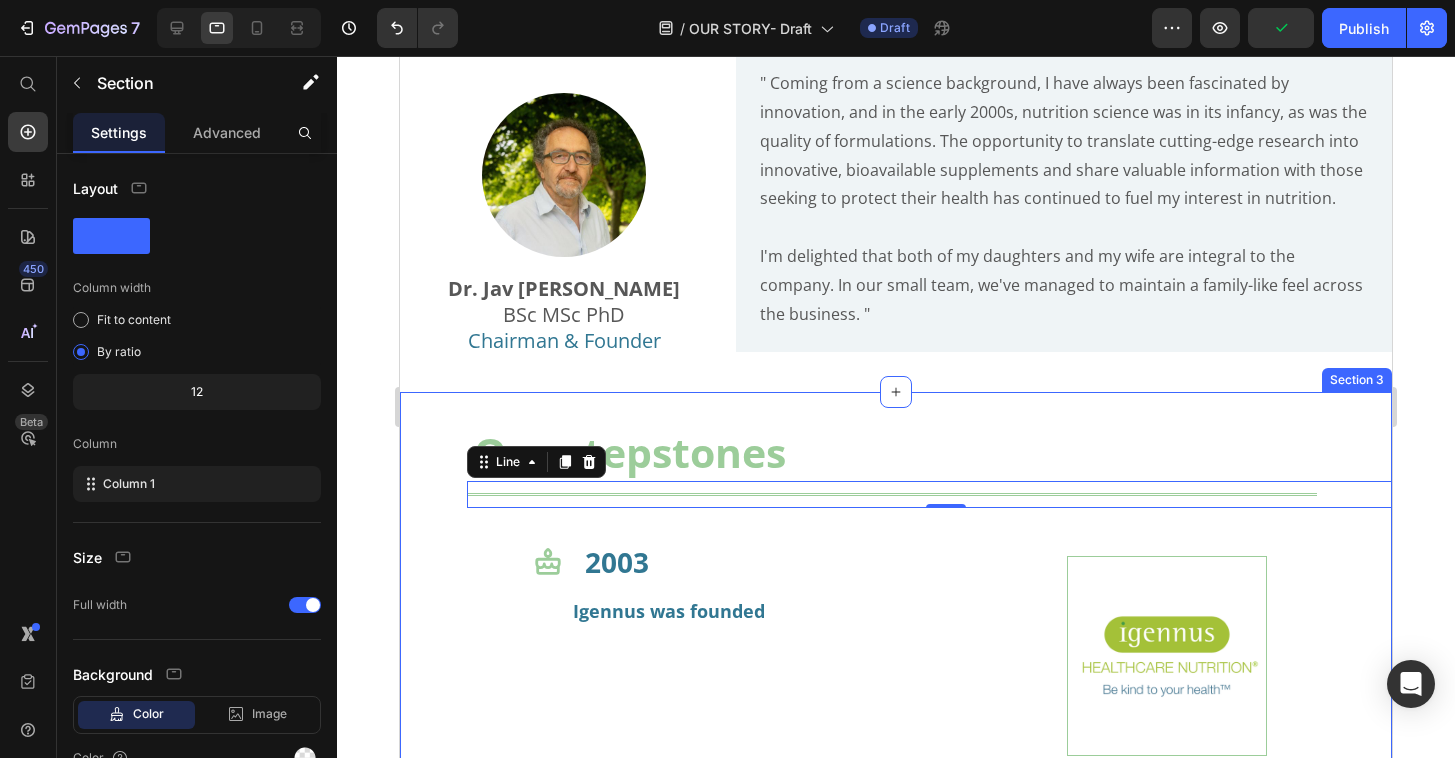 click on "Our stepstones Heading                Title Line   0 Row
Icon 2003 Heading Igennus was founded   Text Block Image Row
Icon 2004 Heading The first product was launched Vegepa, patented & pure EPA omega 3 Text Block Image Row
Icon 2008 Heading Widened Omega-3 range Published clinical studies using Vegepa & widened the omega-3 range Text Block Image Row
Icon 2013 Heading Launch of the Pharmepa range Prescription-grade omega-3 supplements for high-intensity support Text Block Image Row
Icon 2016 Heading Launch of the Pure & Essential range Clinical ingredients for premium wellness & our first methylated vitamins Text Block Image Row
Icon 2023 Heading Launch of the Be Kind range Igennus leveraged its existing nutrition expertise to develop clinical-quality solutions for young families Text Block Image Row
Icon 2025 Heading Mina, our new CEO Jav hands over the reins to his daughter Mina, the 2 nd Image" at bounding box center [896, 1294] 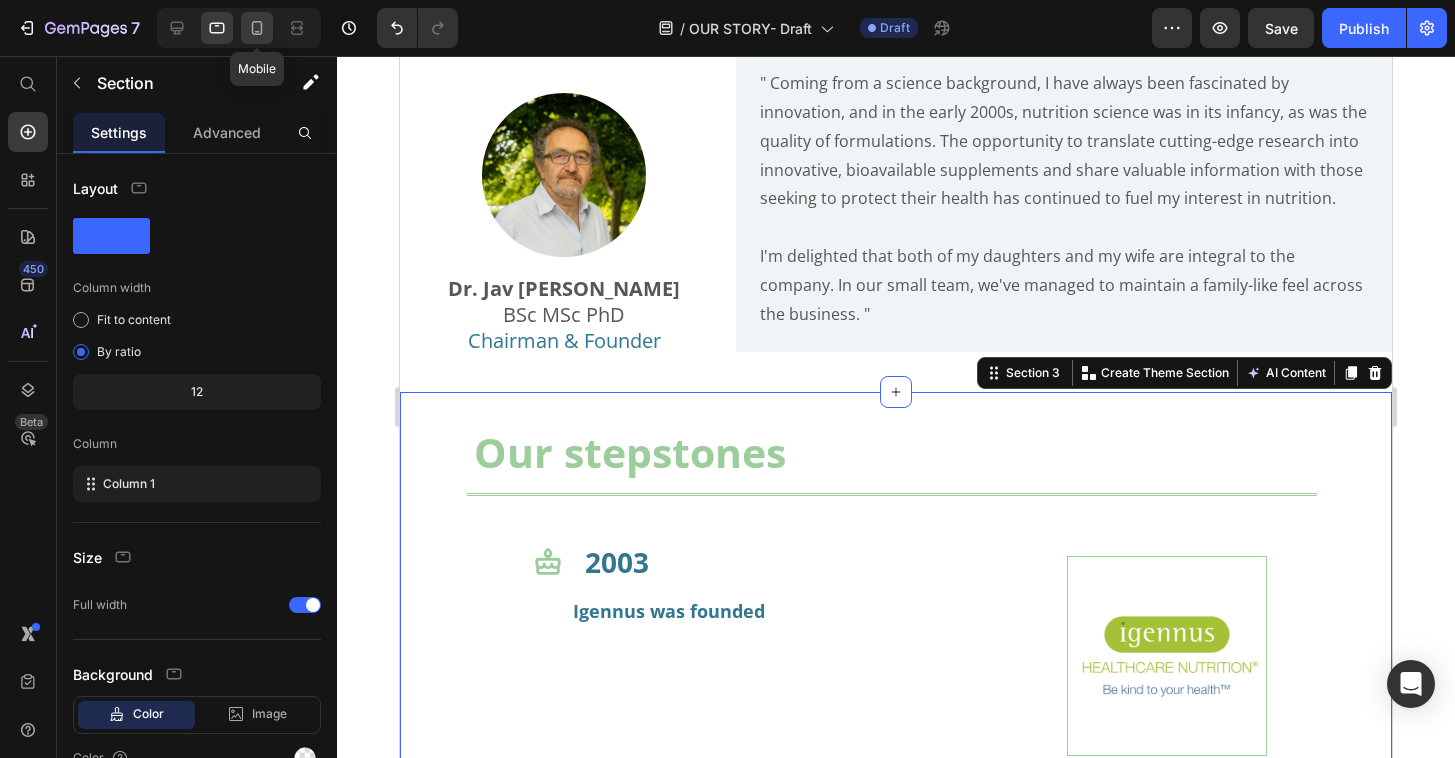click 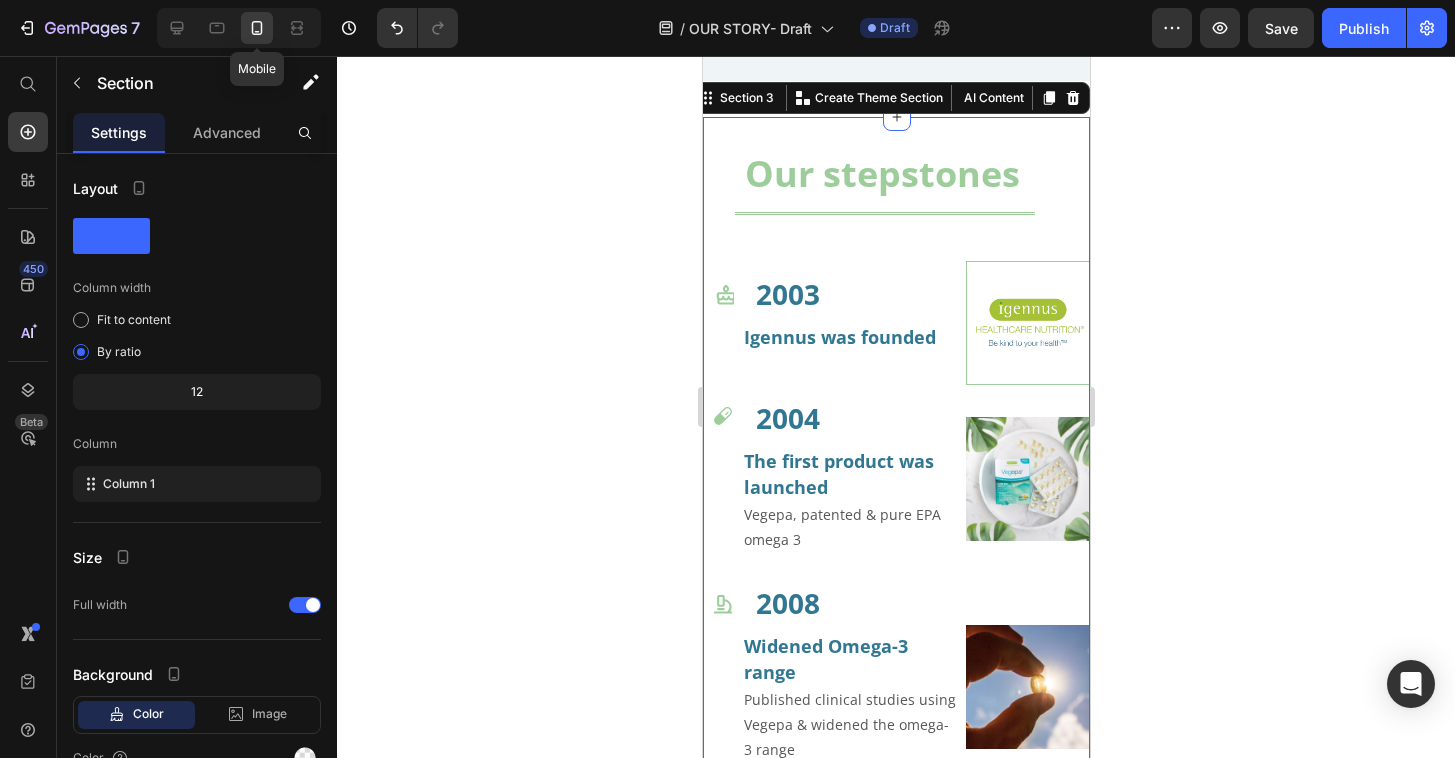 scroll, scrollTop: 1438, scrollLeft: 0, axis: vertical 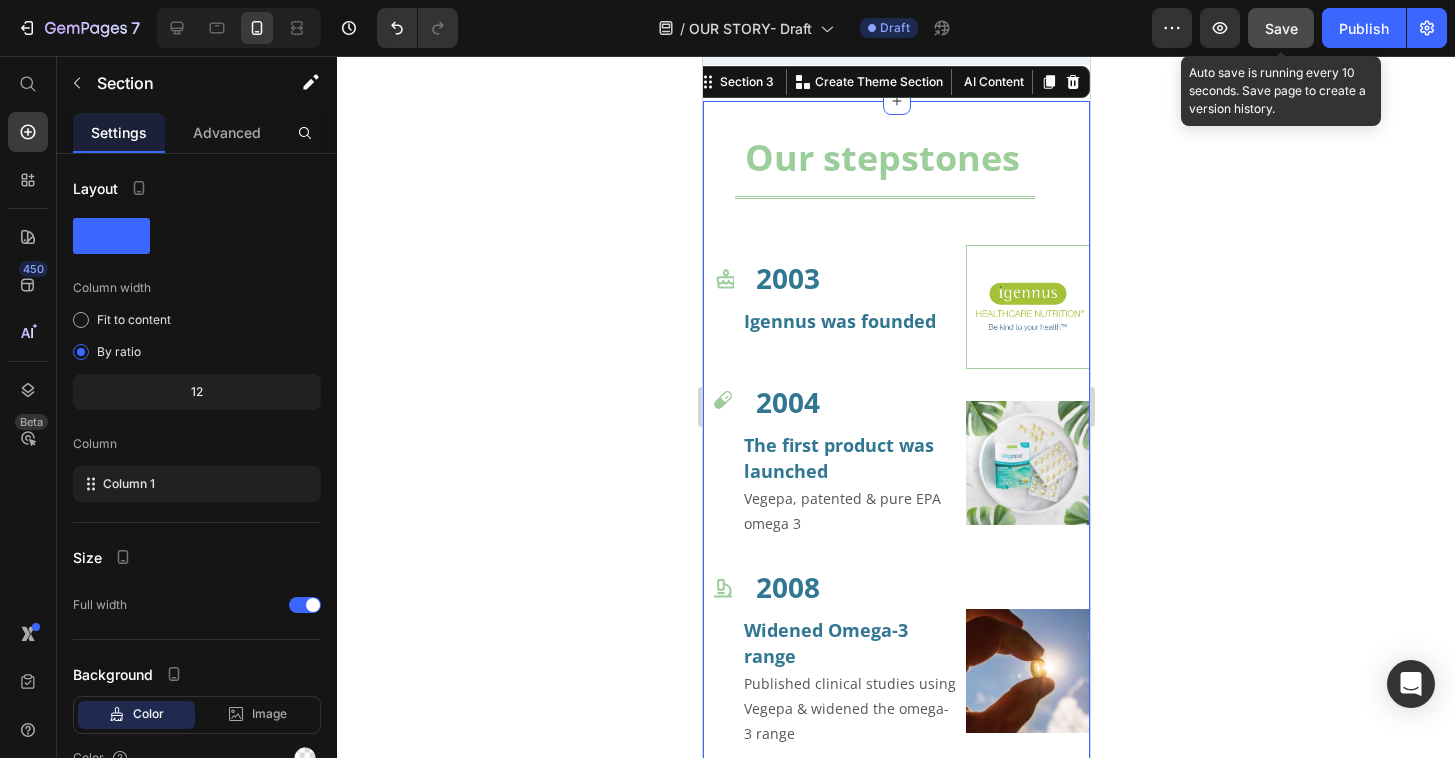 click on "Save" at bounding box center [1281, 28] 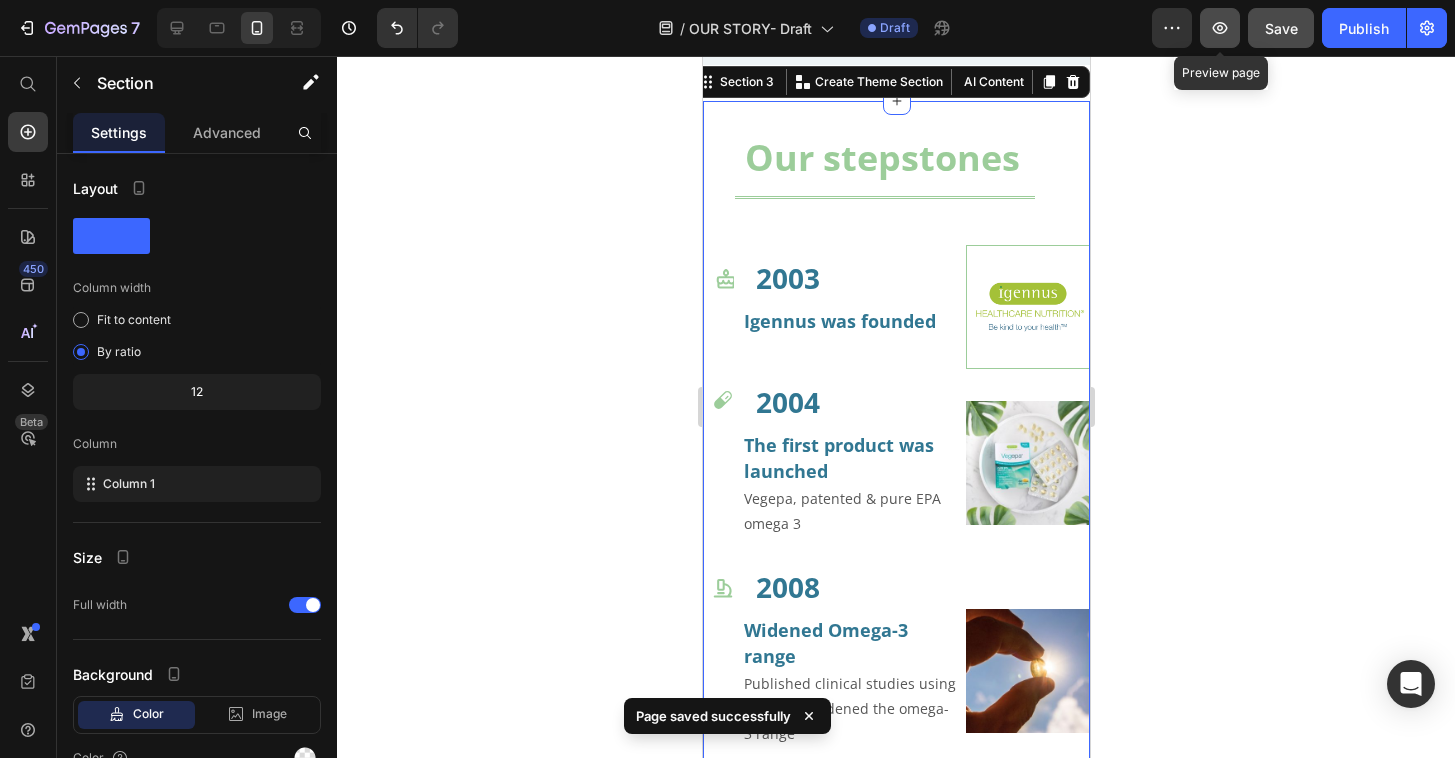 click 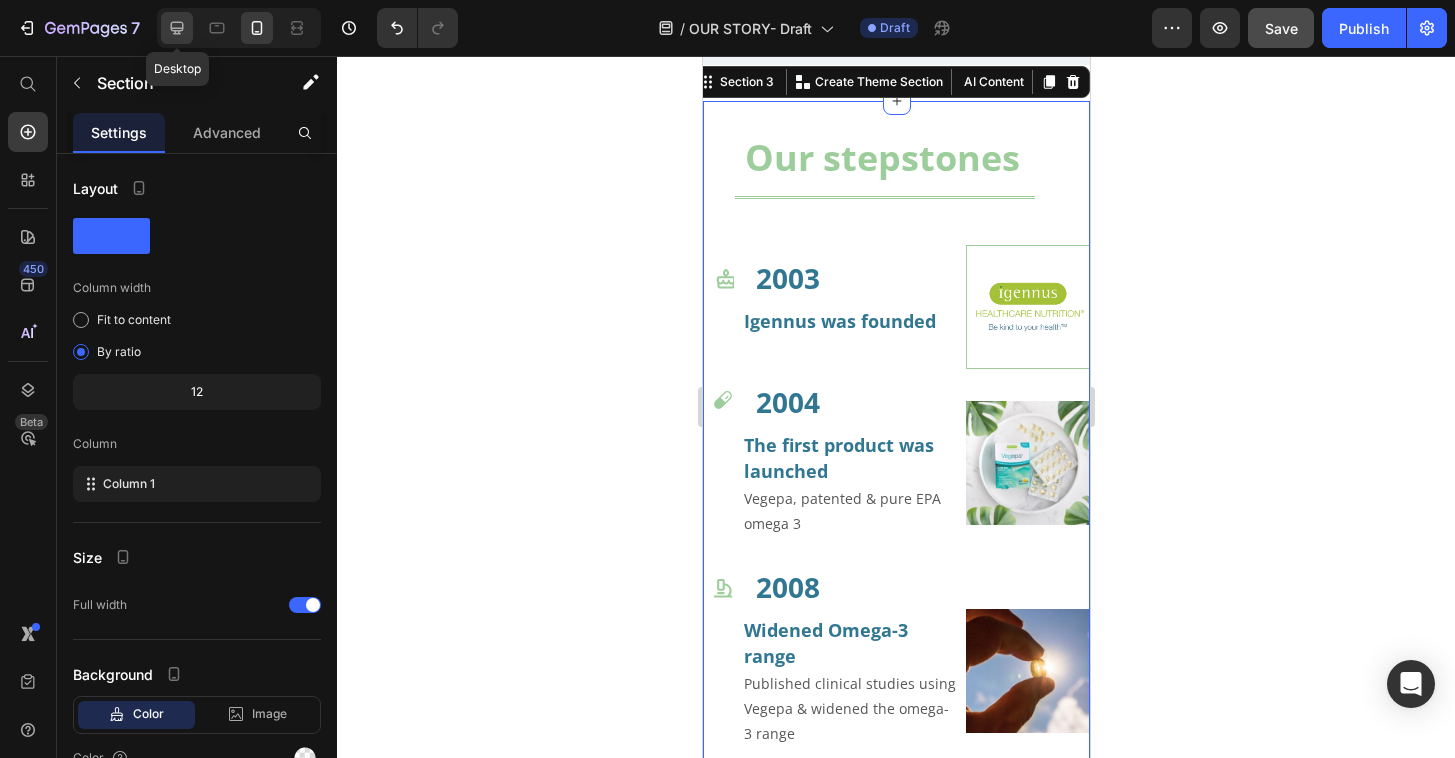 click 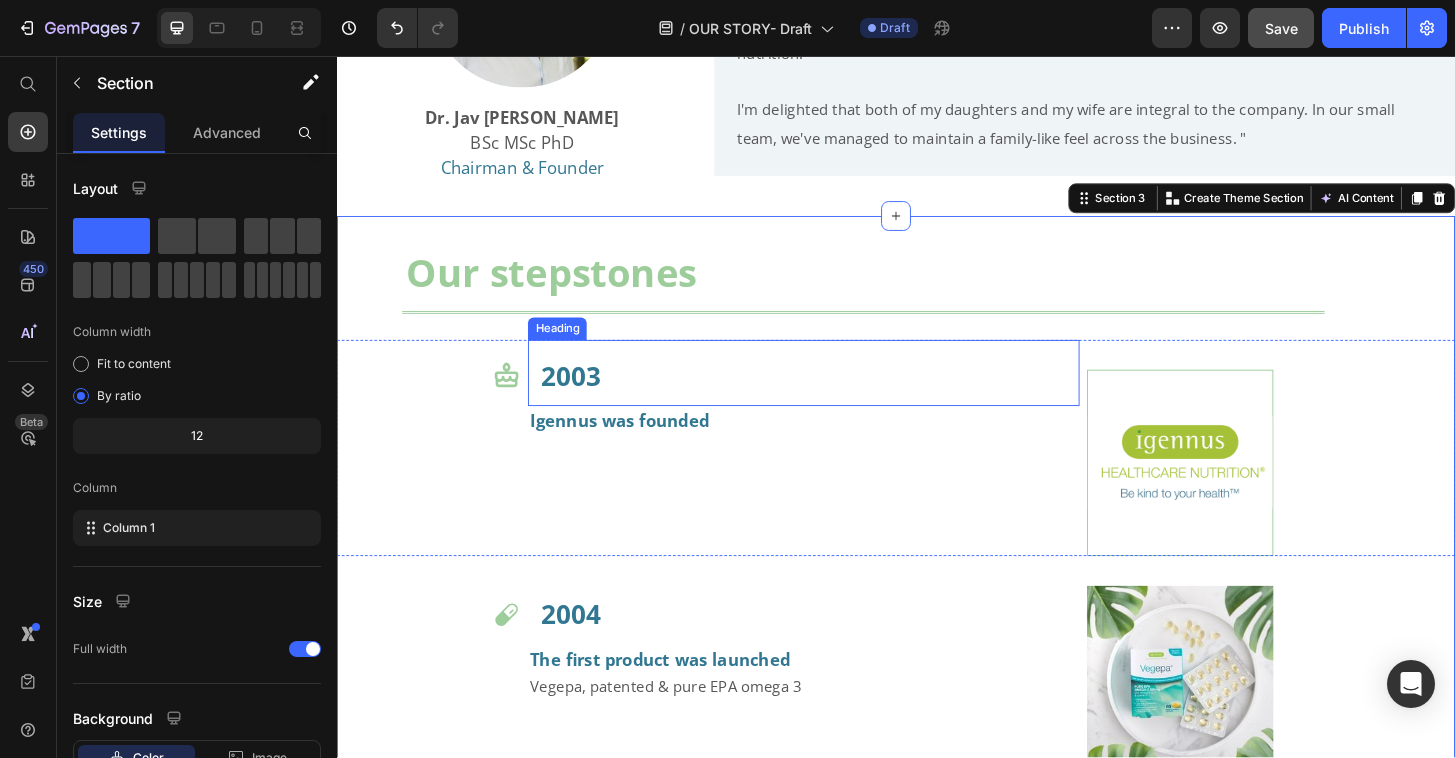 scroll, scrollTop: 1020, scrollLeft: 0, axis: vertical 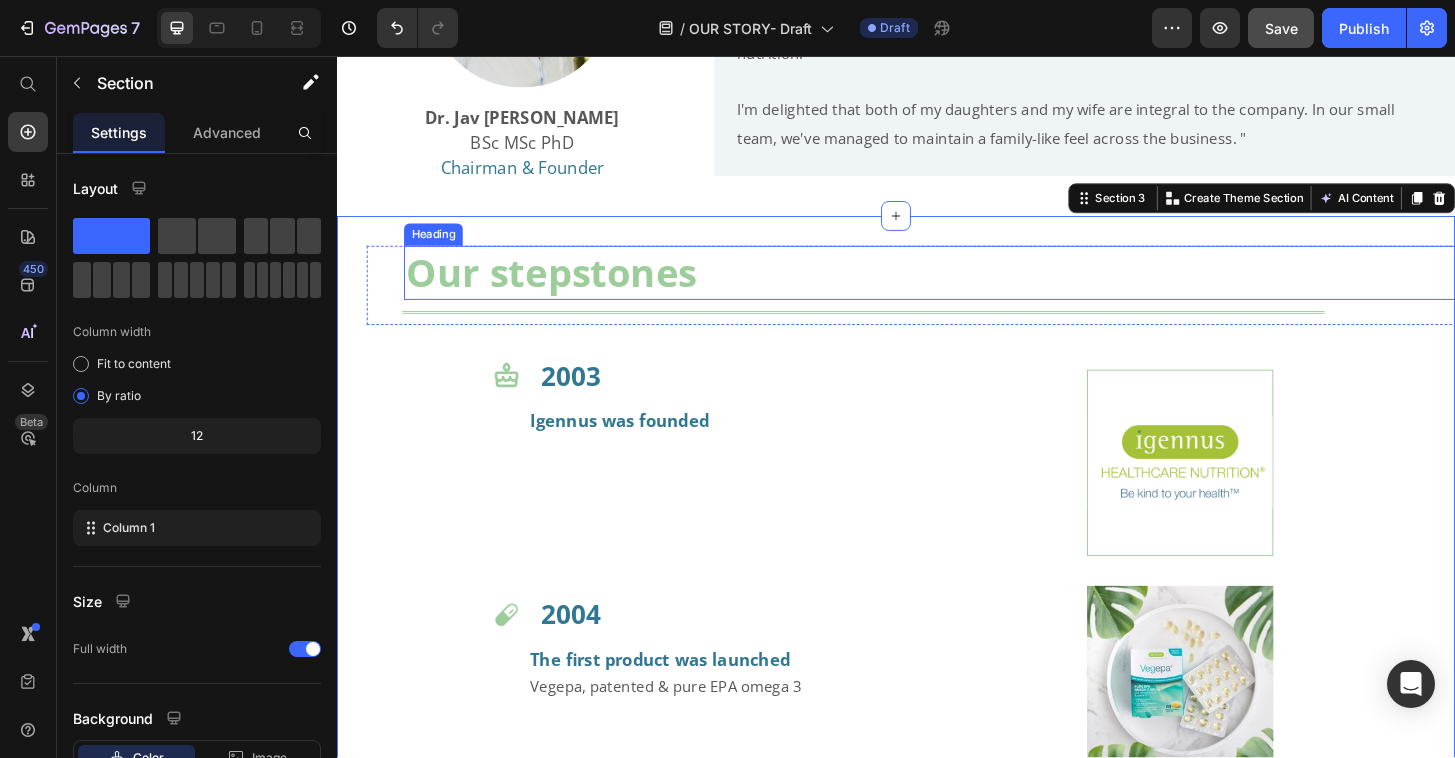 click on "Our stepstones" at bounding box center [989, 288] 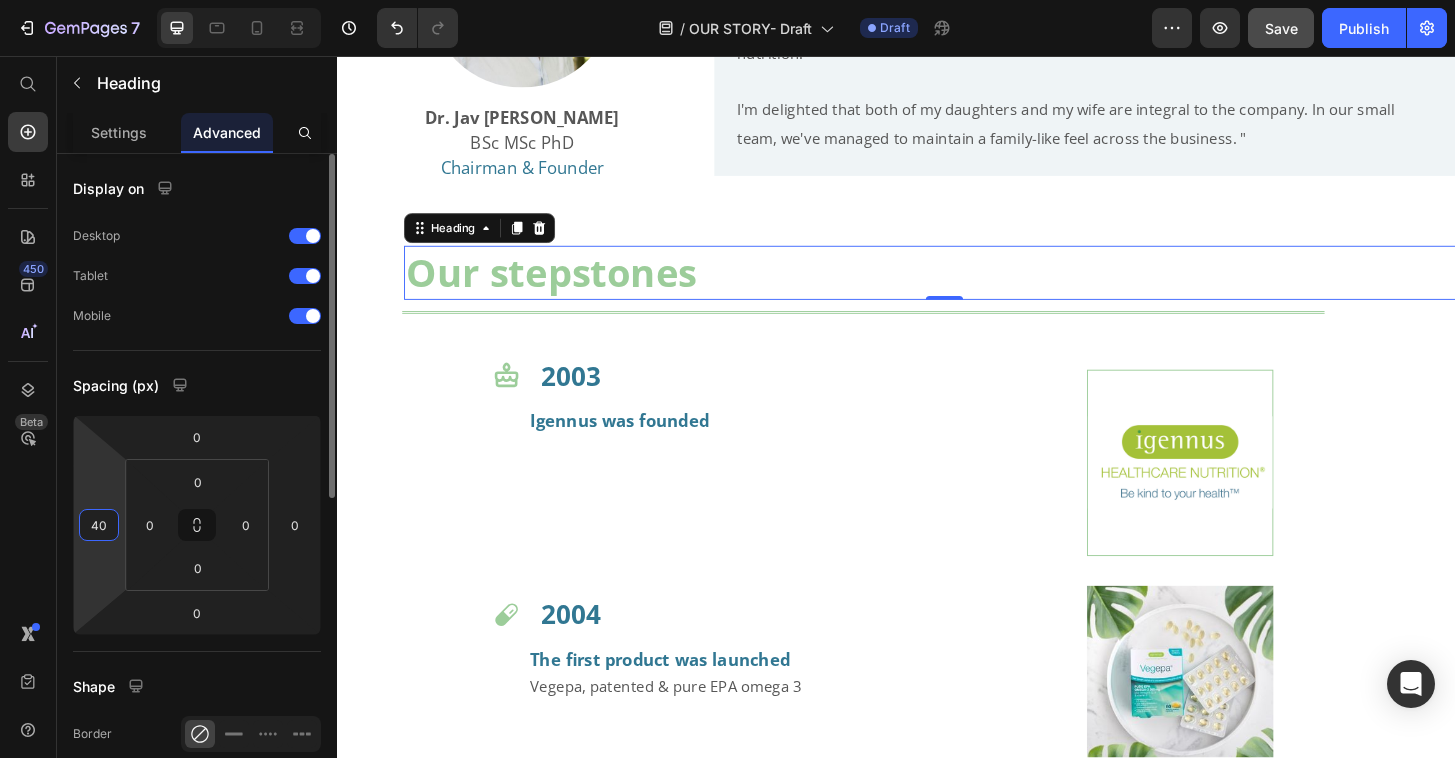 click on "40" at bounding box center [99, 525] 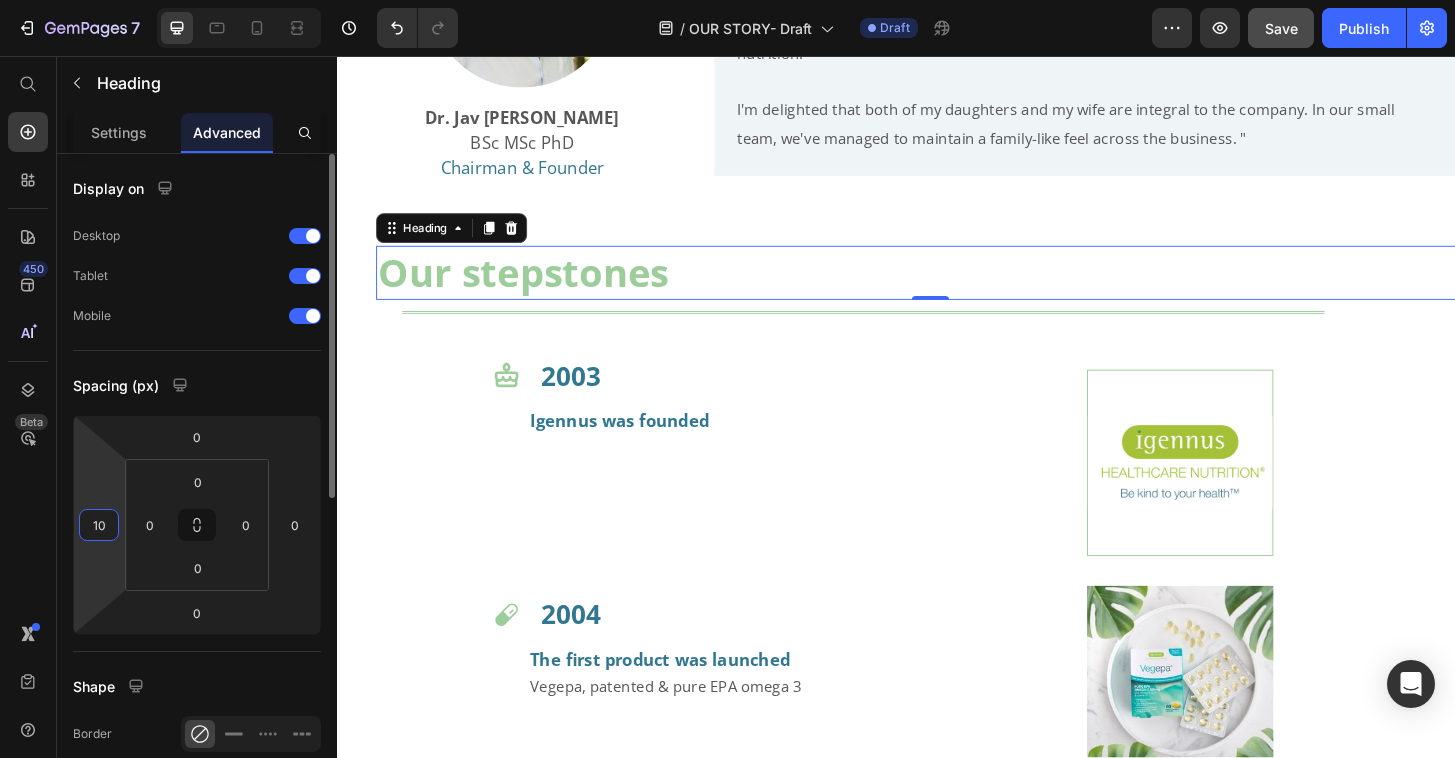 type on "1" 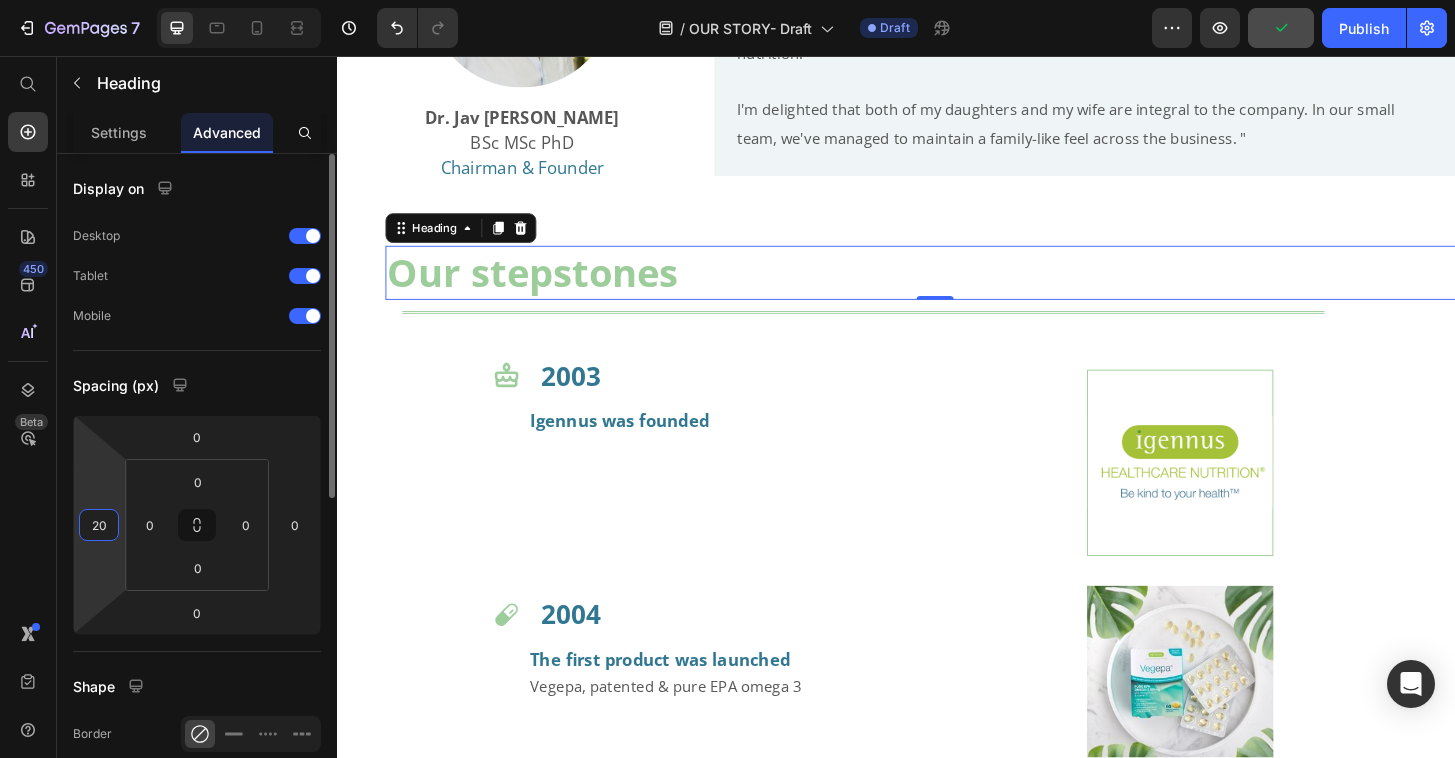 type on "2" 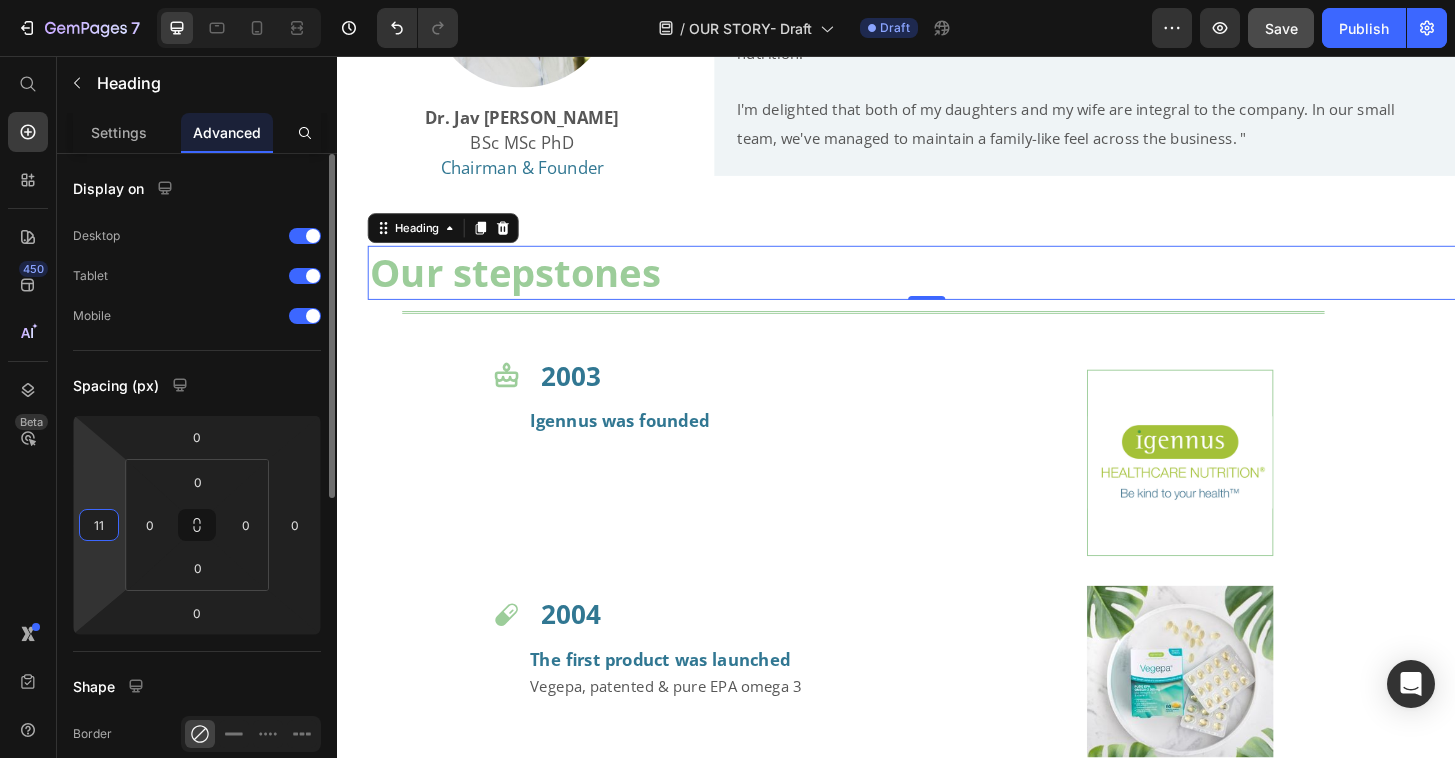 type on "110" 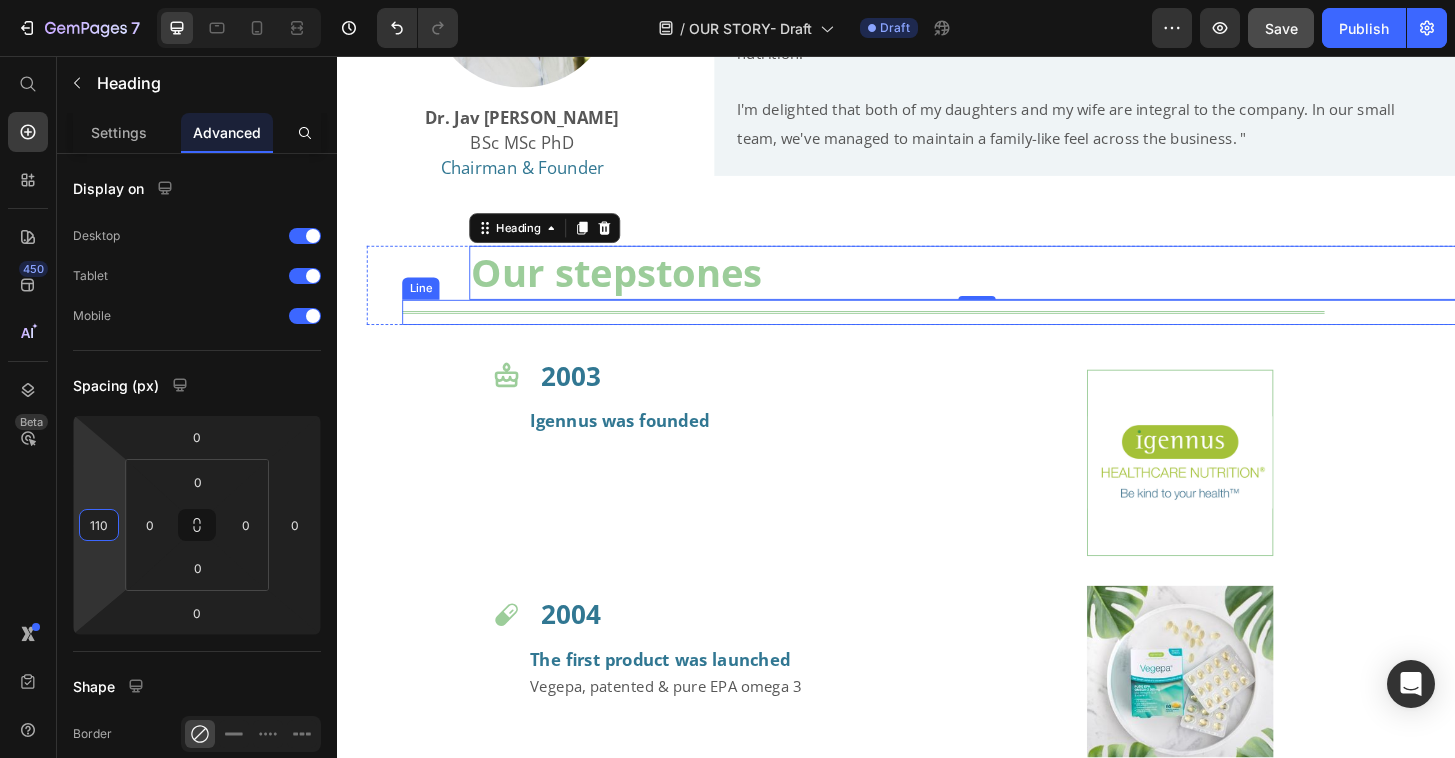 click on "Title Line" at bounding box center [988, 331] 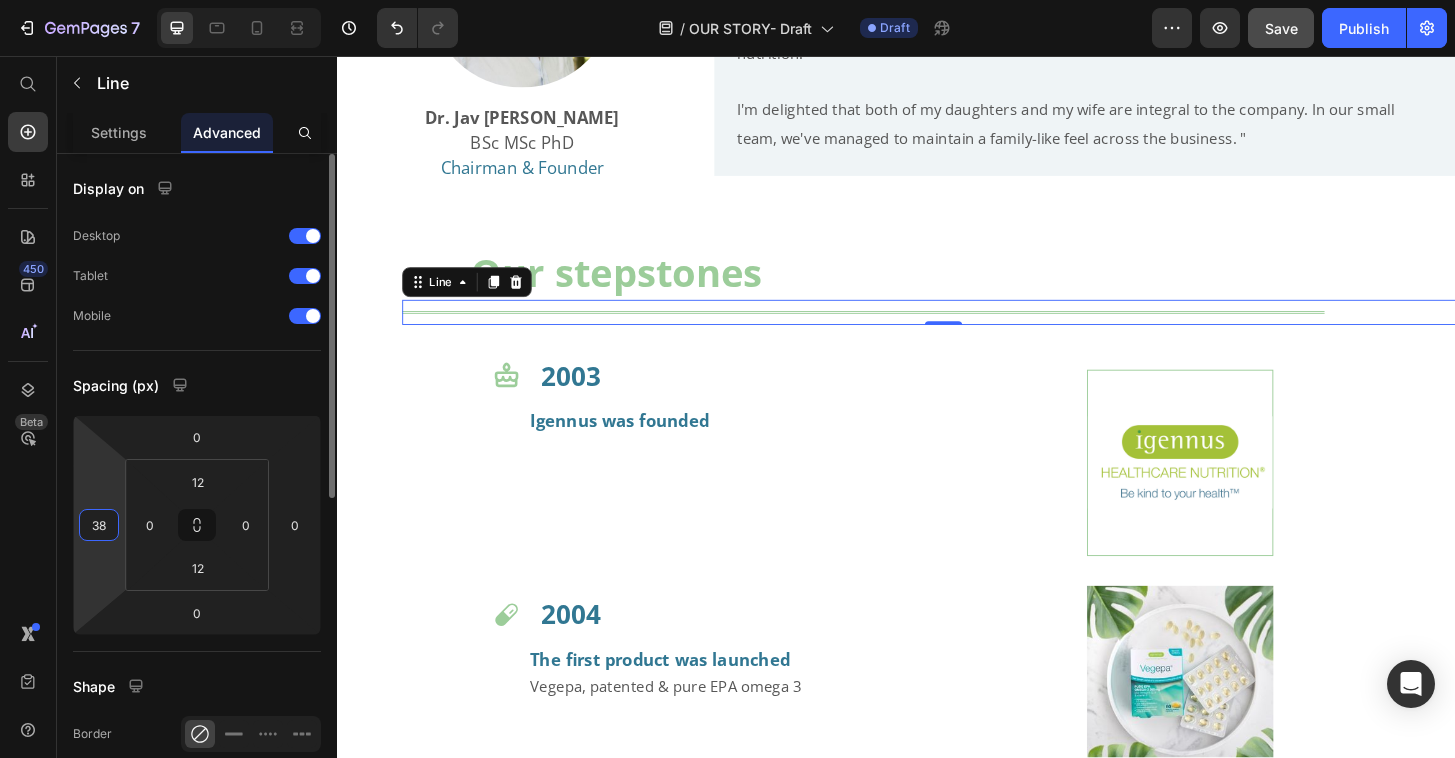 click on "38" at bounding box center [99, 525] 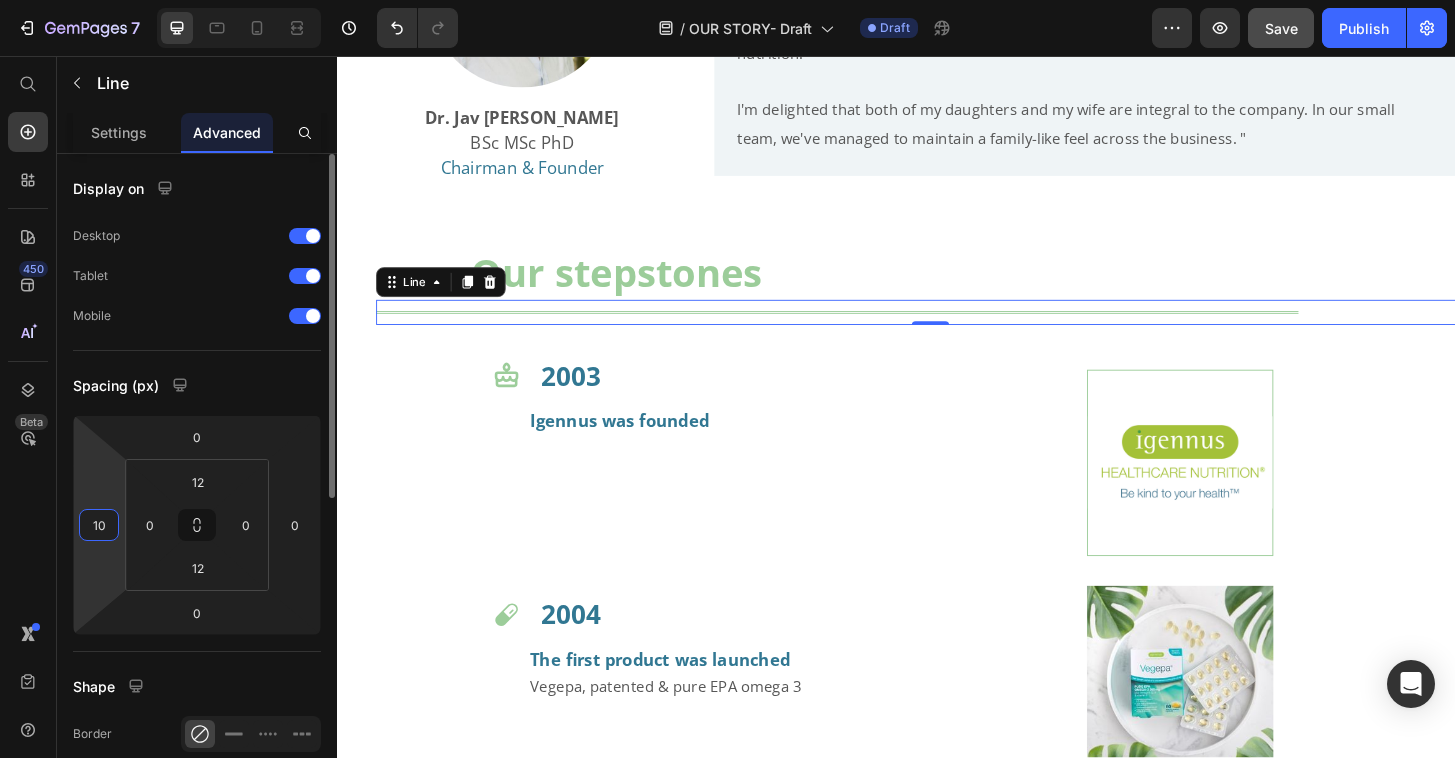 type on "100" 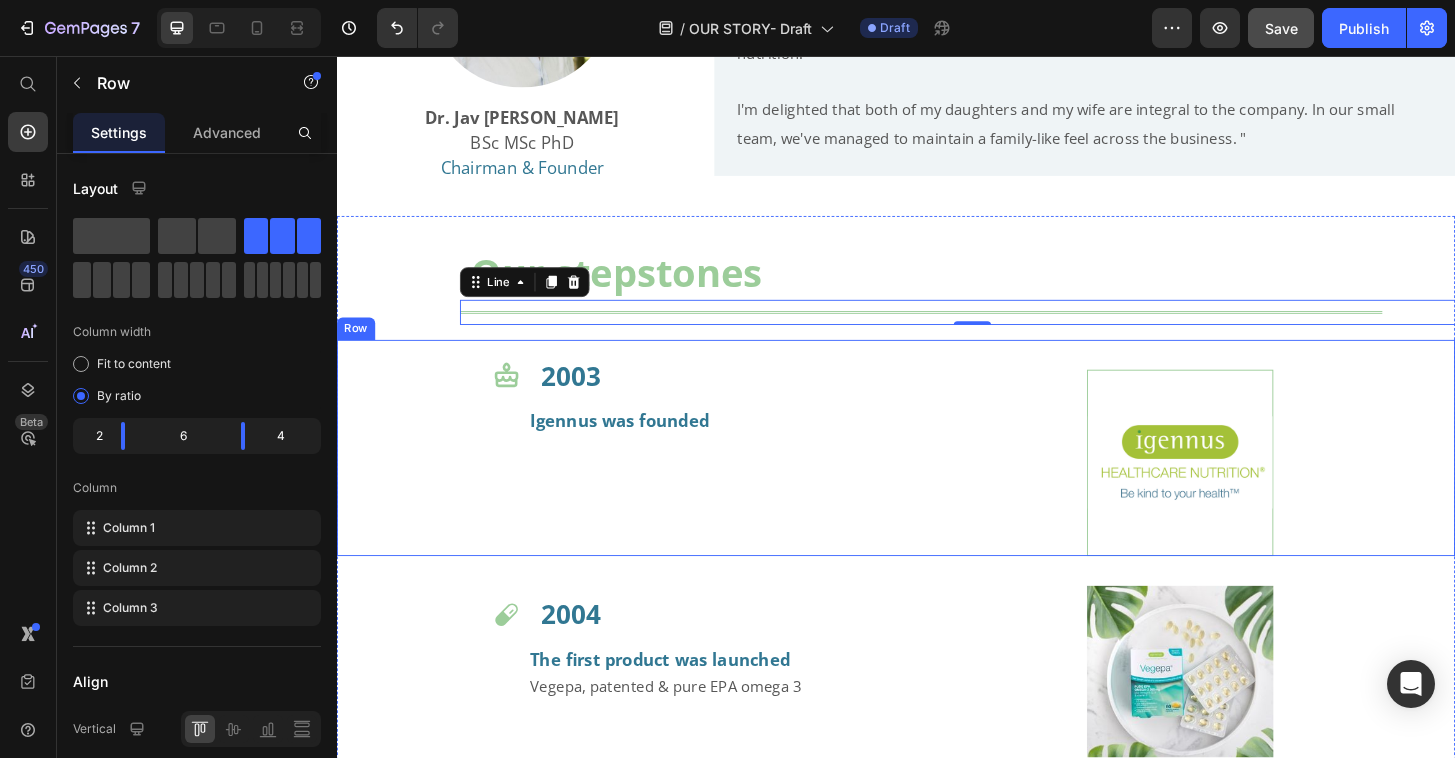 click on "Icon" at bounding box center (435, 477) 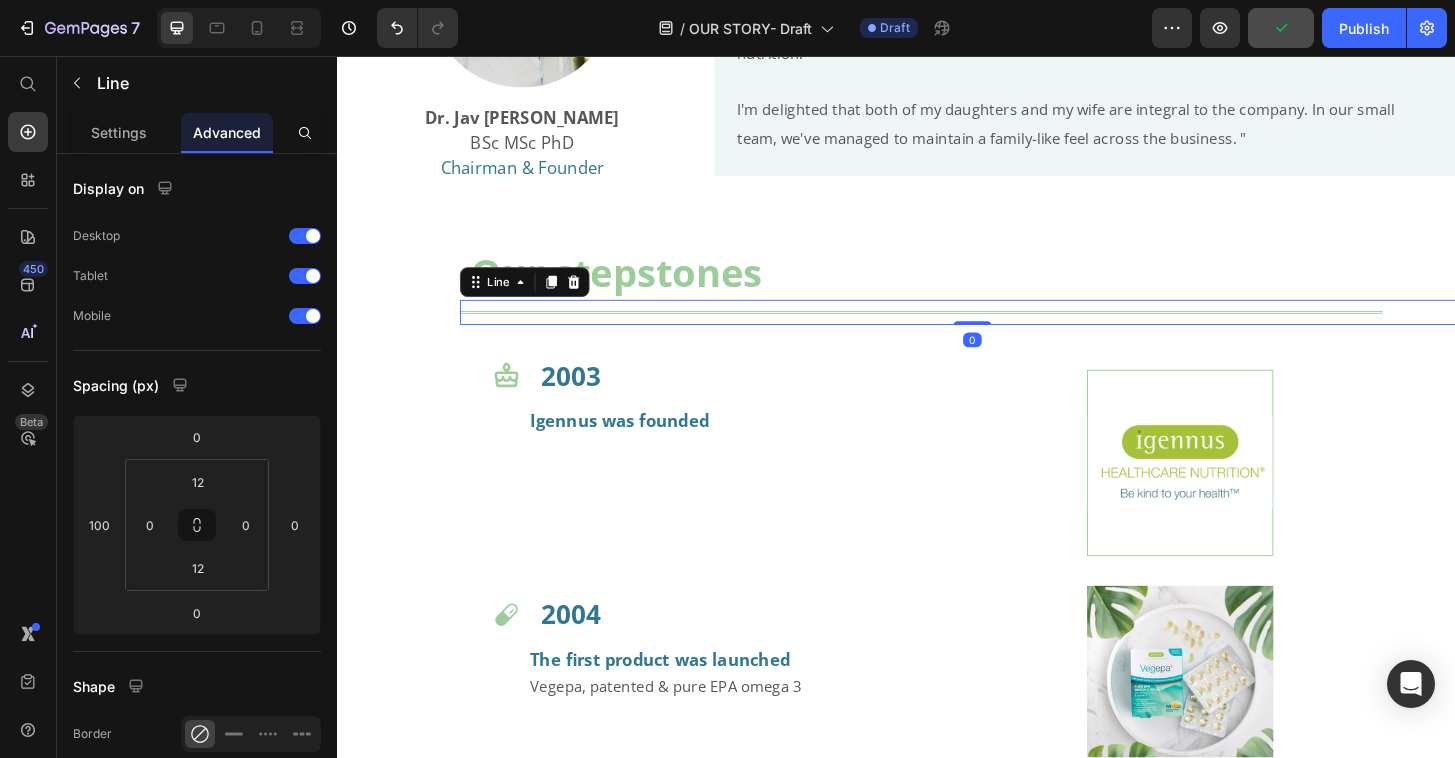 click on "Title Line   0" at bounding box center (1019, 331) 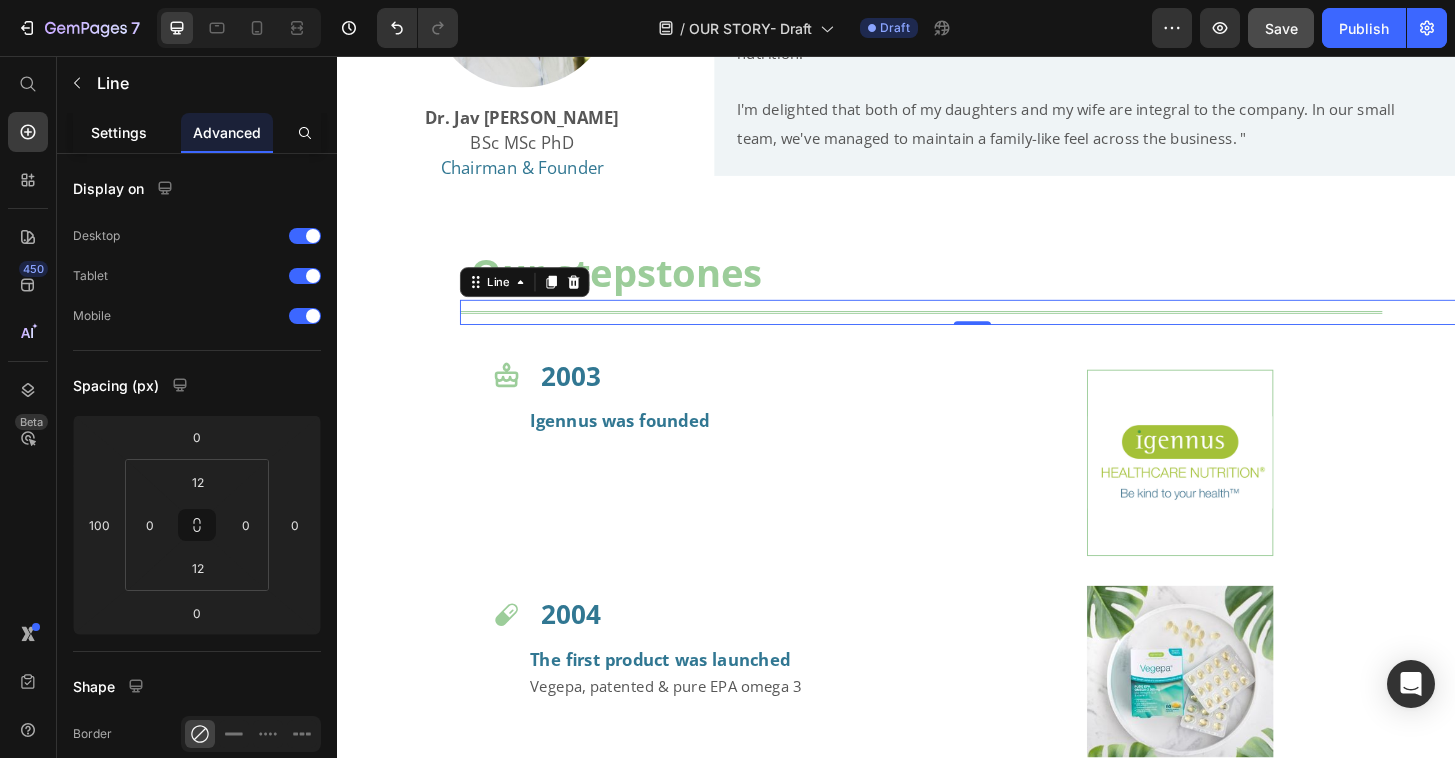 click on "Settings" at bounding box center [119, 132] 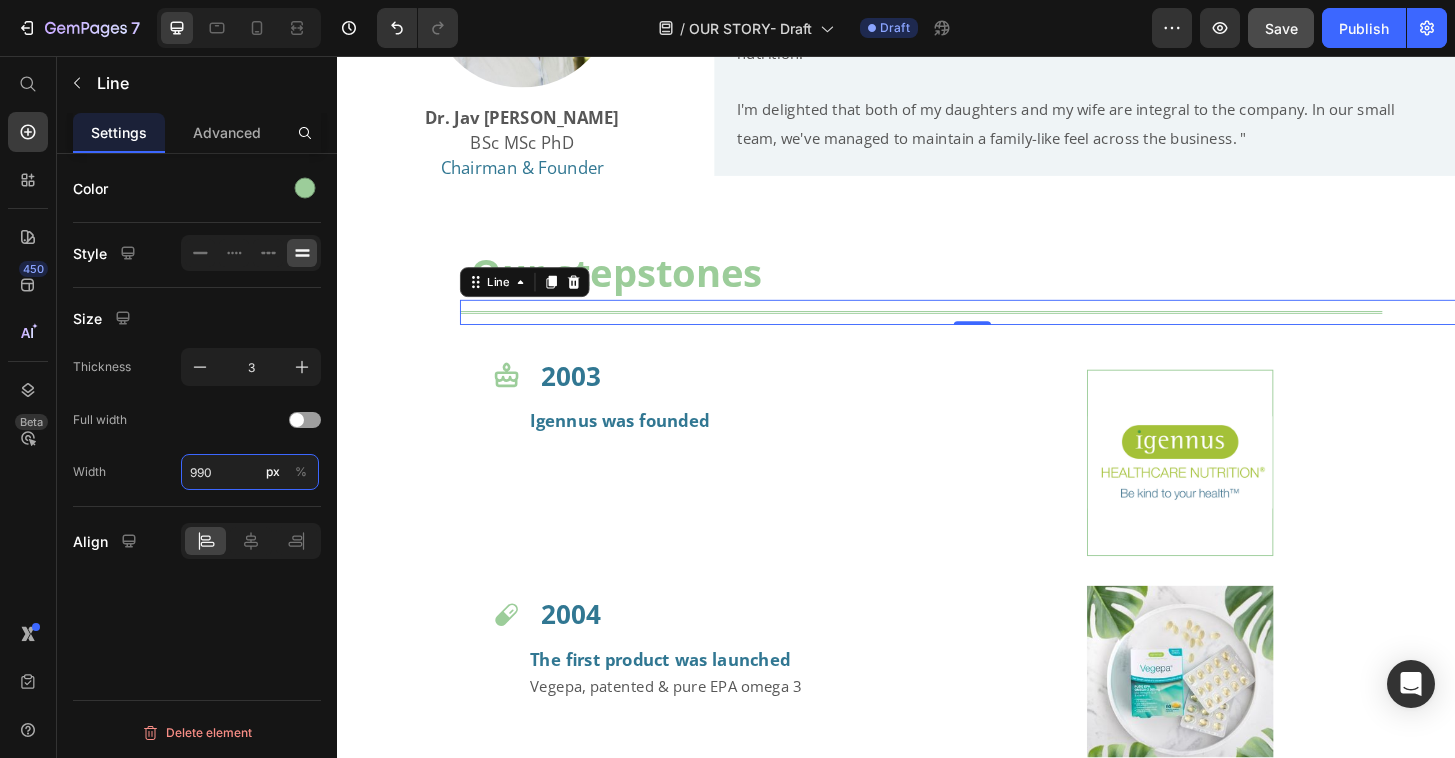 click on "990" at bounding box center (250, 472) 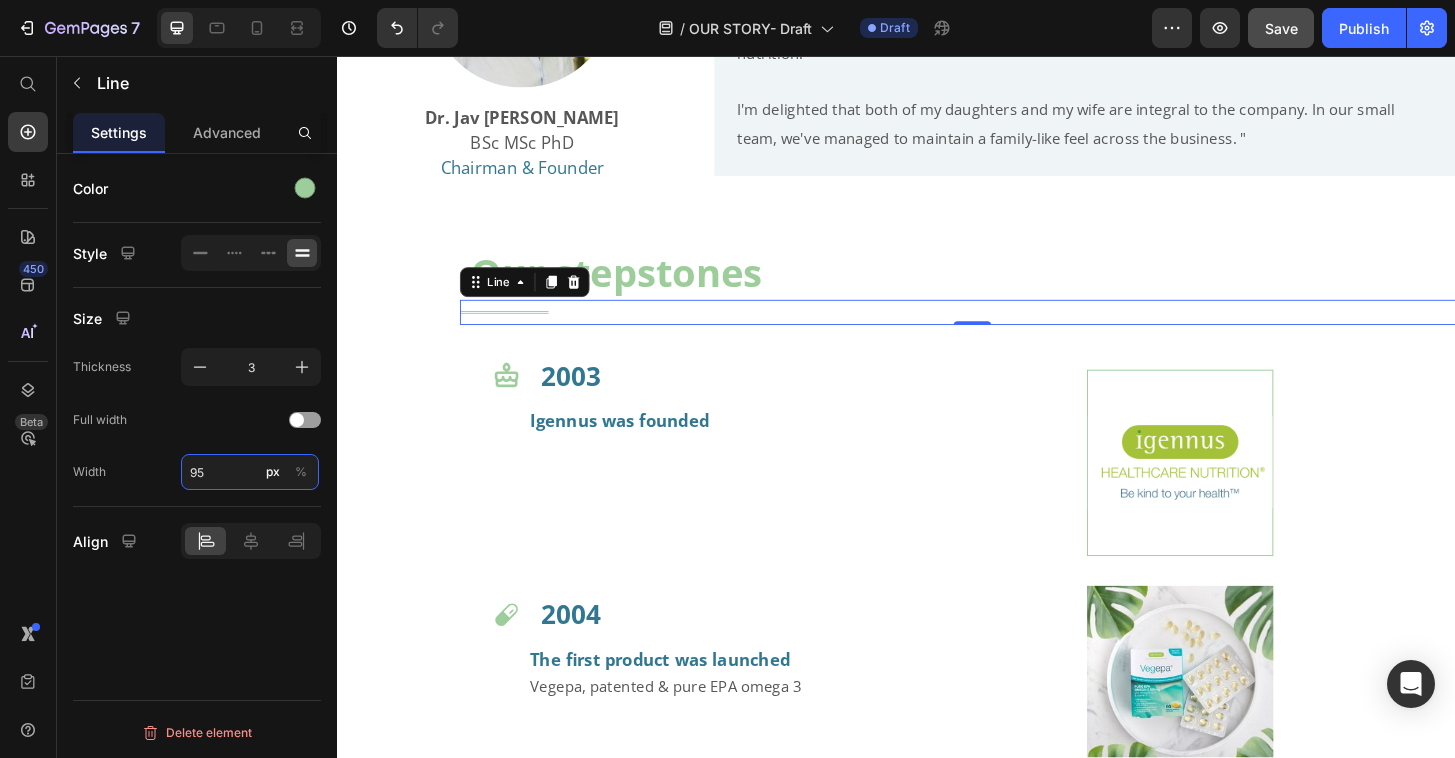 type on "950" 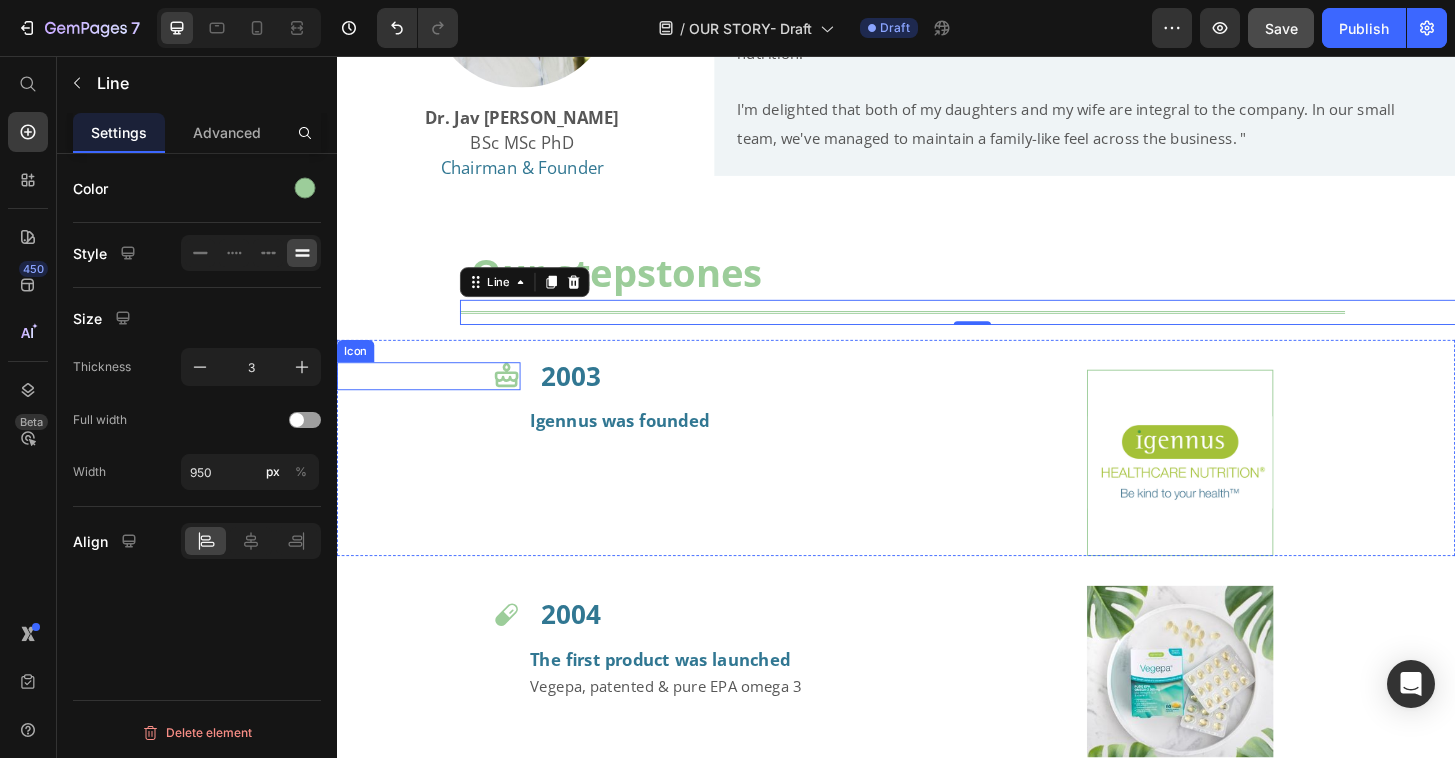 click on "Icon" at bounding box center [357, 373] 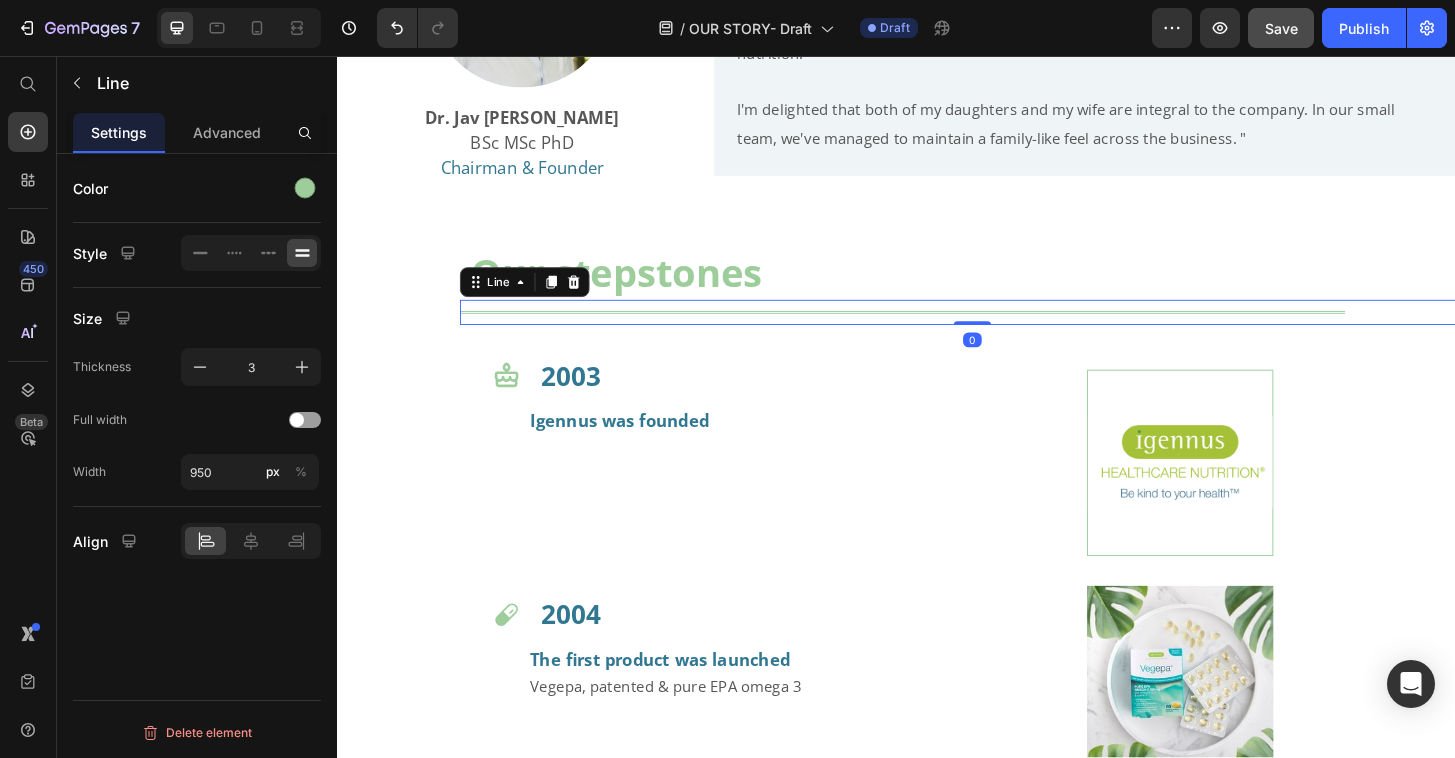 click at bounding box center (944, 331) 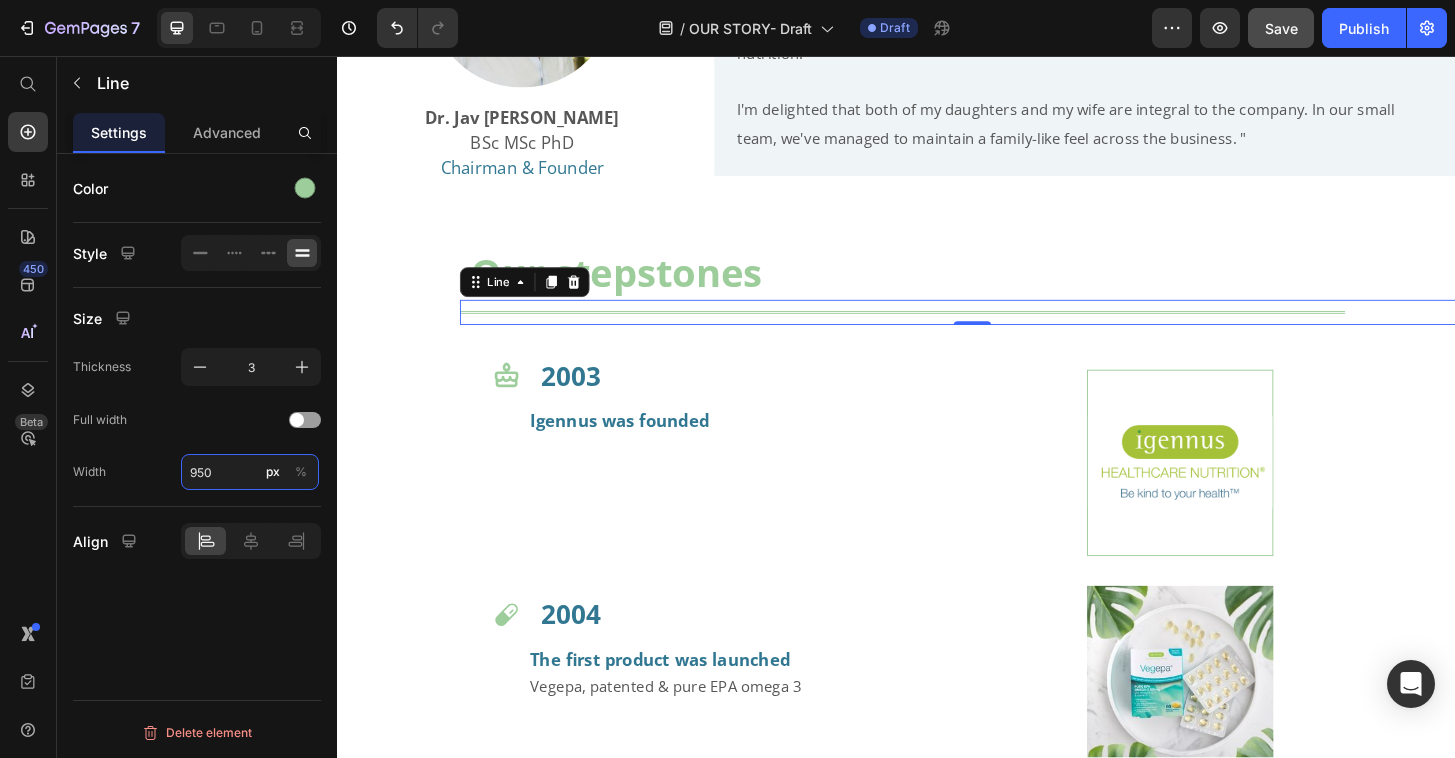 click on "950" at bounding box center (250, 472) 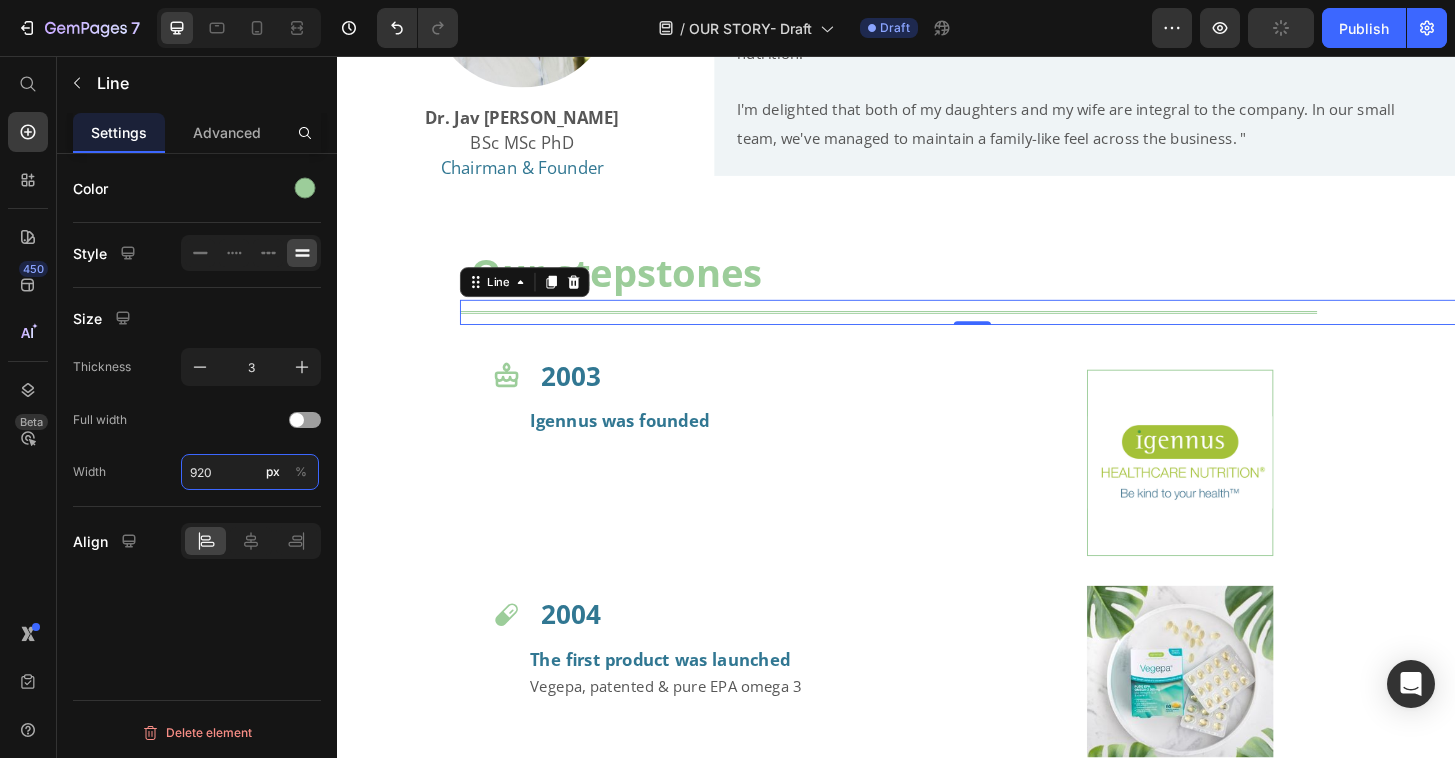 type on "950" 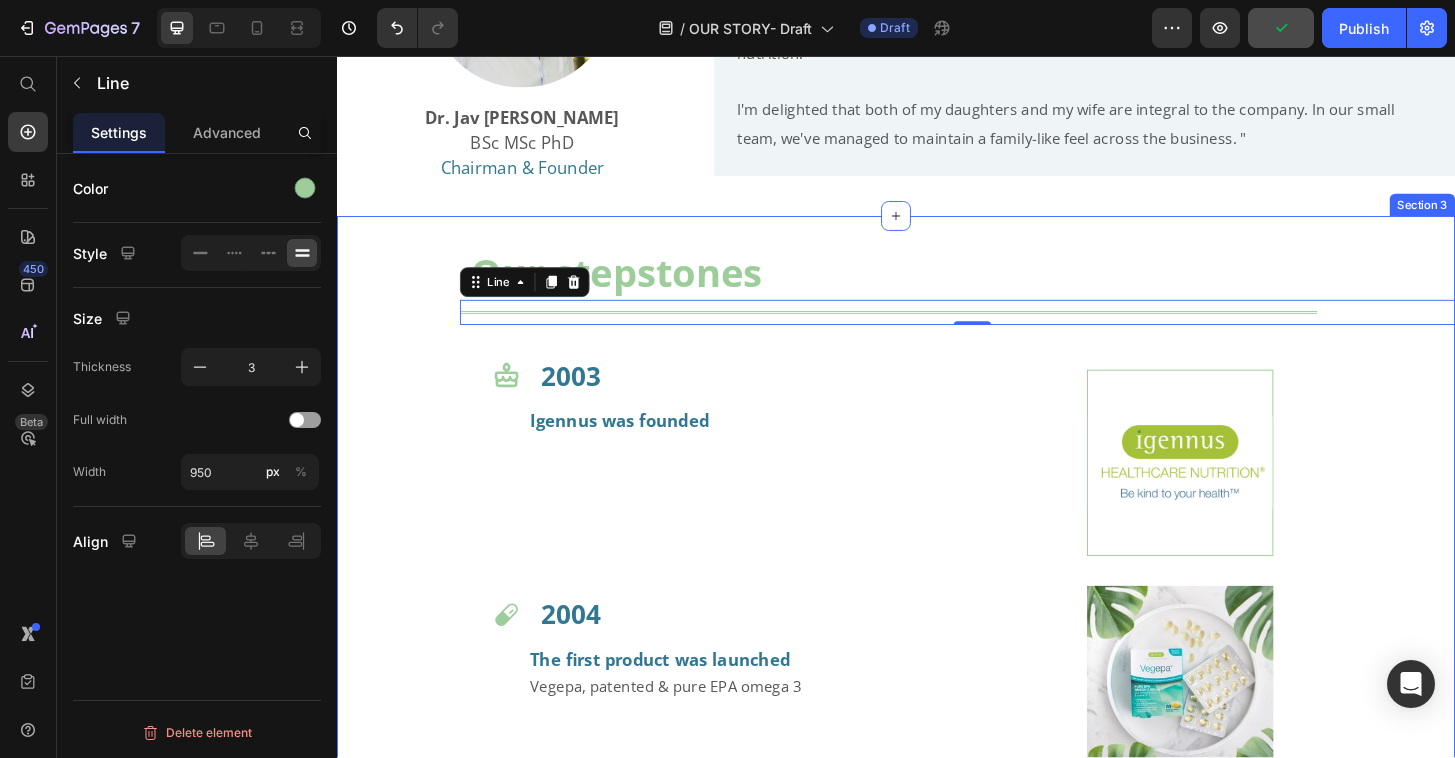 click on "Our stepstones Heading                Title Line   0 Row
Icon 2003 Heading Igennus was founded   Text Block Image Row
Icon 2004 Heading The first product was launched Vegepa, patented & pure EPA omega 3 Text Block Image Row
Icon 2008 Heading Widened Omega-3 range Published clinical studies using Vegepa & widened the omega-3 range Text Block Image Row
Icon 2013 Heading Launch of the Pharmepa range Prescription-grade omega-3 supplements for high-intensity support Text Block Image Row
Icon 2016 Heading Launch of the Pure & Essential range Clinical ingredients for premium wellness & our first methylated vitamins Text Block Image Row
Icon 2023 Heading Launch of the Be Kind range Igennus leveraged its existing nutrition expertise to develop clinical-quality solutions for young families Text Block Image Row
Icon 2025 Heading Mina, our new CEO Jav hands over the reins to his daughter Mina, the 2 nd Image" at bounding box center [937, 1130] 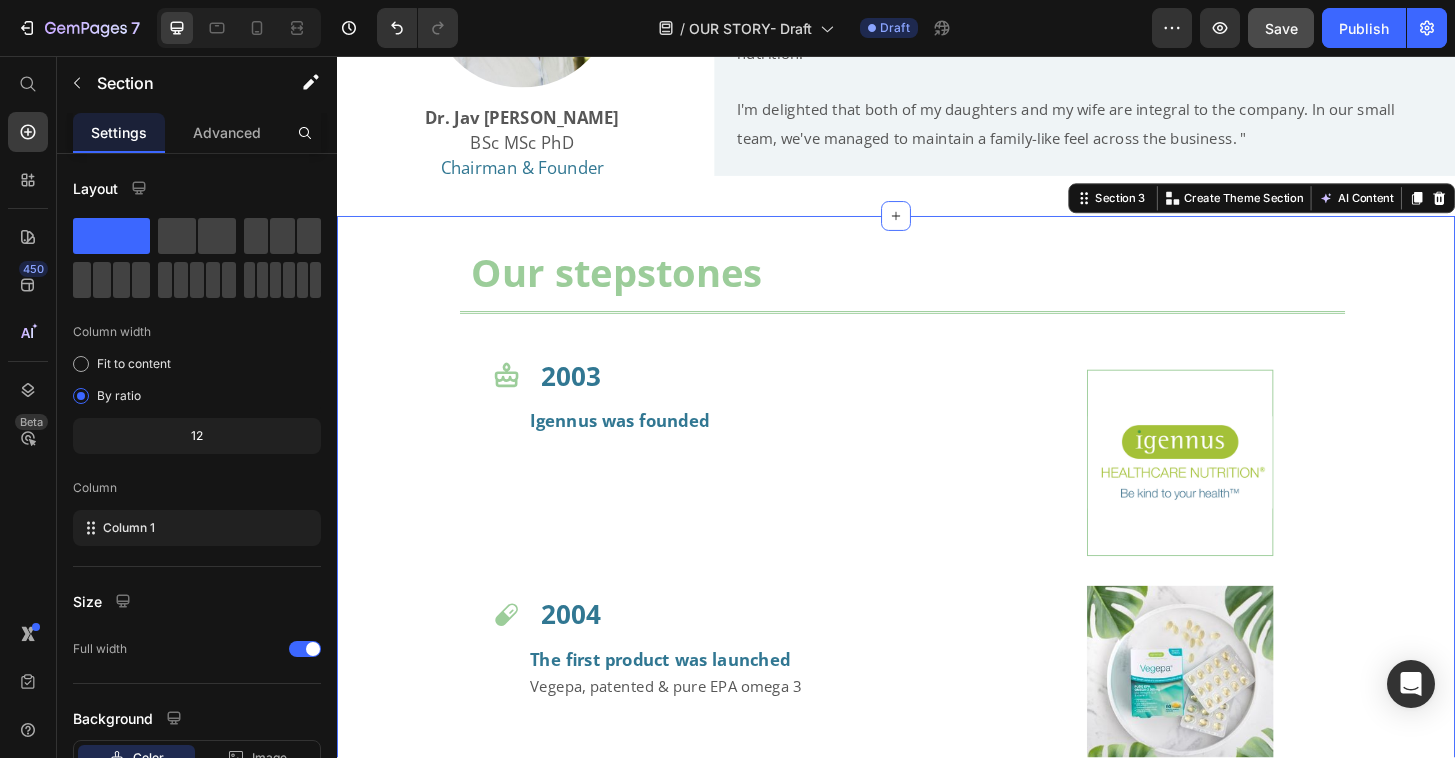 click on "Our stepstones Heading                Title Line Row
Icon 2003 Heading Igennus was founded   Text Block Image Row
Icon 2004 Heading The first product was launched Vegepa, patented & pure EPA omega 3 Text Block Image Row
Icon 2008 Heading Widened Omega-3 range Published clinical studies using Vegepa & widened the omega-3 range Text Block Image Row
Icon 2013 Heading Launch of the Pharmepa range Prescription-grade omega-3 supplements for high-intensity support Text Block Image Row
Icon 2016 Heading Launch of the Pure & Essential range Clinical ingredients for premium wellness & our first methylated vitamins Text Block Image Row
Icon 2023 Heading Launch of the Be Kind range Igennus leveraged its existing nutrition expertise to develop clinical-quality solutions for young families Text Block Image Row
Icon 2025 Heading Mina, our new CEO Jav hands over the reins to his daughter Mina, the 2 nd Text Block" at bounding box center (937, 1130) 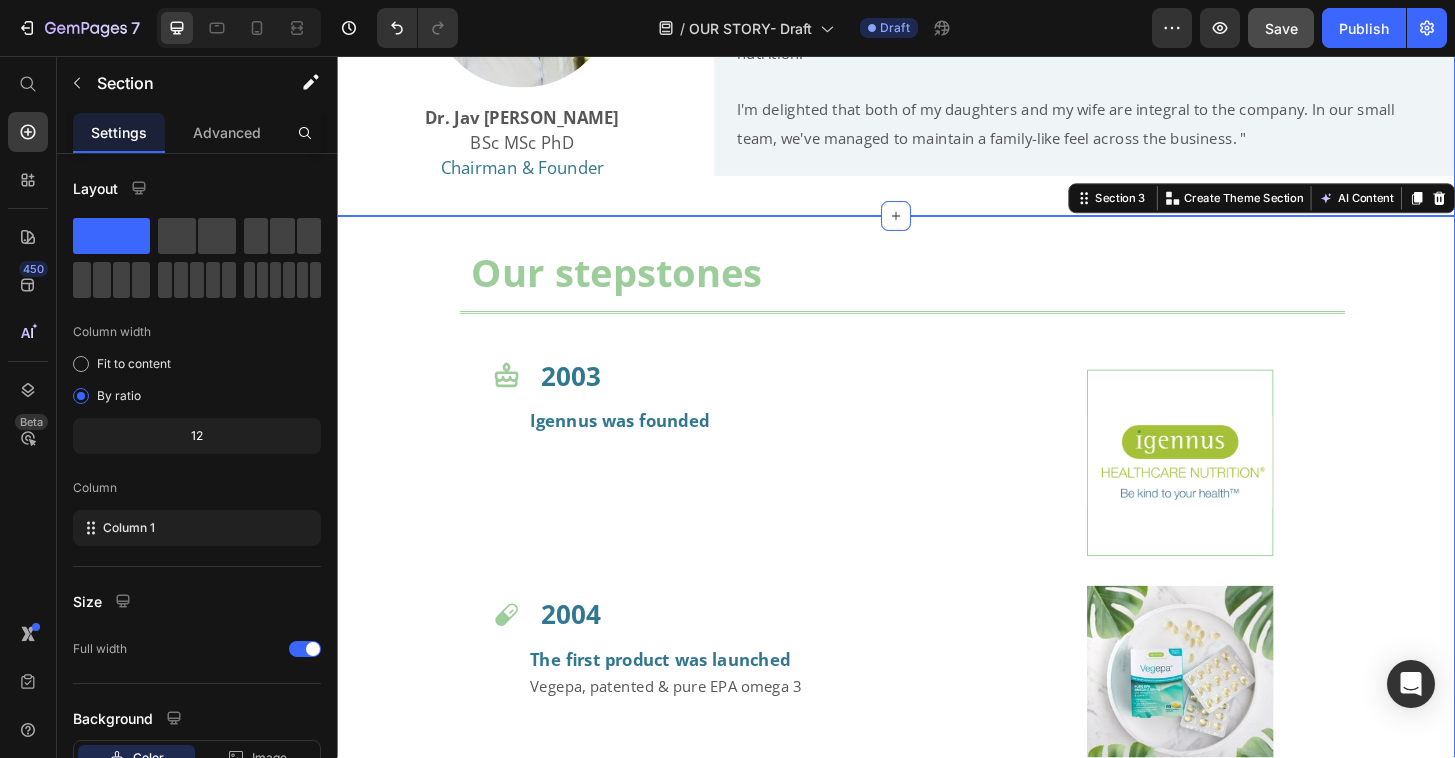 click on "Image Dr. Jav Nazemi BSc MSc PhD Chairman & Founder Heading " Coming from a science background, I have always been fascinated by innovation, and in the early 2000s, nutrition science was in its infancy, as was the quality of formulations. The opportunity to translate cutting-edge research into innovative, bioavailable supplements and share valuable information with those seeking to protect their health has continued to fuel my interest in nutrition.   I'm delighted that both of my daughters and my wife are integral to the company. In our small team, we've managed to maintain a family-like feel across the business. " Text Block Row Section 2" at bounding box center [937, 44] 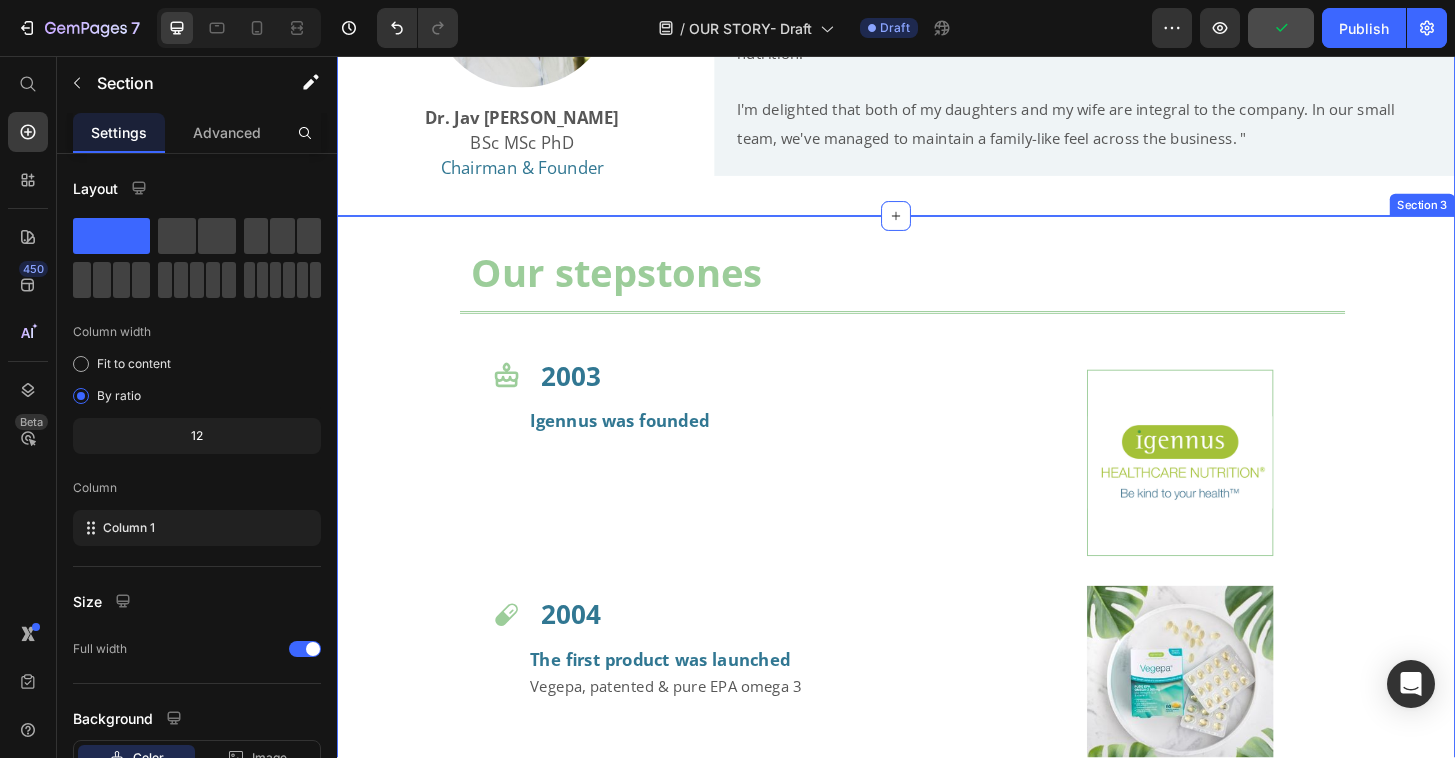 click on "Our stepstones Heading                Title Line Row
Icon 2003 Heading Igennus was founded   Text Block Image Row
Icon 2004 Heading The first product was launched Vegepa, patented & pure EPA omega 3 Text Block Image Row
Icon 2008 Heading Widened Omega-3 range Published clinical studies using Vegepa & widened the omega-3 range Text Block Image Row
Icon 2013 Heading Launch of the Pharmepa range Prescription-grade omega-3 supplements for high-intensity support Text Block Image Row
Icon 2016 Heading Launch of the Pure & Essential range Clinical ingredients for premium wellness & our first methylated vitamins Text Block Image Row
Icon 2023 Heading Launch of the Be Kind range Igennus leveraged its existing nutrition expertise to develop clinical-quality solutions for young families Text Block Image Row
Icon 2025 Heading Mina, our new CEO Jav hands over the reins to his daughter Mina, the 2 nd Text Block" at bounding box center [937, 1130] 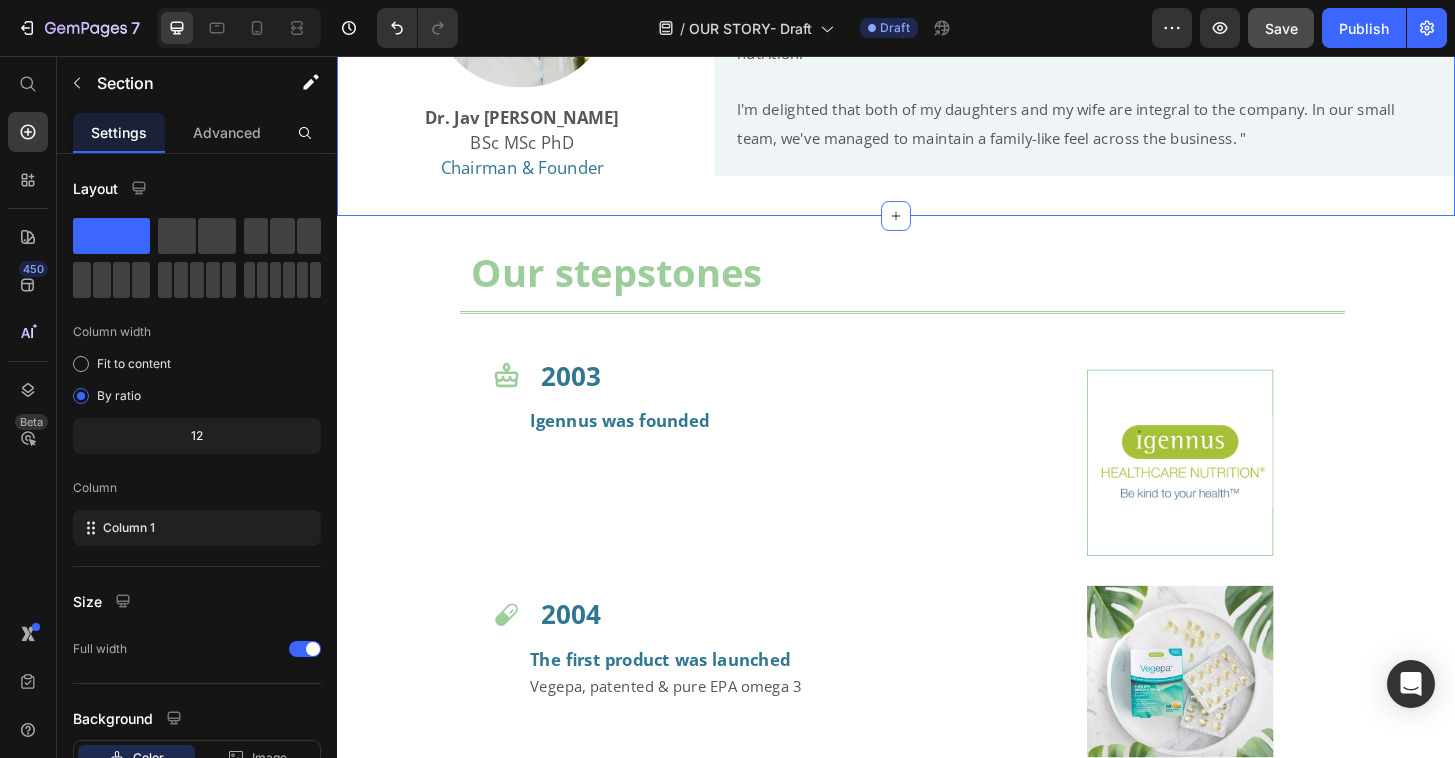 click on "Image Dr. Jav Nazemi BSc MSc PhD Chairman & Founder Heading " Coming from a science background, I have always been fascinated by innovation, and in the early 2000s, nutrition science was in its infancy, as was the quality of formulations. The opportunity to translate cutting-edge research into innovative, bioavailable supplements and share valuable information with those seeking to protect their health has continued to fuel my interest in nutrition.   I'm delighted that both of my daughters and my wife are integral to the company. In our small team, we've managed to maintain a family-like feel across the business. " Text Block Row Section 2   Create Theme Section AI Content Write with GemAI What would you like to describe here? Tone and Voice Persuasive Product *FREE GIFT*Neurobalance - Zinc, Magnesium & Vitamin B6 for Adults & Children Show more Generate" at bounding box center [937, 44] 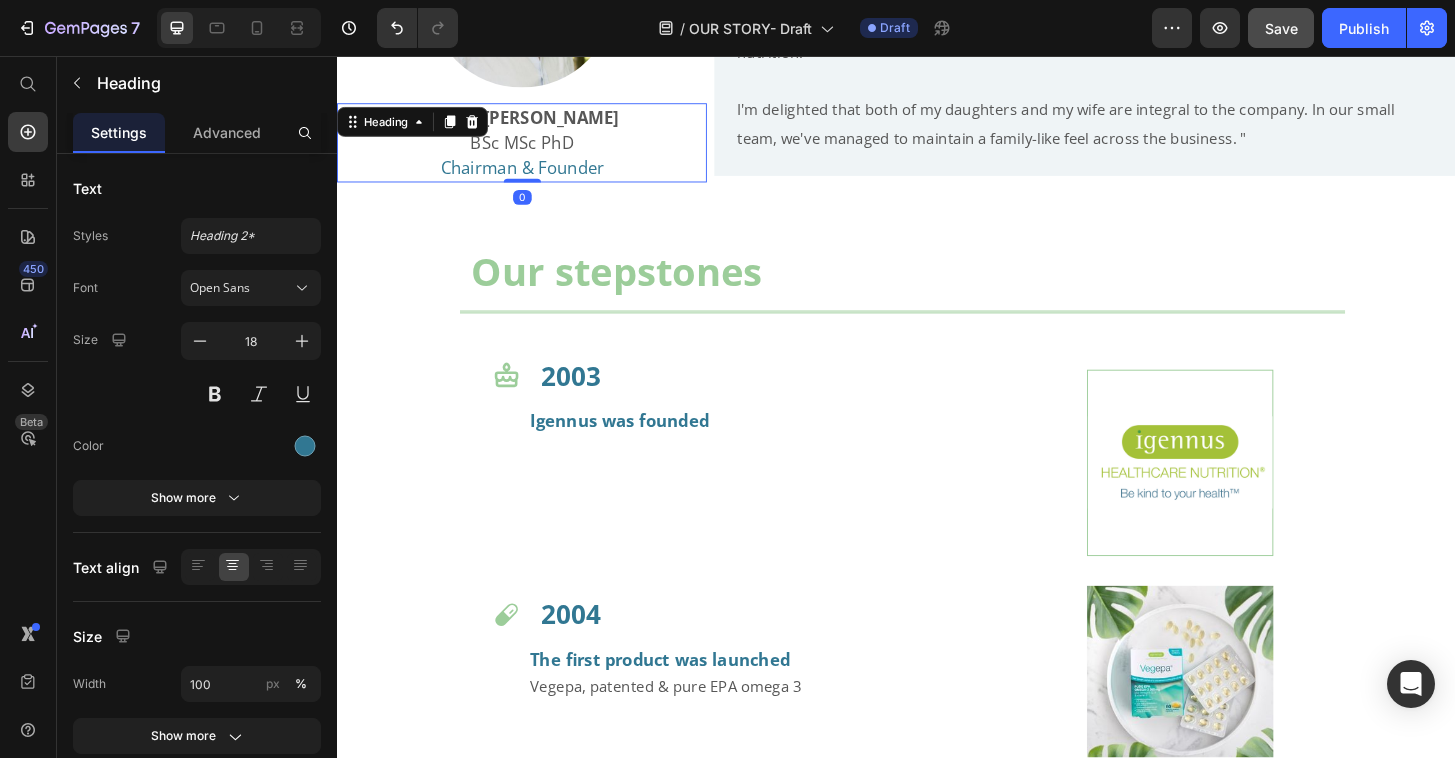 click on "Dr. Jav Nazemi BSc MSc PhD Chairman & Founder" at bounding box center (535, 149) 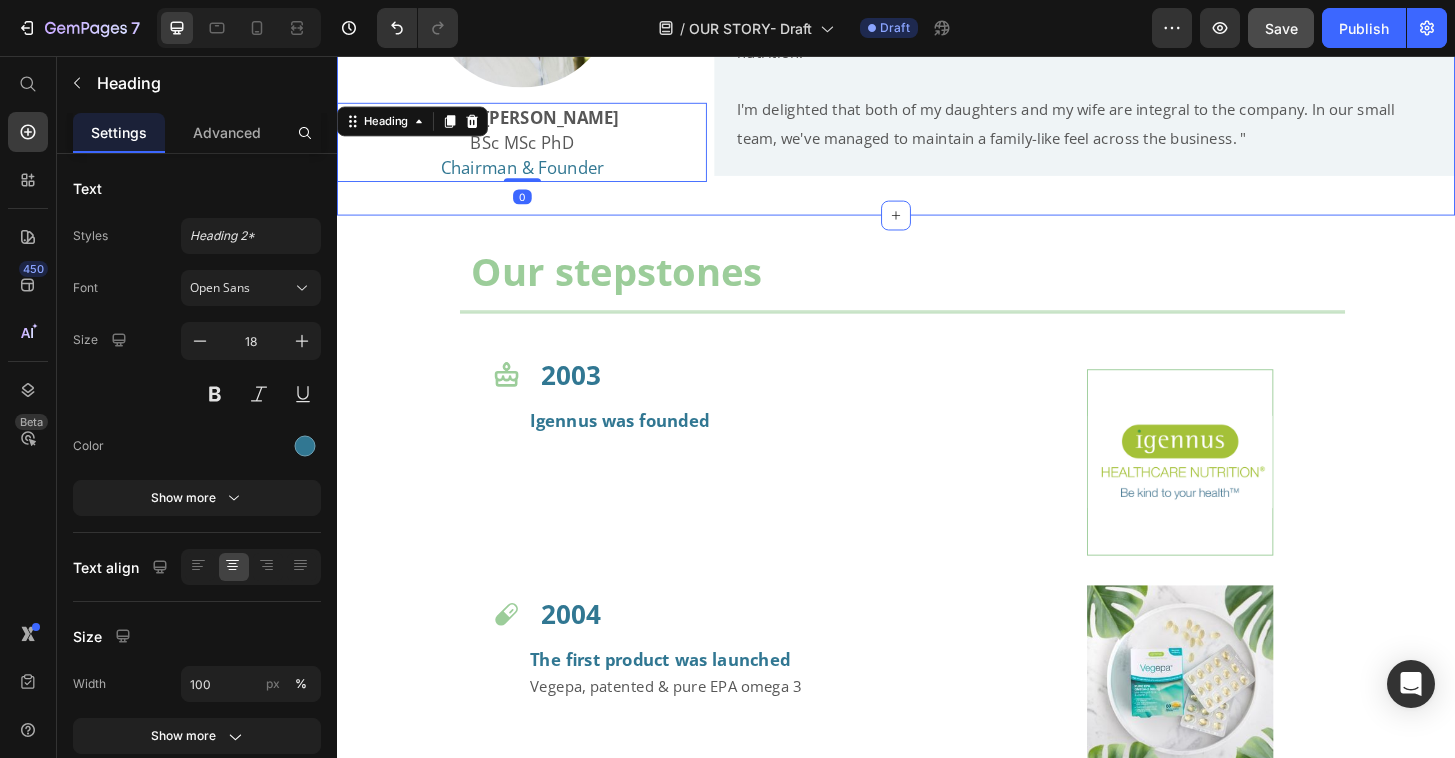 click on "Image Dr. Jav Nazemi BSc MSc PhD Chairman & Founder Heading   0 " Coming from a science background, I have always been fascinated by innovation, and in the early 2000s, nutrition science was in its infancy, as was the quality of formulations. The opportunity to translate cutting-edge research into innovative, bioavailable supplements and share valuable information with those seeking to protect their health has continued to fuel my interest in nutrition.   I'm delighted that both of my daughters and my wife are integral to the company. In our small team, we've managed to maintain a family-like feel across the business. " Text Block Row Section 2" at bounding box center [937, 44] 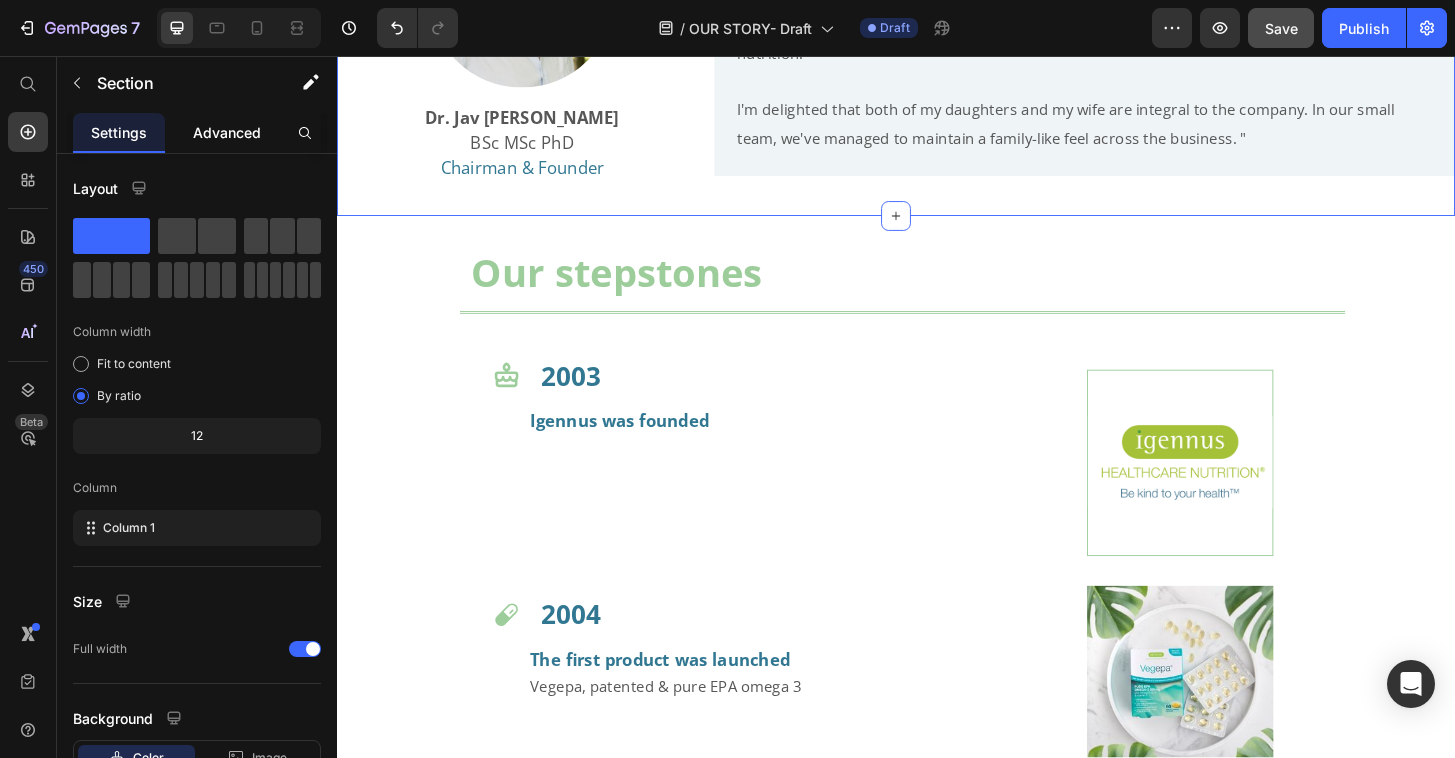 click on "Advanced" at bounding box center (227, 132) 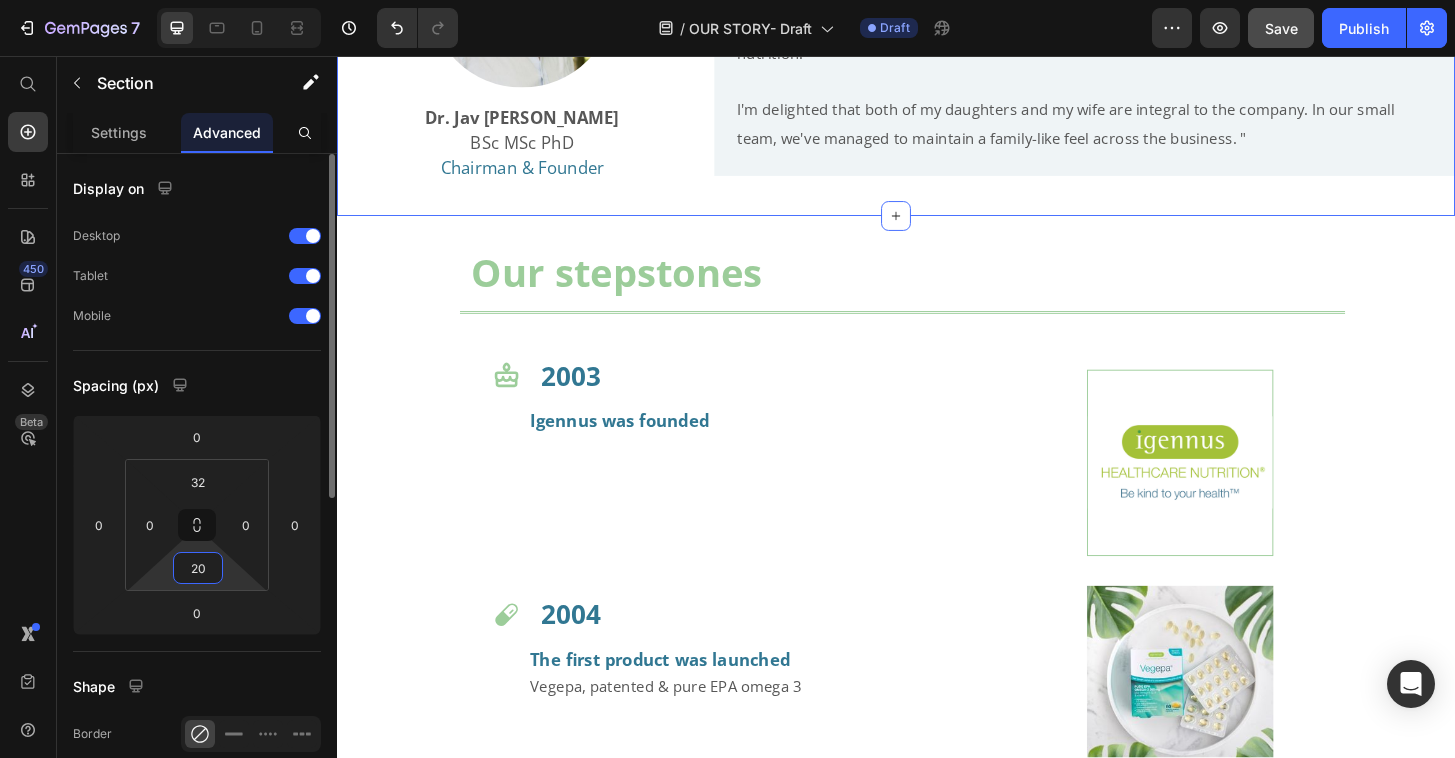 click on "20" at bounding box center (198, 568) 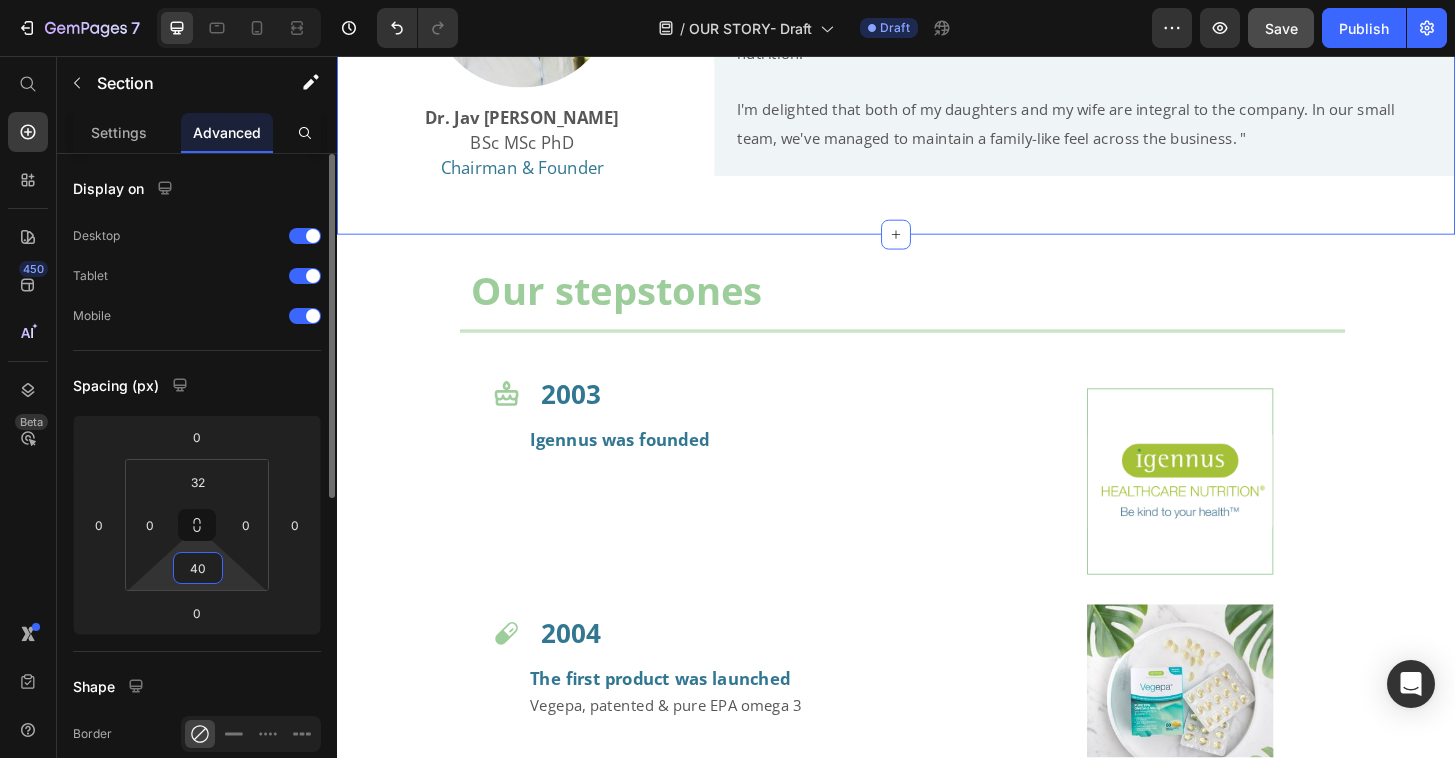 type on "4" 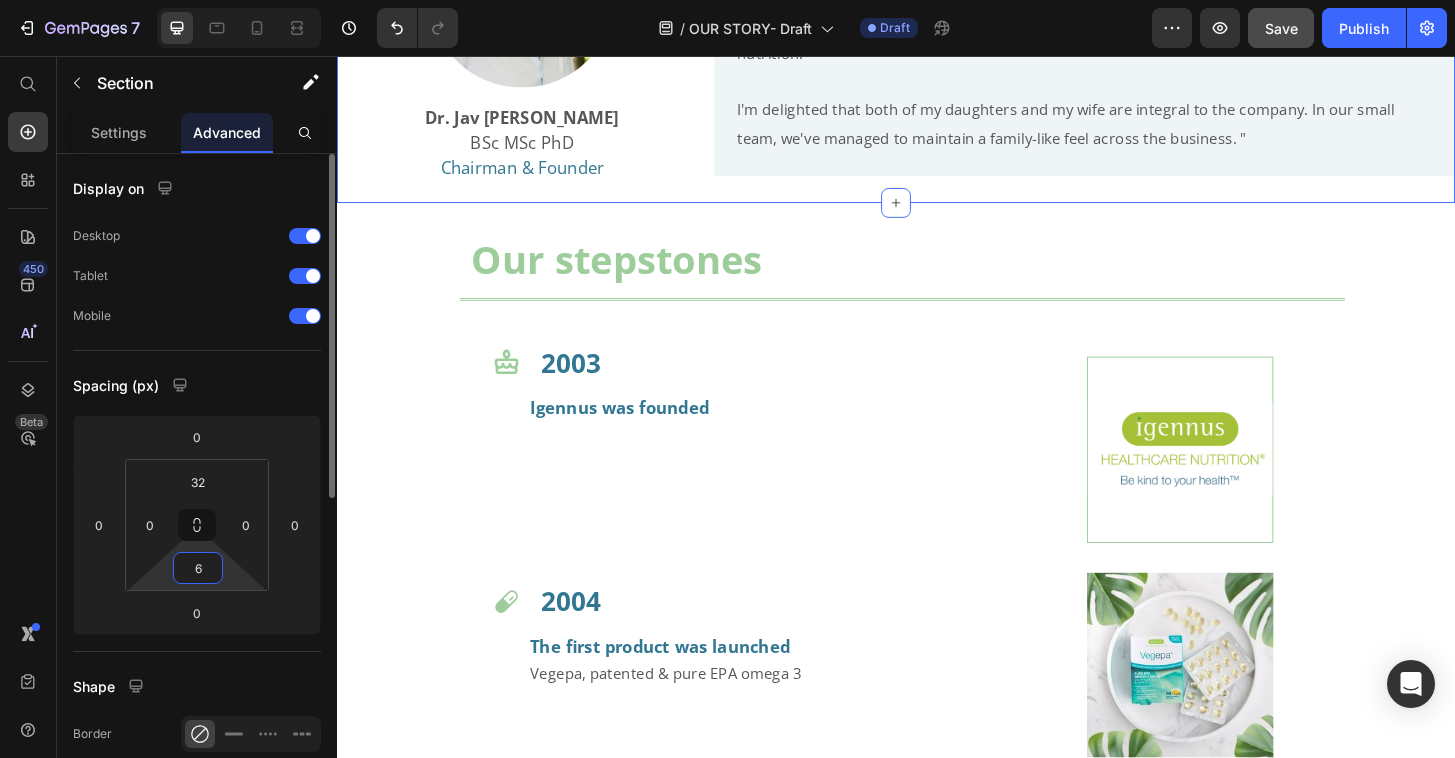type on "60" 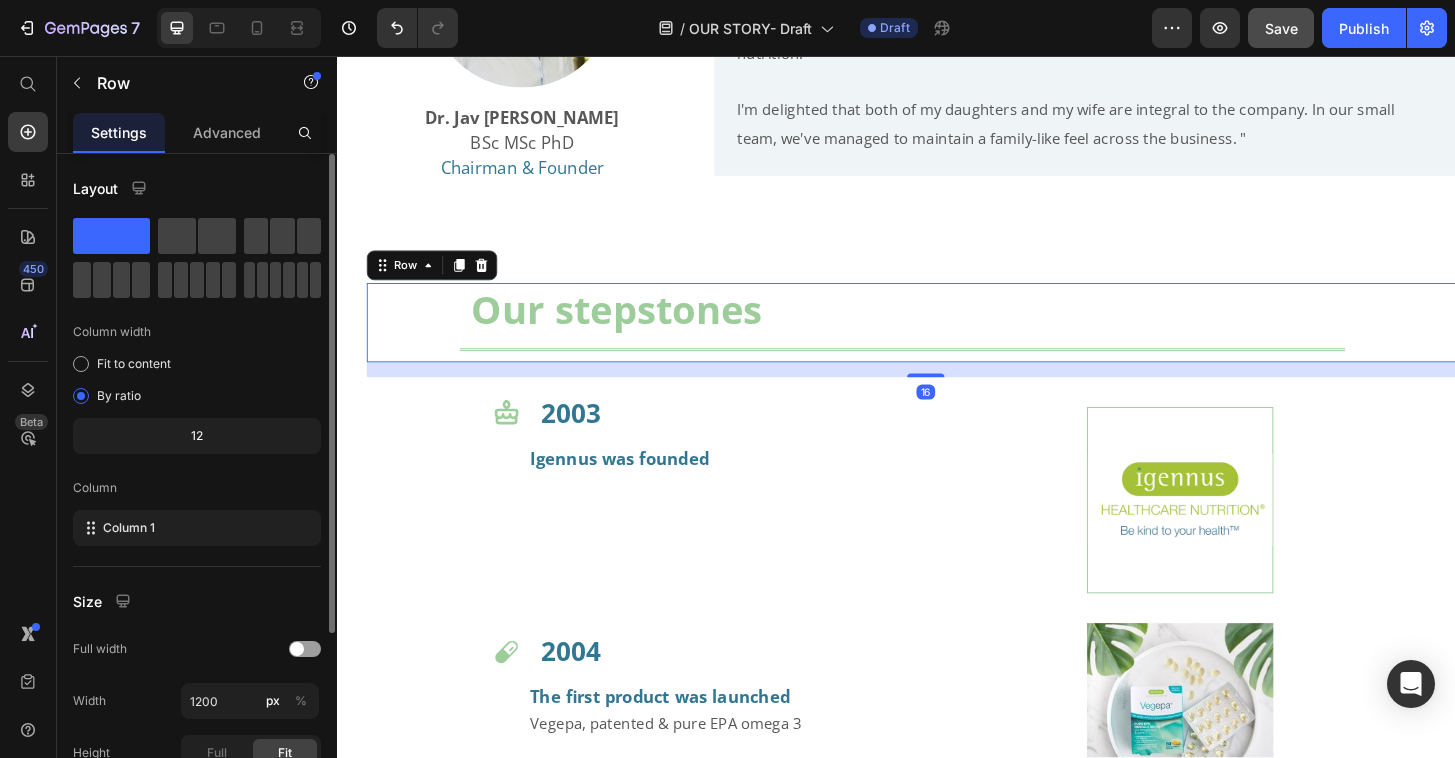 click on "Our stepstones Heading                Title Line" at bounding box center (969, 342) 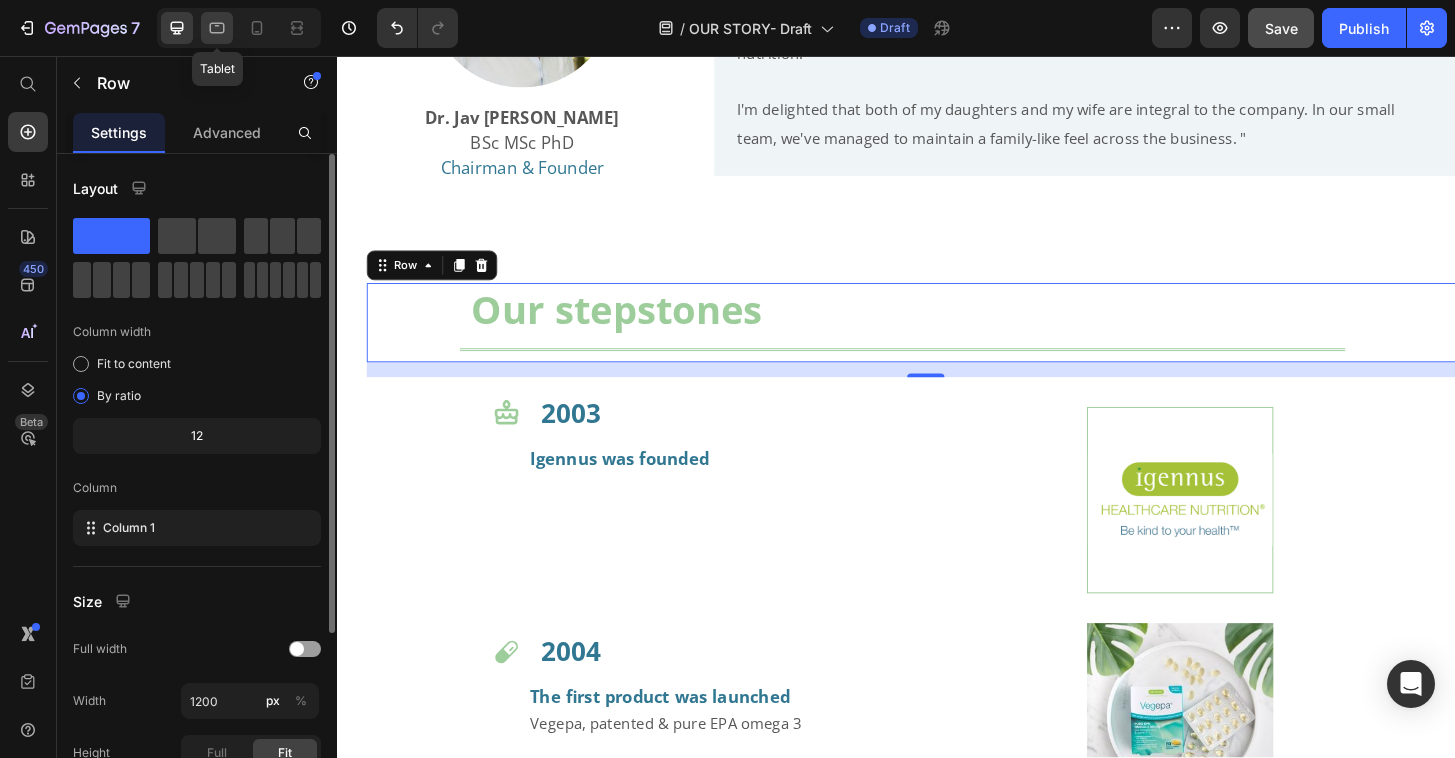 click 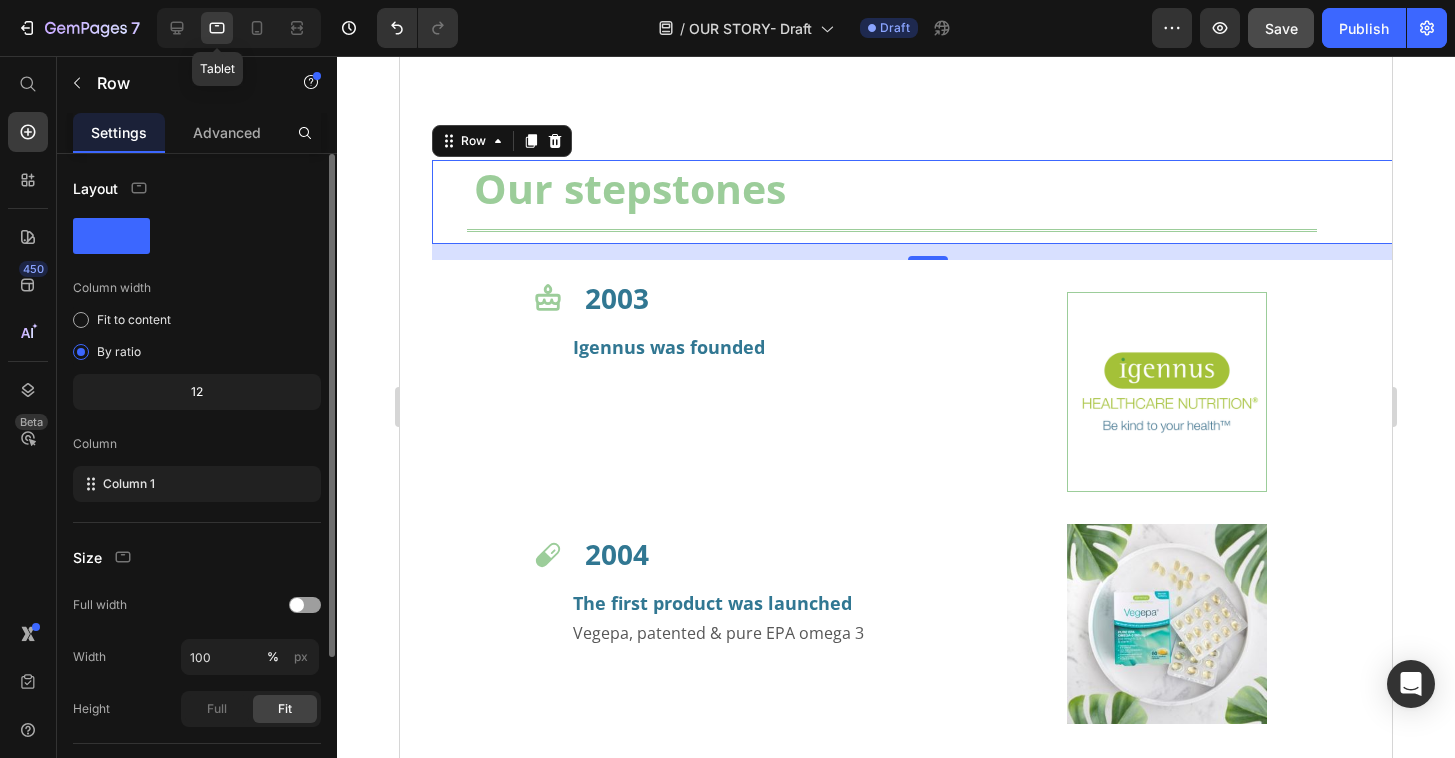 scroll, scrollTop: 1128, scrollLeft: 0, axis: vertical 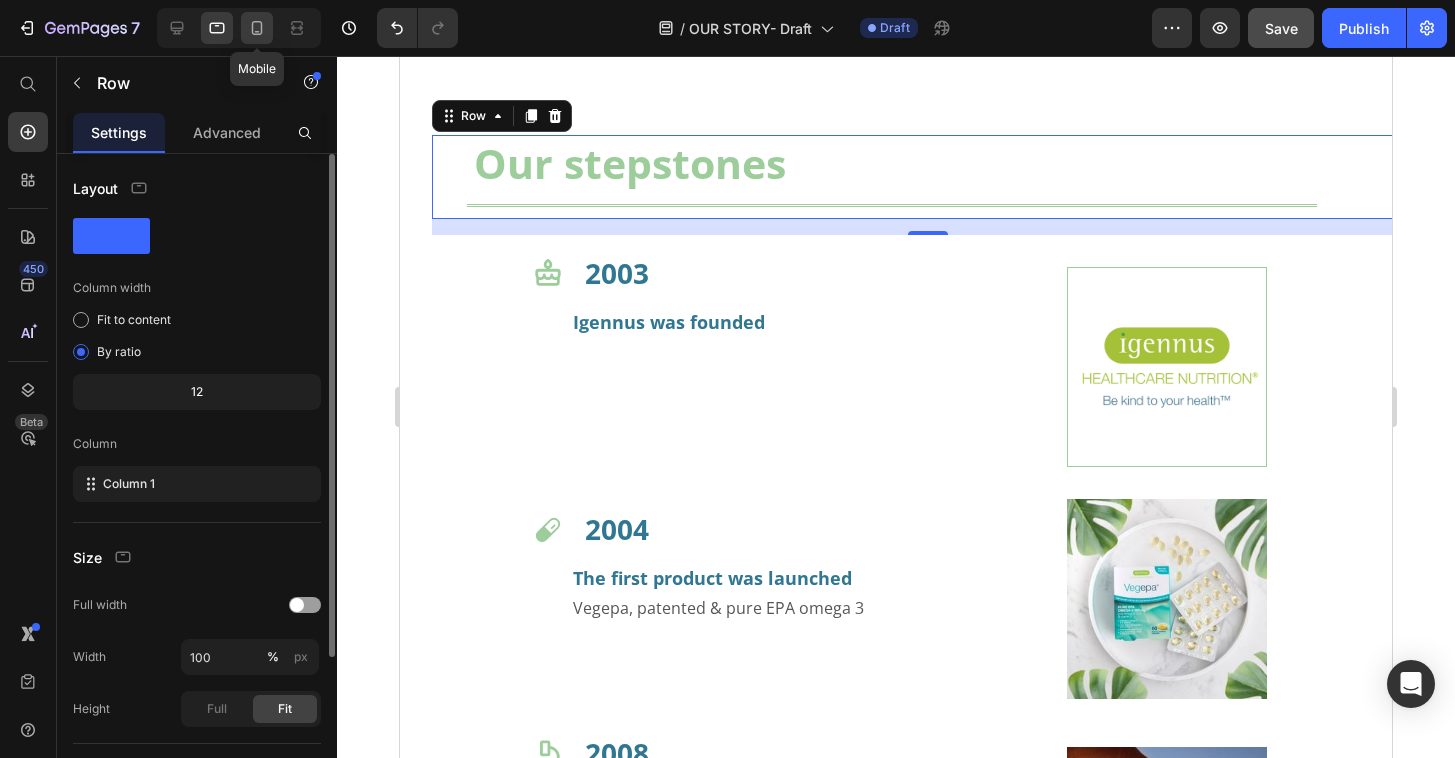click 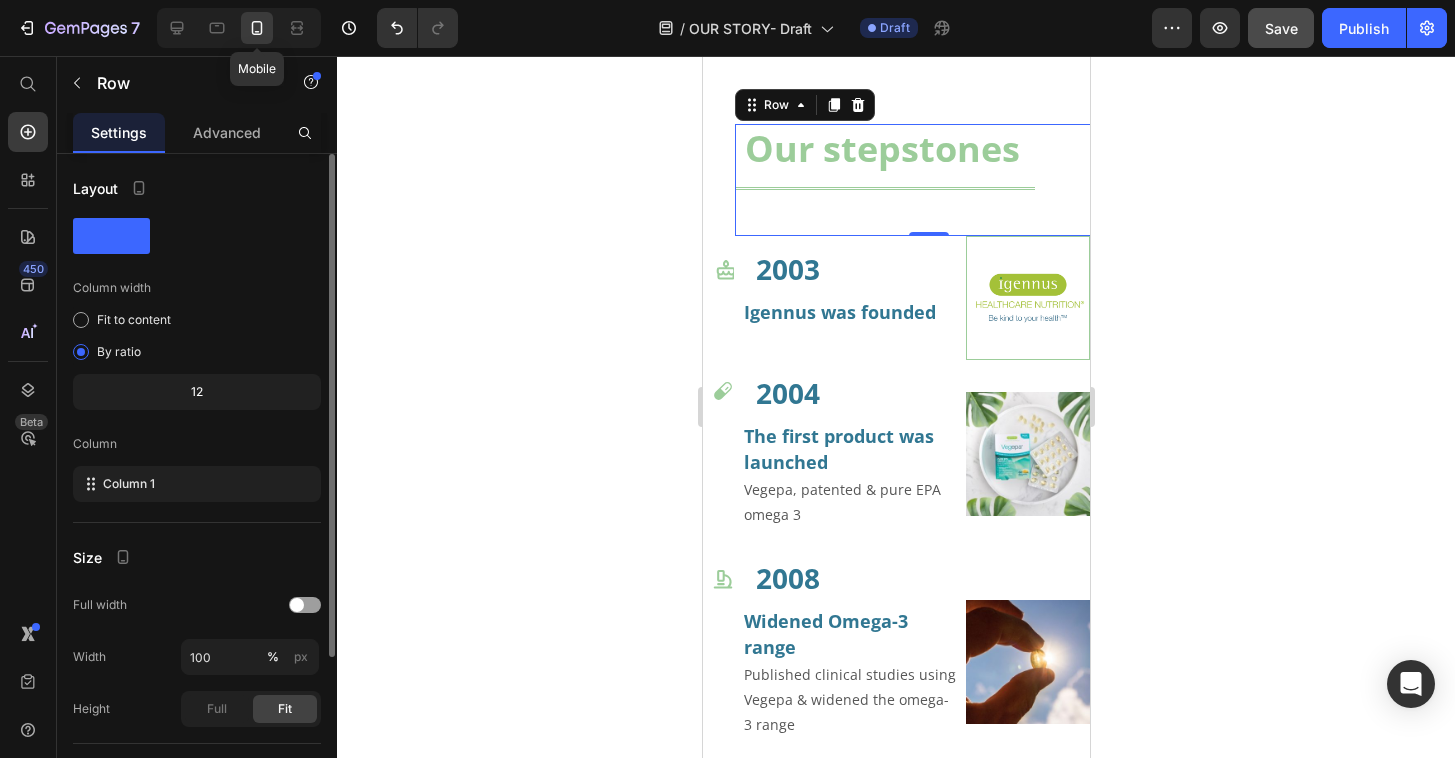 scroll, scrollTop: 1470, scrollLeft: 0, axis: vertical 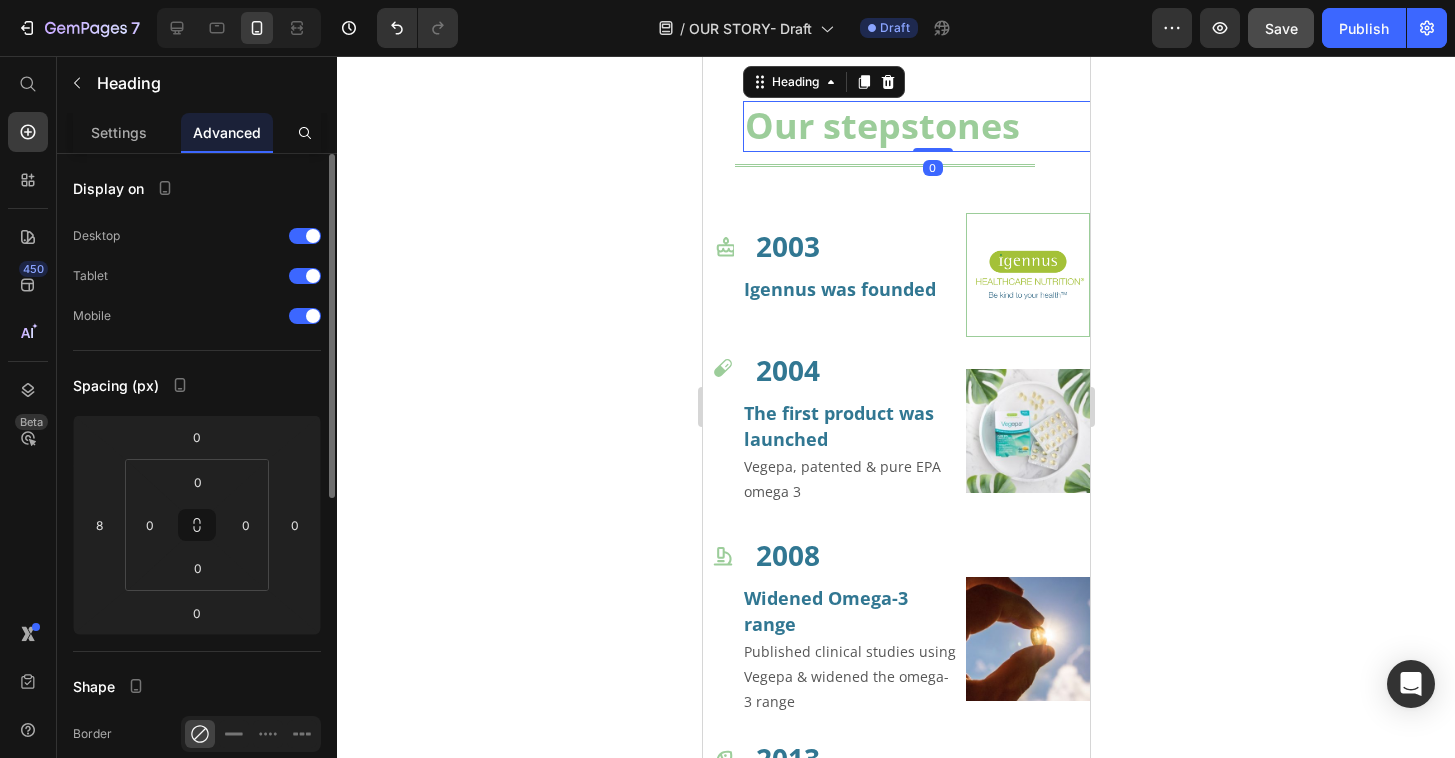click on "Our stepstones" at bounding box center (931, 126) 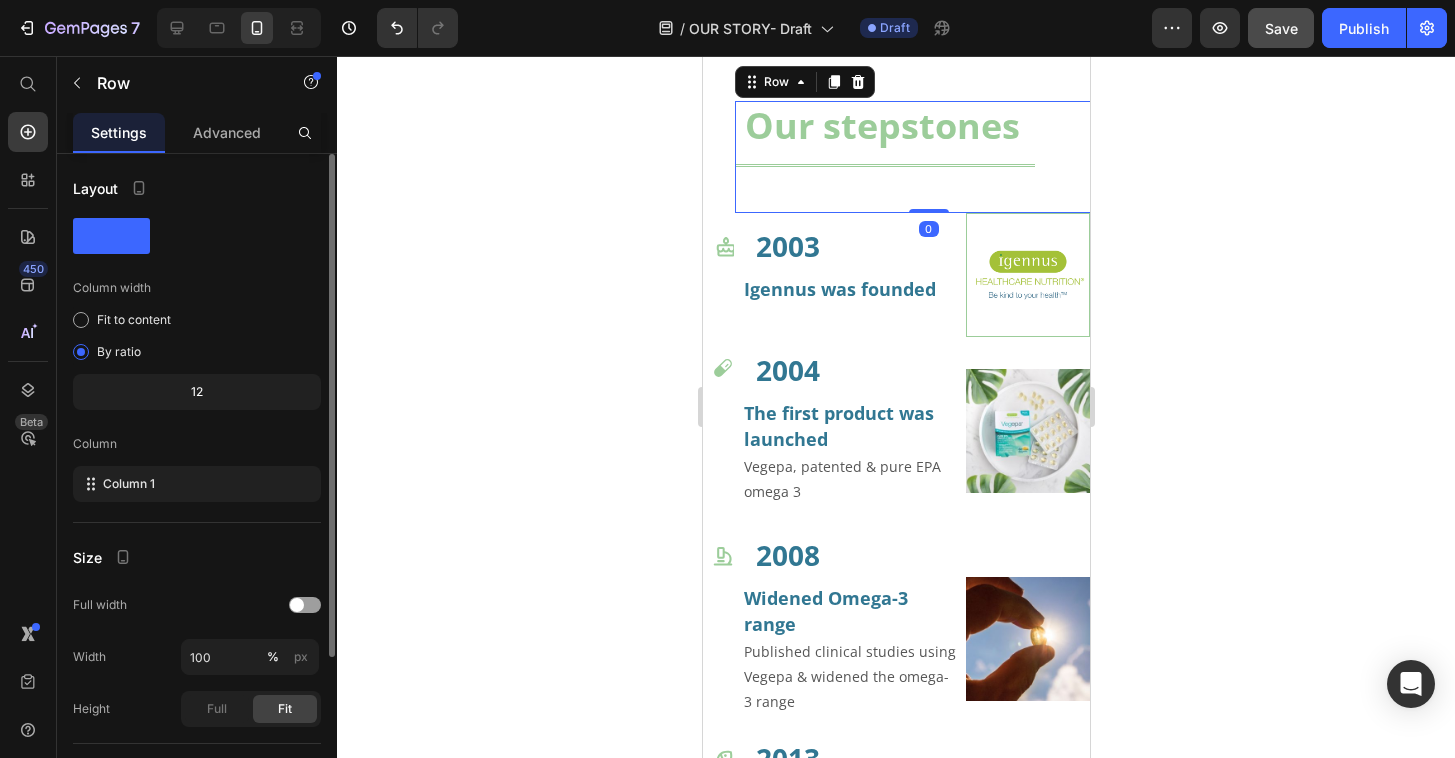 click on "Our stepstones Heading                Title Line" at bounding box center (927, 157) 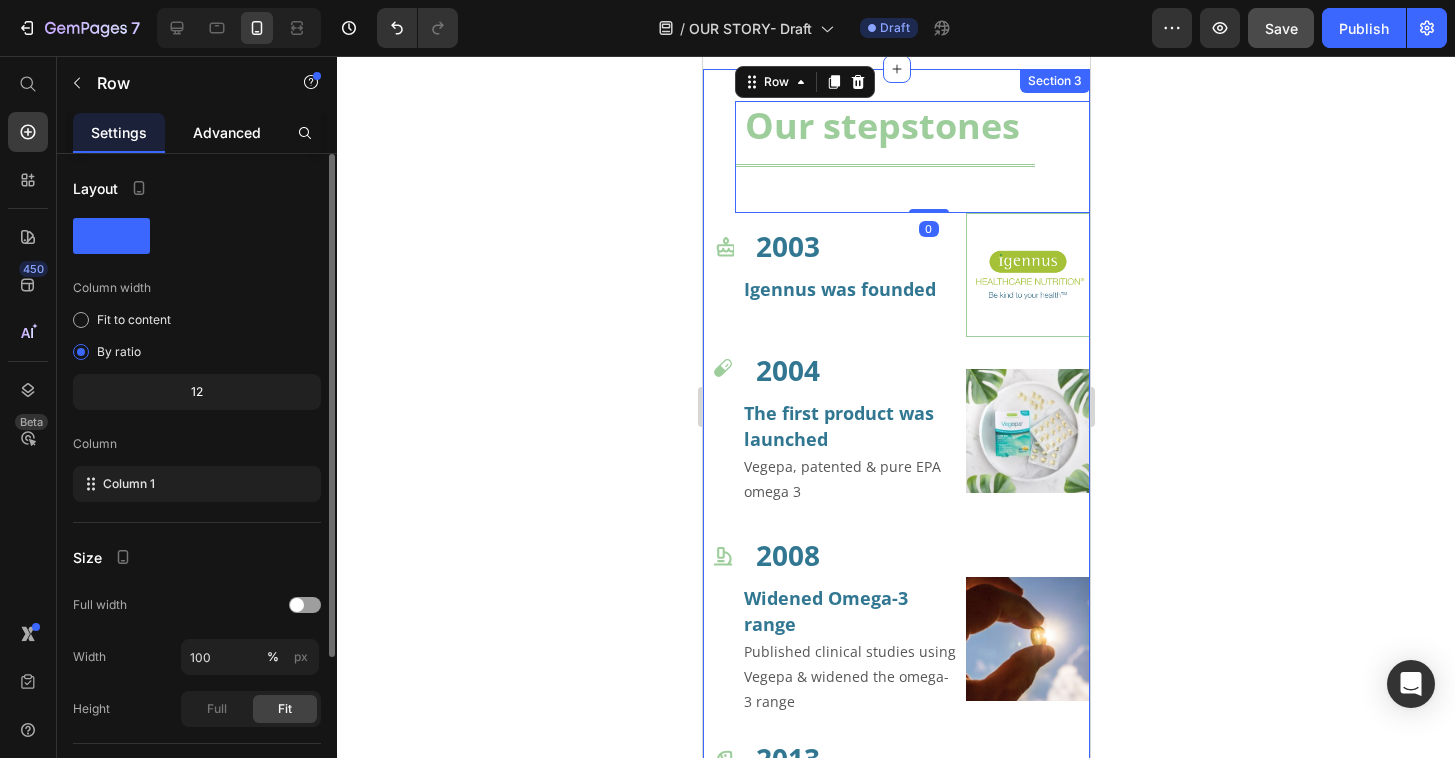 click on "Advanced" at bounding box center (227, 132) 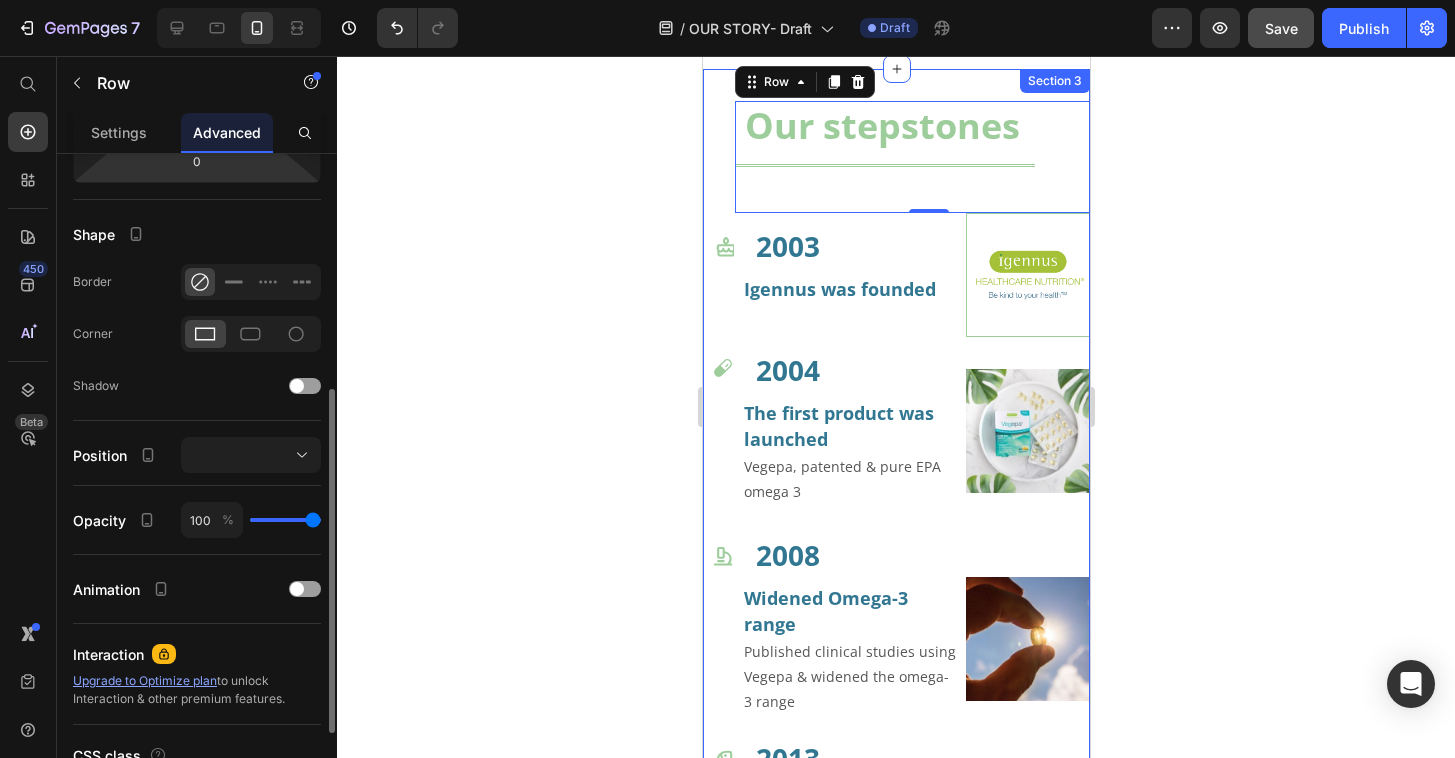 scroll, scrollTop: 465, scrollLeft: 0, axis: vertical 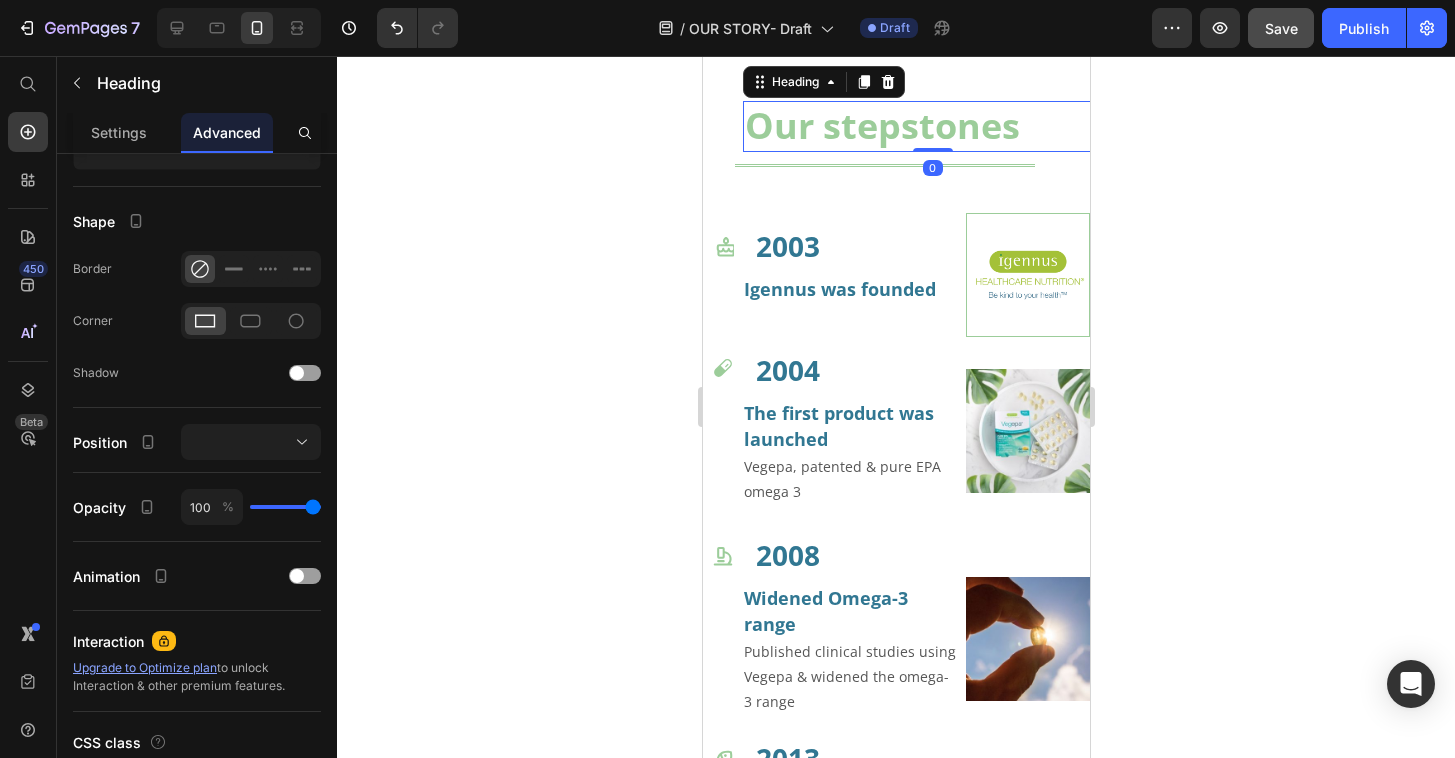 click on "Our stepstones" at bounding box center [931, 126] 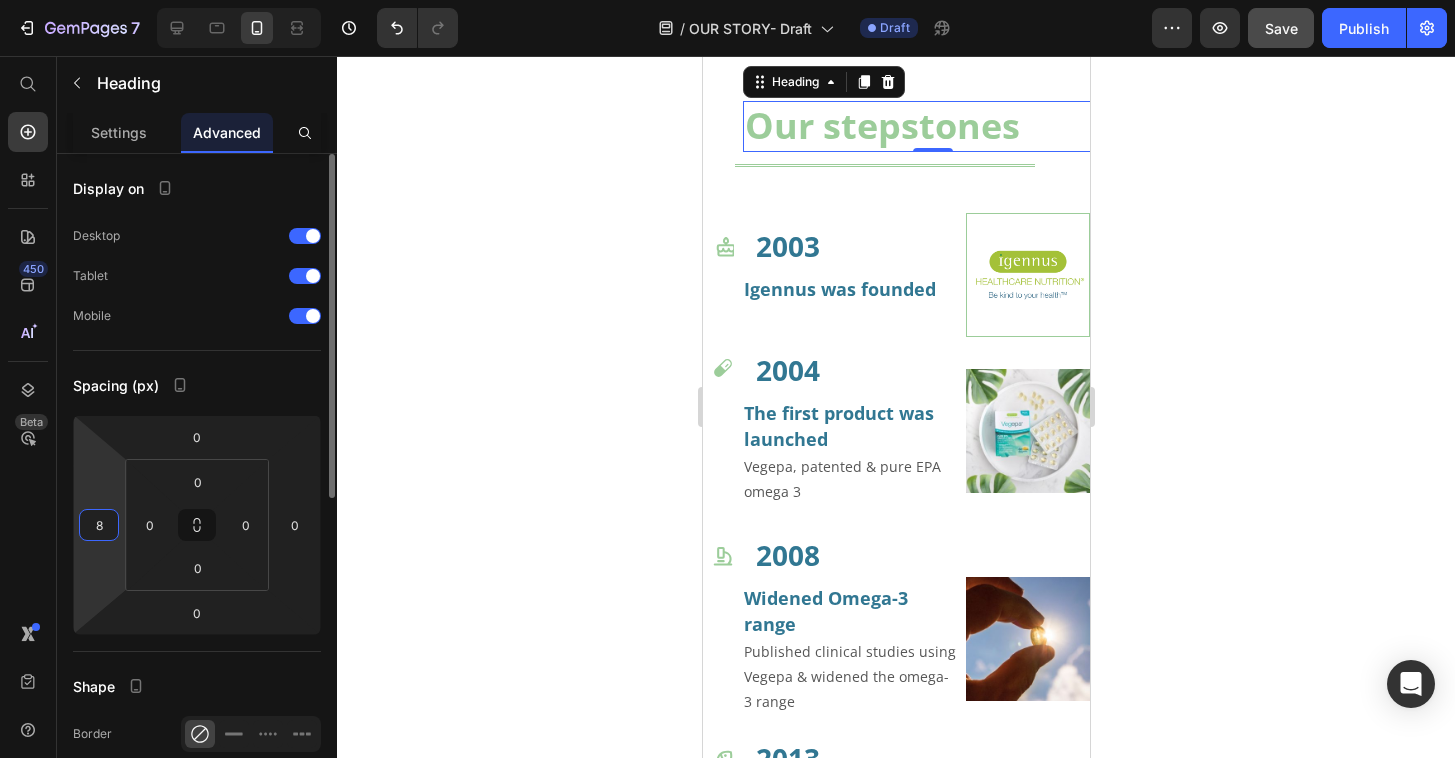 click on "8" at bounding box center [99, 525] 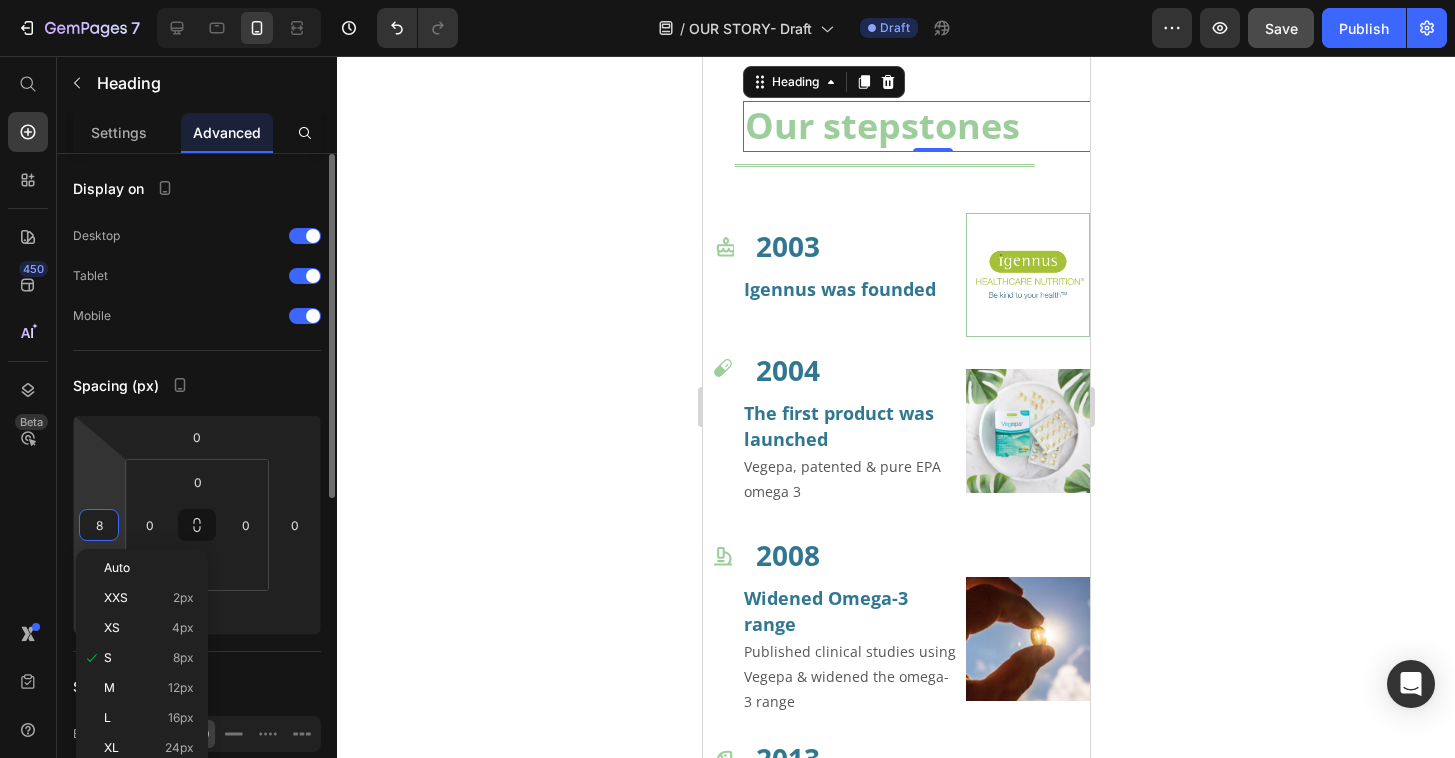 type on "0" 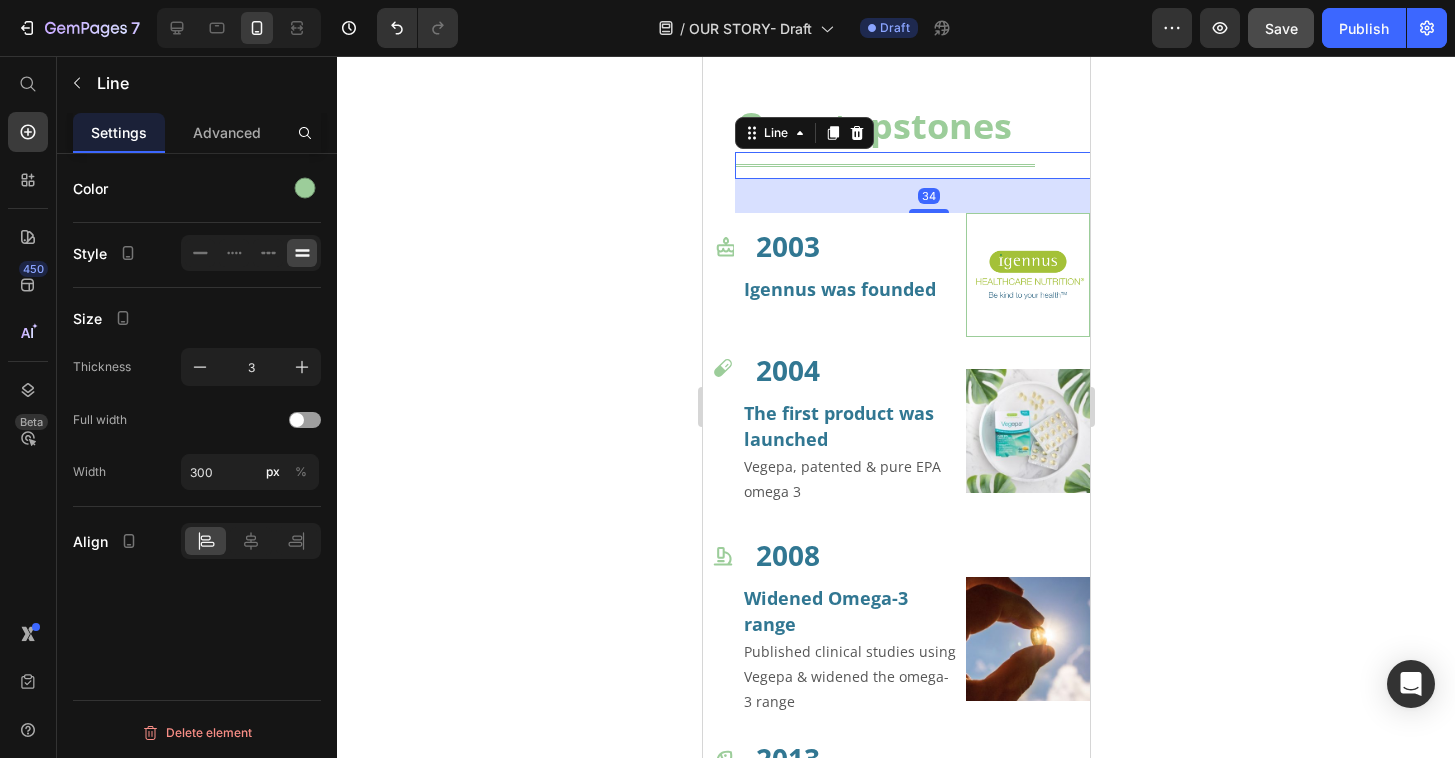 click on "Title Line   34" at bounding box center (927, 165) 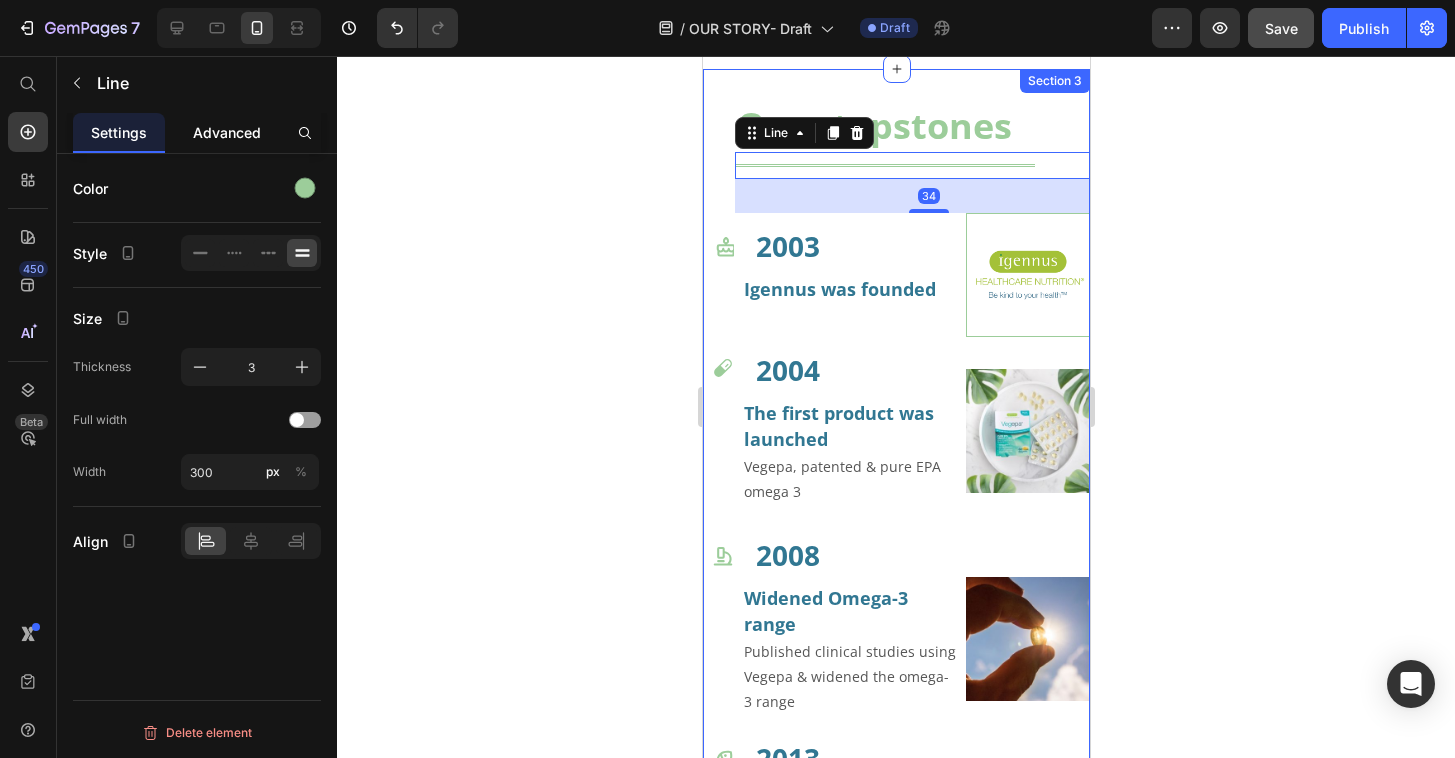 click on "Advanced" 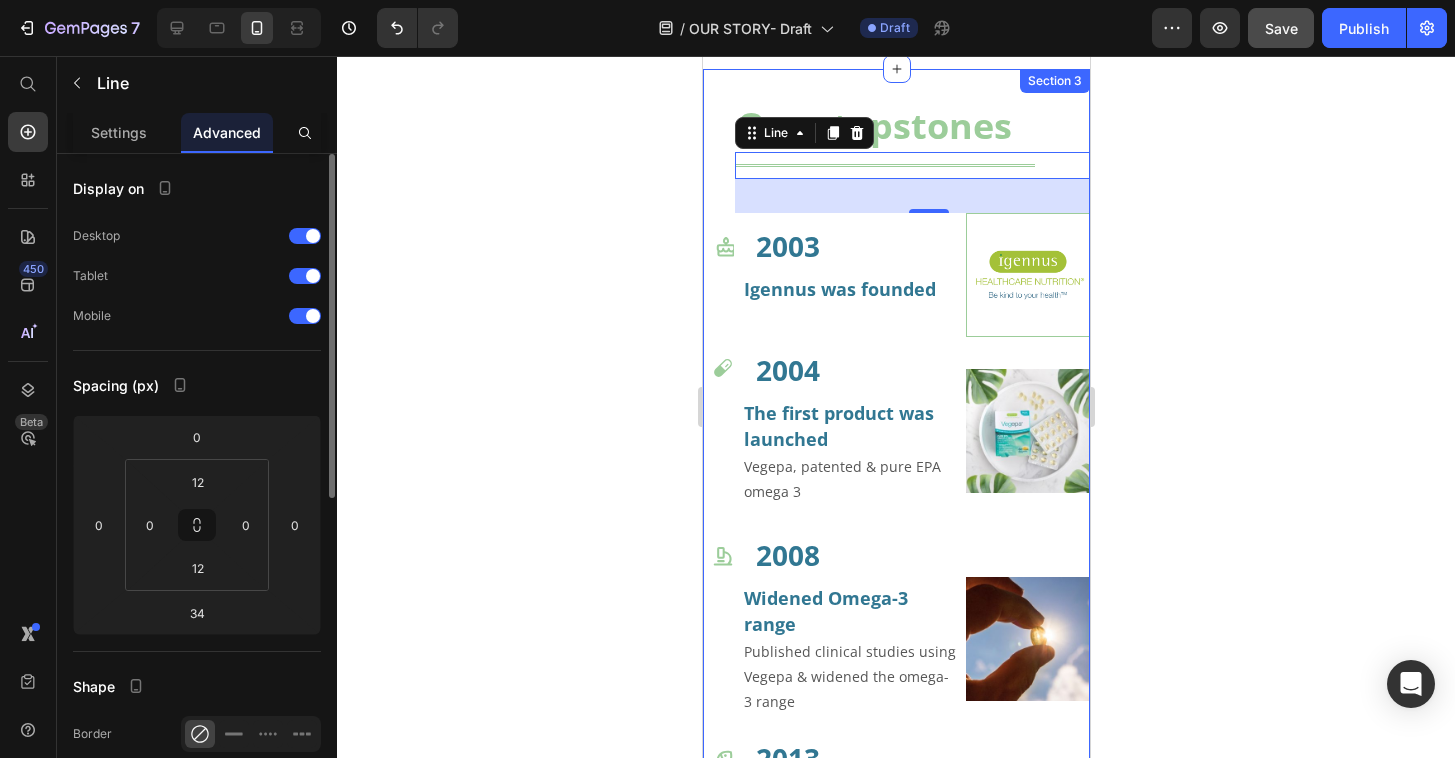 drag, startPoint x: 469, startPoint y: 430, endPoint x: 477, endPoint y: 420, distance: 12.806249 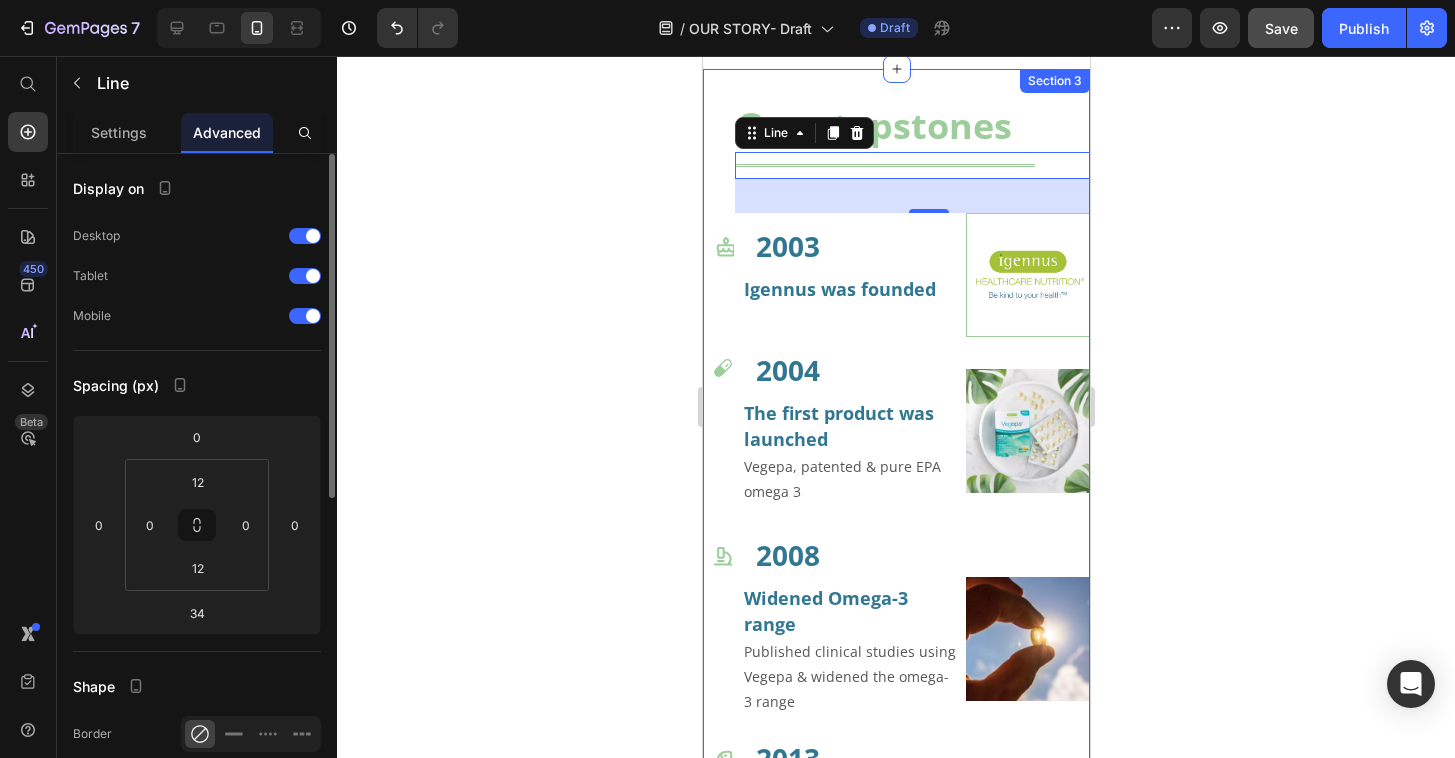click 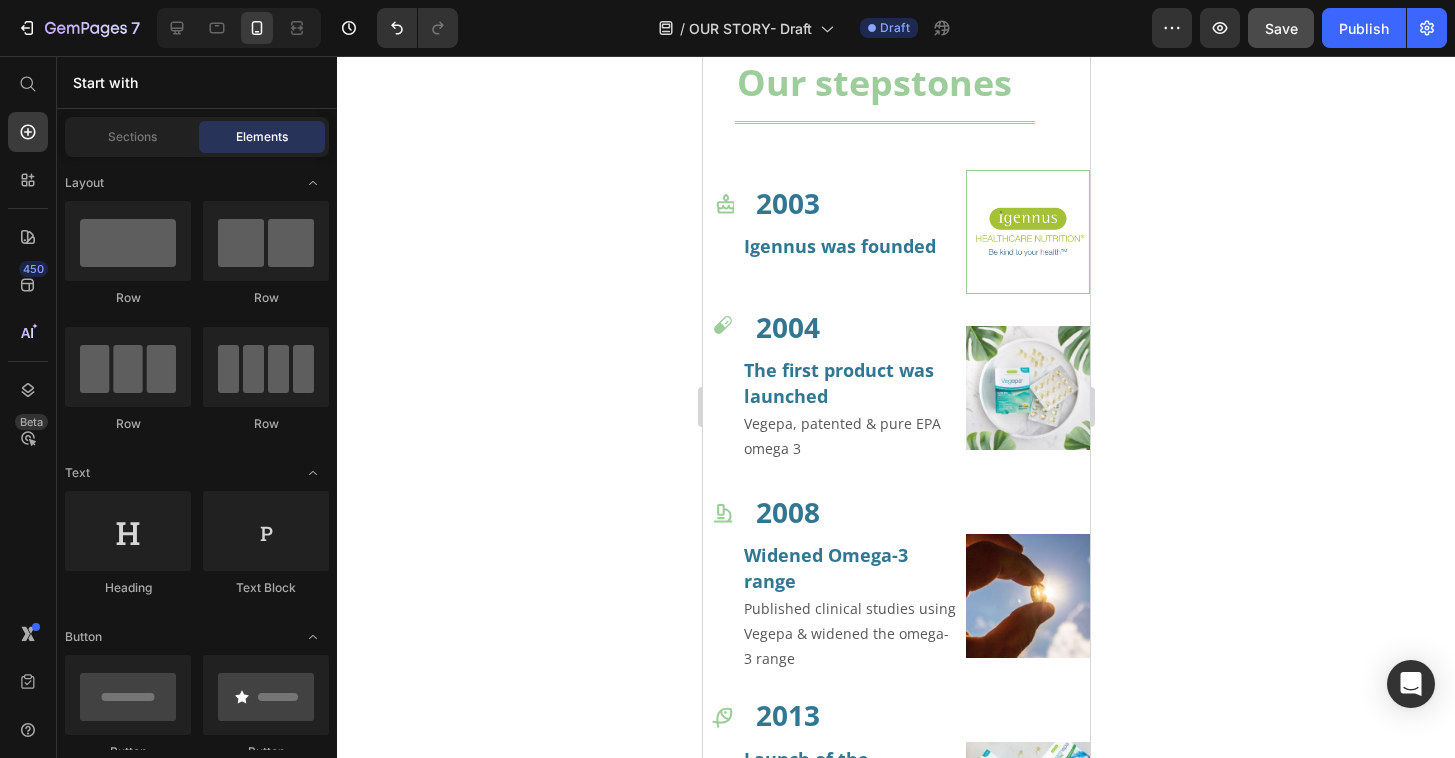 scroll, scrollTop: 1474, scrollLeft: 0, axis: vertical 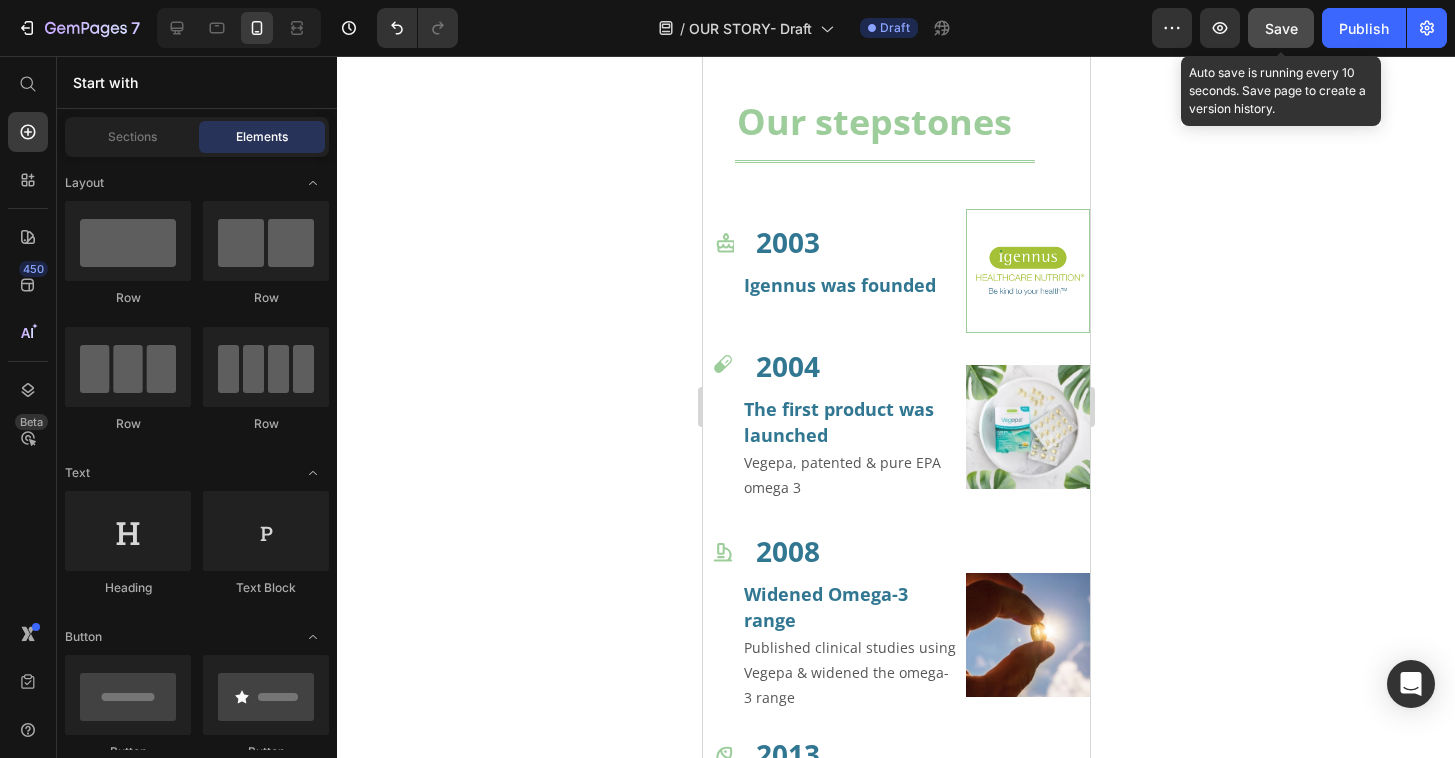 click on "Save" at bounding box center (1281, 28) 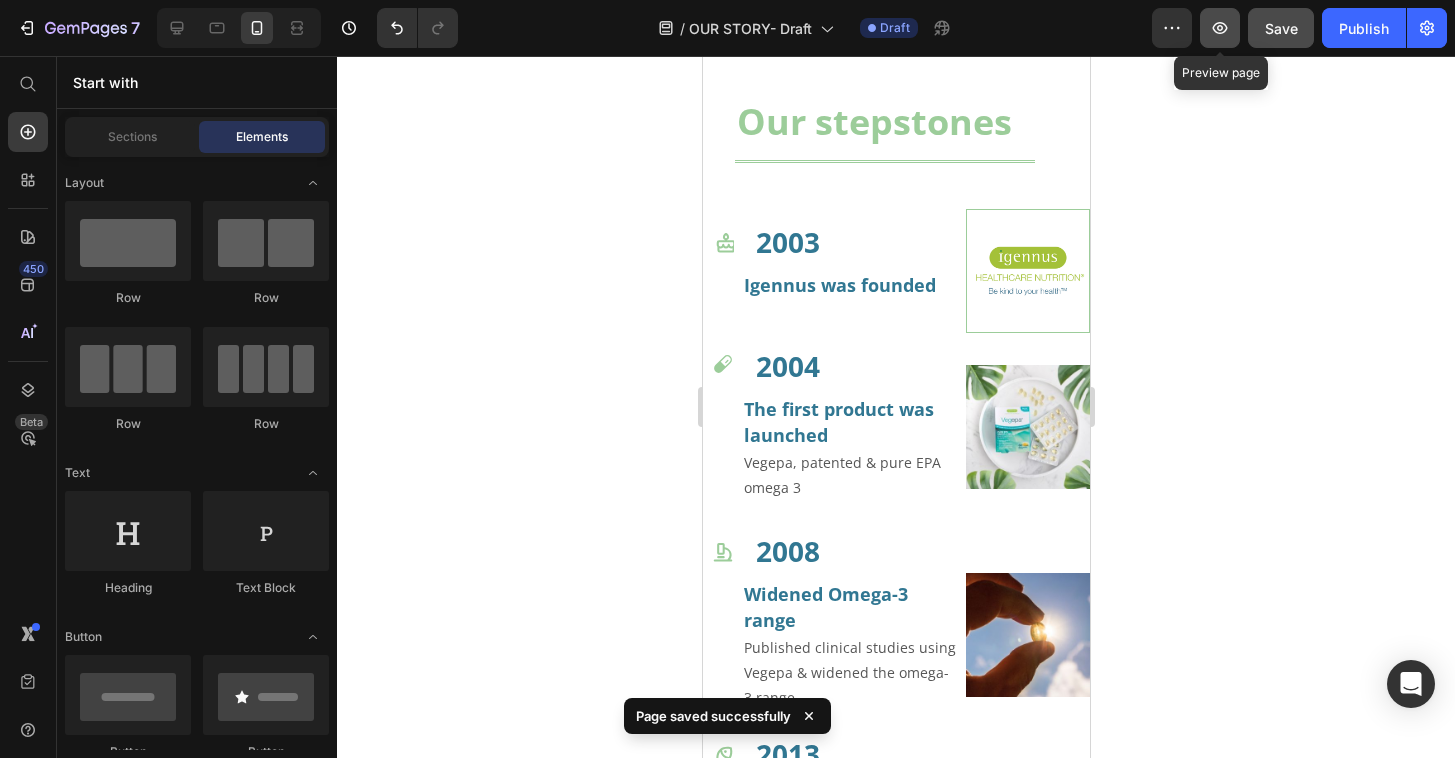click 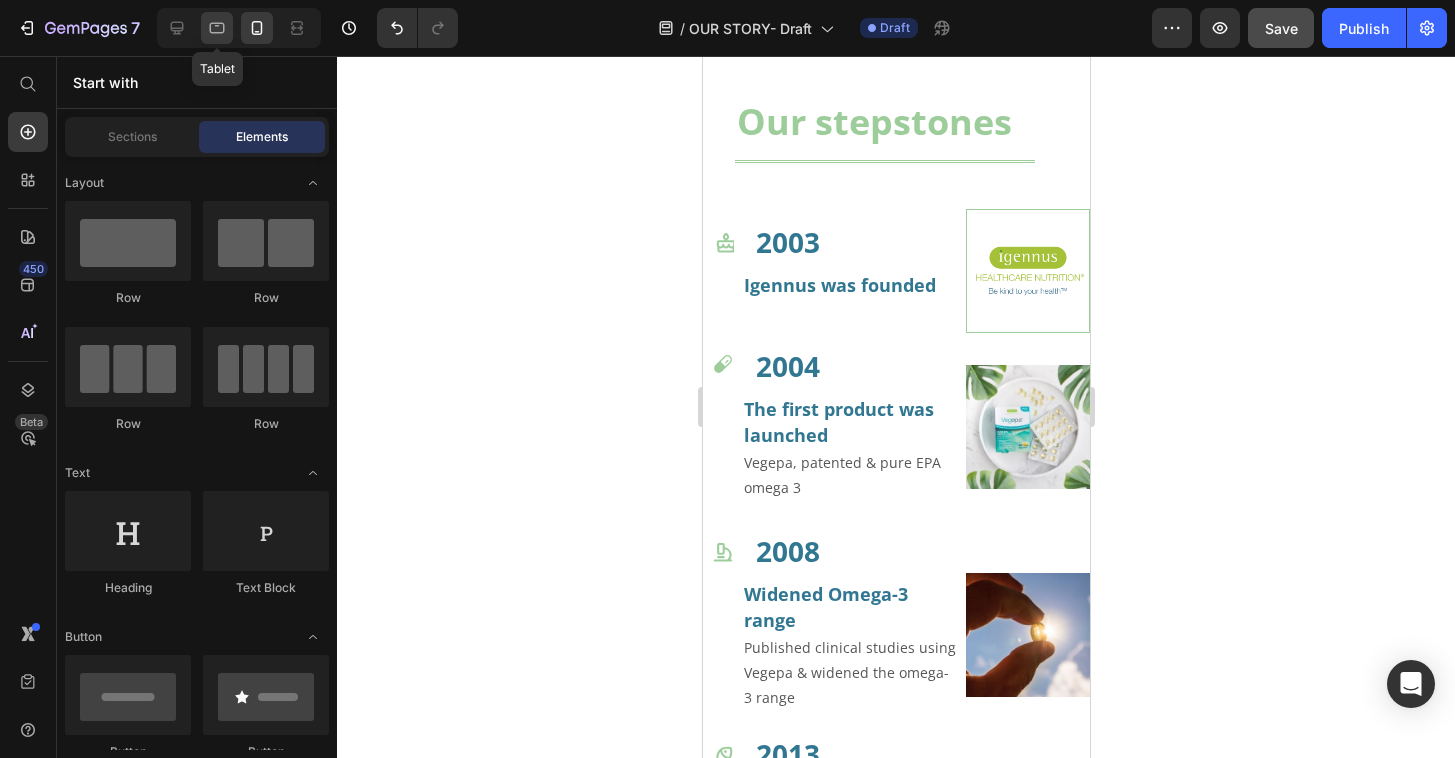 click 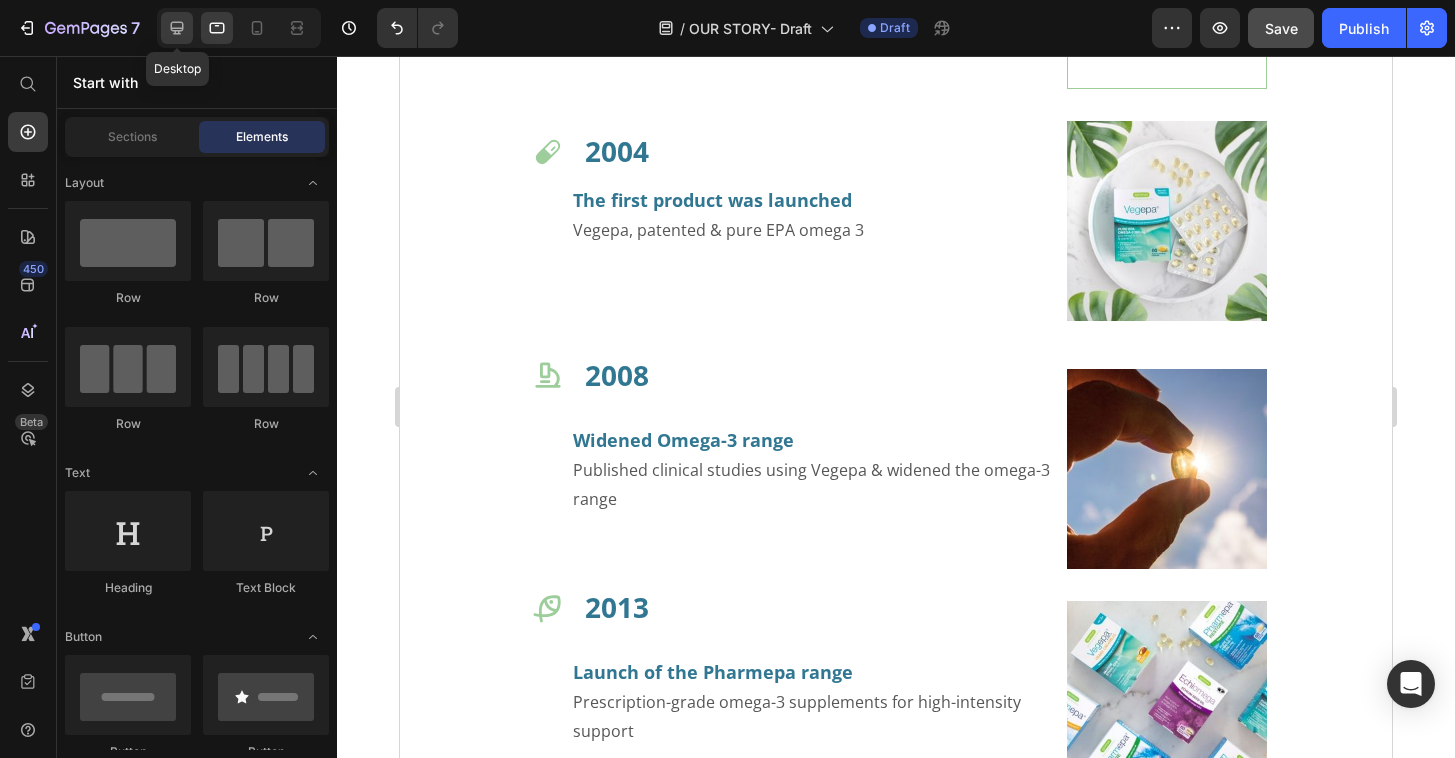 click 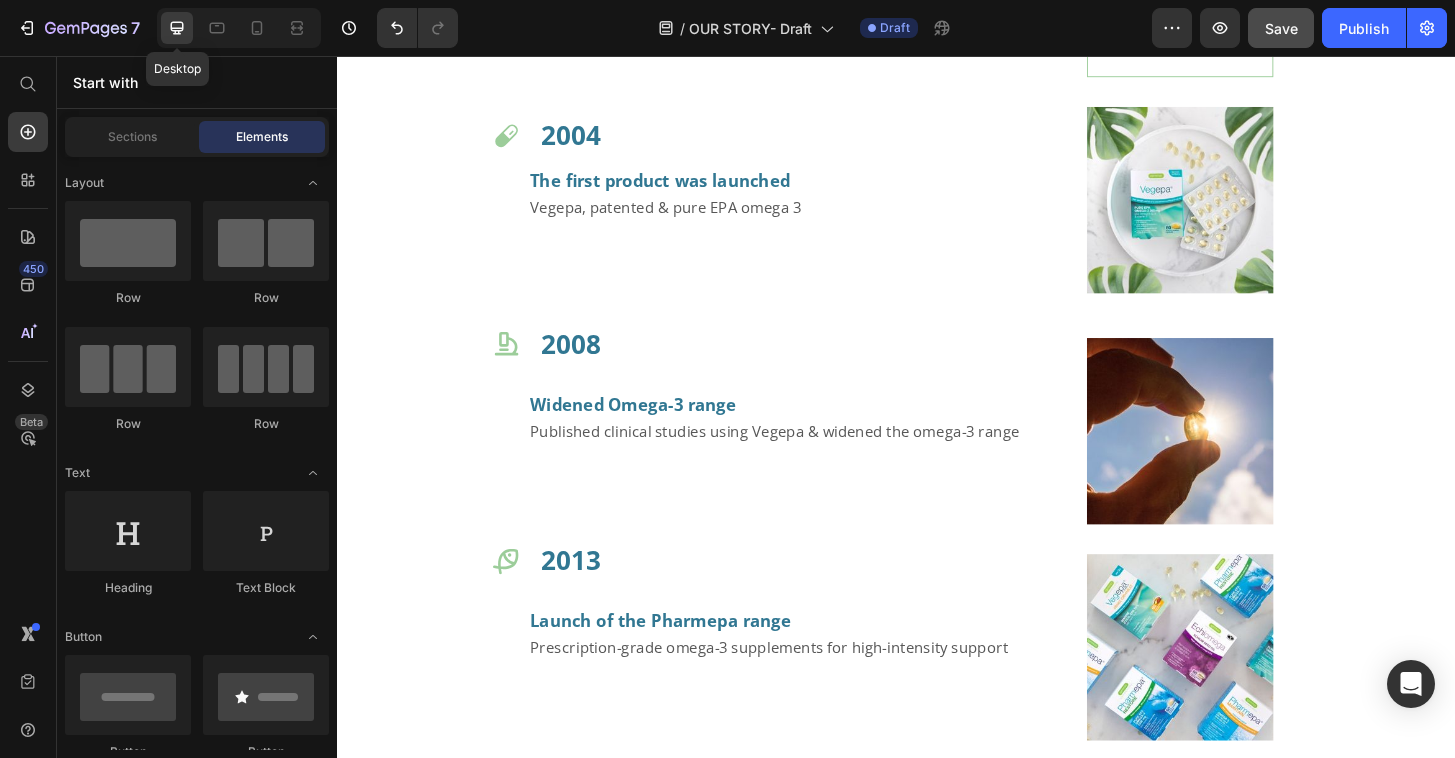 scroll, scrollTop: 1455, scrollLeft: 0, axis: vertical 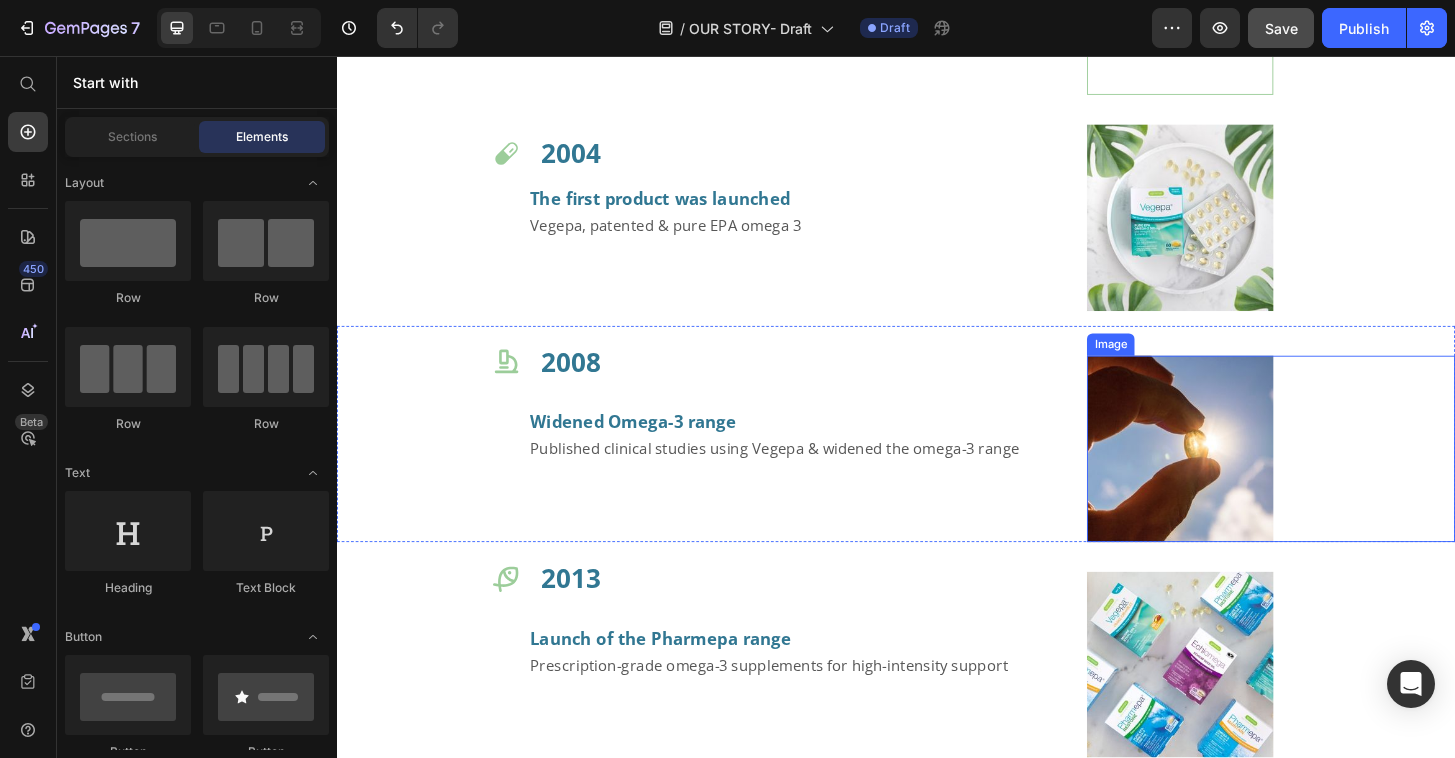 click at bounding box center (1339, 478) 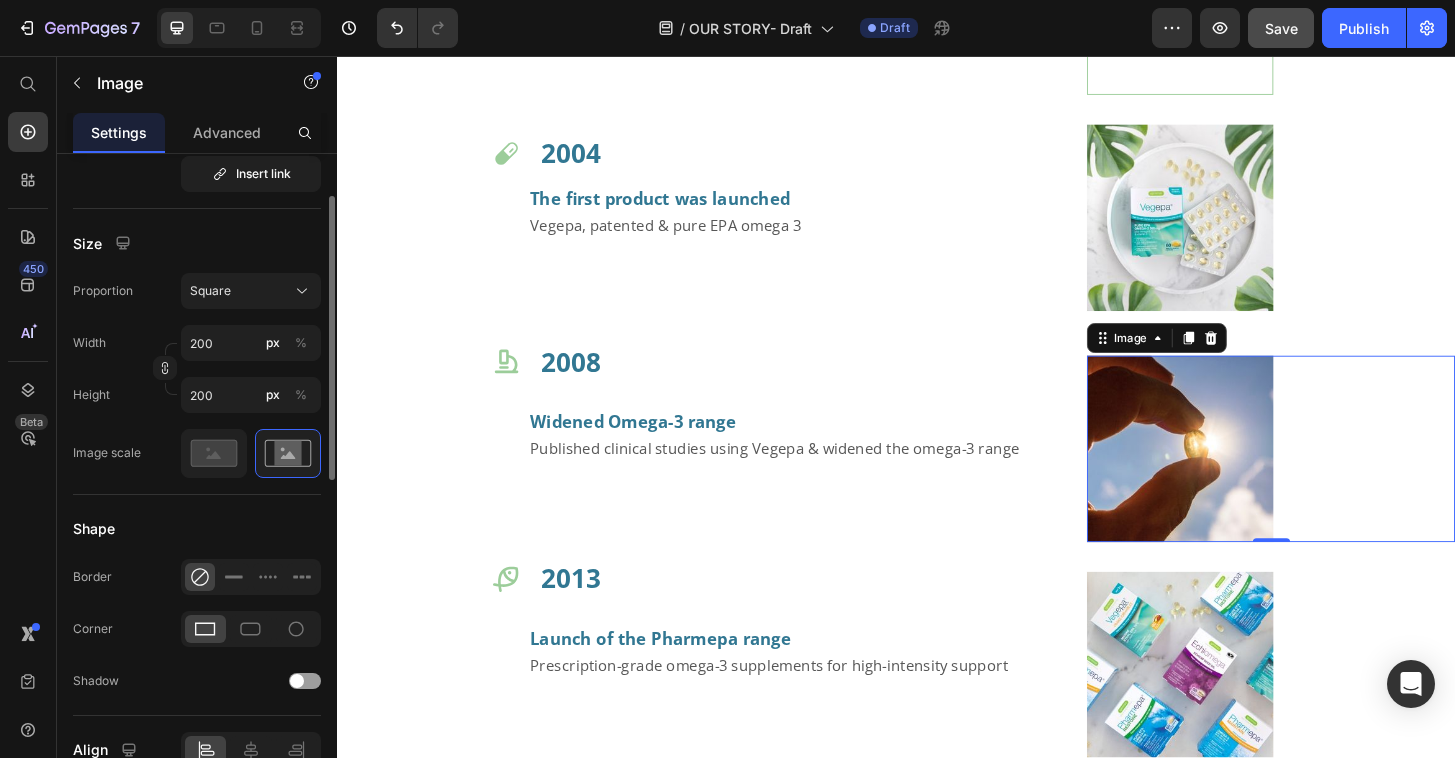 scroll, scrollTop: 605, scrollLeft: 0, axis: vertical 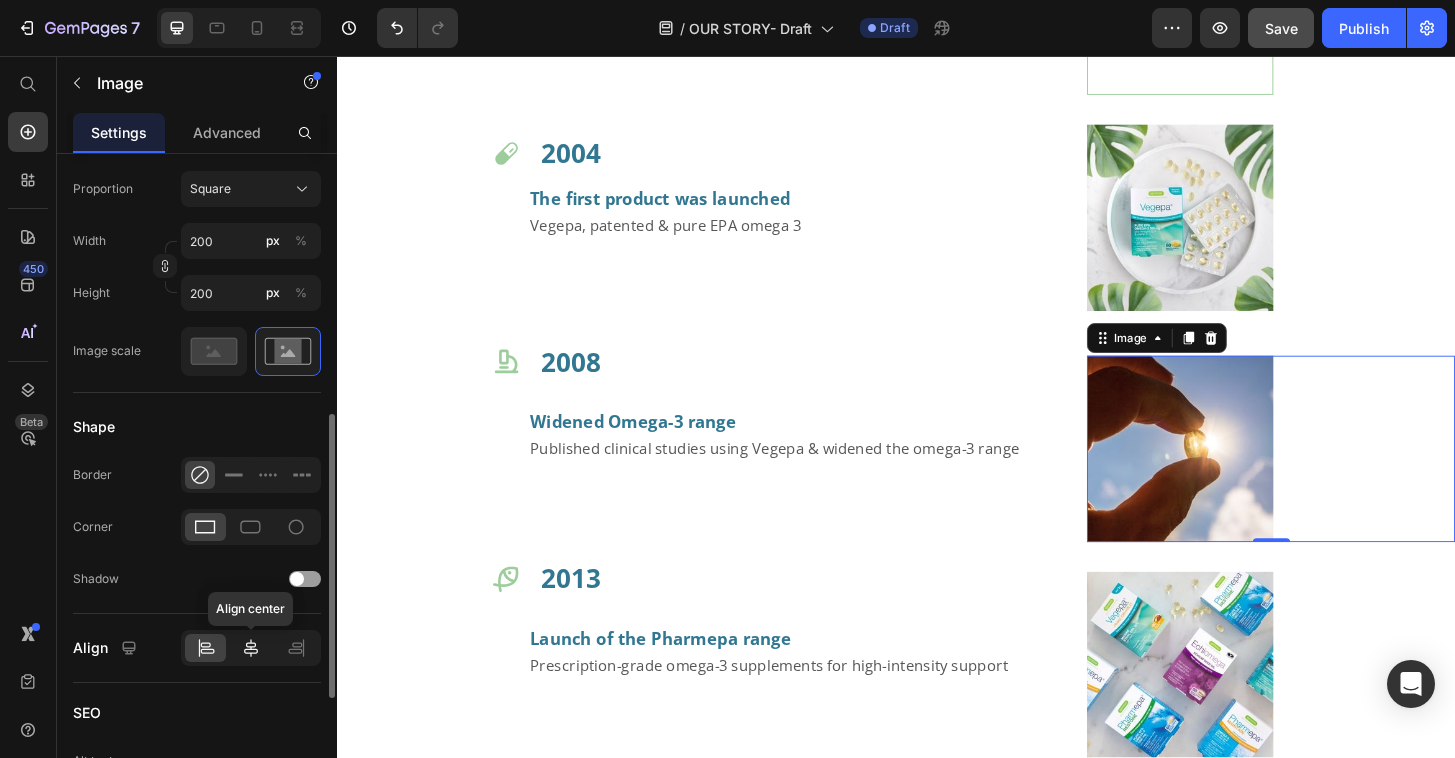 click 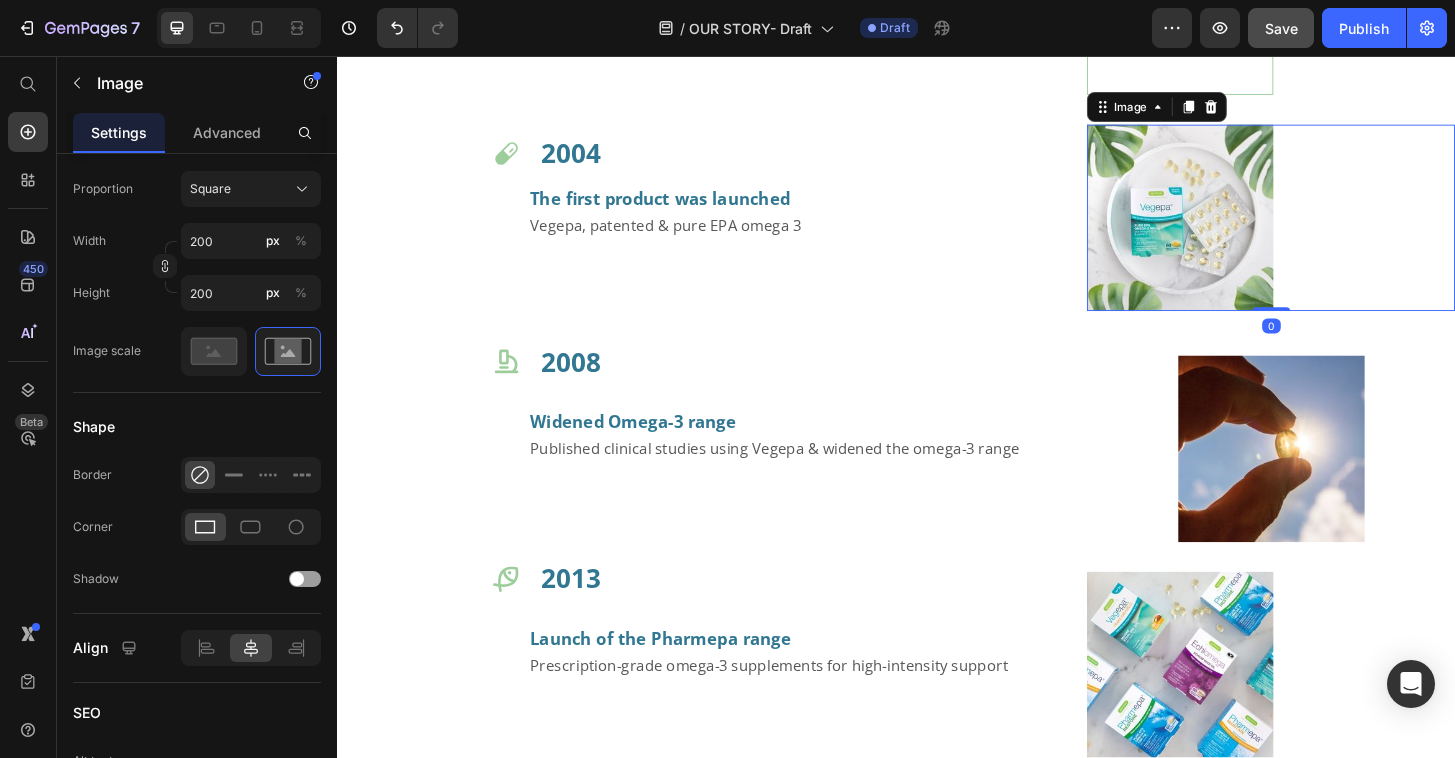 click at bounding box center (1339, 230) 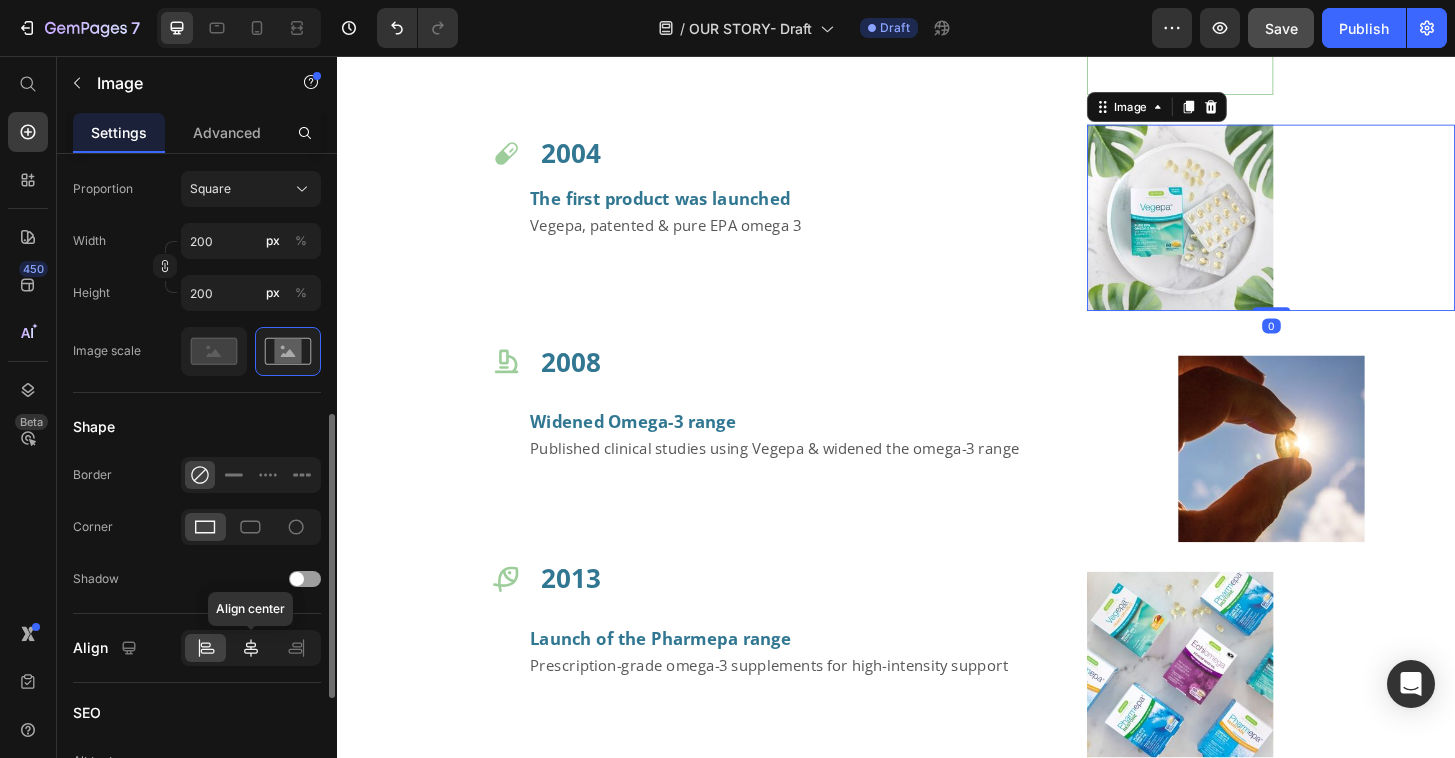 click 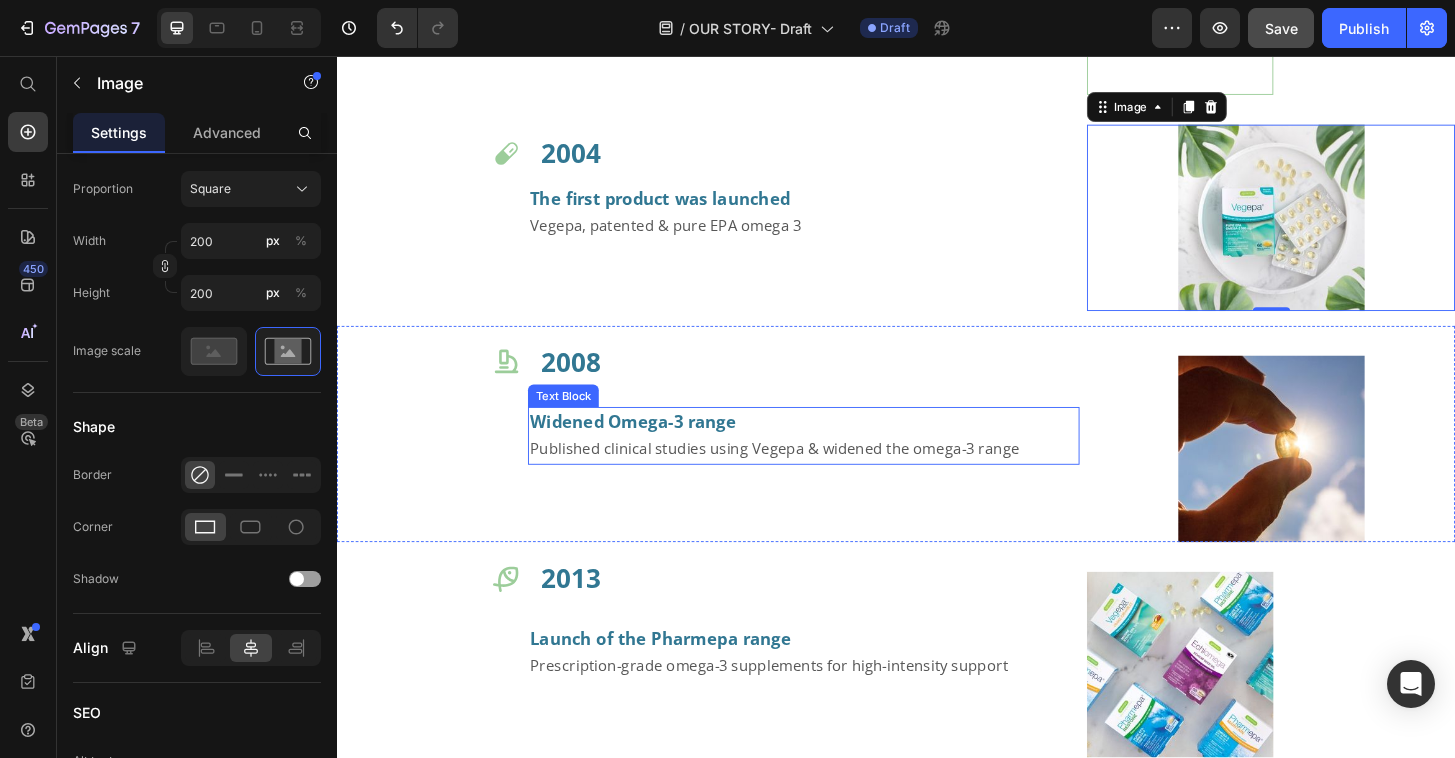 scroll, scrollTop: 1250, scrollLeft: 0, axis: vertical 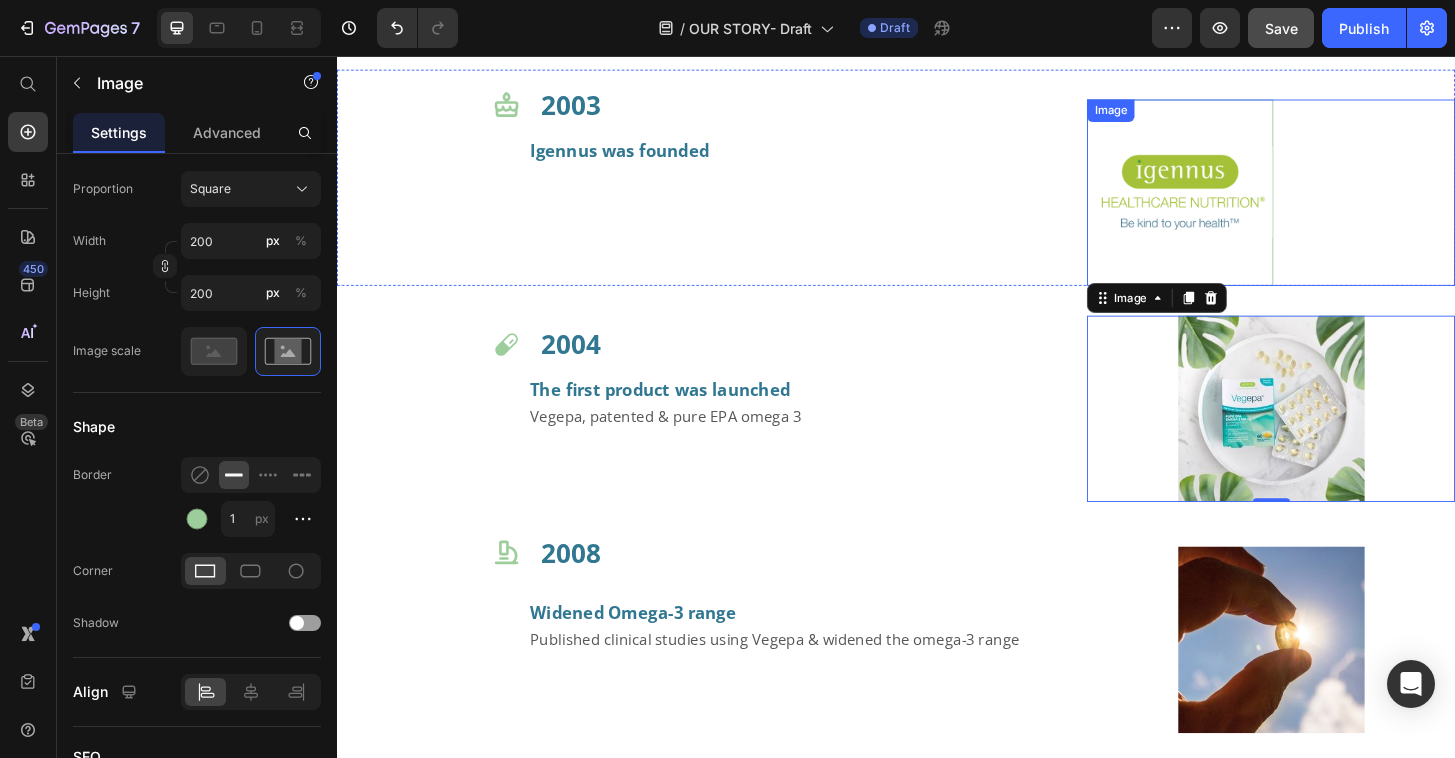 click at bounding box center (1339, 203) 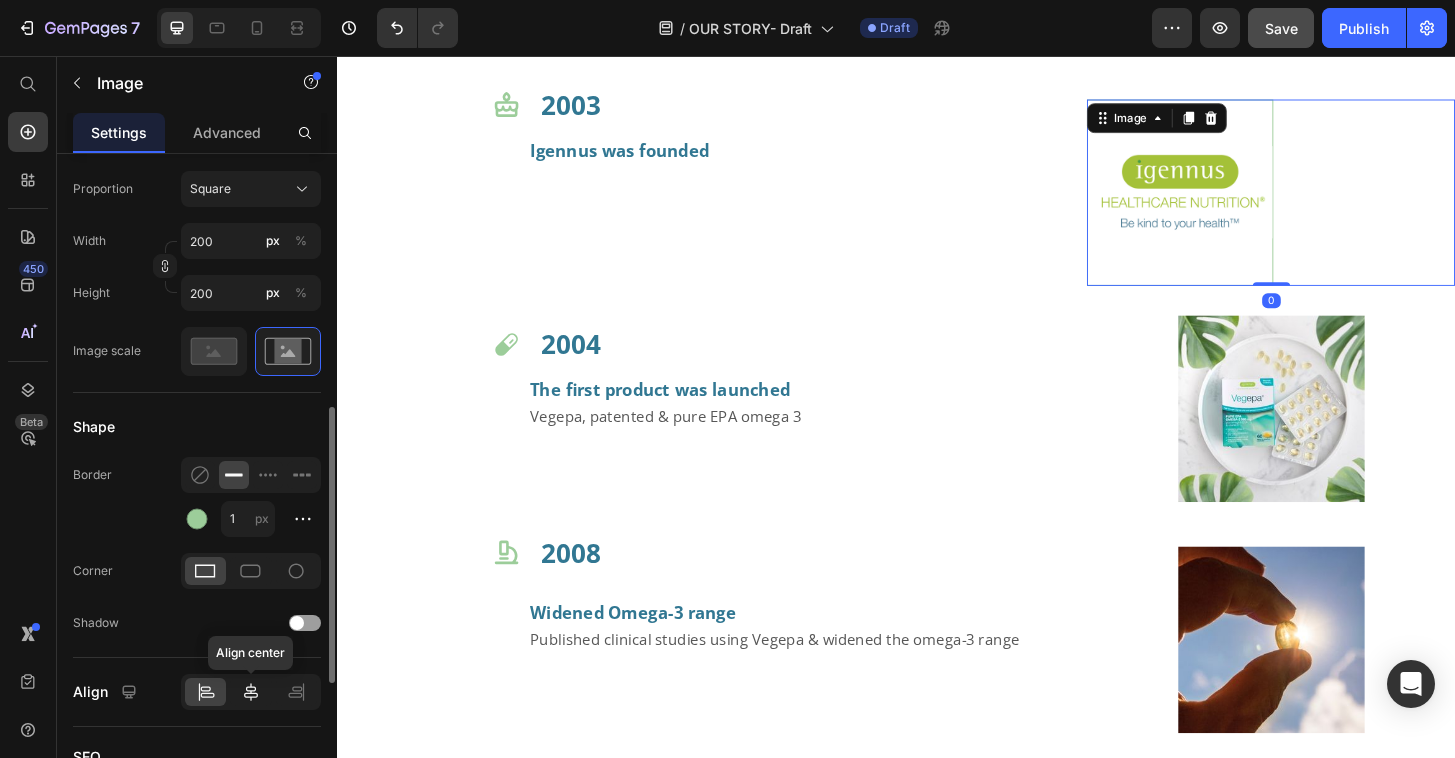 click 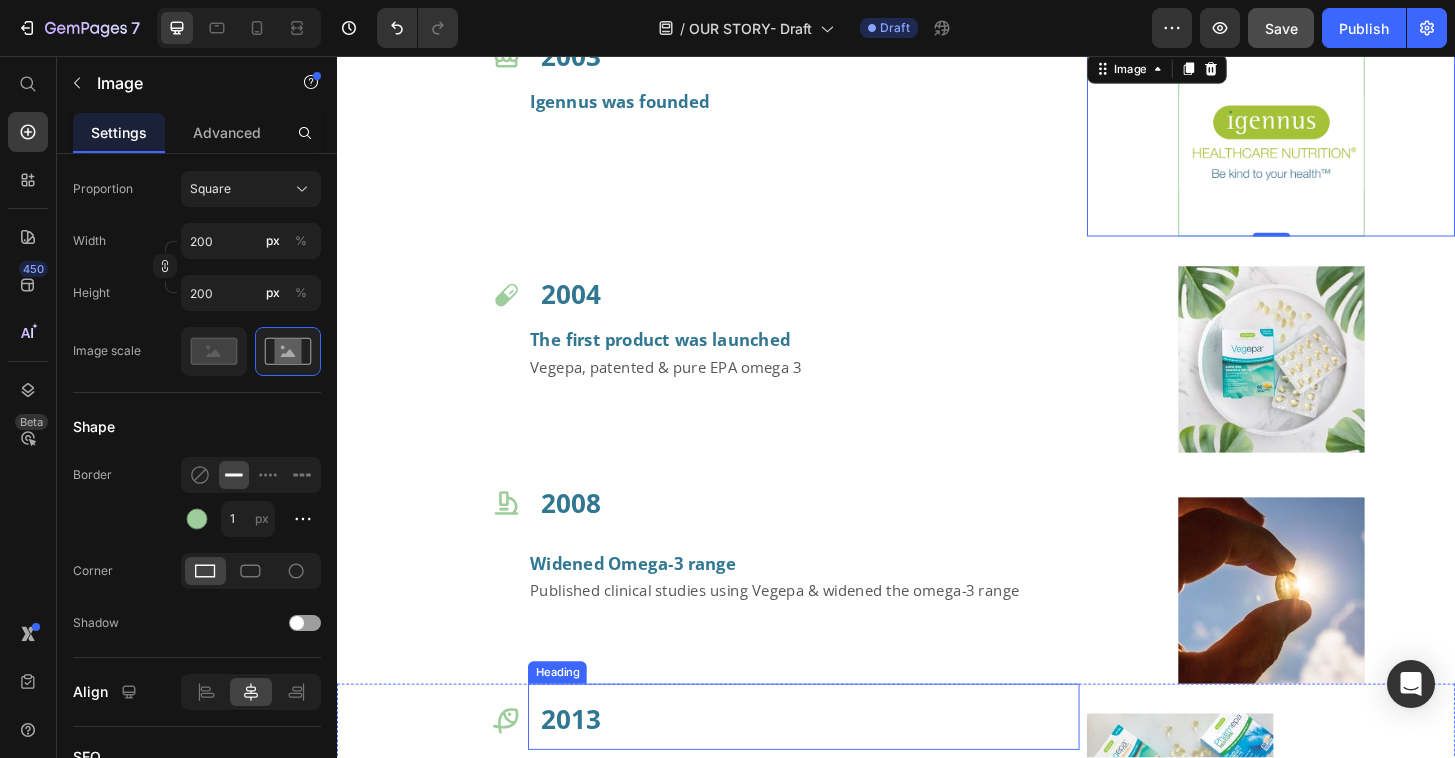 scroll, scrollTop: 1560, scrollLeft: 0, axis: vertical 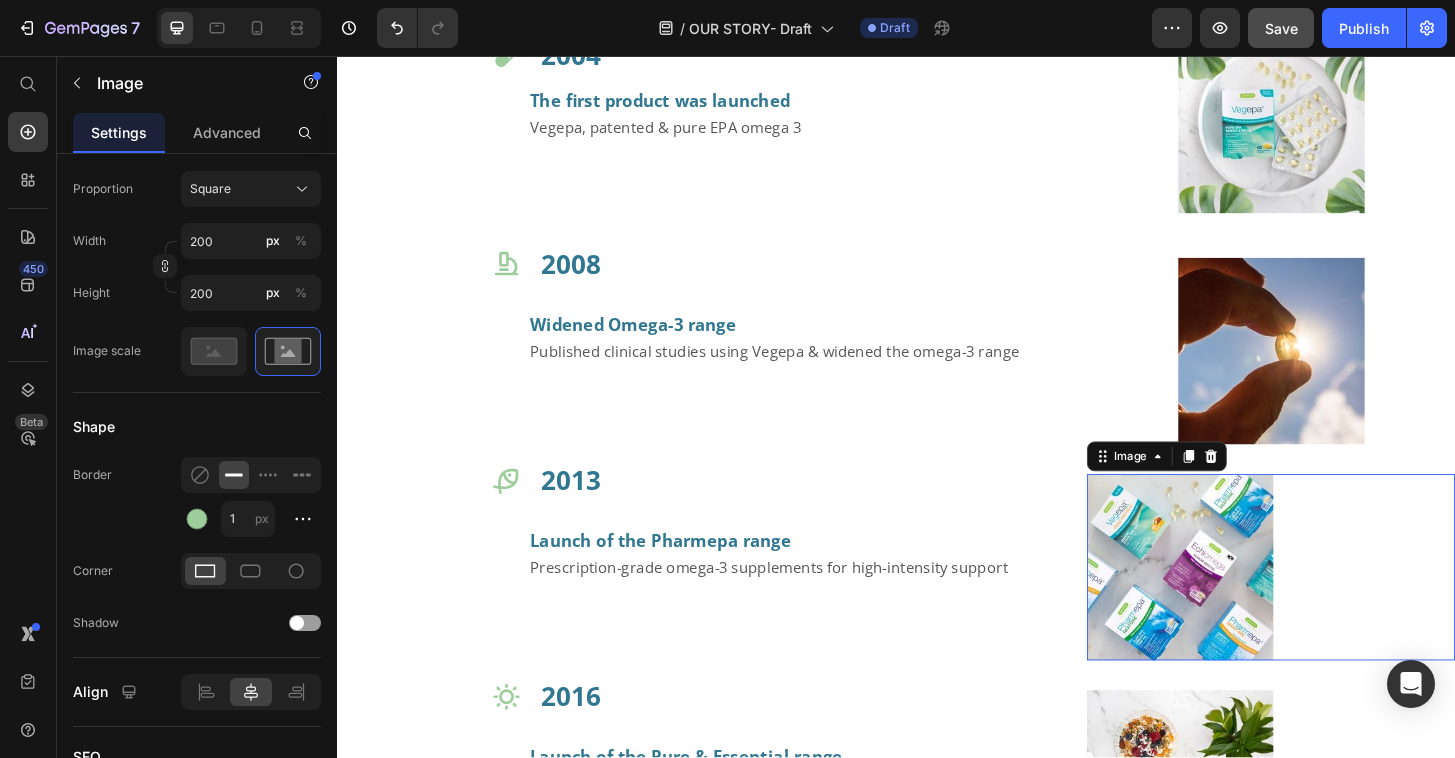 click at bounding box center (1339, 605) 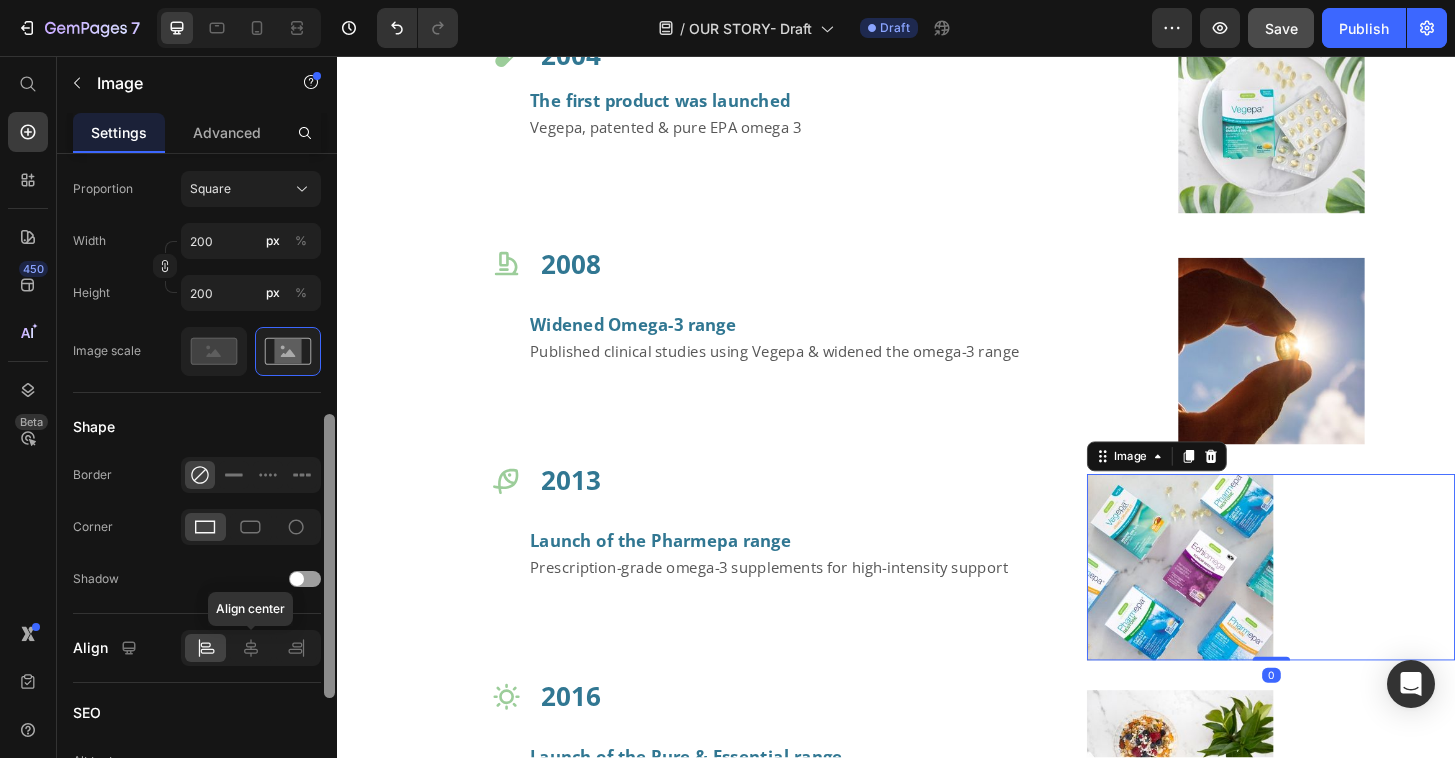 drag, startPoint x: 251, startPoint y: 648, endPoint x: 336, endPoint y: 636, distance: 85.84288 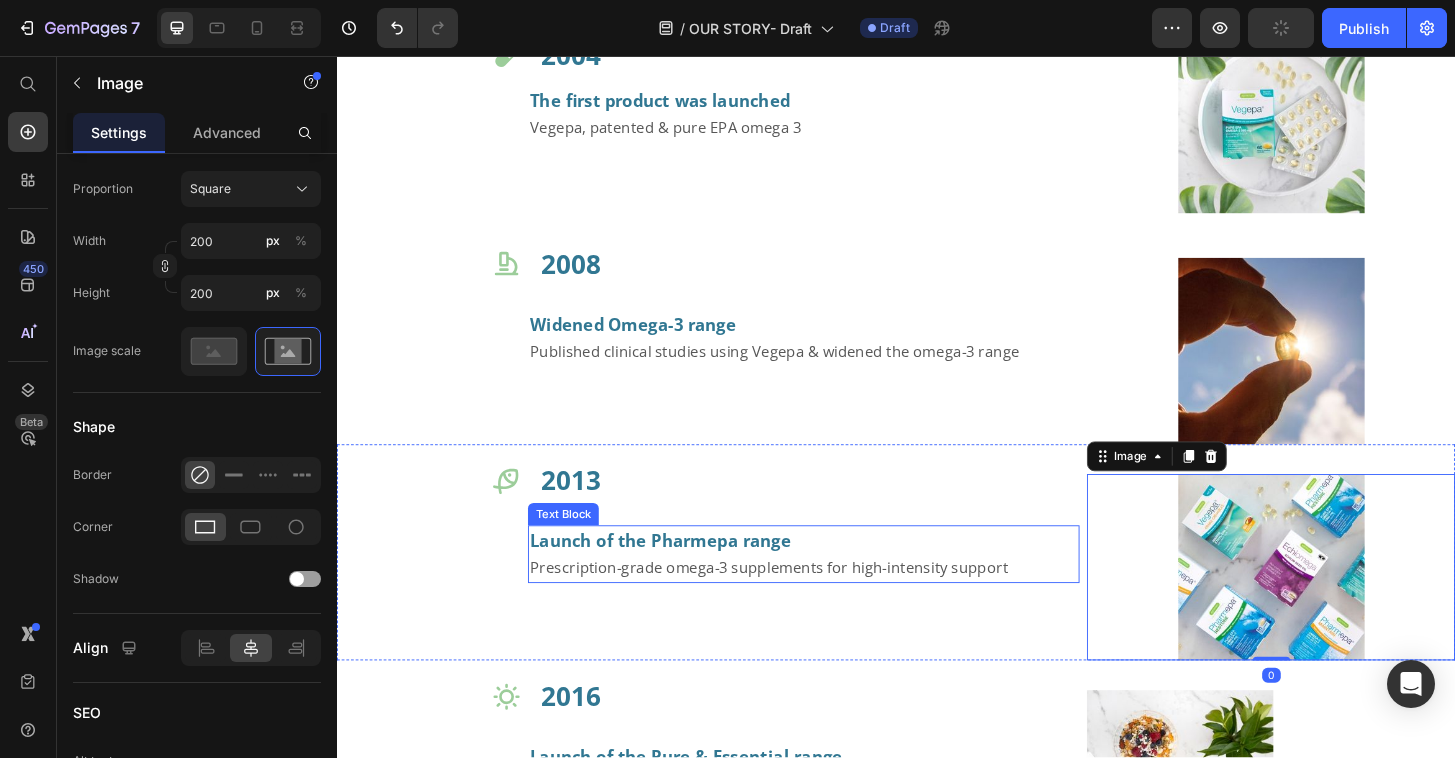 scroll, scrollTop: 1791, scrollLeft: 0, axis: vertical 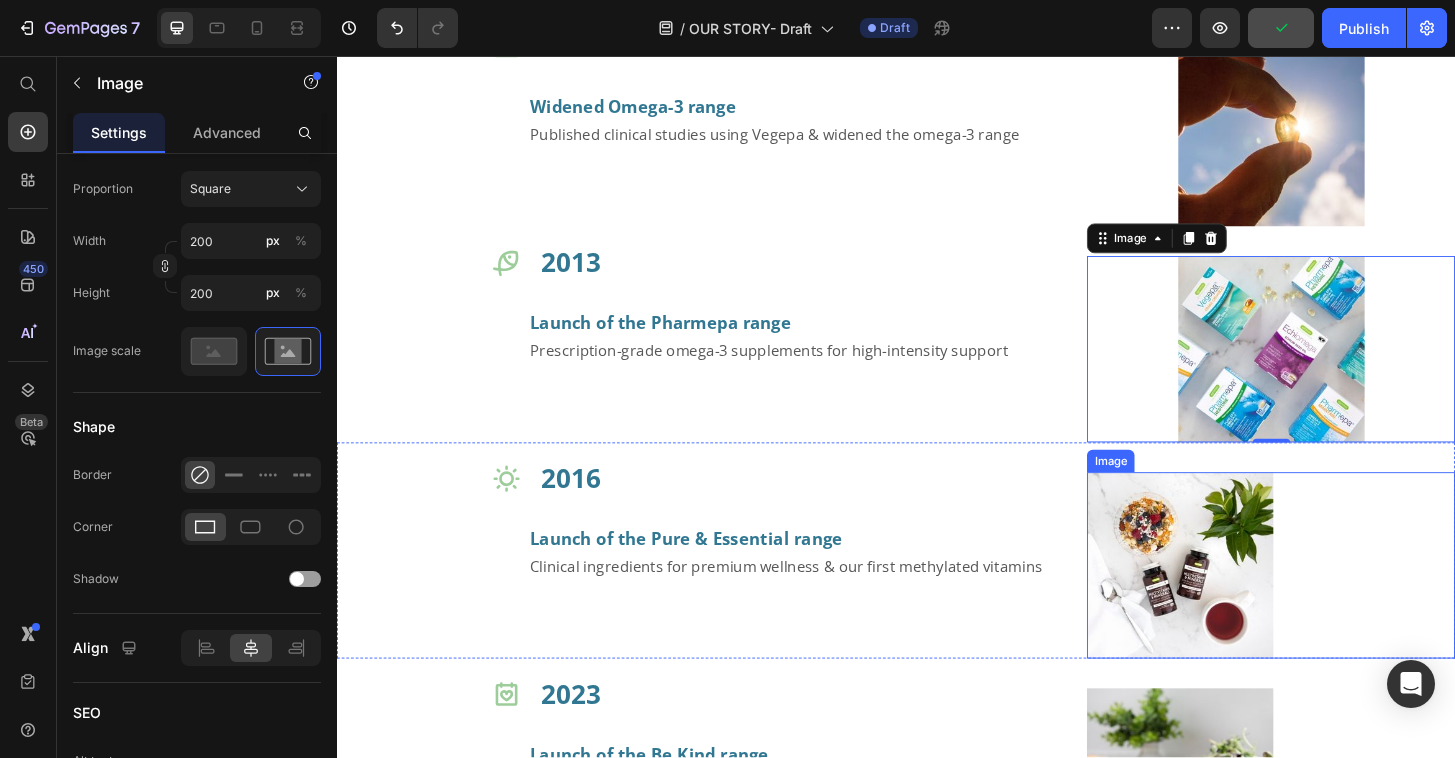 click at bounding box center [1339, 603] 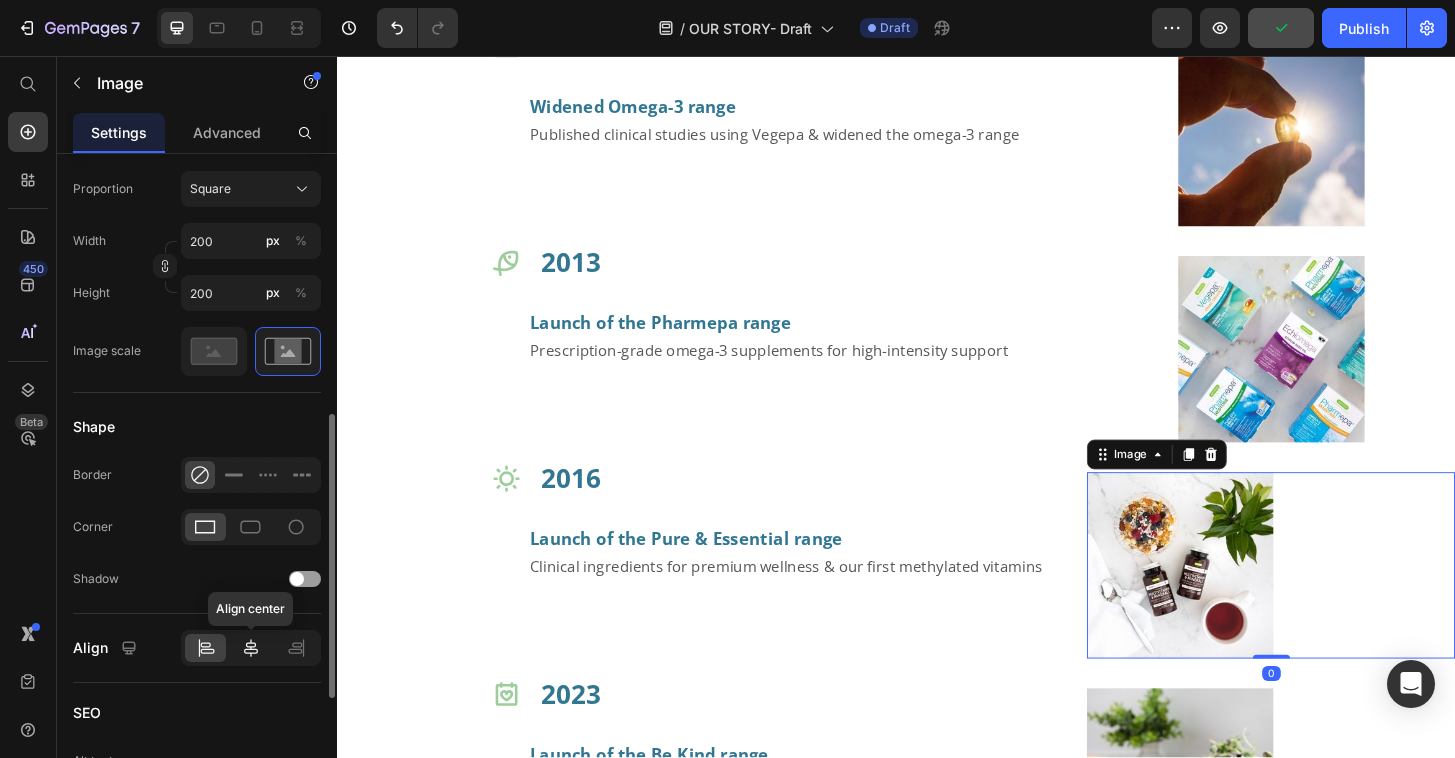 click 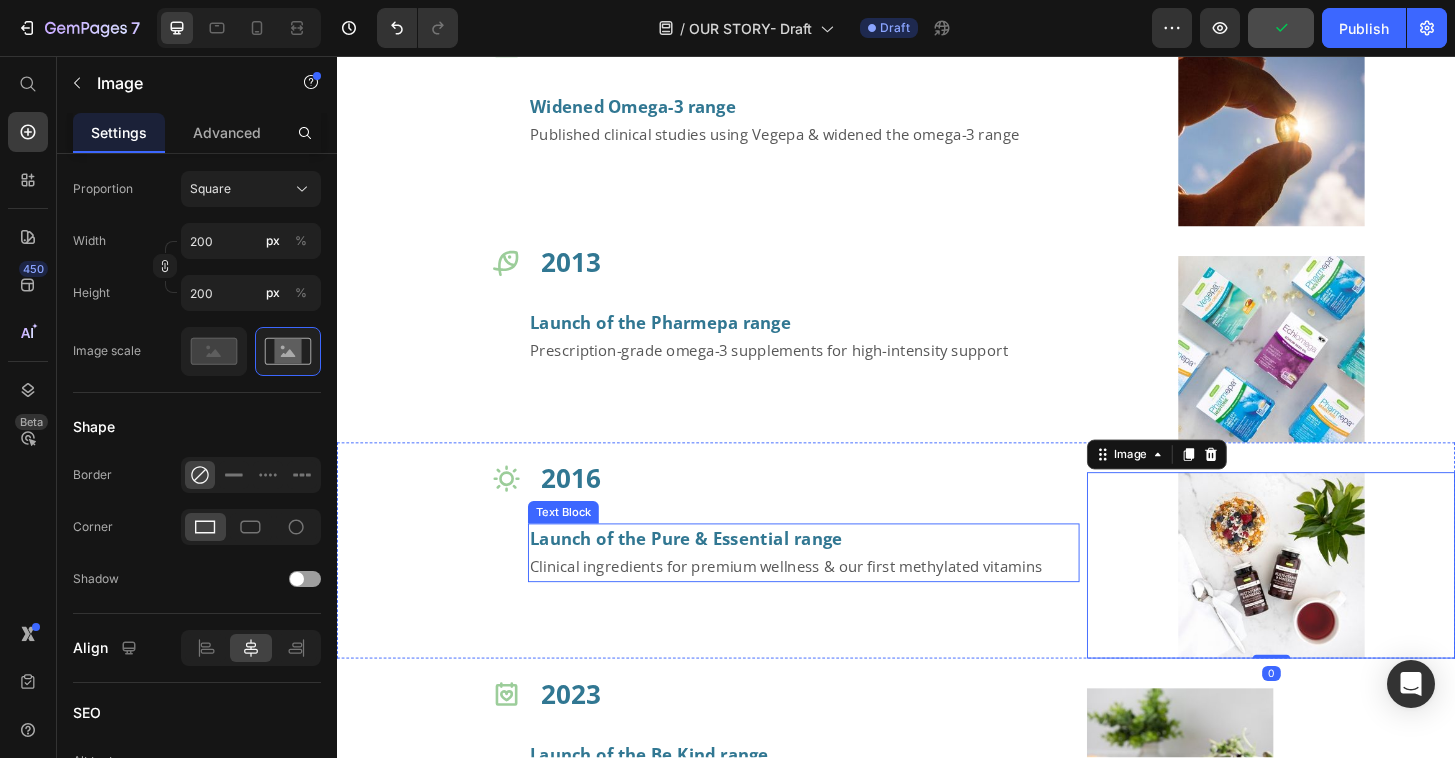 scroll, scrollTop: 1909, scrollLeft: 0, axis: vertical 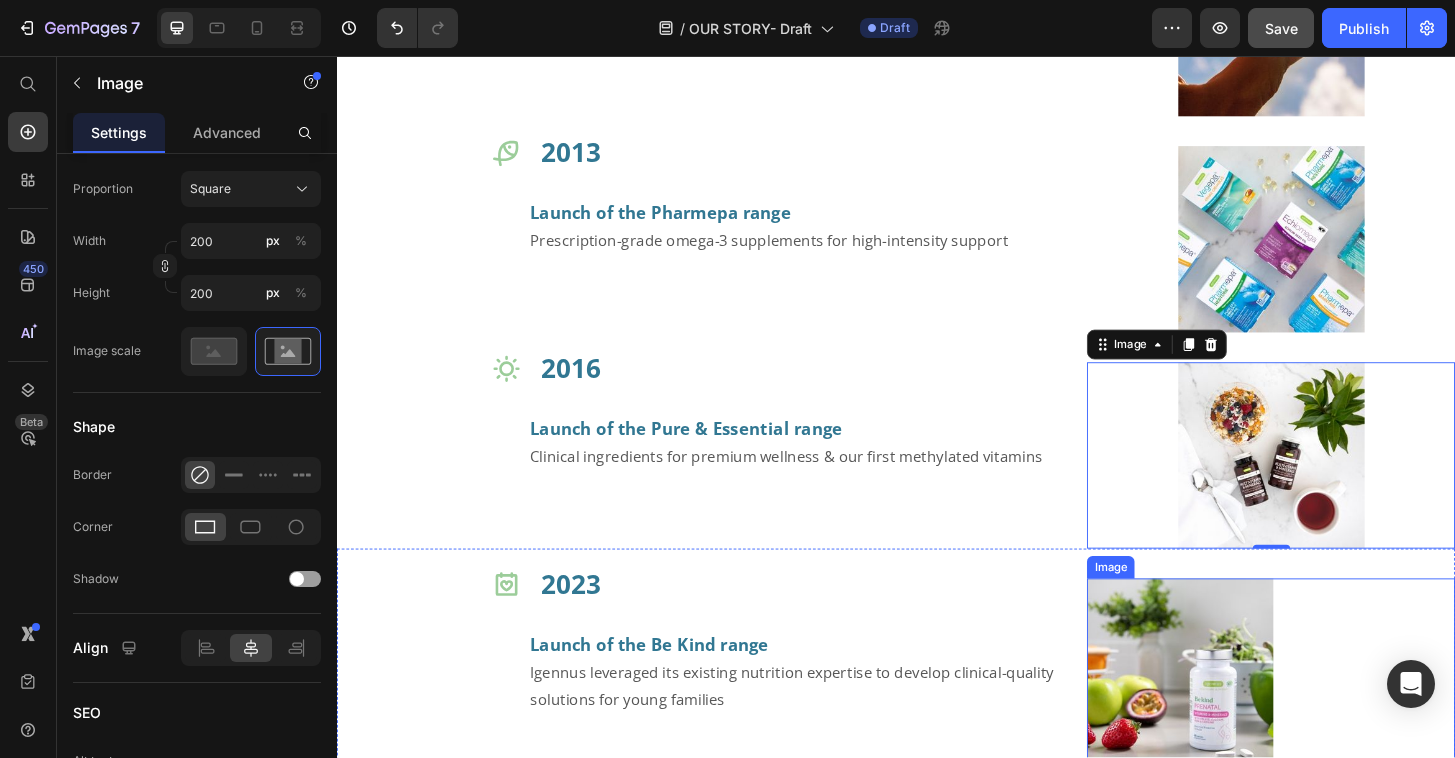 drag, startPoint x: 1228, startPoint y: 668, endPoint x: 1206, endPoint y: 664, distance: 22.36068 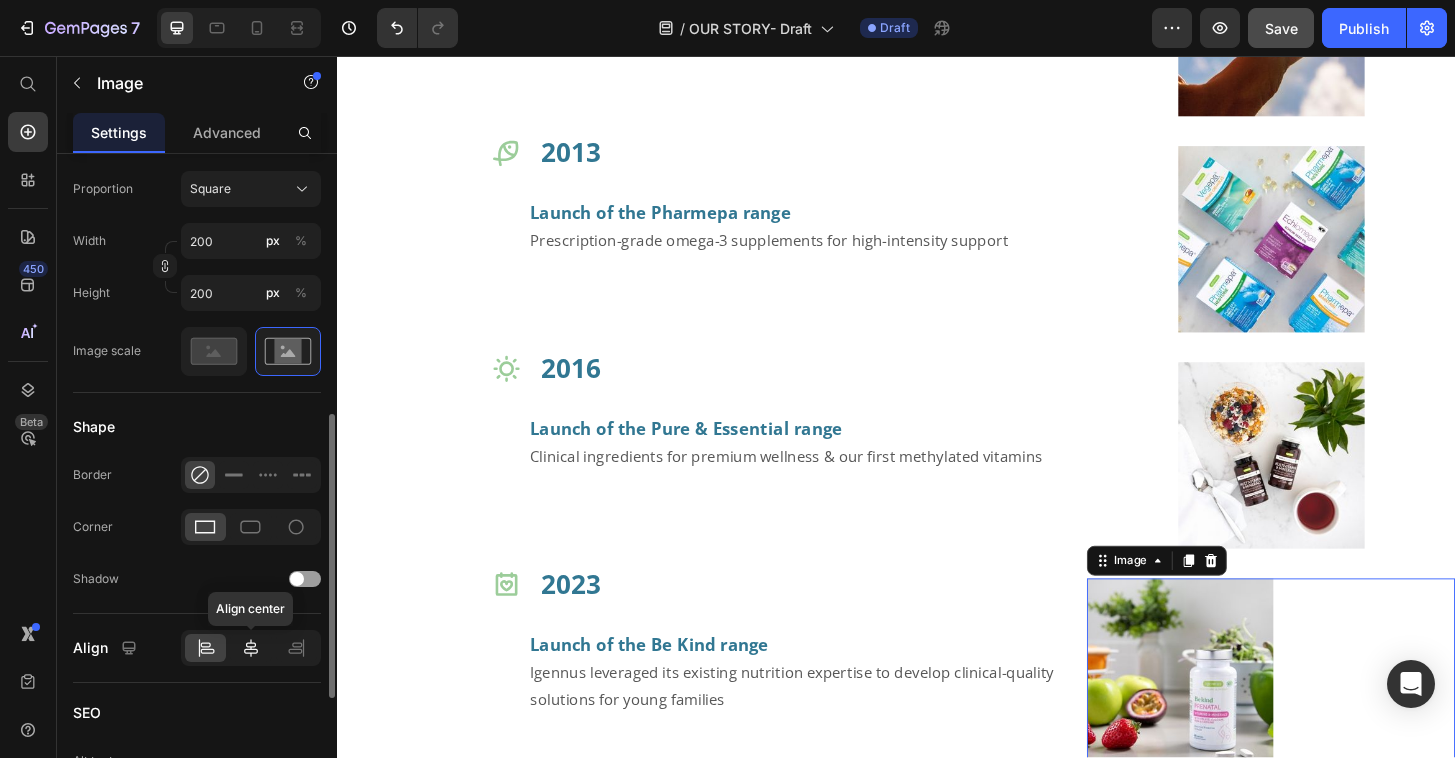 click 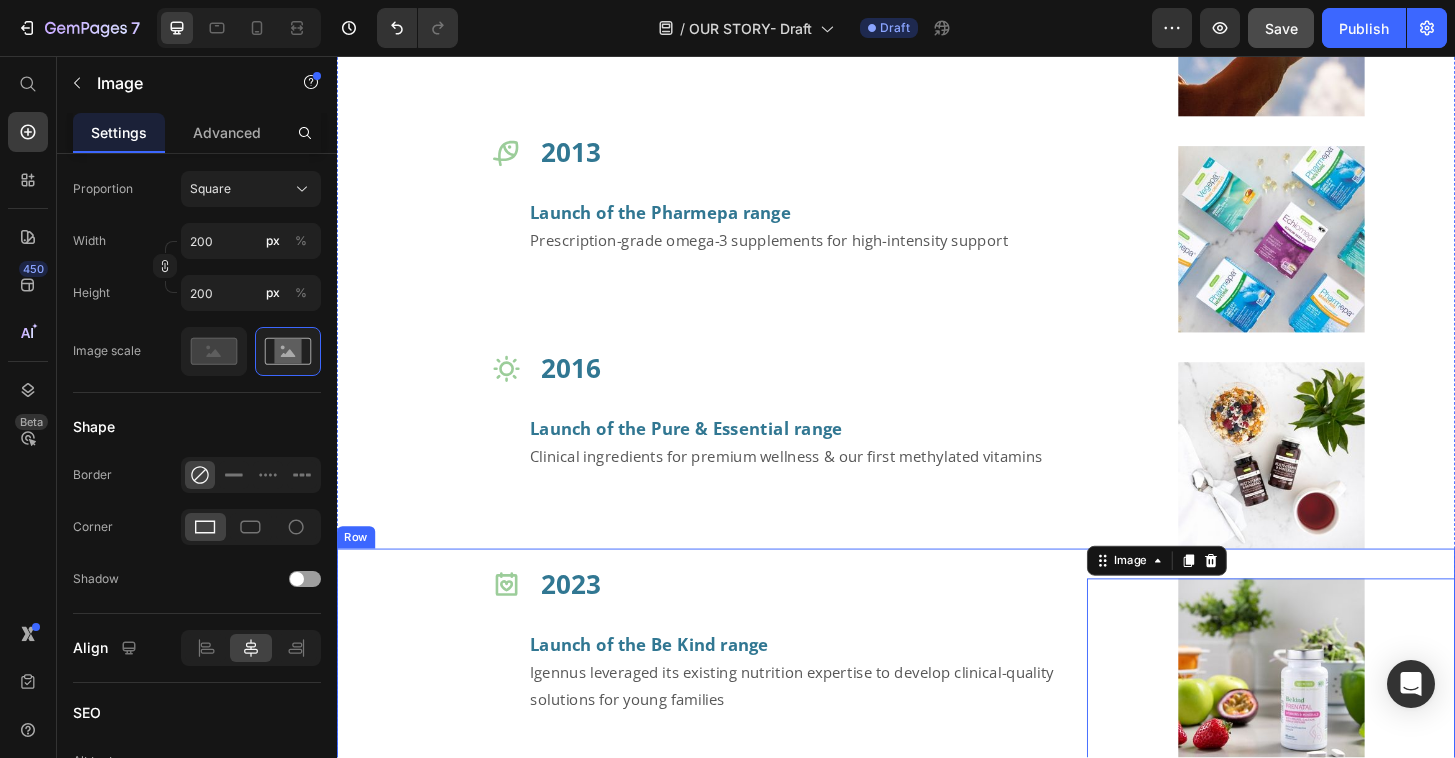 scroll, scrollTop: 2249, scrollLeft: 0, axis: vertical 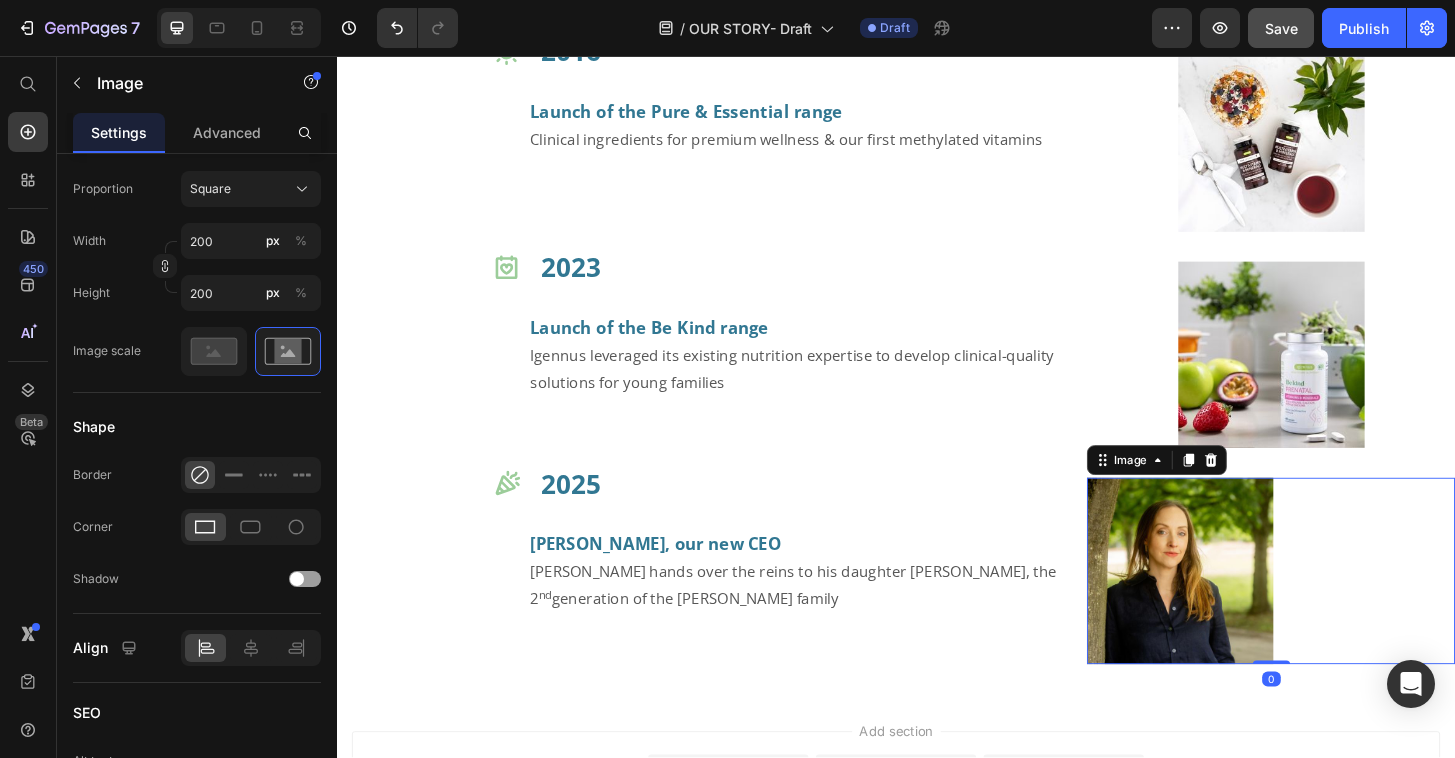 click at bounding box center [1339, 609] 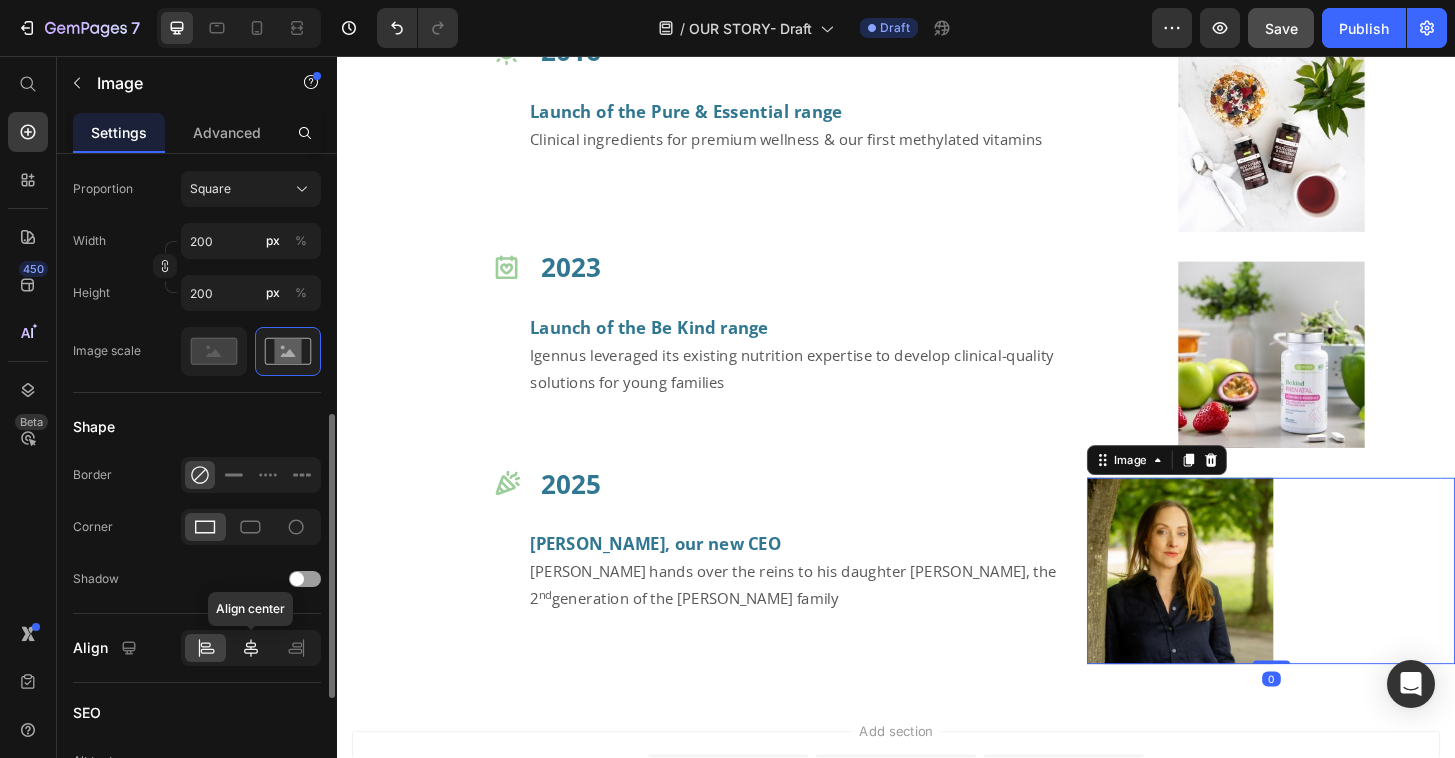 click 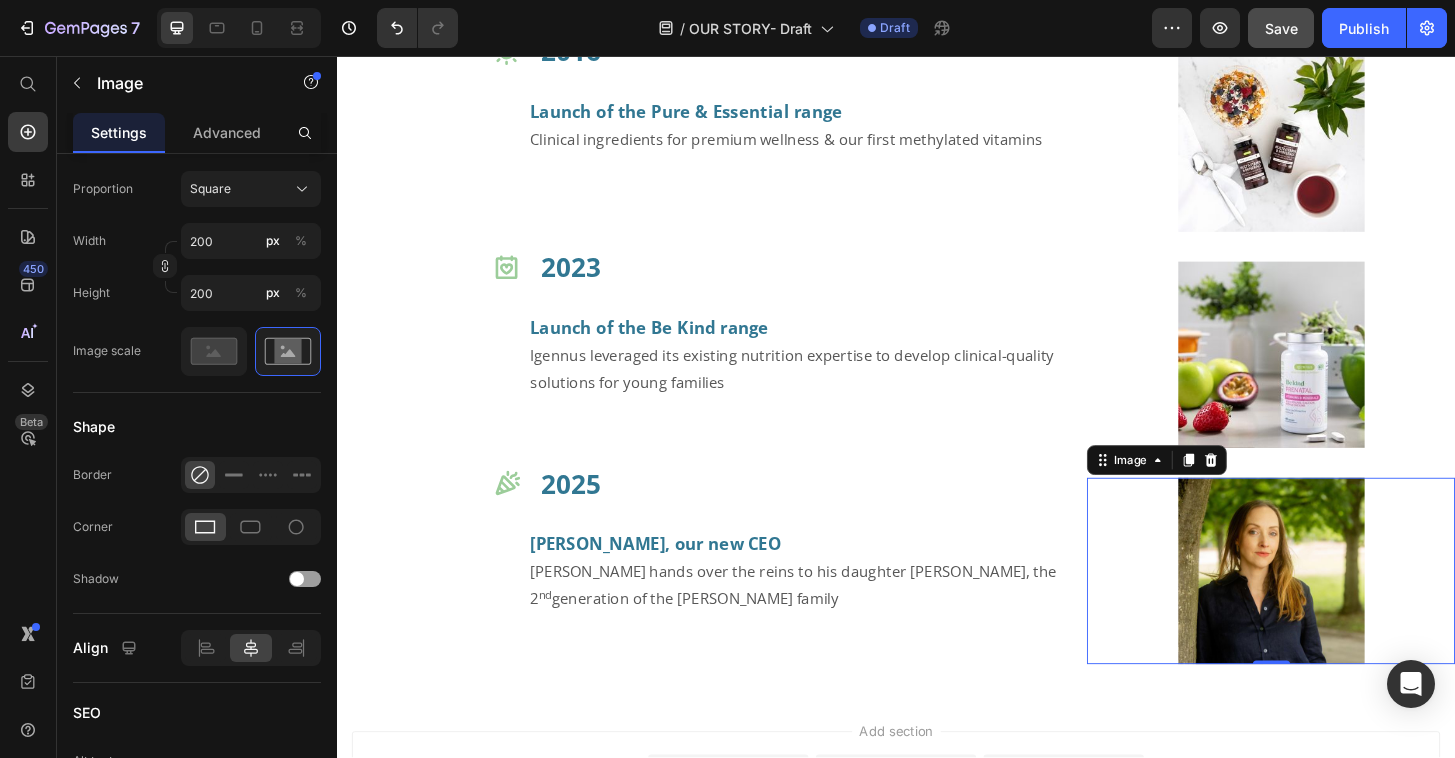 click at bounding box center [1339, 609] 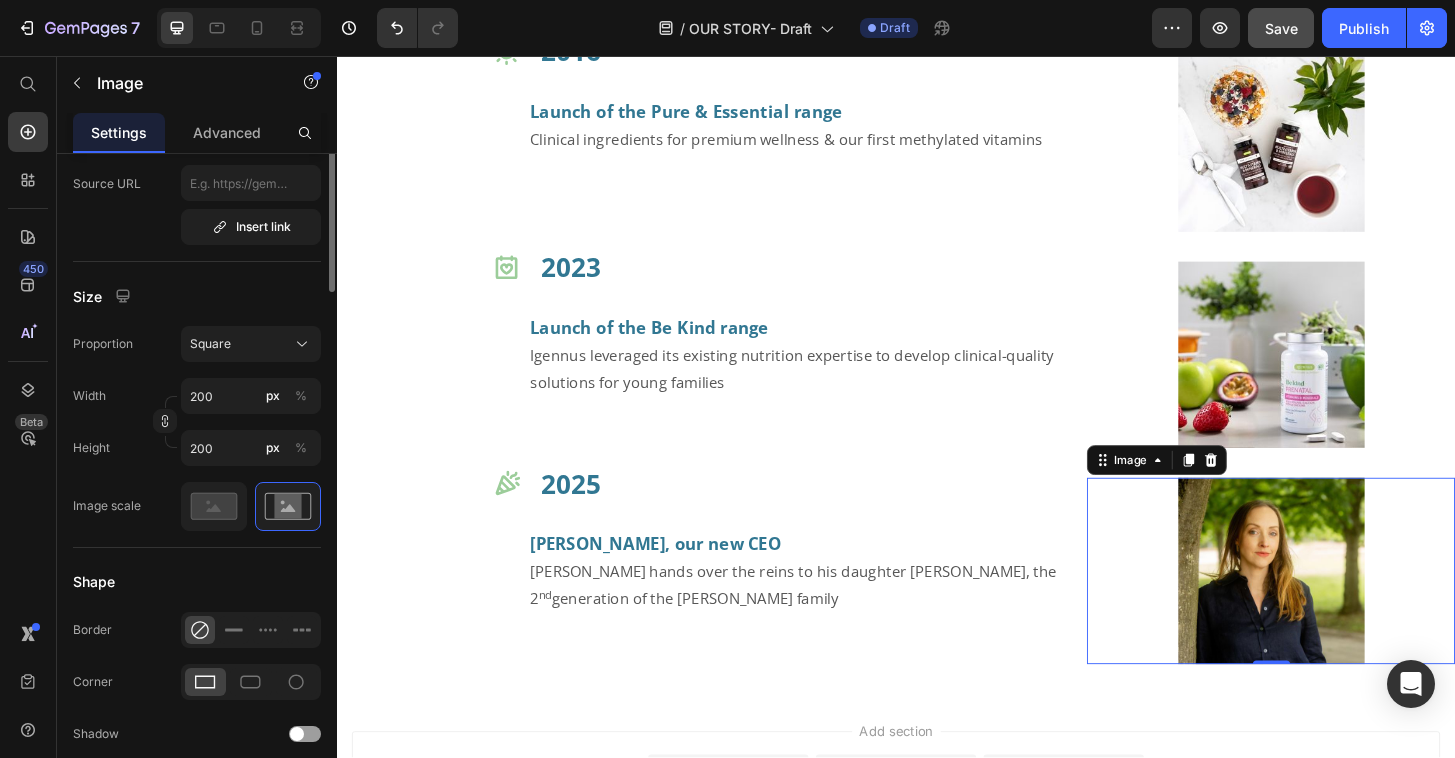 scroll, scrollTop: 213, scrollLeft: 0, axis: vertical 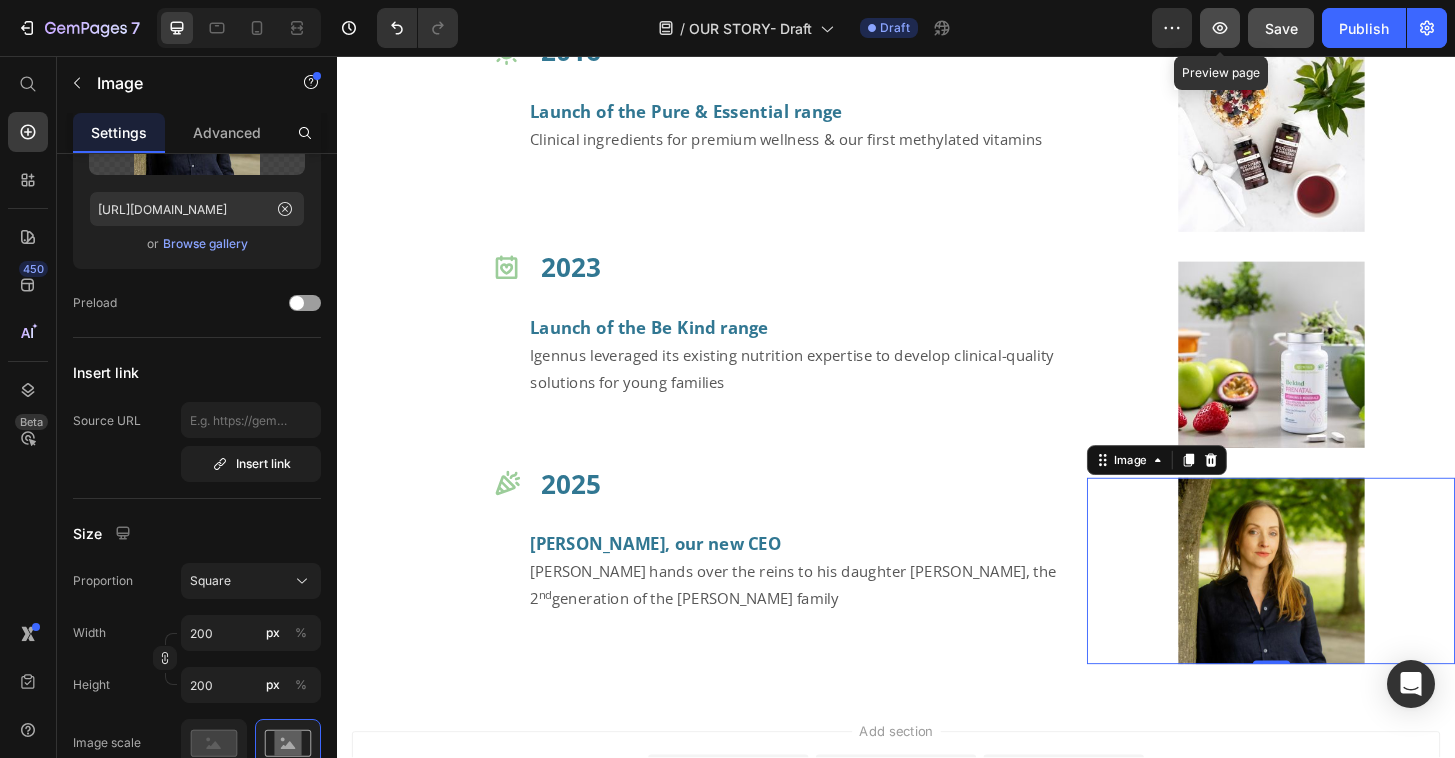 click 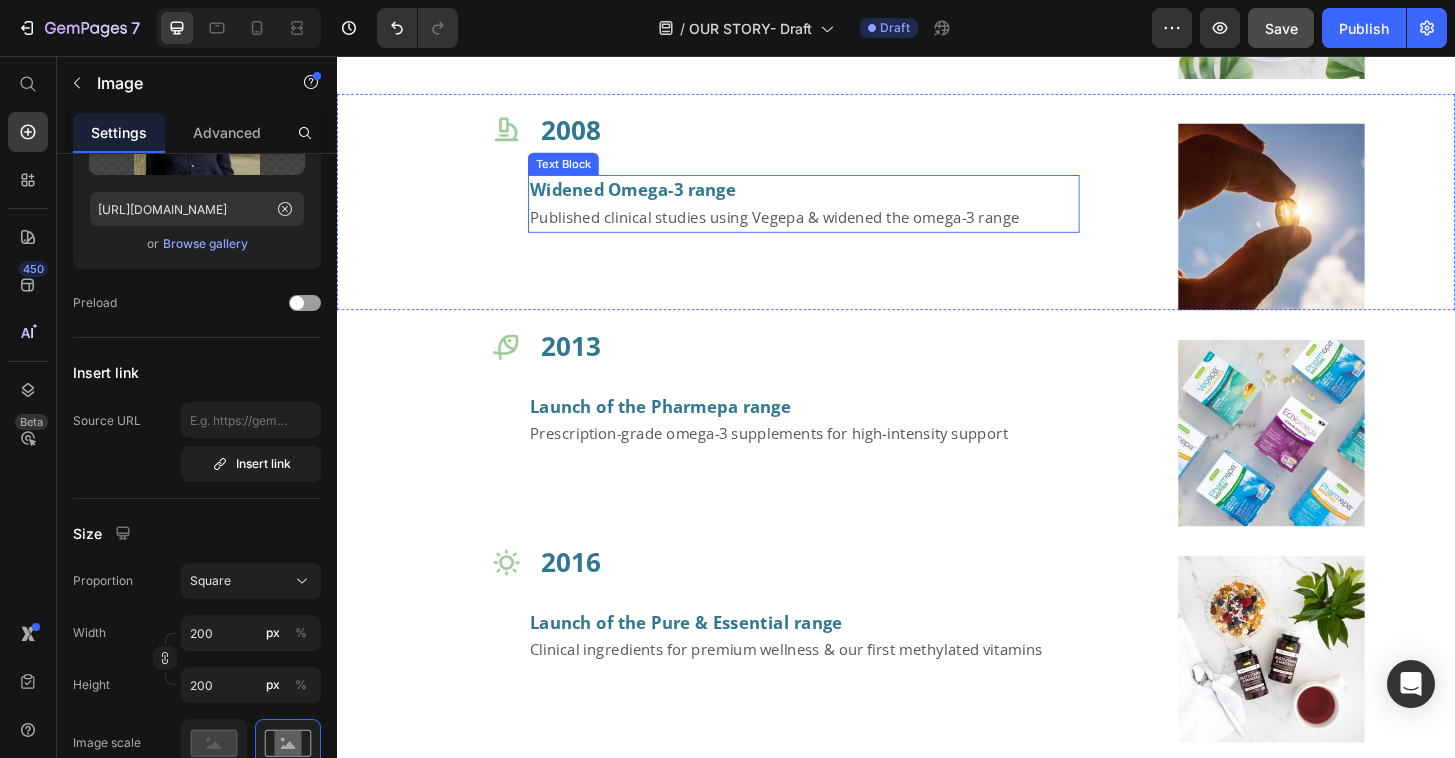 scroll, scrollTop: 1207, scrollLeft: 0, axis: vertical 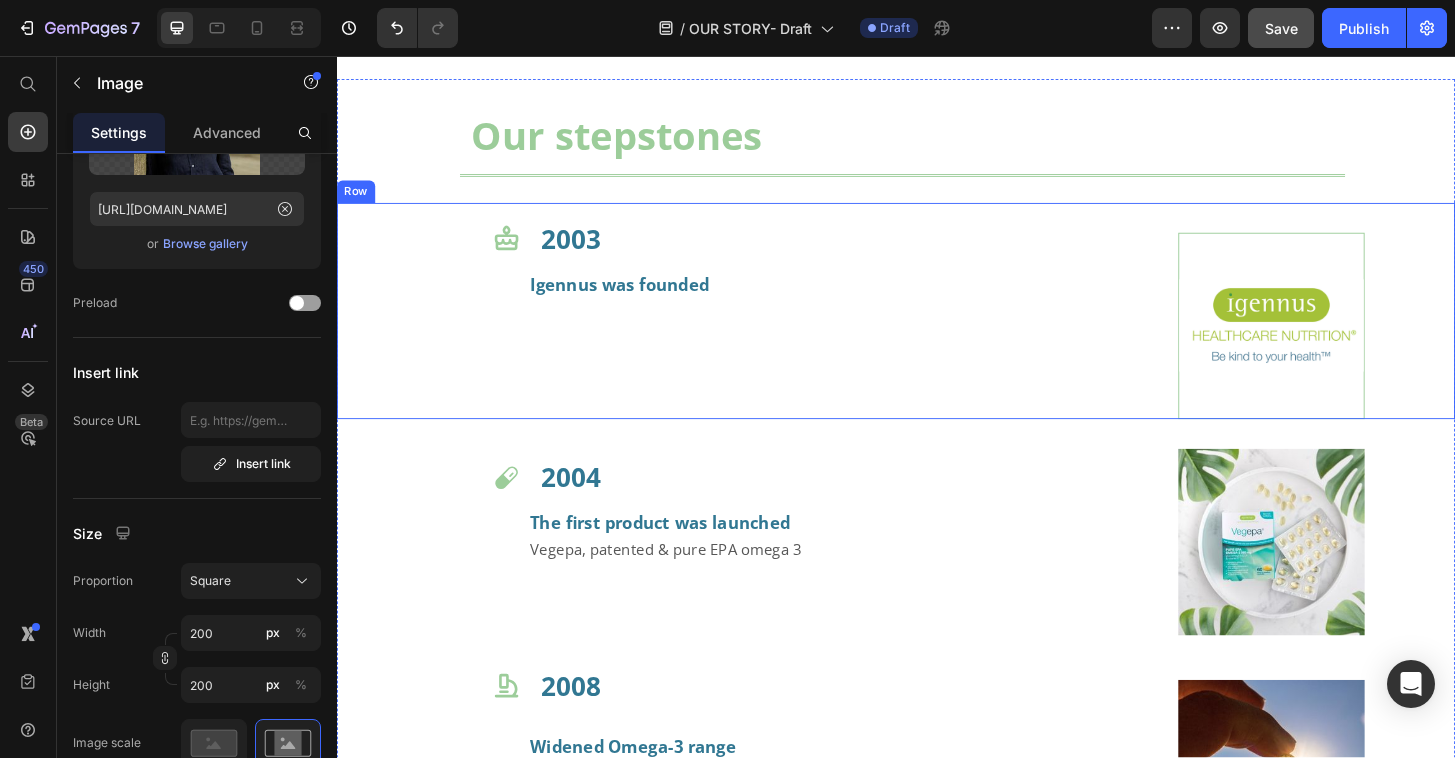 click on "2003 Heading Igennus was founded   Text Block" at bounding box center (838, 330) 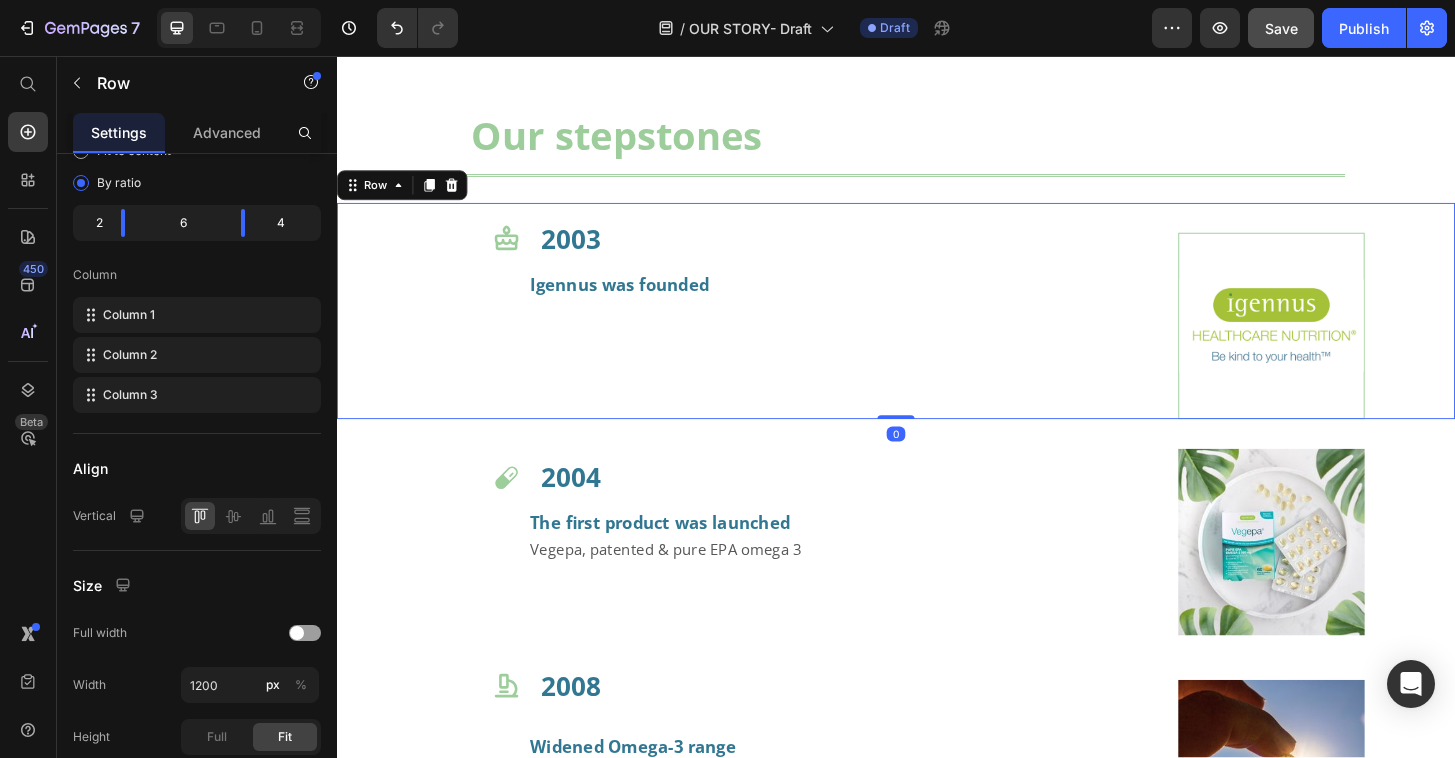 scroll, scrollTop: 0, scrollLeft: 0, axis: both 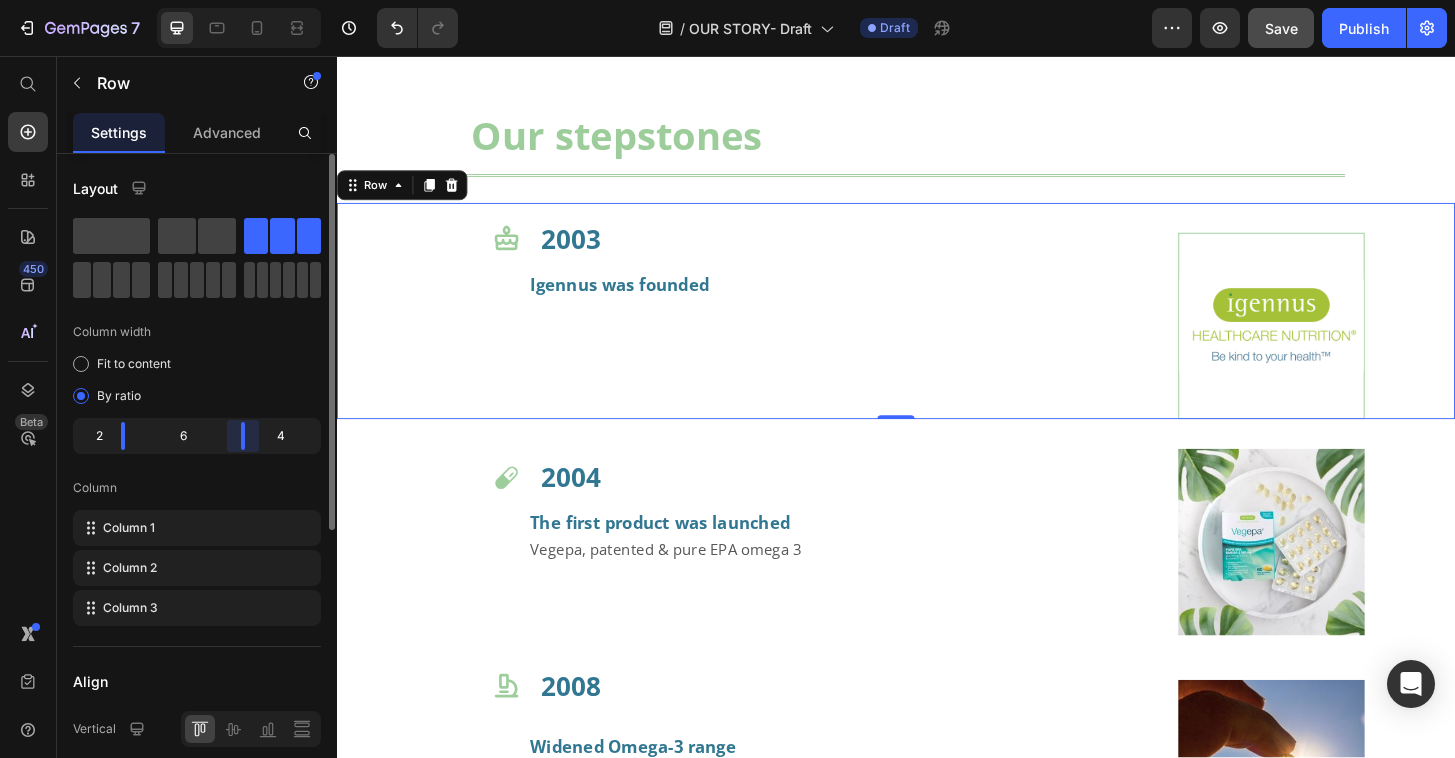 drag, startPoint x: 243, startPoint y: 439, endPoint x: 202, endPoint y: 433, distance: 41.4367 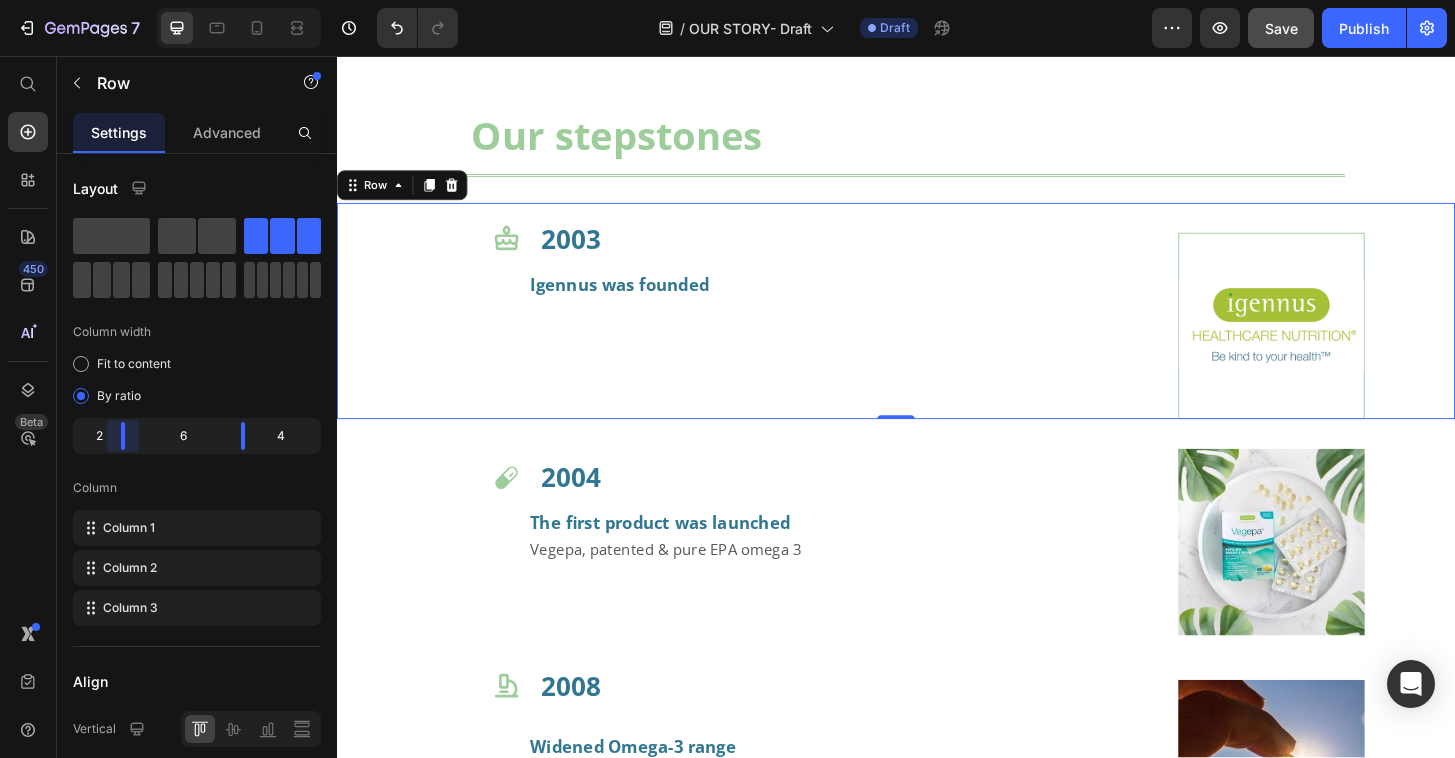 click on "7  Version history  /  OUR STORY- Draft Draft Preview  Save   Publish  450 Beta Start with Sections Elements Hero Section Product Detail Brands Trusted Badges Guarantee Product Breakdown How to use Testimonials Compare Bundle FAQs Social Proof Brand Story Product List Collection Blog List Contact Sticky Add to Cart Custom Footer Browse Library 450 Layout
Row
Row
Row
Row Text
Heading
Text Block Button
Button
Button
Sticky Back to top Media
Image" at bounding box center [727, 0] 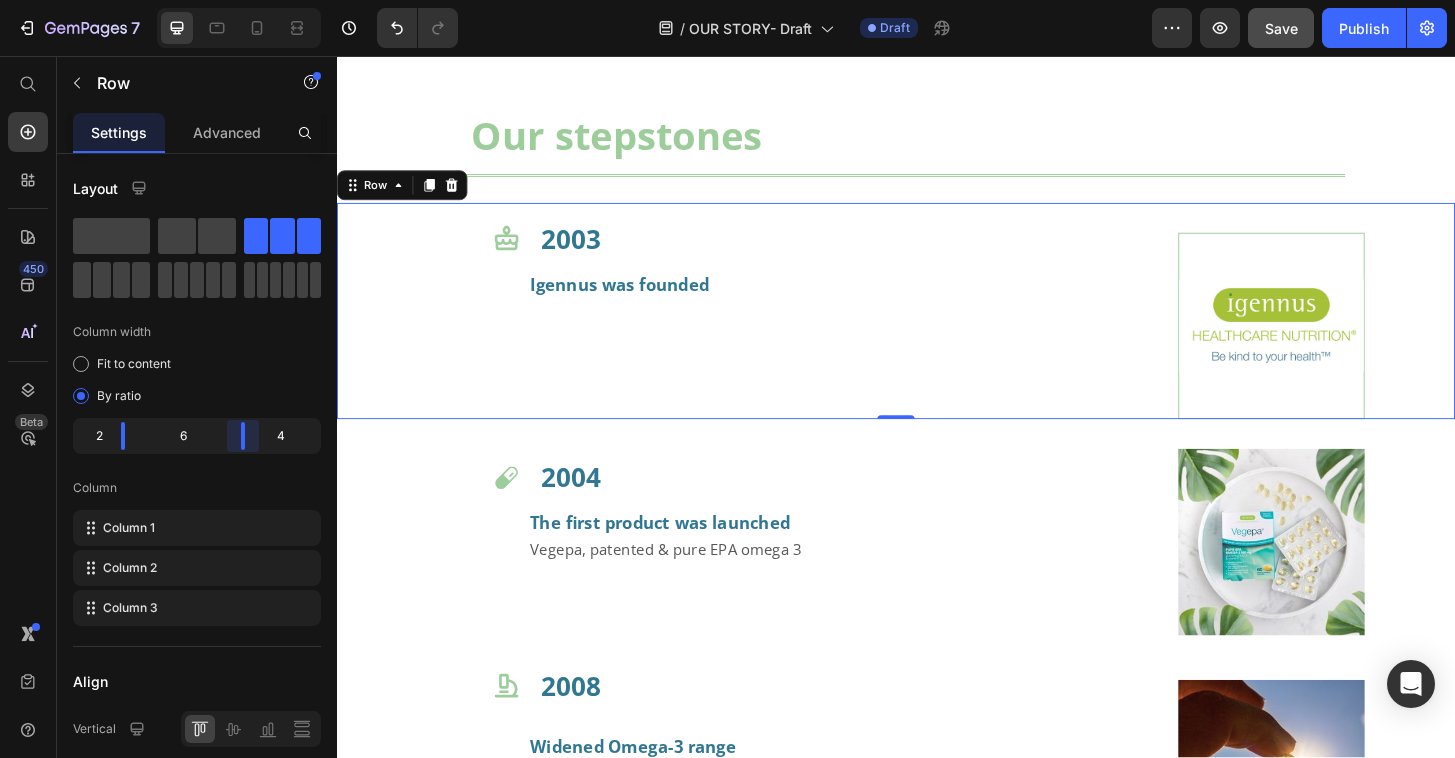 click on "7  Version history  /  OUR STORY- Draft Draft Preview  Save   Publish  450 Beta Start with Sections Elements Hero Section Product Detail Brands Trusted Badges Guarantee Product Breakdown How to use Testimonials Compare Bundle FAQs Social Proof Brand Story Product List Collection Blog List Contact Sticky Add to Cart Custom Footer Browse Library 450 Layout
Row
Row
Row
Row Text
Heading
Text Block Button
Button
Button
Sticky Back to top Media
Image" at bounding box center (727, 0) 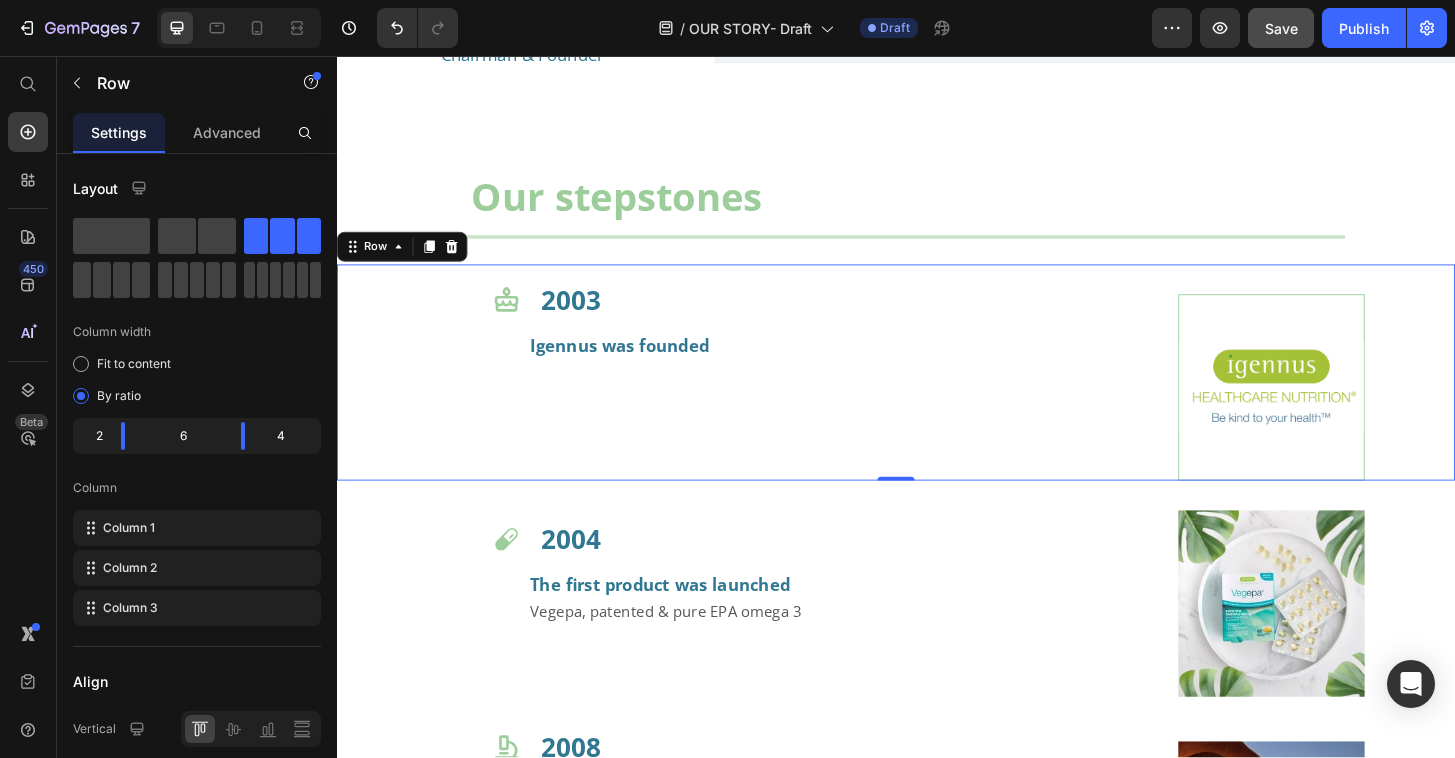 scroll, scrollTop: 1116, scrollLeft: 0, axis: vertical 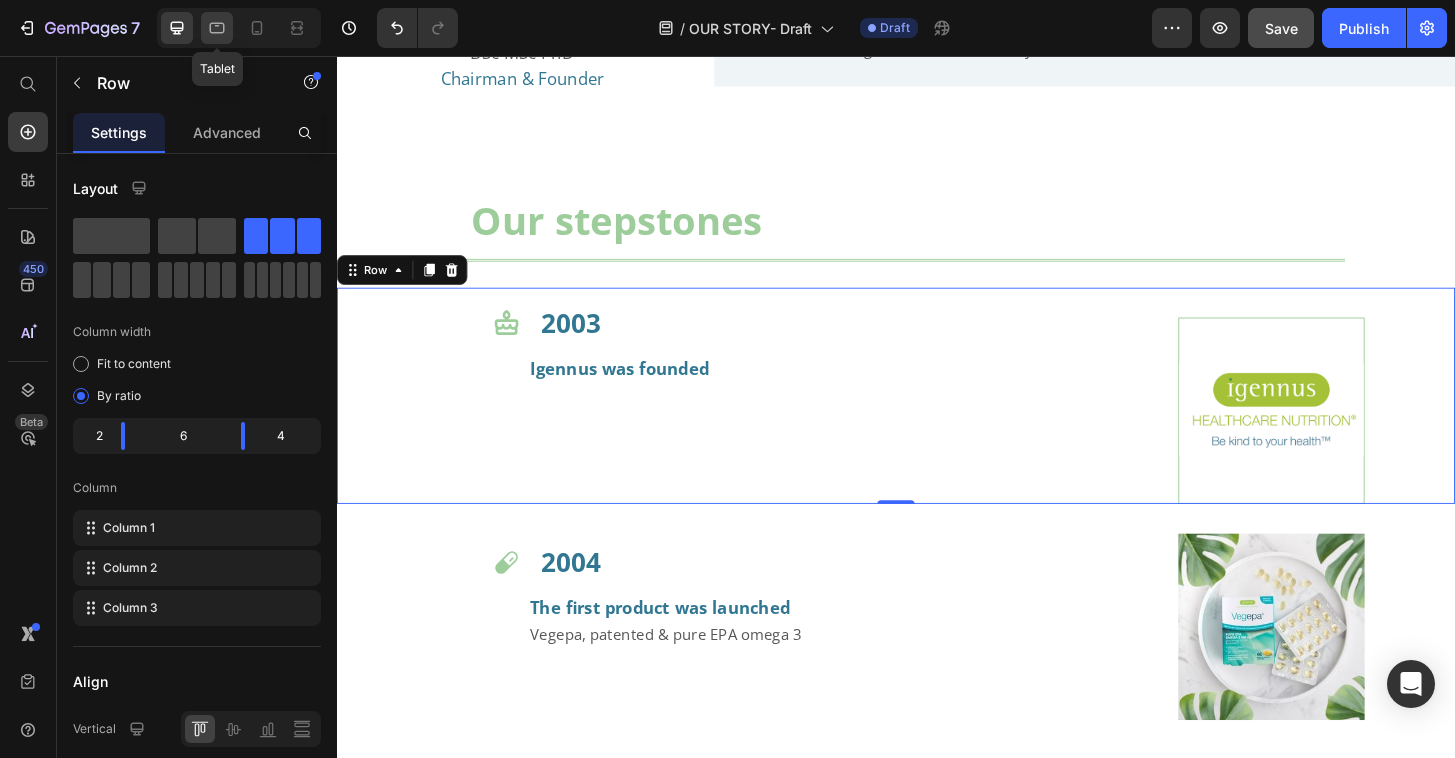click 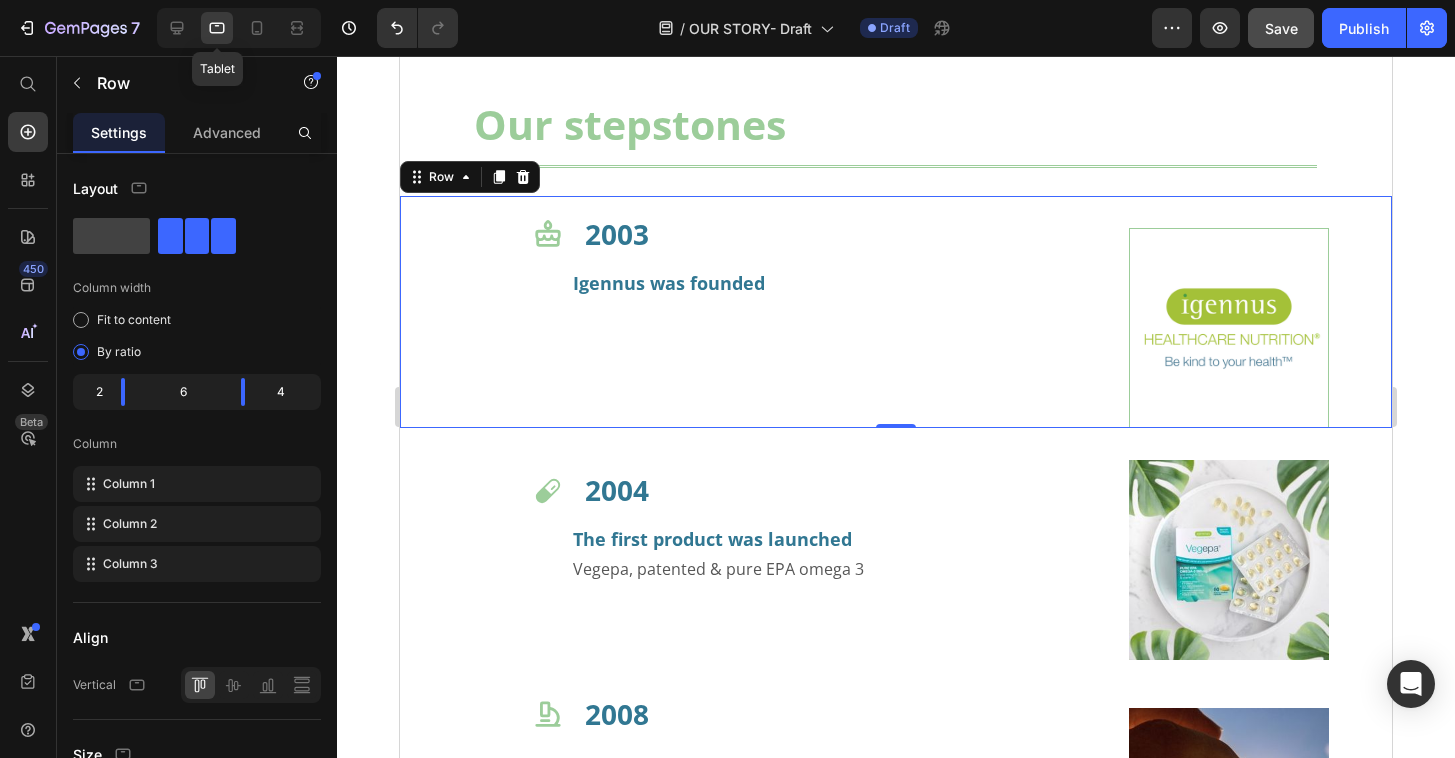 scroll, scrollTop: 1228, scrollLeft: 0, axis: vertical 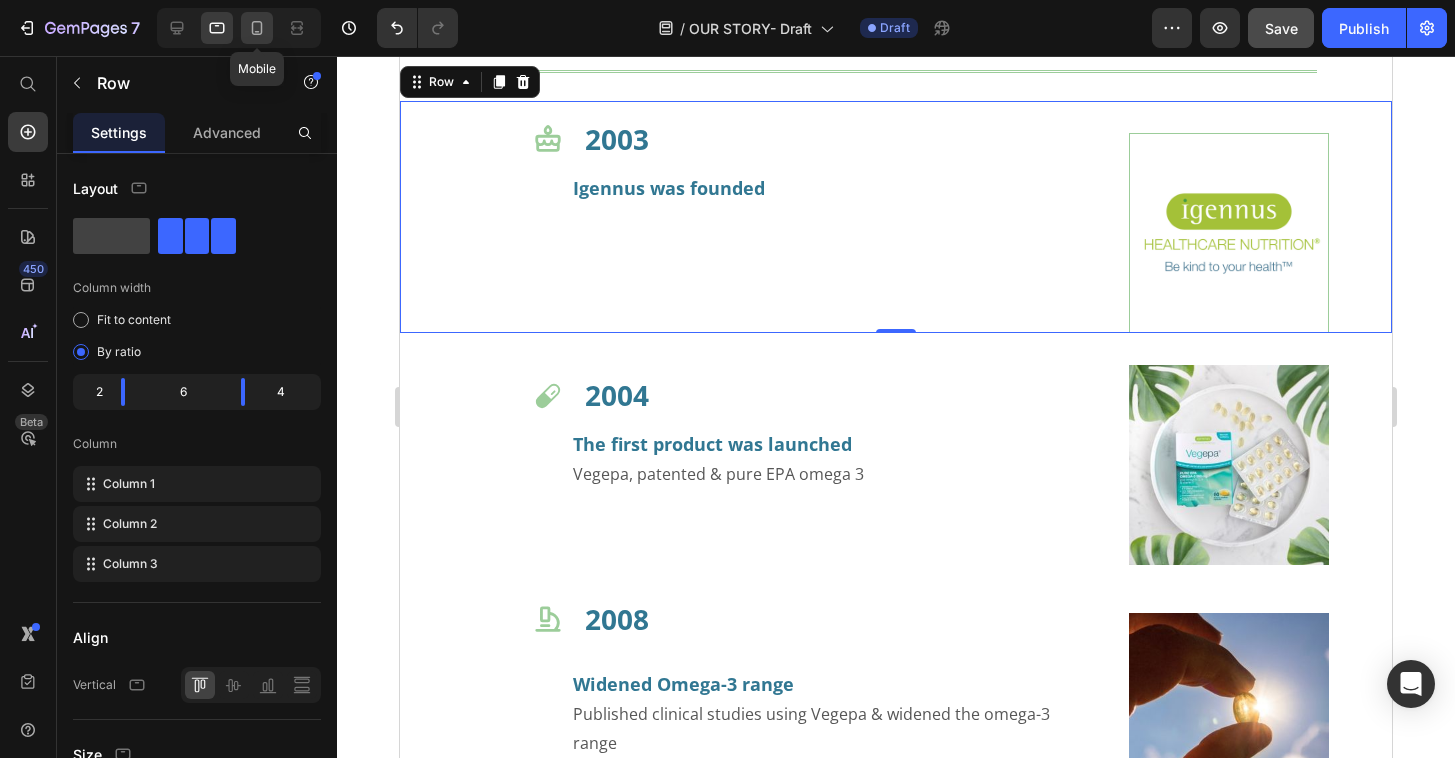 click 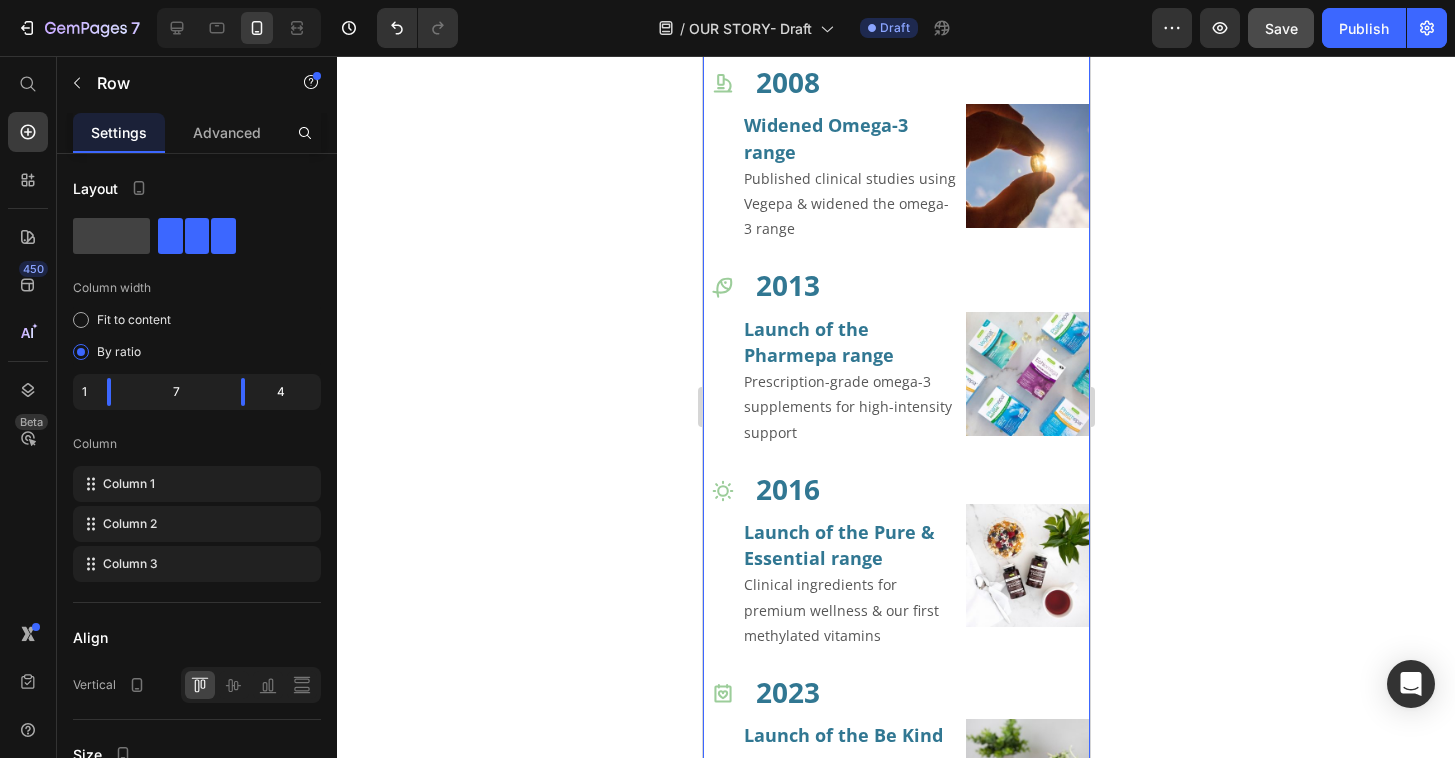 scroll, scrollTop: 2415, scrollLeft: 0, axis: vertical 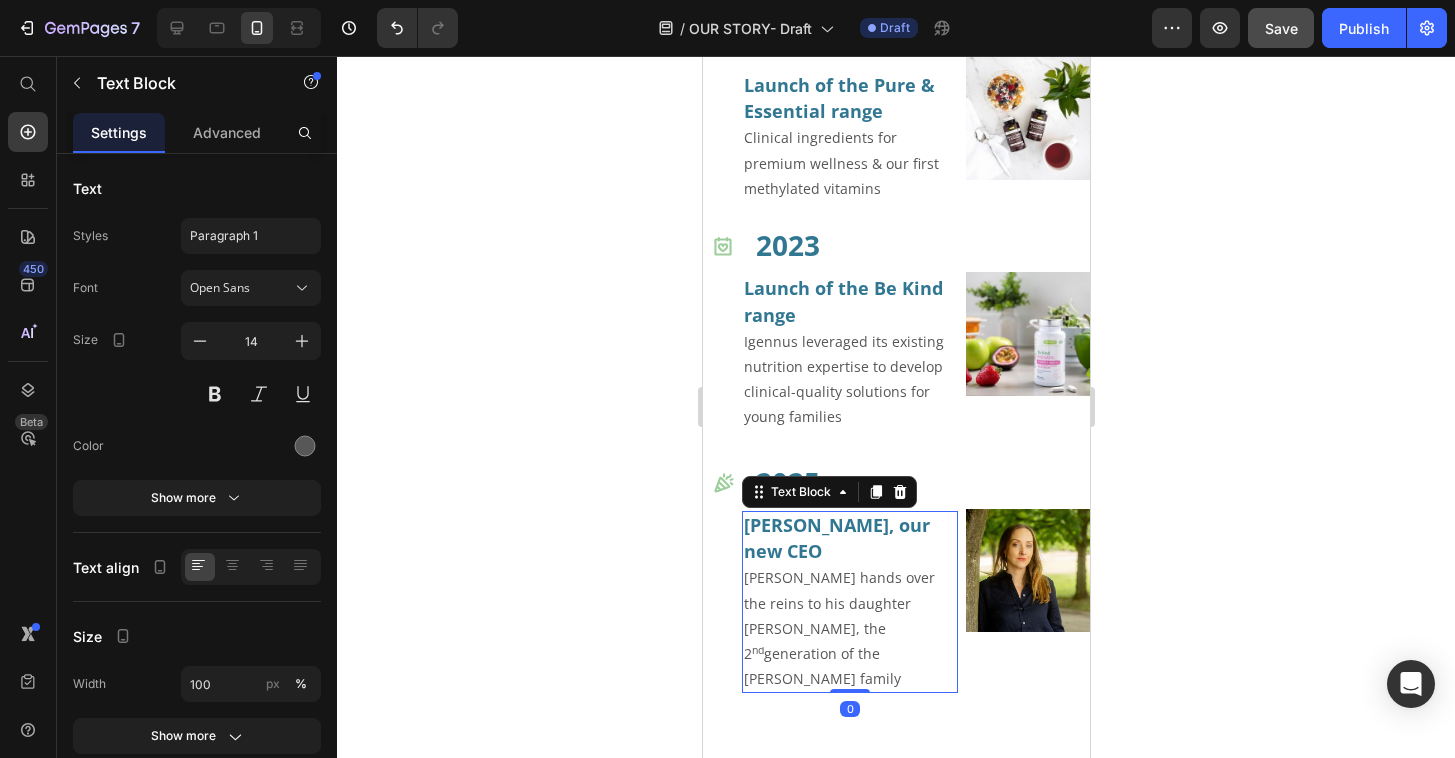 click on "[PERSON_NAME], our new CEO" at bounding box center (836, 538) 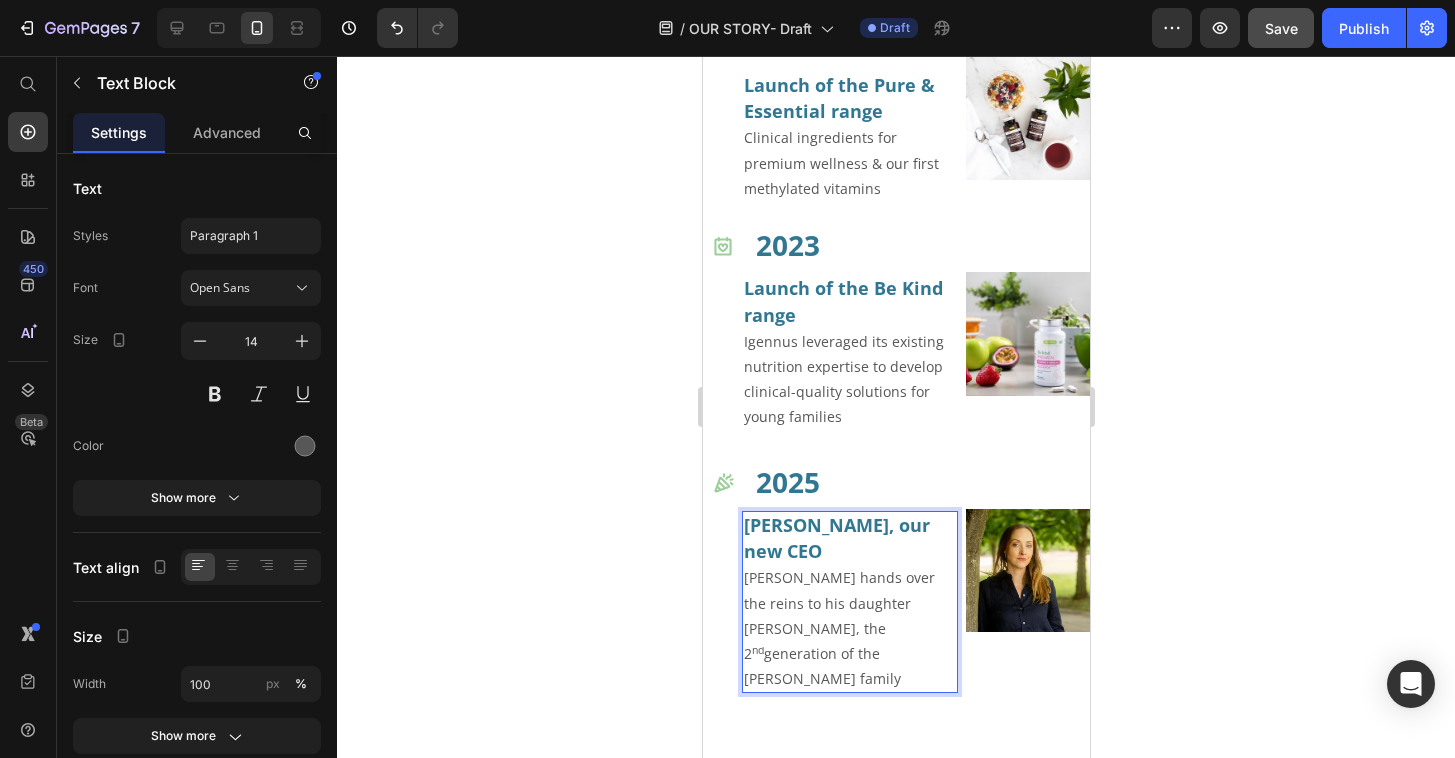 click on "[PERSON_NAME], our new CEO" at bounding box center (836, 538) 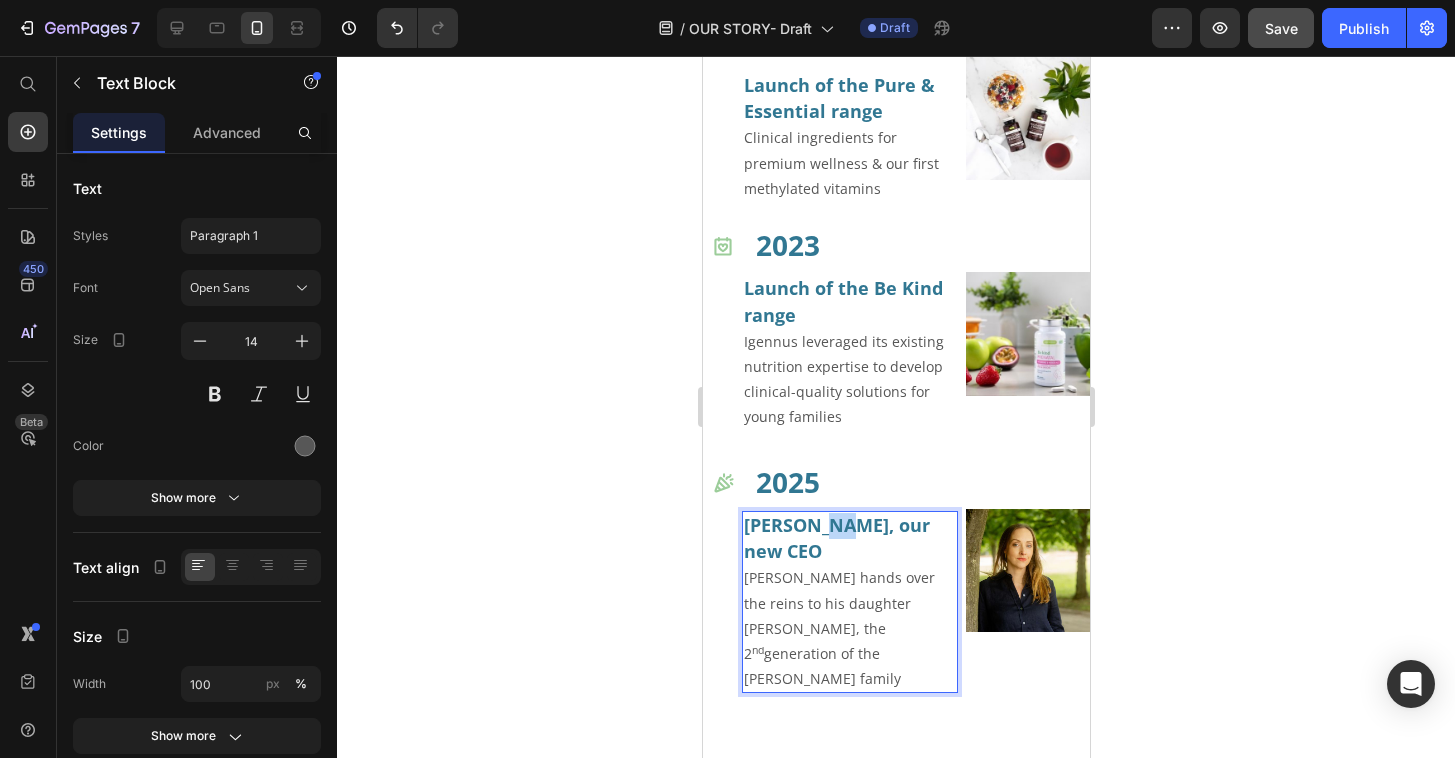 drag, startPoint x: 836, startPoint y: 521, endPoint x: 817, endPoint y: 519, distance: 19.104973 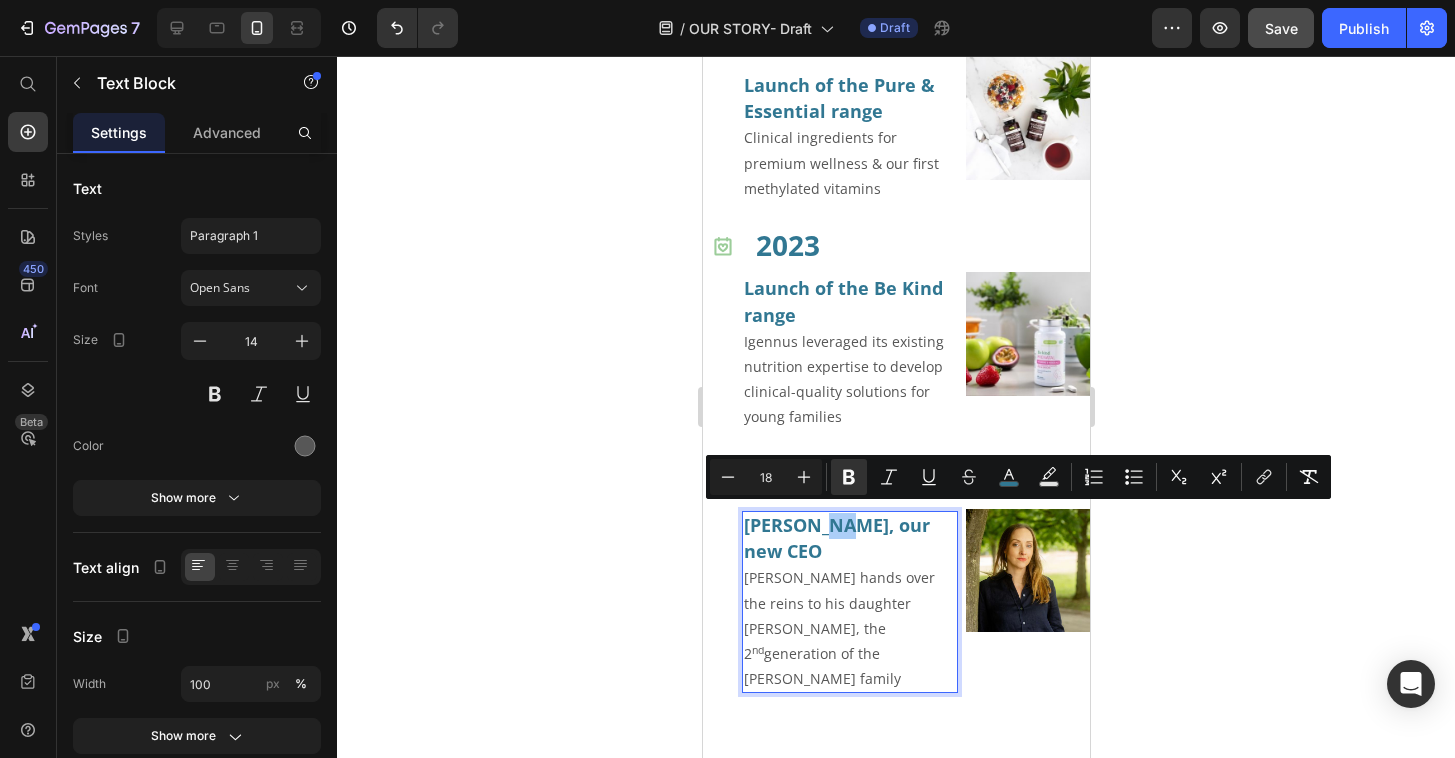 click 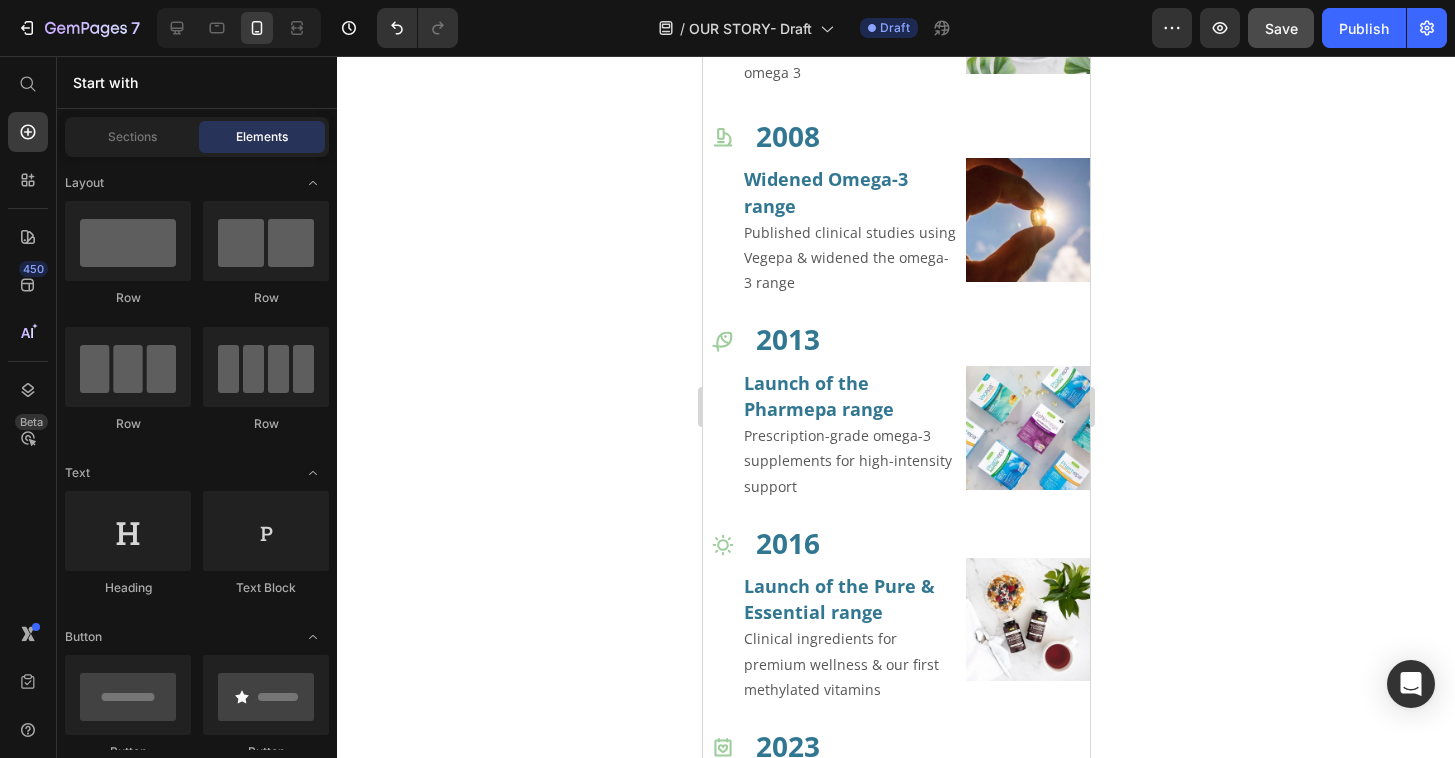 scroll, scrollTop: 2608, scrollLeft: 0, axis: vertical 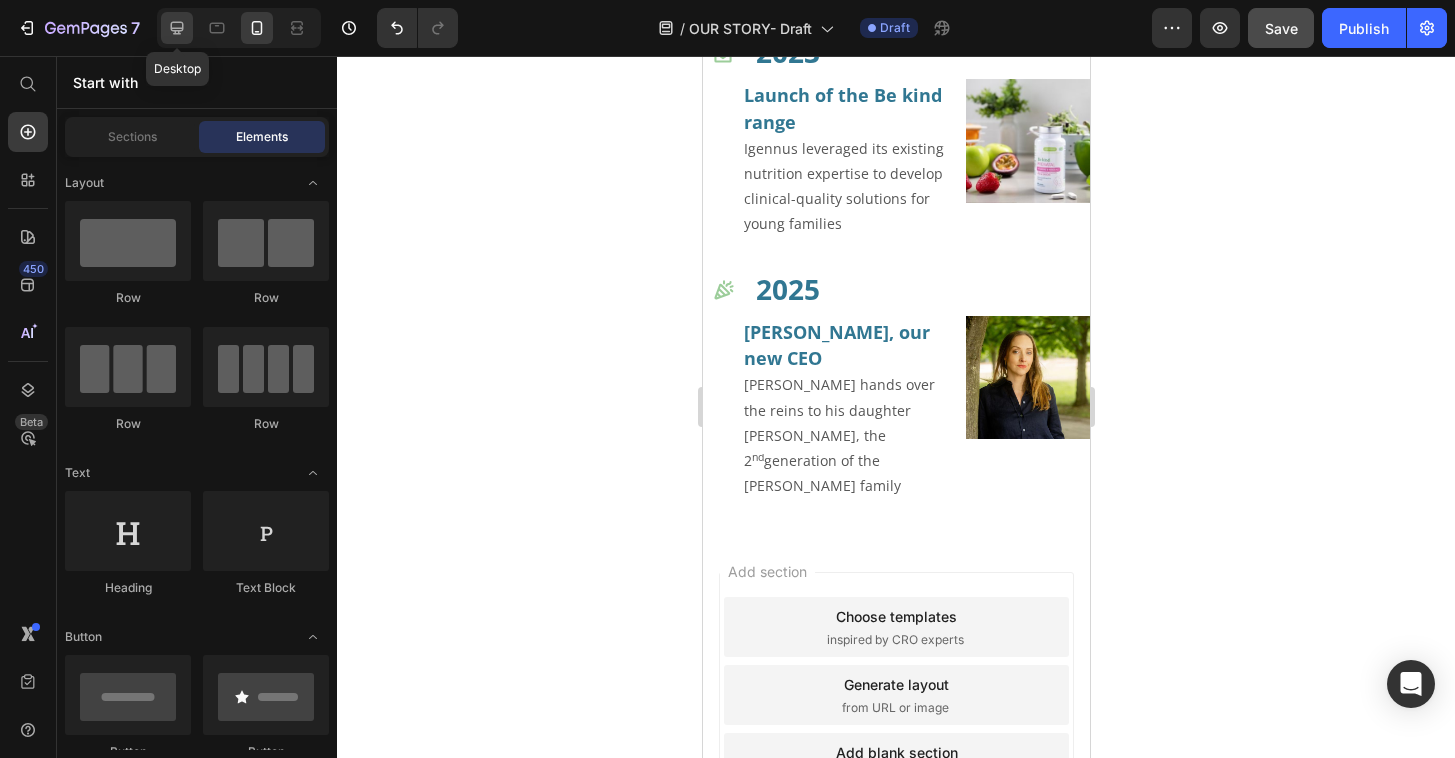 click 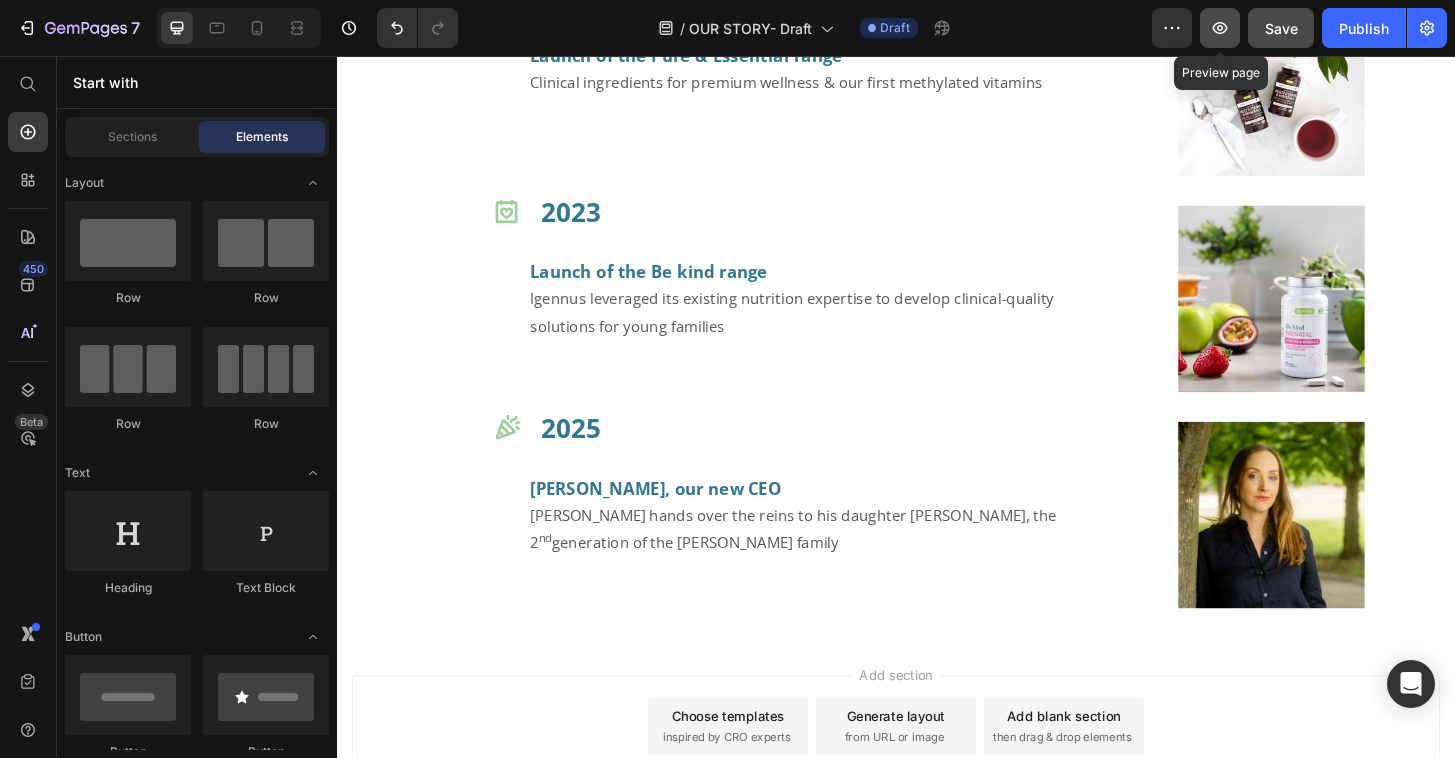 click 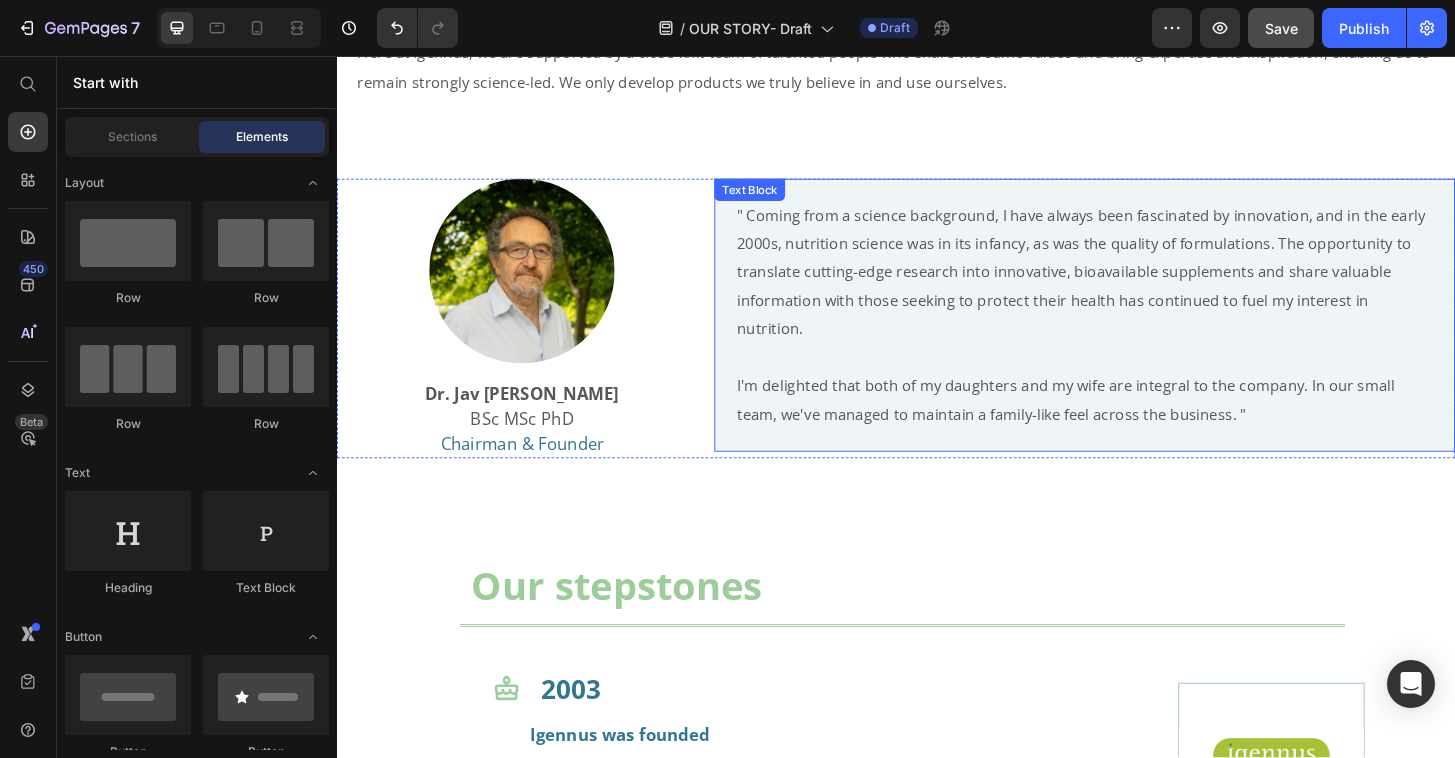 scroll, scrollTop: 578, scrollLeft: 0, axis: vertical 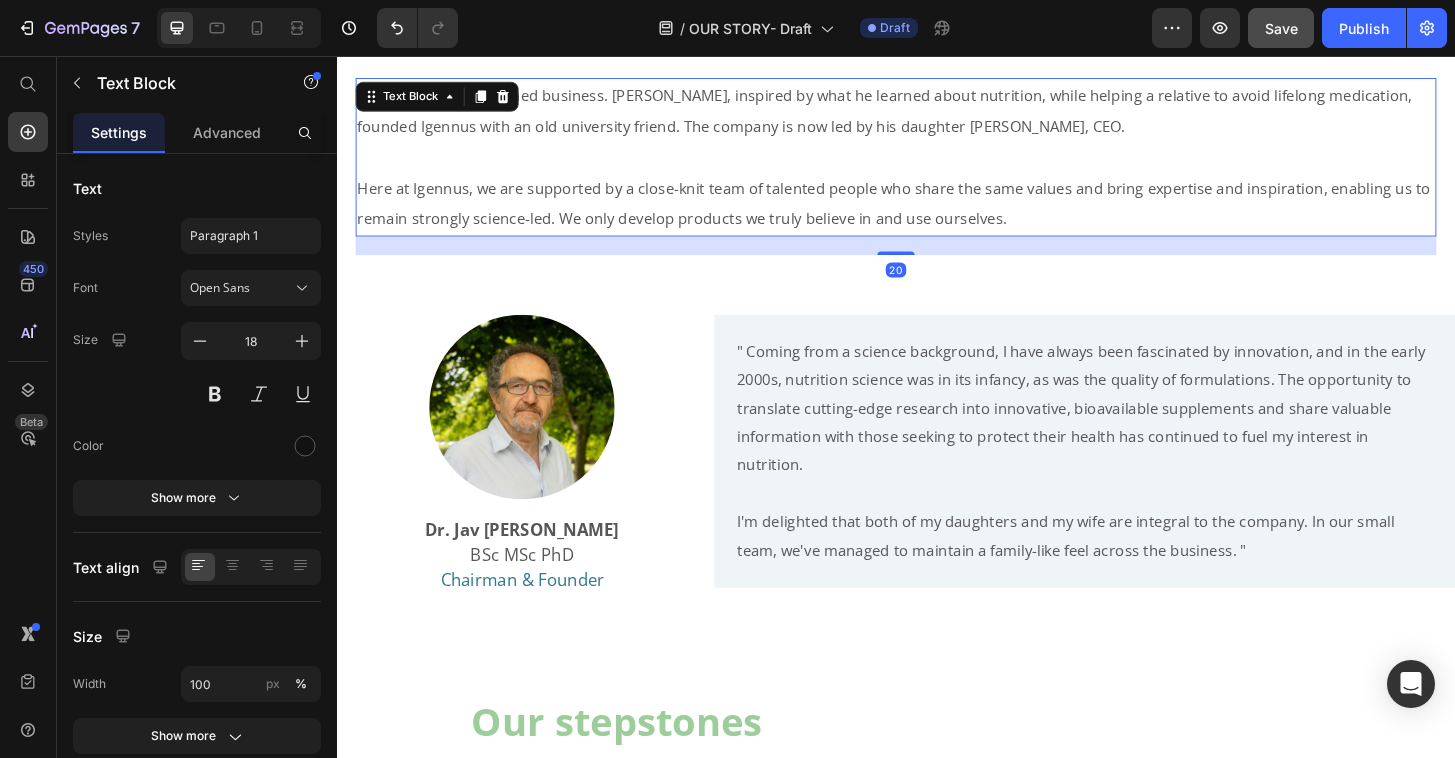 click on "Here at Igennus, we are supported by a close-knit team of talented people who share the same values and bring expertise and inspiration, enabling us to remain strongly science-led. We only develop products we truly believe in and use ourselves." at bounding box center [937, 214] 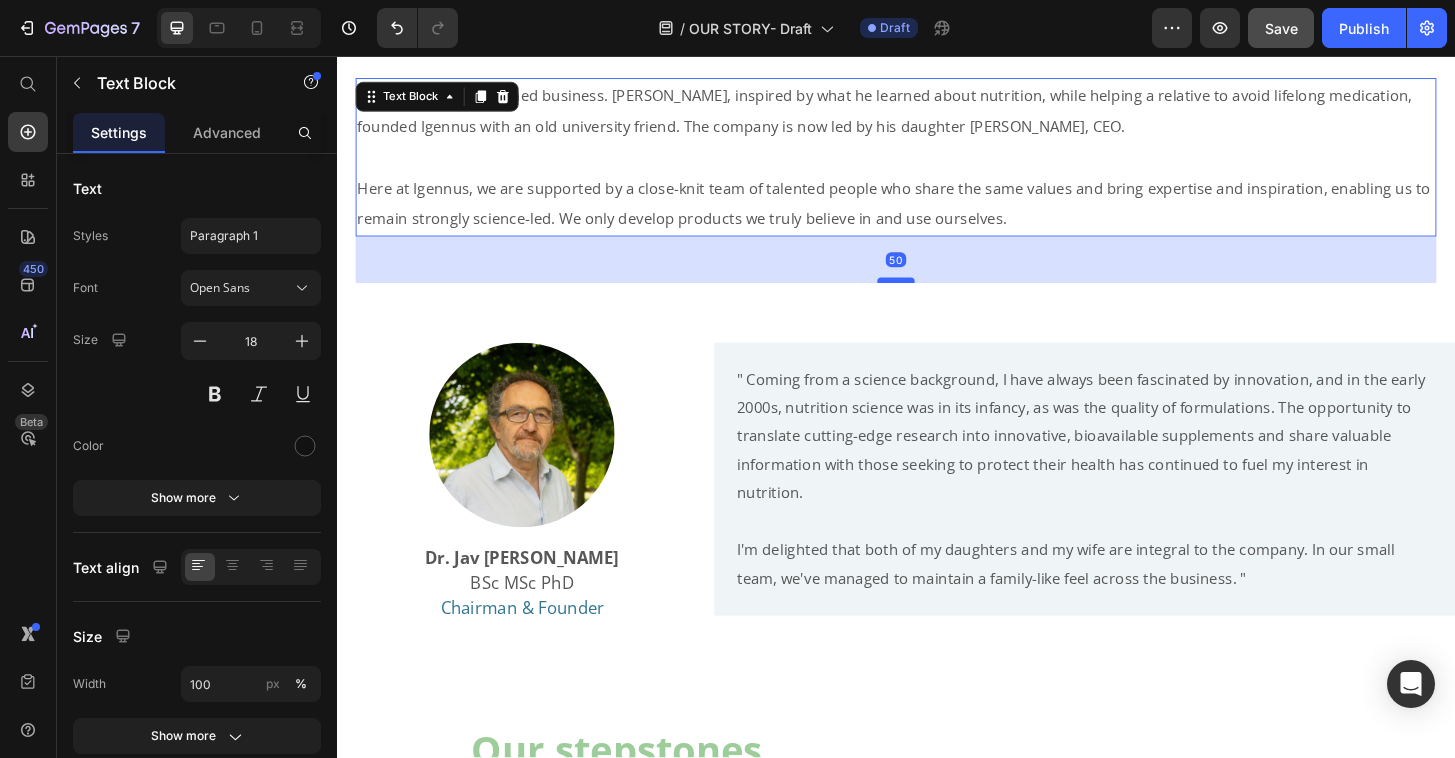 drag, startPoint x: 918, startPoint y: 261, endPoint x: 914, endPoint y: 291, distance: 30.265491 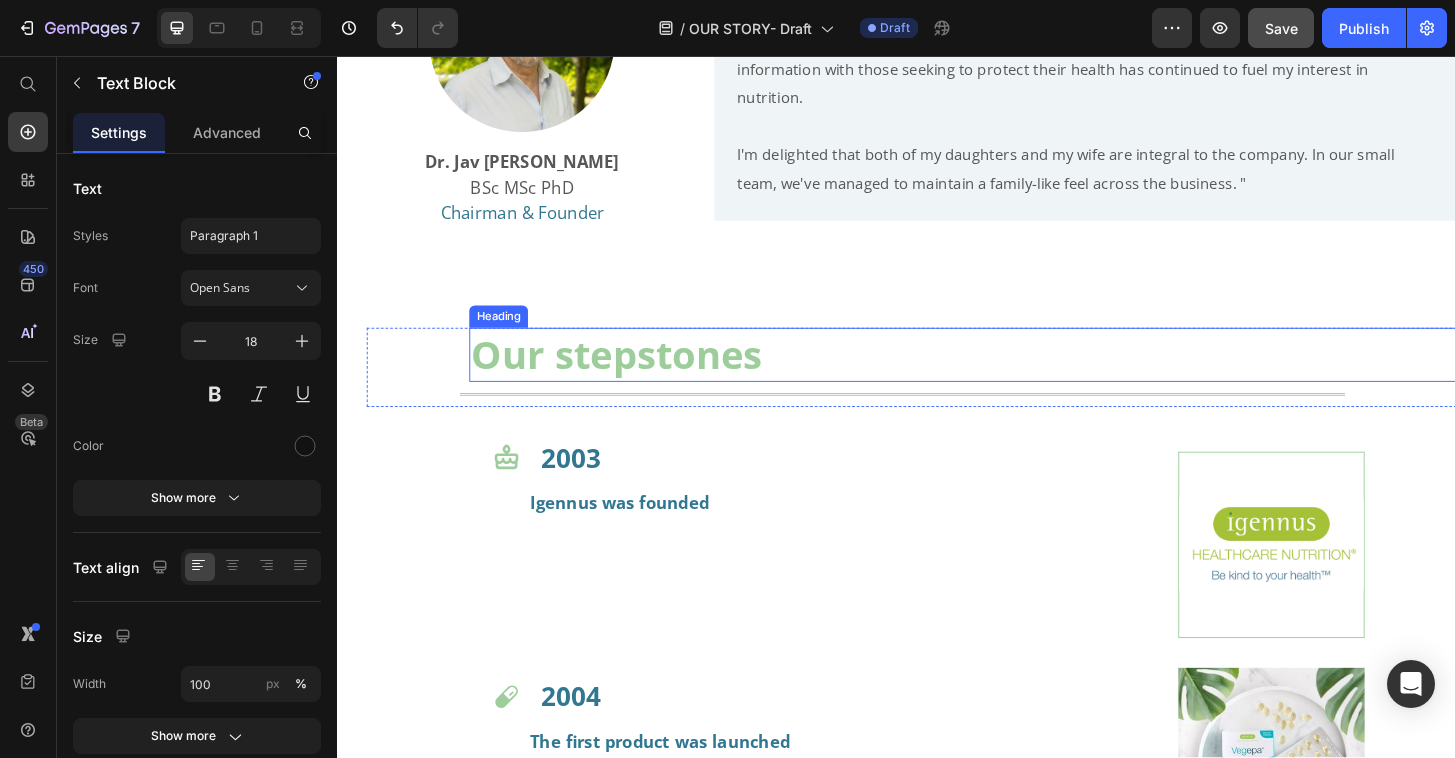 scroll, scrollTop: 1091, scrollLeft: 0, axis: vertical 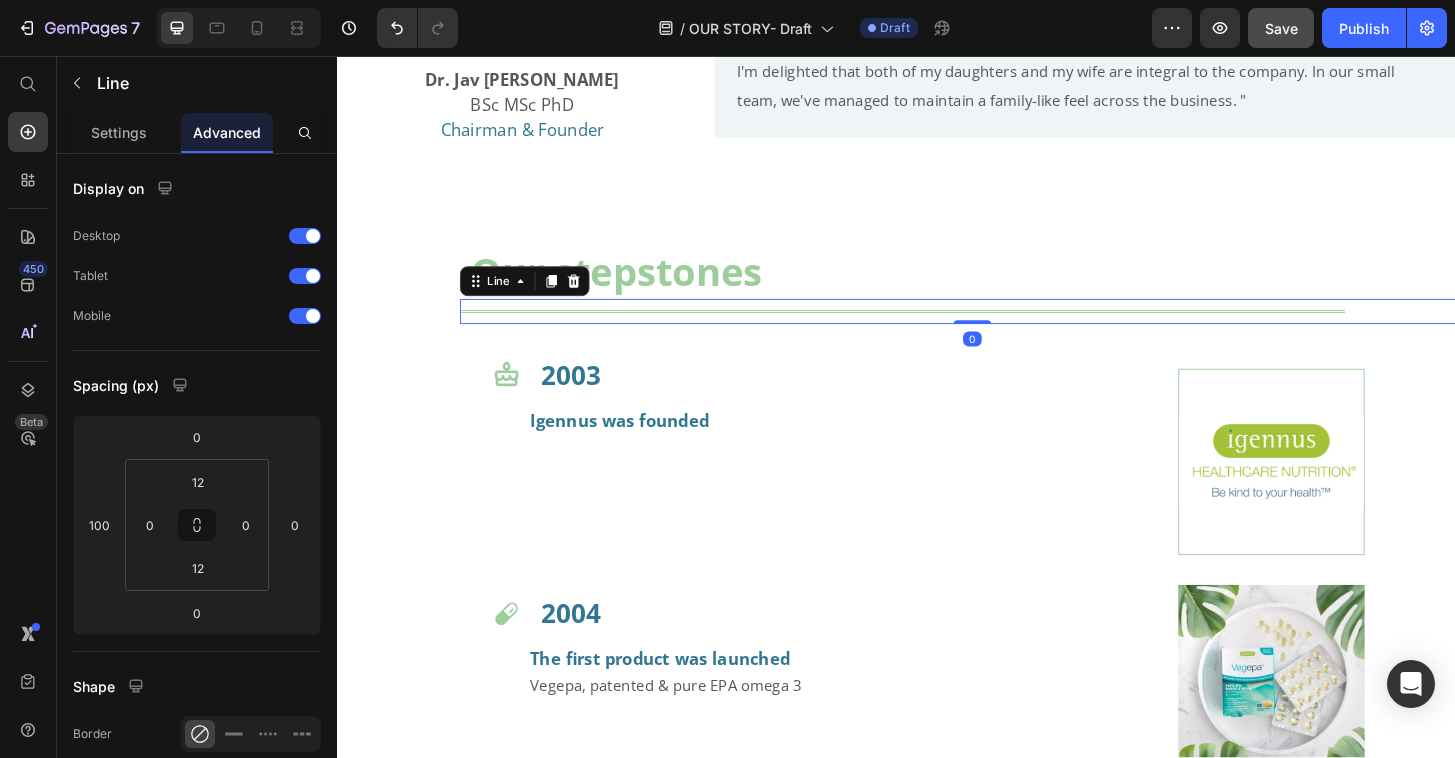 click on "Title Line   0" at bounding box center (1019, 330) 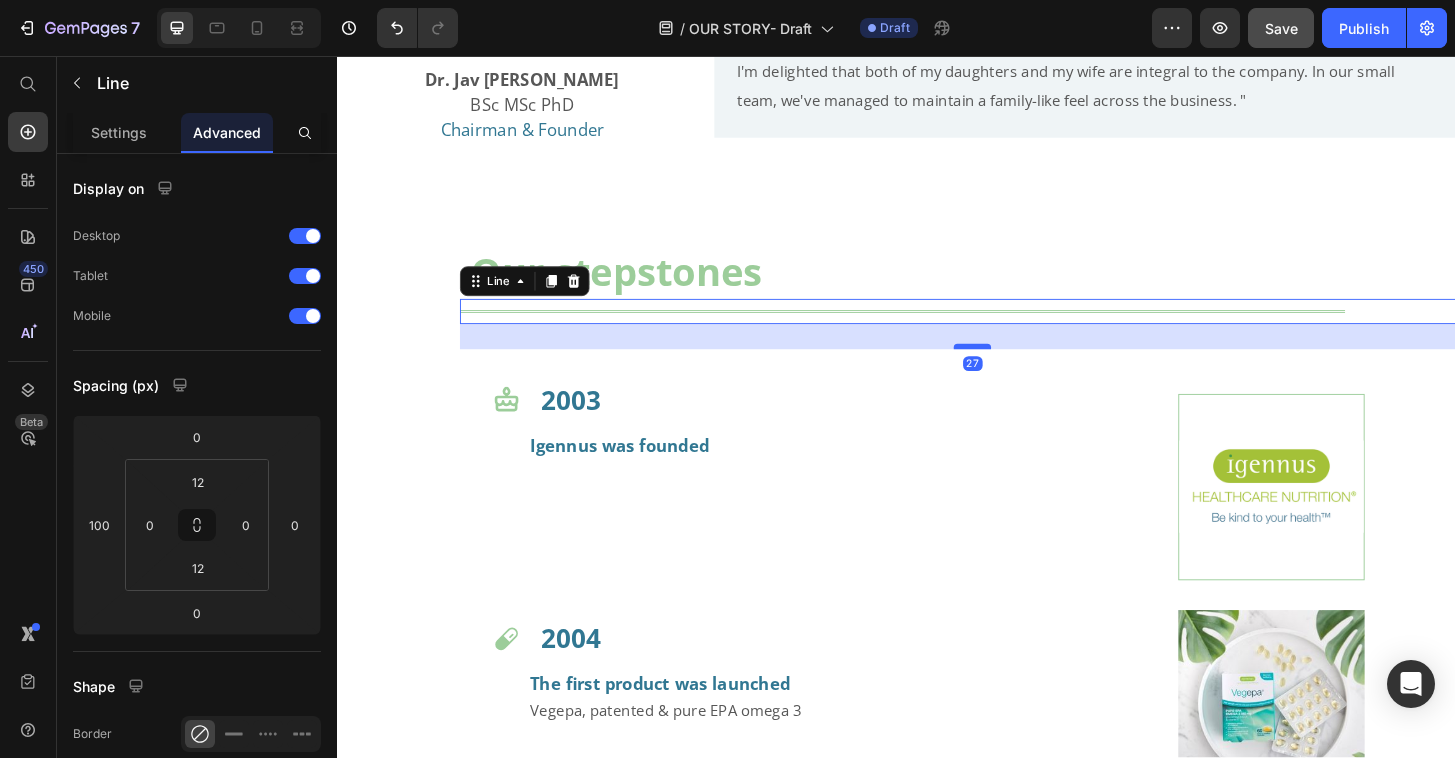 drag, startPoint x: 1012, startPoint y: 333, endPoint x: 1010, endPoint y: 360, distance: 27.073973 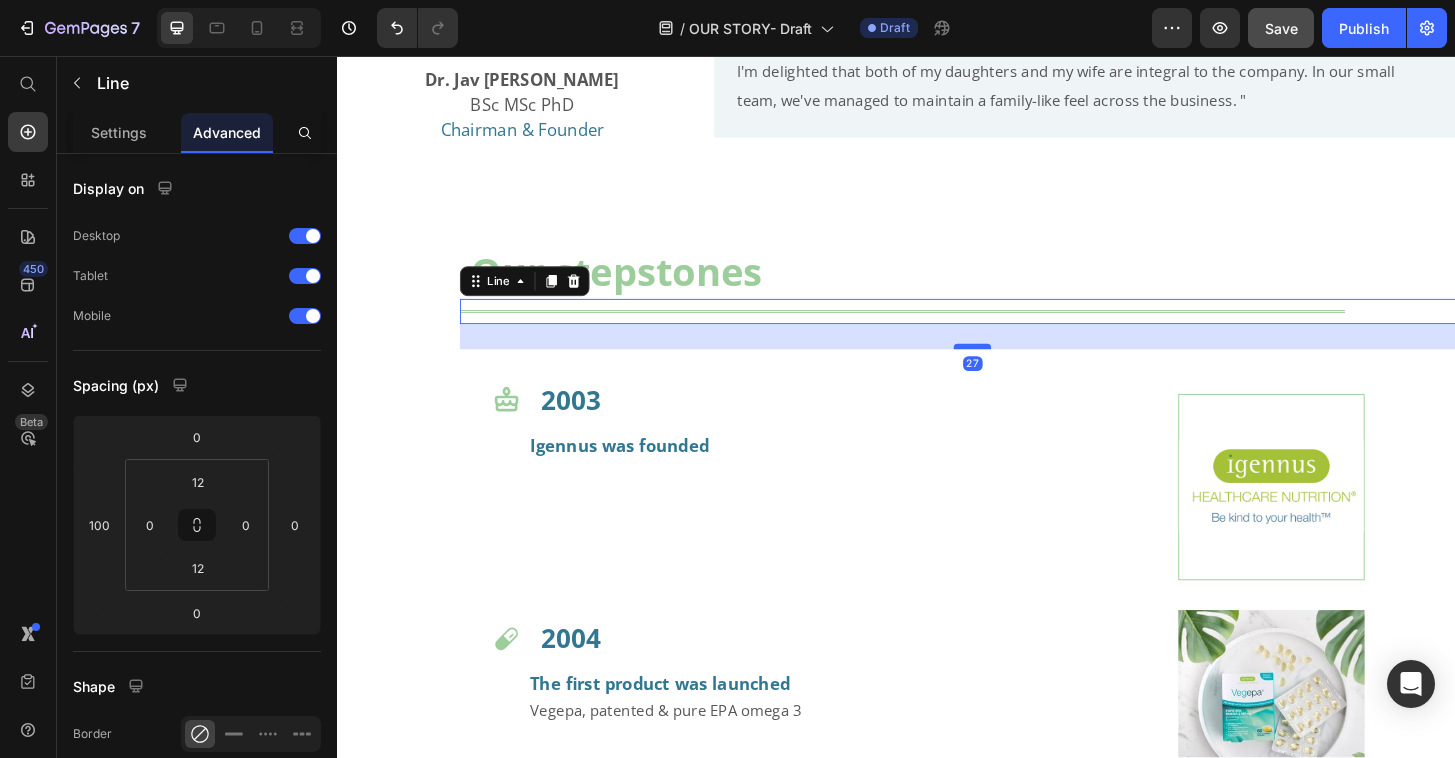 click at bounding box center (1019, 368) 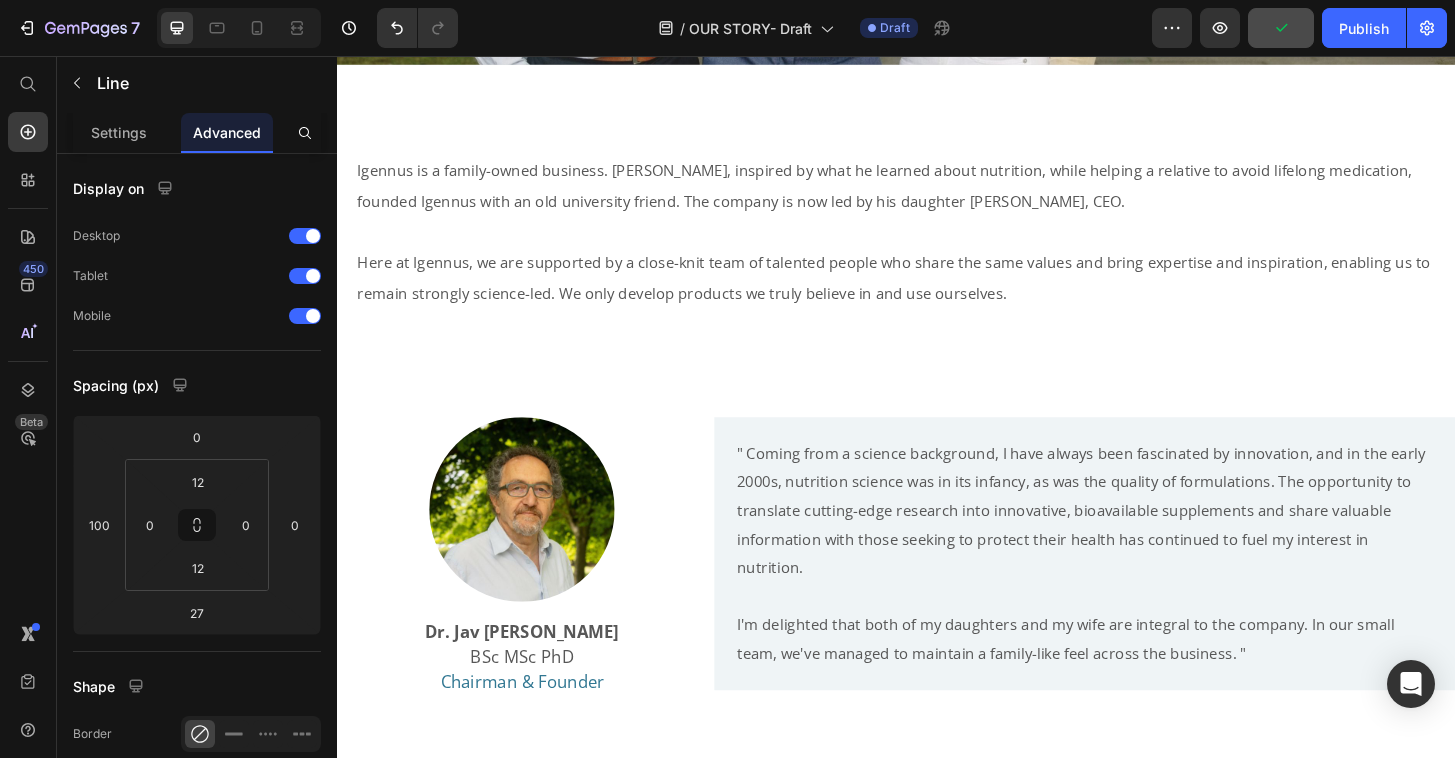 scroll, scrollTop: 432, scrollLeft: 0, axis: vertical 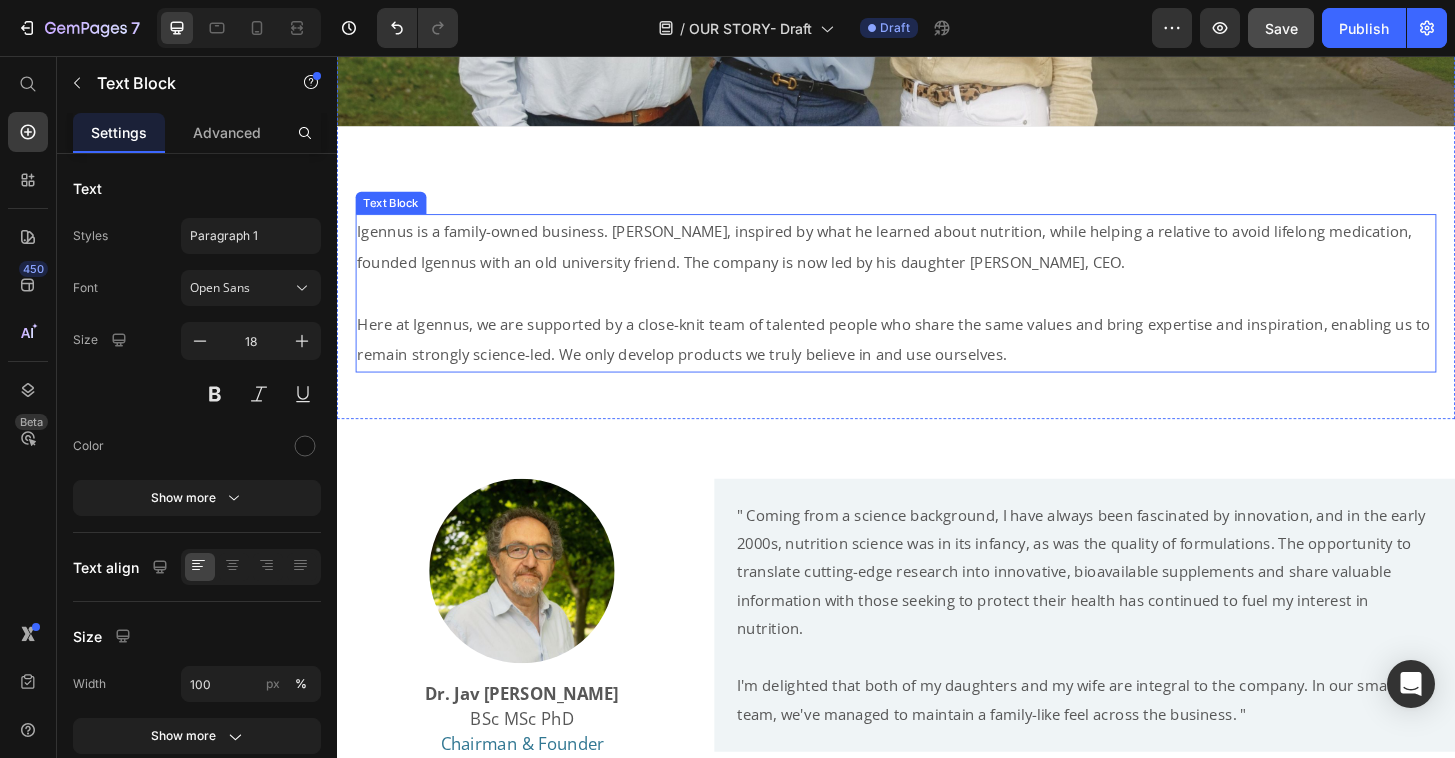click on "Igennus is a family-owned business. [PERSON_NAME], inspired by what he learned about nutrition, while helping a relative to avoid lifelong medication, founded Igennus with an old university friend. The company is now led by his daughter [PERSON_NAME], CEO." at bounding box center (925, 261) 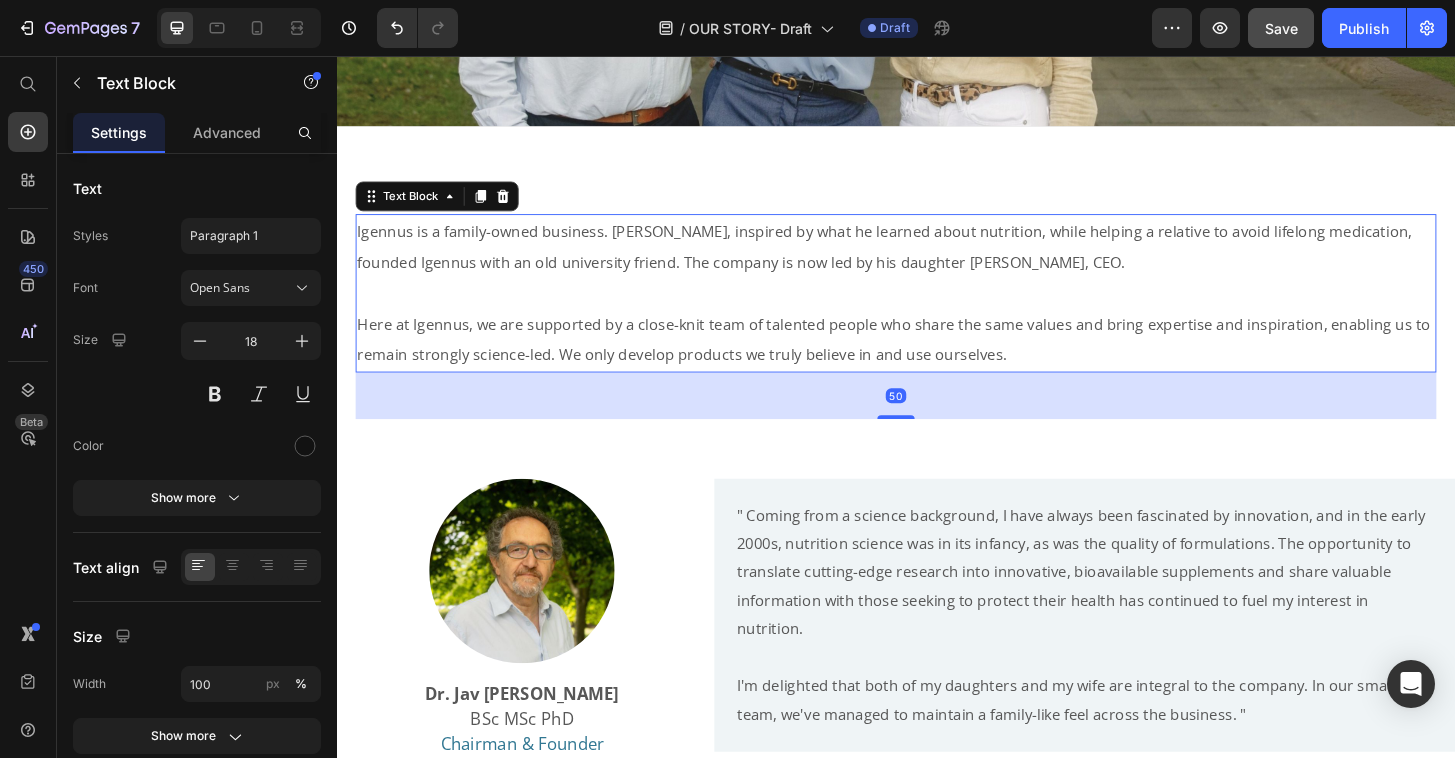 click on "Igennus is a family-owned business. [PERSON_NAME], inspired by what he learned about nutrition, while helping a relative to avoid lifelong medication, founded Igennus with an old university friend. The company is now led by his daughter [PERSON_NAME], CEO." at bounding box center [925, 261] 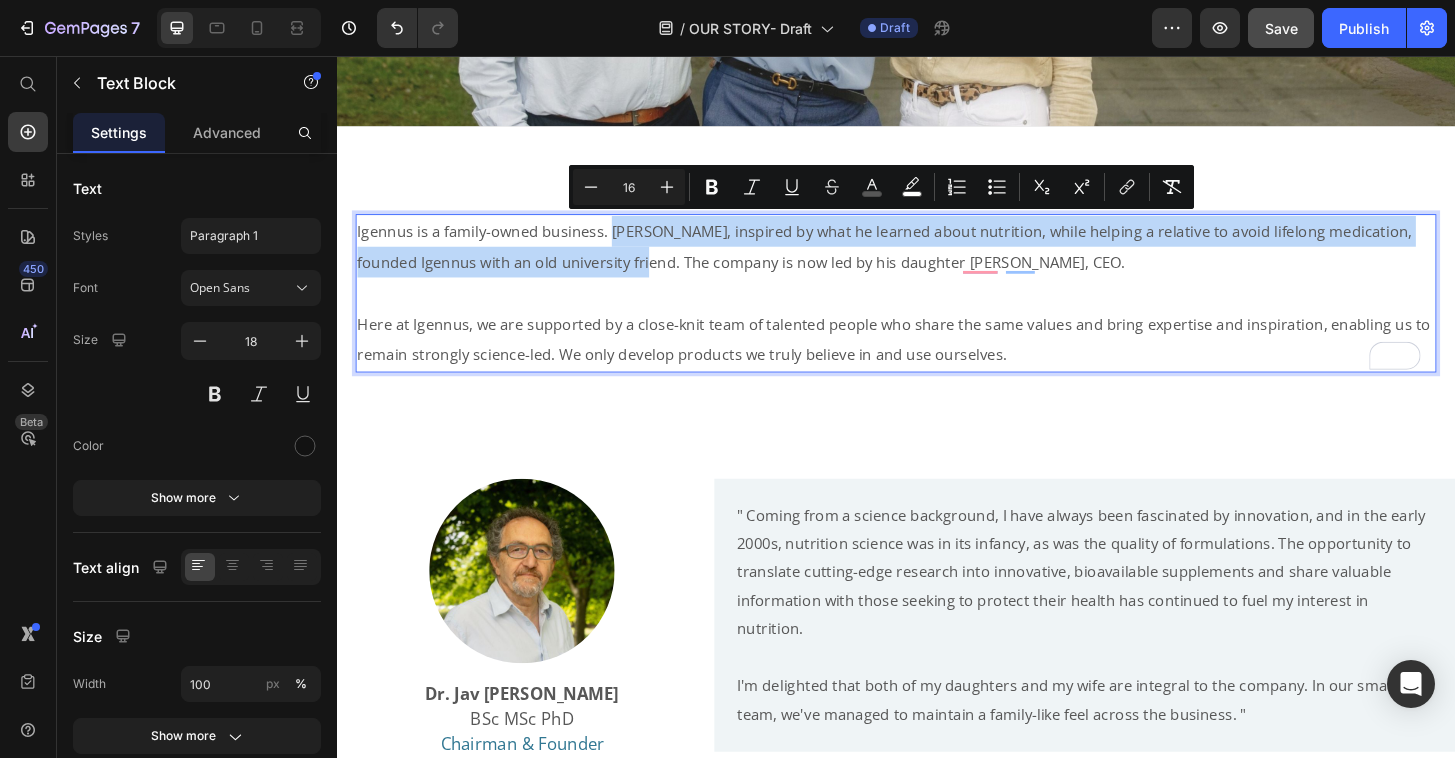 drag, startPoint x: 631, startPoint y: 239, endPoint x: 697, endPoint y: 268, distance: 72.09022 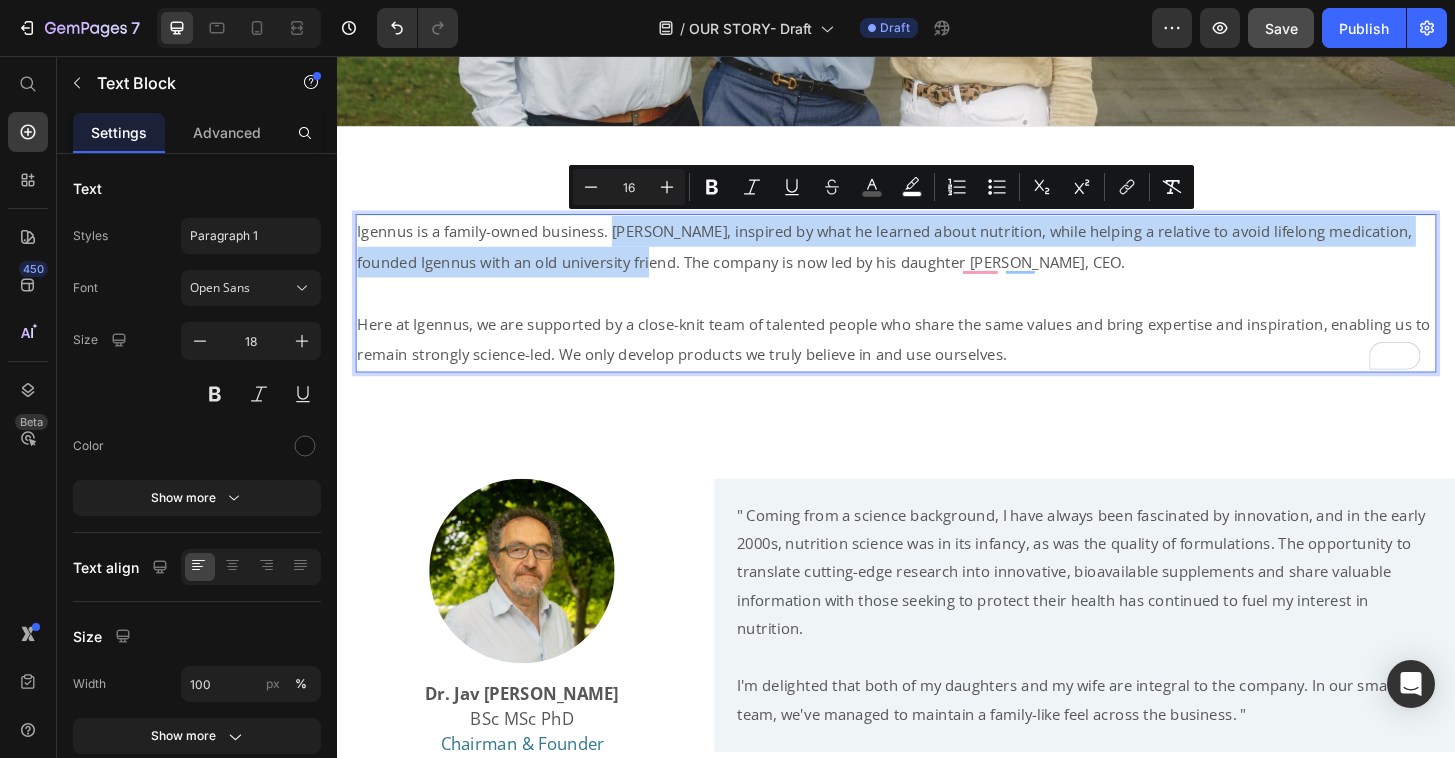 click on "Igennus is a family-owned business. [PERSON_NAME], inspired by what he learned about nutrition, while helping a relative to avoid lifelong medication, founded Igennus with an old university friend. The company is now led by his daughter [PERSON_NAME], CEO." at bounding box center [925, 261] 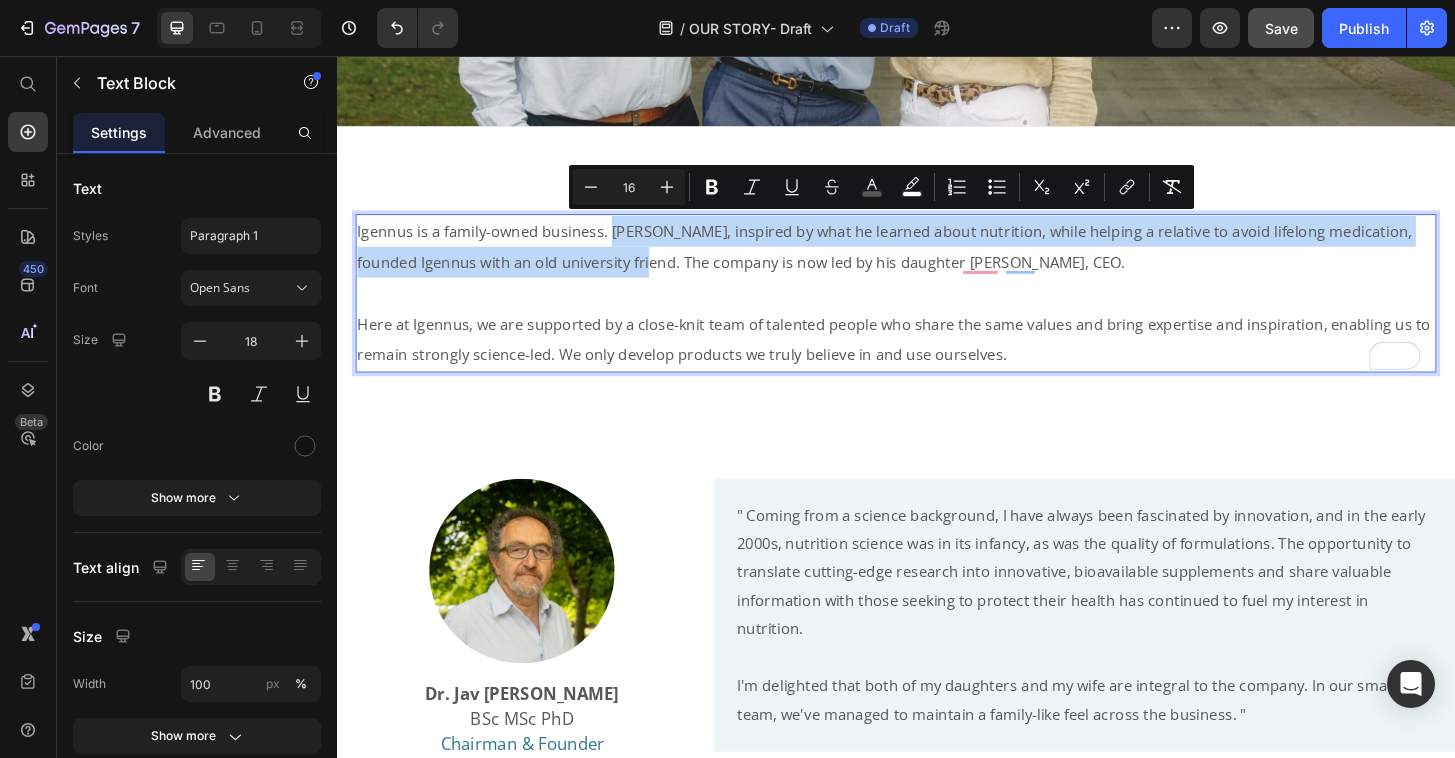 copy on "Jav Nazemi, inspired by what he learned about nutrition, while helping a relative to avoid lifelong medication, founded Igennus with an old university friend" 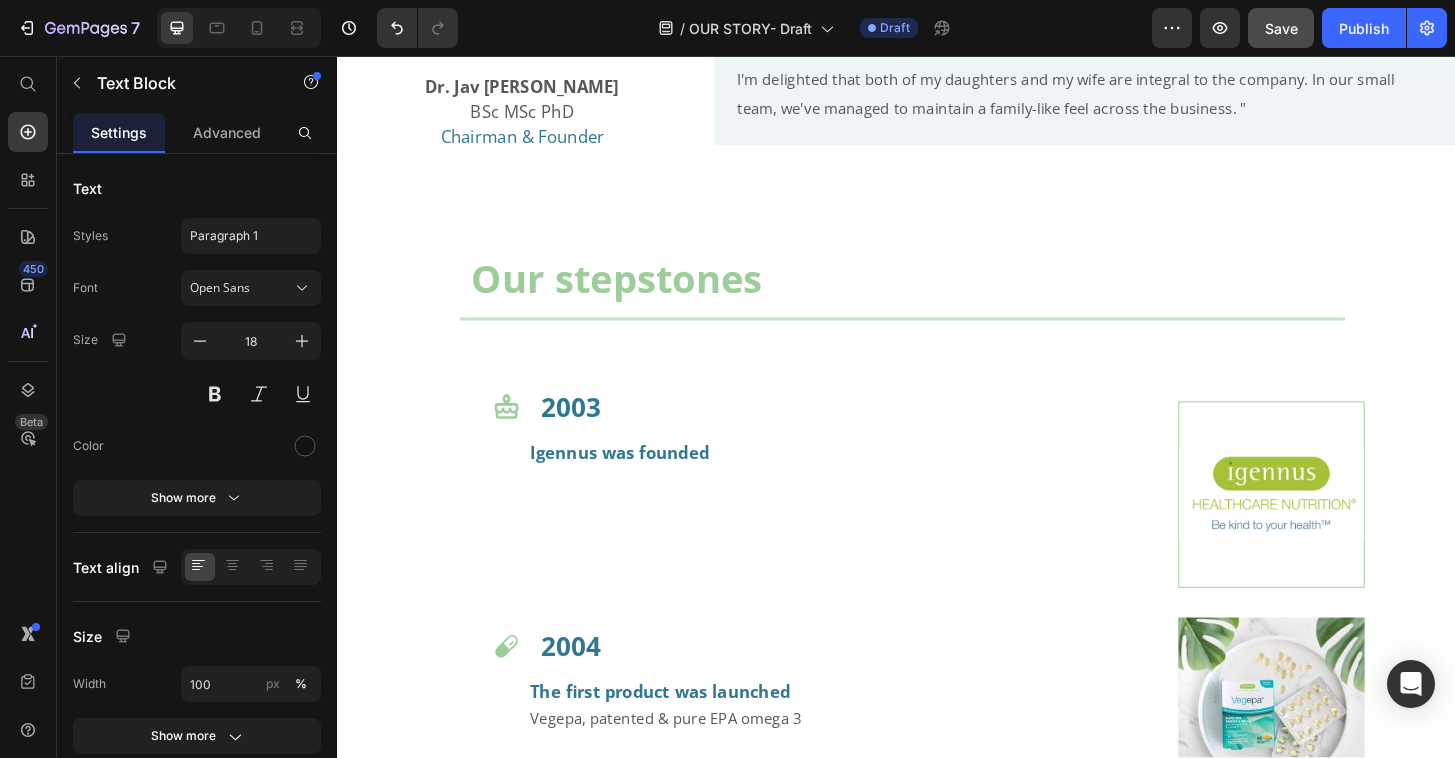 scroll, scrollTop: 1366, scrollLeft: 0, axis: vertical 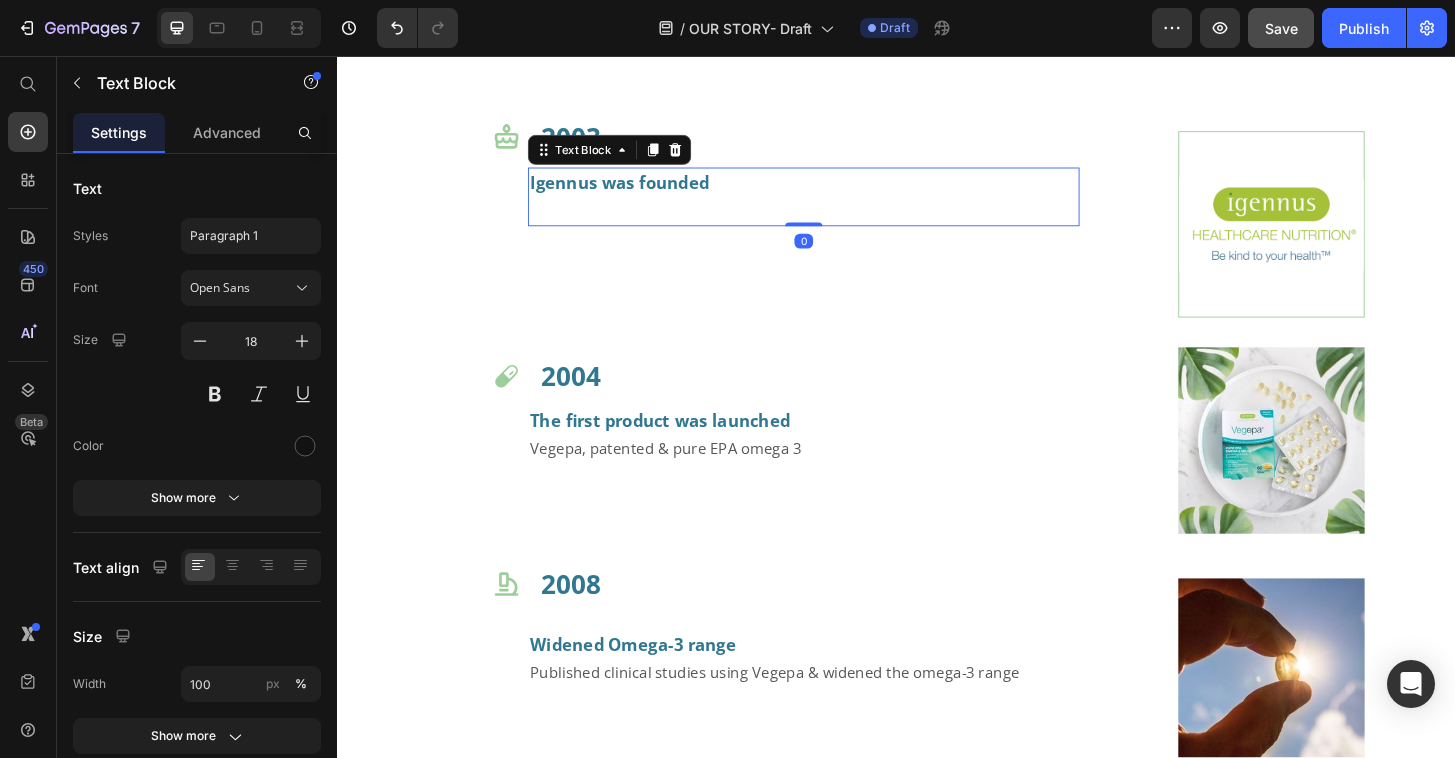 click on "Igennus was founded" at bounding box center (838, 207) 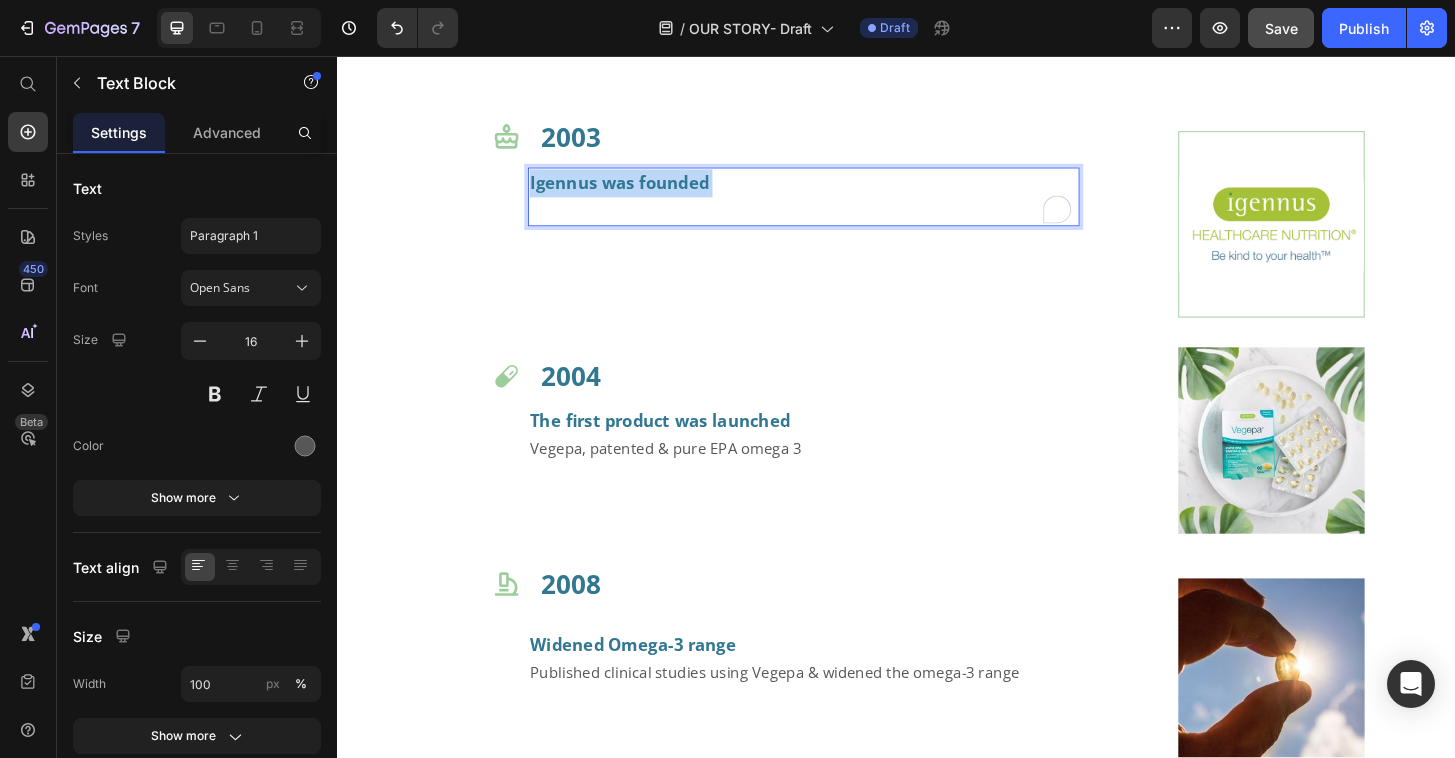 click on "Igennus was founded" at bounding box center (838, 207) 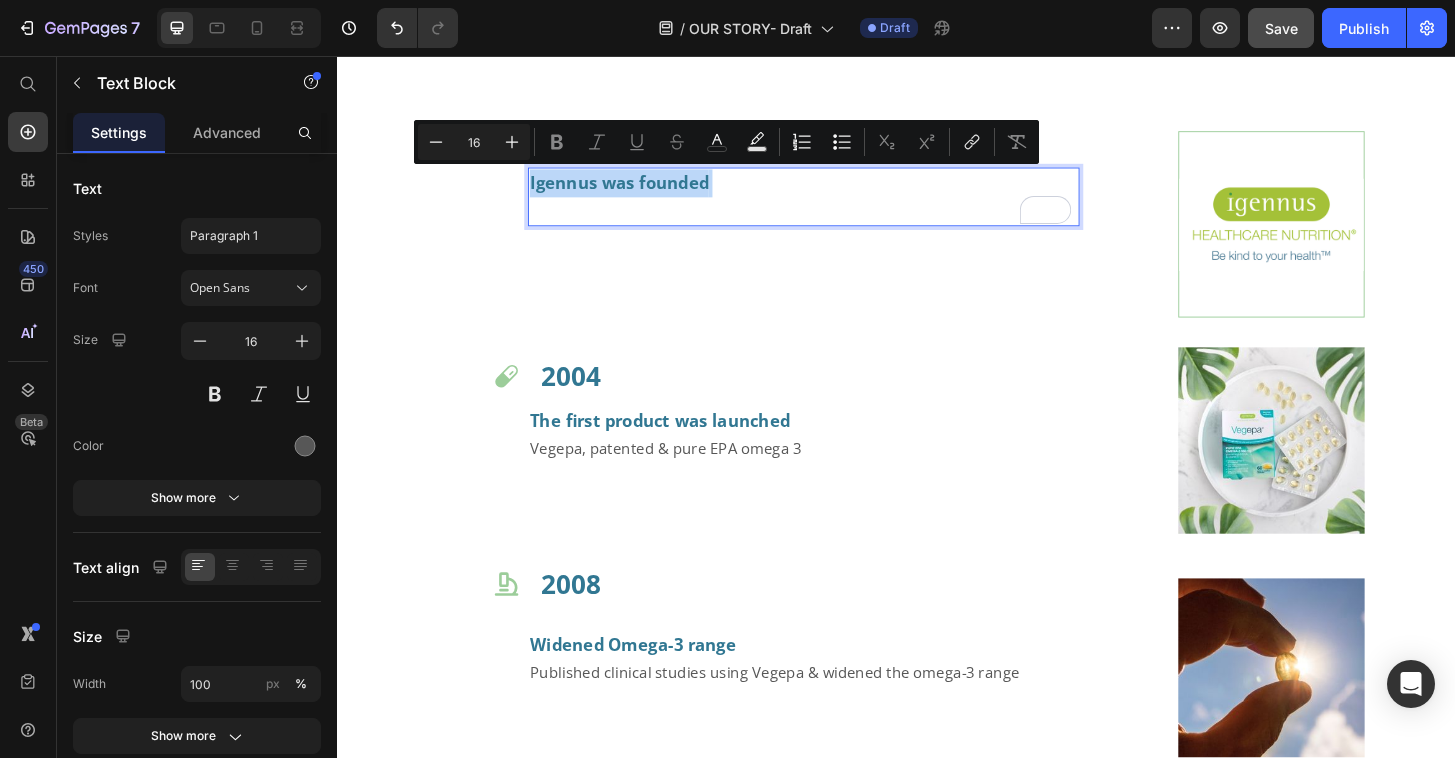 click on "Igennus was founded" at bounding box center (838, 207) 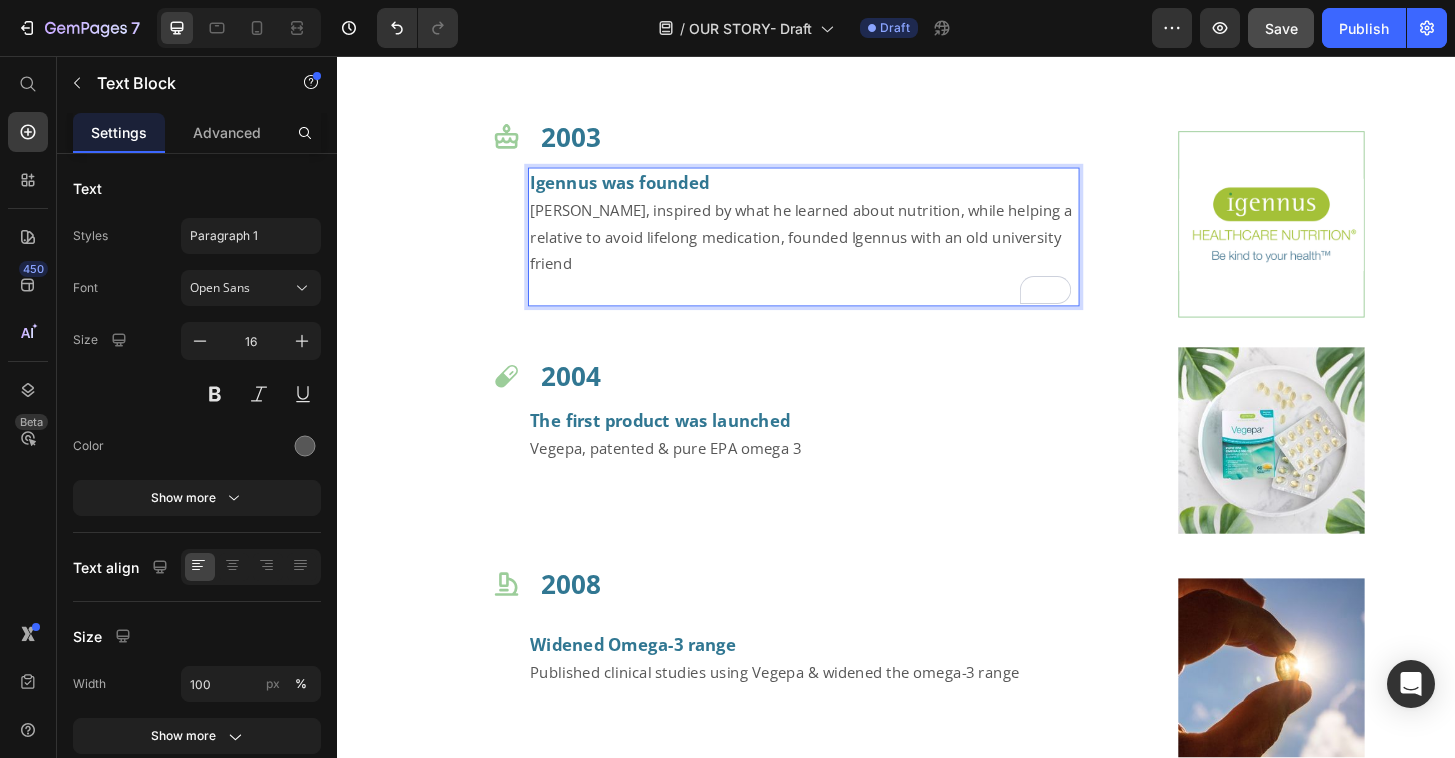 click on "Jav Nazemi, inspired by what he learned about nutrition, while helping a relative to avoid lifelong medication, founded Igennus with an old university friend" at bounding box center [835, 251] 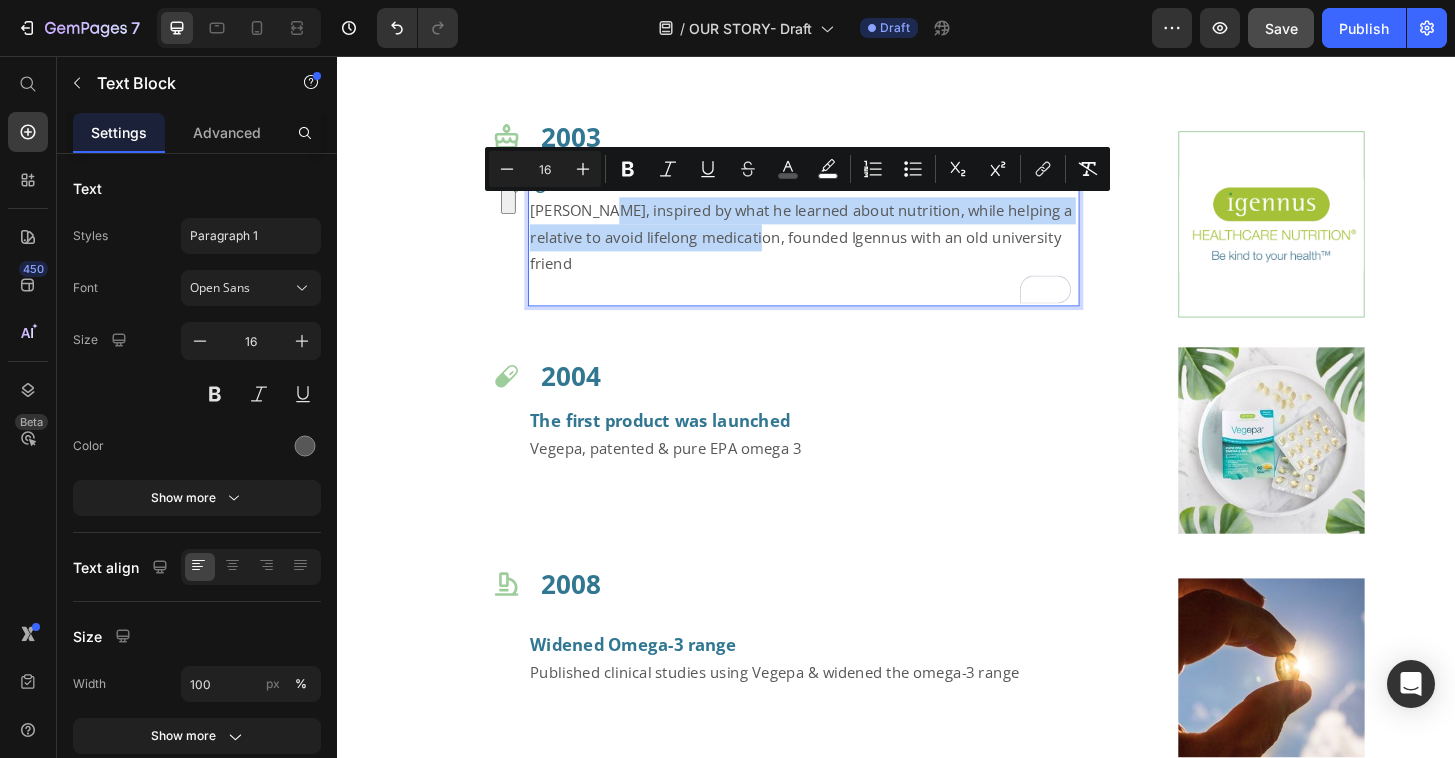drag, startPoint x: 812, startPoint y: 247, endPoint x: 621, endPoint y: 209, distance: 194.74342 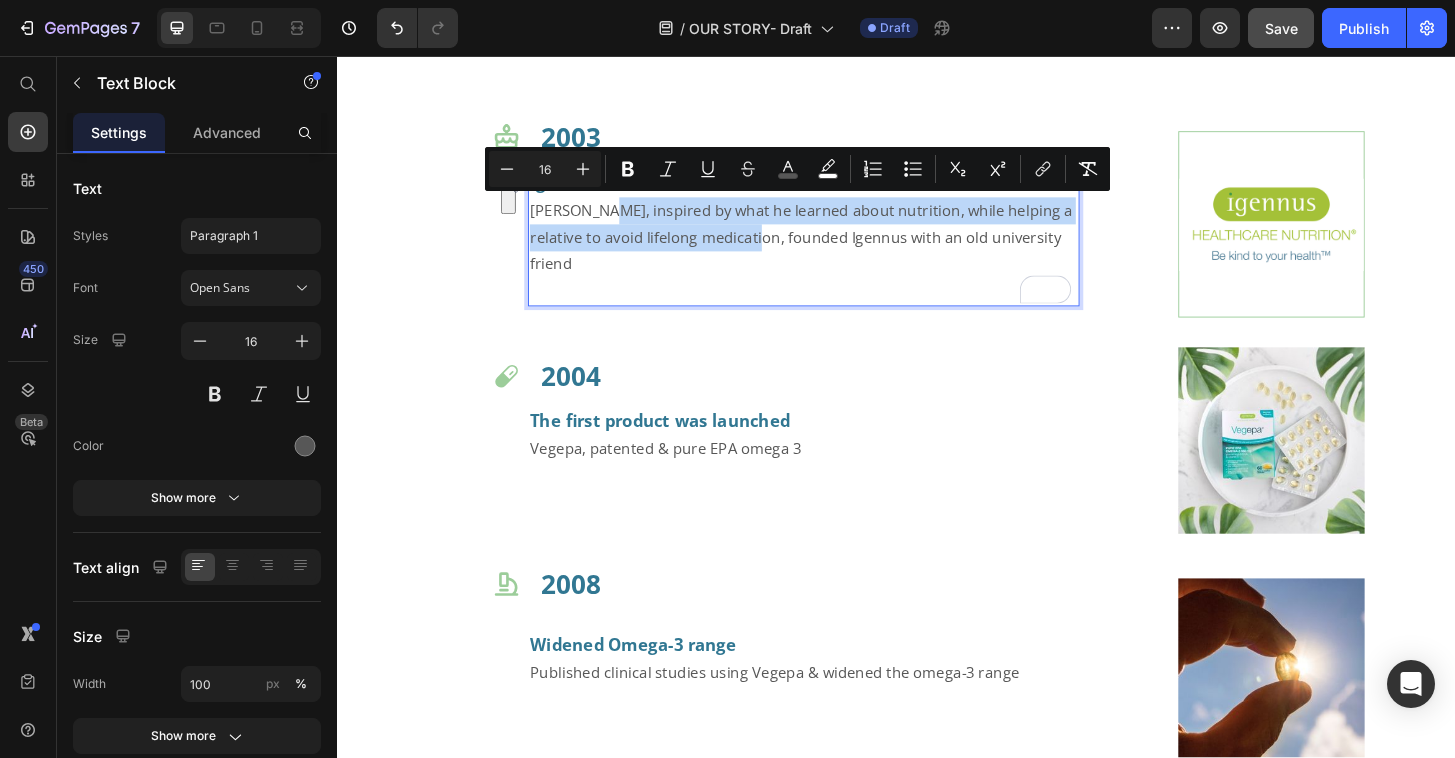 click on "Jav Nazemi, inspired by what he learned about nutrition, while helping a relative to avoid lifelong medication, founded Igennus with an old university friend" at bounding box center (835, 251) 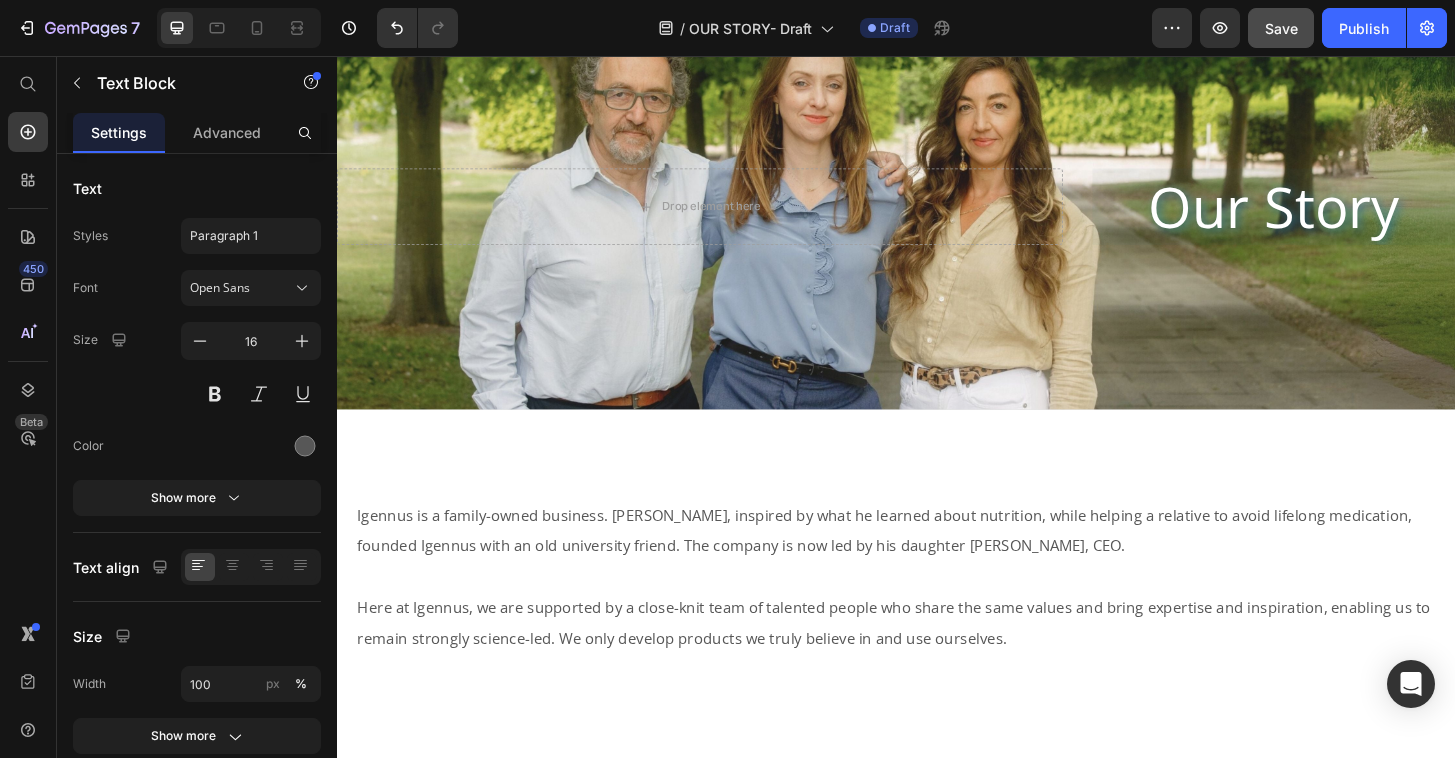 scroll, scrollTop: 0, scrollLeft: 0, axis: both 